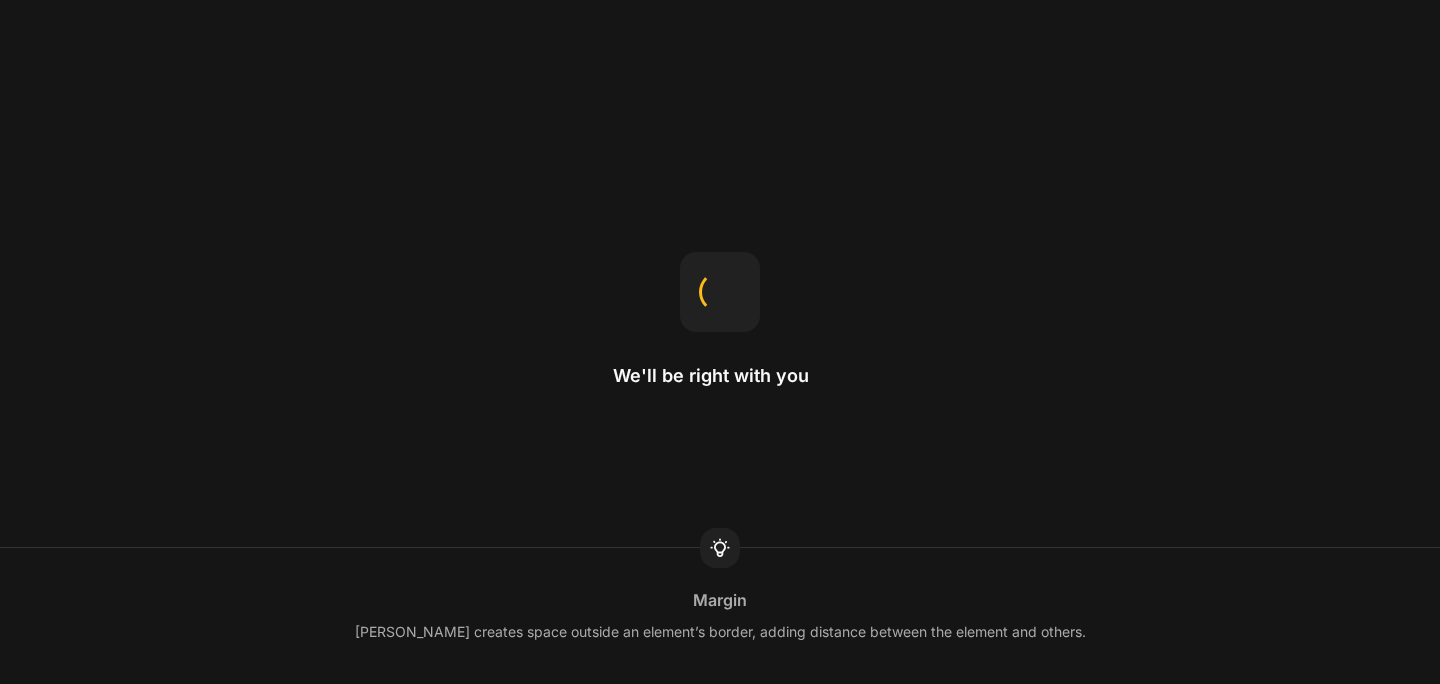 scroll, scrollTop: 0, scrollLeft: 0, axis: both 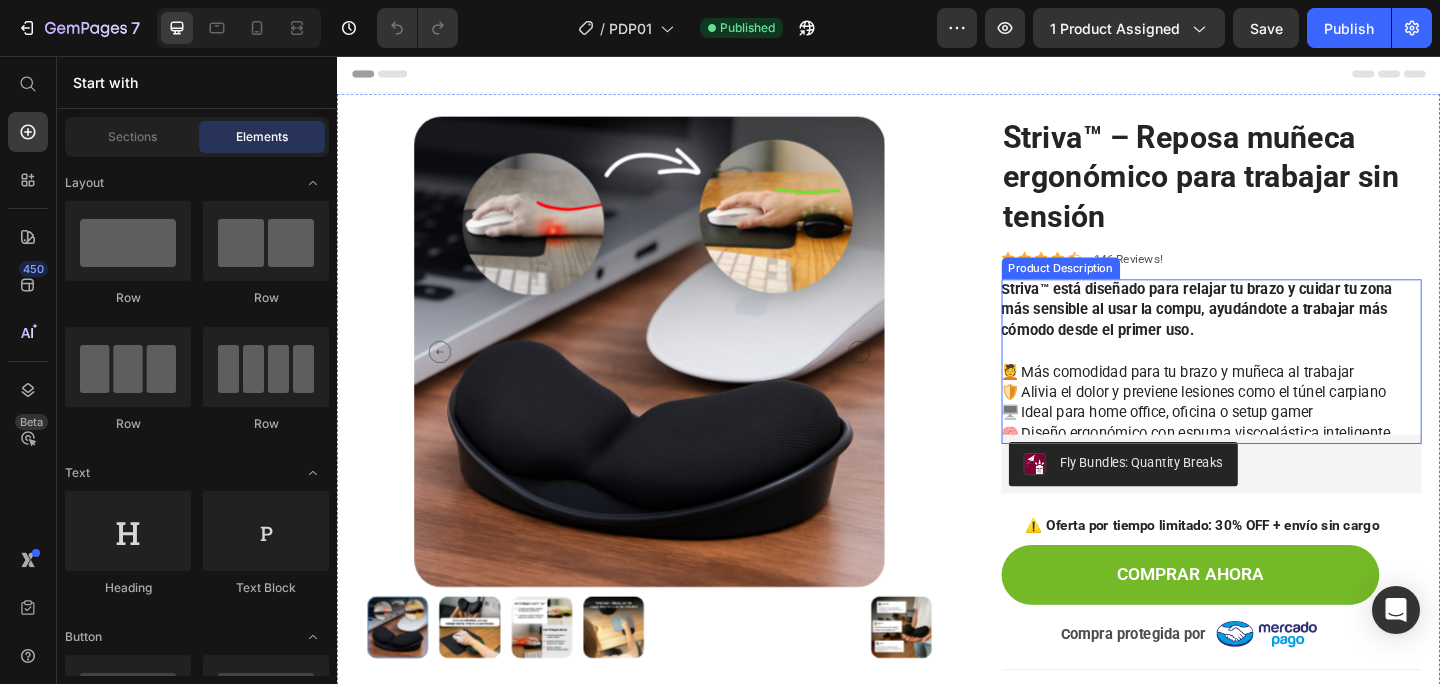 click on "💆 Más comodidad para tu brazo y muñeca al trabajar 🛡️ Alivia el dolor y previene lesiones como el túnel carpiano 🖥️ Ideal para home office, oficina o setup gamer 🧠 Diseño ergonómico con [MEDICAL_DATA] inteligente" at bounding box center (1271, 433) 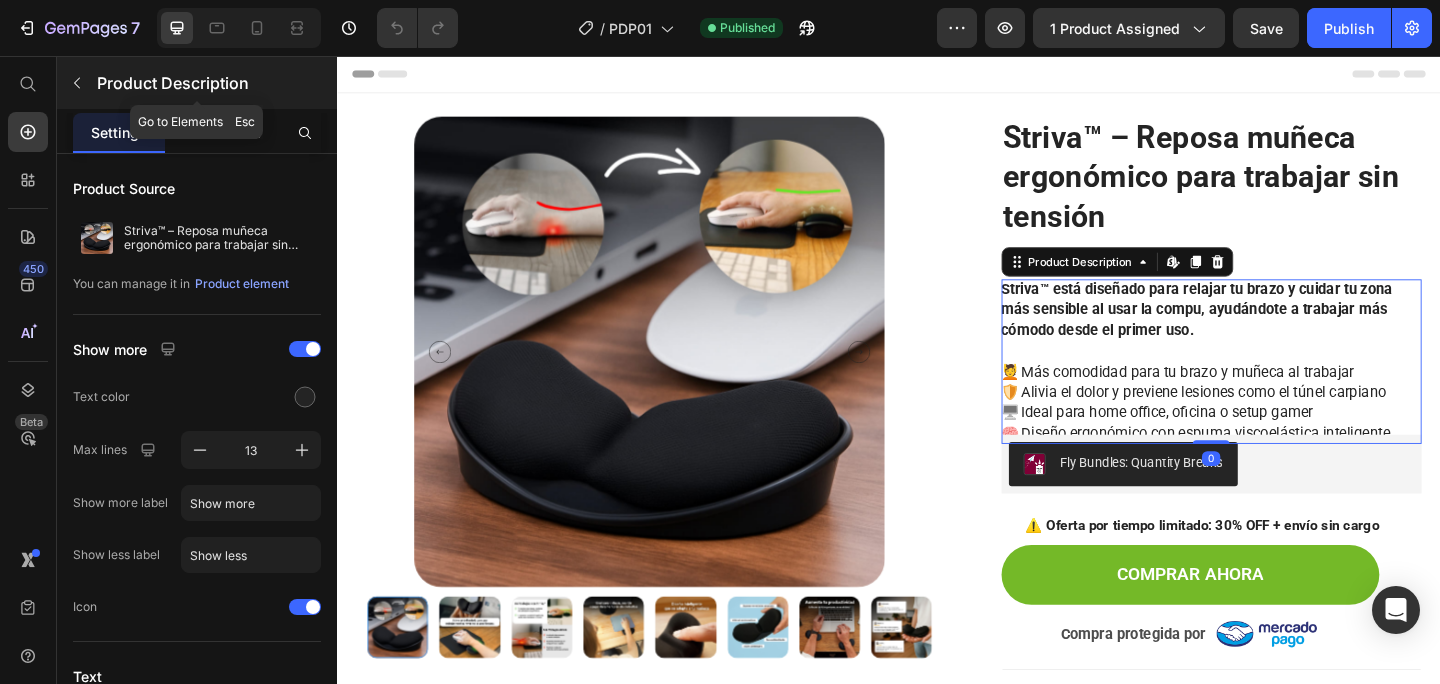 click at bounding box center [77, 83] 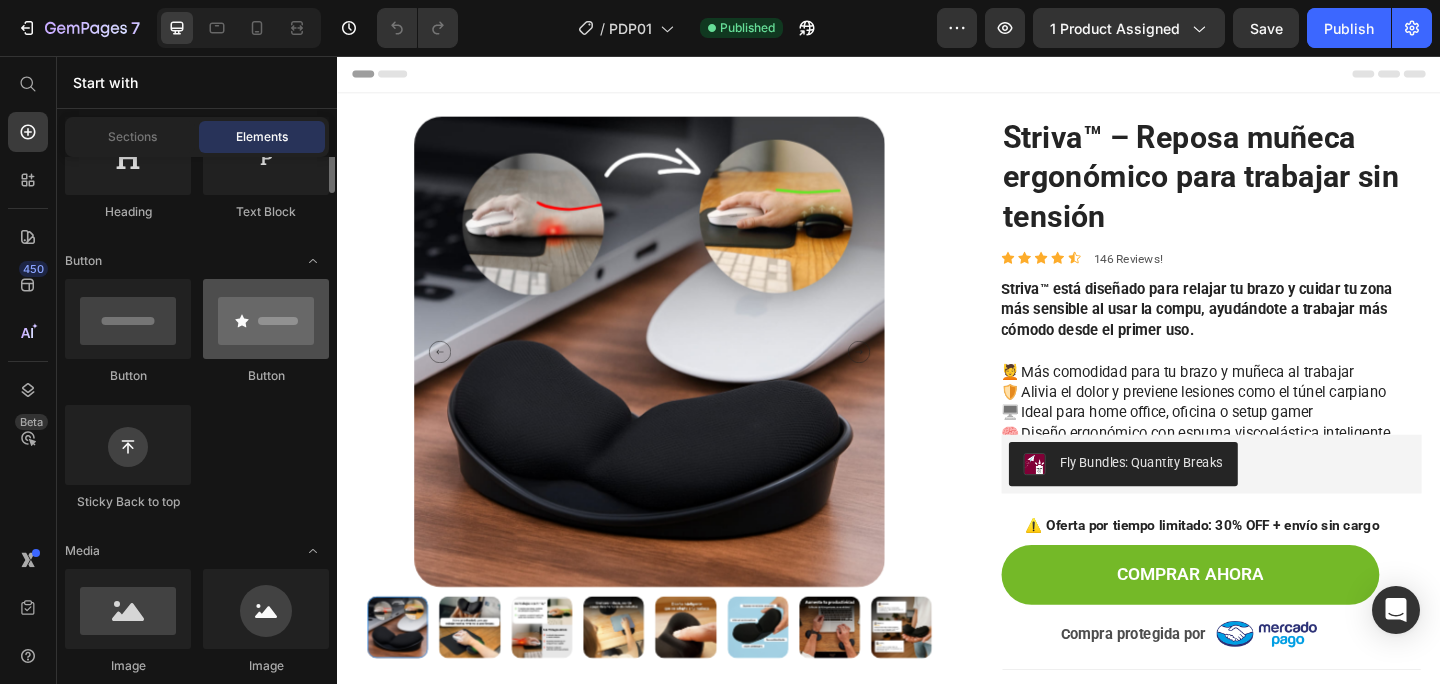 scroll, scrollTop: 341, scrollLeft: 0, axis: vertical 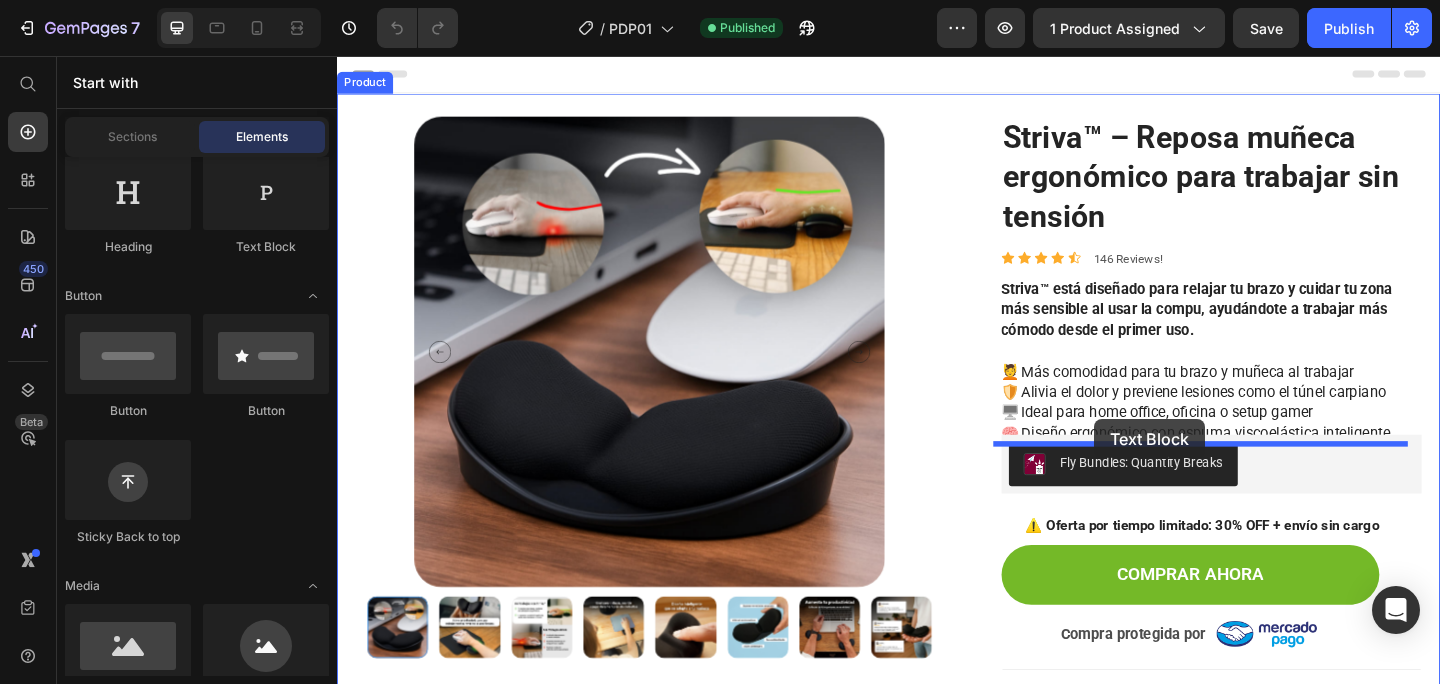 drag, startPoint x: 1030, startPoint y: 417, endPoint x: 1161, endPoint y: 451, distance: 135.34032 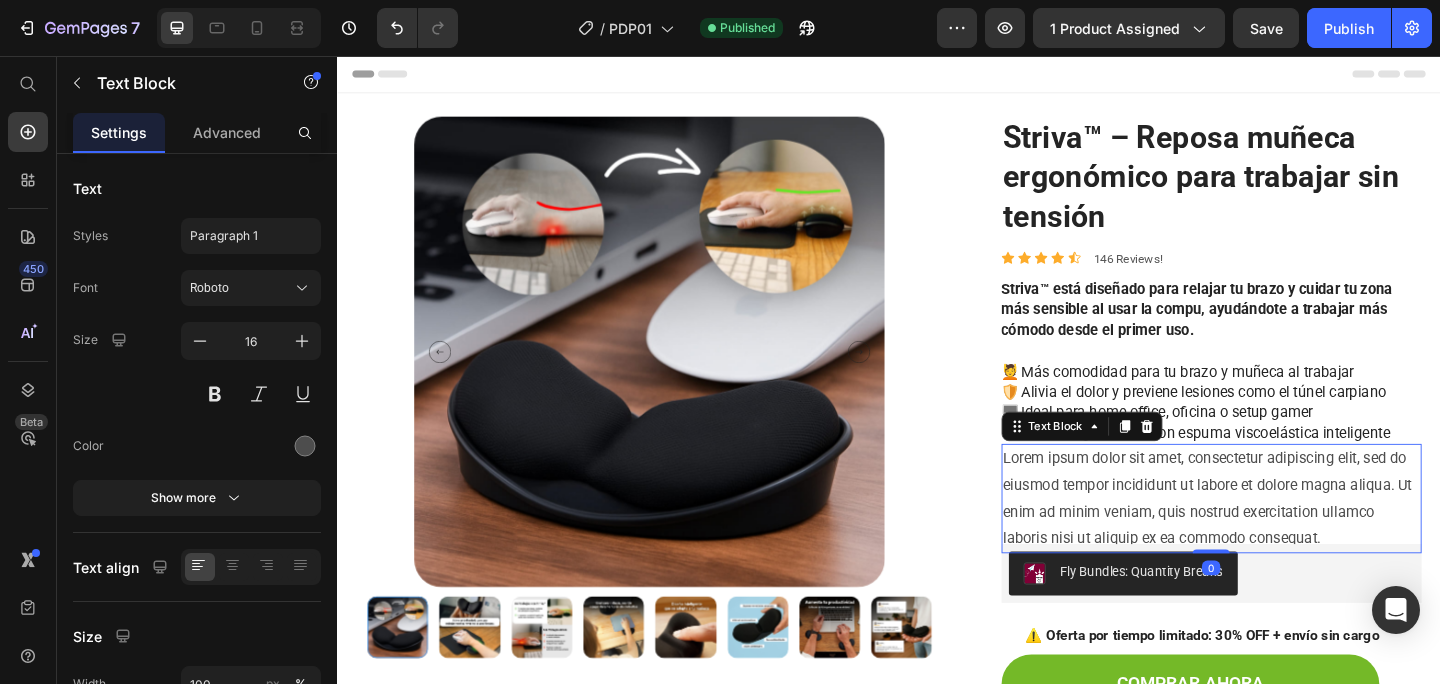 click on "Lorem ipsum dolor sit amet, consectetur adipiscing elit, sed do eiusmod tempor incididunt ut labore et dolore magna aliqua. Ut enim ad minim veniam, quis nostrud exercitation ullamco laboris nisi ut aliquip ex ea commodo consequat." at bounding box center (1289, 537) 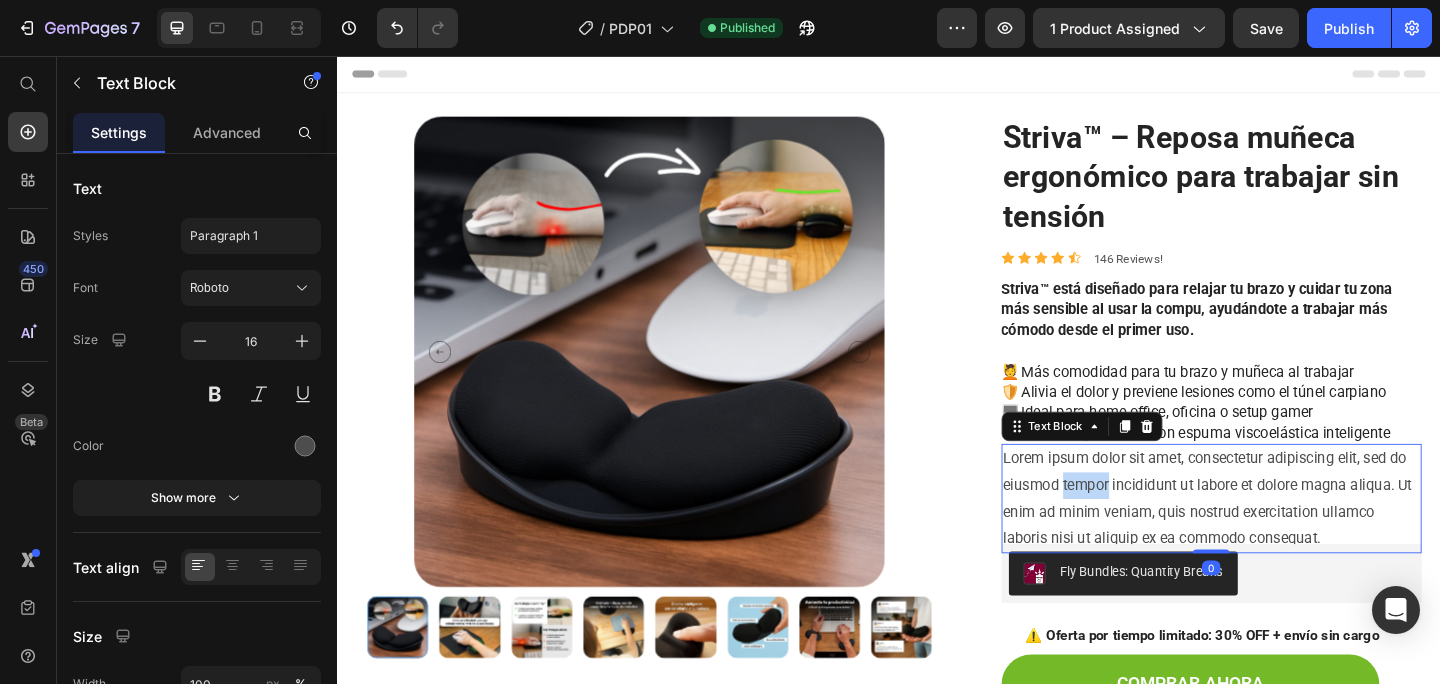click on "Lorem ipsum dolor sit amet, consectetur adipiscing elit, sed do eiusmod tempor incididunt ut labore et dolore magna aliqua. Ut enim ad minim veniam, quis nostrud exercitation ullamco laboris nisi ut aliquip ex ea commodo consequat." at bounding box center (1289, 537) 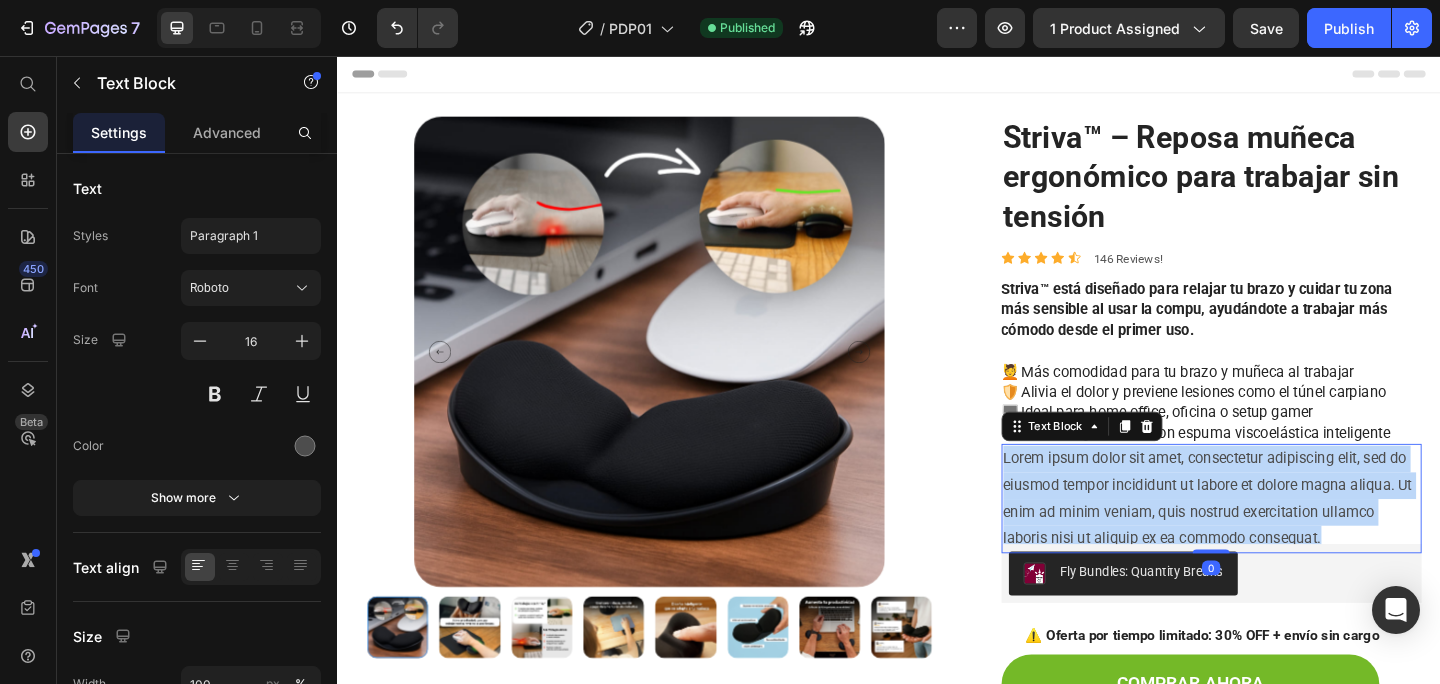 click on "Lorem ipsum dolor sit amet, consectetur adipiscing elit, sed do eiusmod tempor incididunt ut labore et dolore magna aliqua. Ut enim ad minim veniam, quis nostrud exercitation ullamco laboris nisi ut aliquip ex ea commodo consequat." at bounding box center [1289, 537] 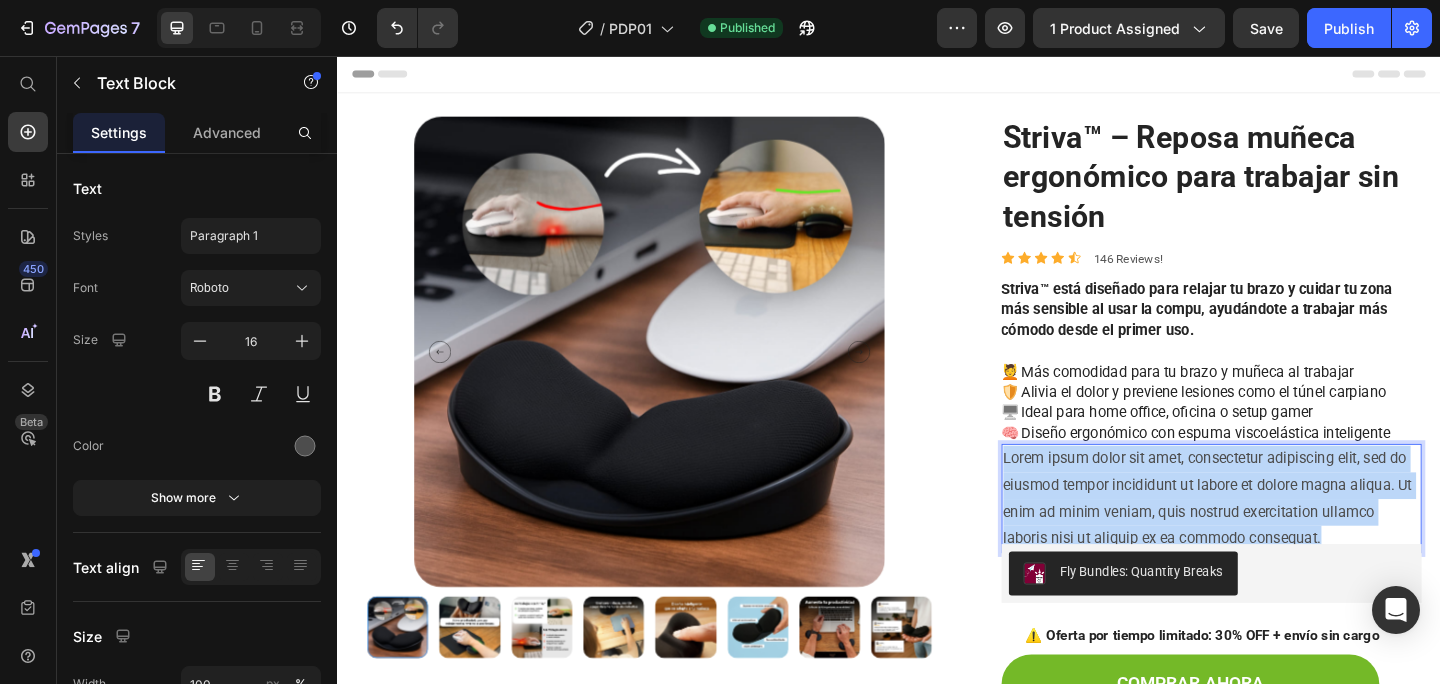click on "Lorem ipsum dolor sit amet, consectetur adipiscing elit, sed do eiusmod tempor incididunt ut labore et dolore magna aliqua. Ut enim ad minim veniam, quis nostrud exercitation ullamco laboris nisi ut aliquip ex ea commodo consequat." at bounding box center [1289, 537] 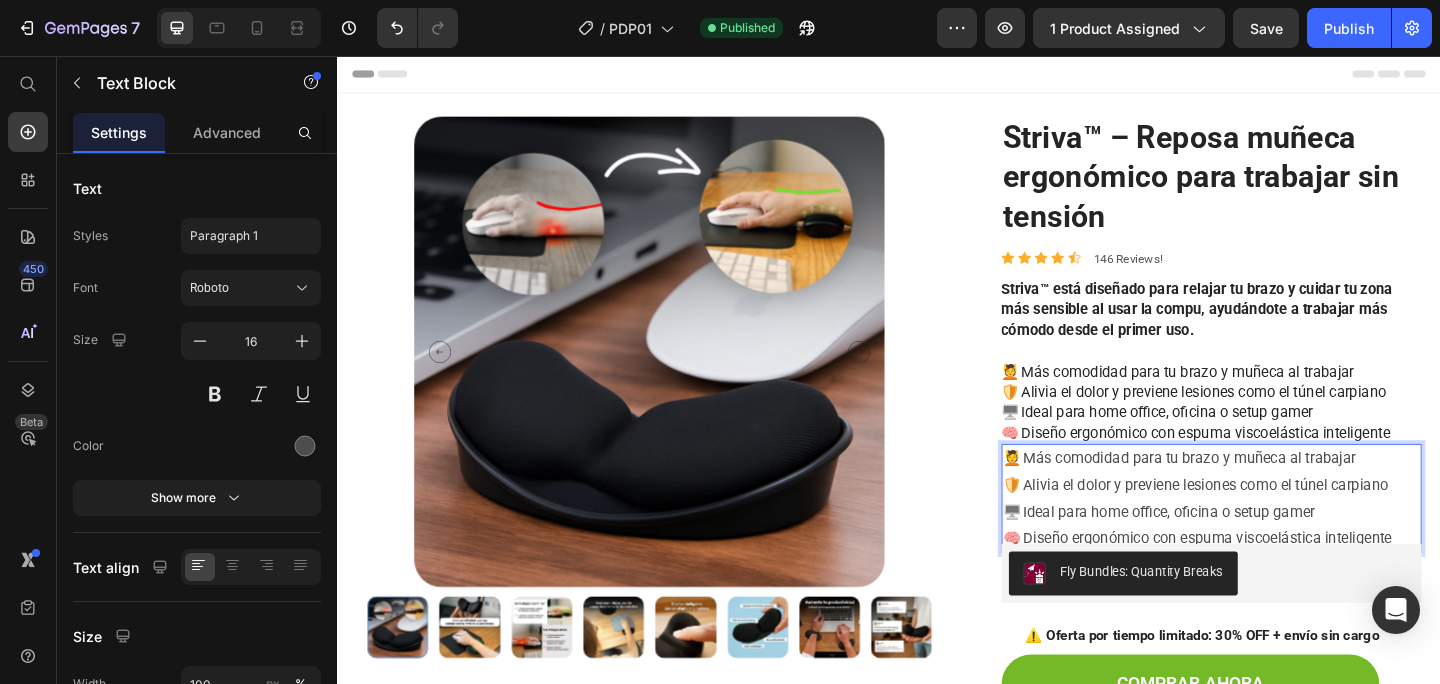 click on "💆 Más comodidad para tu brazo y muñeca al trabajar 🛡️ Alivia el dolor y previene lesiones como el túnel carpiano 🖥️ Ideal para home office, oficina o setup gamer 🧠 Diseño ergonómico con [MEDICAL_DATA] inteligente" at bounding box center [1289, 537] 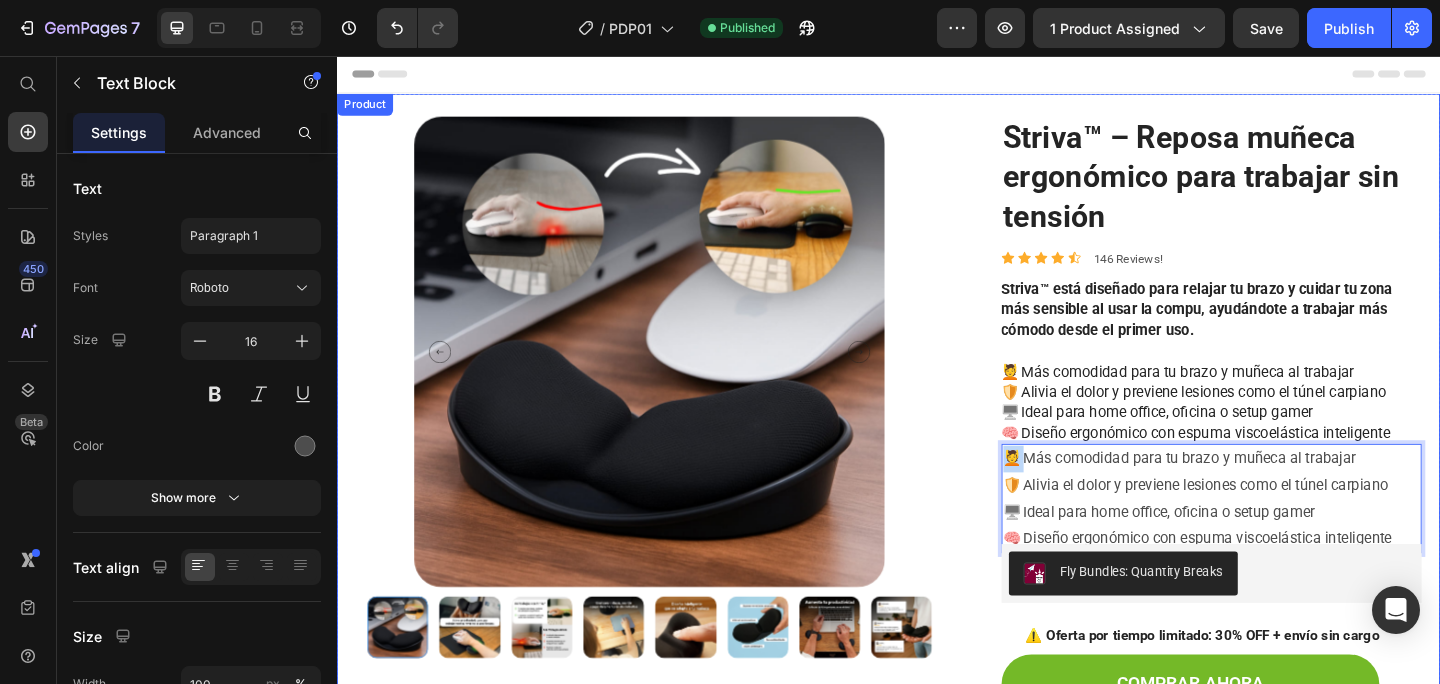 drag, startPoint x: 1072, startPoint y: 498, endPoint x: 1044, endPoint y: 496, distance: 28.071337 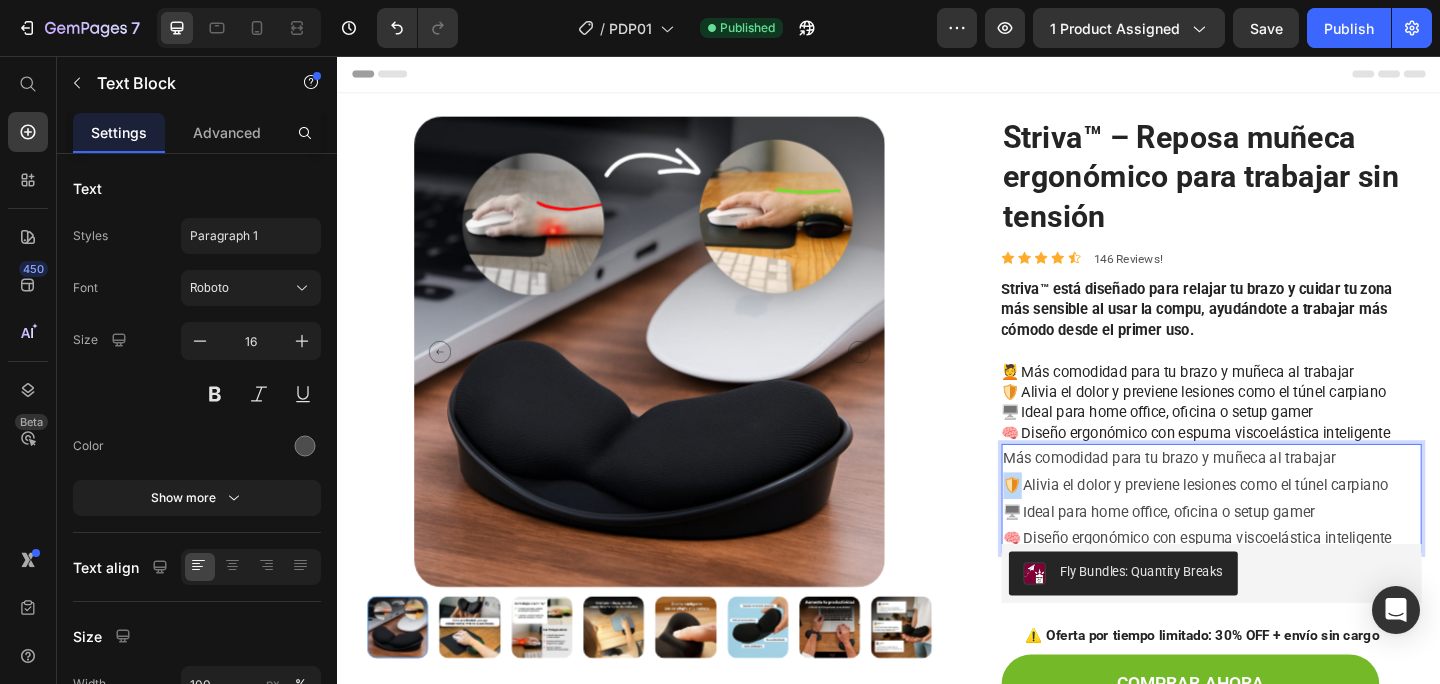 drag, startPoint x: 1067, startPoint y: 511, endPoint x: 1055, endPoint y: 513, distance: 12.165525 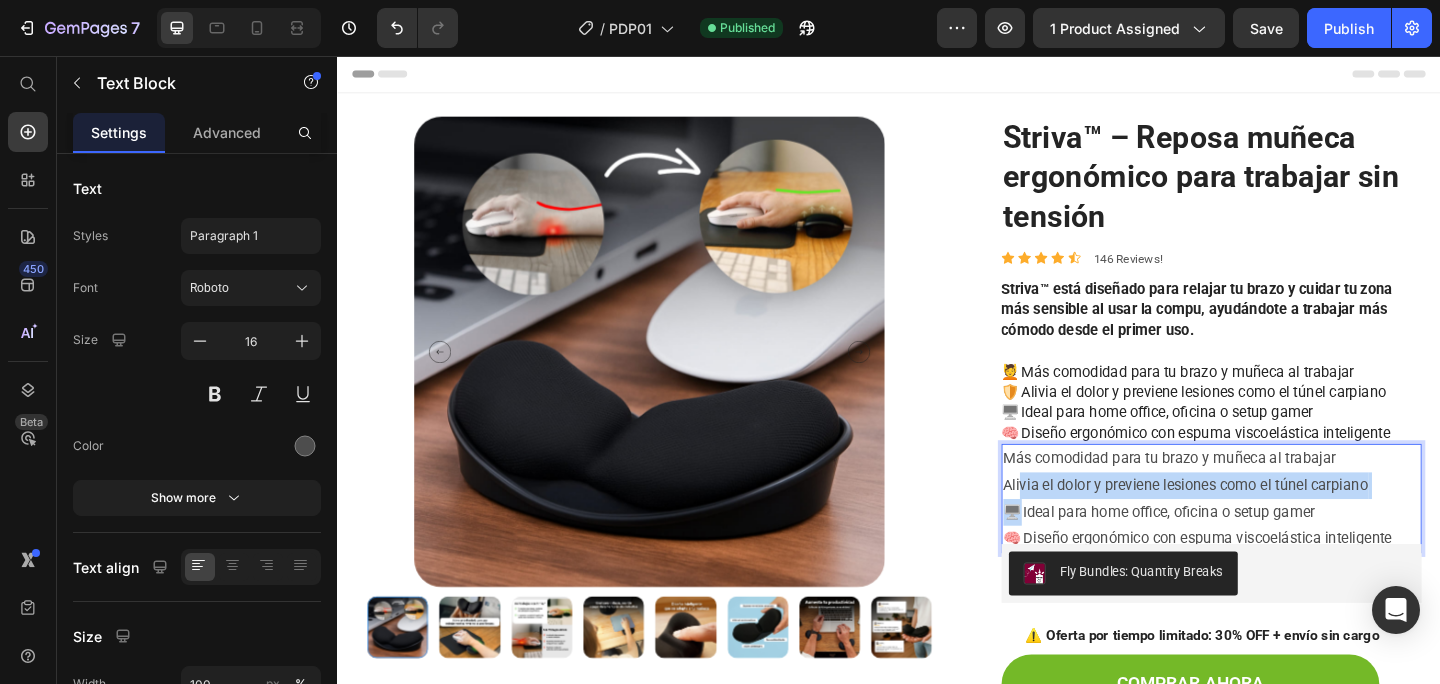 click on "Más comodidad para tu brazo y muñeca al trabajar  Alivia el dolor y previene lesiones como el túnel carpiano 🖥️ Ideal para home office, oficina o setup gamer 🧠 Diseño ergonómico con [MEDICAL_DATA] inteligente" at bounding box center (1289, 537) 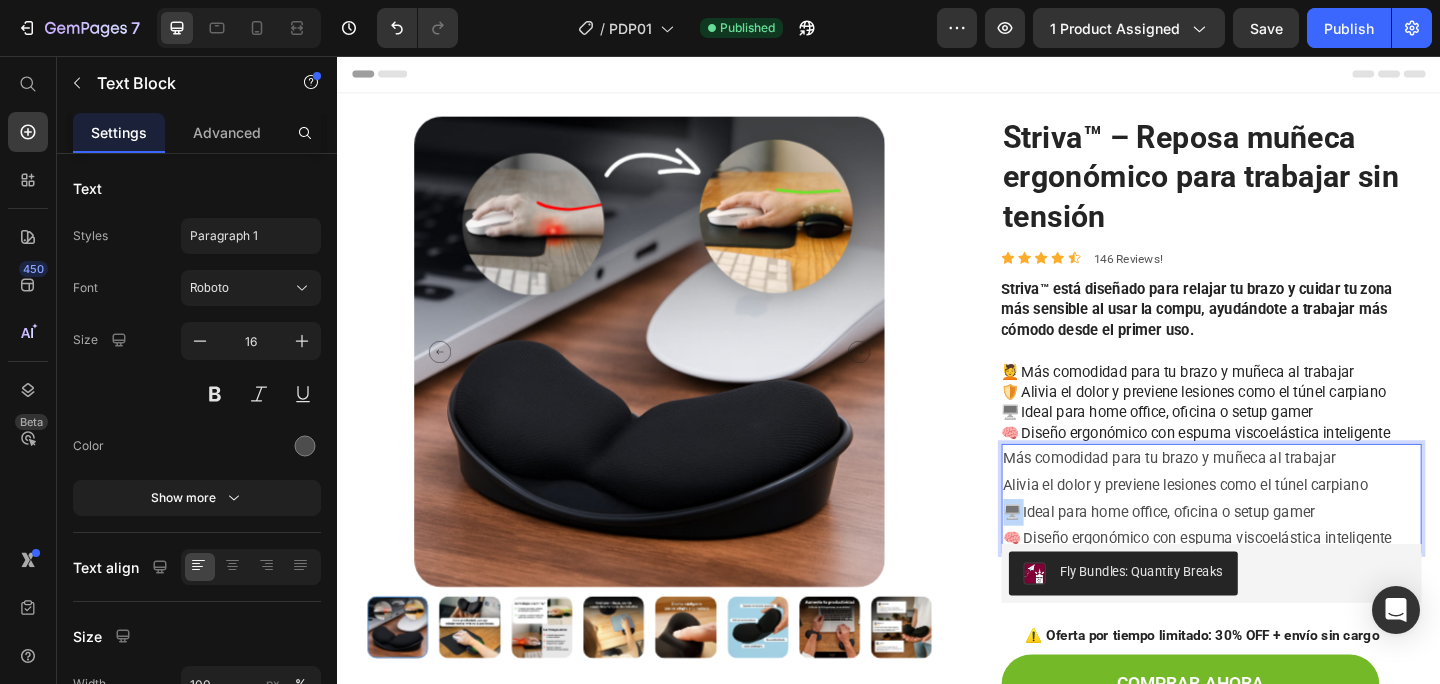drag, startPoint x: 1070, startPoint y: 548, endPoint x: 1057, endPoint y: 548, distance: 13 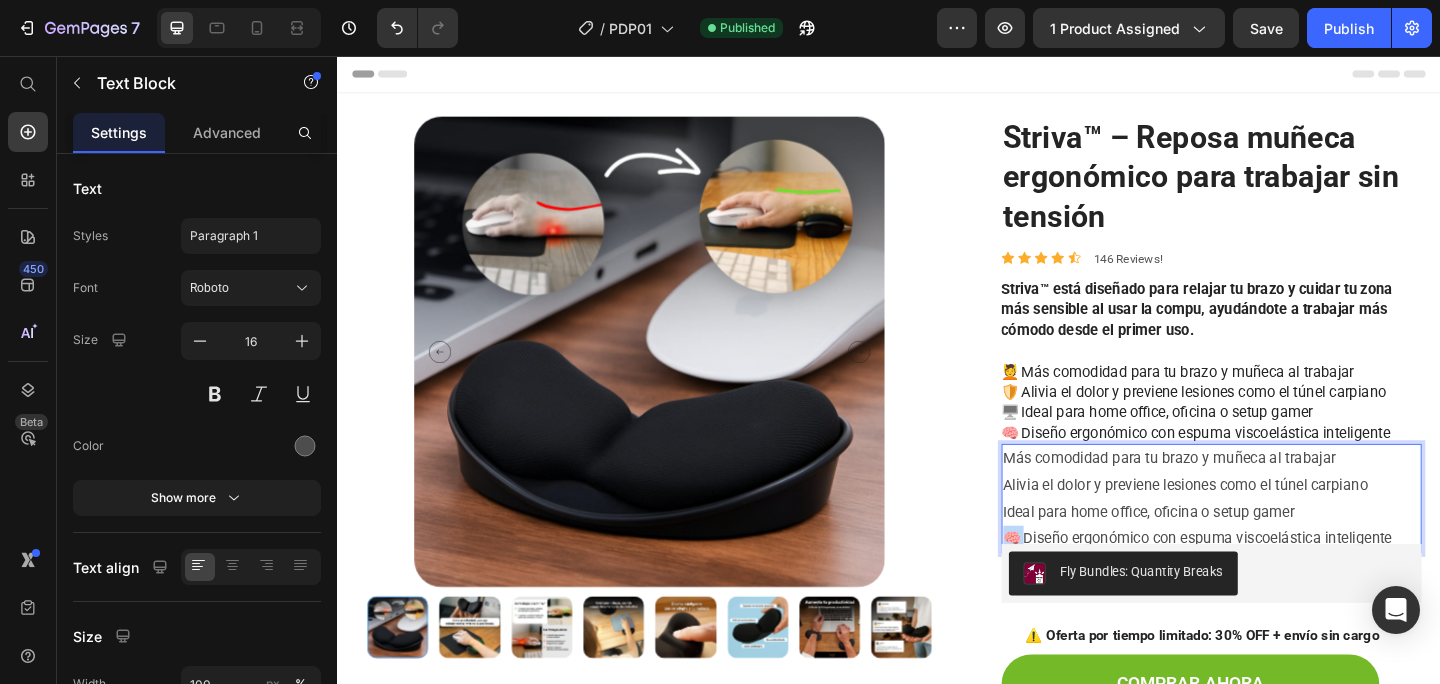drag, startPoint x: 1070, startPoint y: 575, endPoint x: 1060, endPoint y: 576, distance: 10.049875 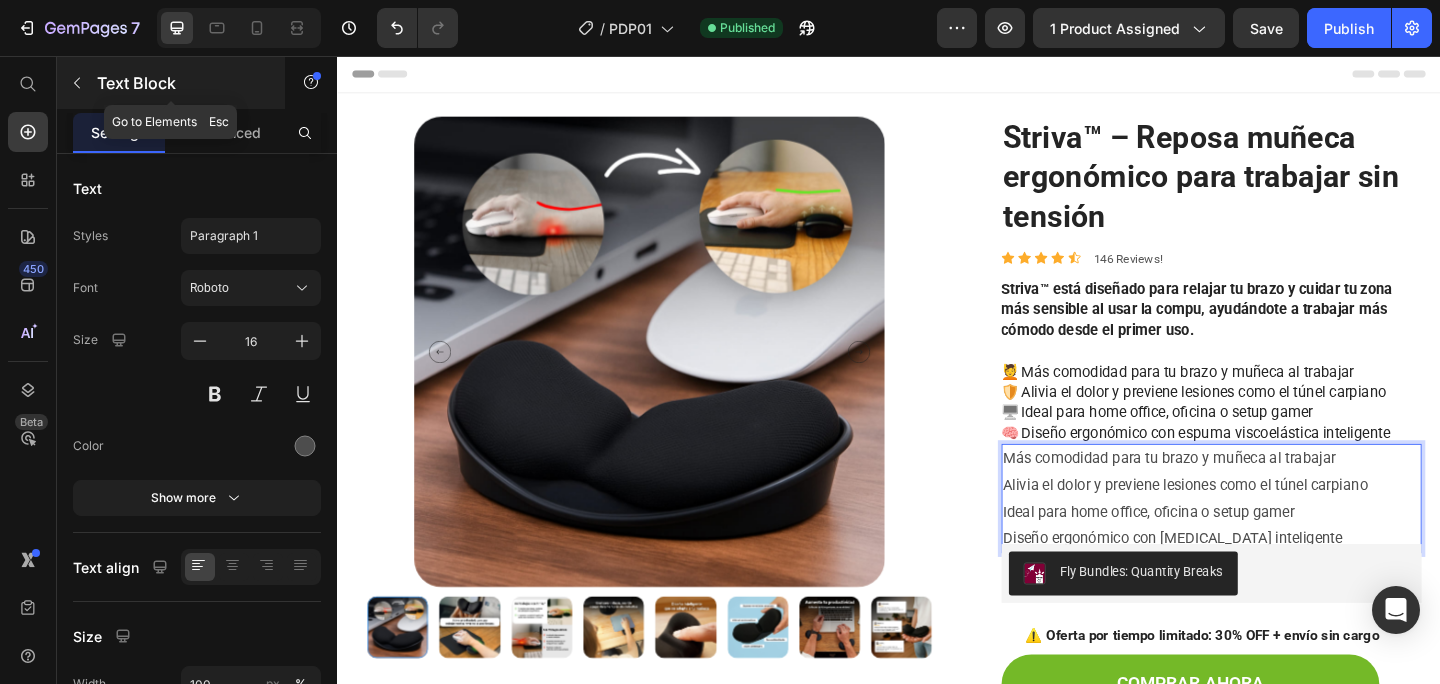 click at bounding box center [77, 83] 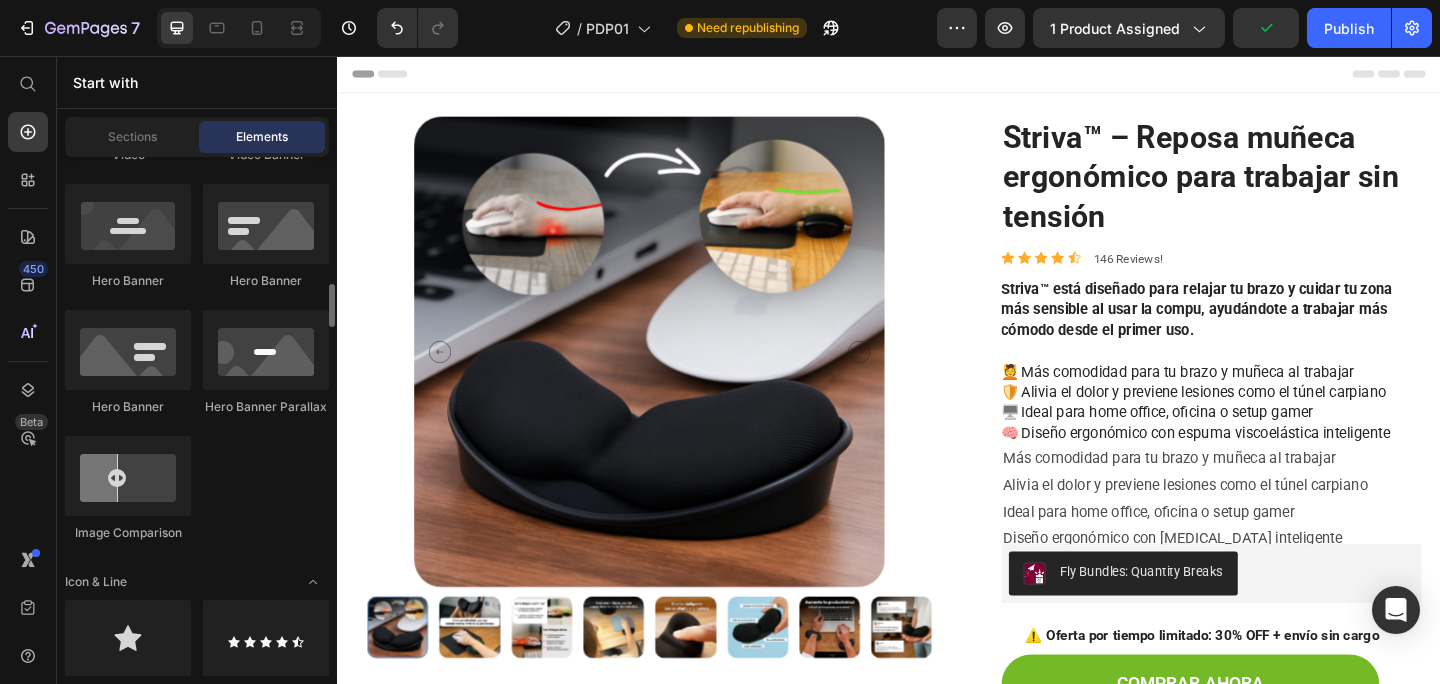 scroll, scrollTop: 1052, scrollLeft: 0, axis: vertical 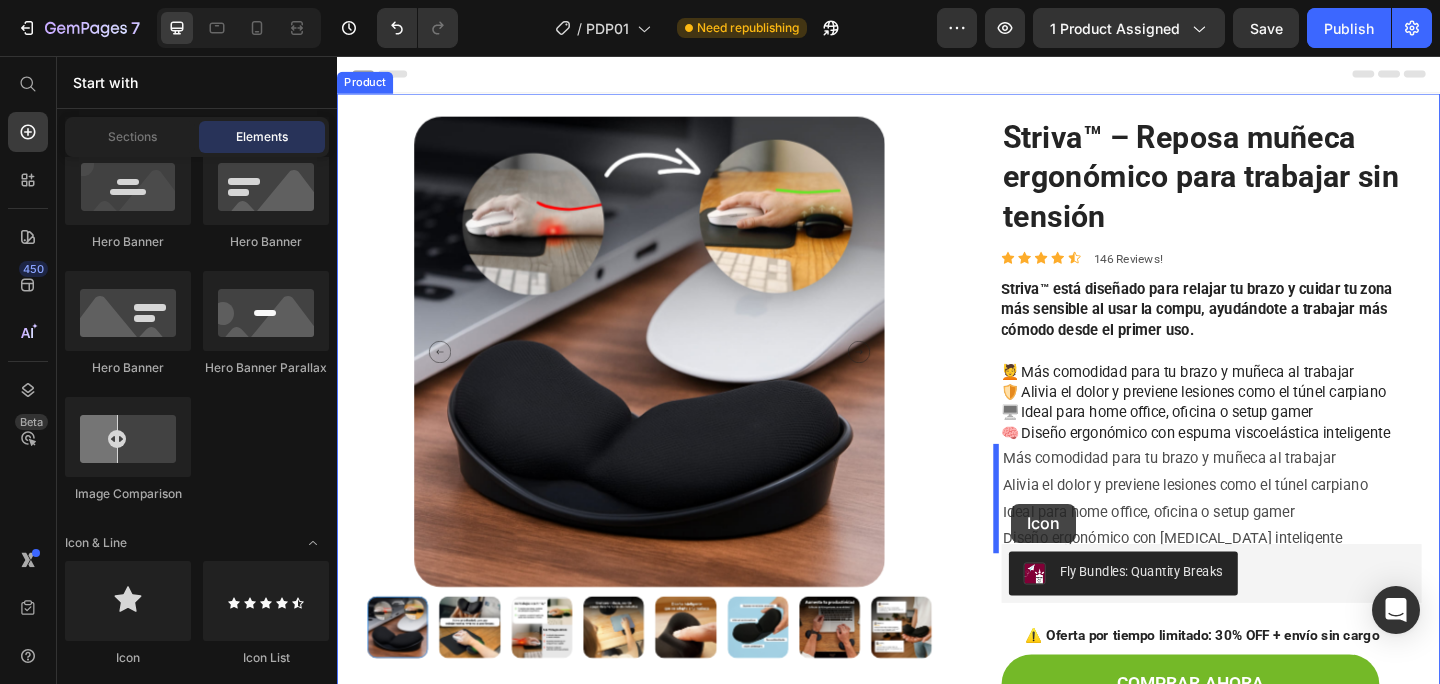 drag, startPoint x: 644, startPoint y: 680, endPoint x: 1070, endPoint y: 543, distance: 447.48743 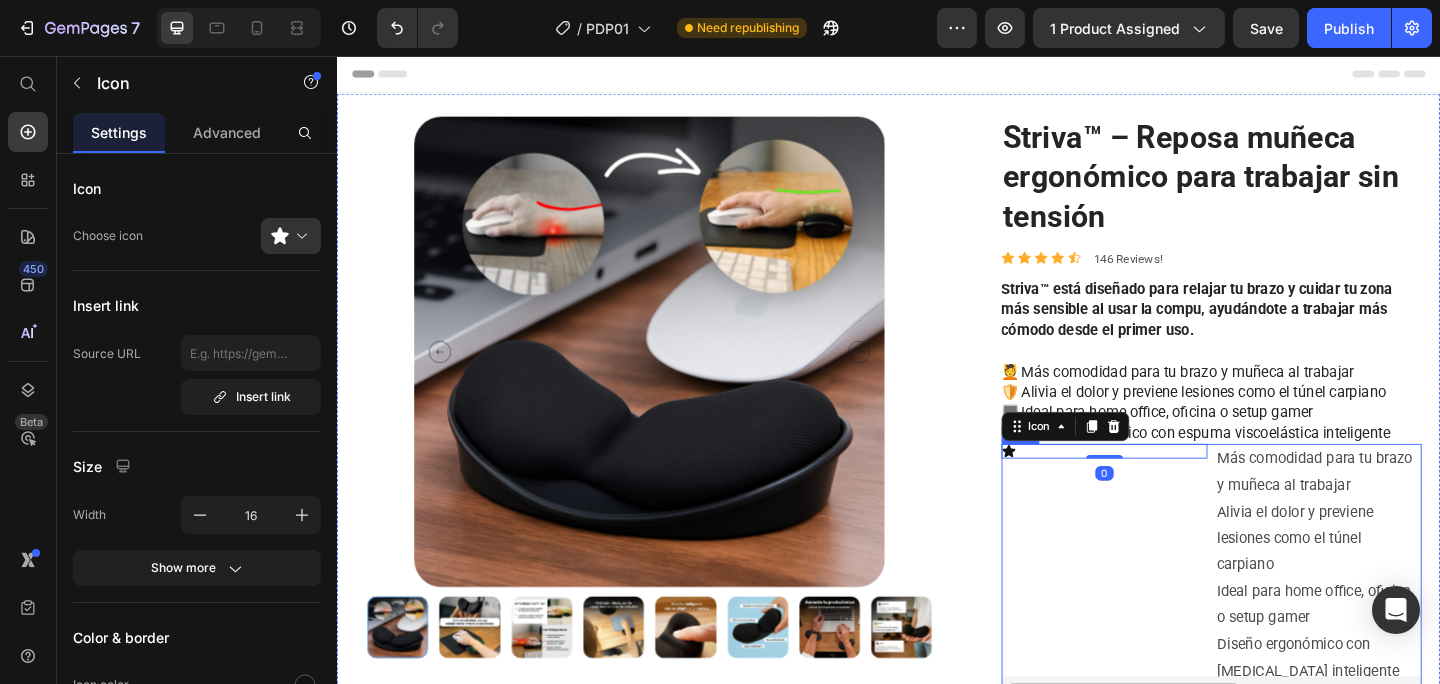 click on "Icon   0" at bounding box center (1172, 609) 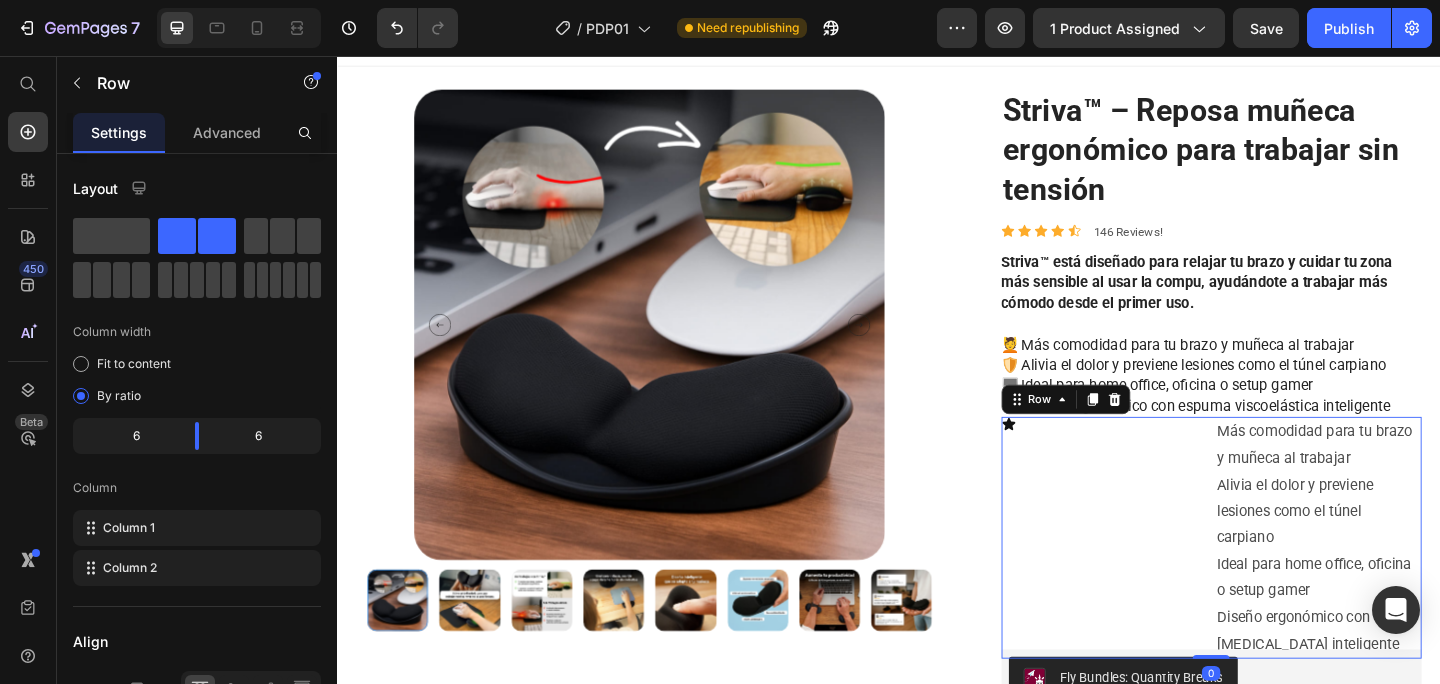 scroll, scrollTop: 41, scrollLeft: 0, axis: vertical 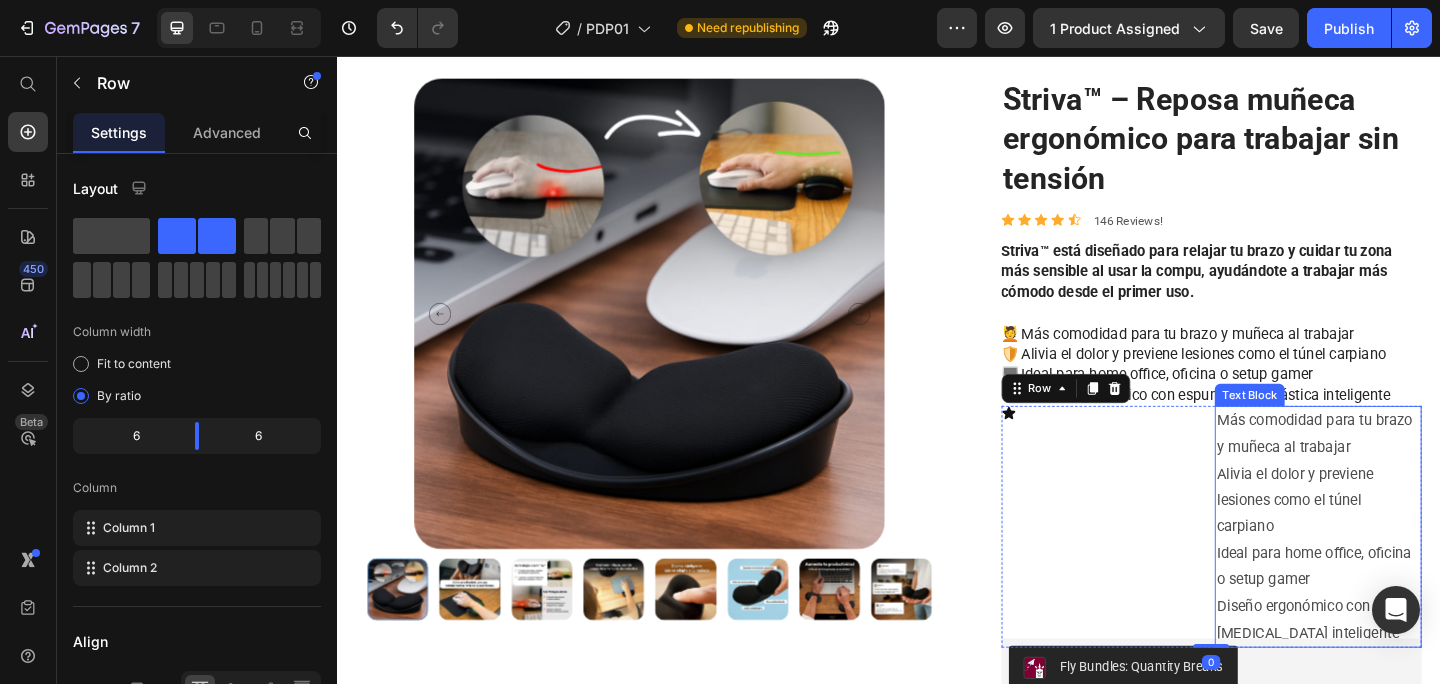 click on "Más comodidad para tu brazo y muñeca al trabajar  Alivia el dolor y previene lesiones como el túnel carpiano Ideal para home office, oficina o setup gamer Diseño ergonómico con [MEDICAL_DATA] inteligente" at bounding box center [1404, 568] 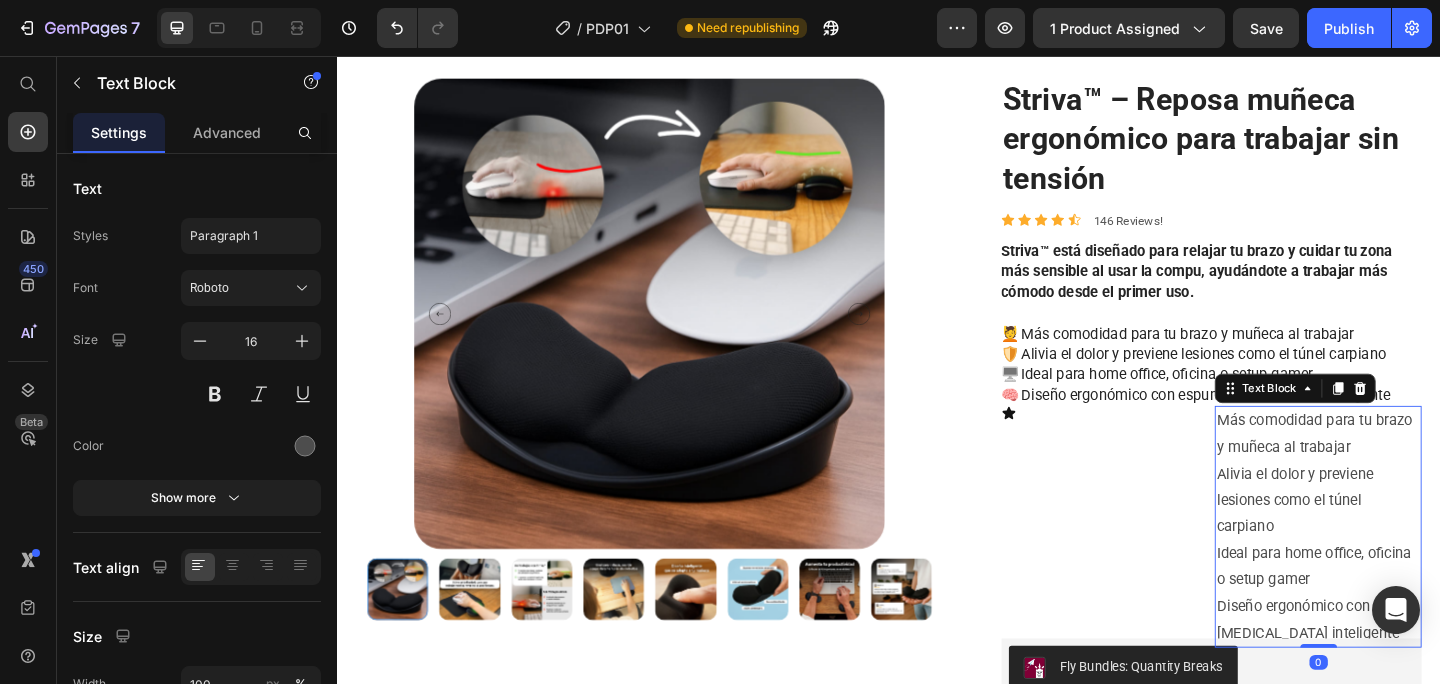 click on "Icon" at bounding box center [1172, 568] 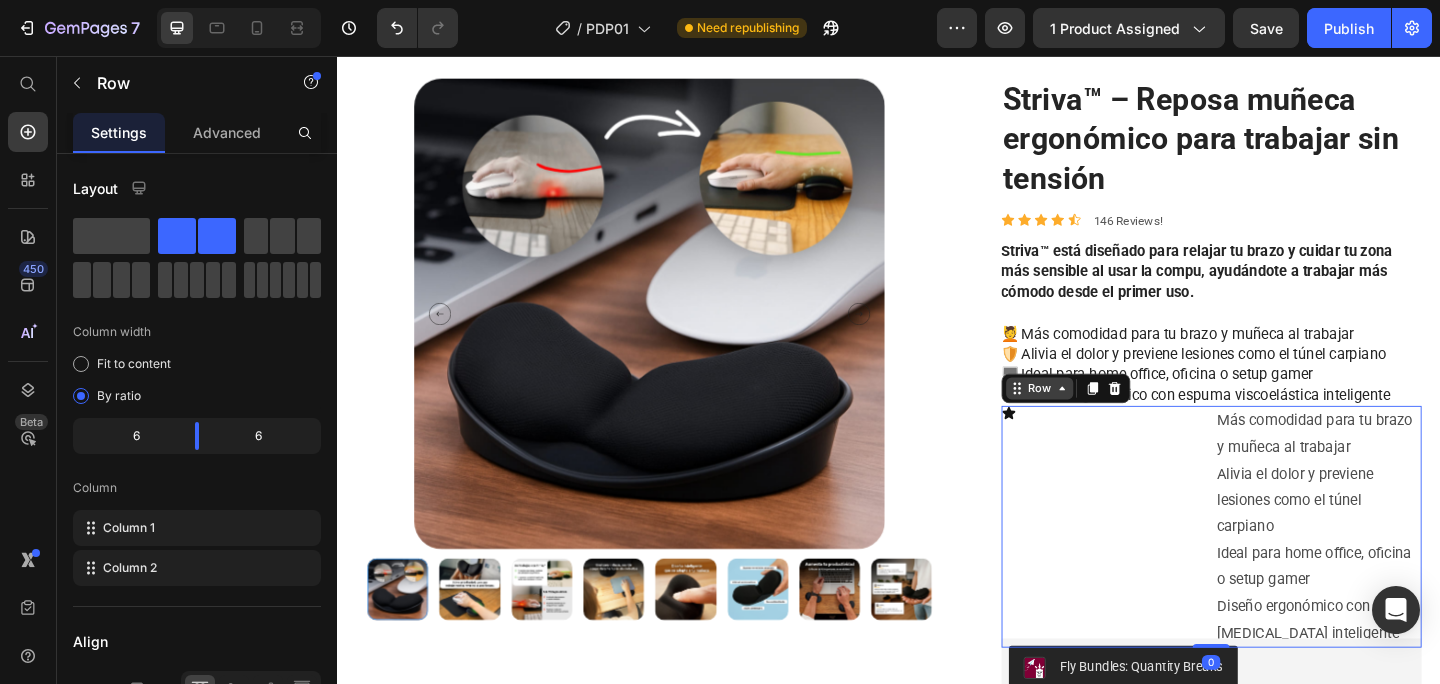 click on "Row" at bounding box center (1101, 418) 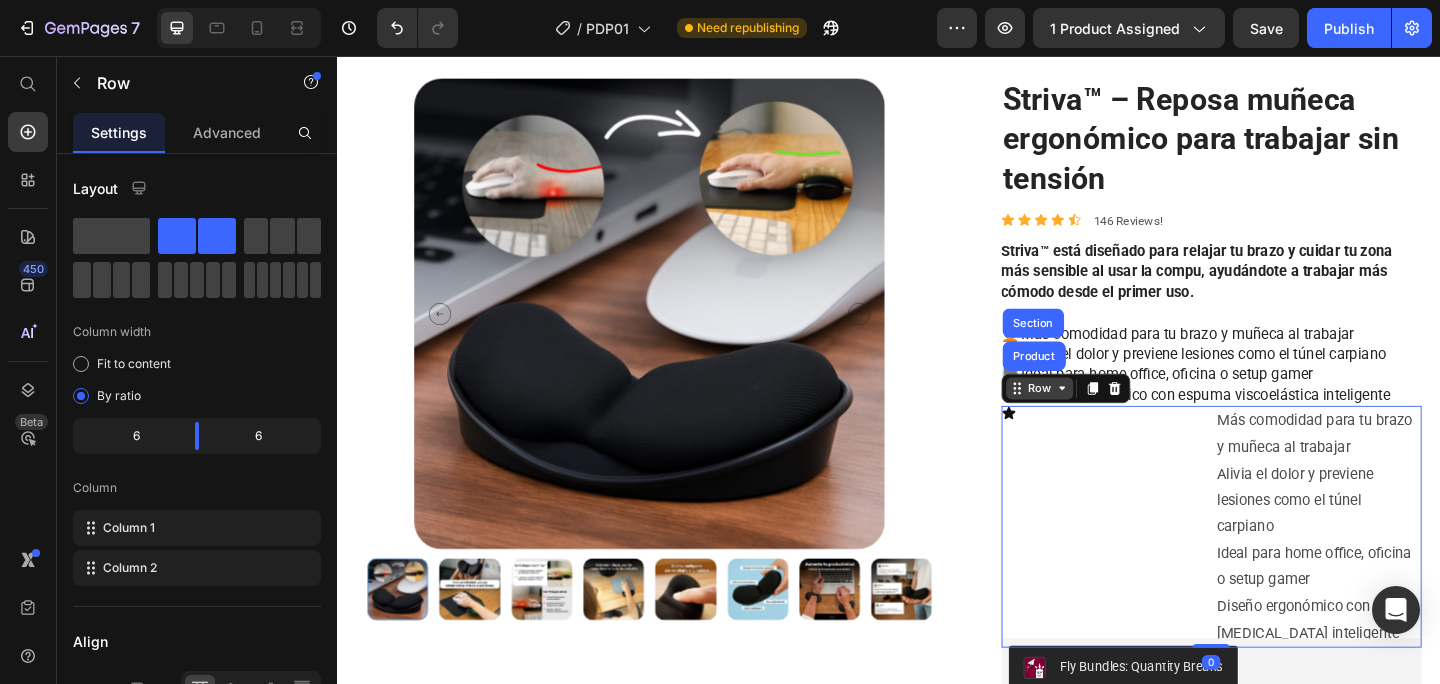 click on "Row" at bounding box center [1101, 418] 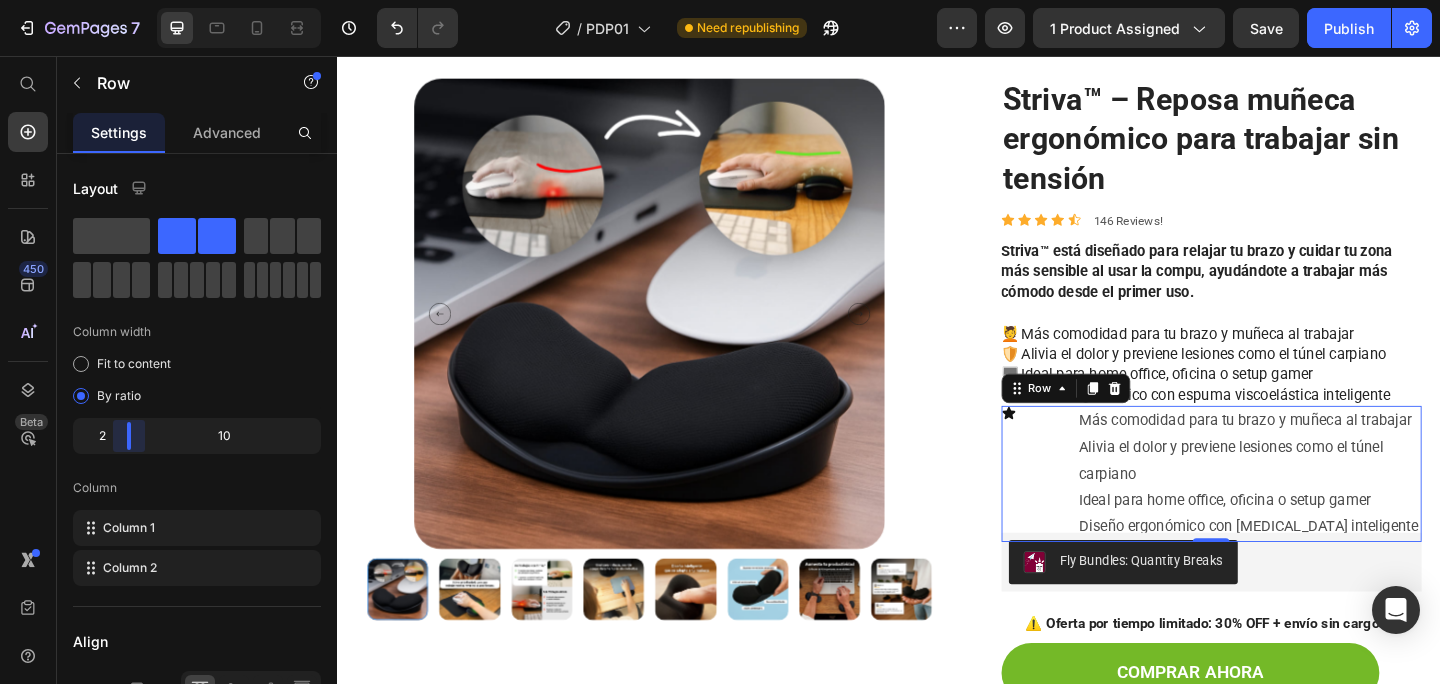 drag, startPoint x: 189, startPoint y: 444, endPoint x: 77, endPoint y: 439, distance: 112.11155 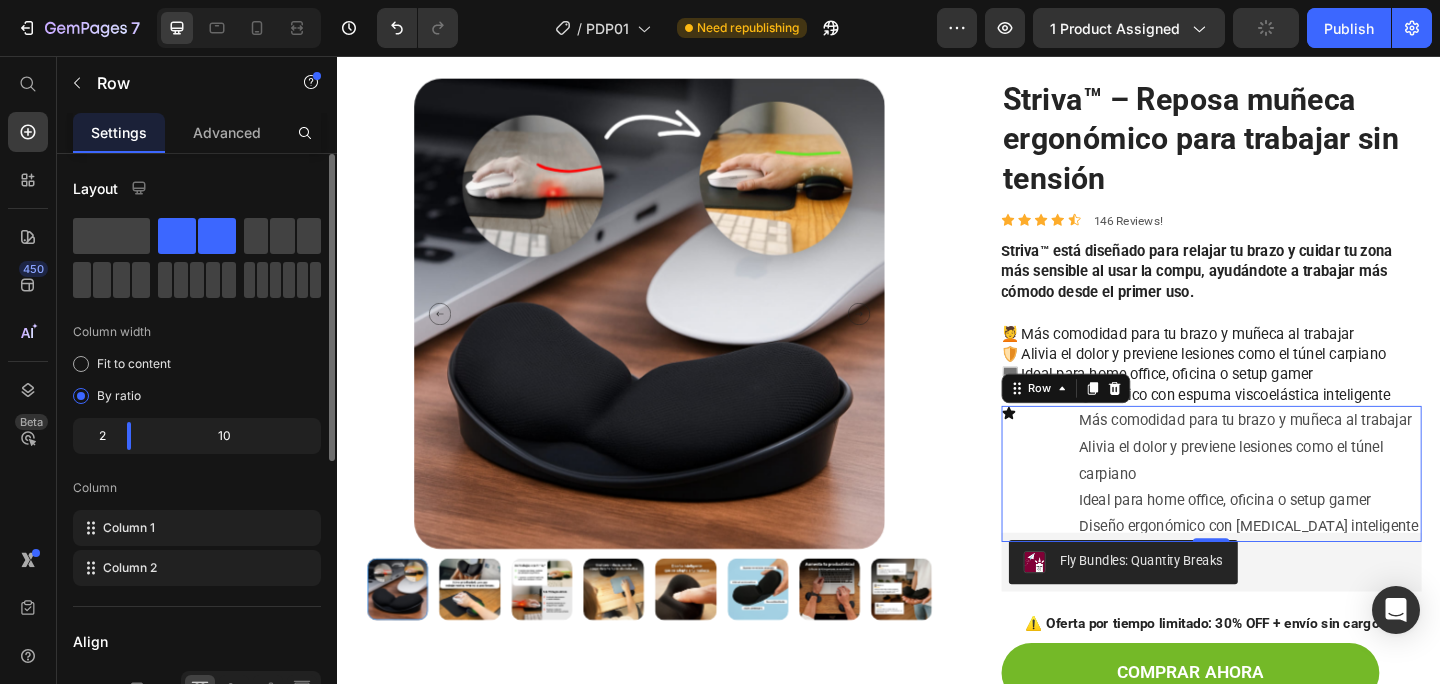click on "2" 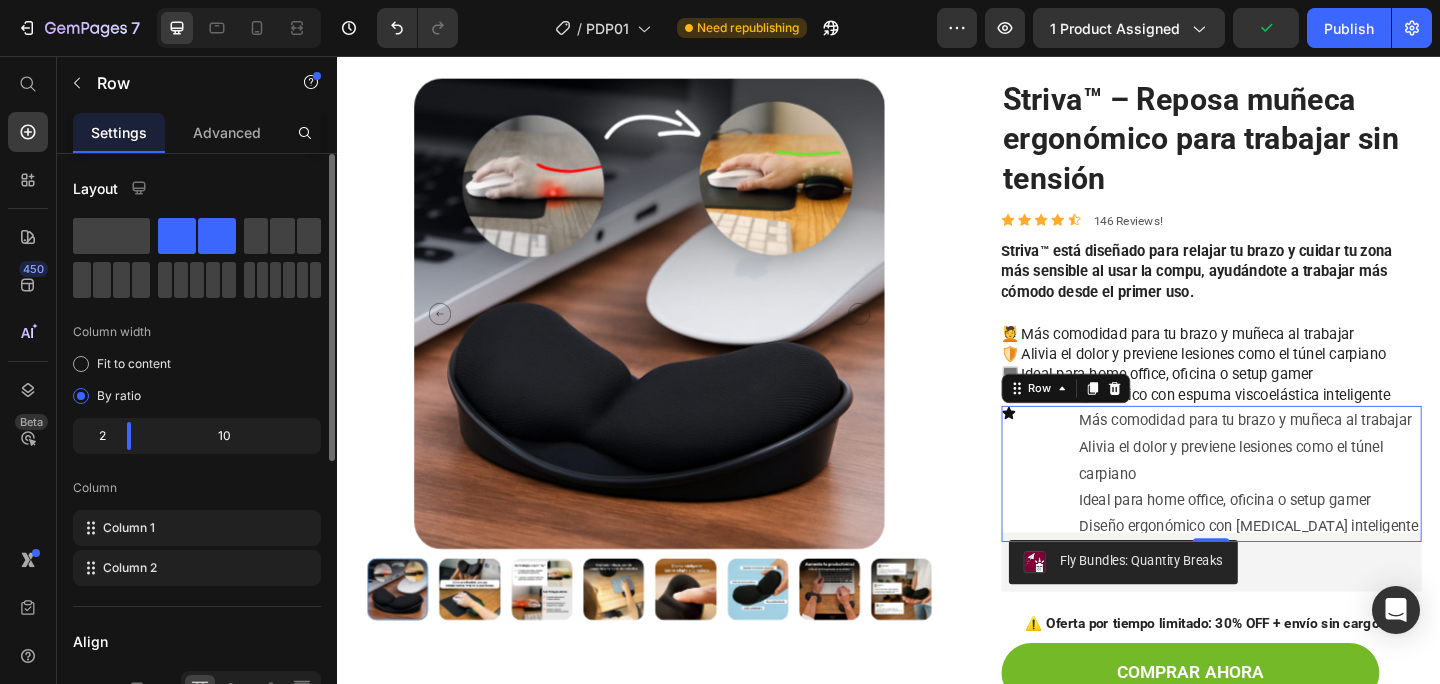 click on "2" 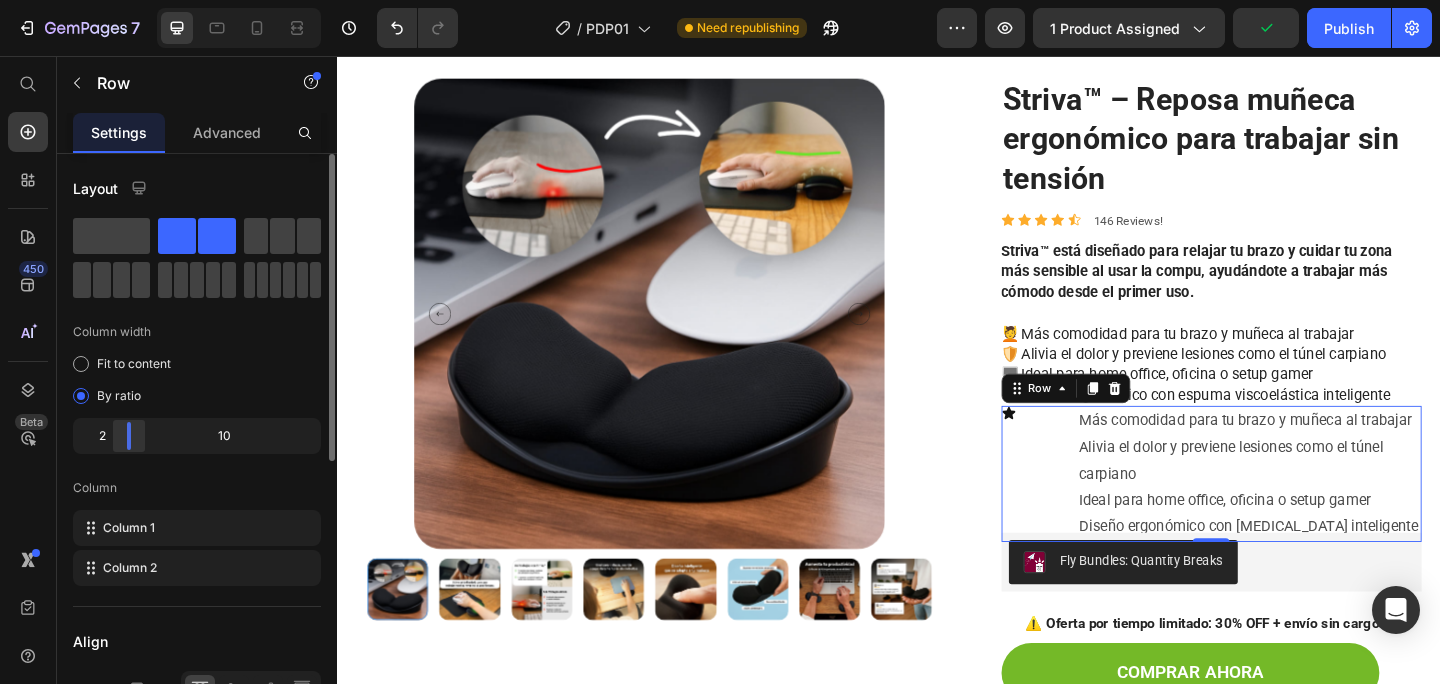 click on "2" 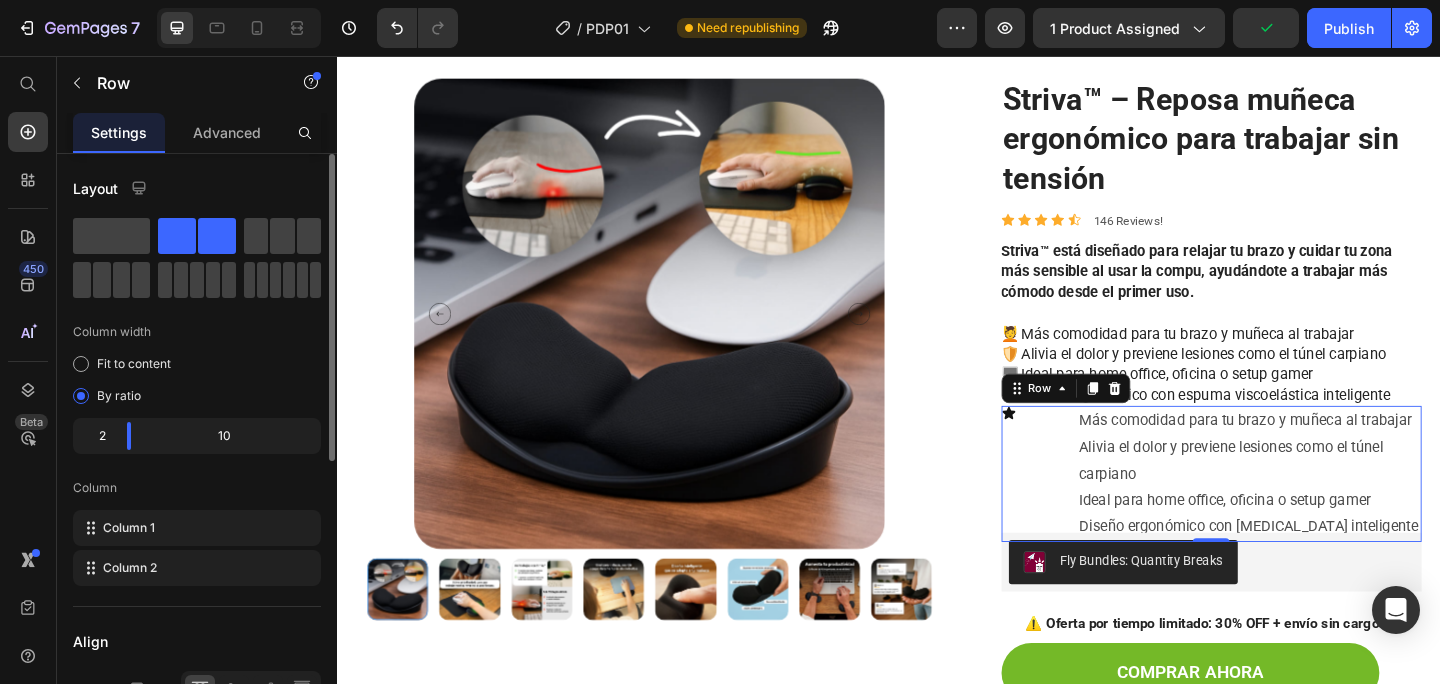 click on "Column width Fit to content By ratio 2 10 Column Column 1 Column 2" 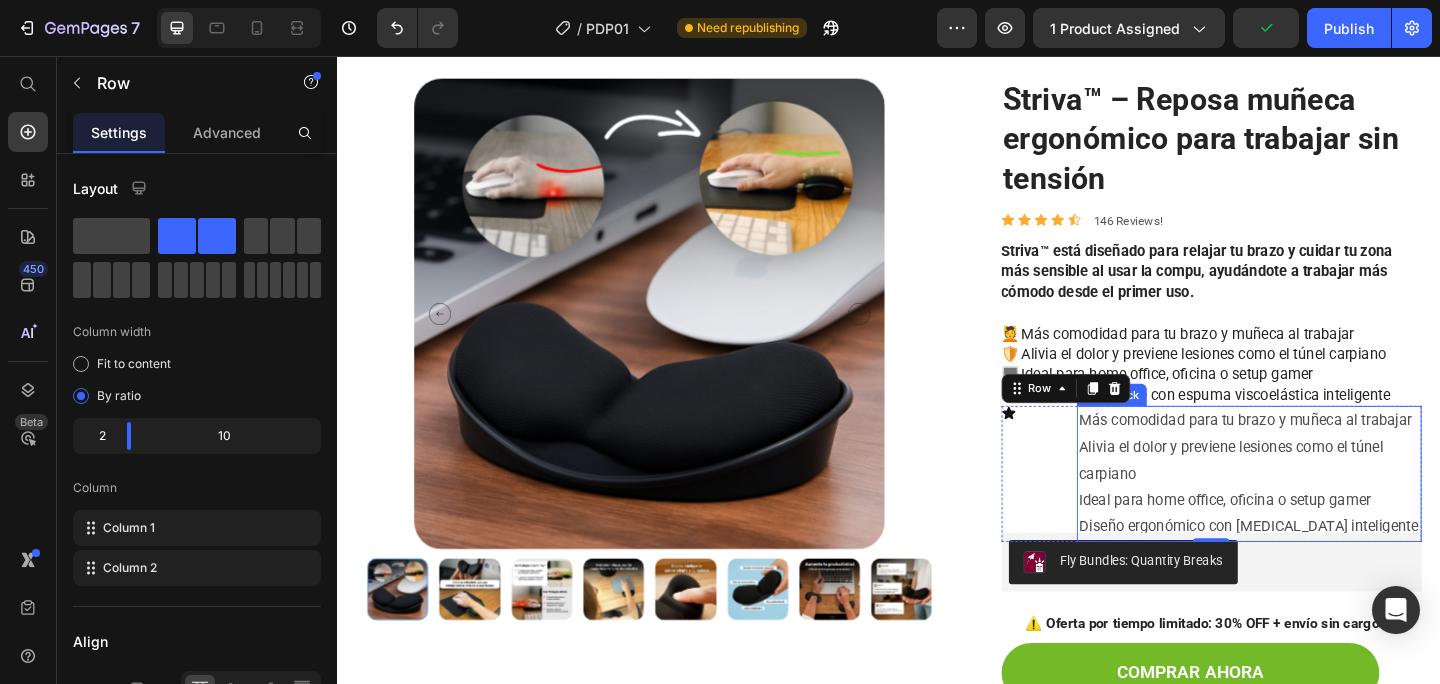 click on "Más comodidad para tu brazo y muñeca al trabajar  Alivia el dolor y previene lesiones como el túnel carpiano Ideal para home office, oficina o setup gamer Diseño ergonómico con [MEDICAL_DATA] inteligente" at bounding box center [1329, 511] 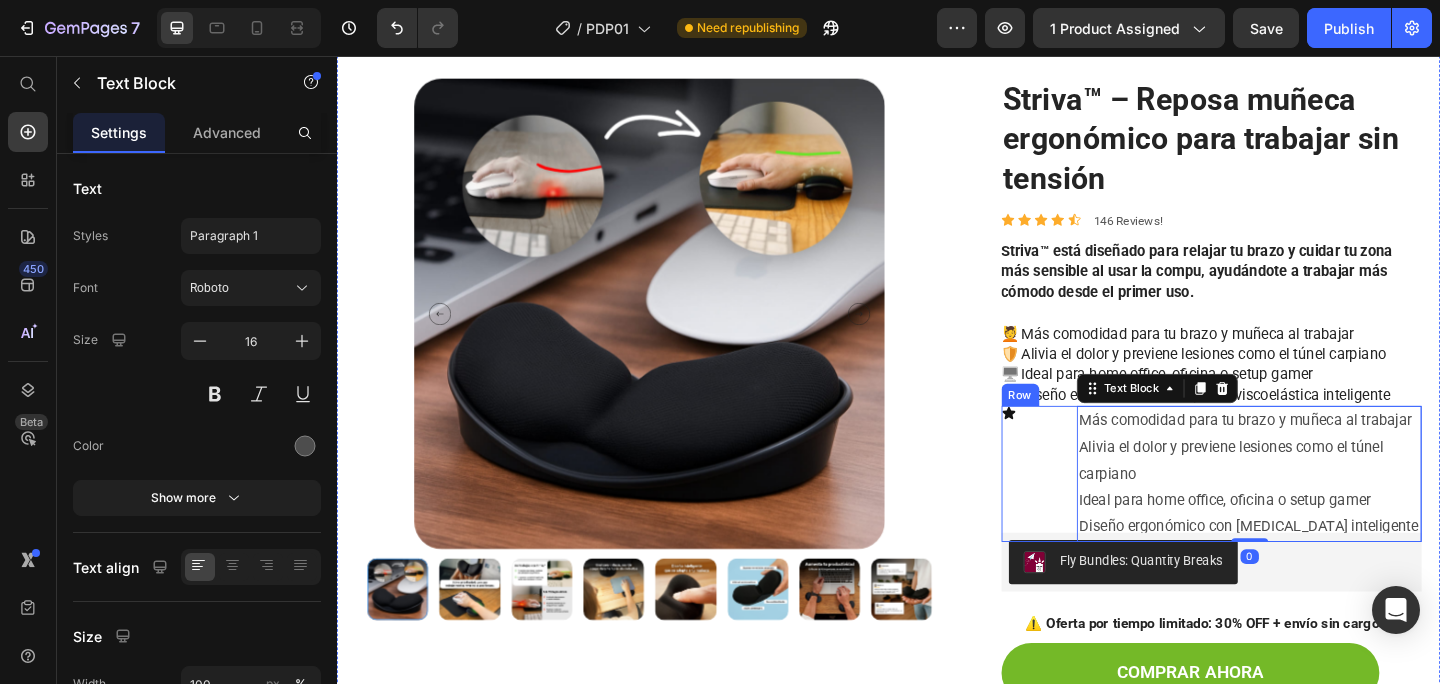 click on "Icon" at bounding box center [1097, 511] 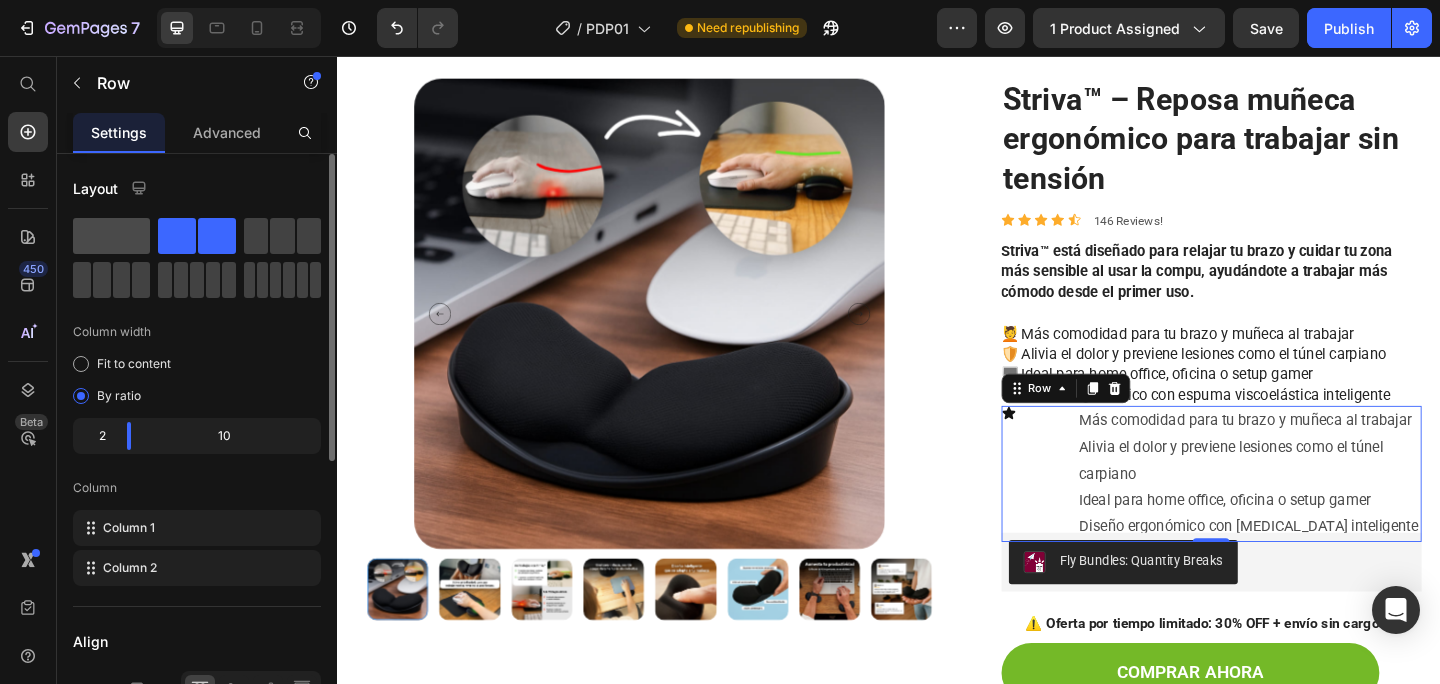 click 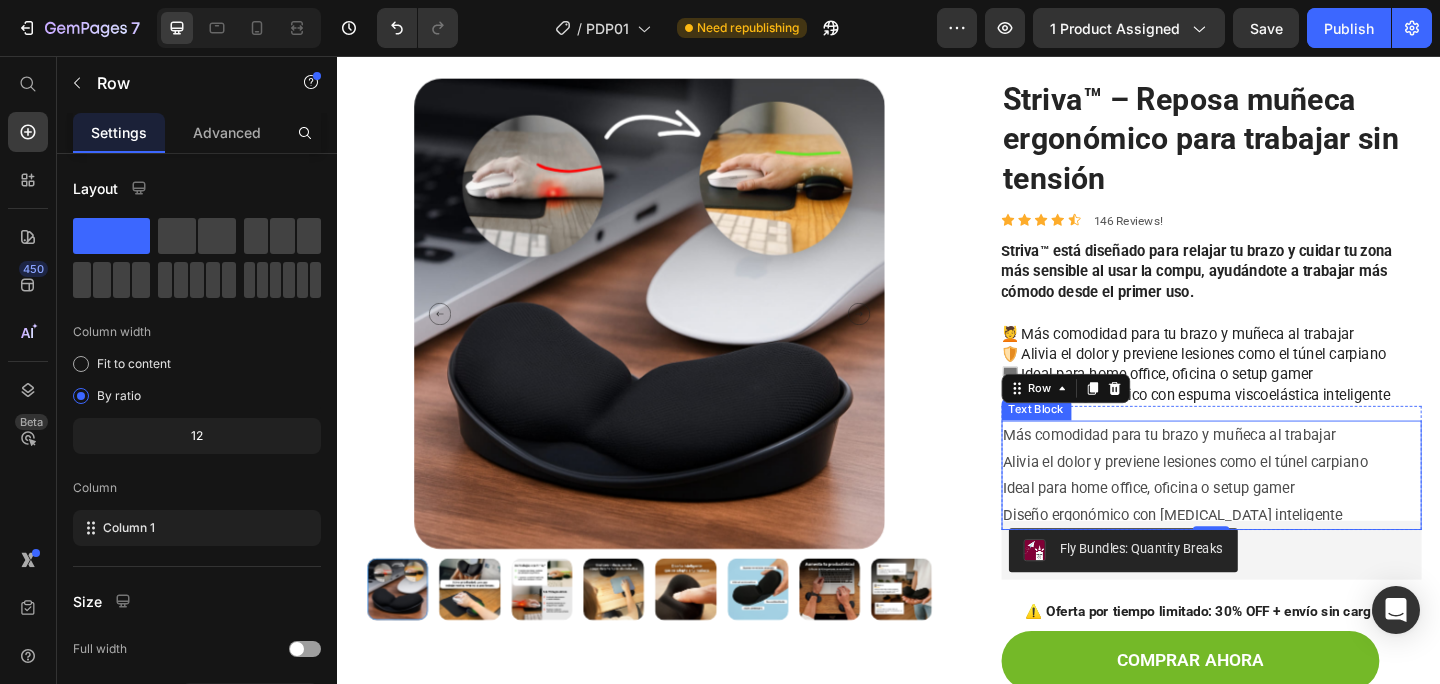 click on "Más comodidad para tu brazo y muñeca al trabajar  Alivia el dolor y previene lesiones como el túnel carpiano Ideal para home office, oficina o setup gamer Diseño ergonómico con [MEDICAL_DATA] inteligente" at bounding box center (1289, 512) 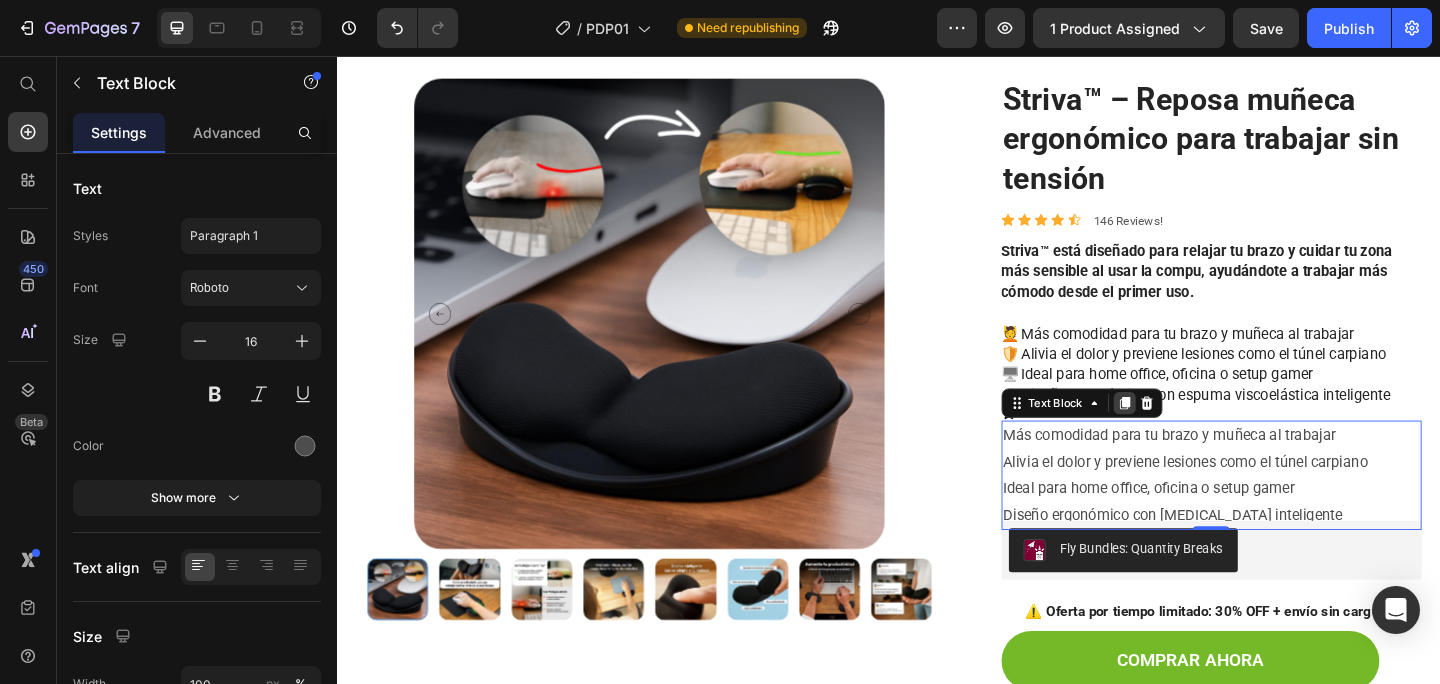 click at bounding box center (1194, 434) 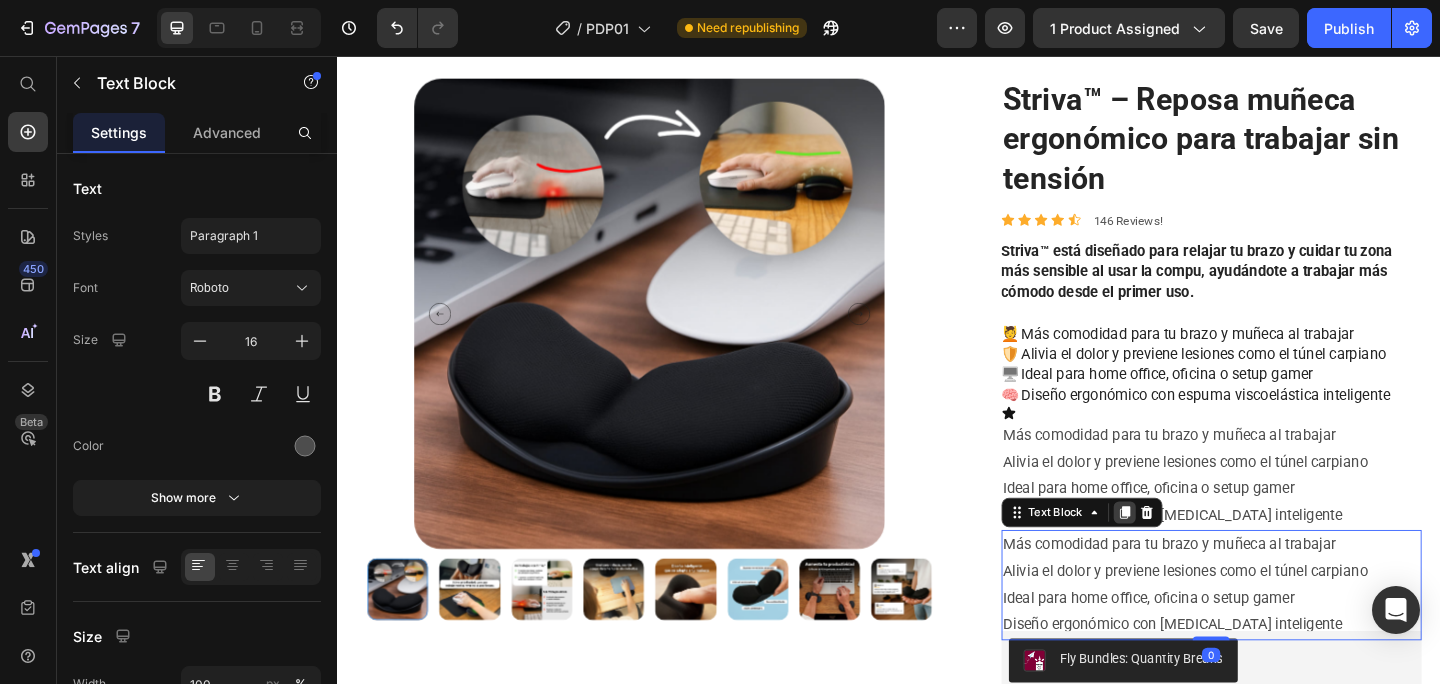 click at bounding box center (1194, 553) 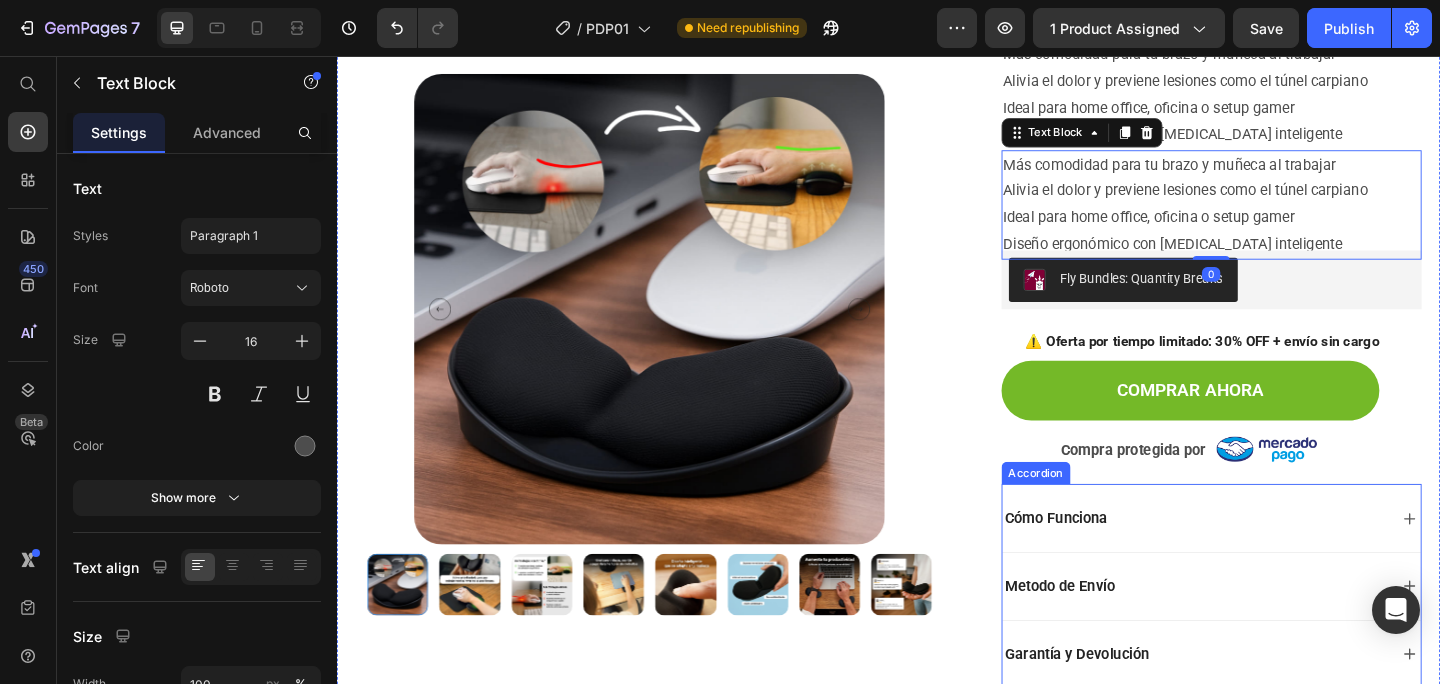scroll, scrollTop: 606, scrollLeft: 0, axis: vertical 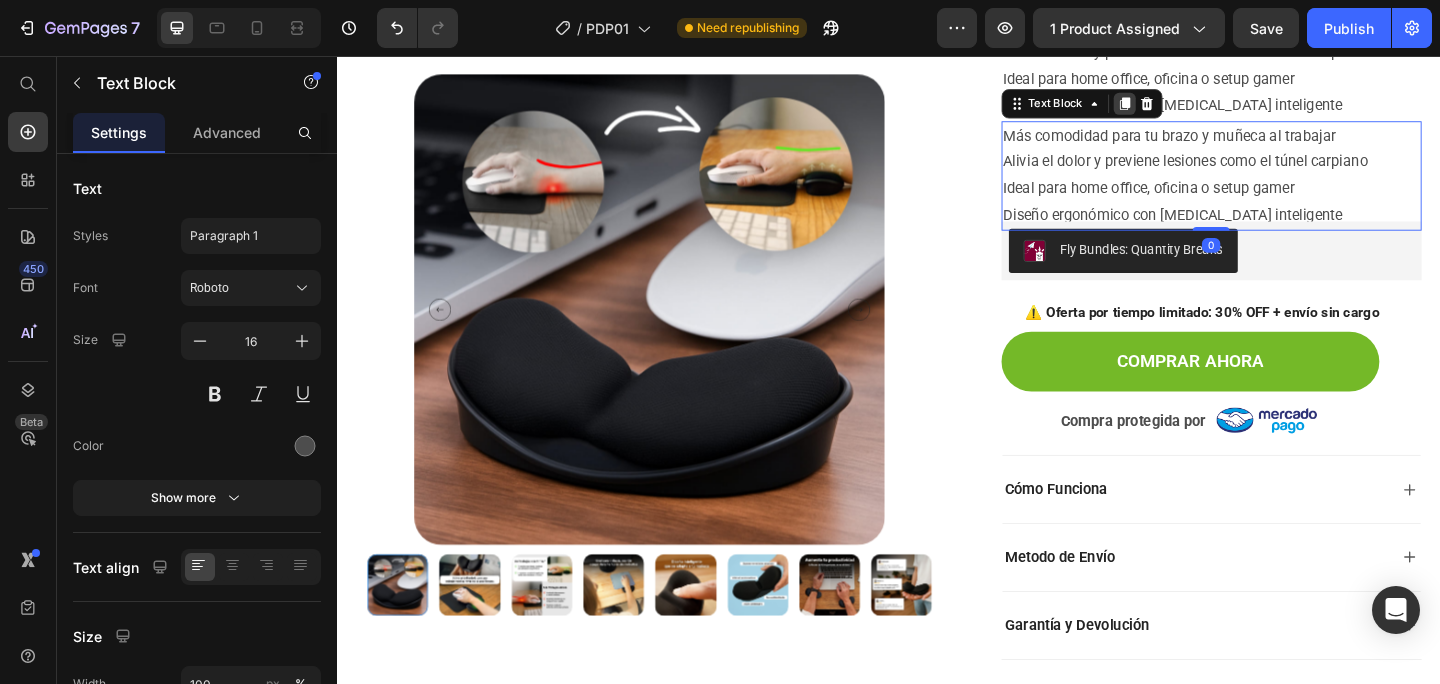 click at bounding box center (1194, 108) 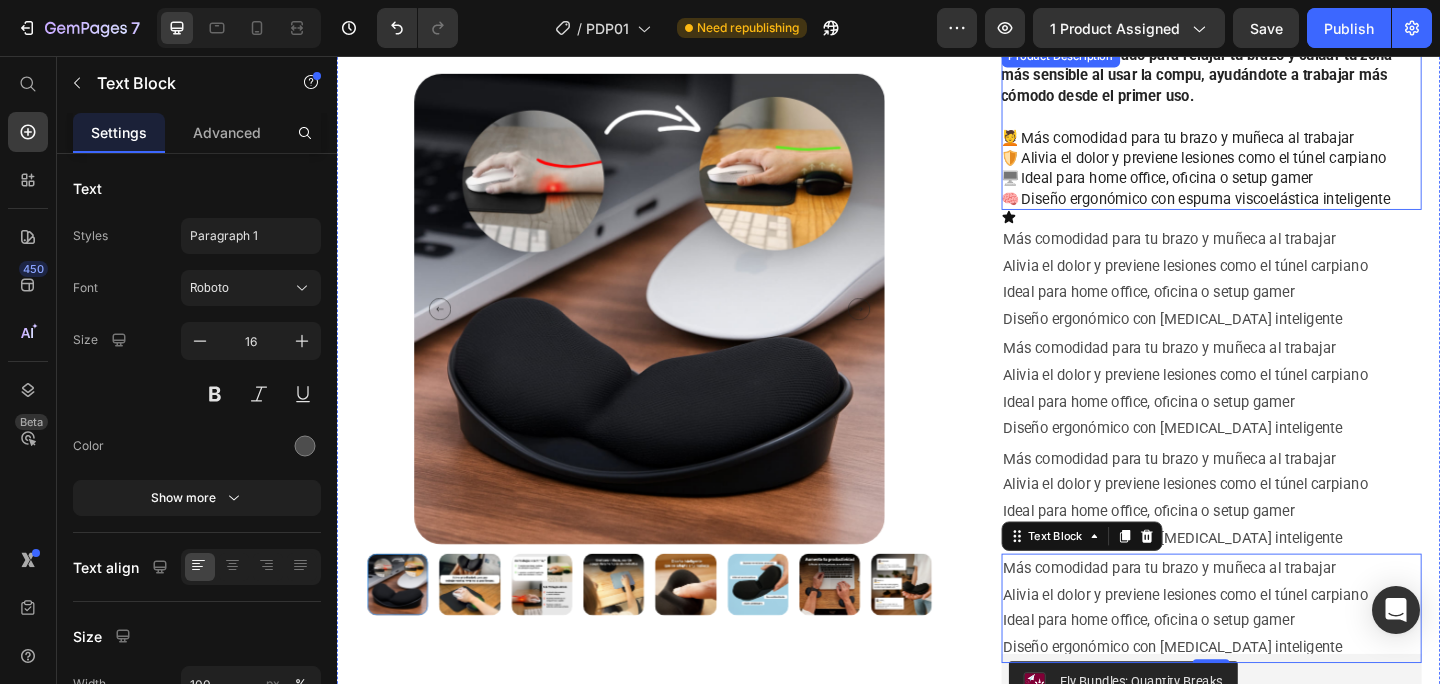 scroll, scrollTop: 206, scrollLeft: 0, axis: vertical 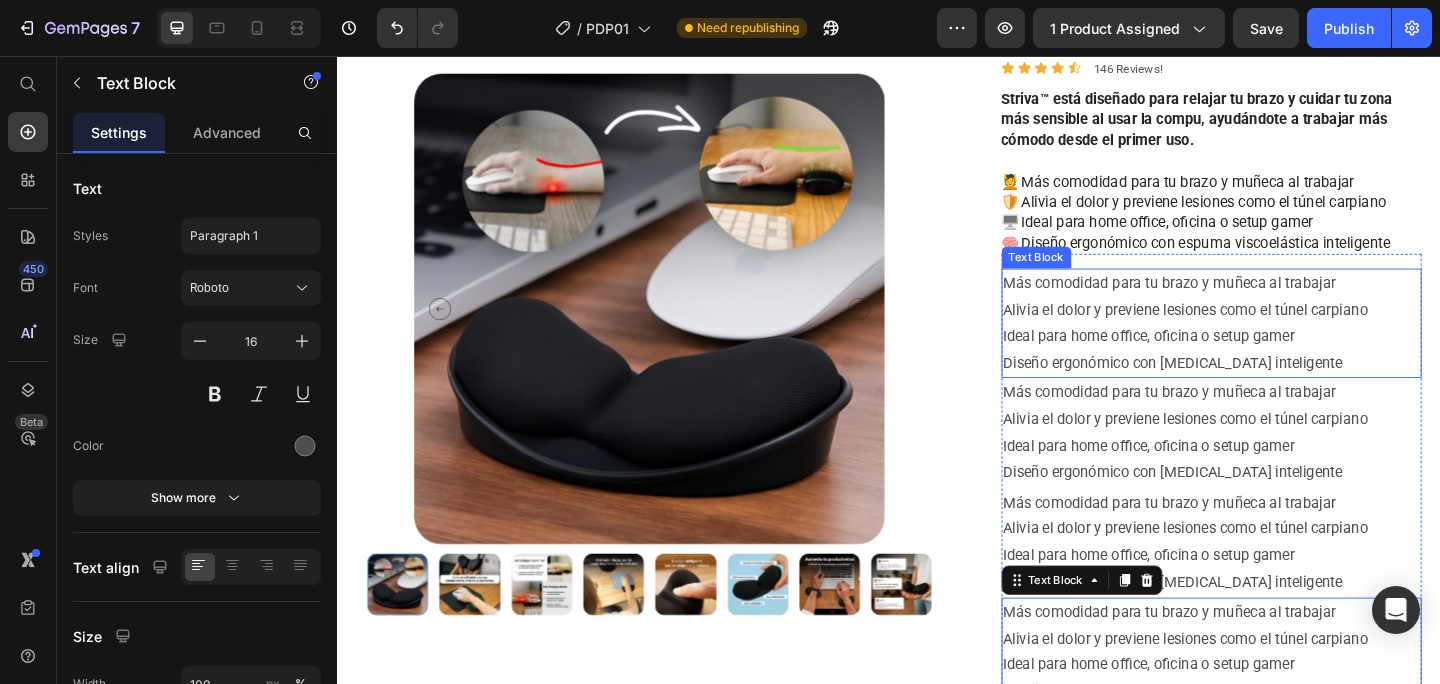 click on "Más comodidad para tu brazo y muñeca al trabajar  Alivia el dolor y previene lesiones como el túnel carpiano Ideal para home office, oficina o setup gamer Diseño ergonómico con [MEDICAL_DATA] inteligente" at bounding box center (1289, 347) 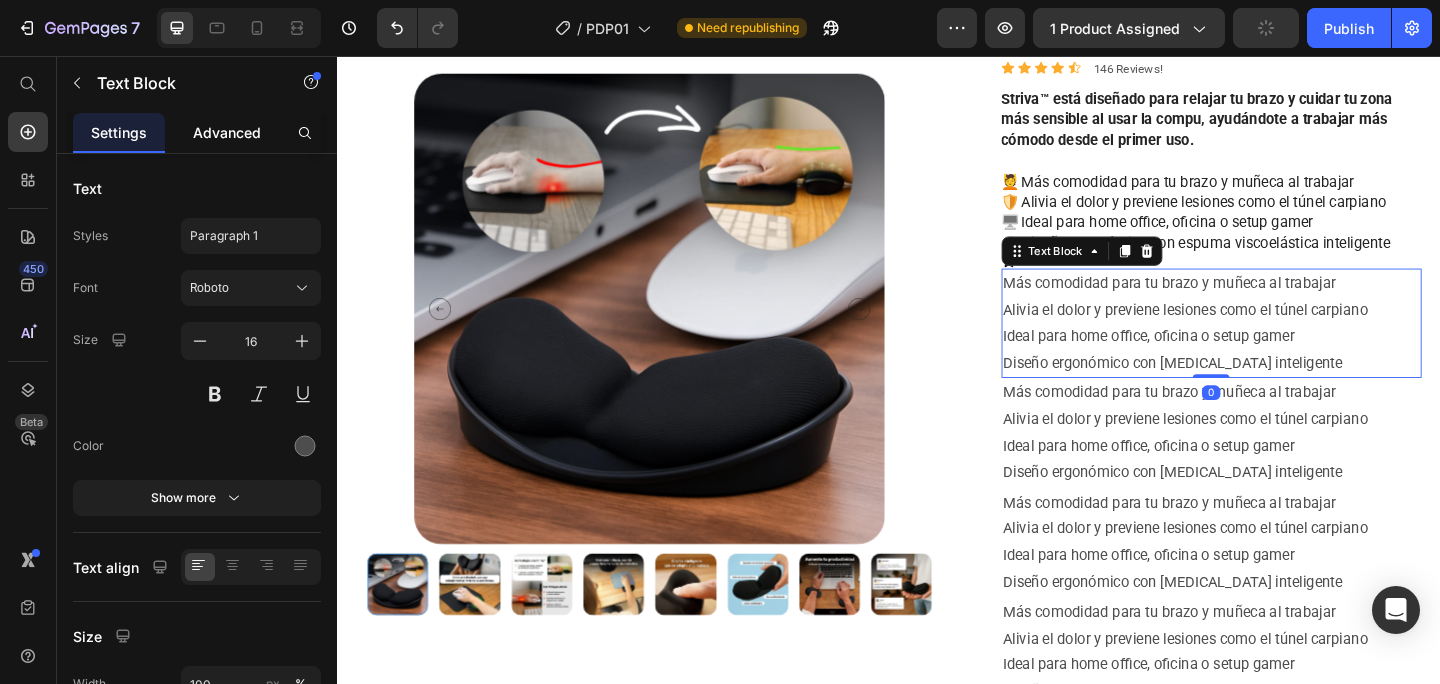click on "Advanced" at bounding box center (227, 132) 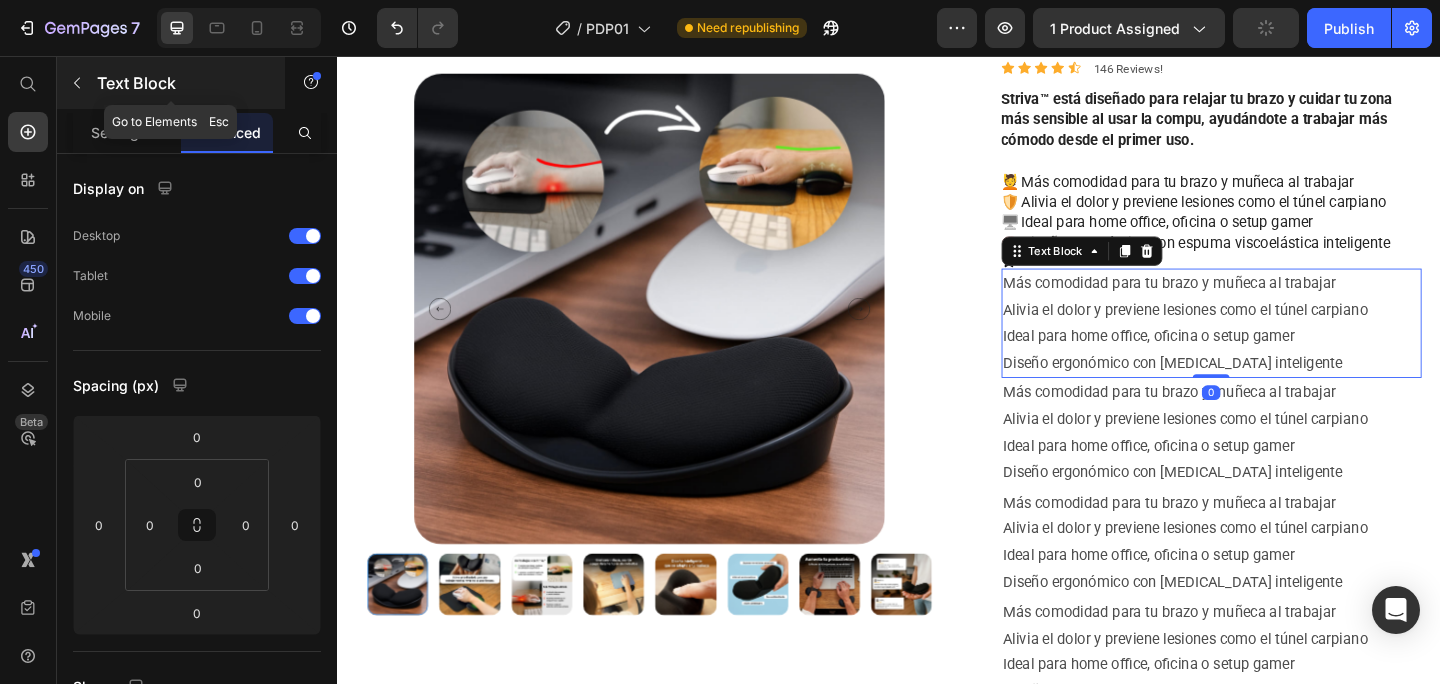 click at bounding box center (77, 83) 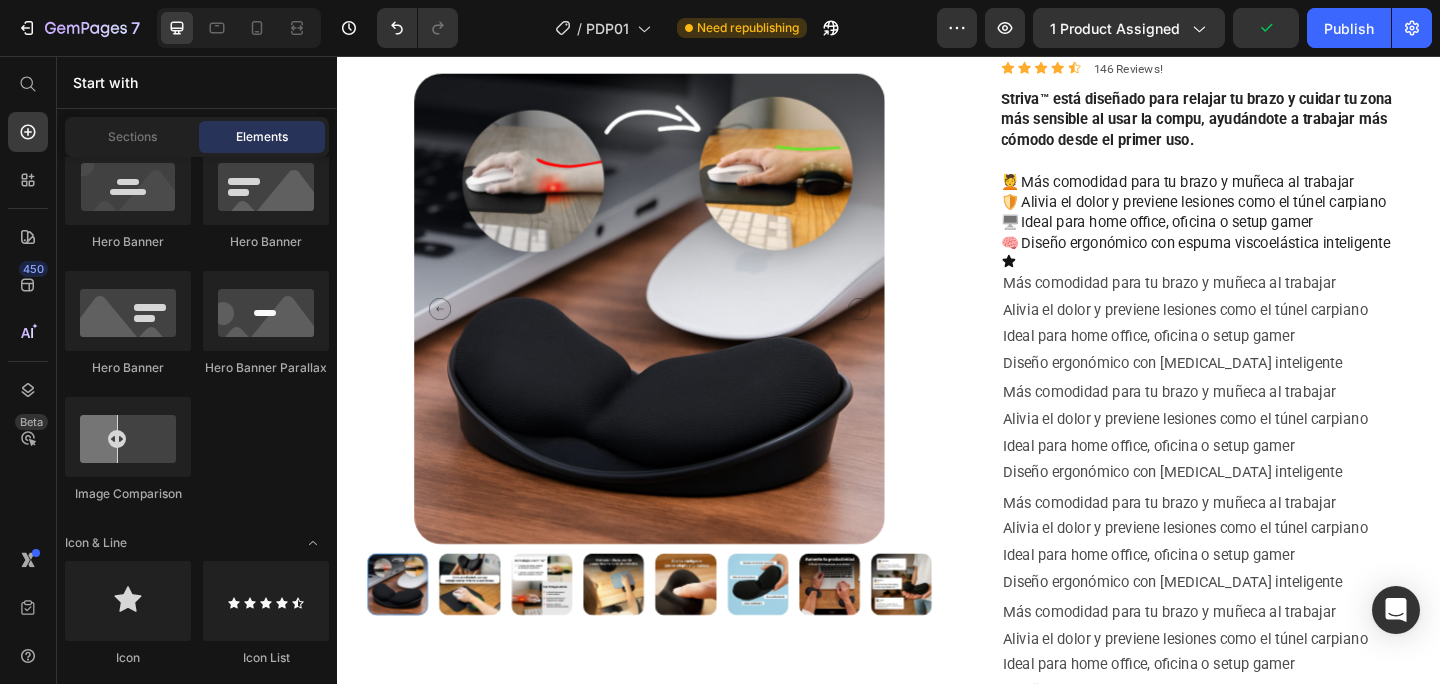 scroll, scrollTop: 886, scrollLeft: 0, axis: vertical 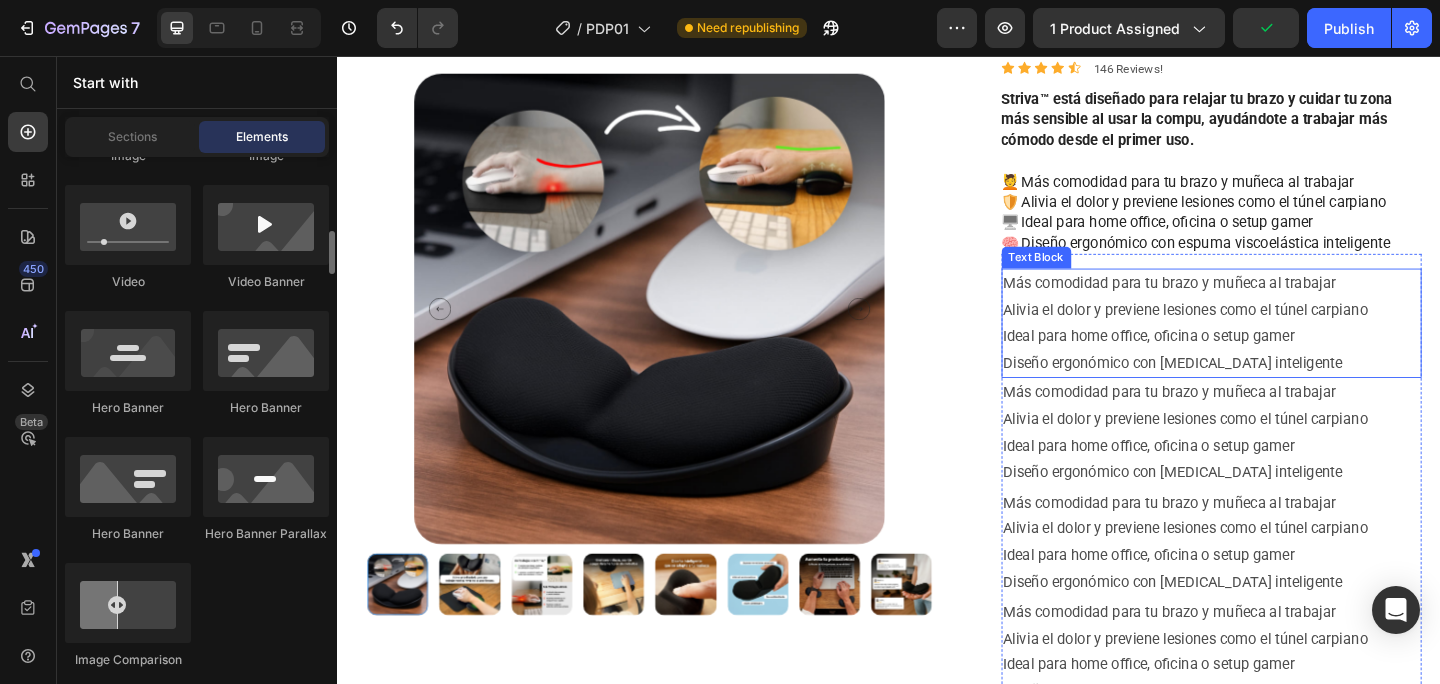 click on "Más comodidad para tu brazo y muñeca al trabajar  Alivia el dolor y previene lesiones como el túnel carpiano Ideal para home office, oficina o setup gamer Diseño ergonómico con [MEDICAL_DATA] inteligente" at bounding box center (1289, 347) 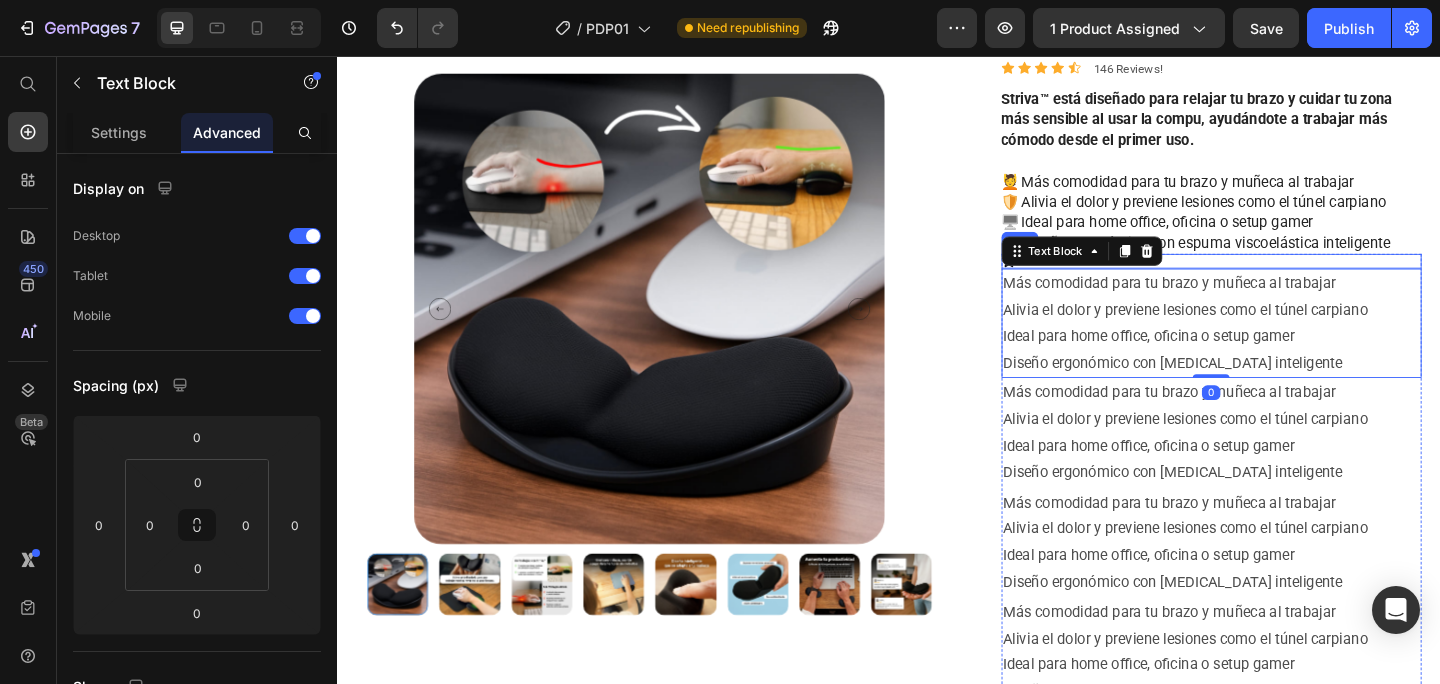 click on "Icon" at bounding box center [1289, 280] 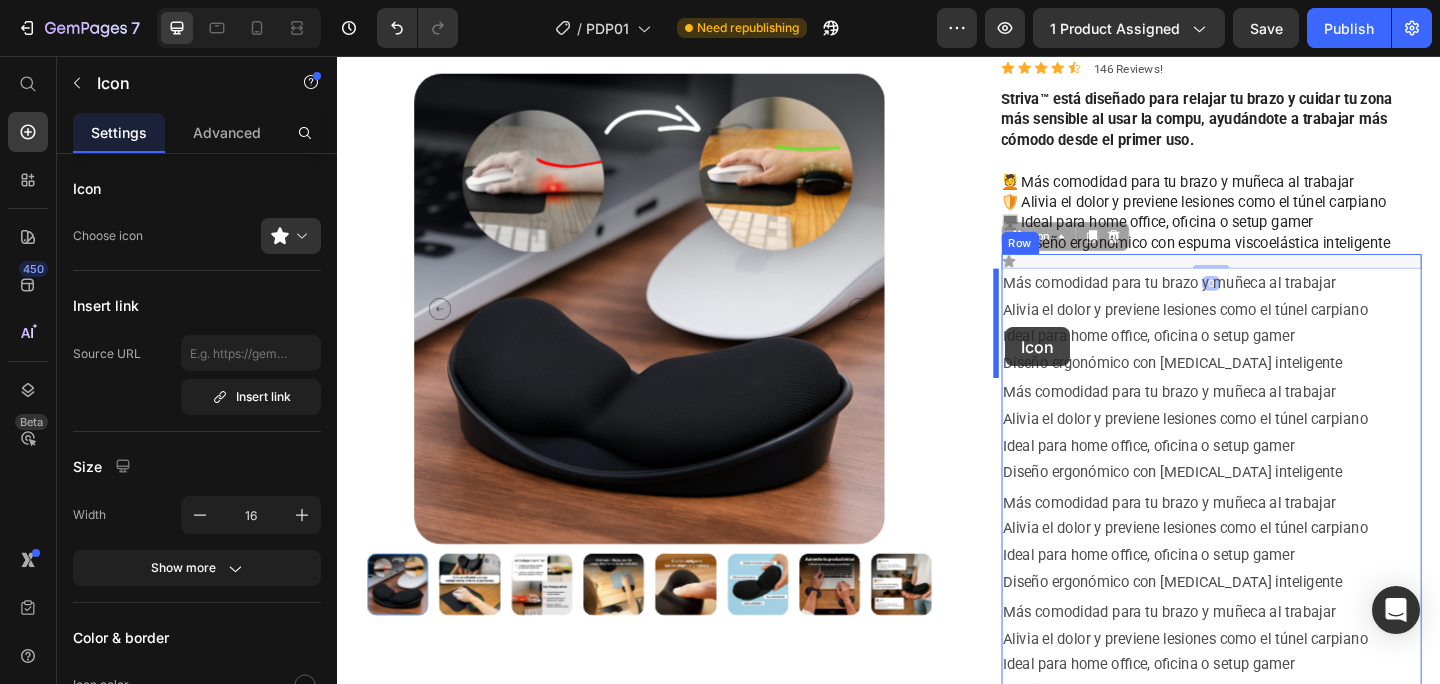 drag, startPoint x: 1064, startPoint y: 279, endPoint x: 1064, endPoint y: 351, distance: 72 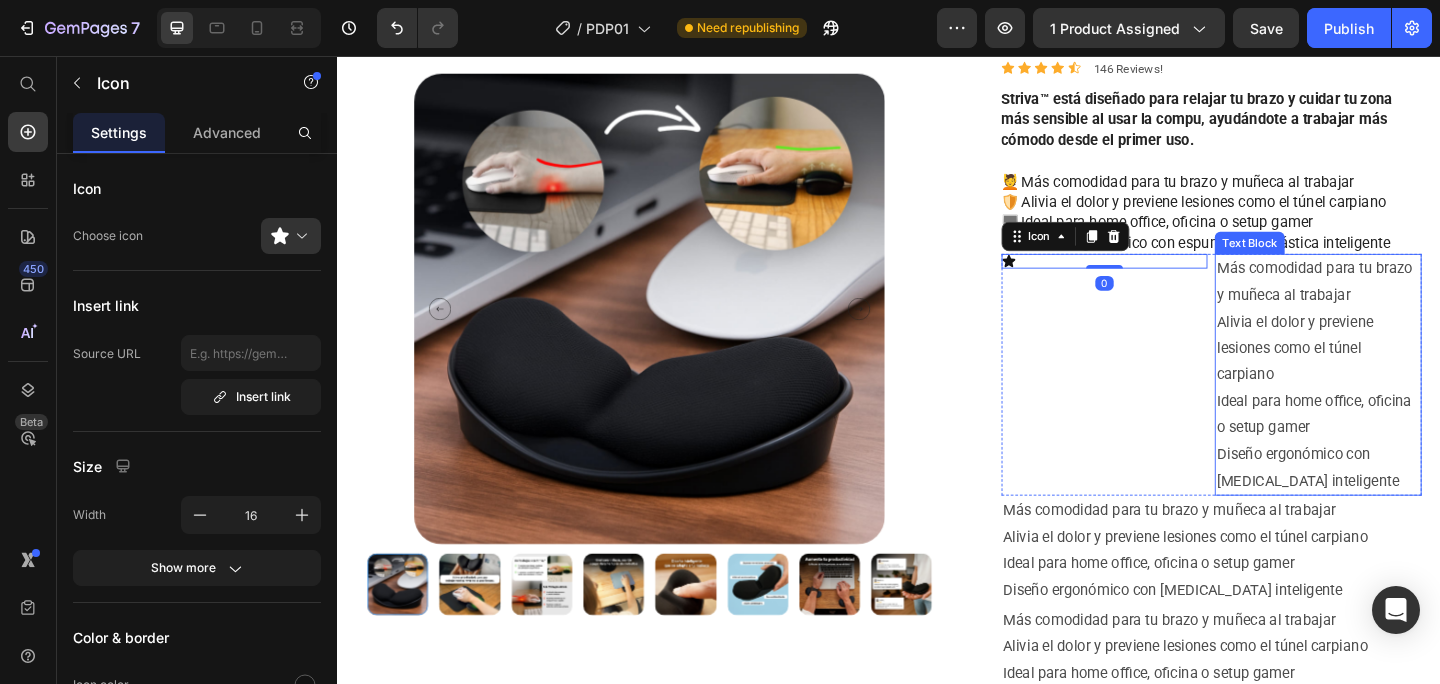 click on "Más comodidad para tu brazo y muñeca al trabajar  Alivia el dolor y previene lesiones como el túnel carpiano Ideal para home office, oficina o setup gamer Diseño ergonómico con [MEDICAL_DATA] inteligente" at bounding box center (1404, 403) 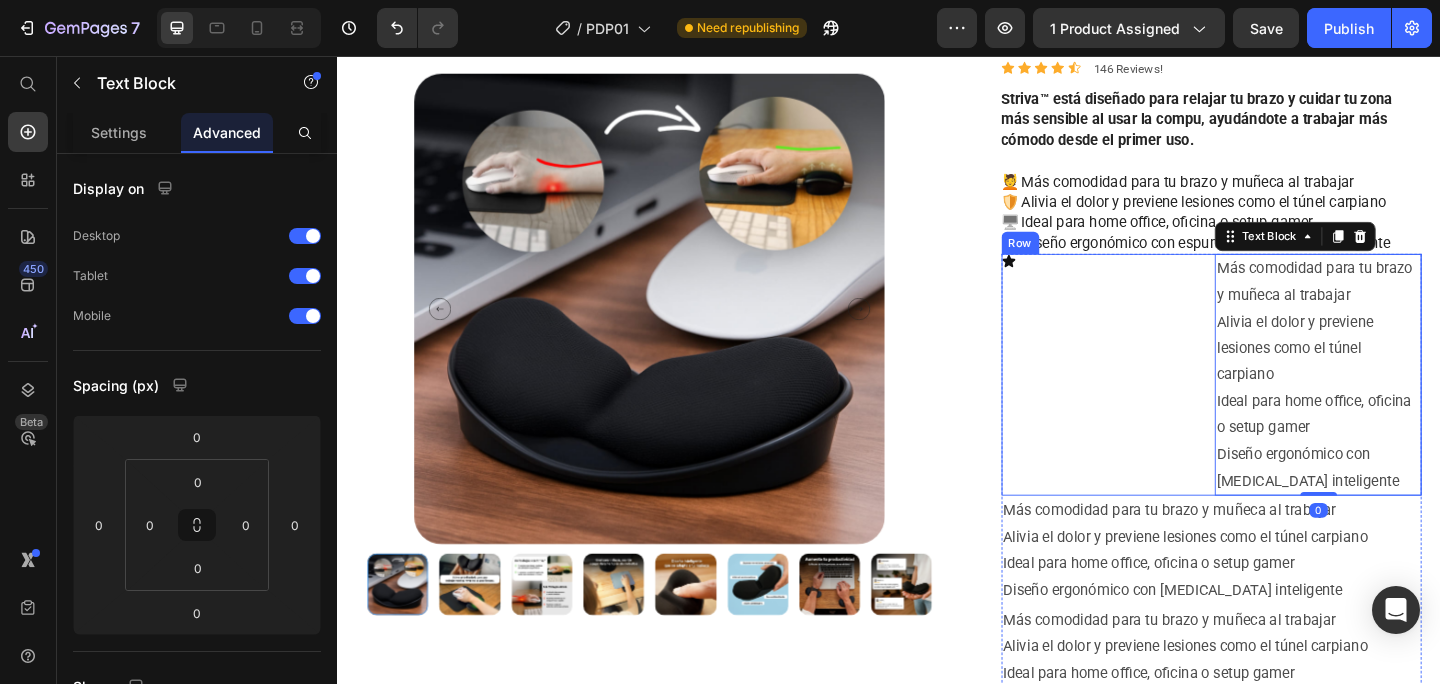 click on "Icon" at bounding box center [1172, 403] 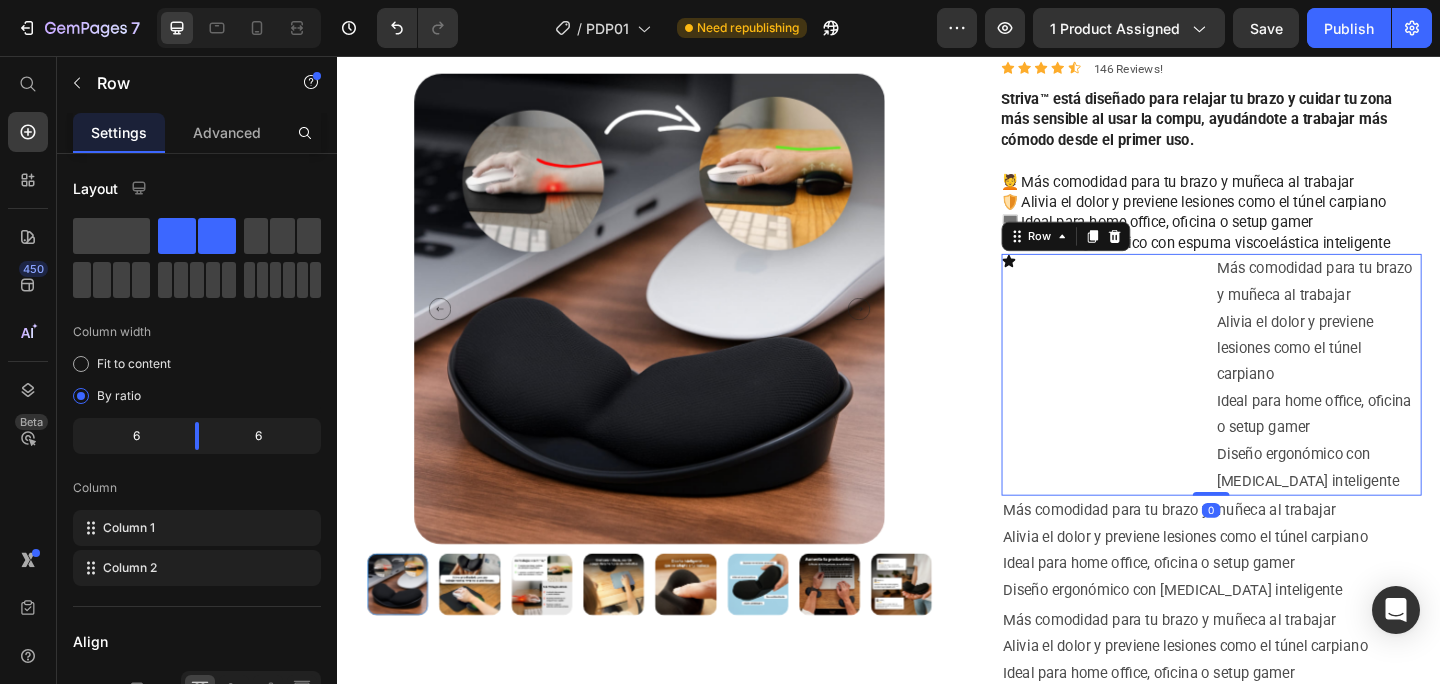 click on "Icon Más comodidad para tu brazo y muñeca al trabajar  Alivia el dolor y previene lesiones como el túnel carpiano Ideal para home office, oficina o setup gamer Diseño ergonómico con [MEDICAL_DATA] inteligente Text Block Row   0" at bounding box center [1289, 403] 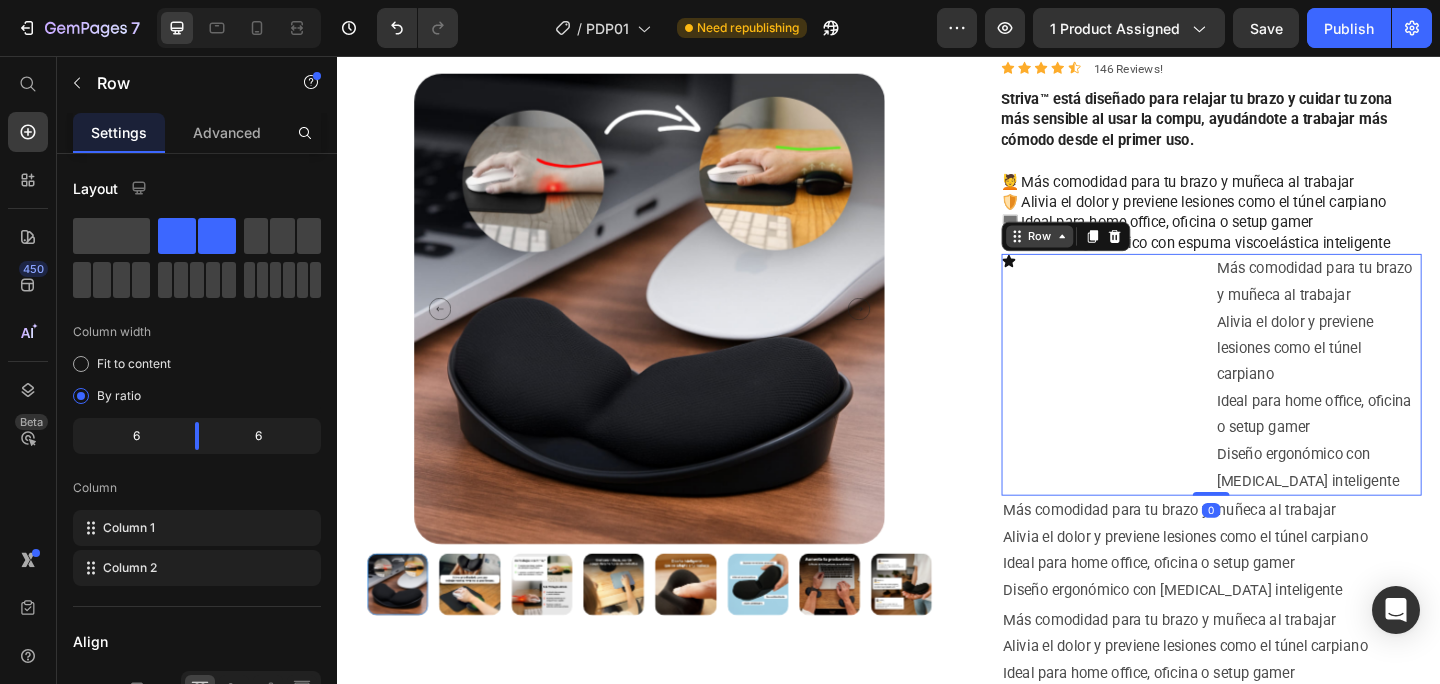 click on "Row" at bounding box center [1101, 253] 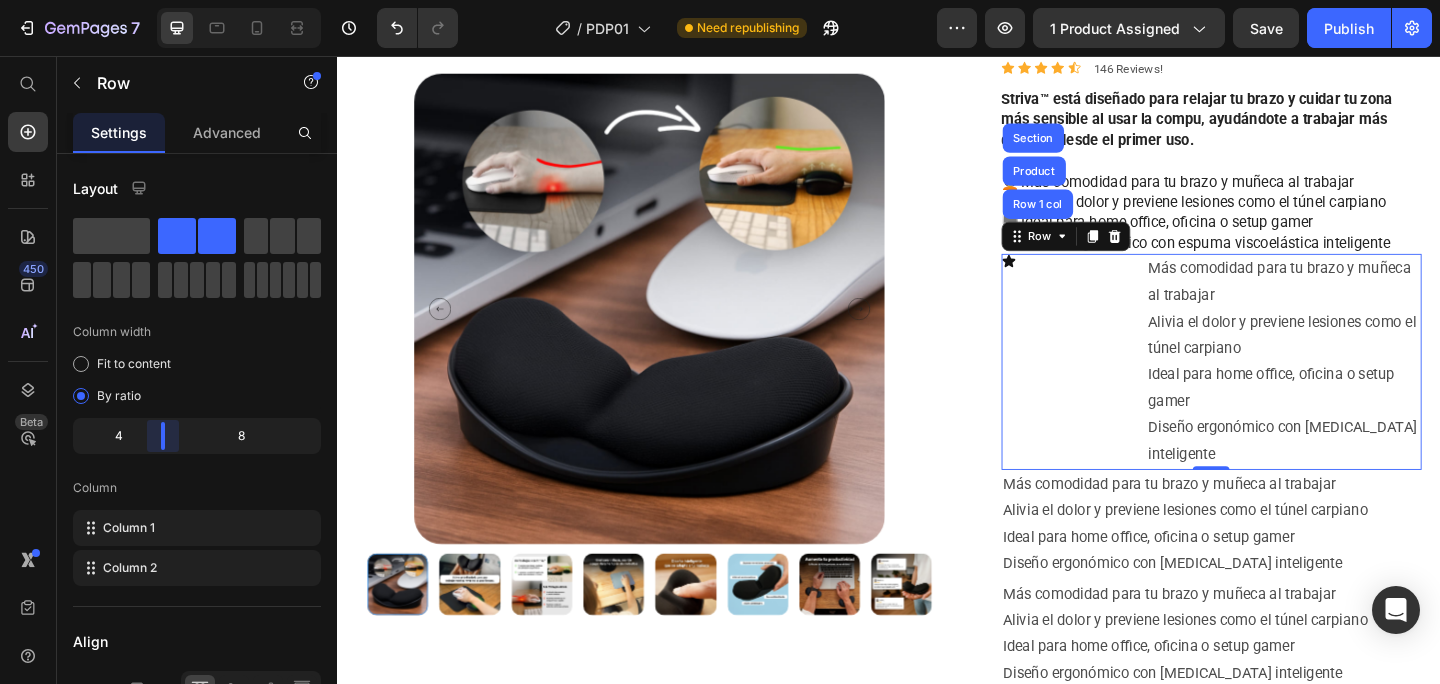 drag, startPoint x: 202, startPoint y: 440, endPoint x: 18, endPoint y: 440, distance: 184 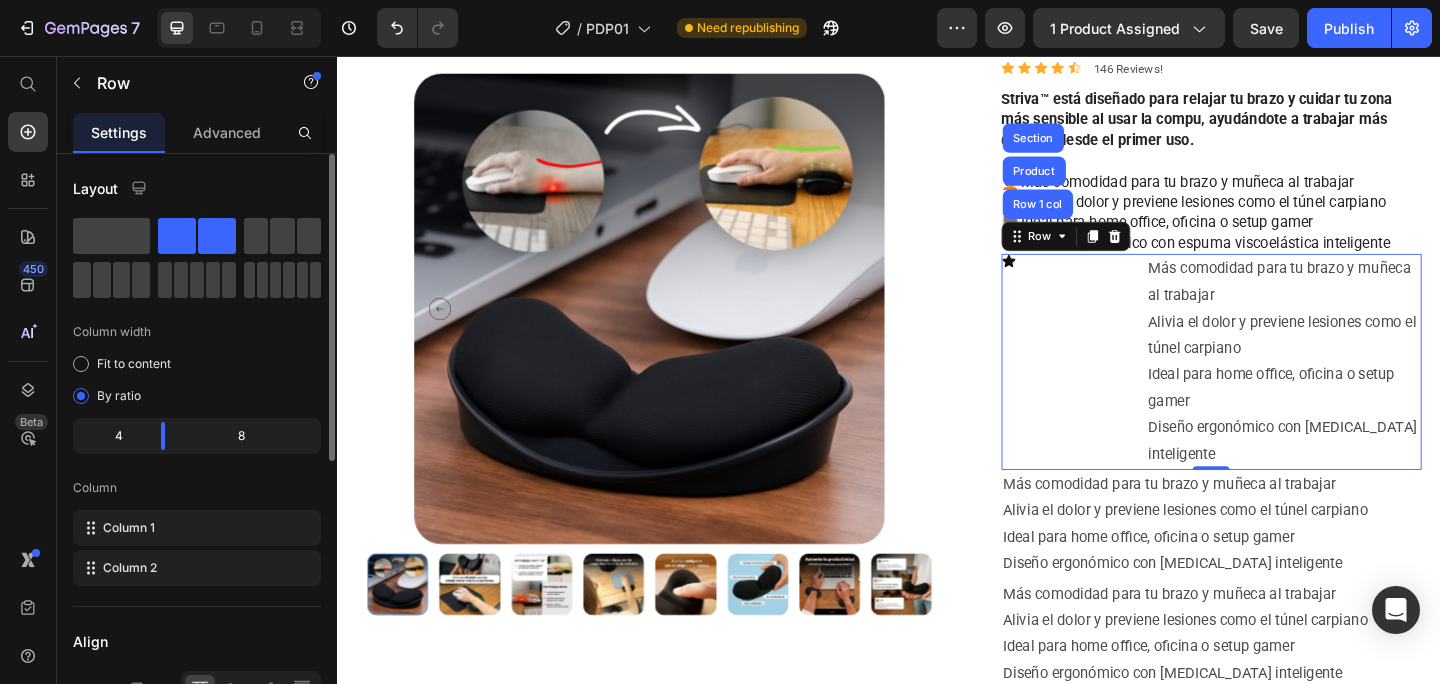 click on "4" 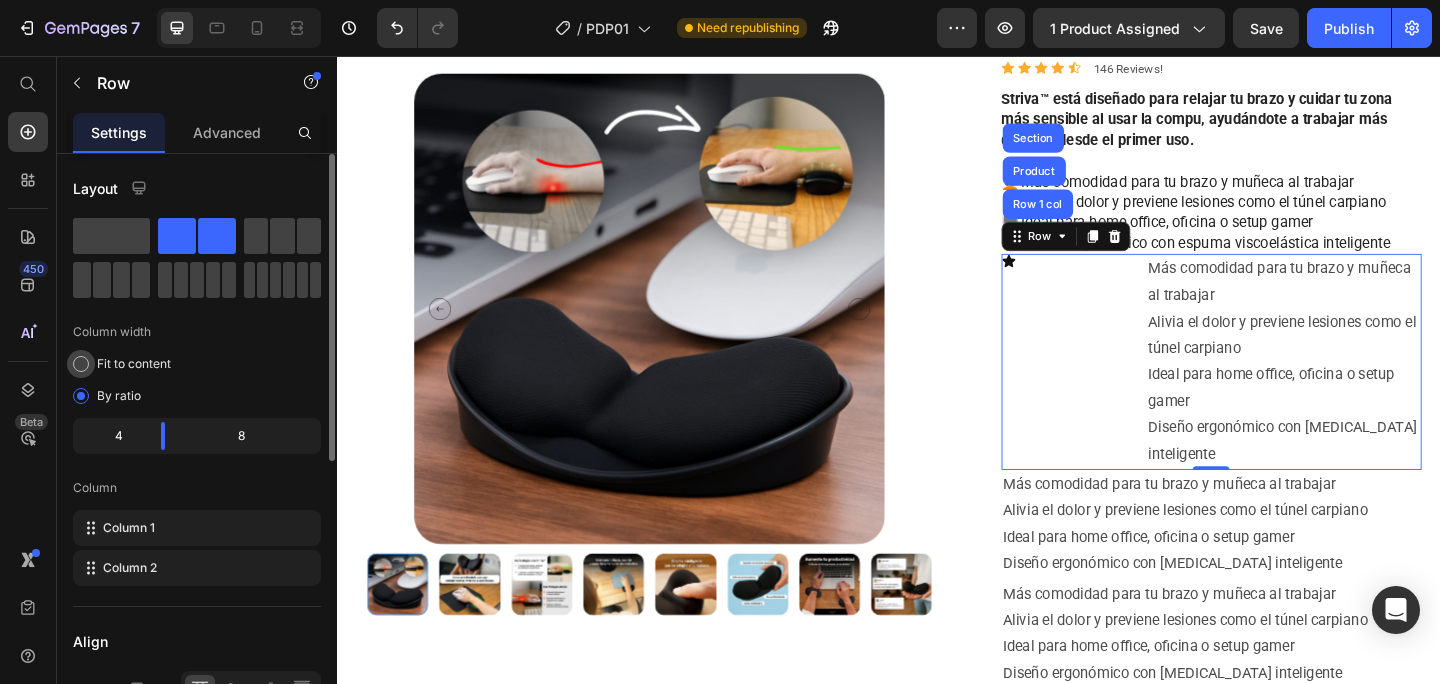 click at bounding box center [81, 364] 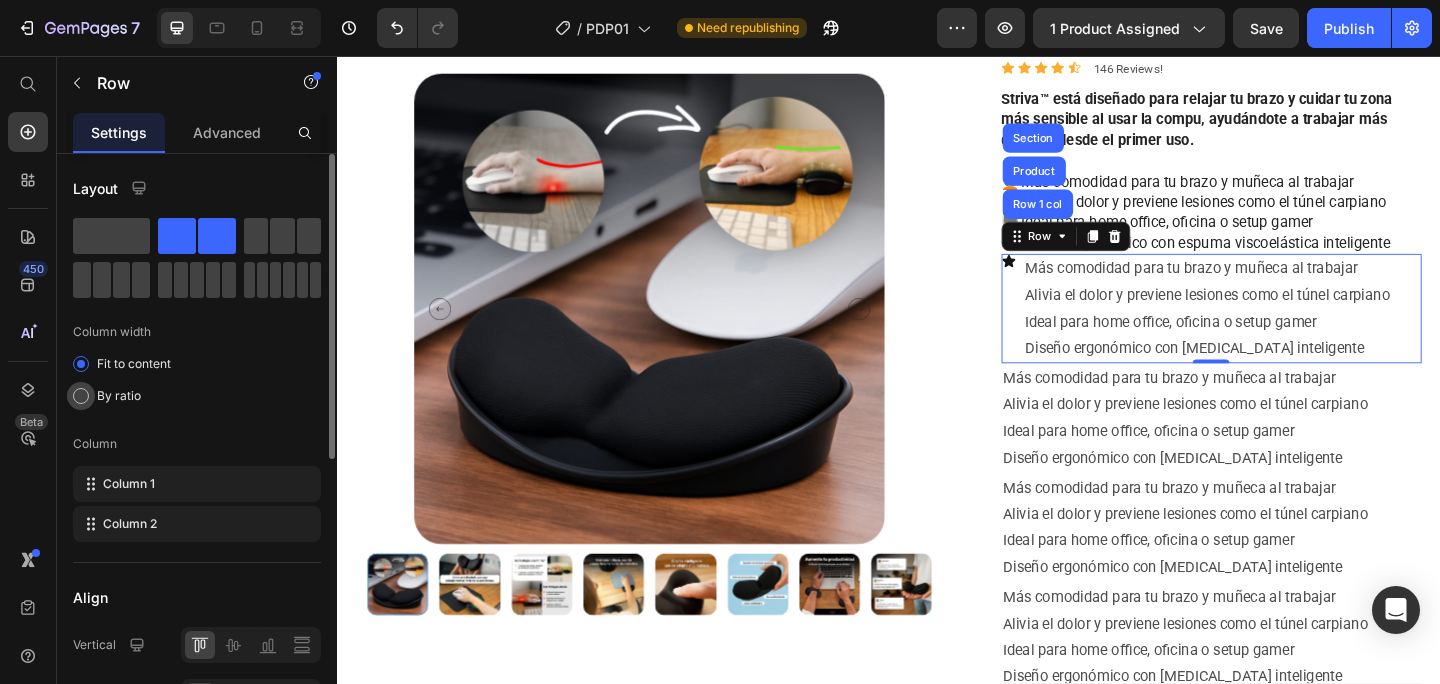 click on "By ratio" 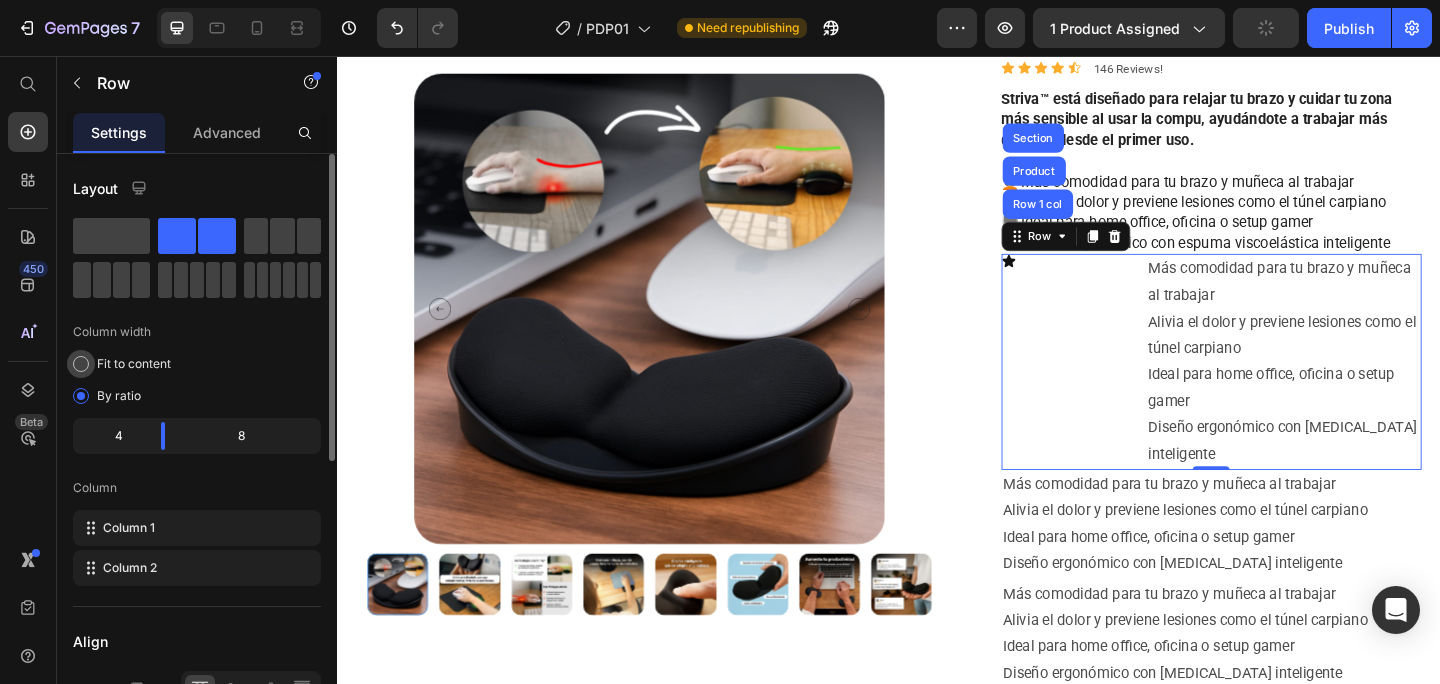 click at bounding box center (81, 364) 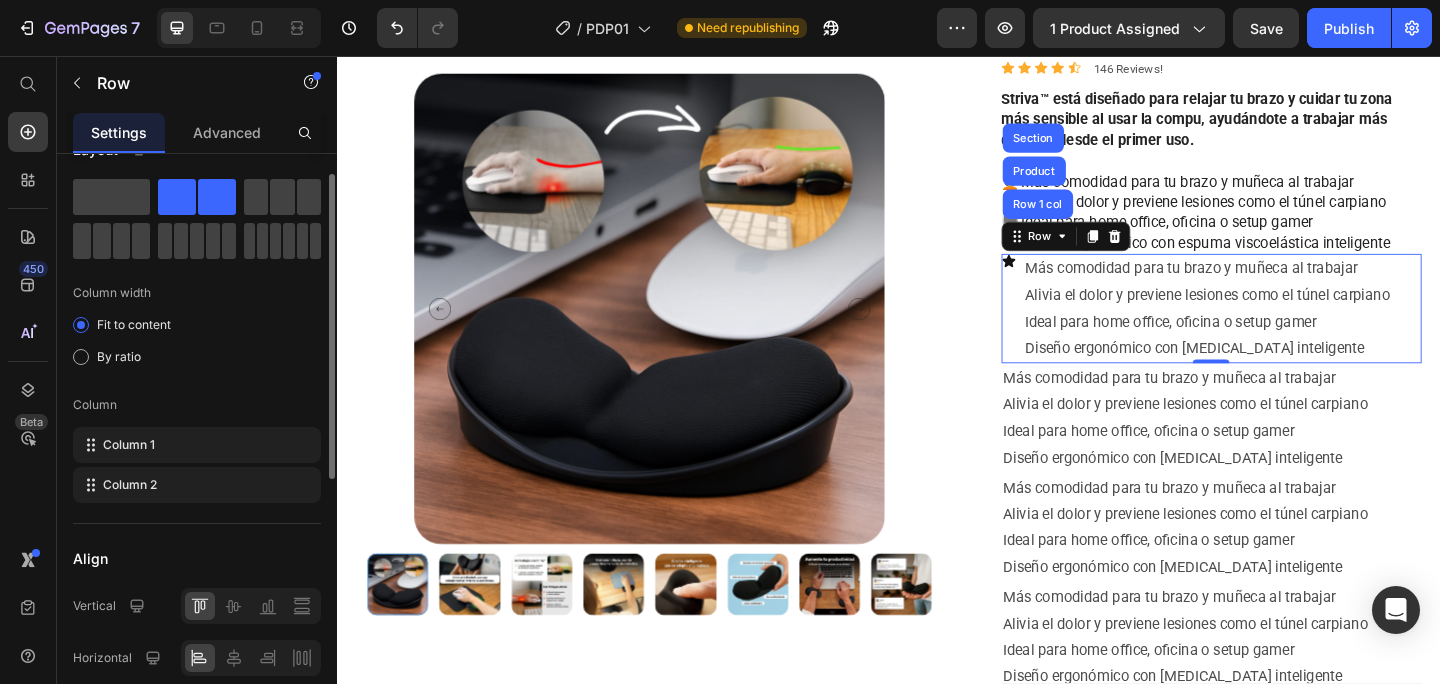 scroll, scrollTop: 80, scrollLeft: 0, axis: vertical 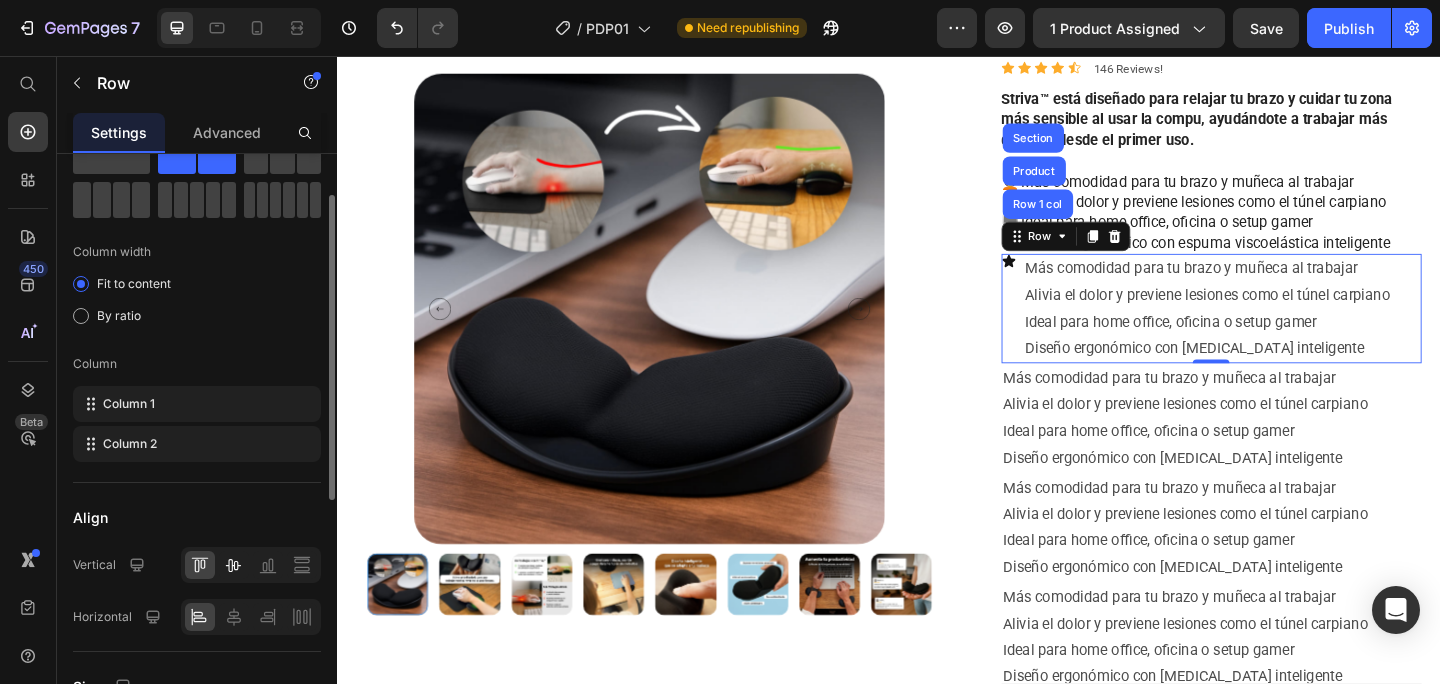 click 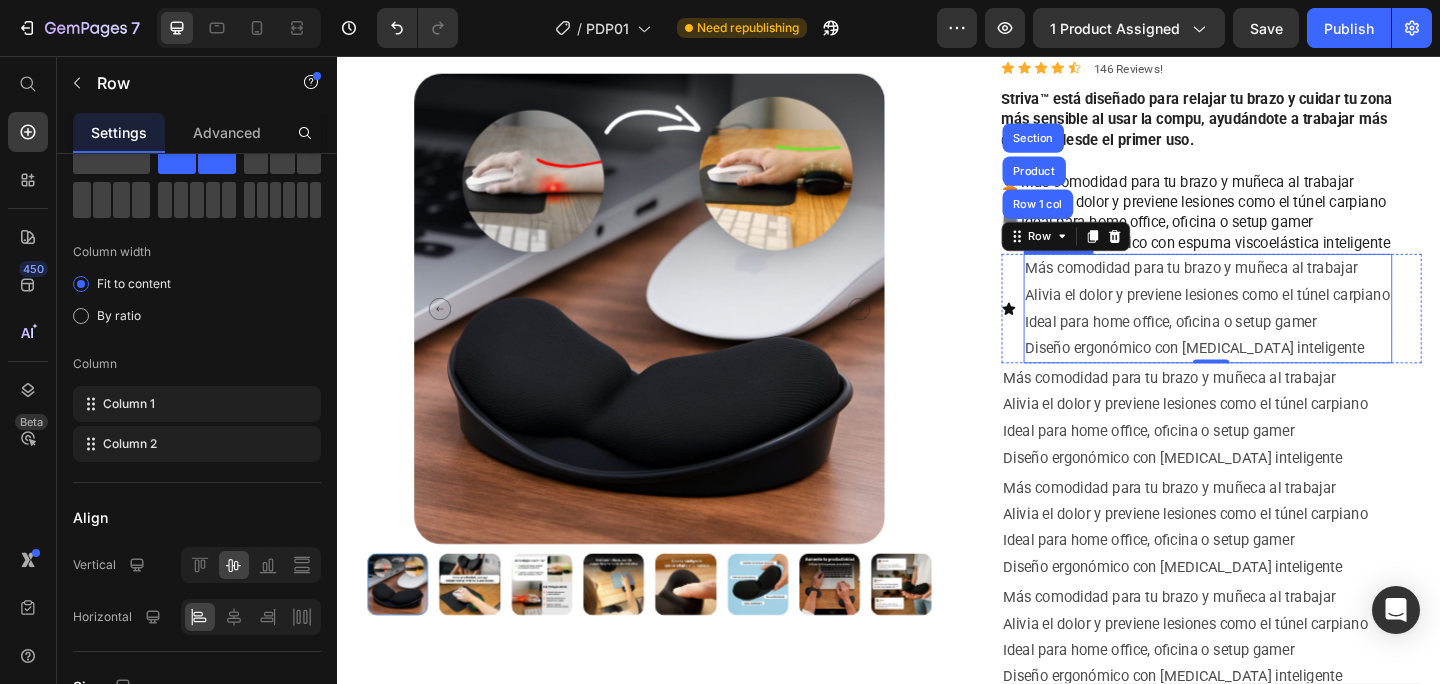click on "Más comodidad para tu brazo y muñeca al trabajar  Alivia el dolor y previene lesiones como el túnel carpiano Ideal para home office, oficina o setup gamer Diseño ergonómico con [MEDICAL_DATA] inteligente" at bounding box center [1284, 331] 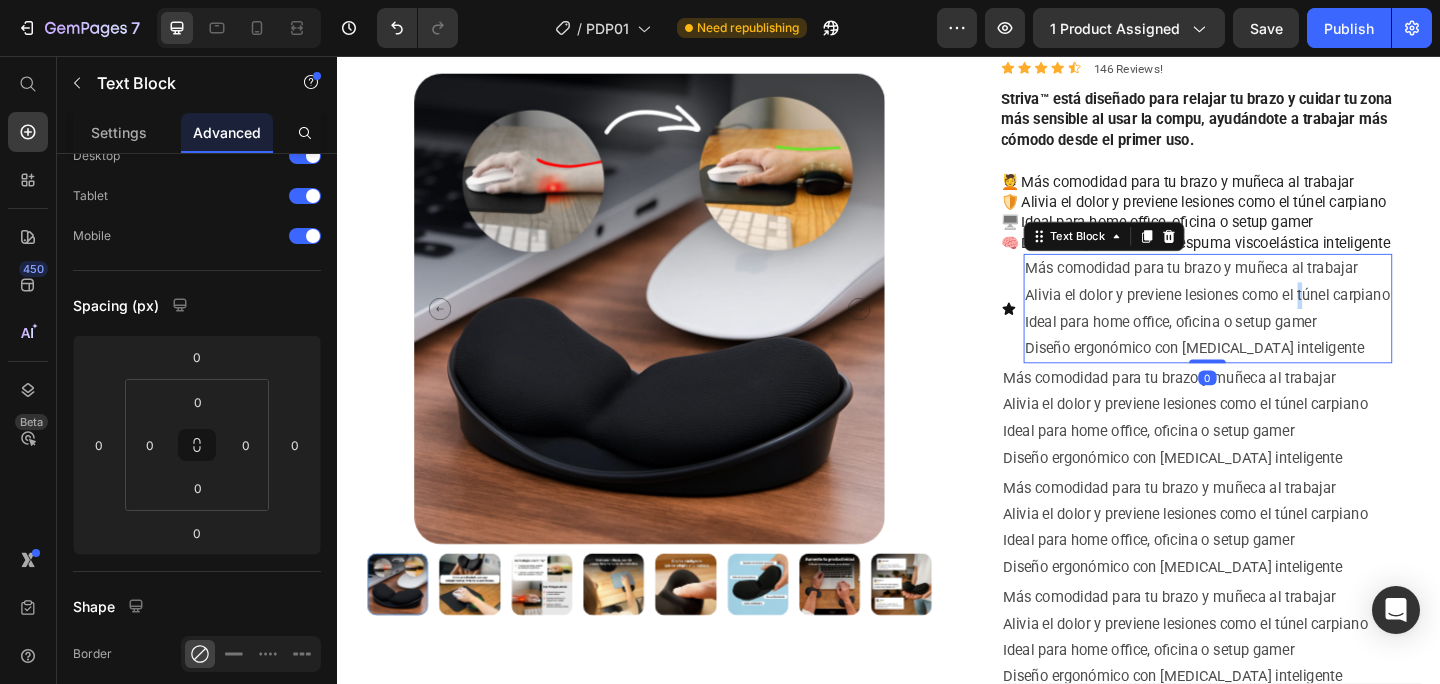 click on "Más comodidad para tu brazo y muñeca al trabajar  Alivia el dolor y previene lesiones como el túnel carpiano Ideal para home office, oficina o setup gamer Diseño ergonómico con [MEDICAL_DATA] inteligente" at bounding box center (1284, 331) 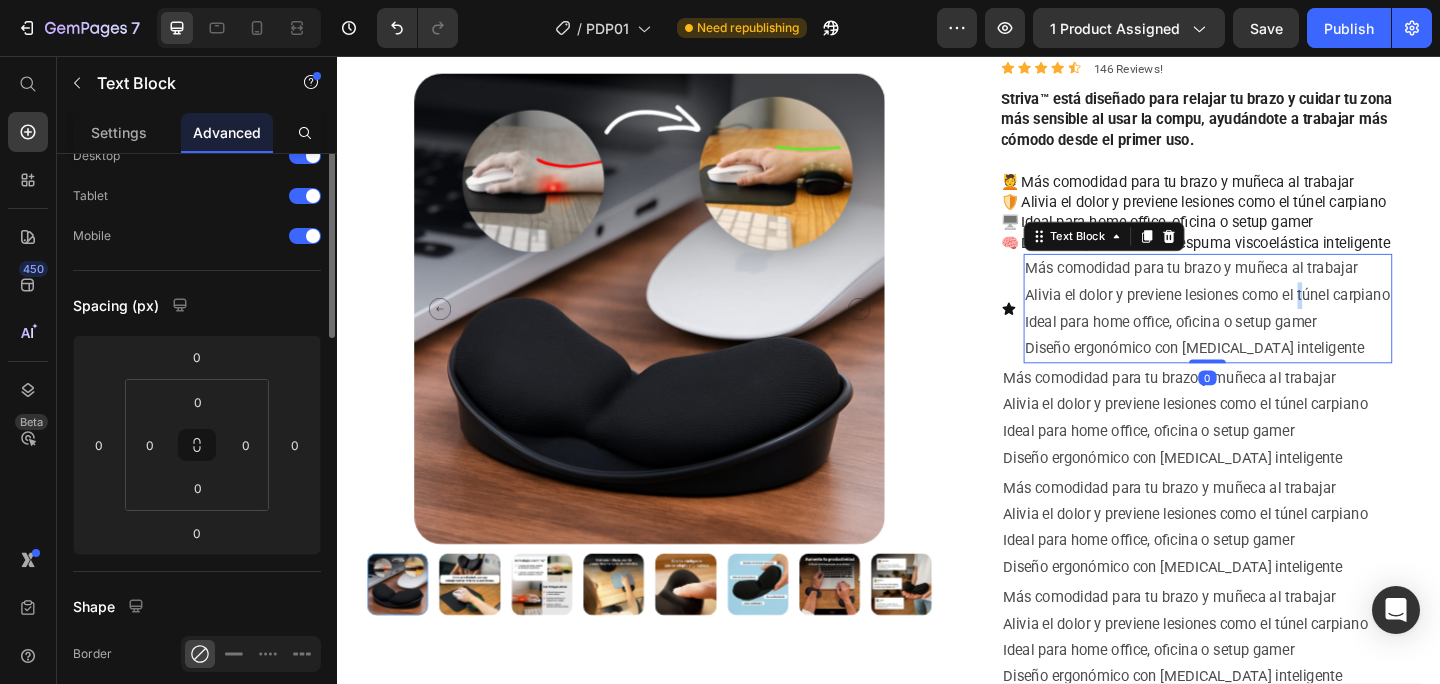 scroll, scrollTop: 0, scrollLeft: 0, axis: both 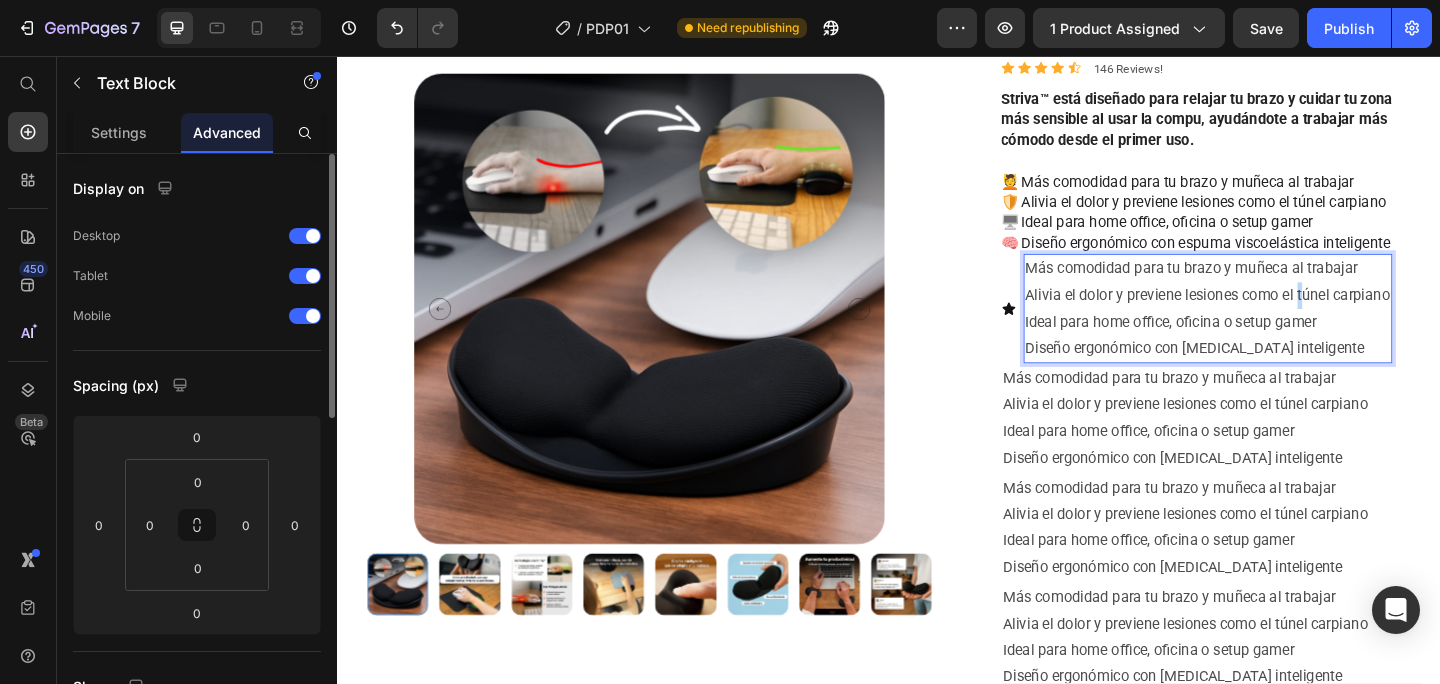 click on "Más comodidad para tu brazo y muñeca al trabajar  Alivia el dolor y previene lesiones como el túnel carpiano Ideal para home office, oficina o setup gamer Diseño ergonómico con [MEDICAL_DATA] inteligente" at bounding box center [1284, 331] 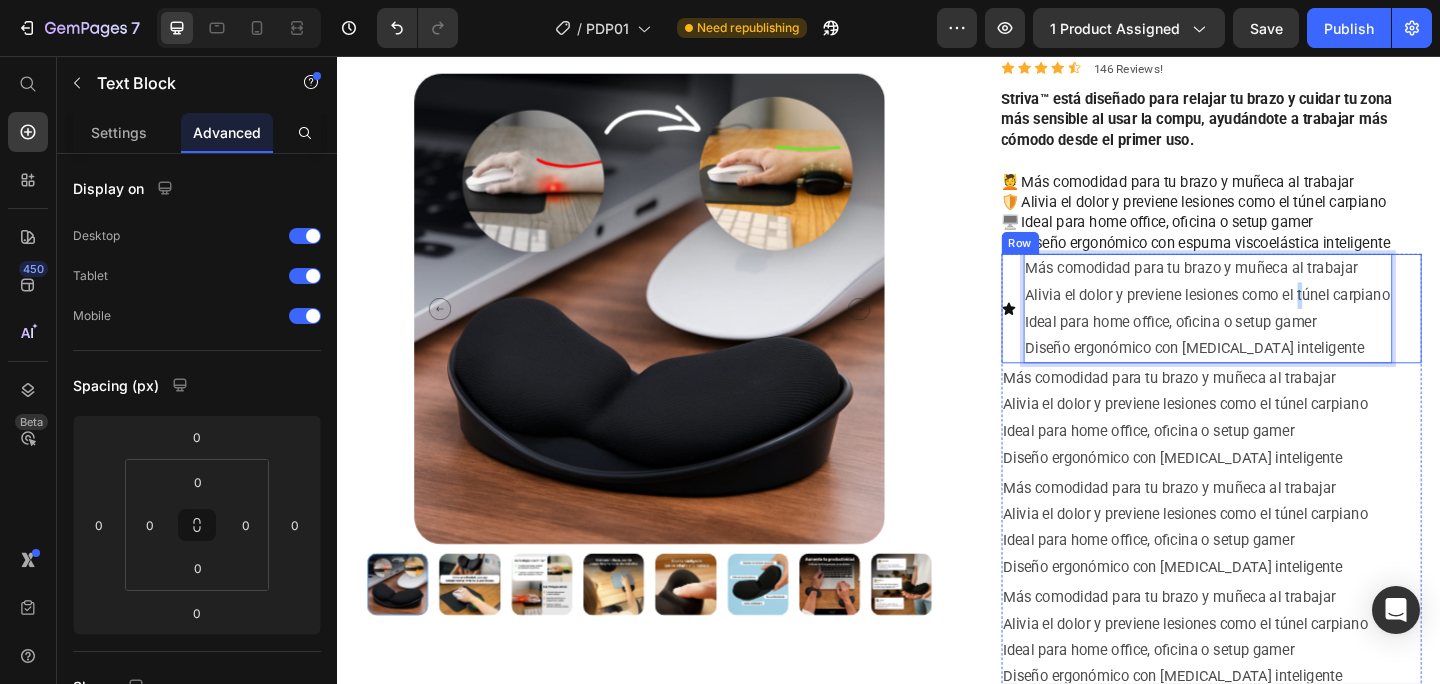 drag, startPoint x: 1081, startPoint y: 318, endPoint x: 1502, endPoint y: 387, distance: 426.6169 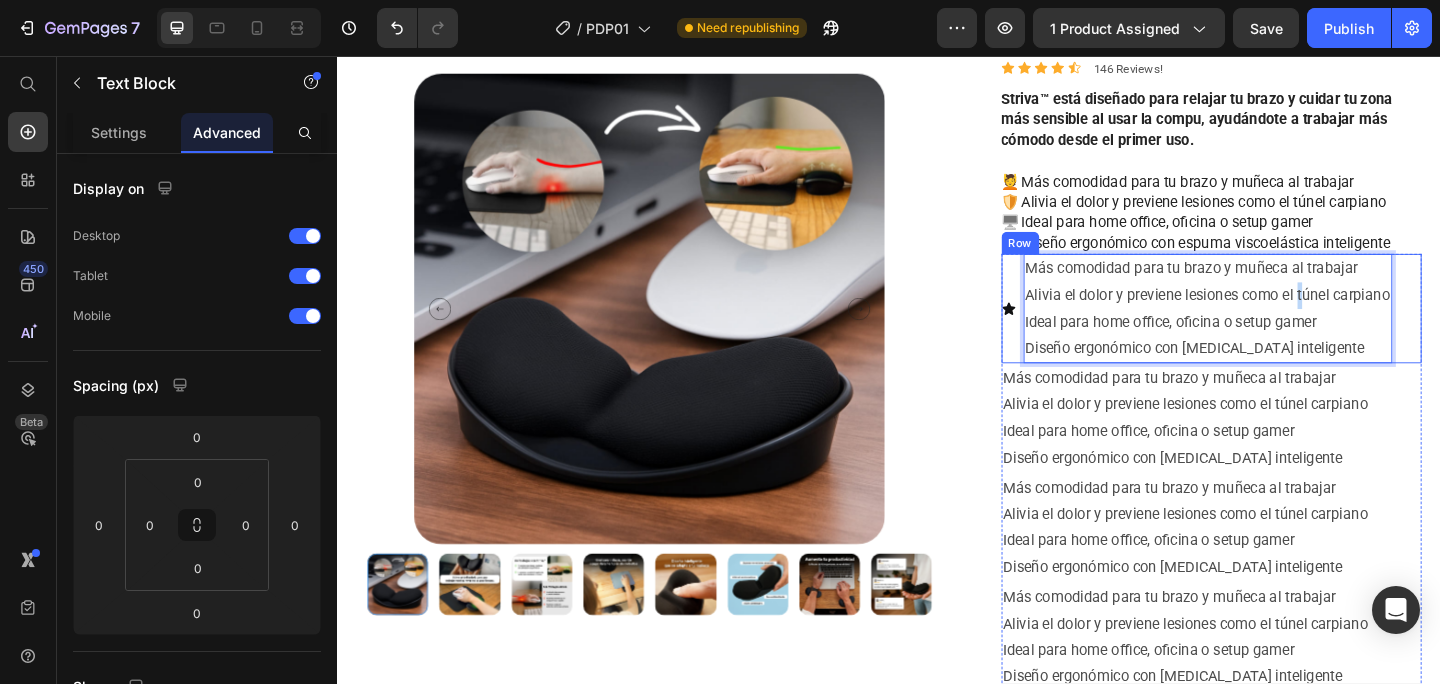 click on "Product Images Striva™ – Reposa muñeca ergonómico para trabajar sin tensión Product Title
Icon
Icon
Icon
Icon
Icon Icon List 146 Reviews! Text Block Row Striva™ está diseñado para relajar tu brazo y cuidar tu zona más sensible al usar la compu, ayudándote a trabajar más cómodo desde el primer uso.
💆 Más comodidad para tu brazo y muñeca al trabajar 🛡️ Alivia el dolor y previene lesiones como el túnel carpiano 🖥️ Ideal para home office, oficina o setup gamer 🧠 Diseño ergonómico con [MEDICAL_DATA] inteligente Product Description
Icon Más comodidad para tu brazo y muñeca al trabajar  Alivia el dolor y previene lesiones como el túnel carpiano Ideal para home office, oficina o setup gamer Diseño ergonómico con [MEDICAL_DATA] inteligente Text Block   0 Row Más comodidad para tu brazo y muñeca al trabajar Text Block Text Block Row Row" at bounding box center [937, 553] 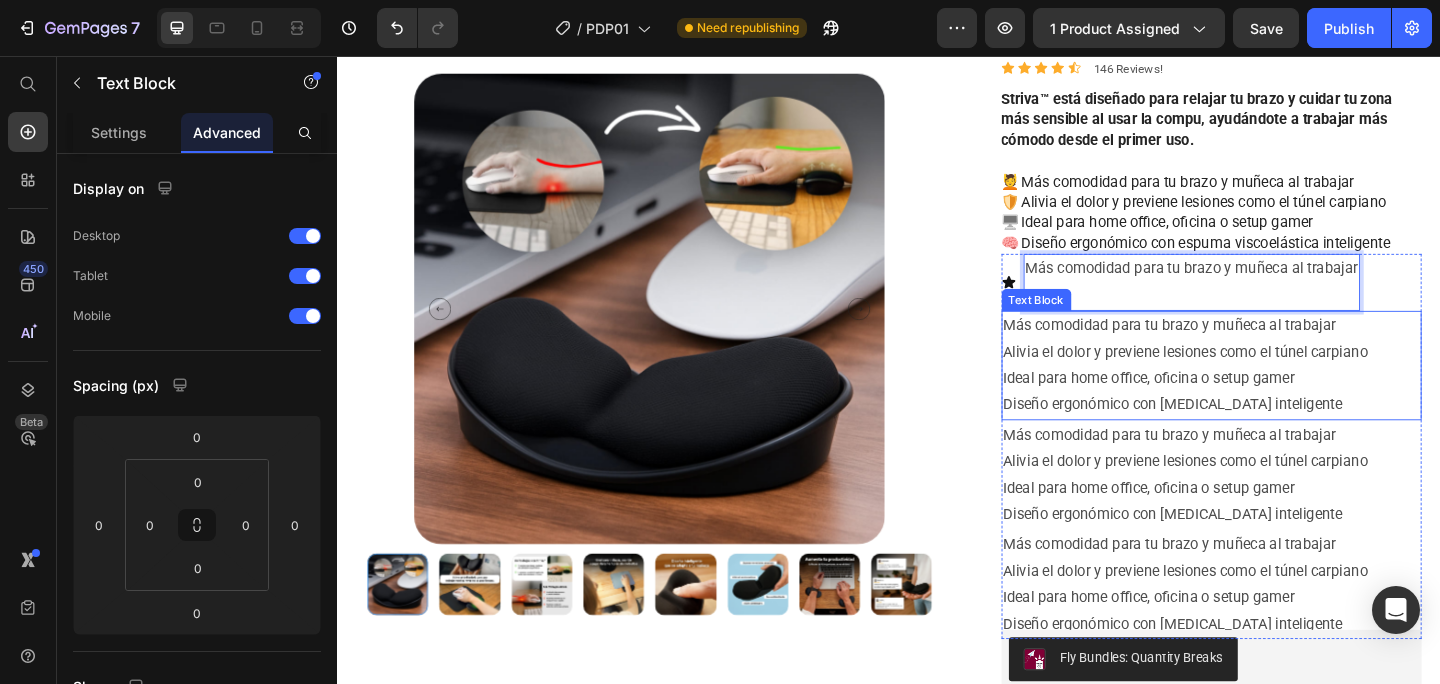 click on "Más comodidad para tu brazo y muñeca al trabajar  Alivia el dolor y previene lesiones como el túnel carpiano Ideal para home office, oficina o setup gamer Diseño ergonómico con [MEDICAL_DATA] inteligente" at bounding box center [1289, 393] 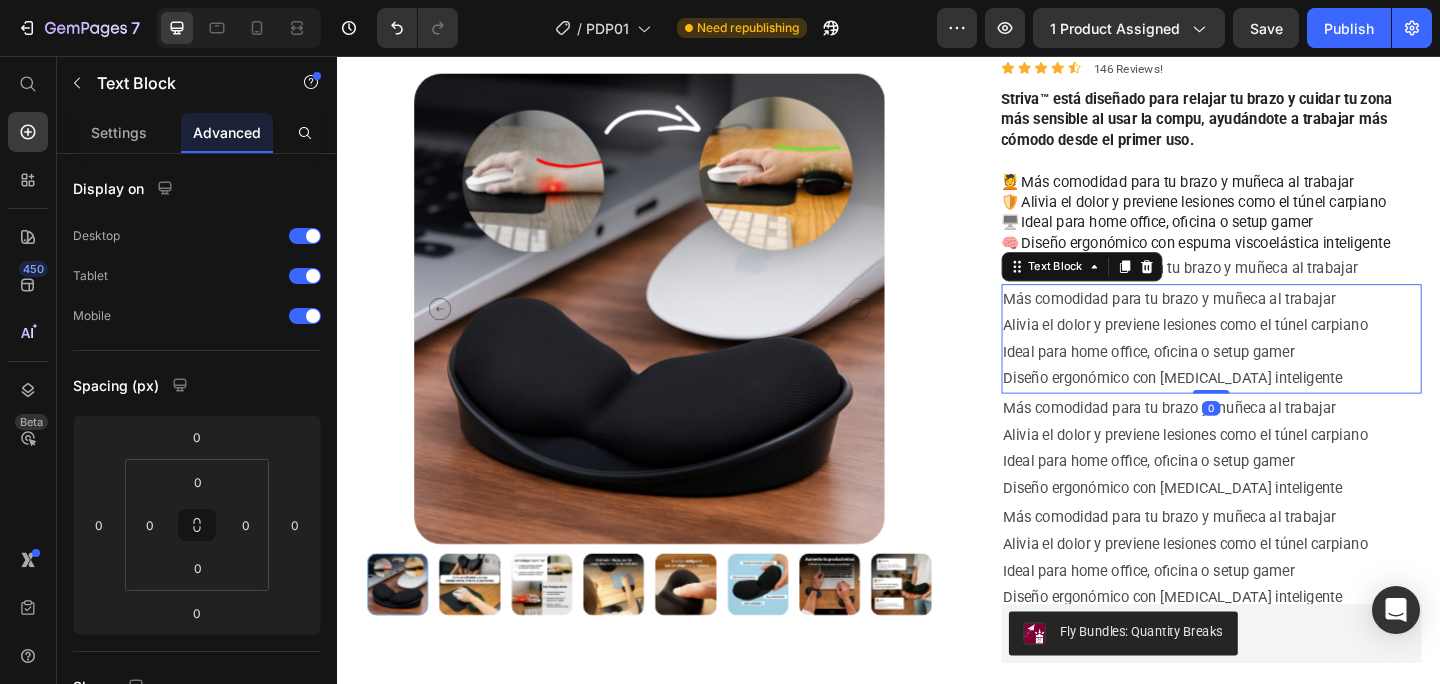 click on "Más comodidad para tu brazo y muñeca al trabajar  Alivia el dolor y previene lesiones como el túnel carpiano Ideal para home office, oficina o setup gamer Diseño ergonómico con [MEDICAL_DATA] inteligente" at bounding box center (1289, 364) 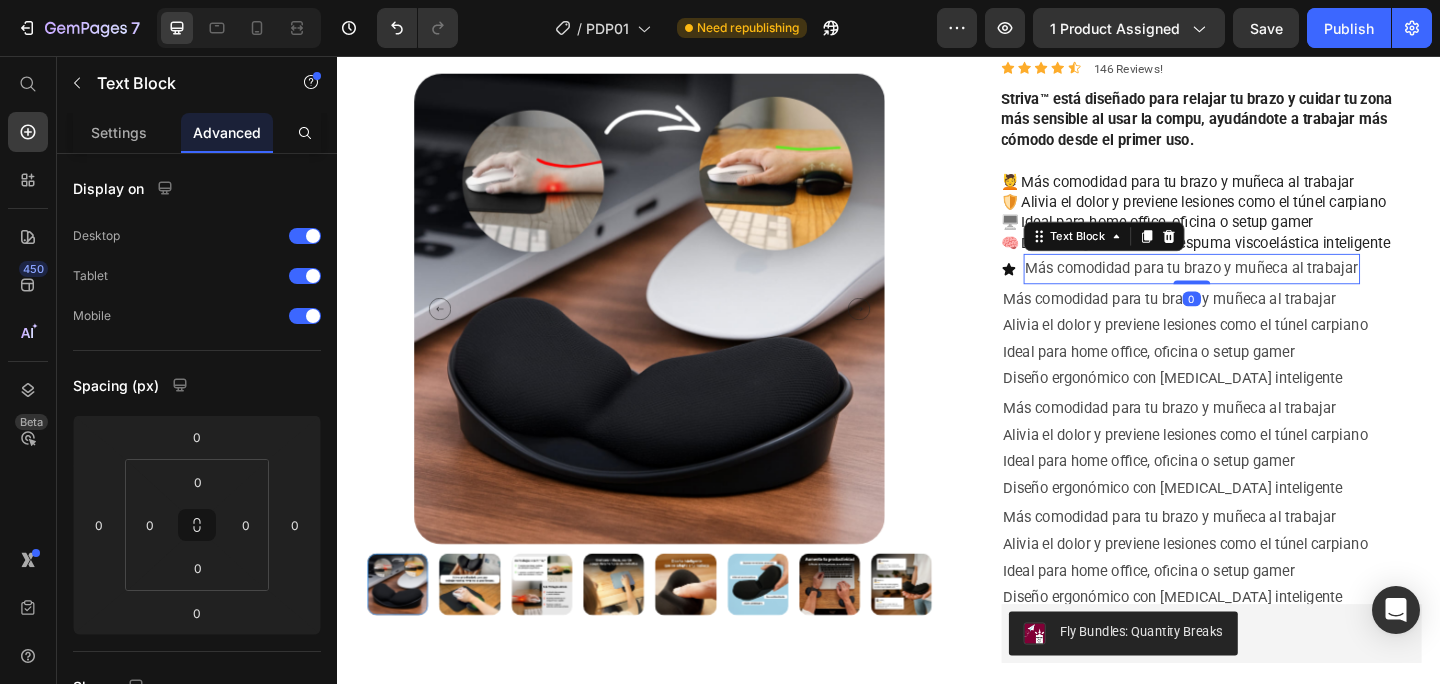 click 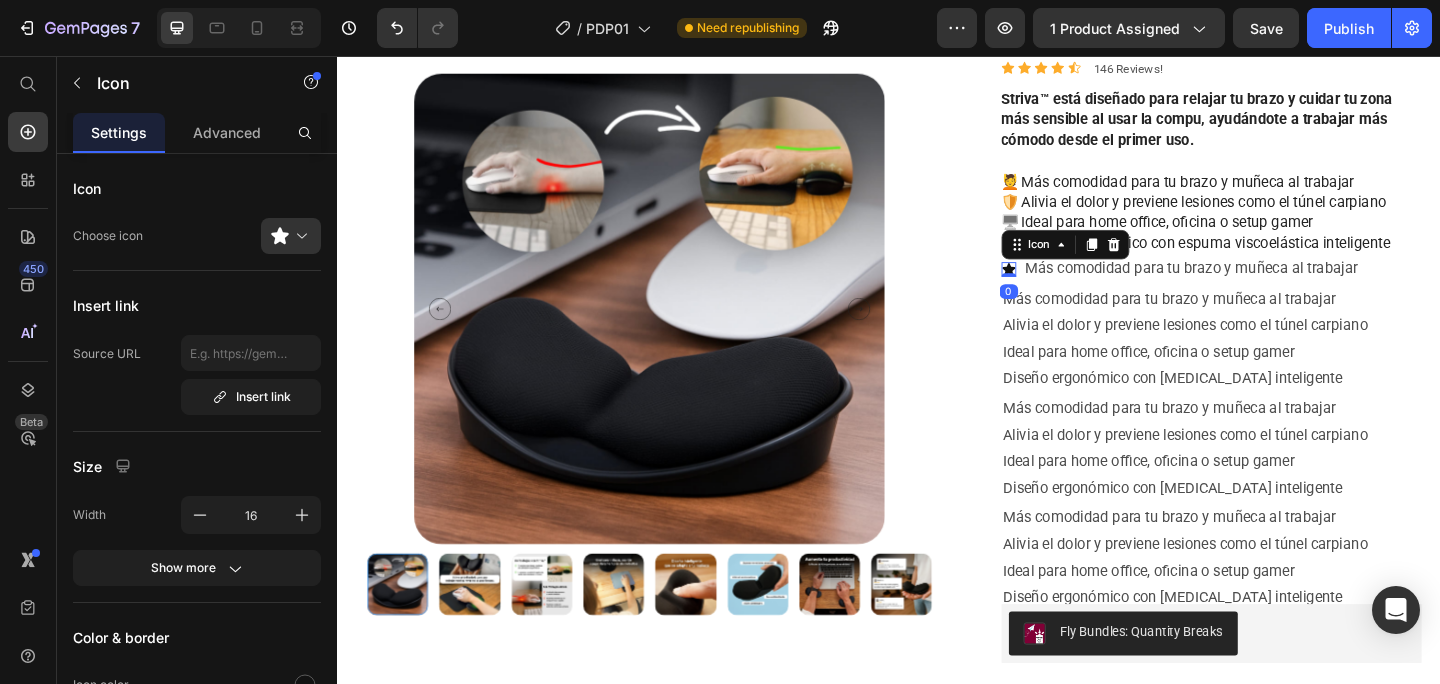 click 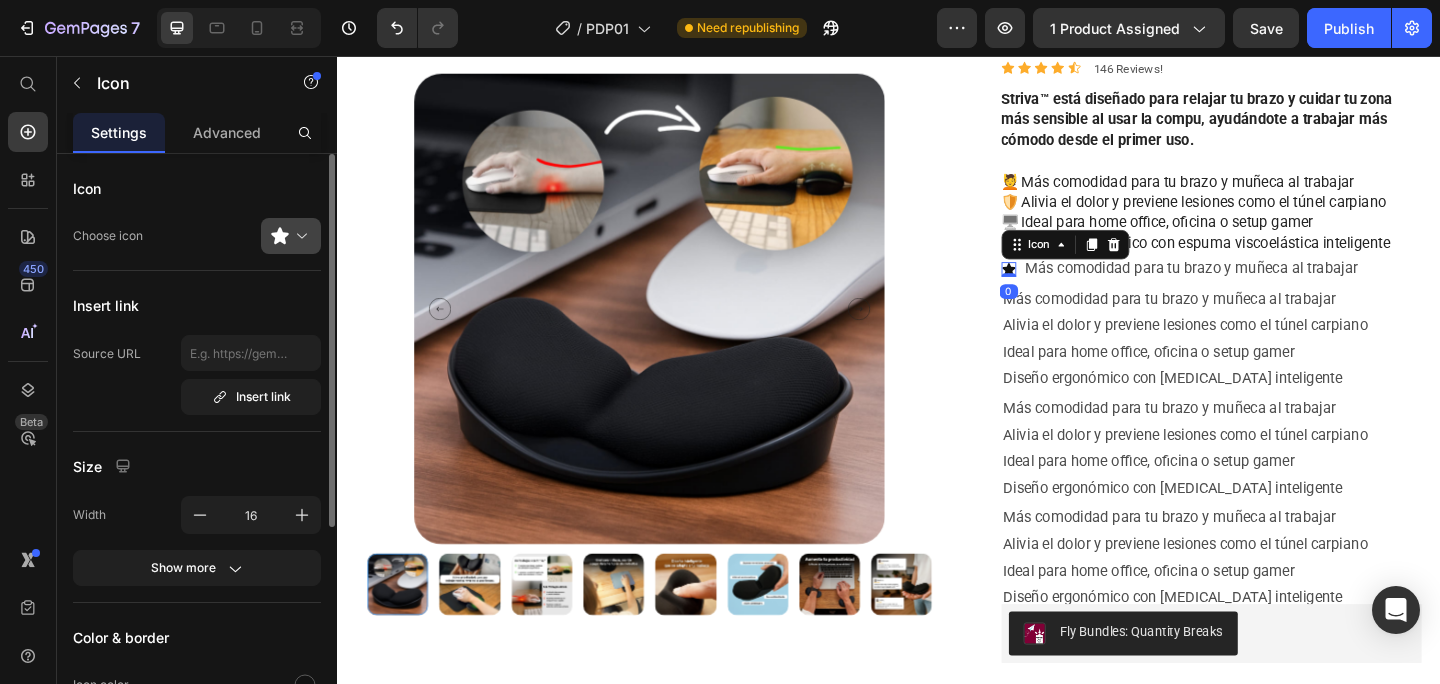 click at bounding box center (299, 236) 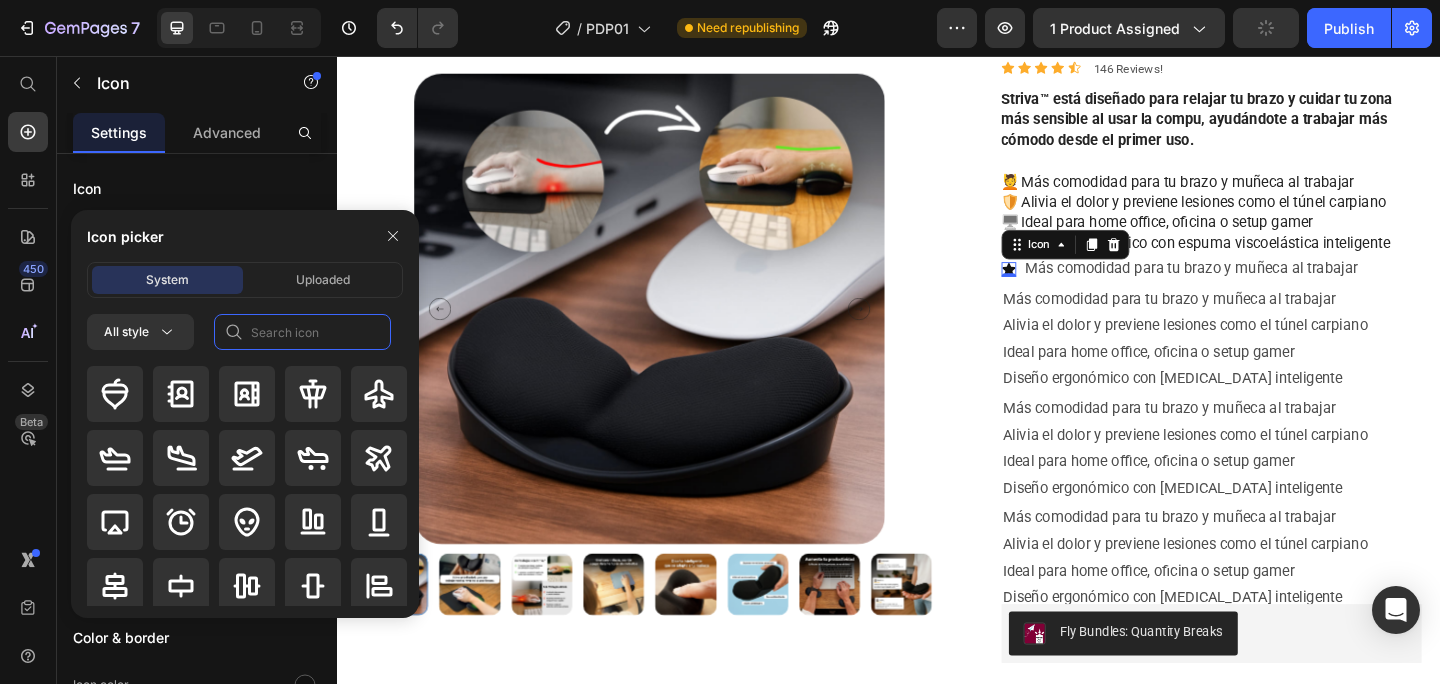 click 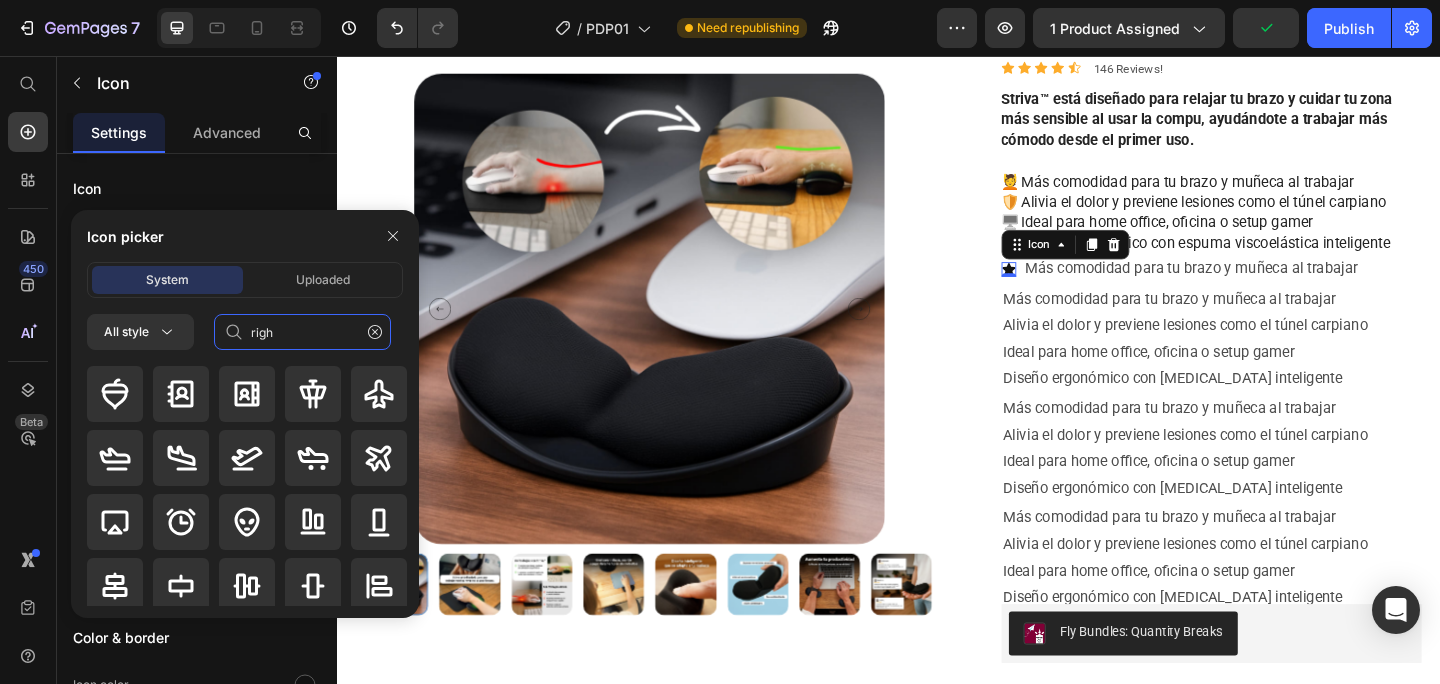type on "right" 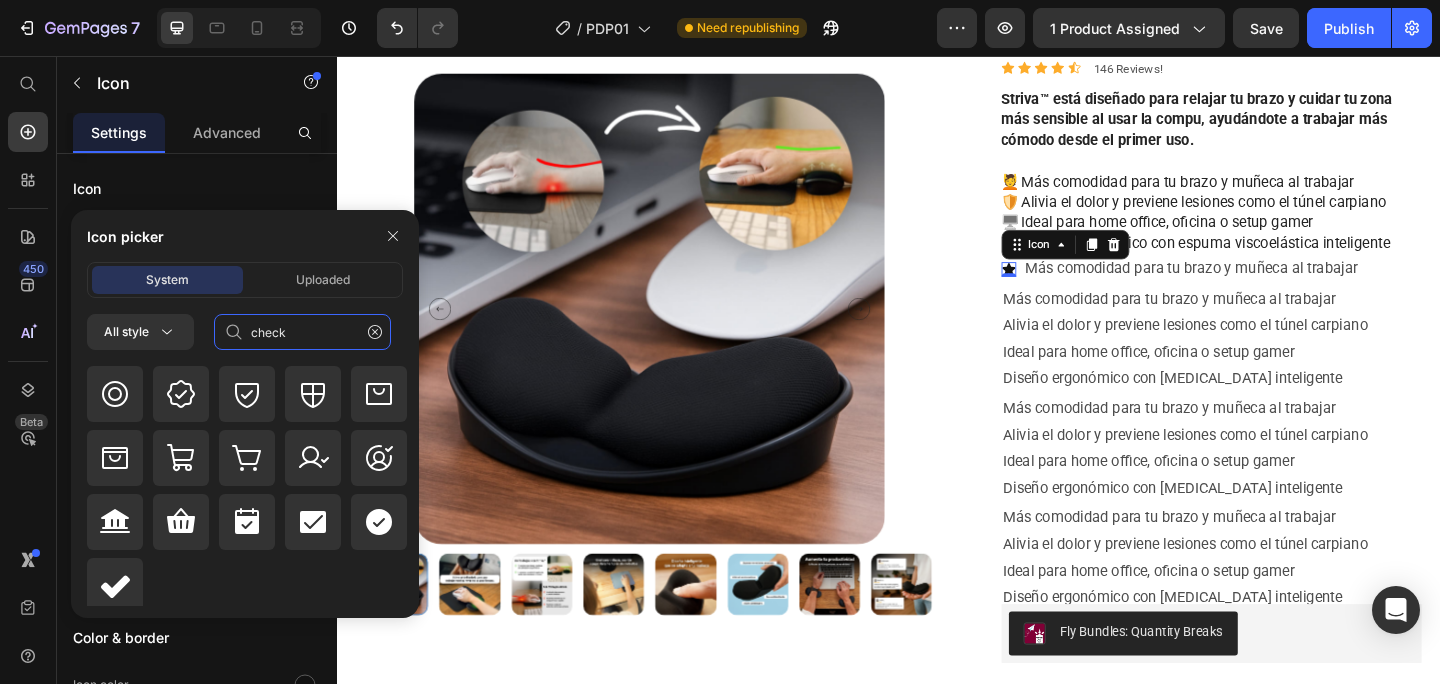 scroll, scrollTop: 928, scrollLeft: 0, axis: vertical 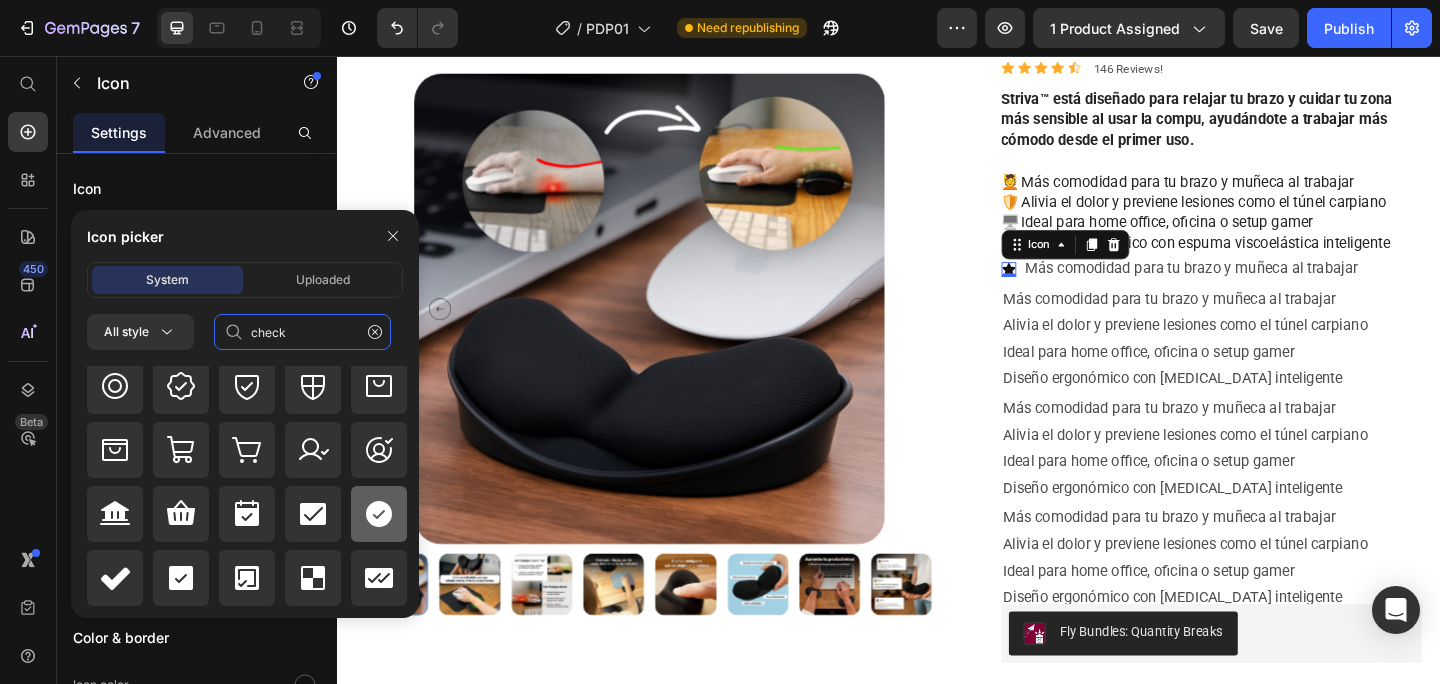 type on "check" 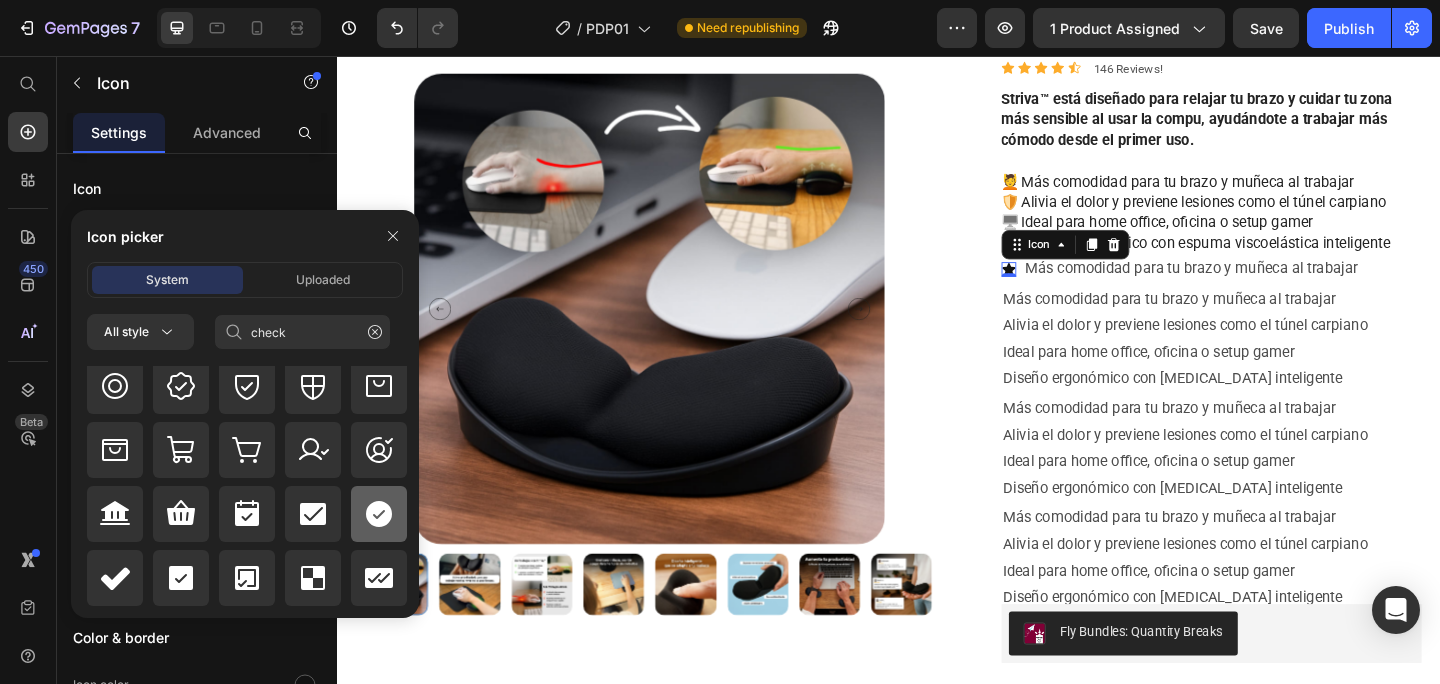 click 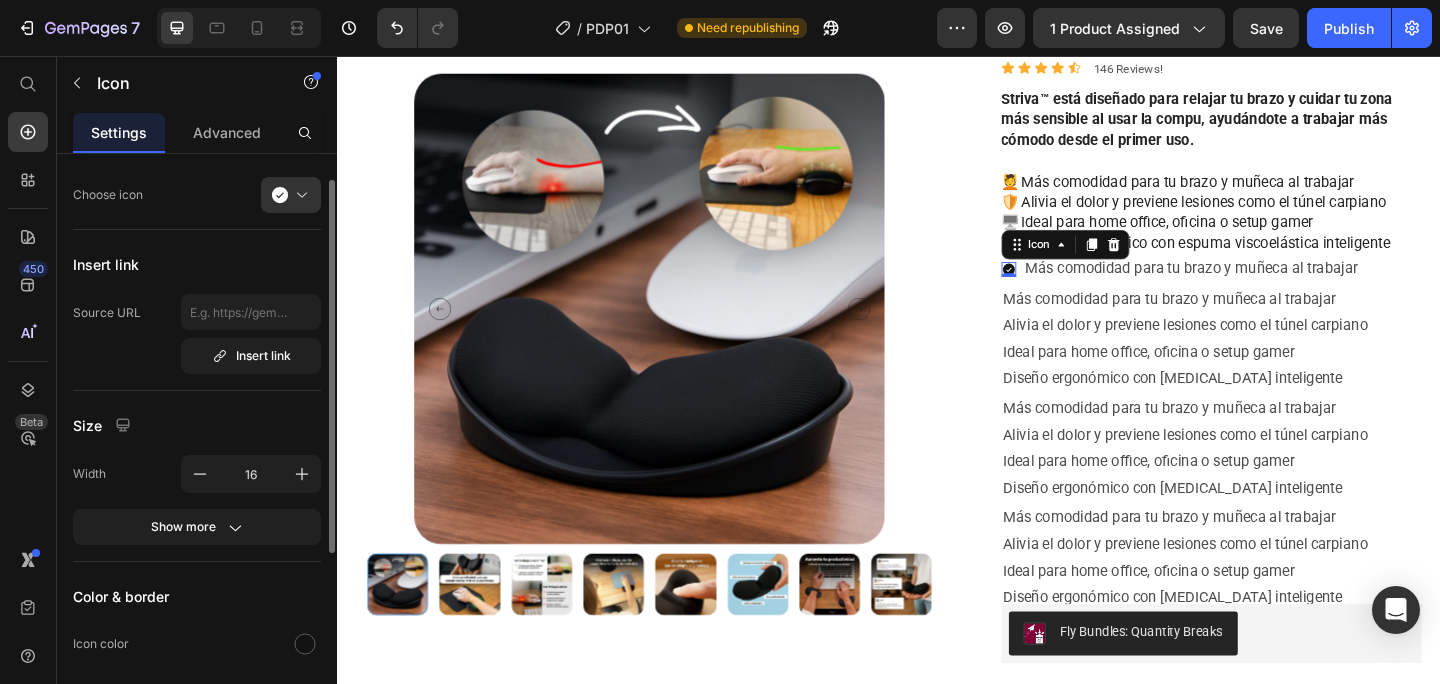 scroll, scrollTop: 335, scrollLeft: 0, axis: vertical 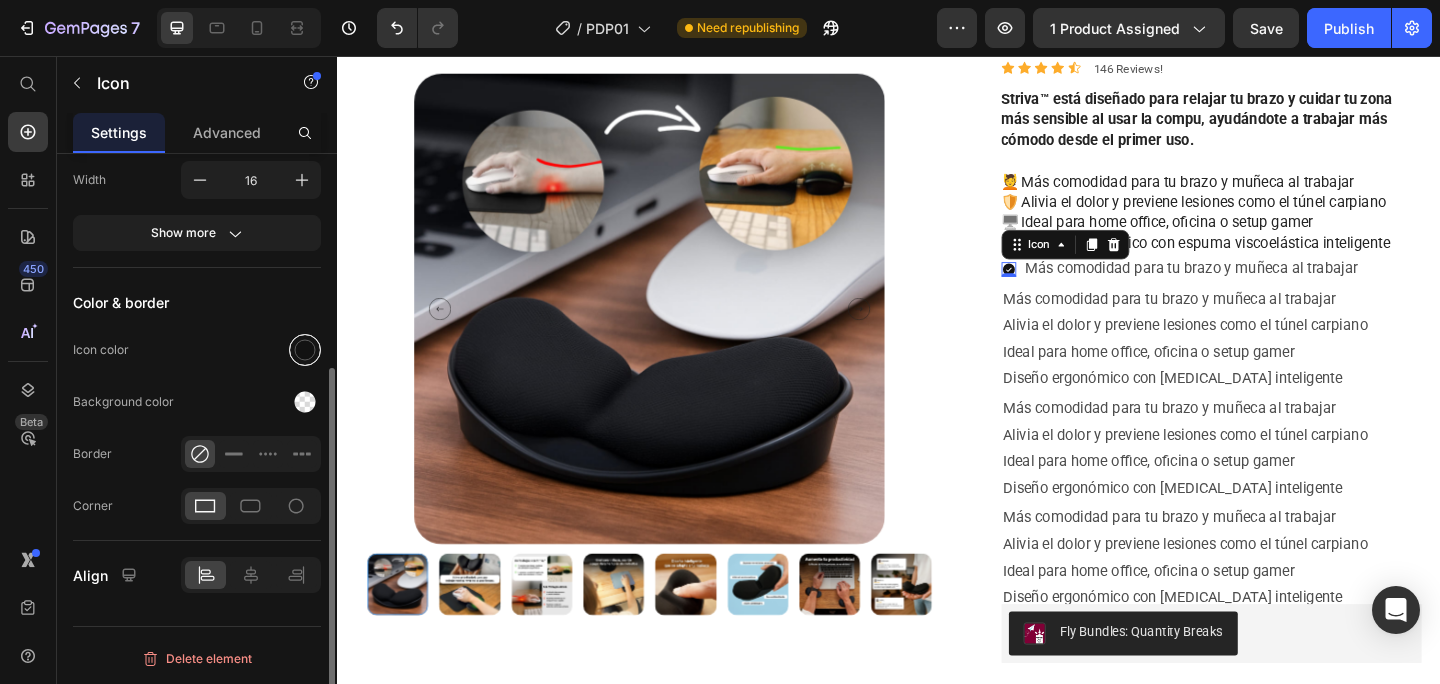 click at bounding box center (305, 350) 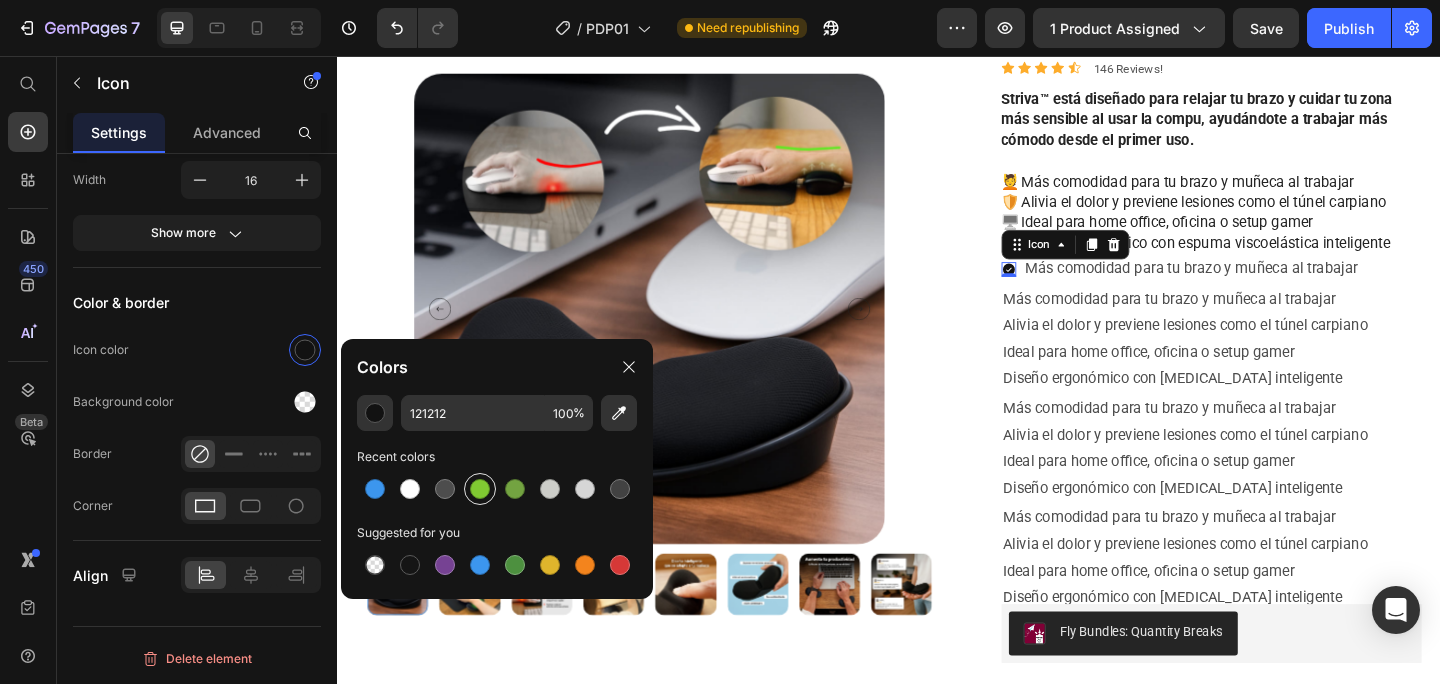 click at bounding box center (480, 489) 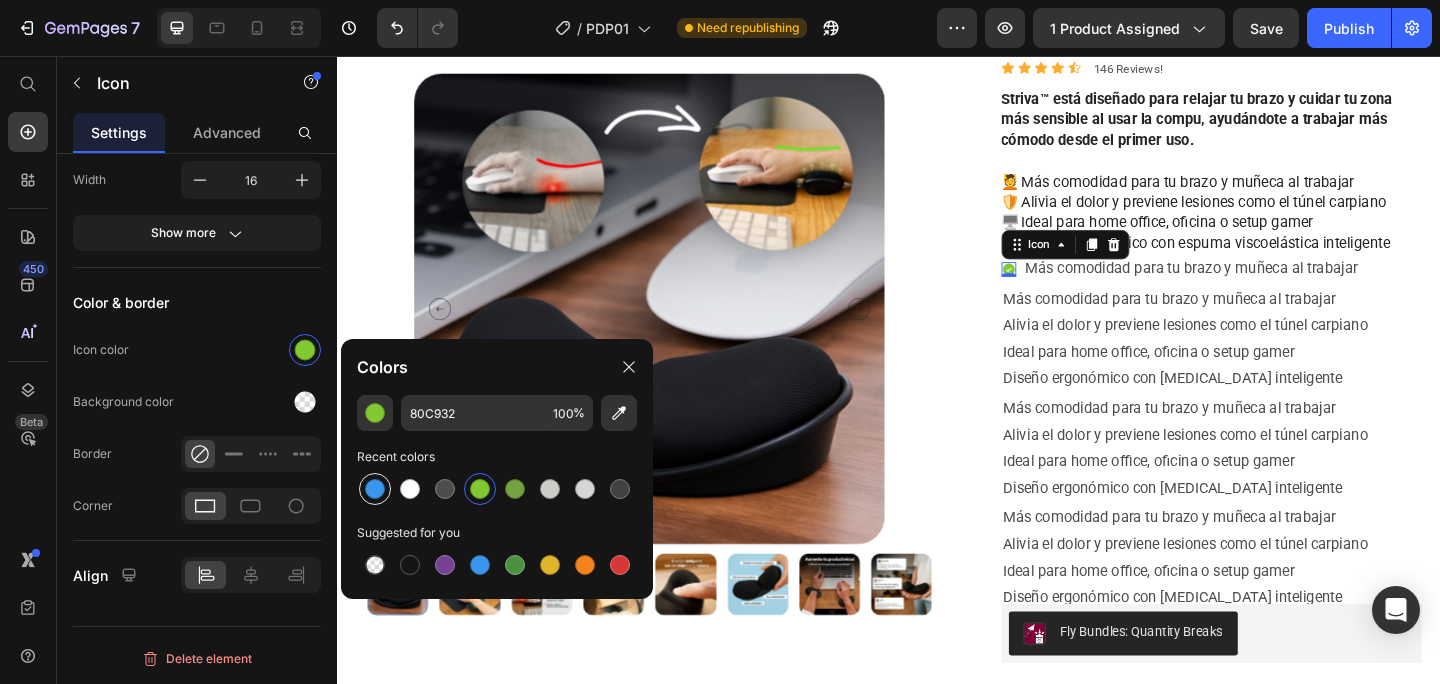 click at bounding box center (375, 489) 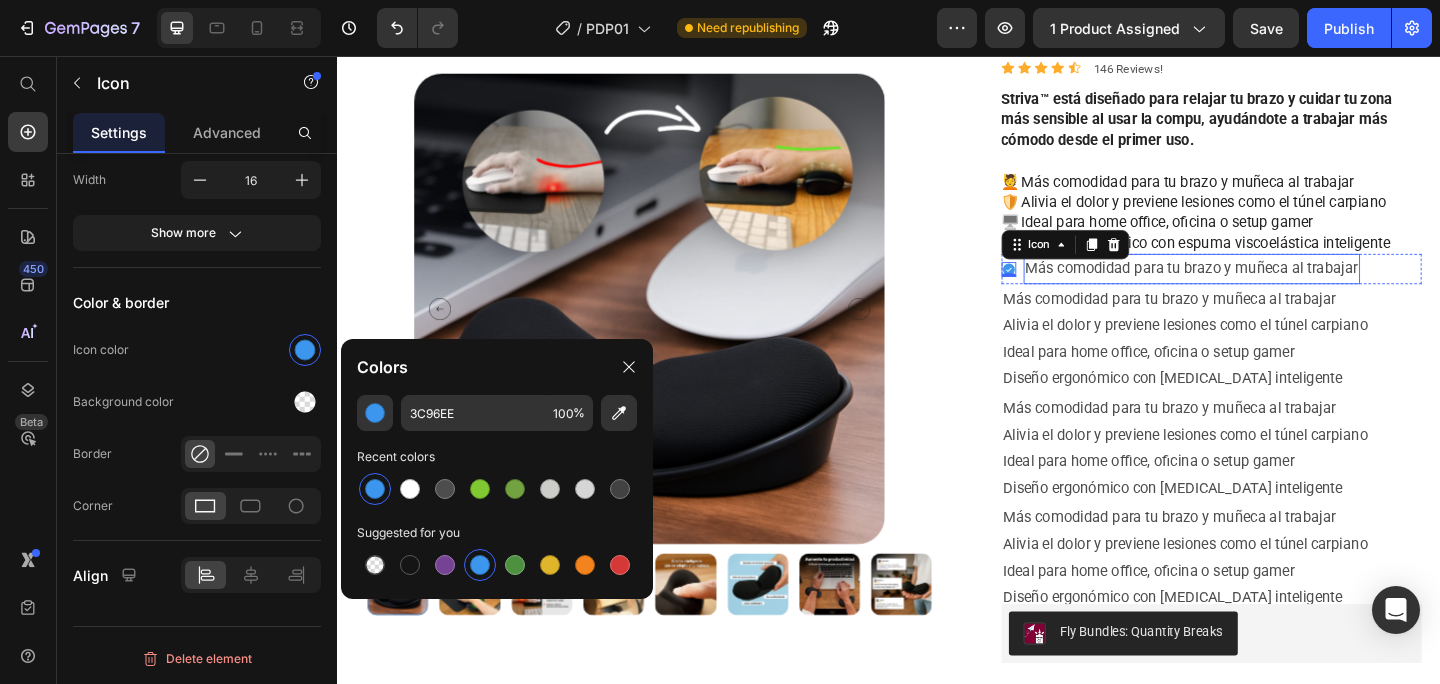 click on "Más comodidad para tu brazo y muñeca al trabajar" at bounding box center [1267, 288] 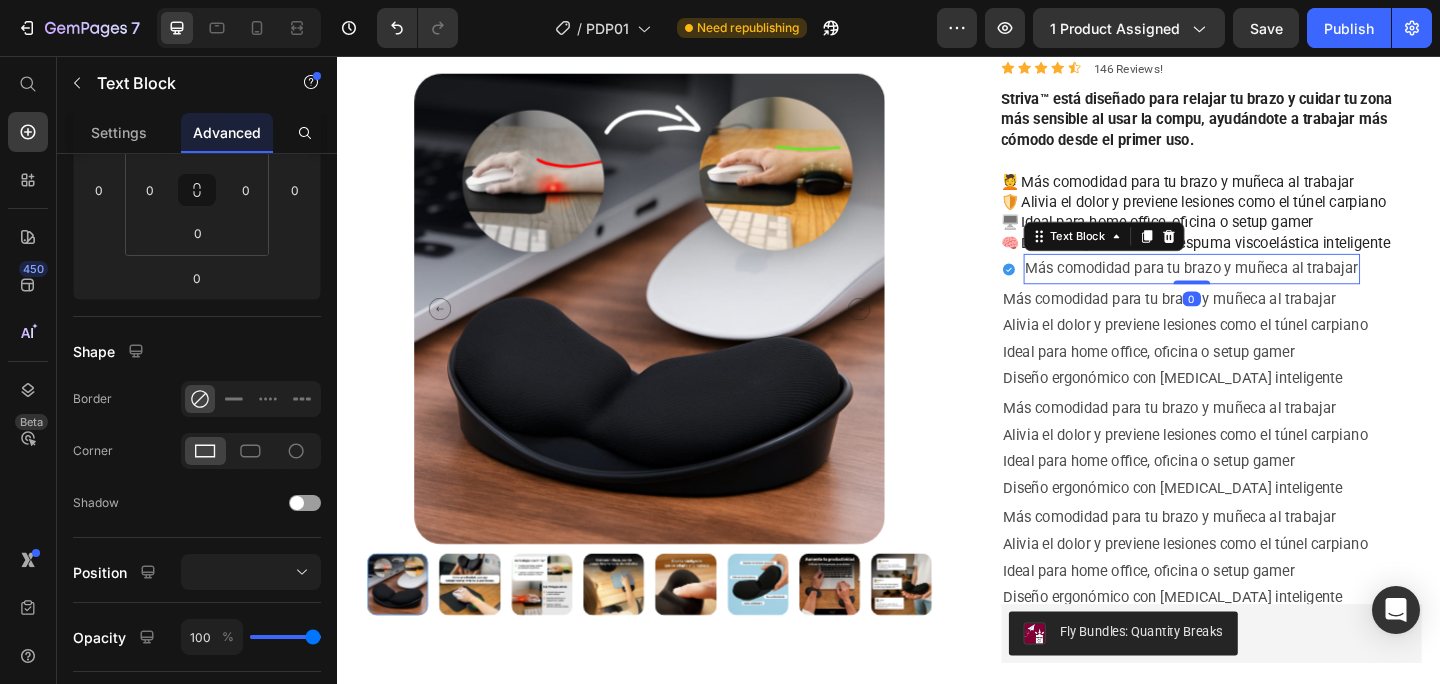 scroll, scrollTop: 0, scrollLeft: 0, axis: both 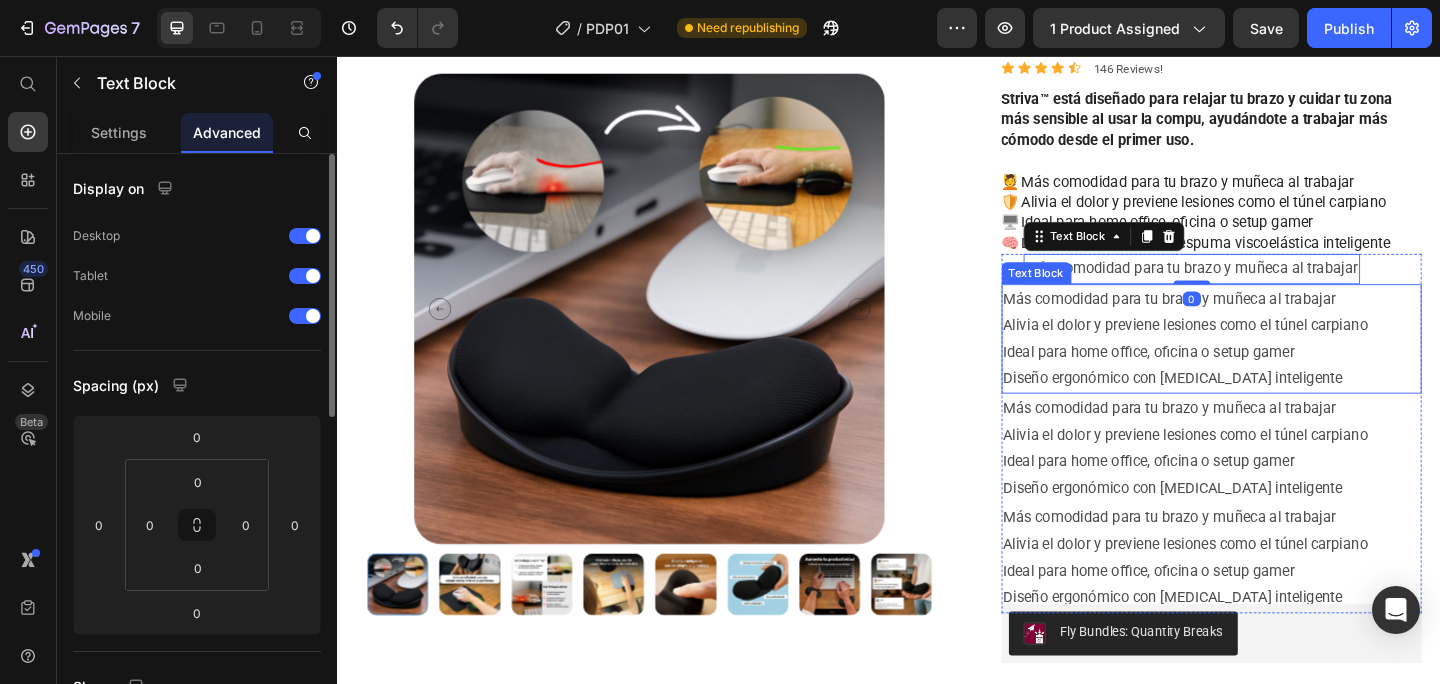 click on "Más comodidad para tu brazo y muñeca al trabajar  Alivia el dolor y previene lesiones como el túnel carpiano Ideal para home office, oficina o setup gamer Diseño ergonómico con [MEDICAL_DATA] inteligente" at bounding box center (1289, 364) 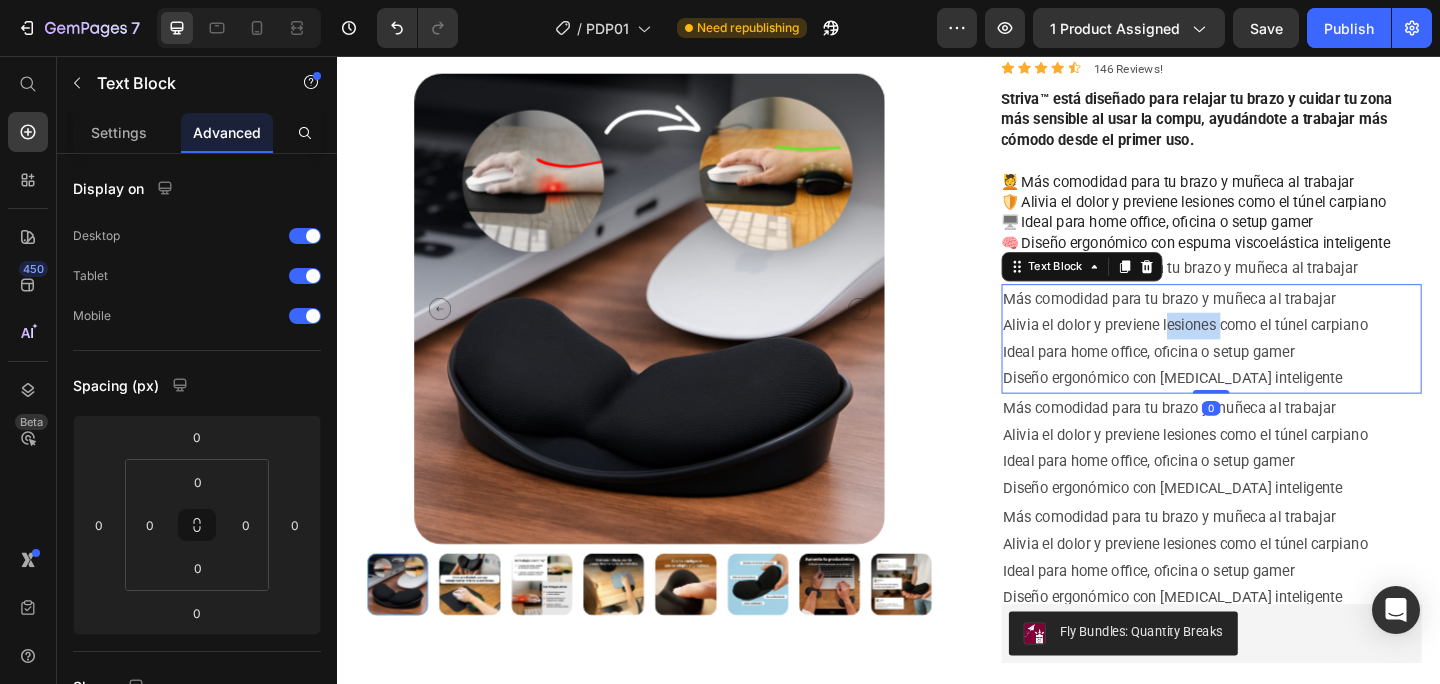 click on "Más comodidad para tu brazo y muñeca al trabajar  Alivia el dolor y previene lesiones como el túnel carpiano Ideal para home office, oficina o setup gamer Diseño ergonómico con [MEDICAL_DATA] inteligente" at bounding box center (1289, 364) 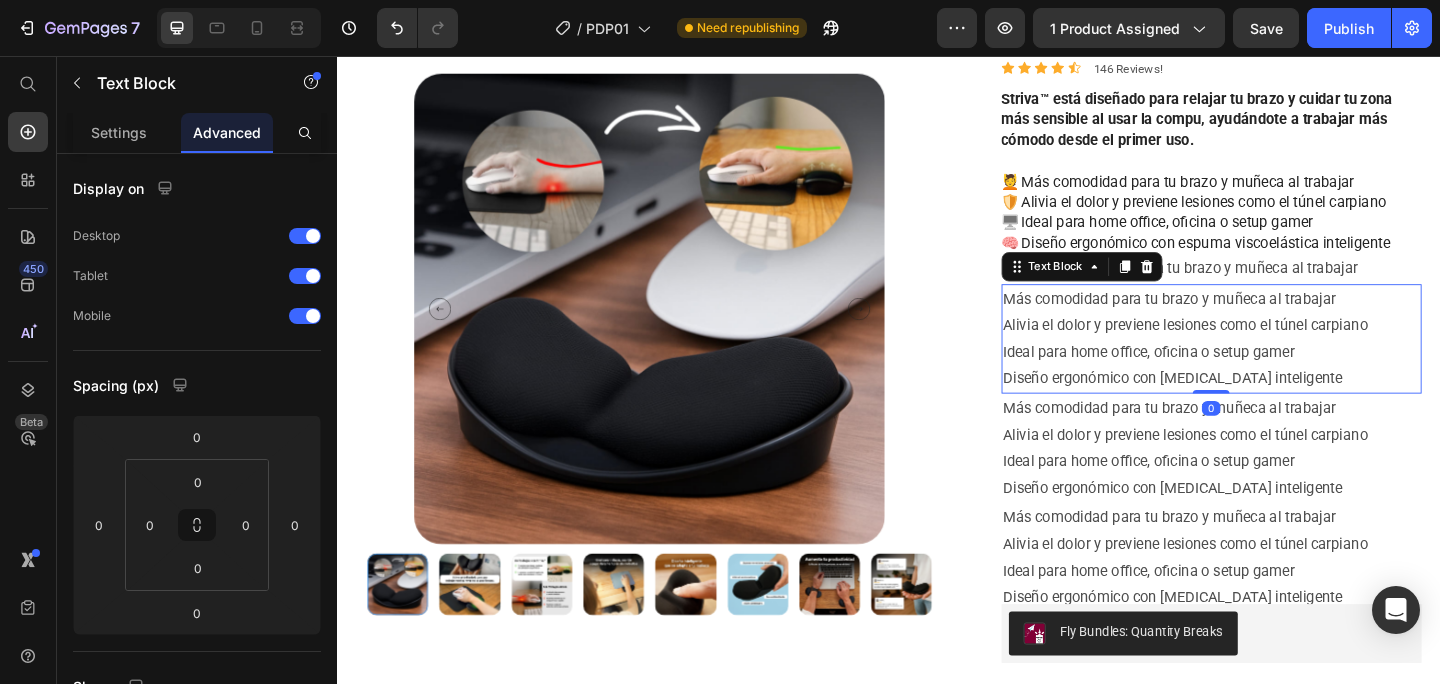 click on "Más comodidad para tu brazo y muñeca al trabajar  Alivia el dolor y previene lesiones como el túnel carpiano Ideal para home office, oficina o setup gamer Diseño ergonómico con [MEDICAL_DATA] inteligente" at bounding box center [1289, 364] 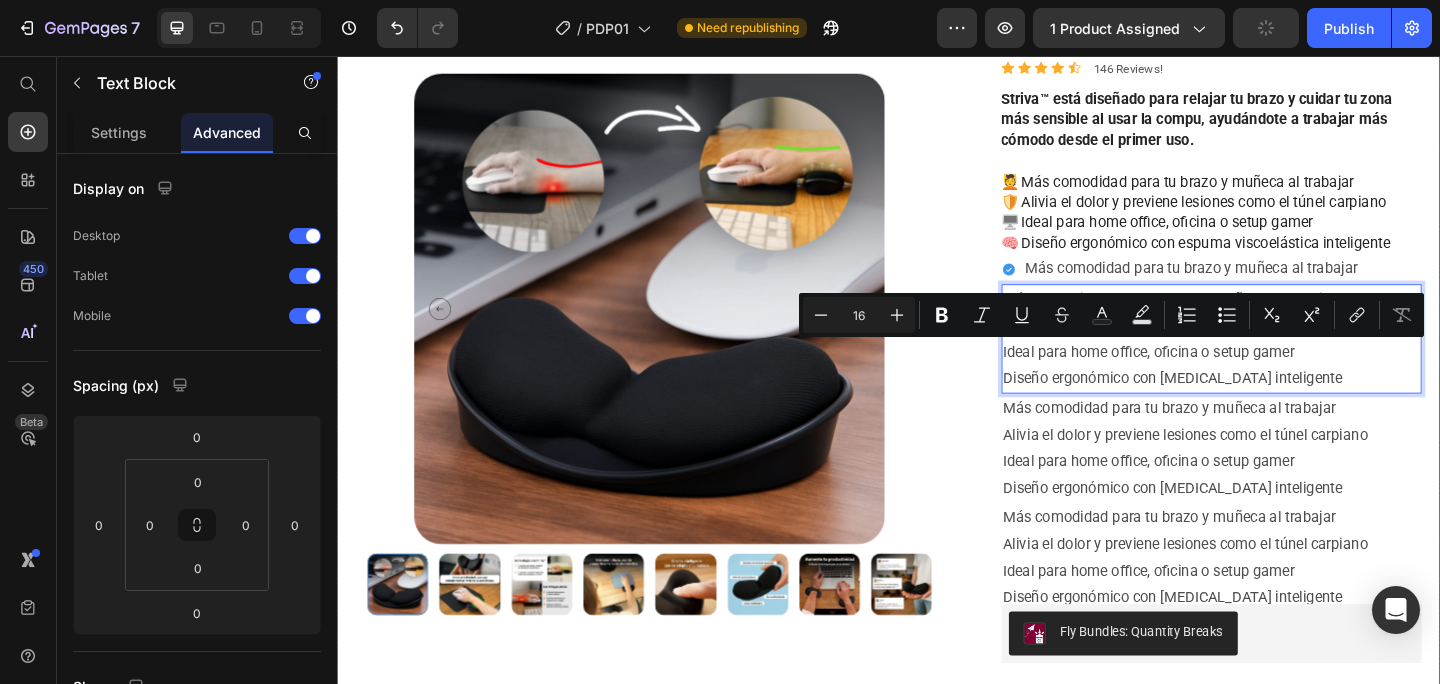 drag, startPoint x: 1472, startPoint y: 411, endPoint x: 1032, endPoint y: 372, distance: 441.72504 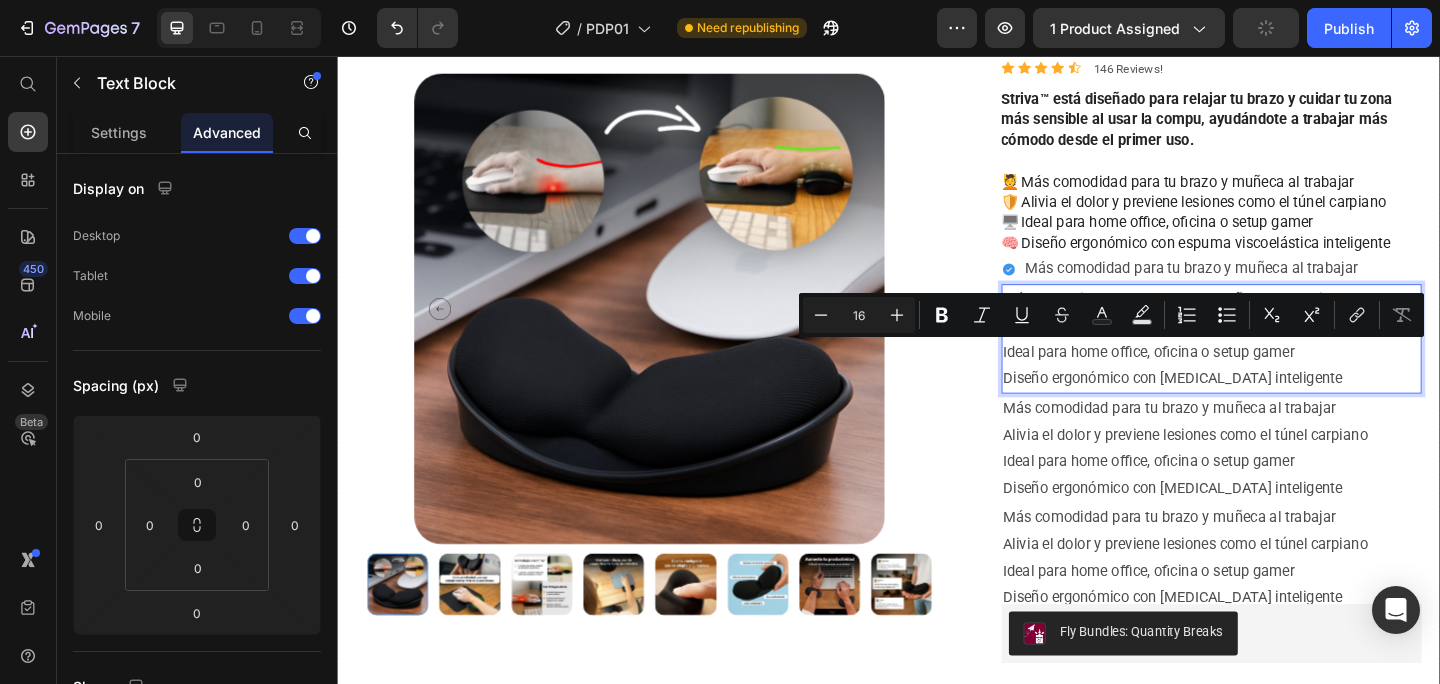click on "Product Images Striva™ – Reposa muñeca ergonómico para trabajar sin tensión Product Title
Icon
Icon
Icon
Icon
Icon Icon List 146 Reviews! Text Block Row Striva™ está diseñado para relajar tu brazo y cuidar tu zona más sensible al usar la compu, ayudándote a trabajar más cómodo desde el primer uso.
💆 Más comodidad para tu brazo y muñeca al trabajar 🛡️ Alivia el dolor y previene lesiones como el túnel carpiano 🖥️ Ideal para home office, oficina o setup gamer 🧠 Diseño ergonómico con [MEDICAL_DATA] inteligente Product Description
Icon Más comodidad para tu brazo y muñeca al trabajar Text Block Row Más comodidad para tu brazo y muñeca al trabajar  Alivia el dolor y previene lesiones como el túnel carpiano Ideal para home office, oficina o setup gamer Diseño ergonómico con [MEDICAL_DATA] inteligente Text Block   0 Text Block Row" at bounding box center (937, 510) 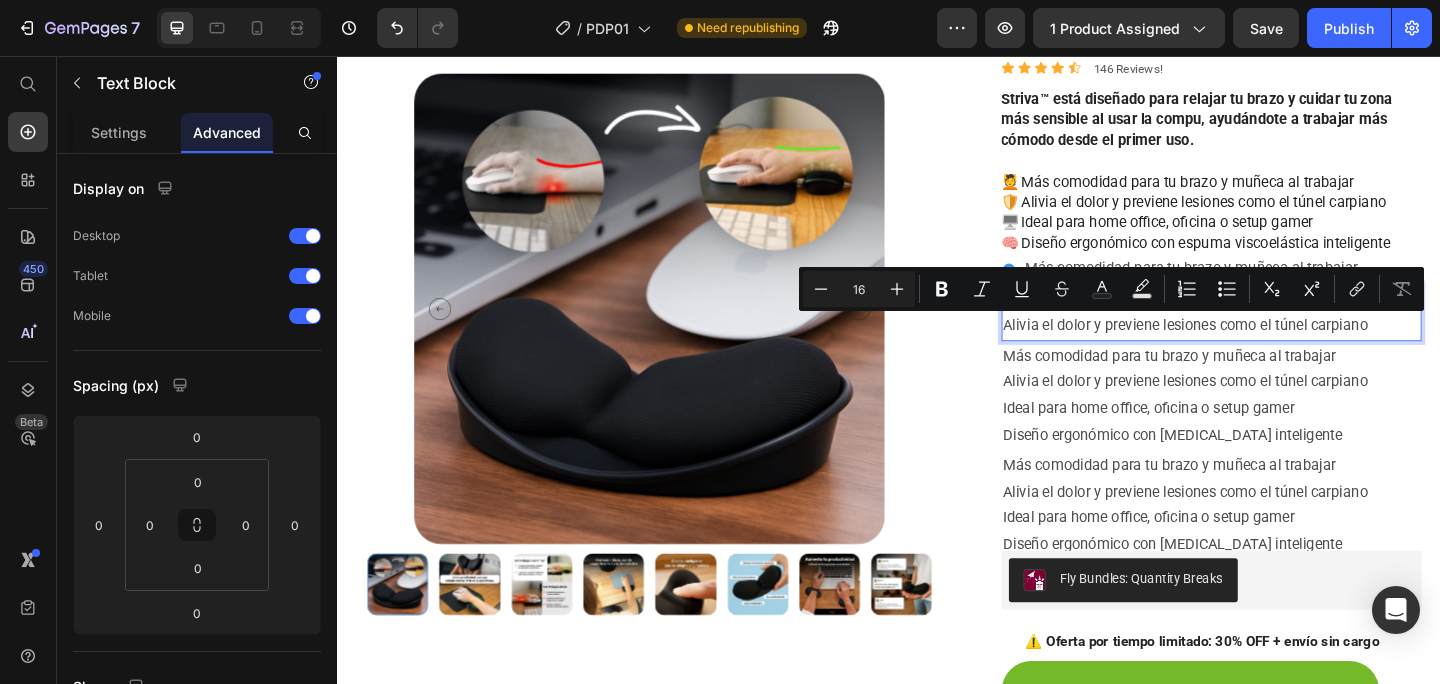 drag, startPoint x: 1488, startPoint y: 344, endPoint x: 1287, endPoint y: 358, distance: 201.48697 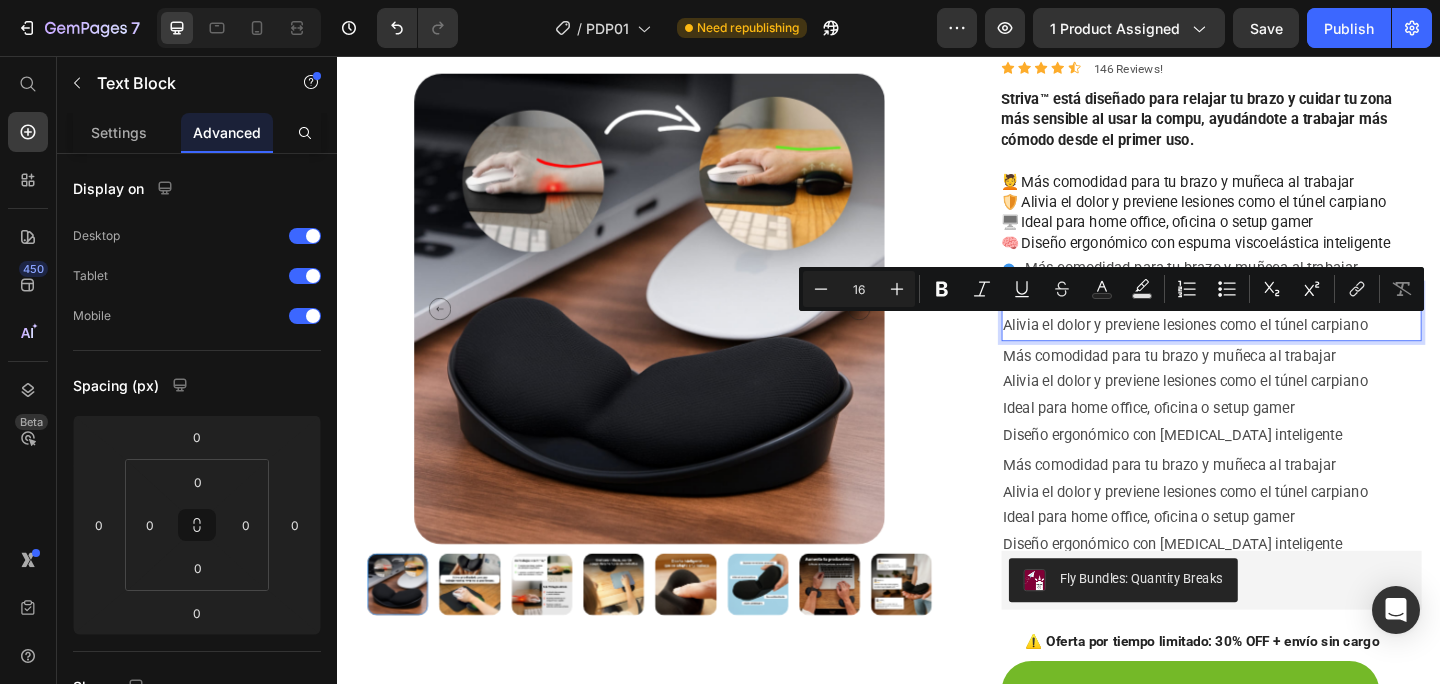 click on "Más comodidad para tu brazo y muñeca al trabajar  Alivia el dolor y previene lesiones como el túnel carpiano" at bounding box center [1289, 336] 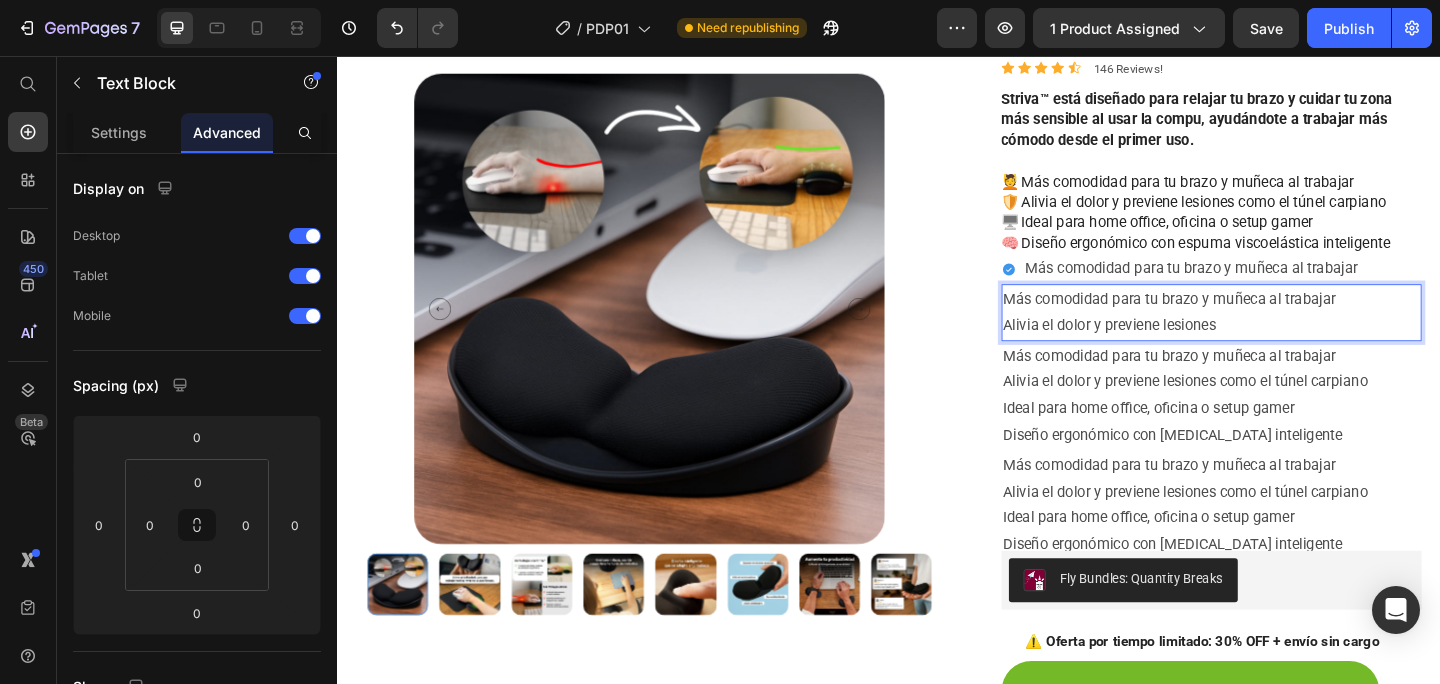 click on "Más comodidad para tu brazo y muñeca al trabajar  Alivia el dolor y previene lesiones" at bounding box center [1289, 336] 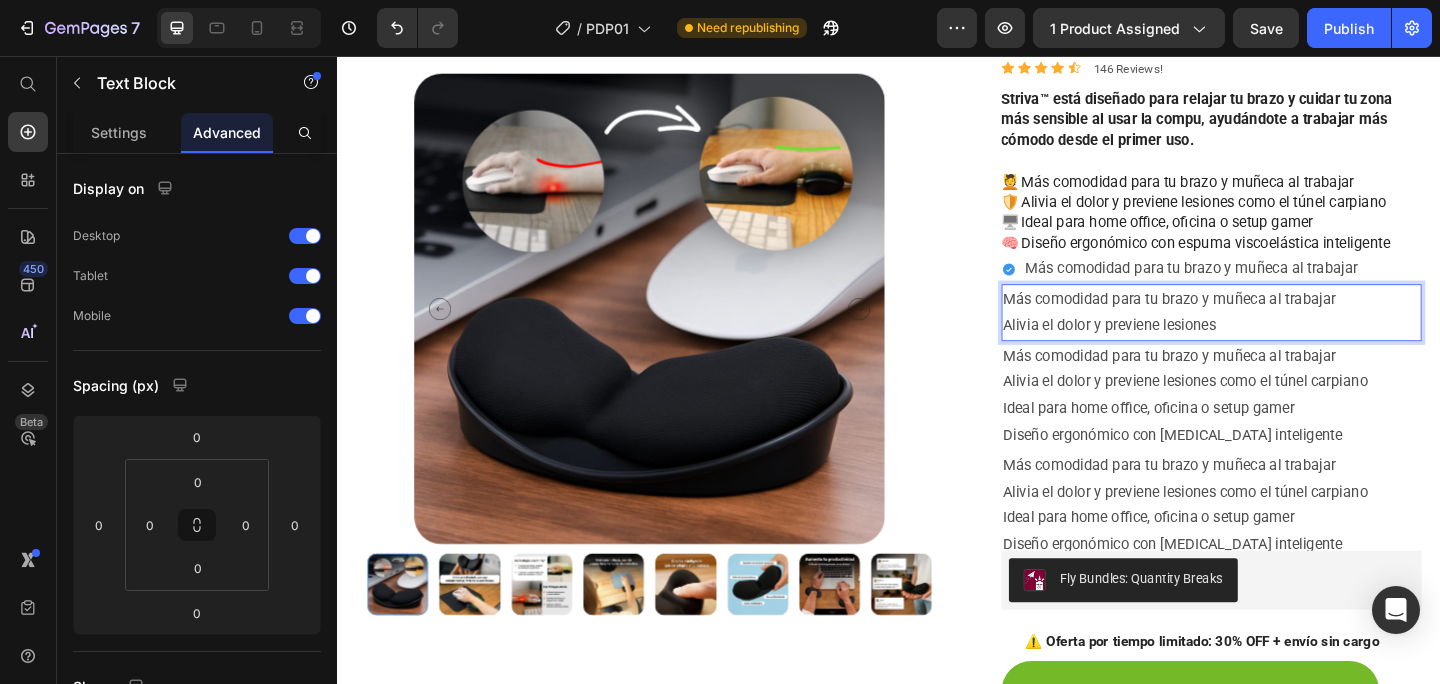click on "Más comodidad para tu brazo y muñeca al trabajar  Alivia el dolor y previene lesiones" at bounding box center [1289, 336] 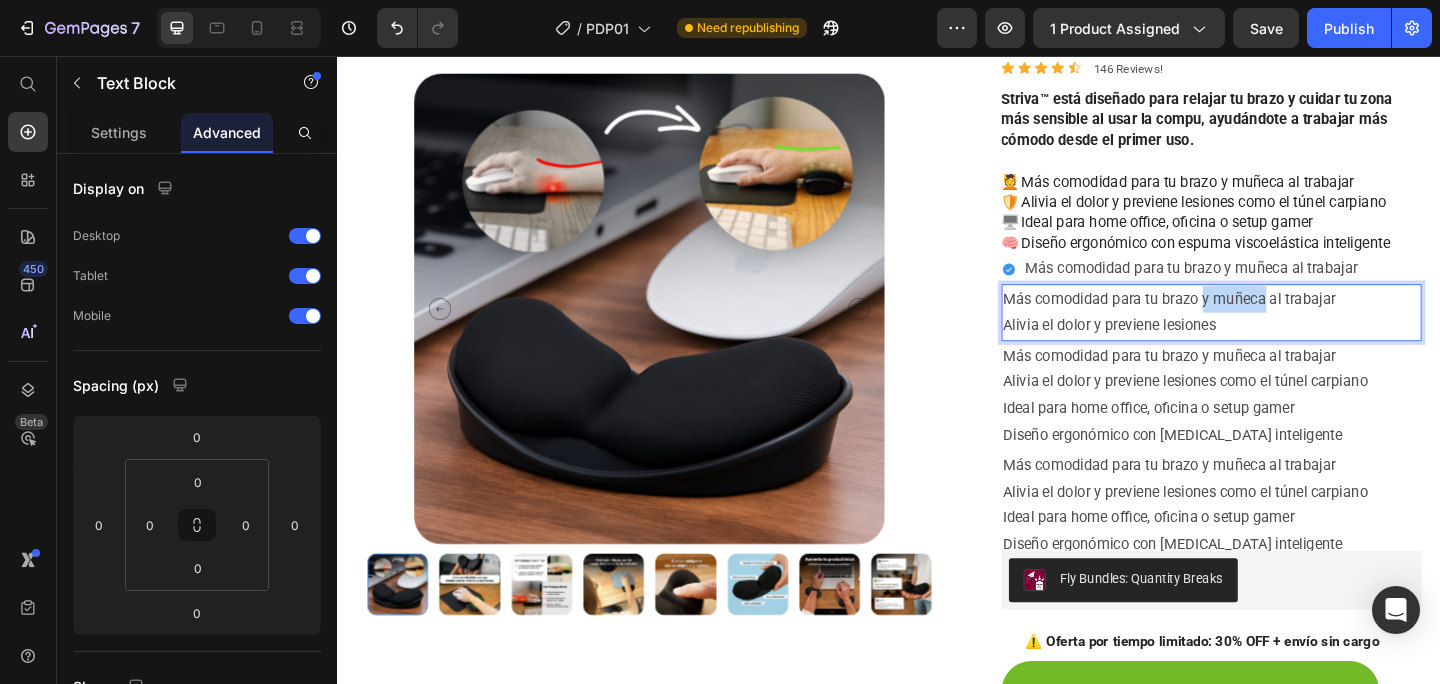 drag, startPoint x: 1339, startPoint y: 323, endPoint x: 1270, endPoint y: 326, distance: 69.065186 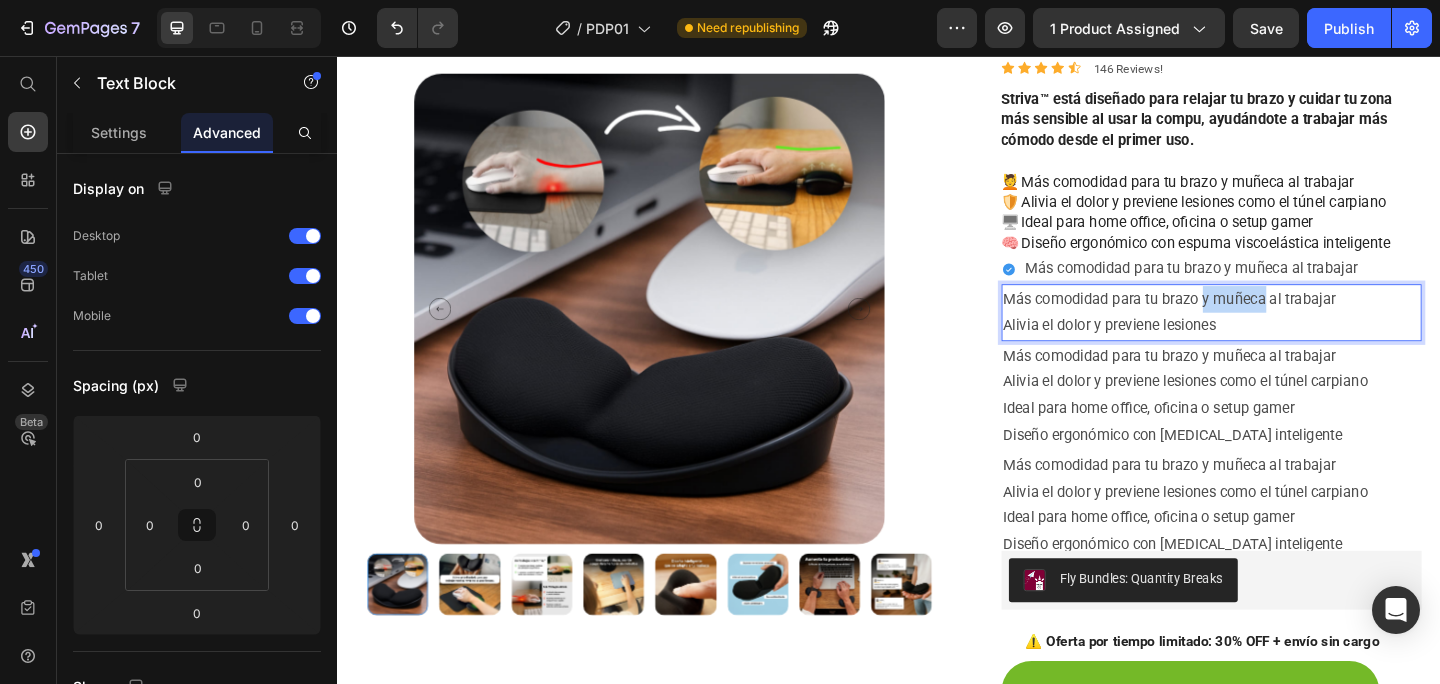 click on "Más comodidad para tu brazo y muñeca al trabajar  Alivia el dolor y previene lesiones" at bounding box center [1289, 336] 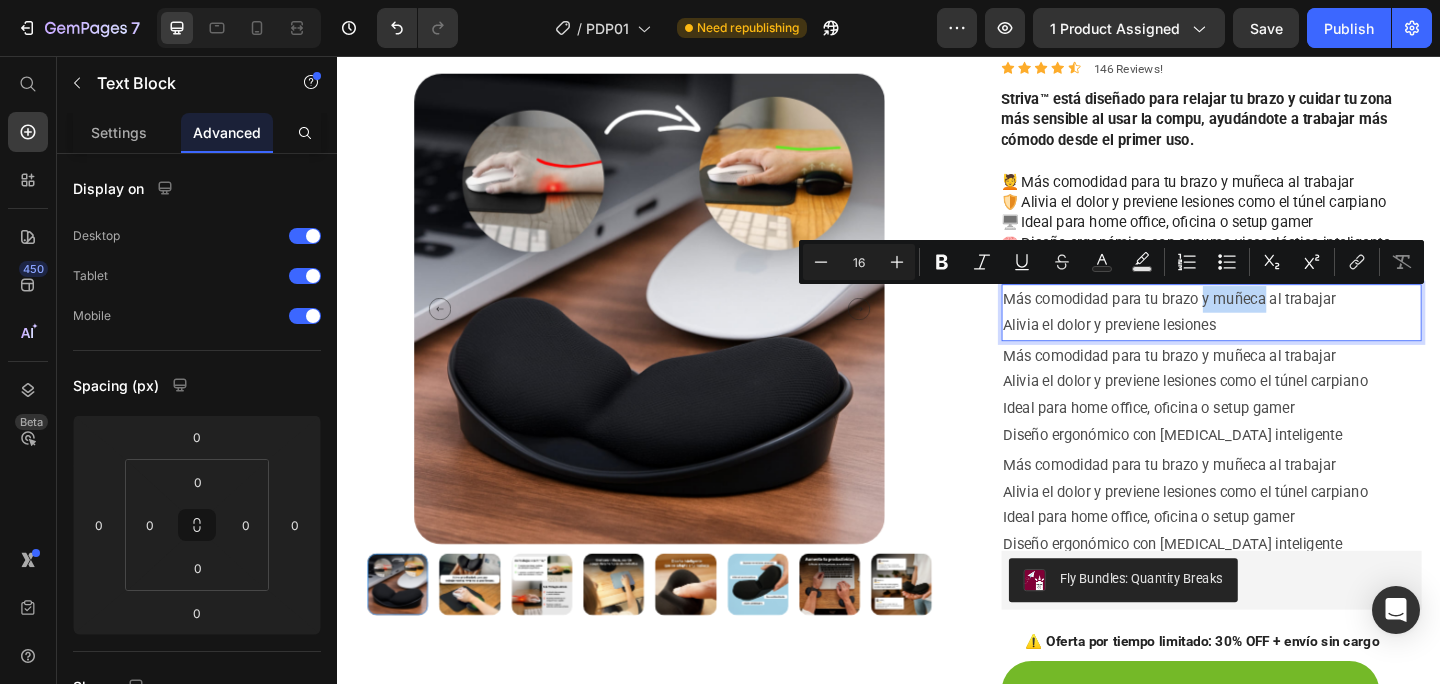 click on "Más comodidad para tu brazo y muñeca al trabajar  Alivia el dolor y previene lesiones" at bounding box center [1289, 336] 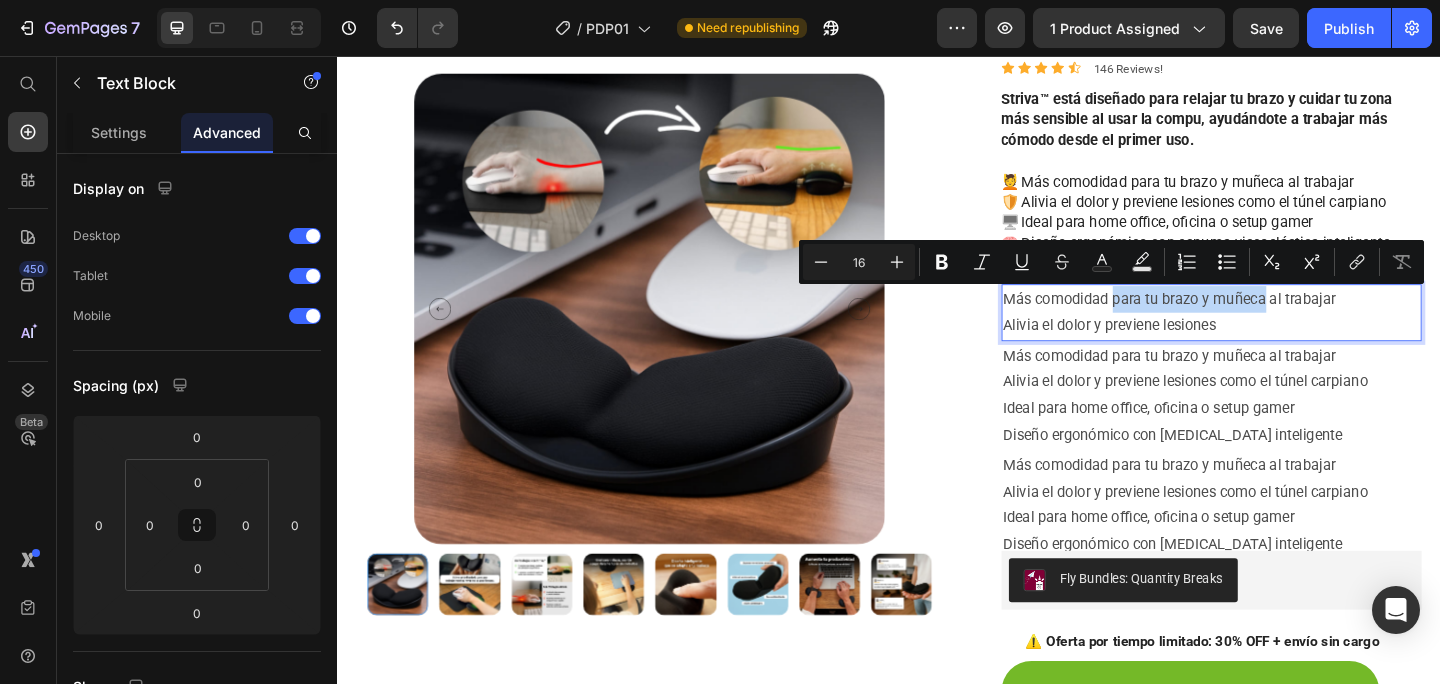 drag, startPoint x: 1338, startPoint y: 321, endPoint x: 1172, endPoint y: 325, distance: 166.04819 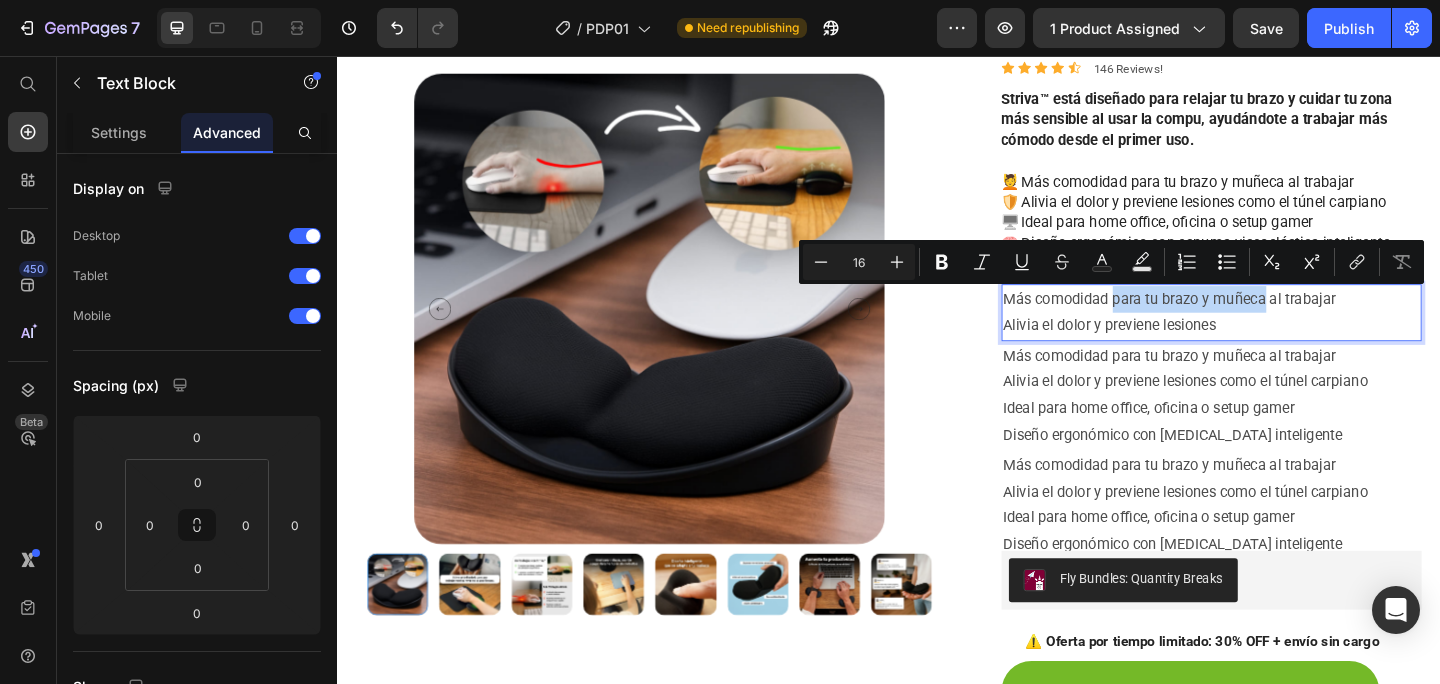 click on "Más comodidad para tu brazo y muñeca al trabajar  Alivia el dolor y previene lesiones" at bounding box center (1289, 336) 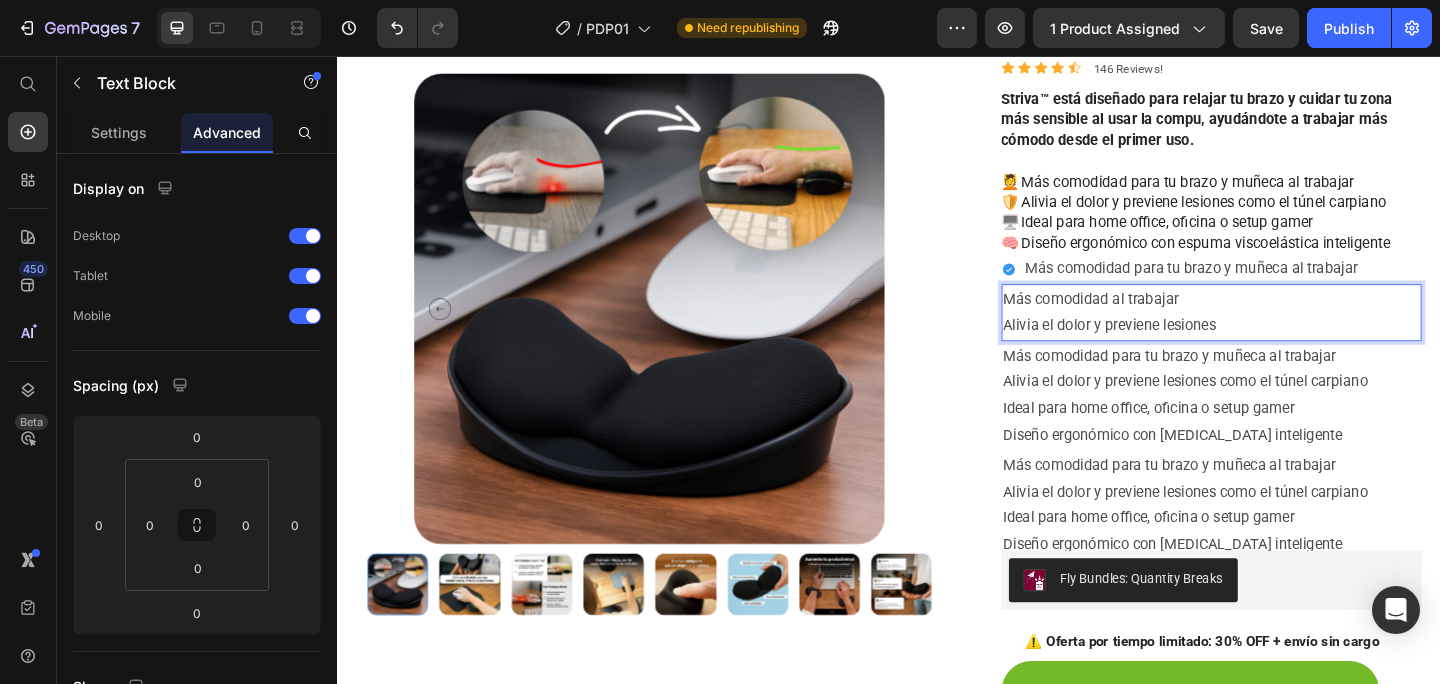 click on "Más comodidad al trabajar  Alivia el dolor y previene lesiones" at bounding box center [1289, 336] 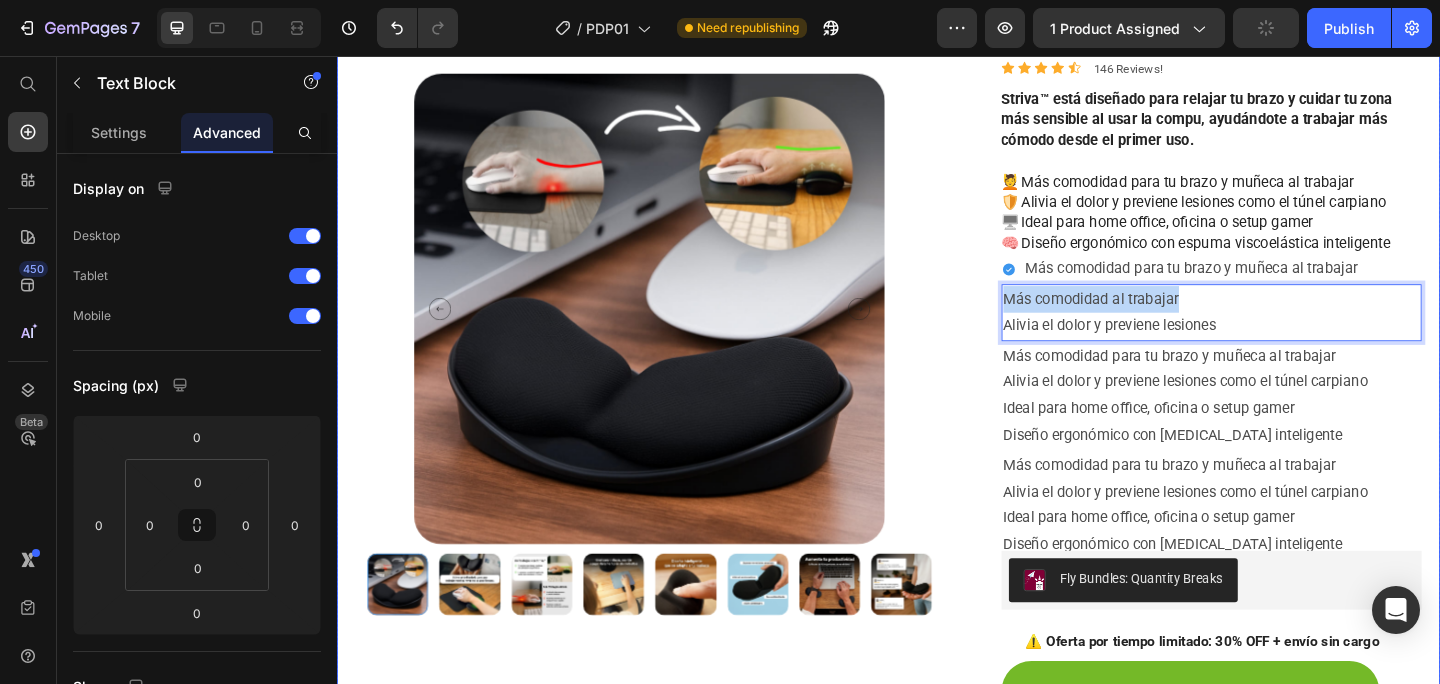 drag, startPoint x: 1266, startPoint y: 321, endPoint x: 1015, endPoint y: 330, distance: 251.1613 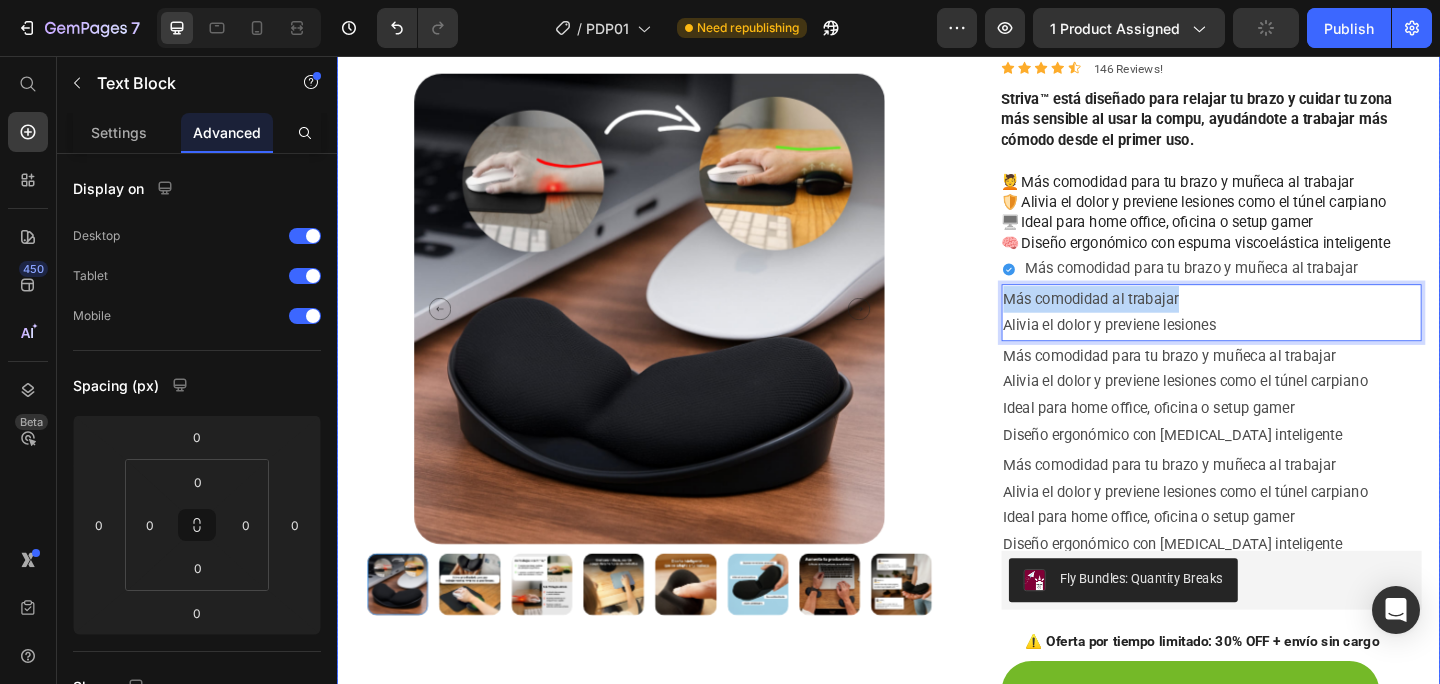 click on "Product Images Striva™ – Reposa muñeca ergonómico para trabajar sin tensión Product Title
Icon
Icon
Icon
Icon
Icon Icon List 146 Reviews! Text Block Row Striva™ está diseñado para relajar tu brazo y cuidar tu zona más sensible al usar la compu, ayudándote a trabajar más cómodo desde el primer uso.
💆 Más comodidad para tu brazo y muñeca al trabajar 🛡️ Alivia el dolor y previene lesiones como el túnel carpiano 🖥️ Ideal para home office, oficina o setup gamer 🧠 Diseño ergonómico con [MEDICAL_DATA] inteligente Product Description
Icon Más comodidad para tu brazo y muñeca al trabajar Text Block Row Más comodidad al trabajar  Alivia el dolor y previene lesiones Text Block   0 Más comodidad para tu brazo y muñeca al trabajar  Alivia el dolor y previene lesiones como el túnel carpiano Ideal para home office, oficina o setup gamer Row" at bounding box center [937, 481] 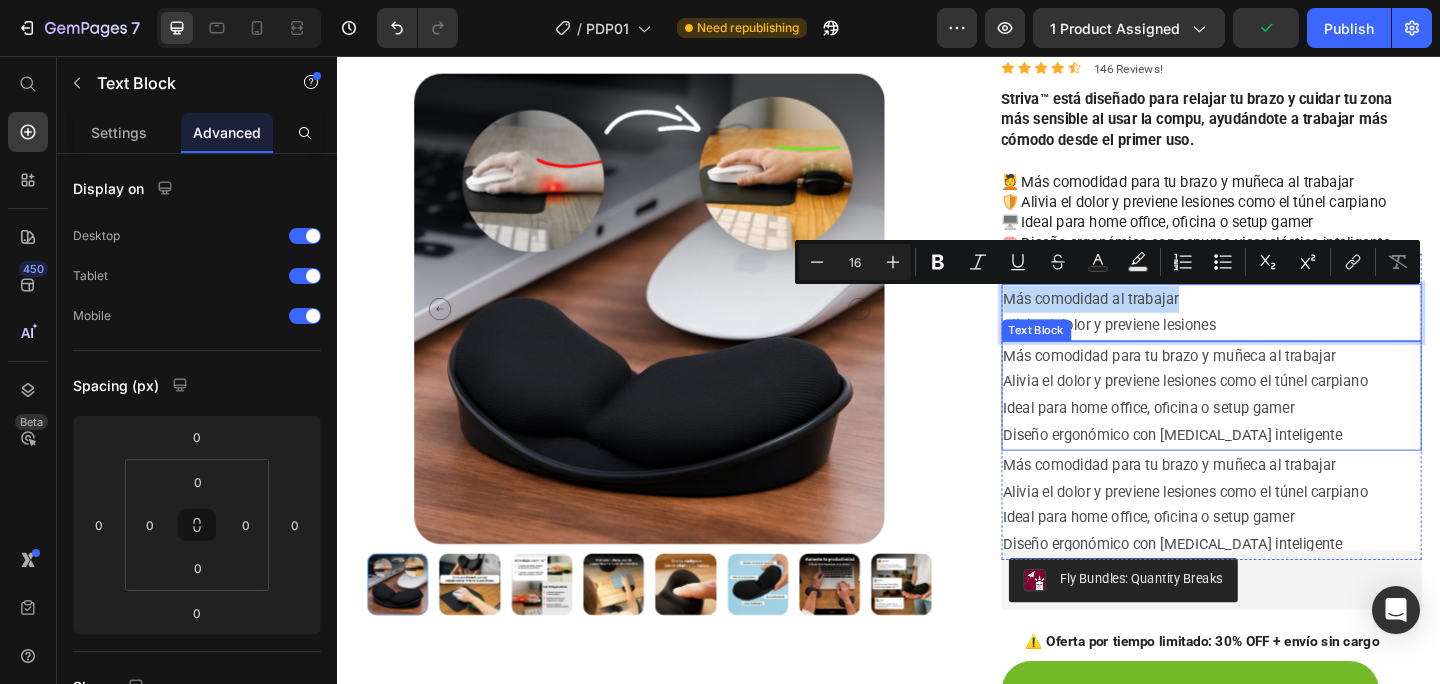 click on "Más comodidad para tu brazo y muñeca al trabajar  Alivia el dolor y previene lesiones como el túnel carpiano Ideal para home office, oficina o setup gamer Diseño ergonómico con [MEDICAL_DATA] inteligente" at bounding box center (1289, 426) 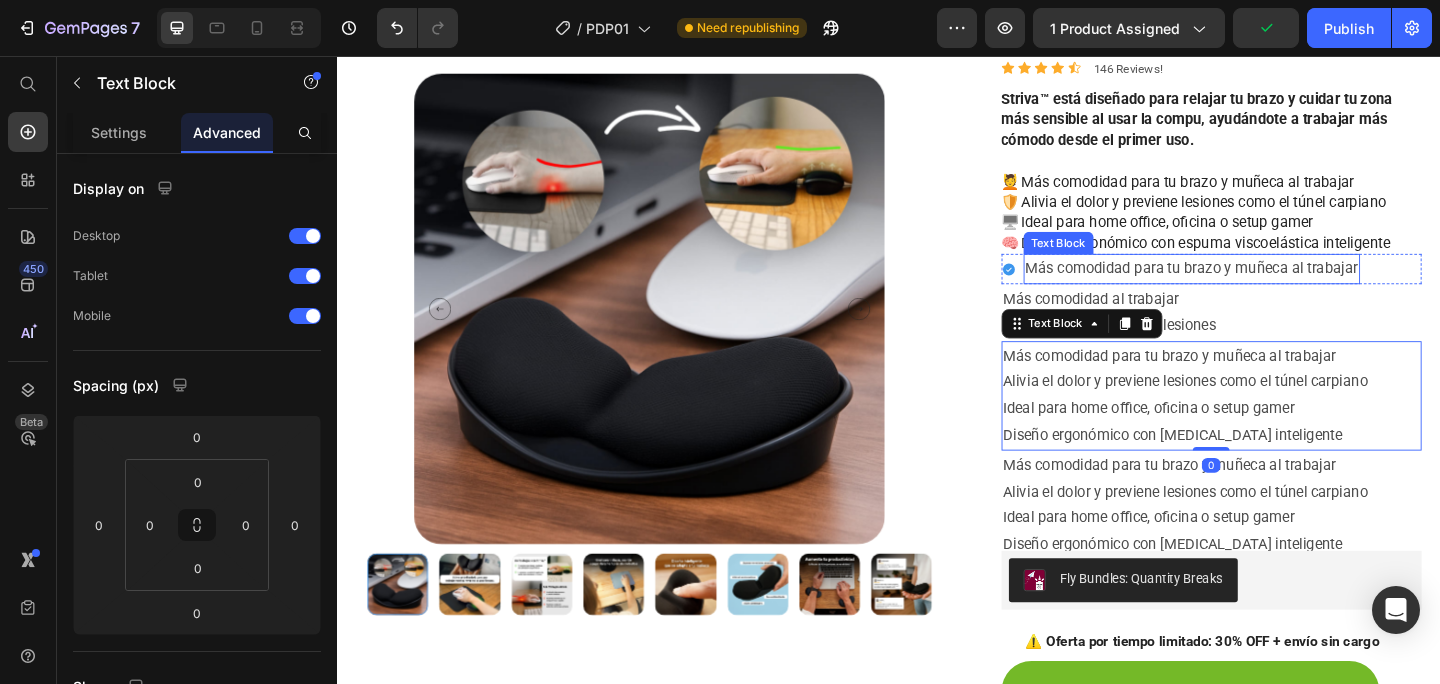click on "Más comodidad para tu brazo y muñeca al trabajar" at bounding box center (1267, 288) 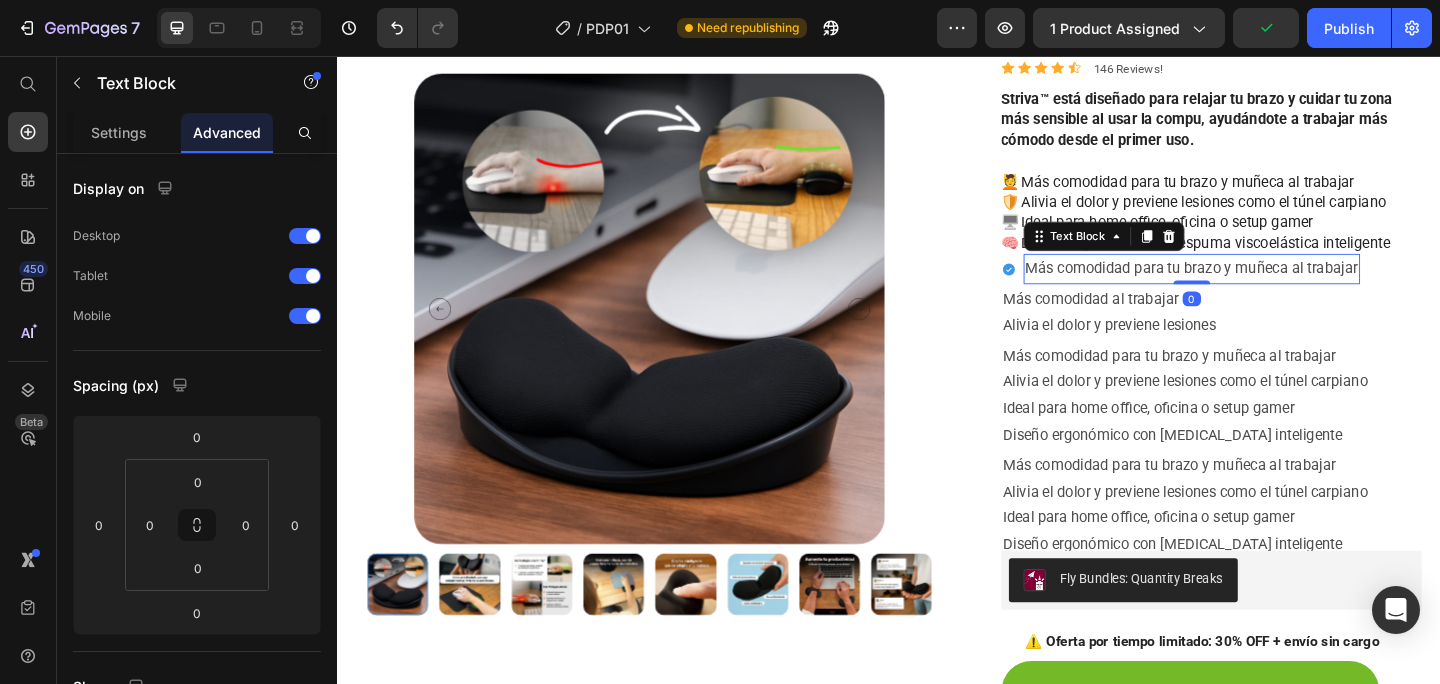 click on "Más comodidad para tu brazo y muñeca al trabajar" at bounding box center (1267, 288) 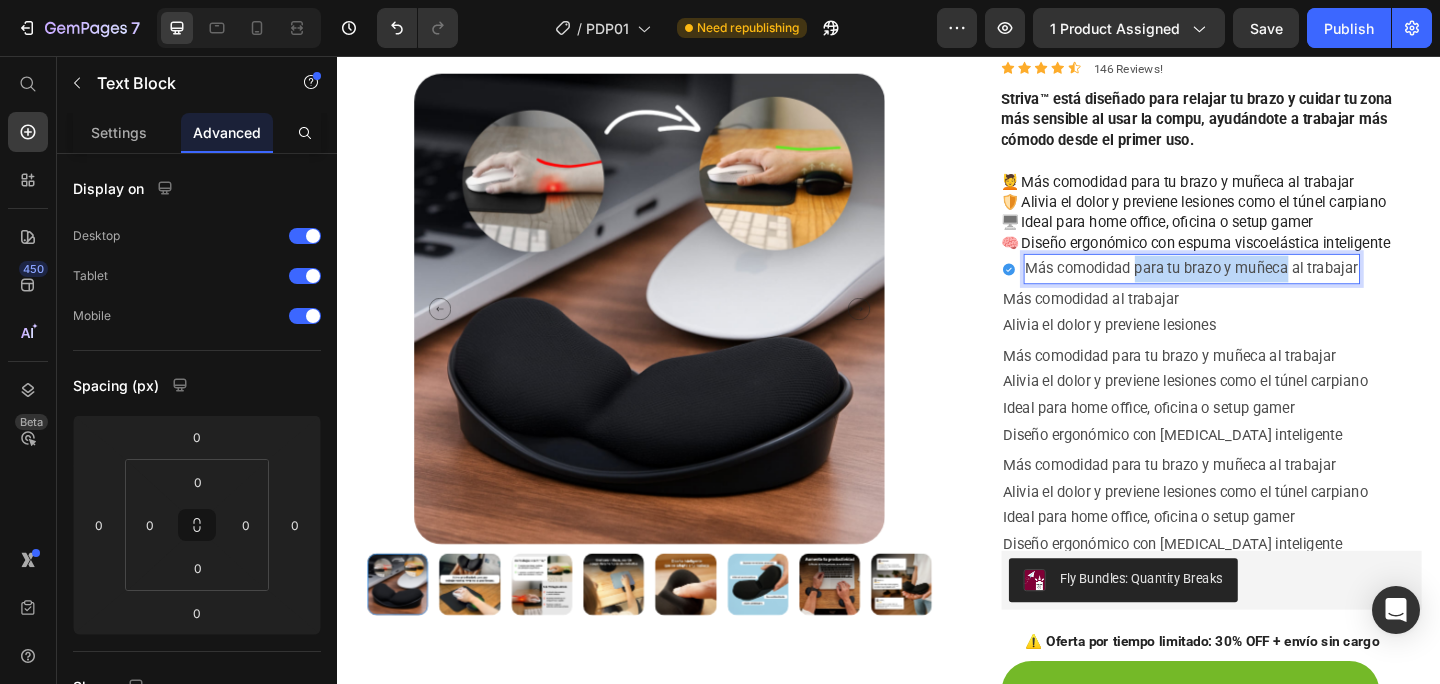 drag, startPoint x: 1361, startPoint y: 290, endPoint x: 1195, endPoint y: 293, distance: 166.0271 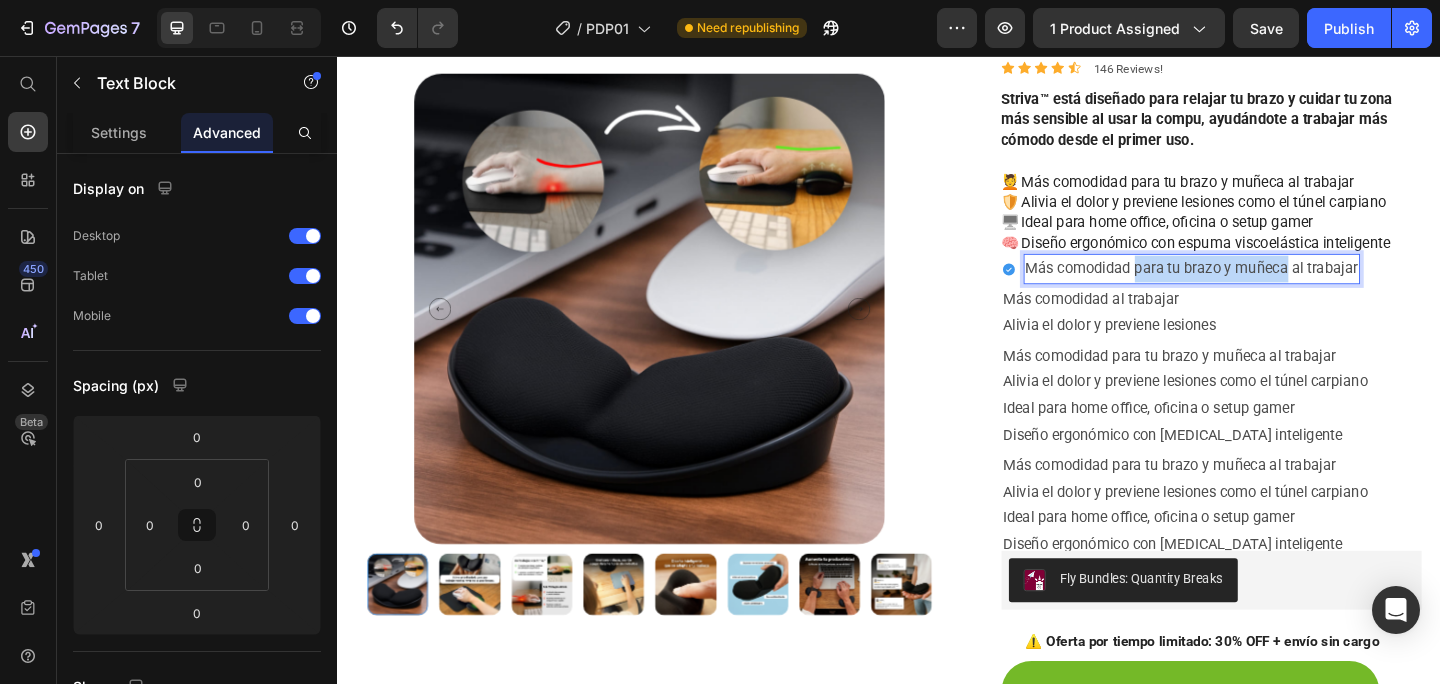 click on "Más comodidad para tu brazo y muñeca al trabajar" at bounding box center (1267, 288) 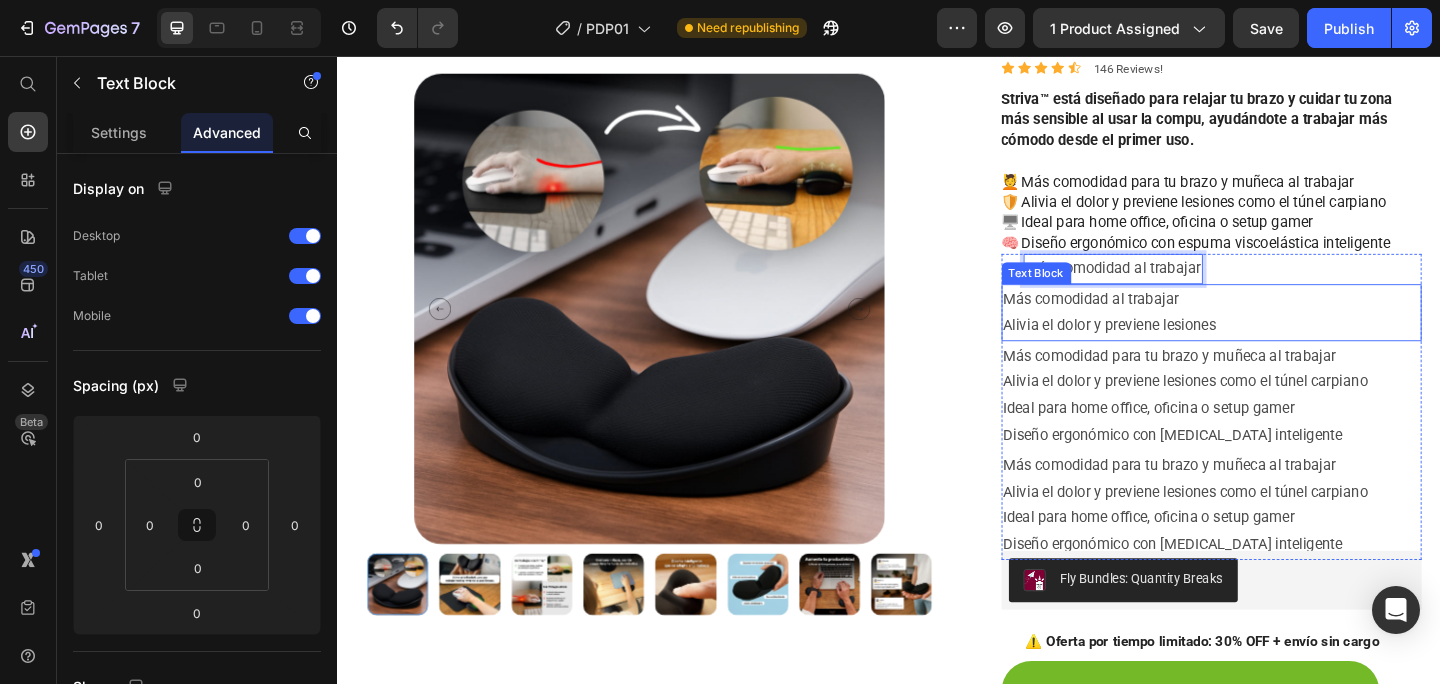 click on "Más comodidad al trabajar  Alivia el dolor y previene lesiones" at bounding box center [1289, 336] 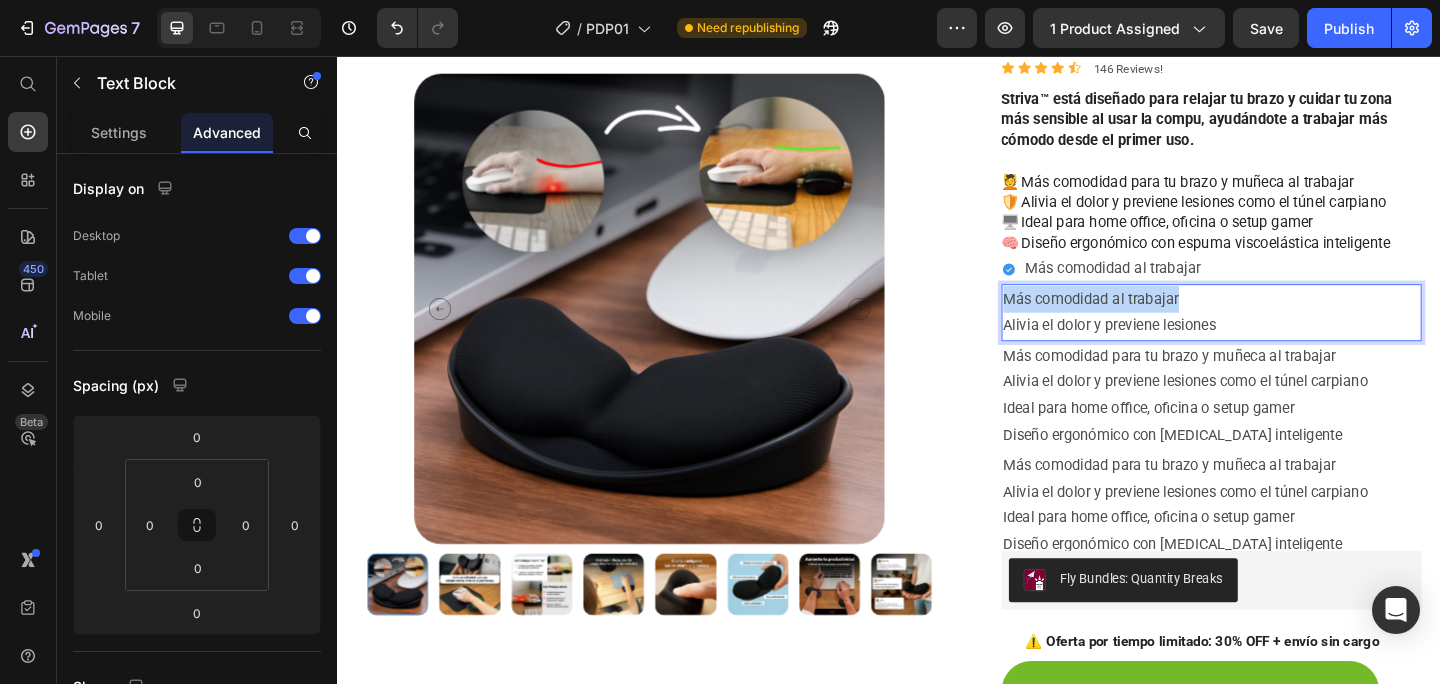 drag, startPoint x: 1263, startPoint y: 324, endPoint x: 989, endPoint y: 324, distance: 274 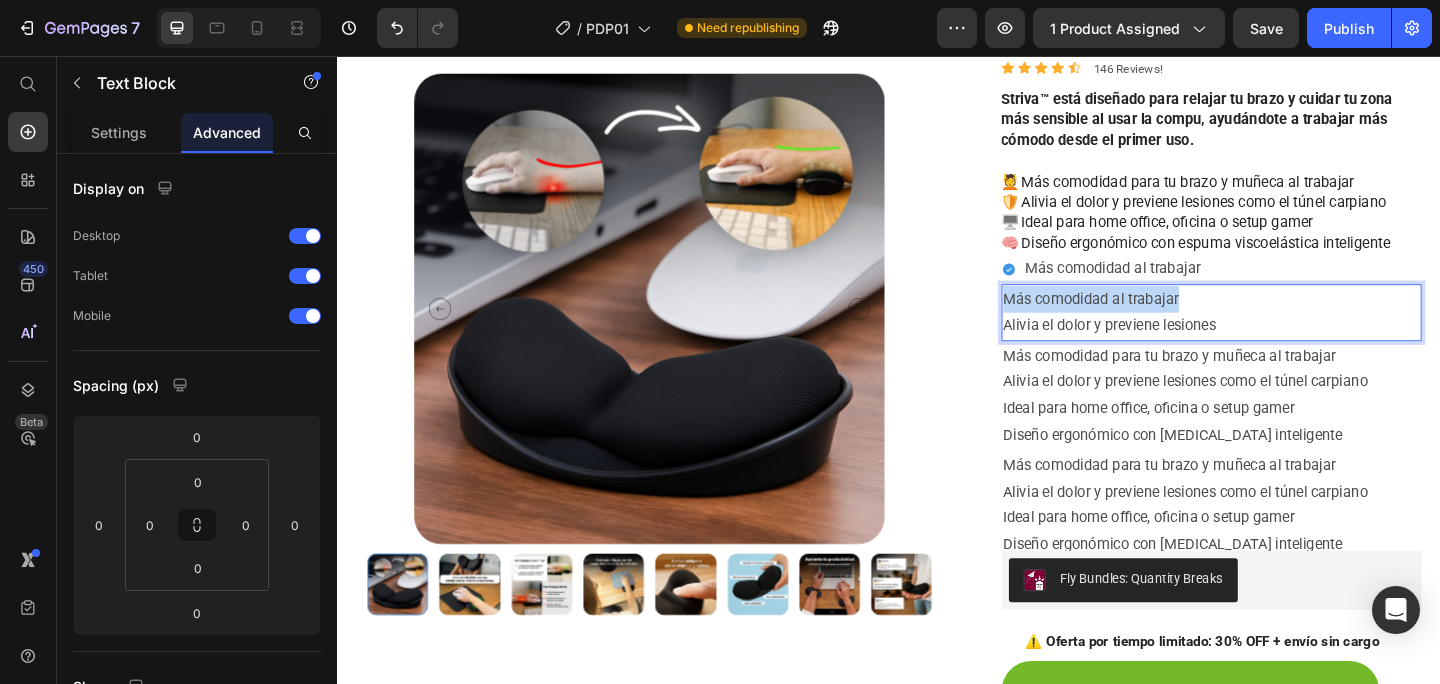 click on "Product Images Striva™ – Reposa muñeca ergonómico para trabajar sin tensión Product Title
Icon
Icon
Icon
Icon
Icon Icon List 146 Reviews! Text Block Row Striva™ está diseñado para relajar tu brazo y cuidar tu zona más sensible al usar la compu, ayudándote a trabajar más cómodo desde el primer uso.
💆 Más comodidad para tu brazo y muñeca al trabajar 🛡️ Alivia el dolor y previene lesiones como el túnel carpiano 🖥️ Ideal para home office, oficina o setup gamer 🧠 Diseño ergonómico con [MEDICAL_DATA] inteligente Product Description
Icon Más comodidad al trabajar Text Block Row Más comodidad al trabajar  Alivia el dolor y previene lesiones Text Block   0 Más comodidad para tu brazo y muñeca al trabajar  Alivia el dolor y previene lesiones como el túnel carpiano Ideal para home office, oficina o setup gamer Text Block Text Block Row Row" at bounding box center (937, 481) 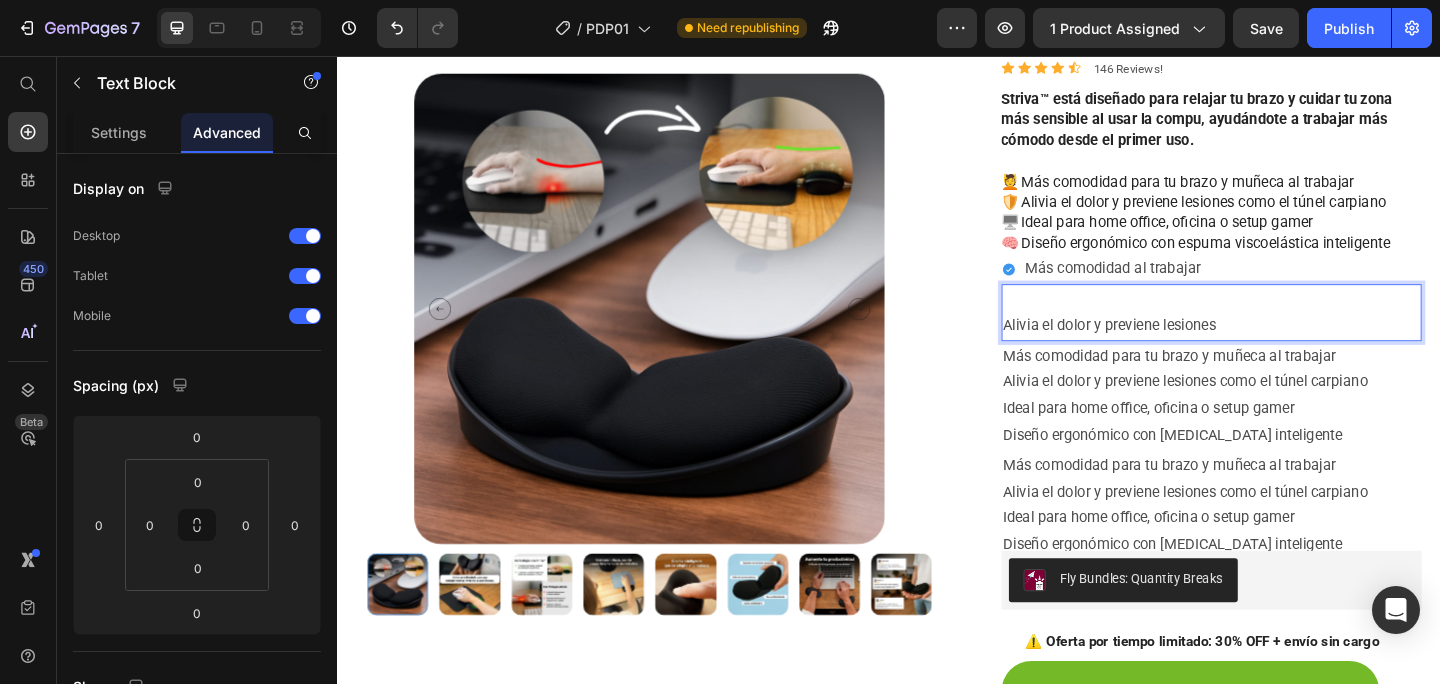 click on "⁠⁠⁠⁠⁠⁠⁠  Alivia el dolor y previene lesiones" at bounding box center [1289, 336] 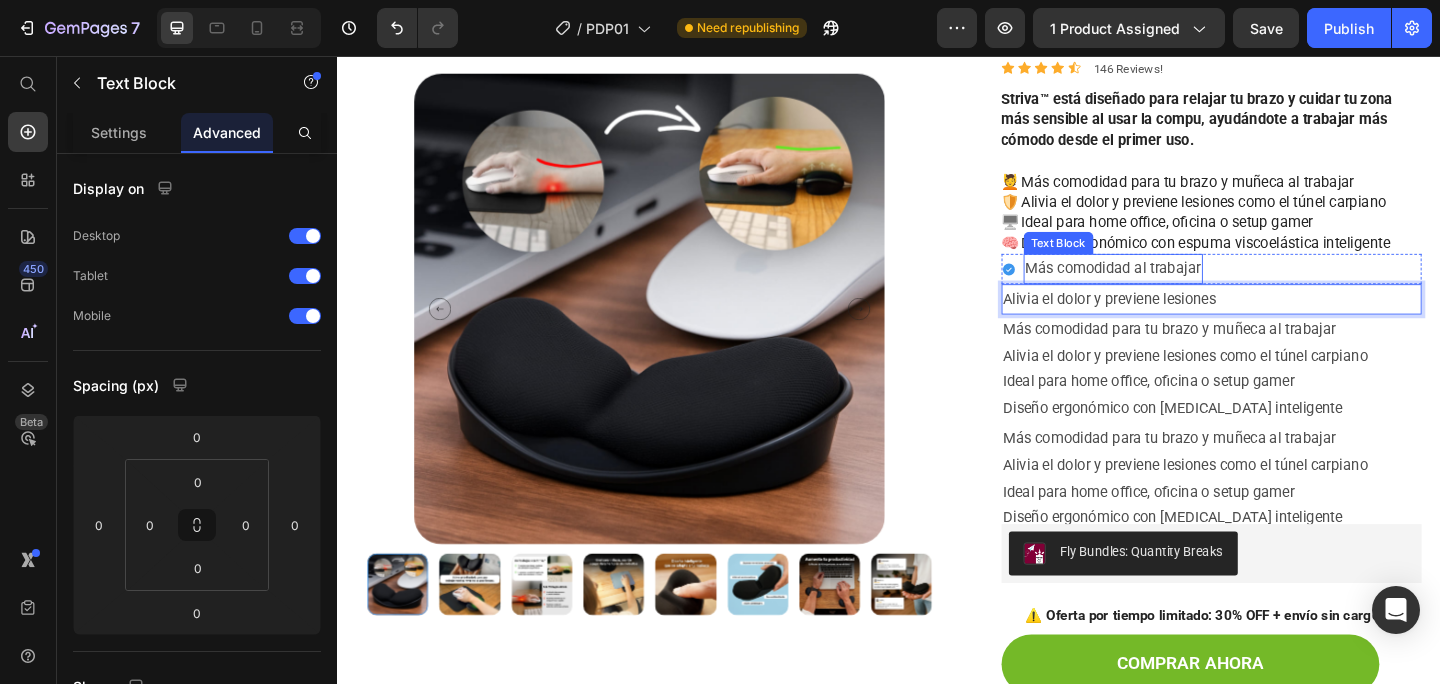 click on "Más comodidad al trabajar" at bounding box center [1181, 288] 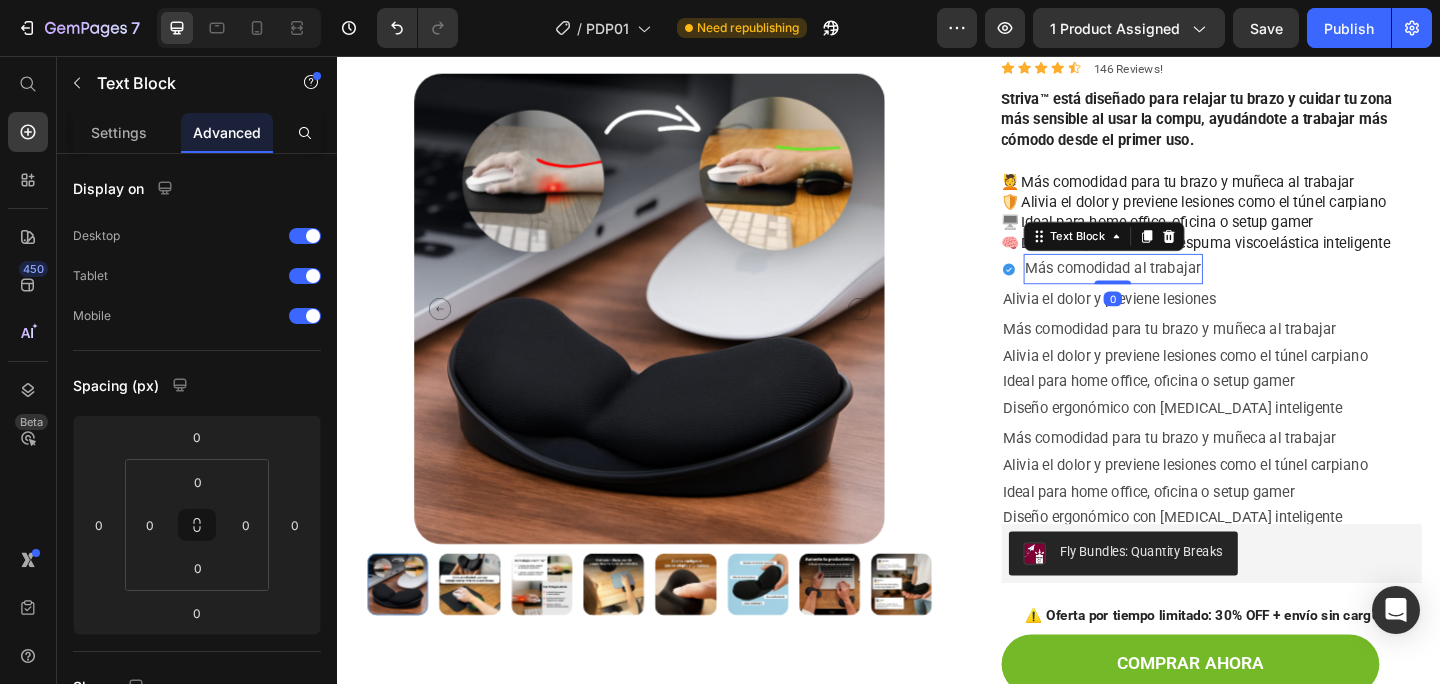 click on "Icon Más comodidad al trabajar Text Block   0 Row" at bounding box center [1289, 288] 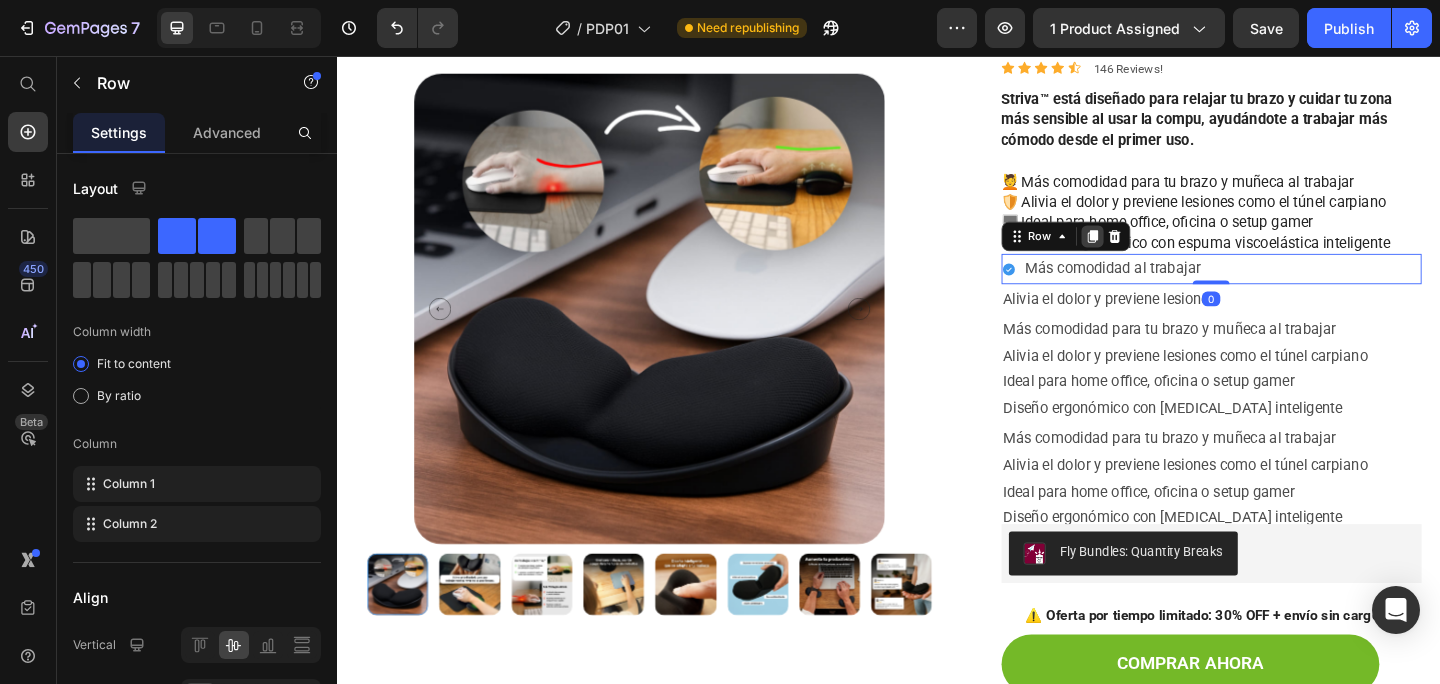 click at bounding box center (1159, 253) 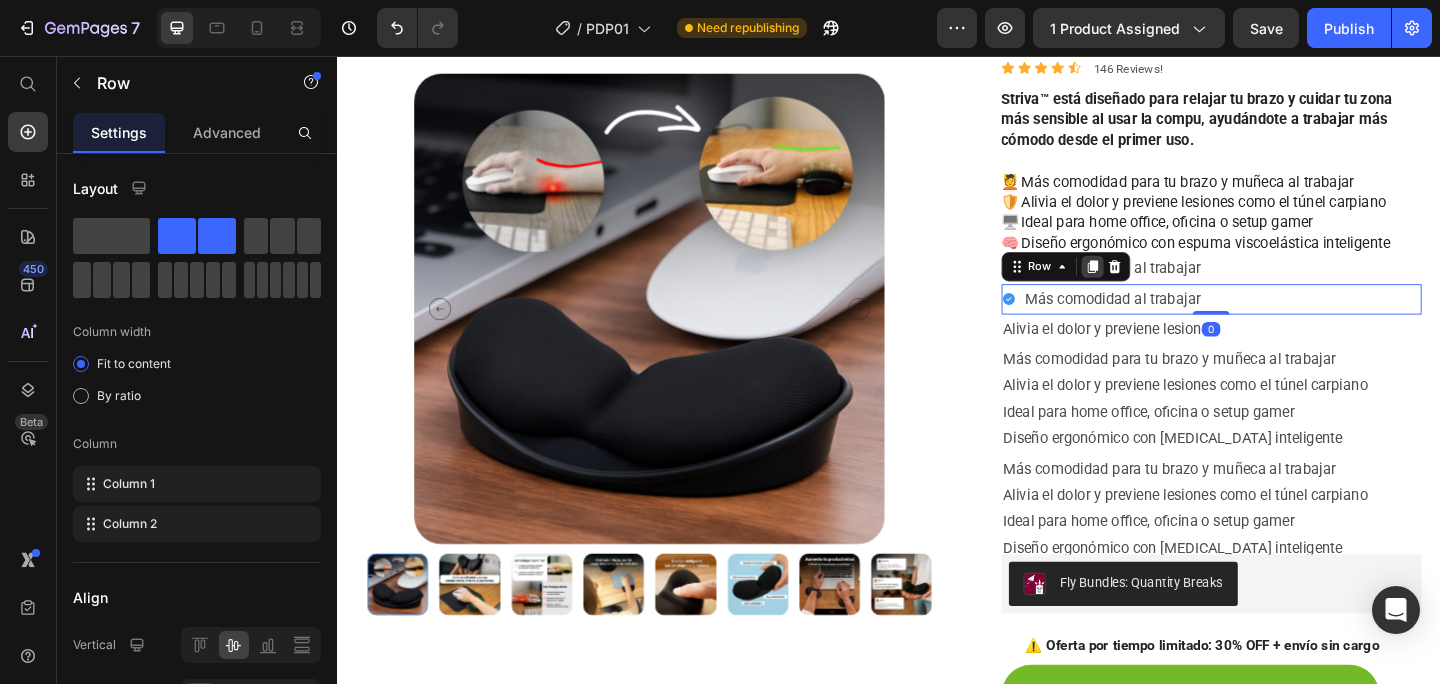 click 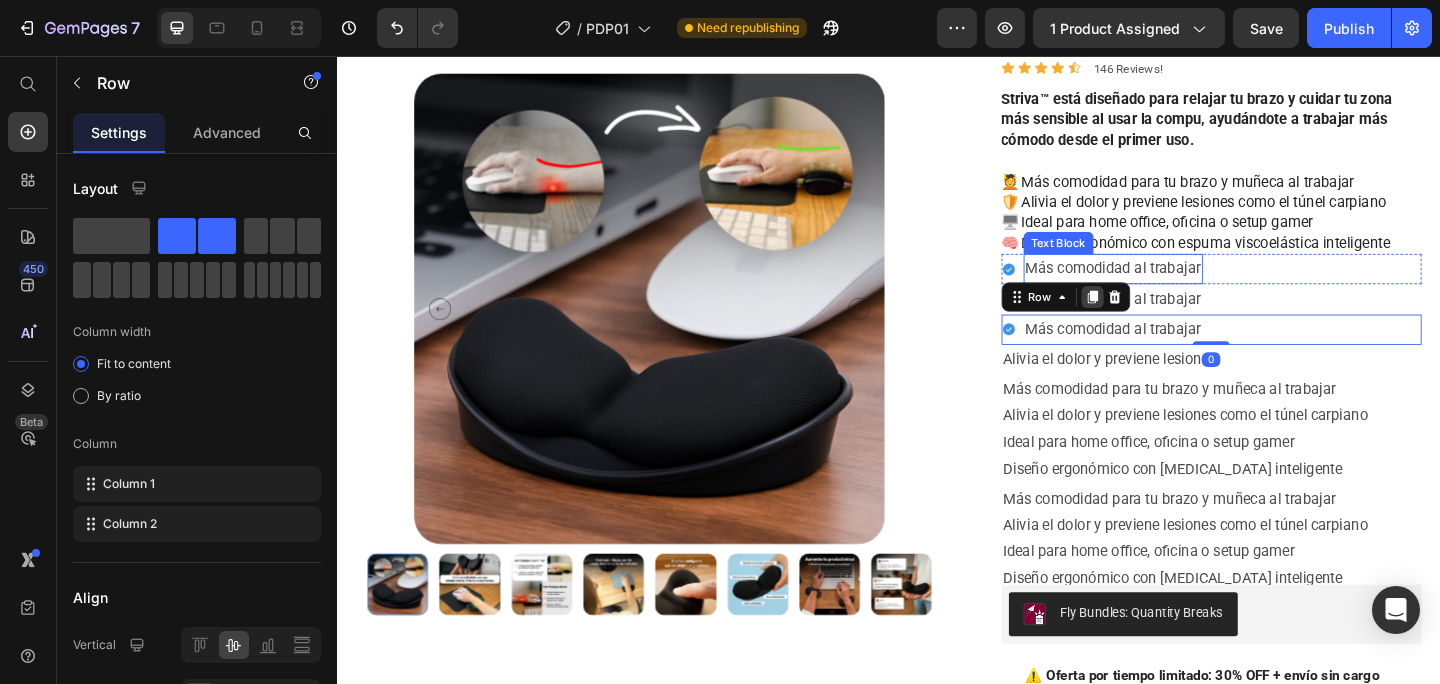 click 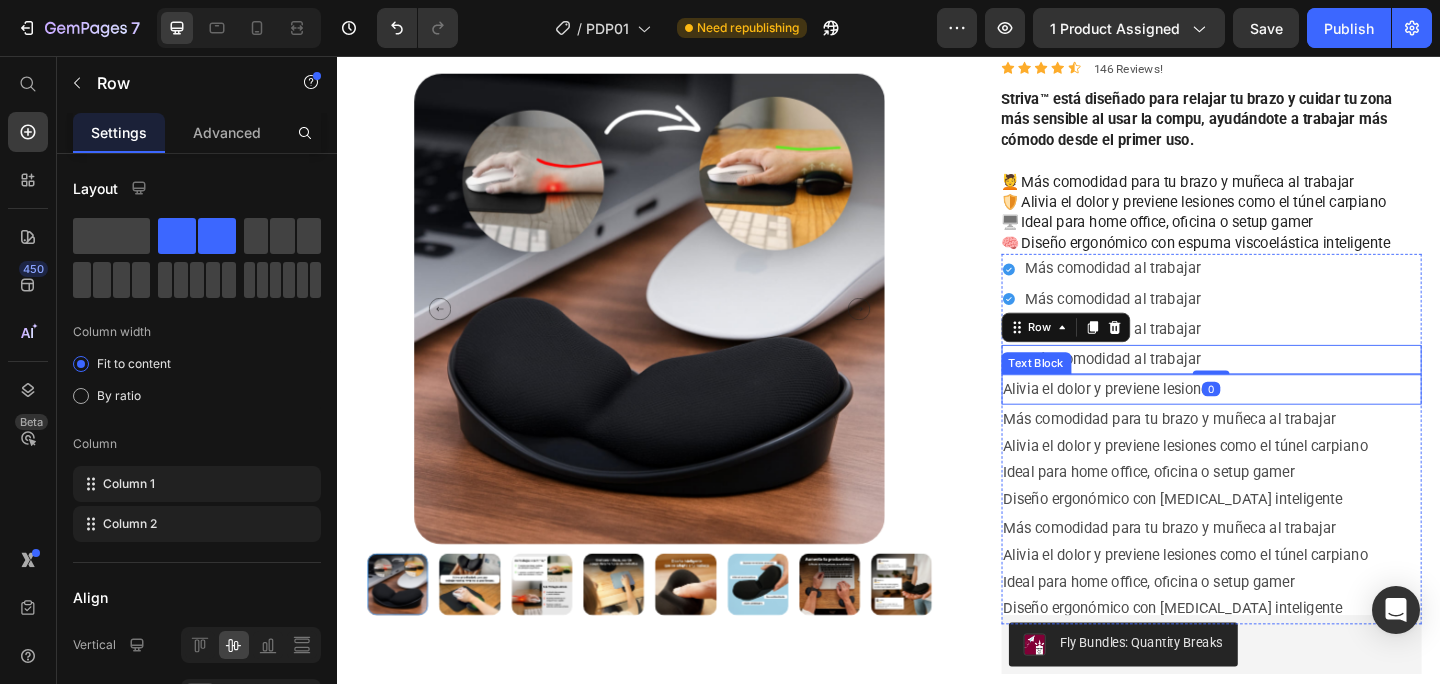 click on "Alivia el dolor y previene lesiones" at bounding box center (1289, 419) 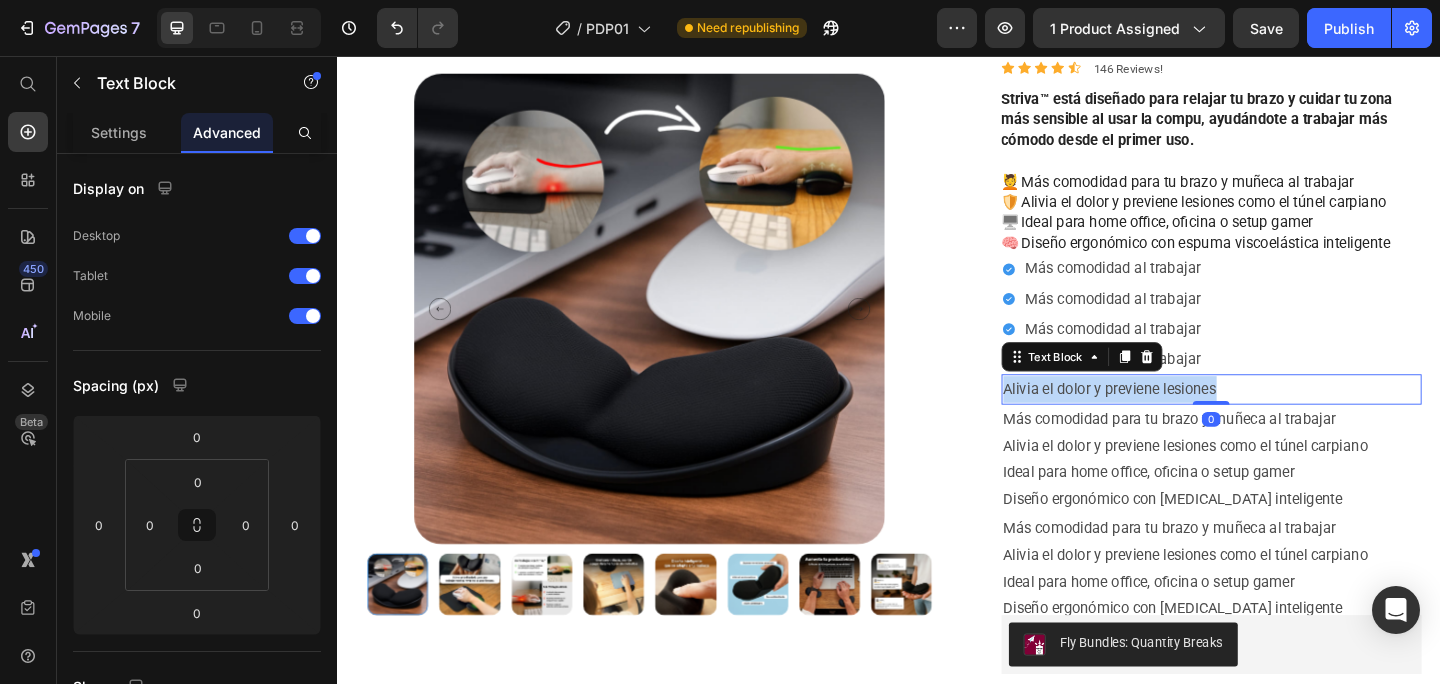 click on "Alivia el dolor y previene lesiones" at bounding box center (1289, 419) 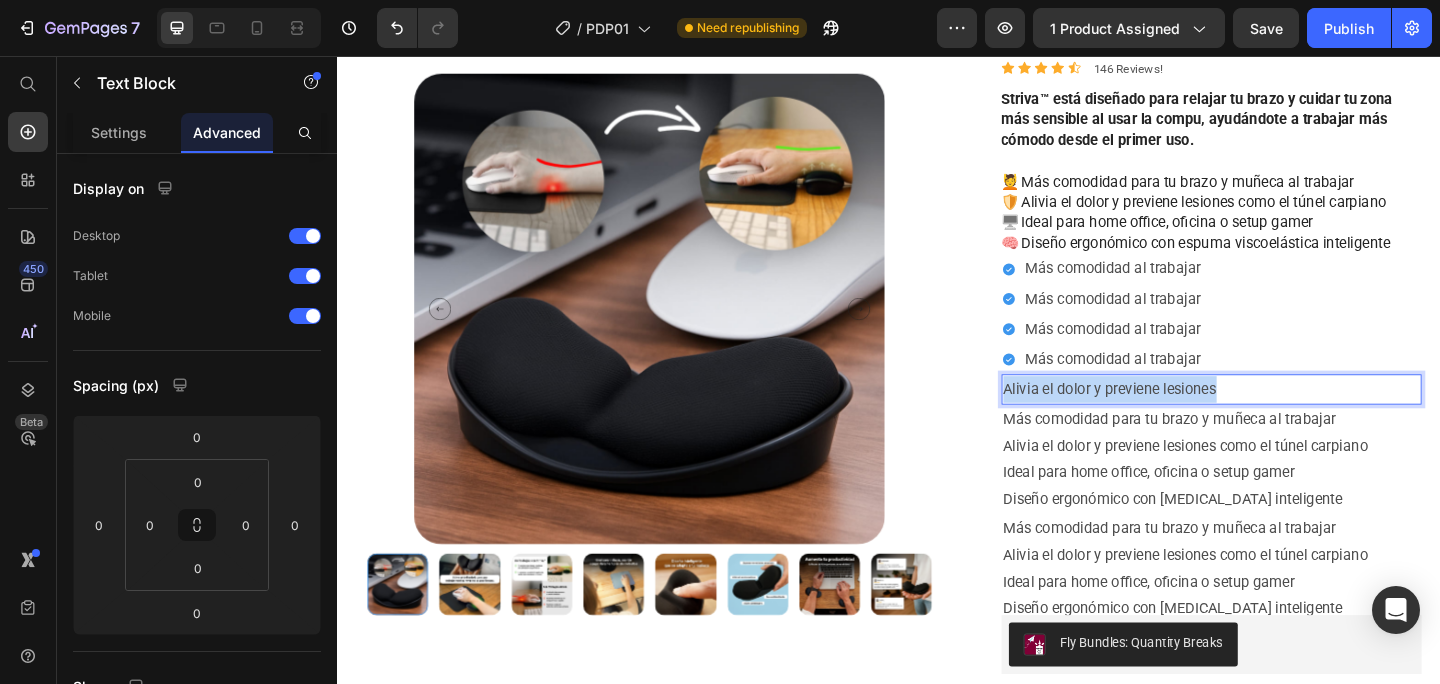 copy on "Alivia el dolor y previene lesiones" 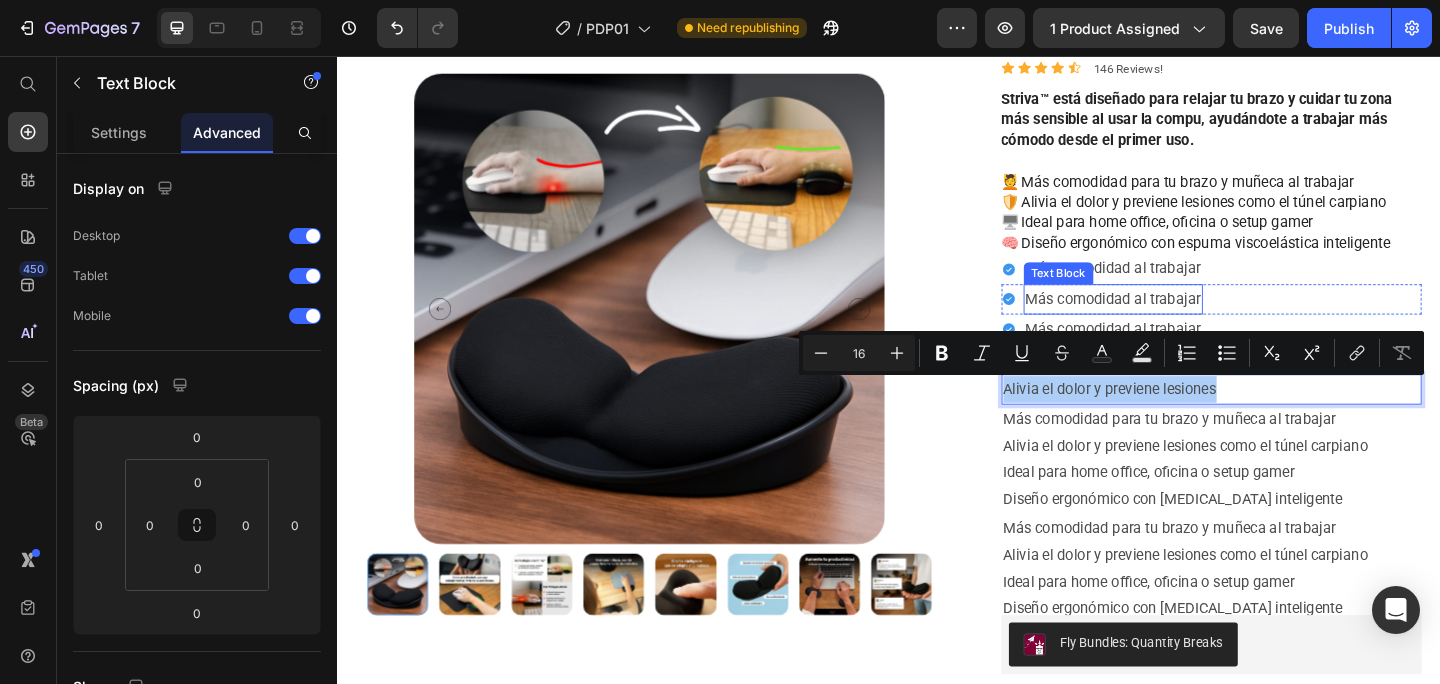 click on "Más comodidad al trabajar" at bounding box center [1181, 321] 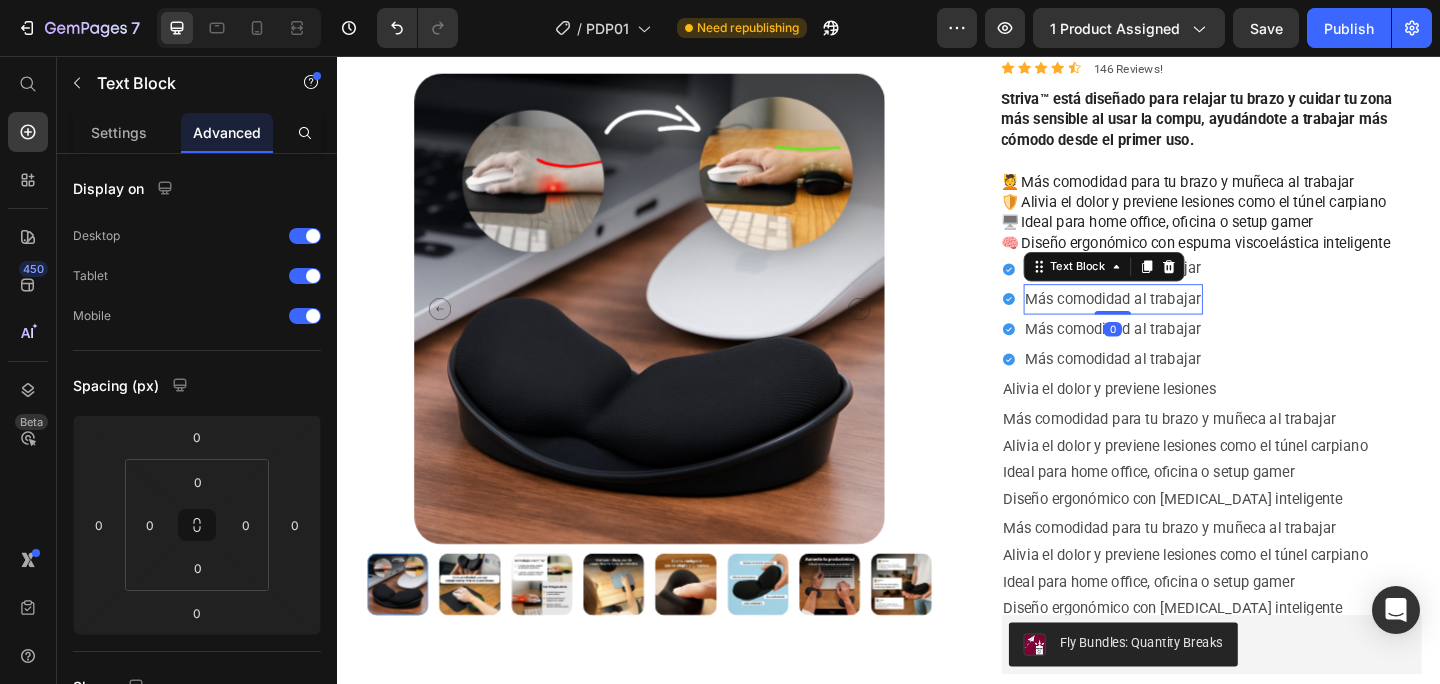 click on "Más comodidad al trabajar" at bounding box center (1181, 321) 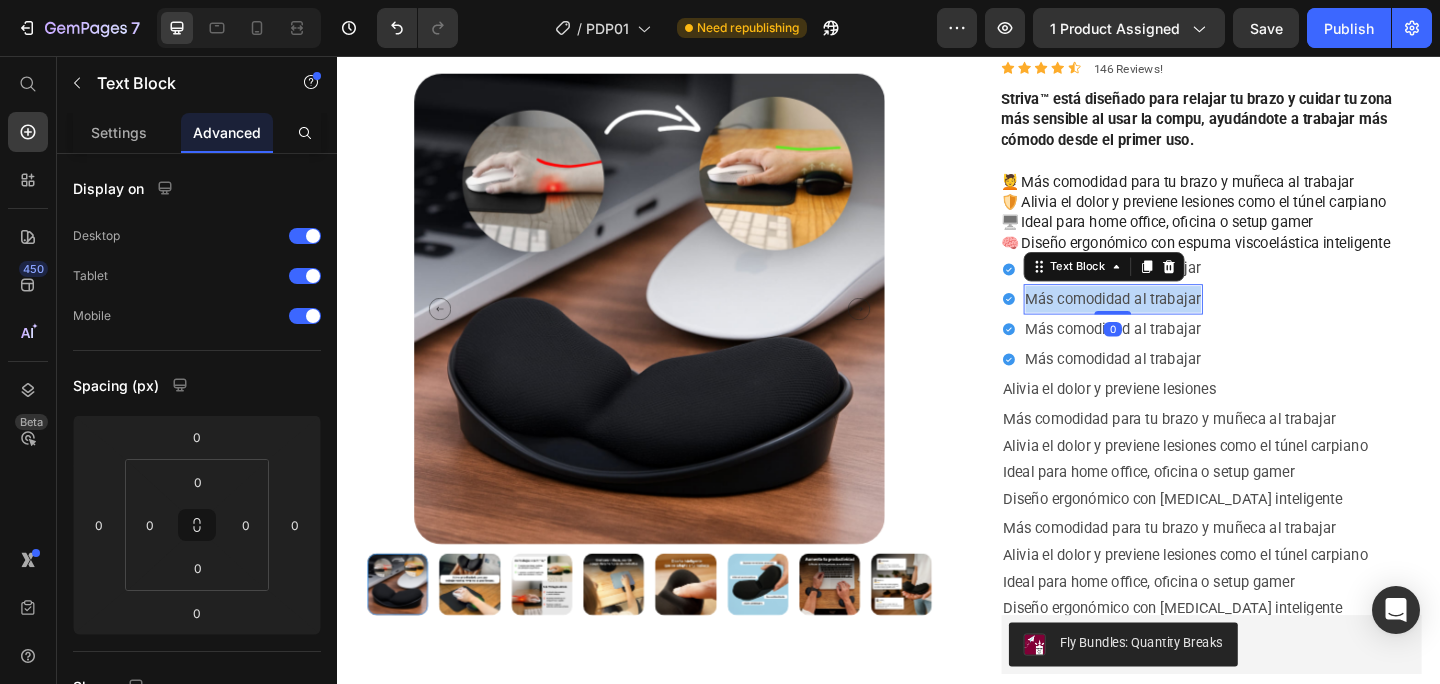 click on "Más comodidad al trabajar" at bounding box center (1181, 321) 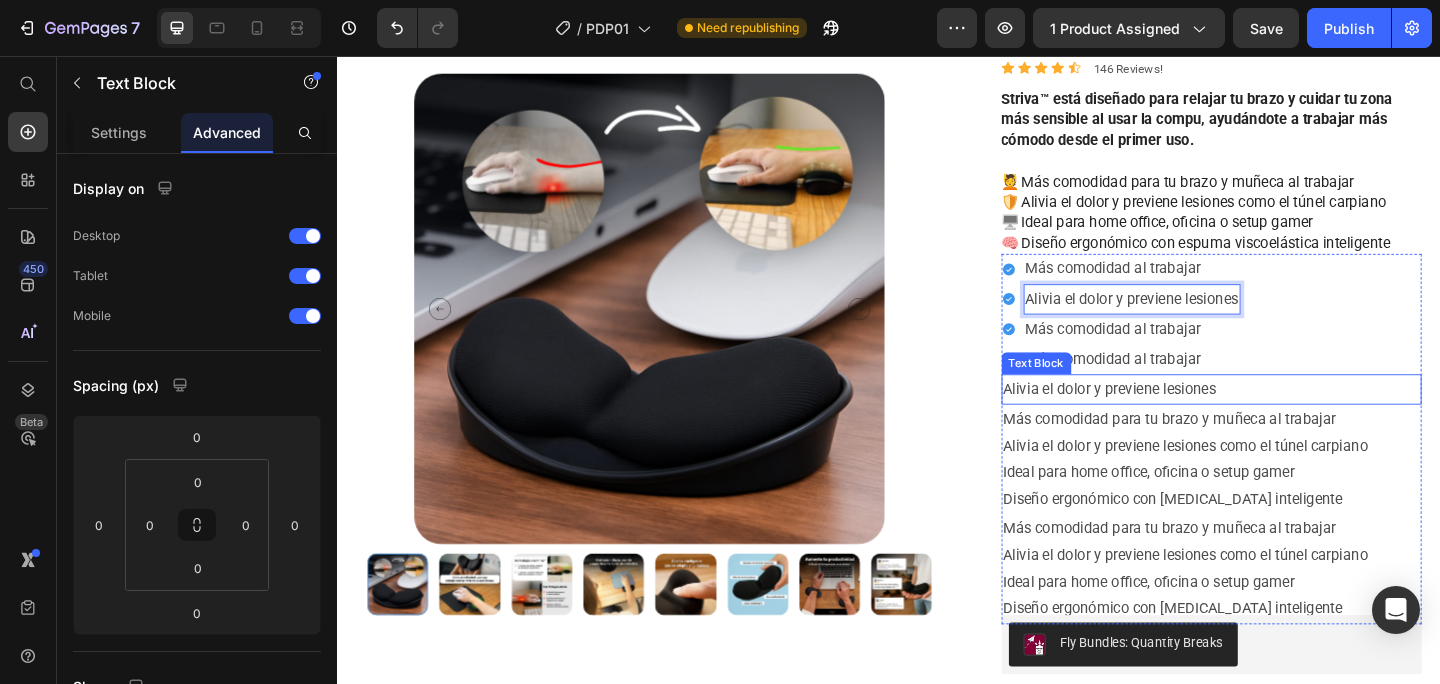 click on "Alivia el dolor y previene lesiones" at bounding box center (1289, 419) 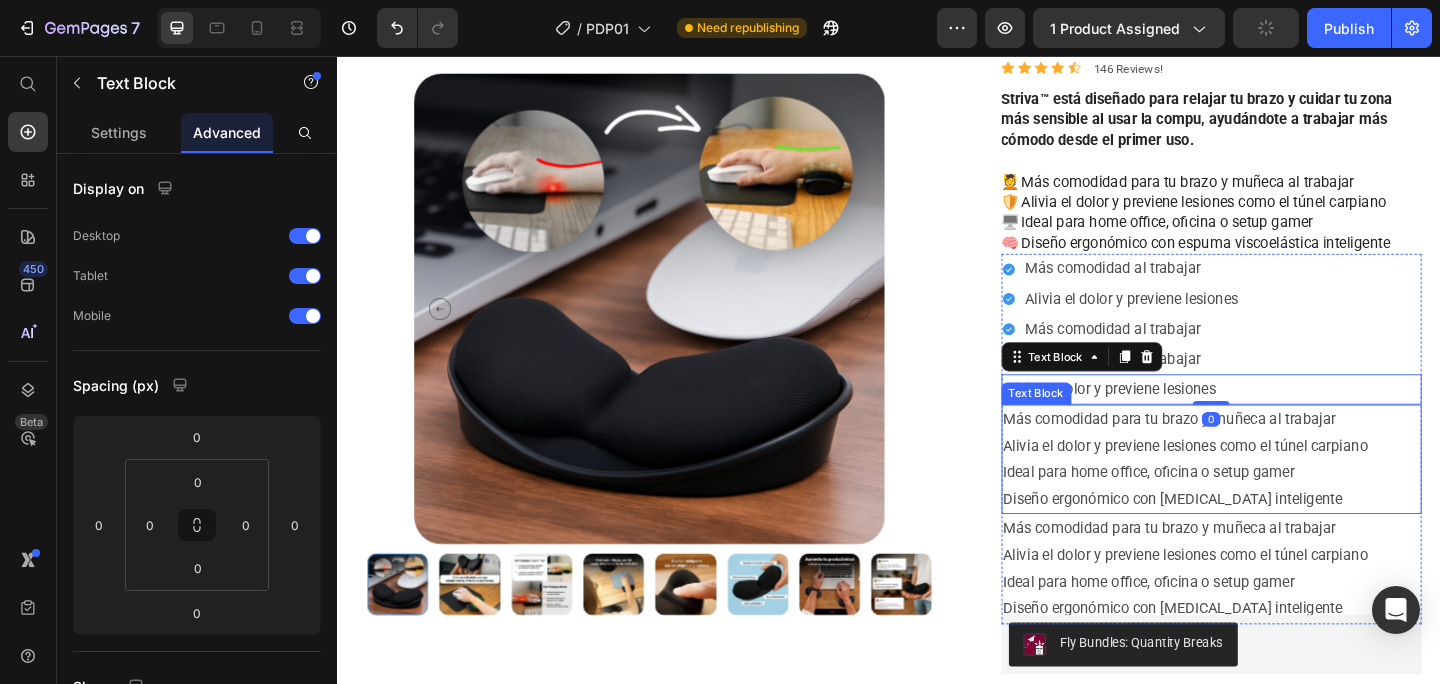 click on "Más comodidad para tu brazo y muñeca al trabajar  Alivia el dolor y previene lesiones como el túnel carpiano Ideal para home office, oficina o setup gamer Diseño ergonómico con [MEDICAL_DATA] inteligente" at bounding box center (1289, 495) 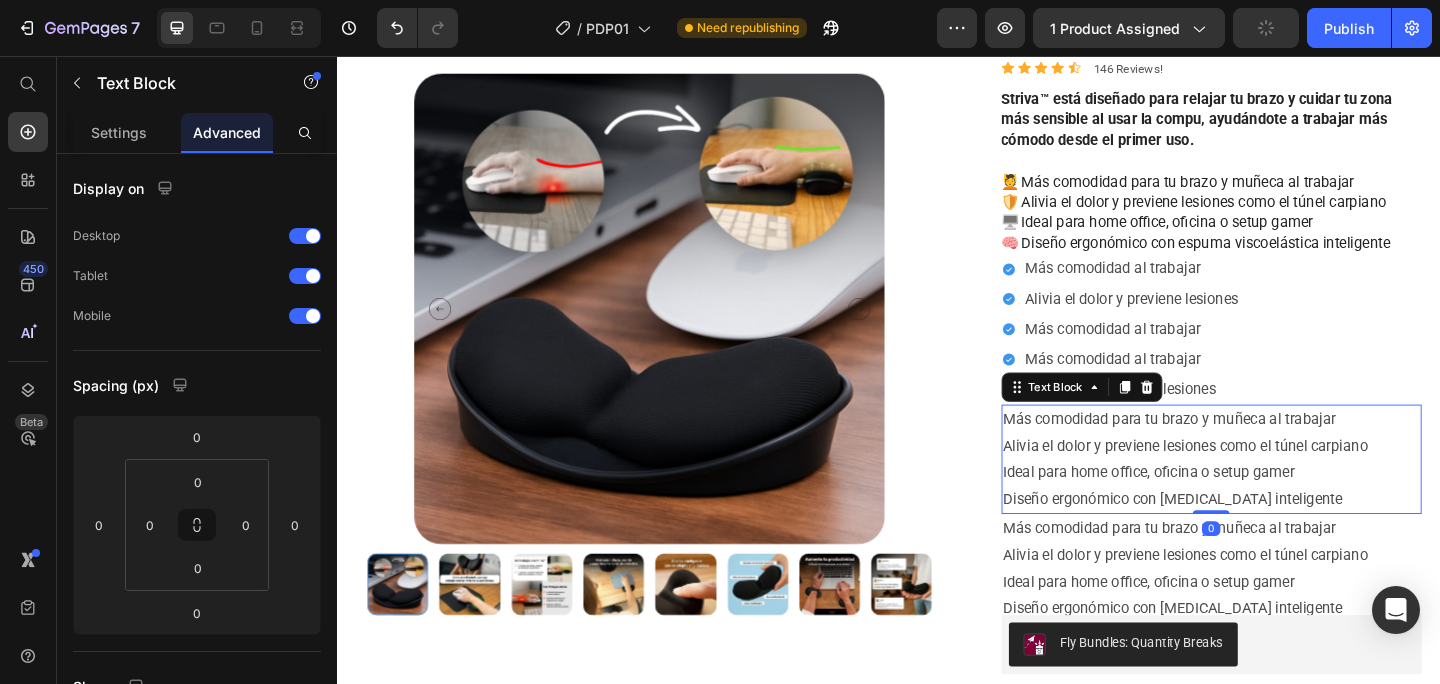 click on "Más comodidad para tu brazo y muñeca al trabajar  Alivia el dolor y previene lesiones como el túnel carpiano Ideal para home office, oficina o setup gamer Diseño ergonómico con [MEDICAL_DATA] inteligente" at bounding box center (1289, 495) 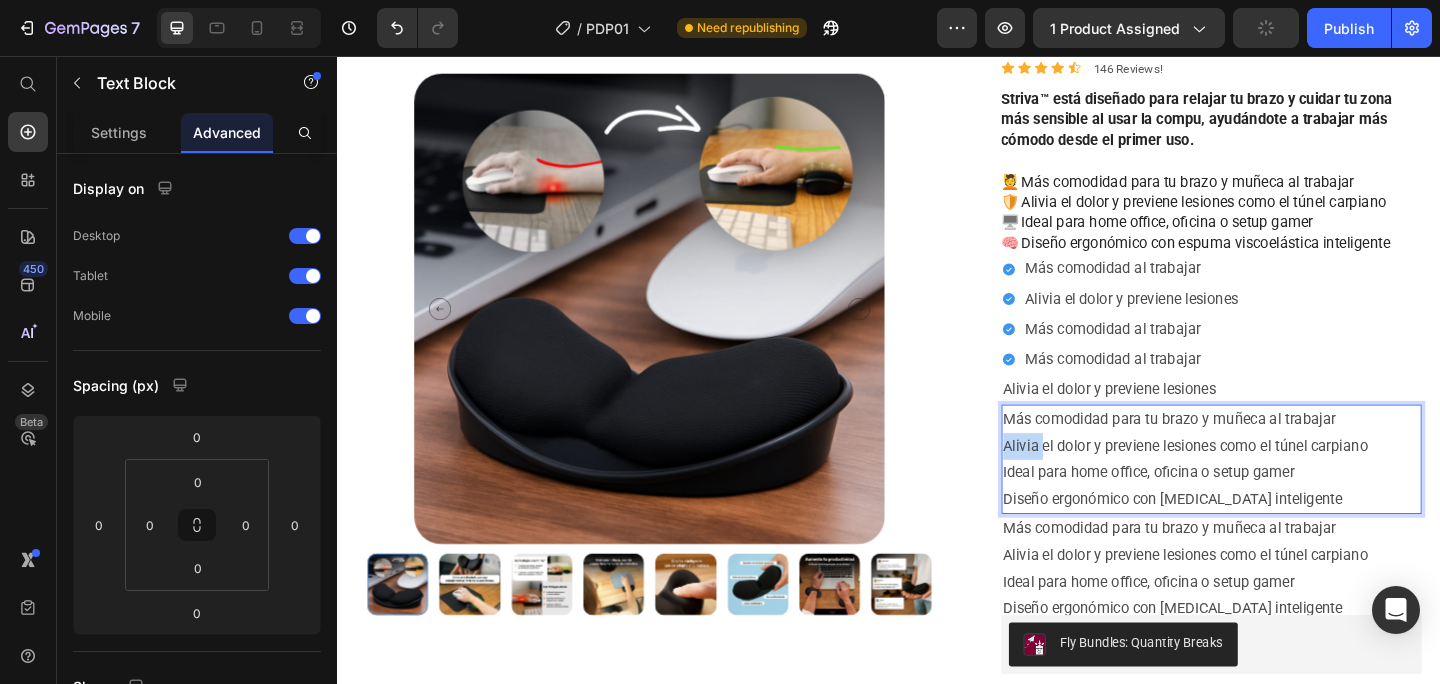 click on "Más comodidad para tu brazo y muñeca al trabajar  Alivia el dolor y previene lesiones como el túnel carpiano Ideal para home office, oficina o setup gamer Diseño ergonómico con [MEDICAL_DATA] inteligente" at bounding box center [1289, 495] 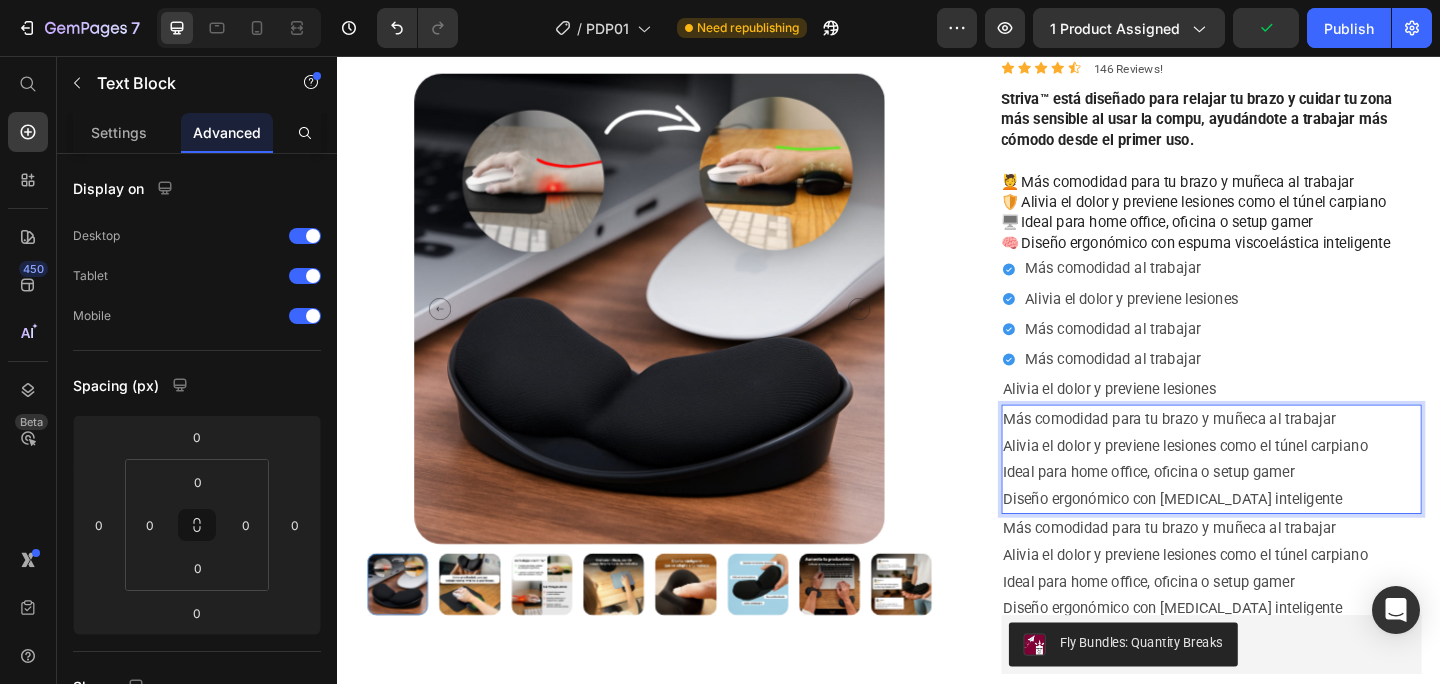 click on "Más comodidad para tu brazo y muñeca al trabajar  Alivia el dolor y previene lesiones como el túnel carpiano Ideal para home office, oficina o setup gamer Diseño ergonómico con [MEDICAL_DATA] inteligente" at bounding box center [1289, 495] 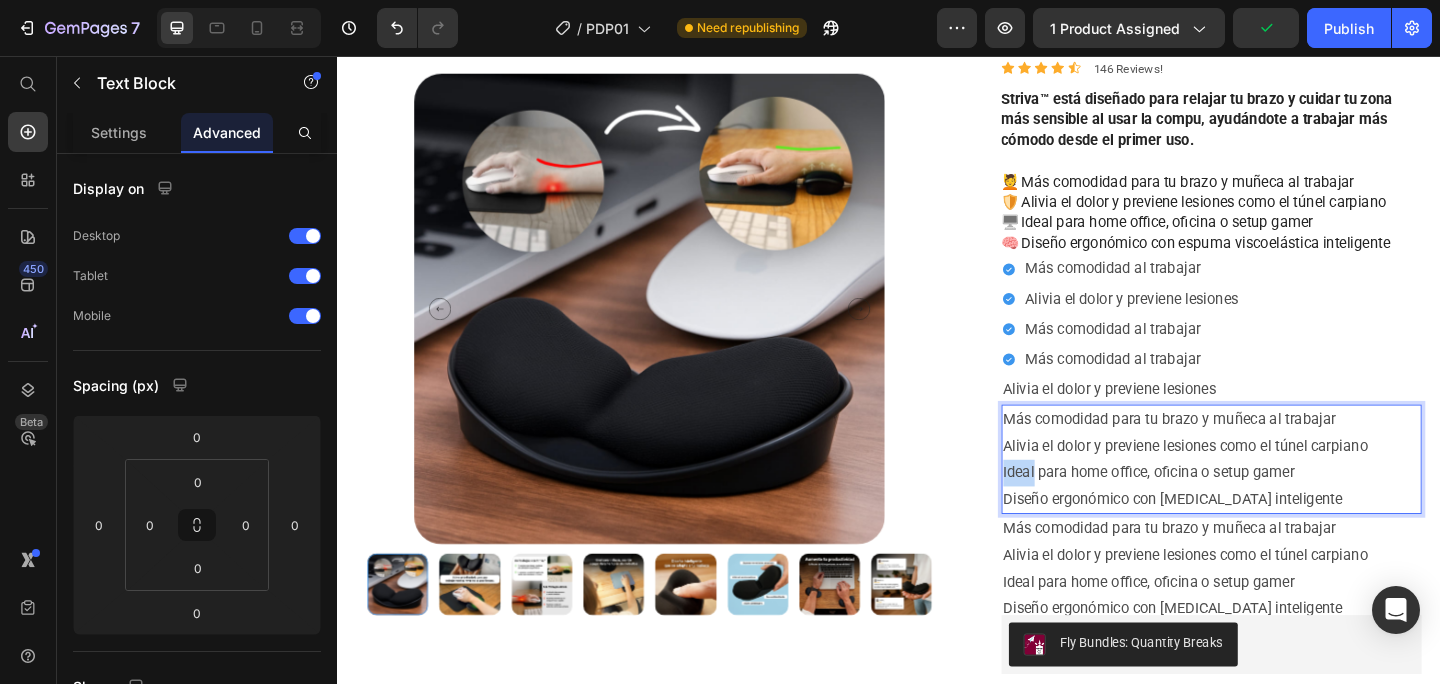 click on "Más comodidad para tu brazo y muñeca al trabajar  Alivia el dolor y previene lesiones como el túnel carpiano Ideal para home office, oficina o setup gamer Diseño ergonómico con [MEDICAL_DATA] inteligente" at bounding box center (1289, 495) 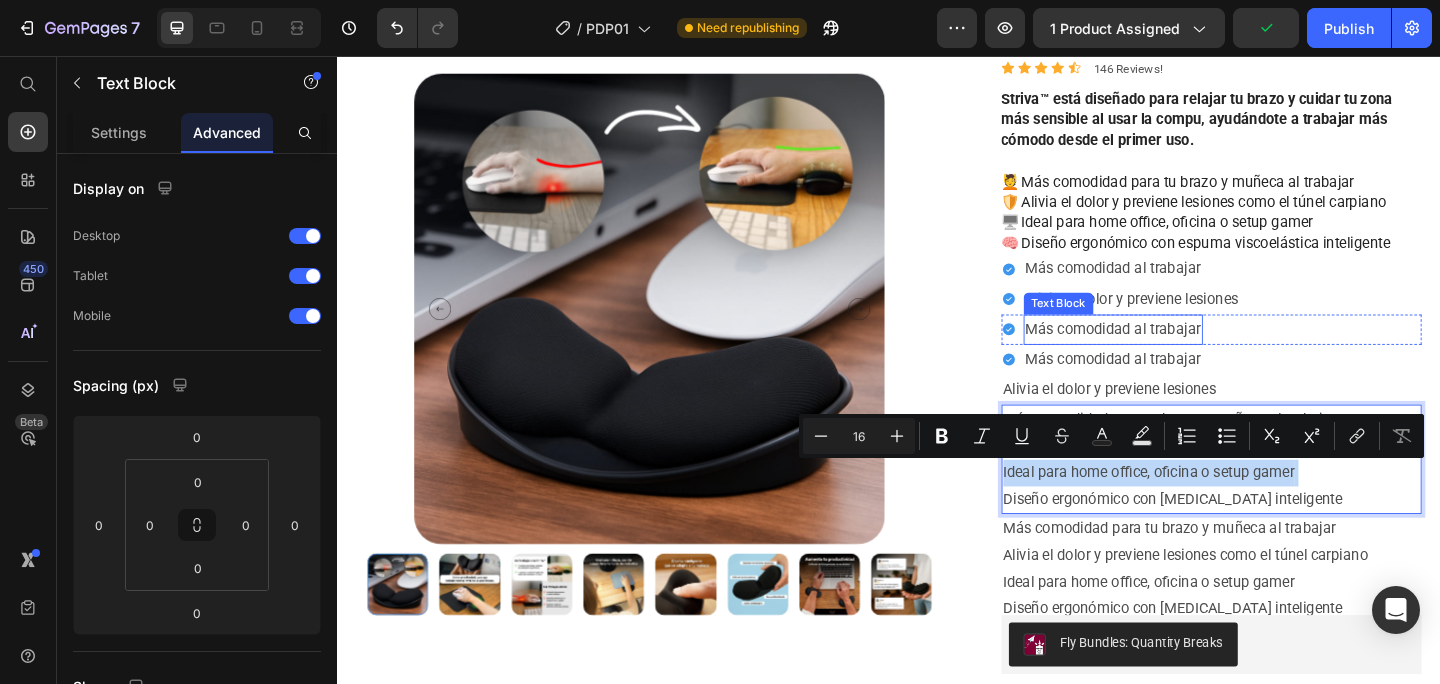 copy on "Ideal para home office, oficina o setup gamer" 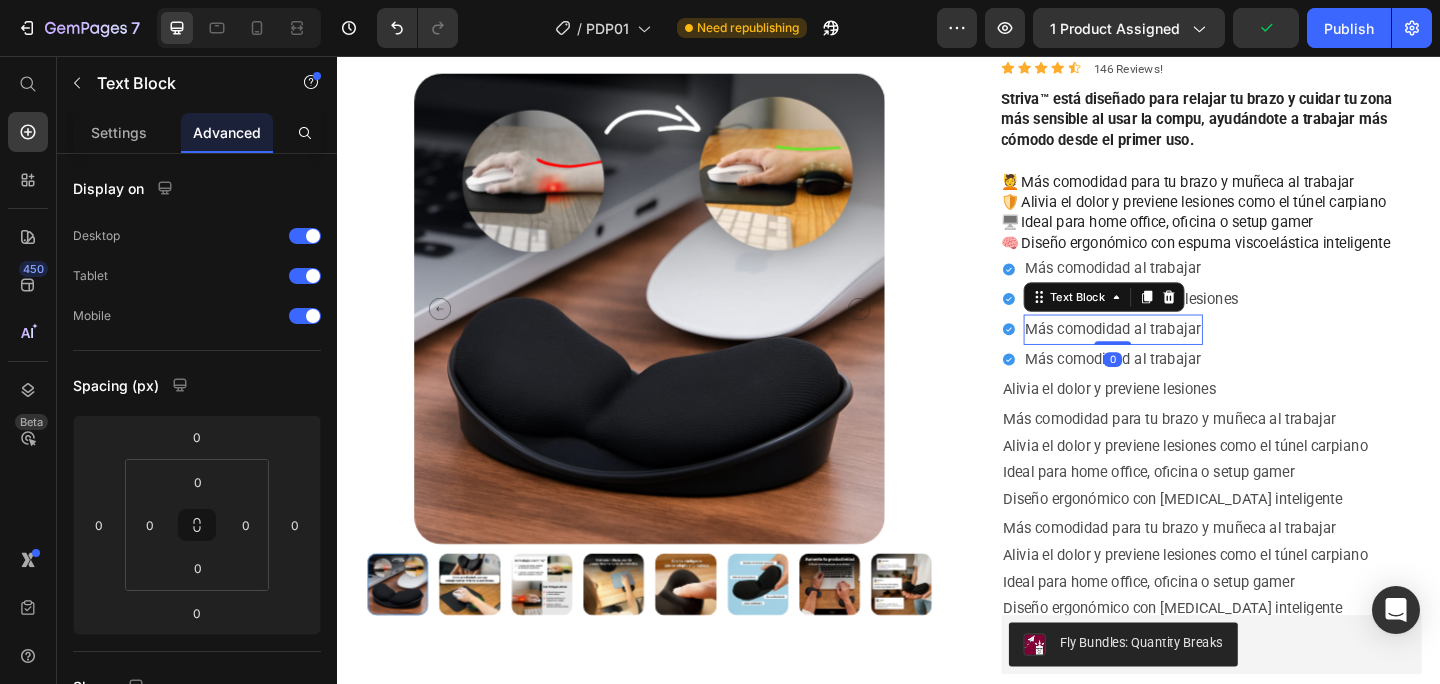 click on "Más comodidad al trabajar" at bounding box center [1181, 354] 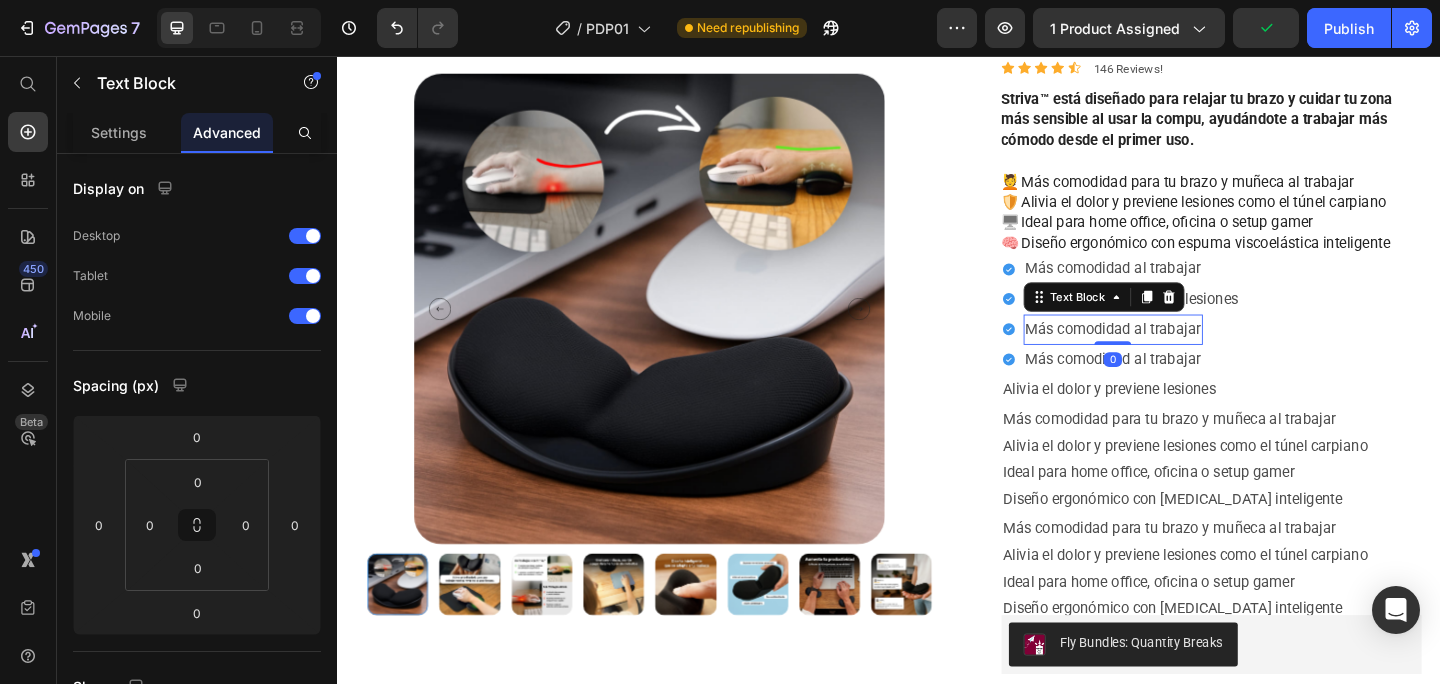 click on "Más comodidad al trabajar" at bounding box center (1181, 354) 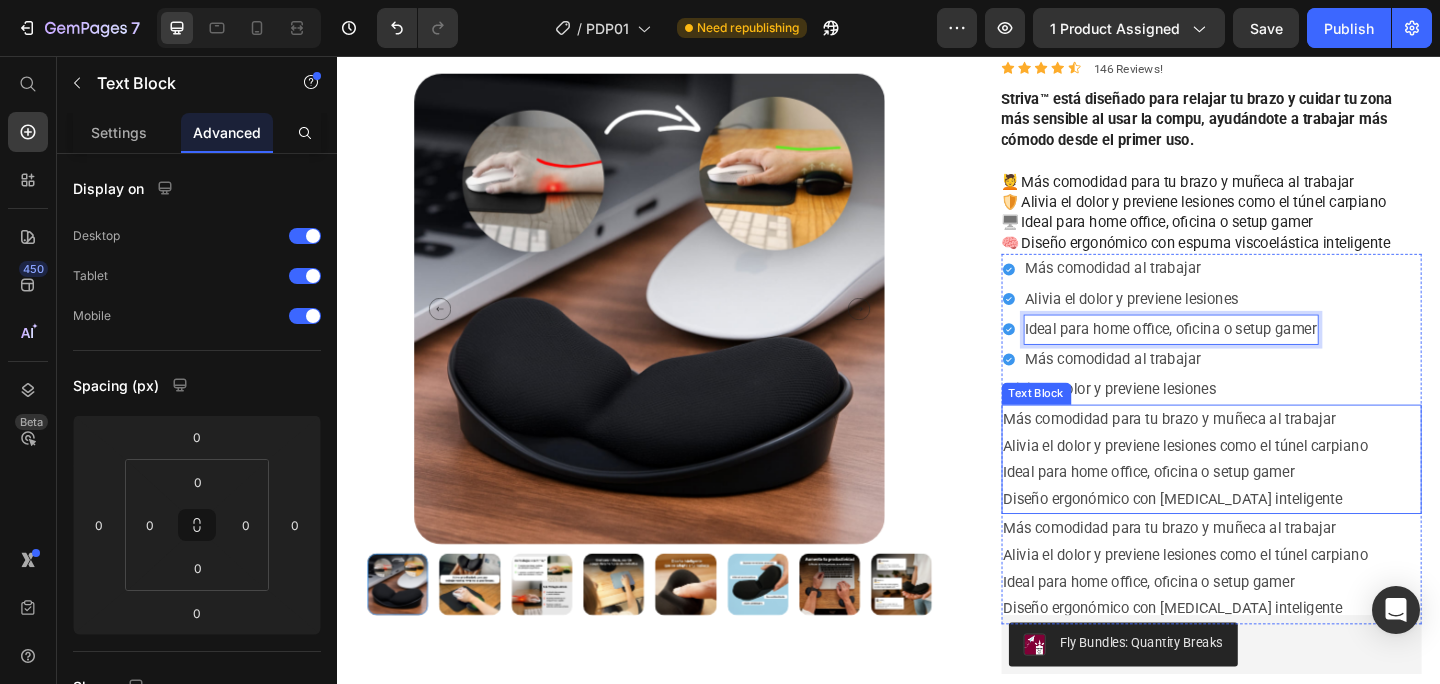 click on "Más comodidad para tu brazo y muñeca al trabajar  Alivia el dolor y previene lesiones como el túnel carpiano Ideal para home office, oficina o setup gamer Diseño ergonómico con [MEDICAL_DATA] inteligente" at bounding box center [1289, 495] 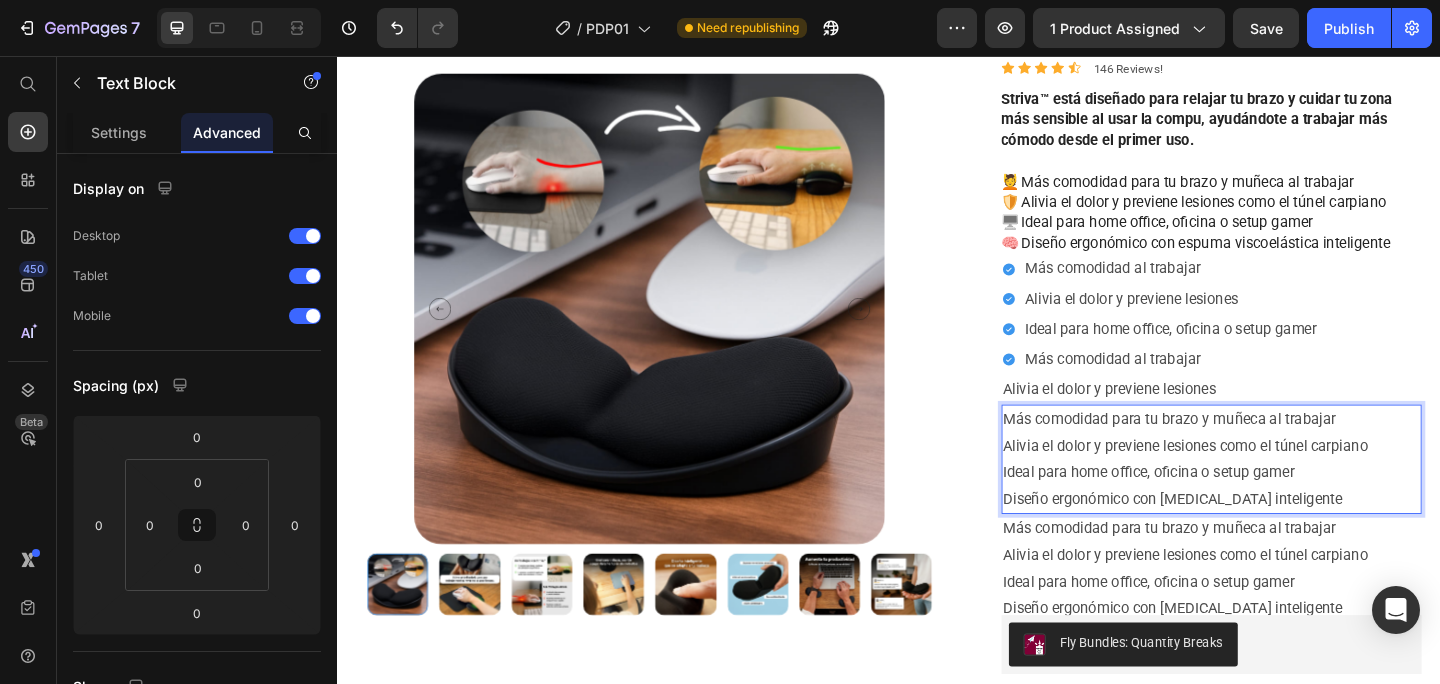 click on "Más comodidad para tu brazo y muñeca al trabajar  Alivia el dolor y previene lesiones como el túnel carpiano Ideal para home office, oficina o setup gamer Diseño ergonómico con [MEDICAL_DATA] inteligente" at bounding box center (1289, 495) 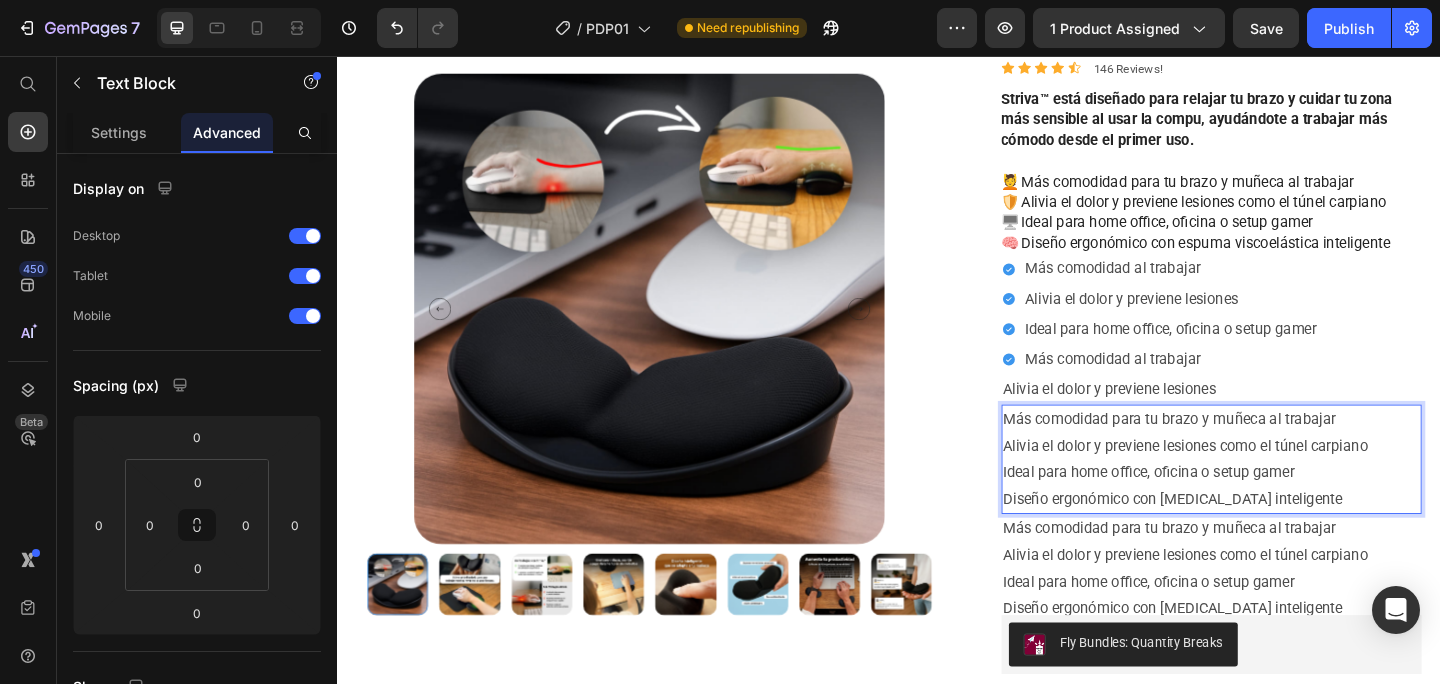 click on "Más comodidad para tu brazo y muñeca al trabajar  Alivia el dolor y previene lesiones como el túnel carpiano Ideal para home office, oficina o setup gamer Diseño ergonómico con [MEDICAL_DATA] inteligente" at bounding box center (1289, 495) 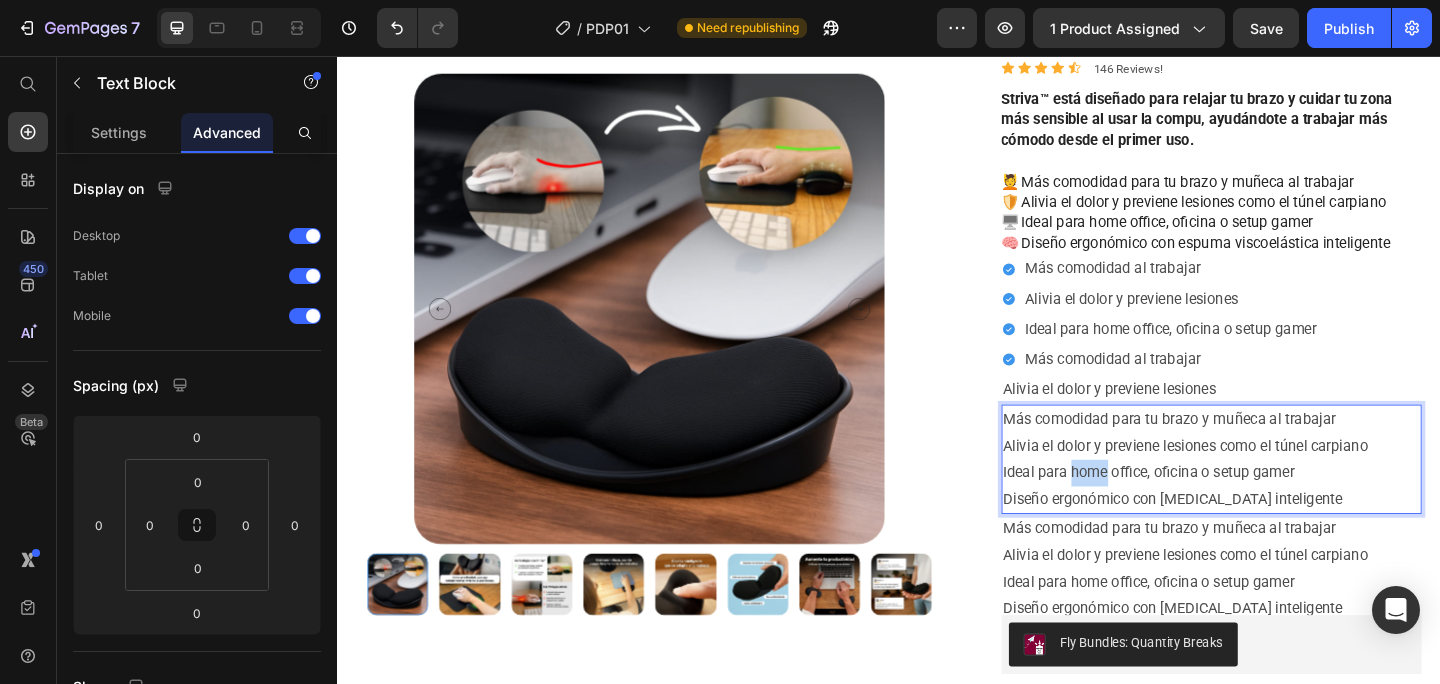 click on "Más comodidad para tu brazo y muñeca al trabajar  Alivia el dolor y previene lesiones como el túnel carpiano Ideal para home office, oficina o setup gamer Diseño ergonómico con [MEDICAL_DATA] inteligente" at bounding box center [1289, 495] 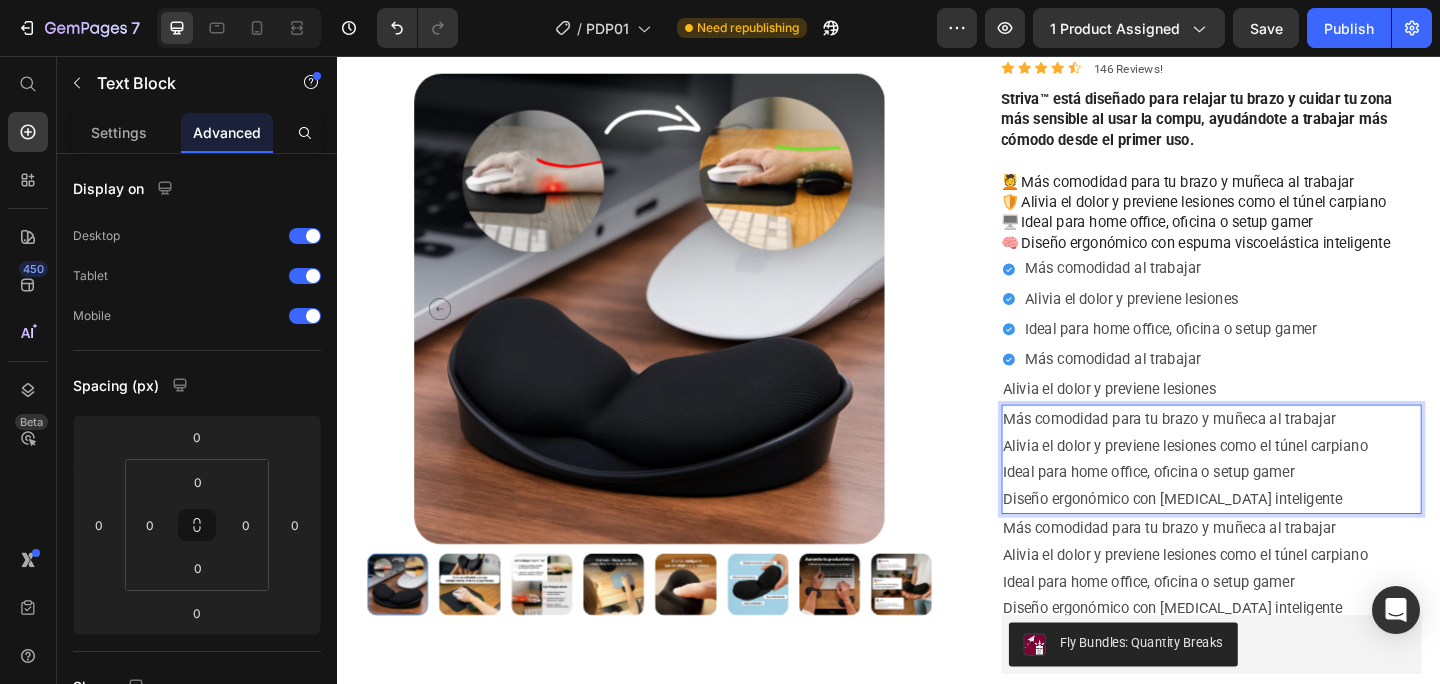 click on "Más comodidad para tu brazo y muñeca al trabajar  Alivia el dolor y previene lesiones como el túnel carpiano Ideal para home office, oficina o setup gamer Diseño ergonómico con [MEDICAL_DATA] inteligente" at bounding box center [1289, 495] 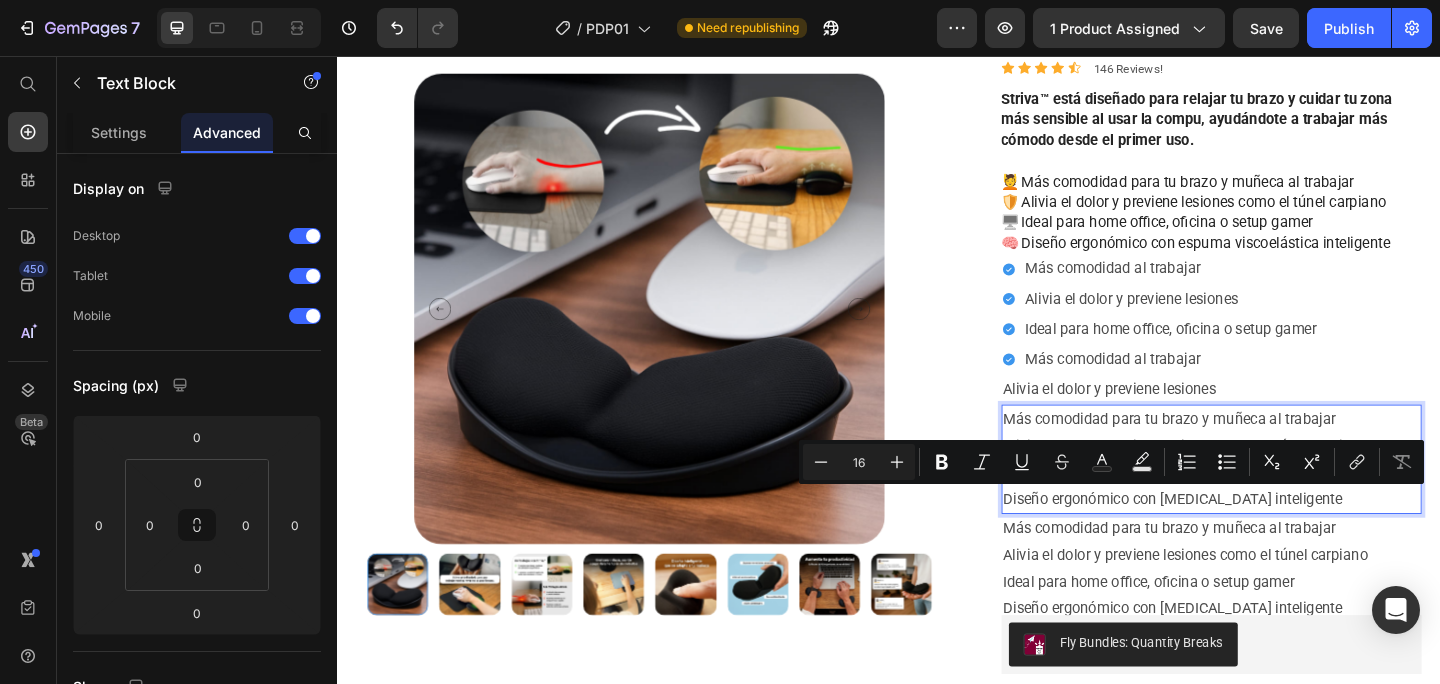drag, startPoint x: 1474, startPoint y: 536, endPoint x: 1284, endPoint y: 544, distance: 190.16835 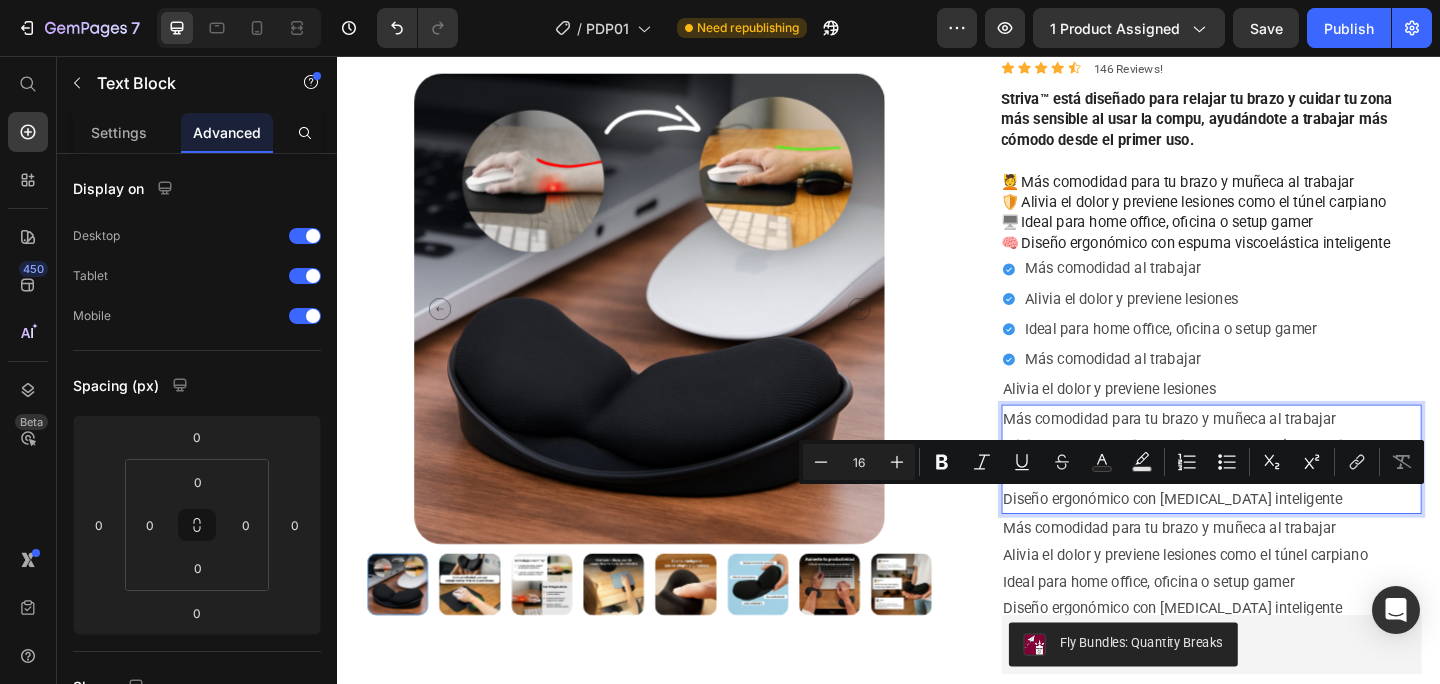 click on "Más comodidad para tu brazo y muñeca al trabajar  Alivia el dolor y previene lesiones como el túnel carpiano Ideal para home office, oficina o setup gamer Diseño ergonómico con [MEDICAL_DATA] inteligente" at bounding box center [1289, 495] 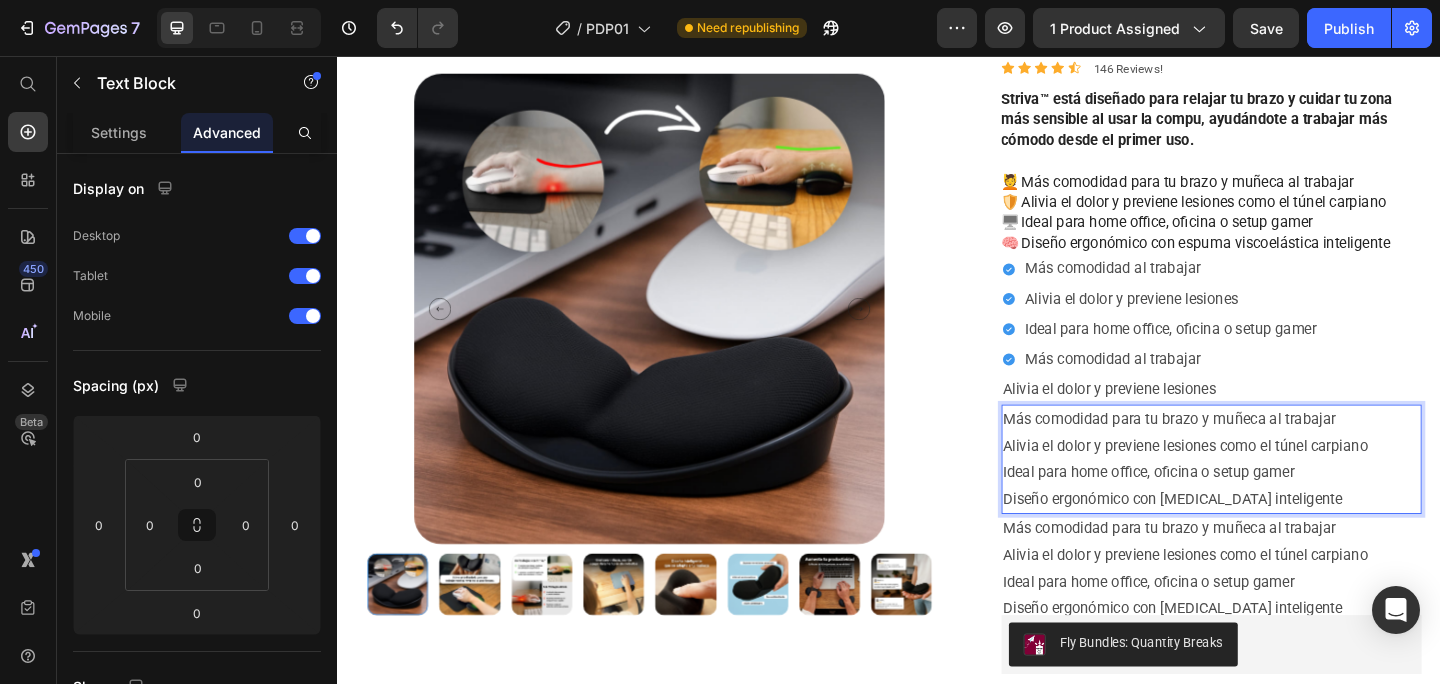 click on "Más comodidad para tu brazo y muñeca al trabajar  Alivia el dolor y previene lesiones como el túnel carpiano Ideal para home office, oficina o setup gamer Diseño ergonómico con [MEDICAL_DATA] inteligente" at bounding box center [1289, 495] 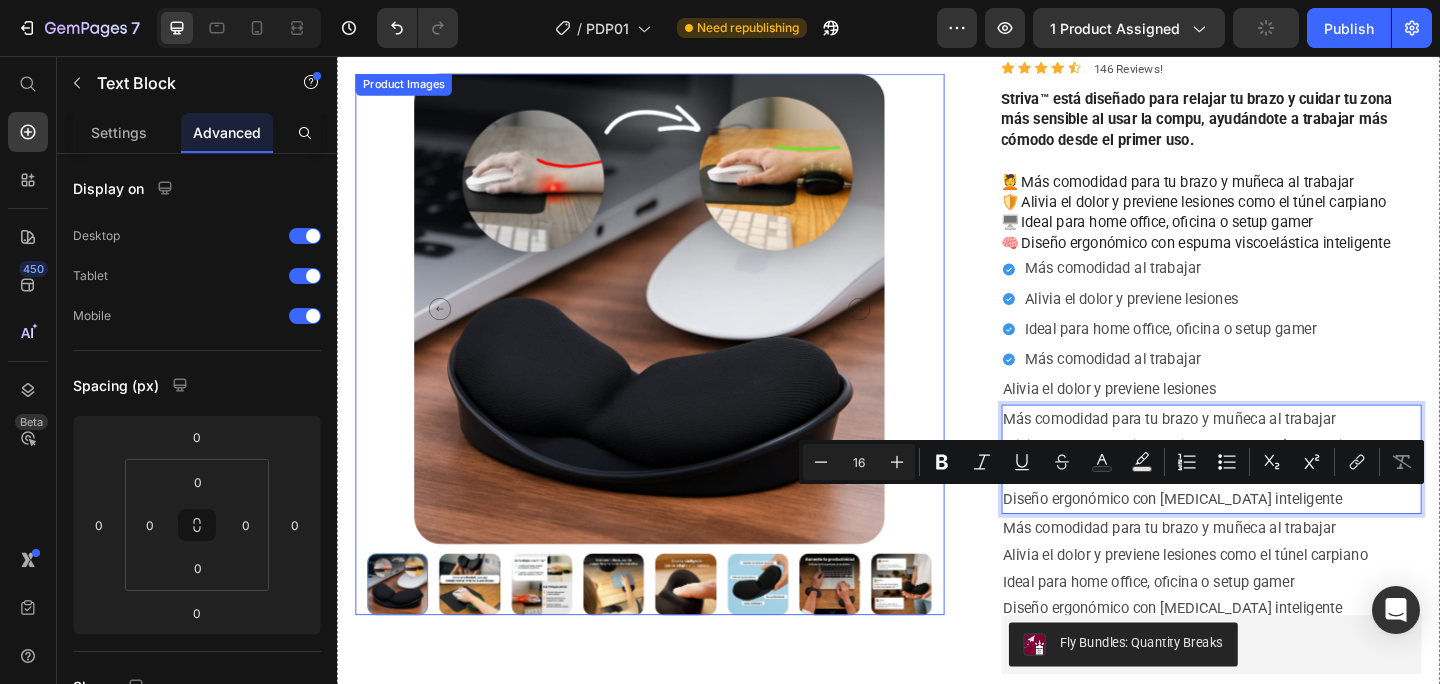 drag, startPoint x: 1454, startPoint y: 537, endPoint x: 941, endPoint y: 541, distance: 513.01556 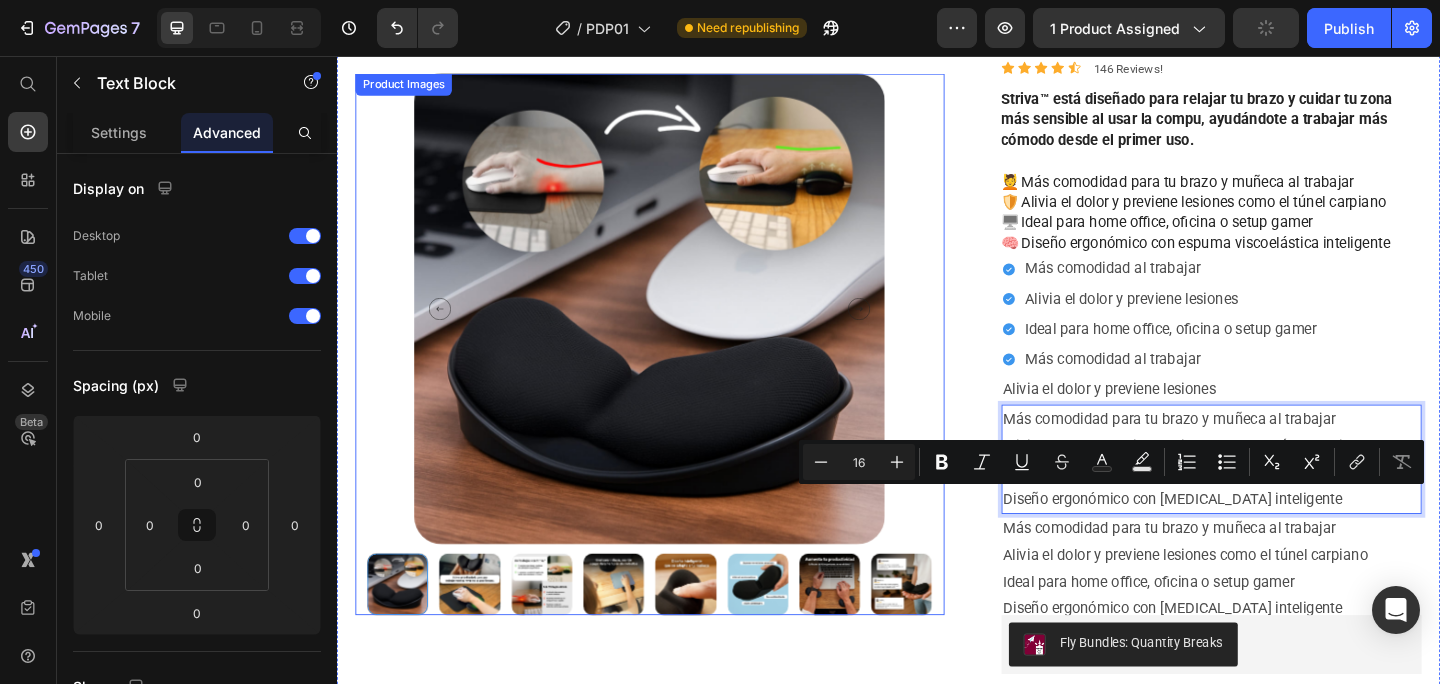 click on "Product Images Striva™ – Reposa muñeca ergonómico para trabajar sin tensión Product Title
Icon
Icon
Icon
Icon
Icon Icon List 146 Reviews! Text Block Row Striva™ está diseñado para relajar tu brazo y cuidar tu zona más sensible al usar la compu, ayudándote a trabajar más cómodo desde el primer uso.
💆 Más comodidad para tu brazo y muñeca al trabajar 🛡️ Alivia el dolor y previene lesiones como el túnel carpiano 🖥️ Ideal para home office, oficina o setup gamer 🧠 Diseño ergonómico con [MEDICAL_DATA] inteligente Product Description
Icon Más comodidad al trabajar Text Block Row
Icon Alivia el dolor y previene lesiones Text Block Row
Icon Ideal para home office, oficina o setup gamer Text Block Row
Icon Más comodidad al trabajar Text Block Row Alivia el dolor y previene lesiones Text Block   0 Row" at bounding box center (937, 516) 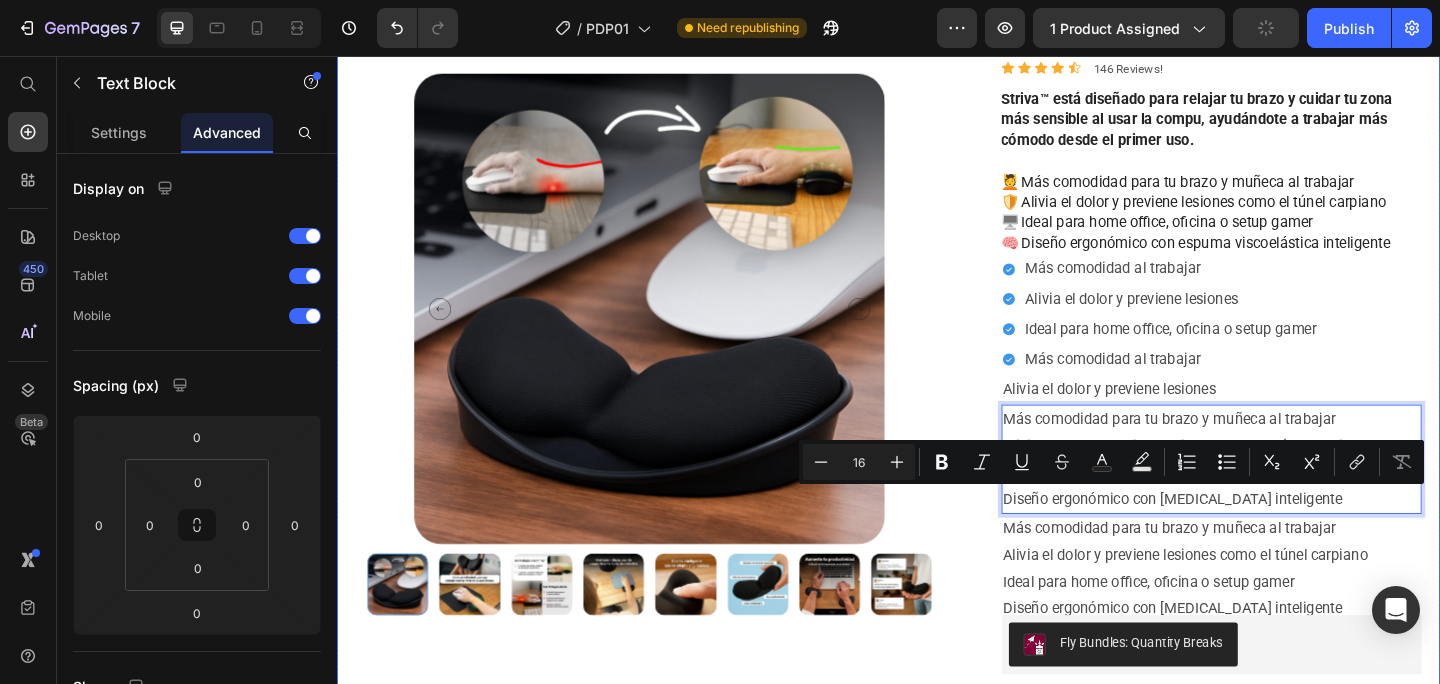 copy on "Diseño ergonómico con [MEDICAL_DATA] inteligente" 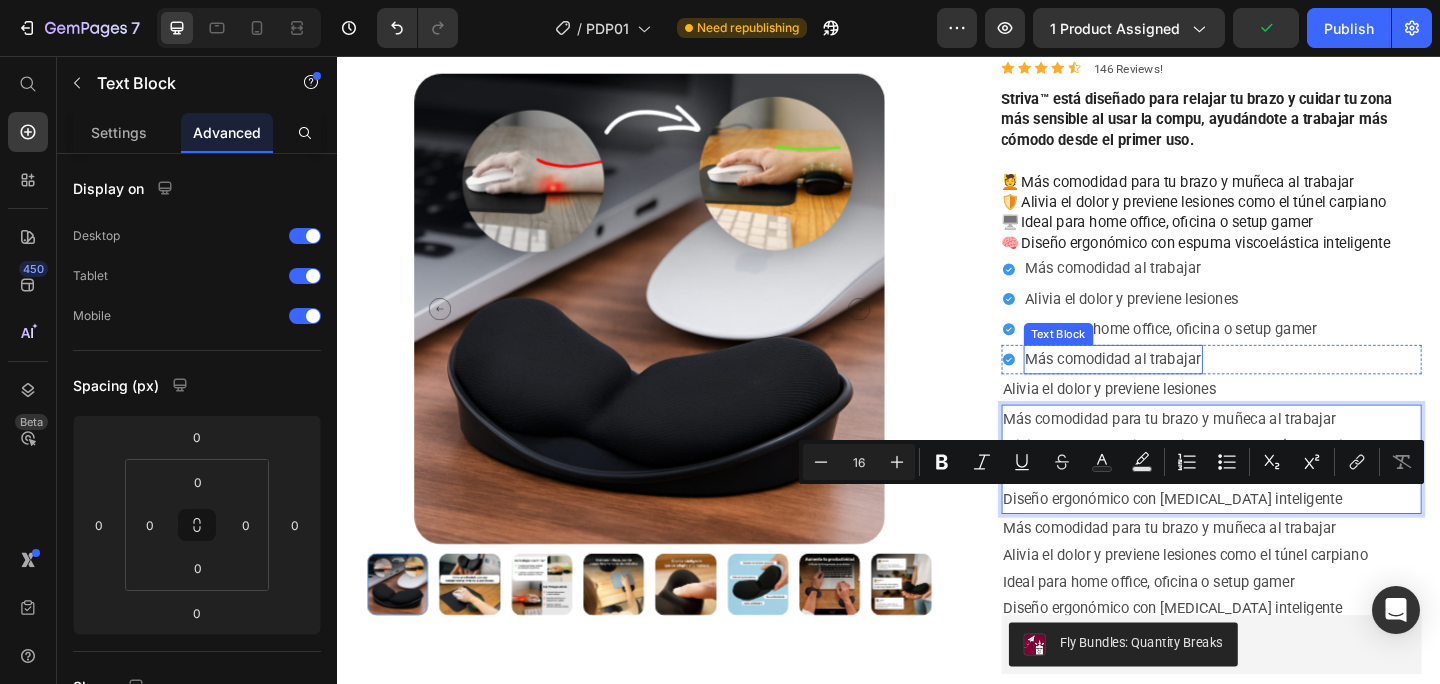click on "Más comodidad al trabajar" at bounding box center [1181, 387] 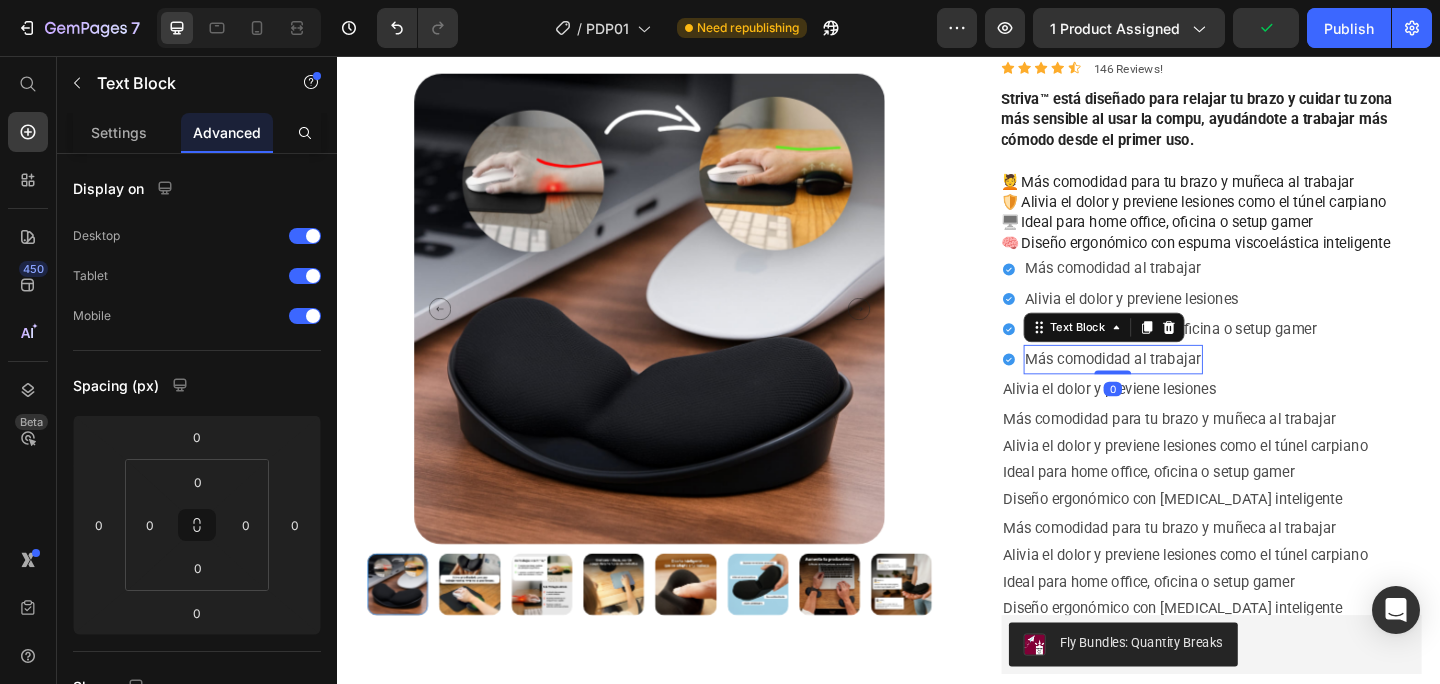 click on "Más comodidad al trabajar" at bounding box center (1181, 387) 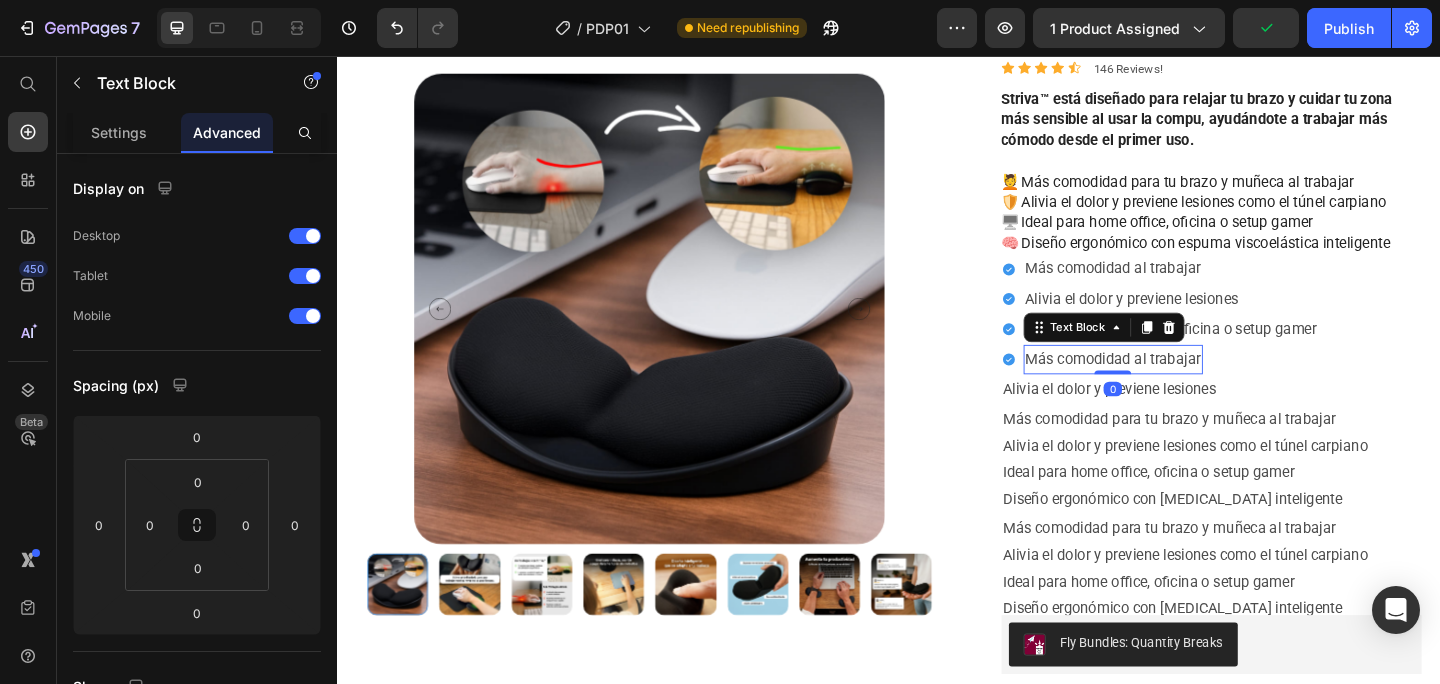 click on "Más comodidad al trabajar" at bounding box center (1181, 387) 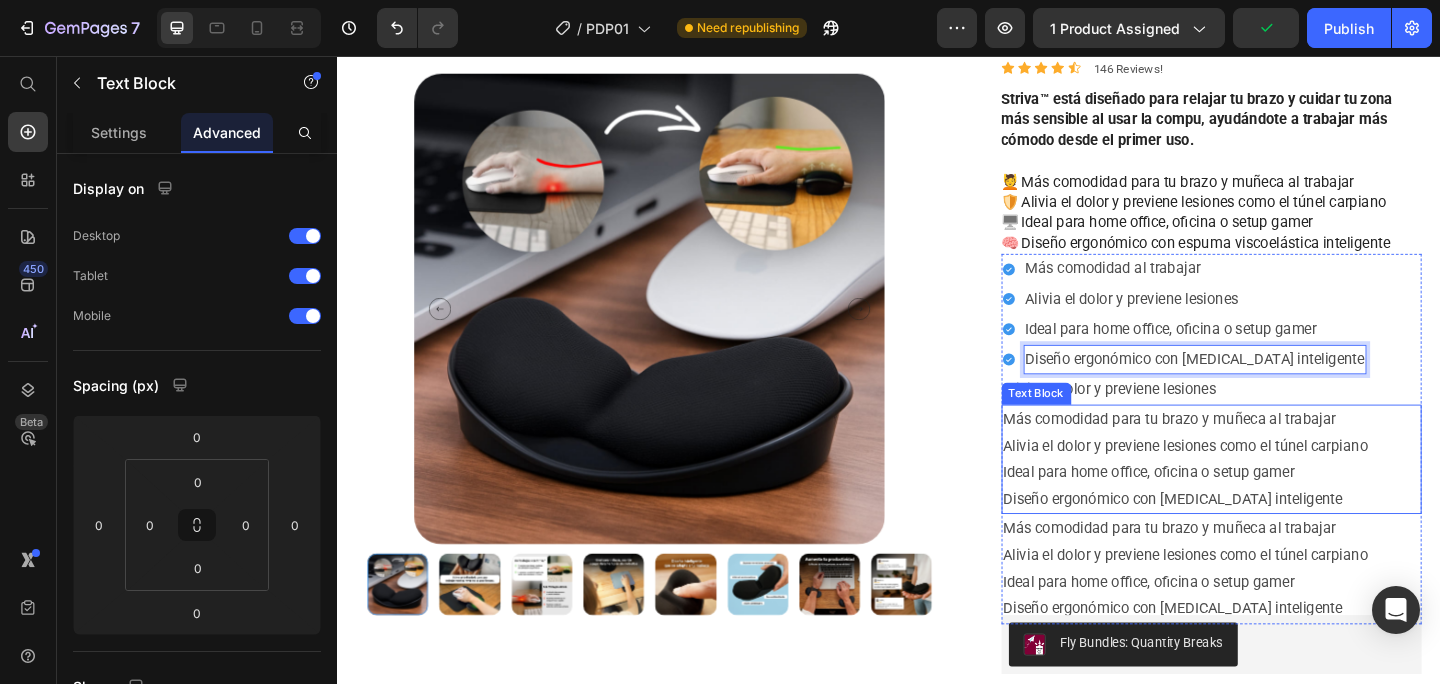 click on "Más comodidad para tu brazo y muñeca al trabajar  Alivia el dolor y previene lesiones como el túnel carpiano Ideal para home office, oficina o setup gamer Diseño ergonómico con [MEDICAL_DATA] inteligente" at bounding box center (1289, 495) 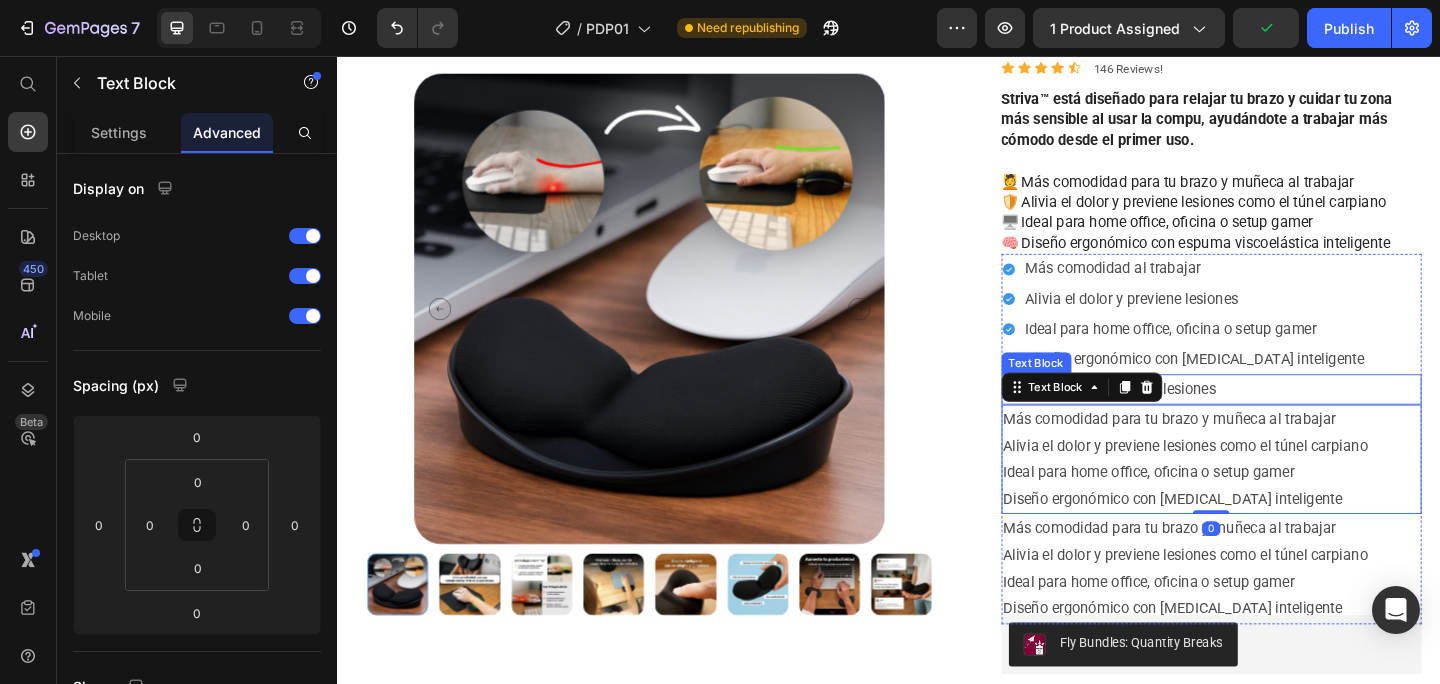 click on "Diseño ergonómico con [MEDICAL_DATA] inteligente" at bounding box center [1270, 387] 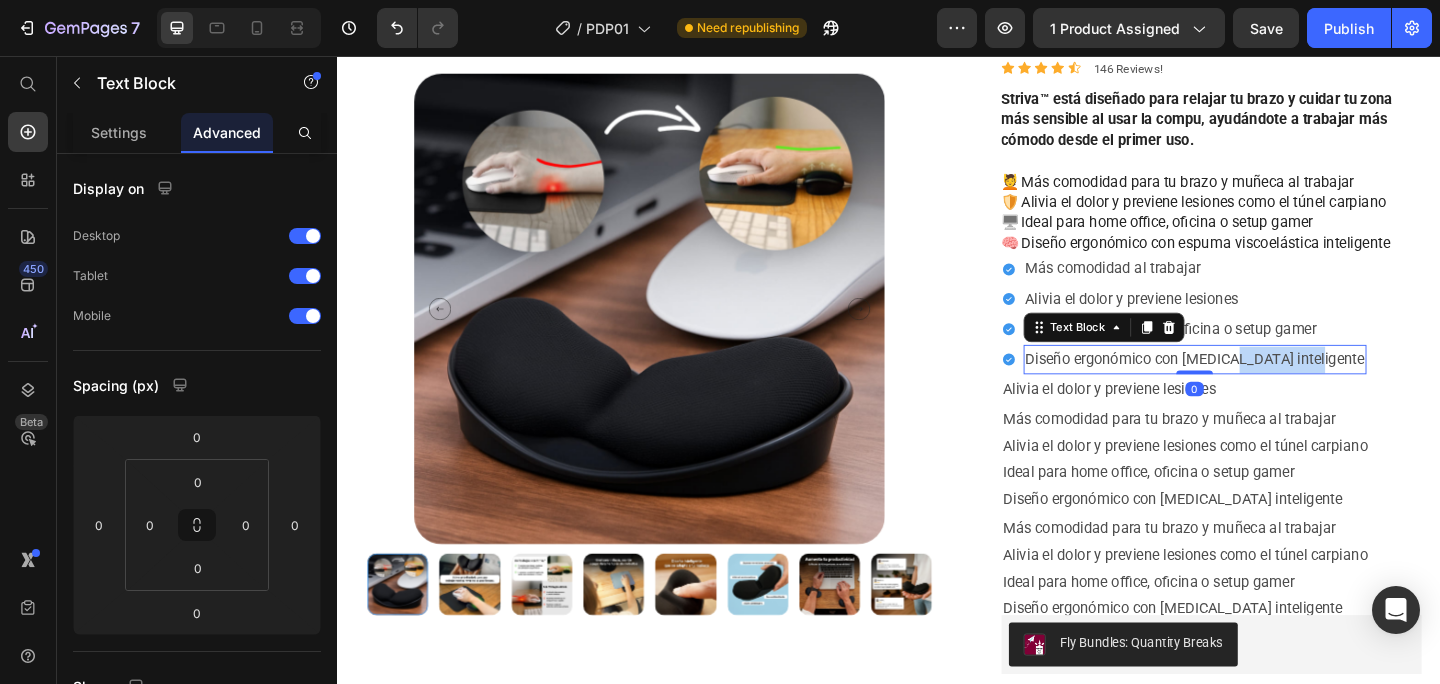 click on "Diseño ergonómico con [MEDICAL_DATA] inteligente" at bounding box center (1270, 387) 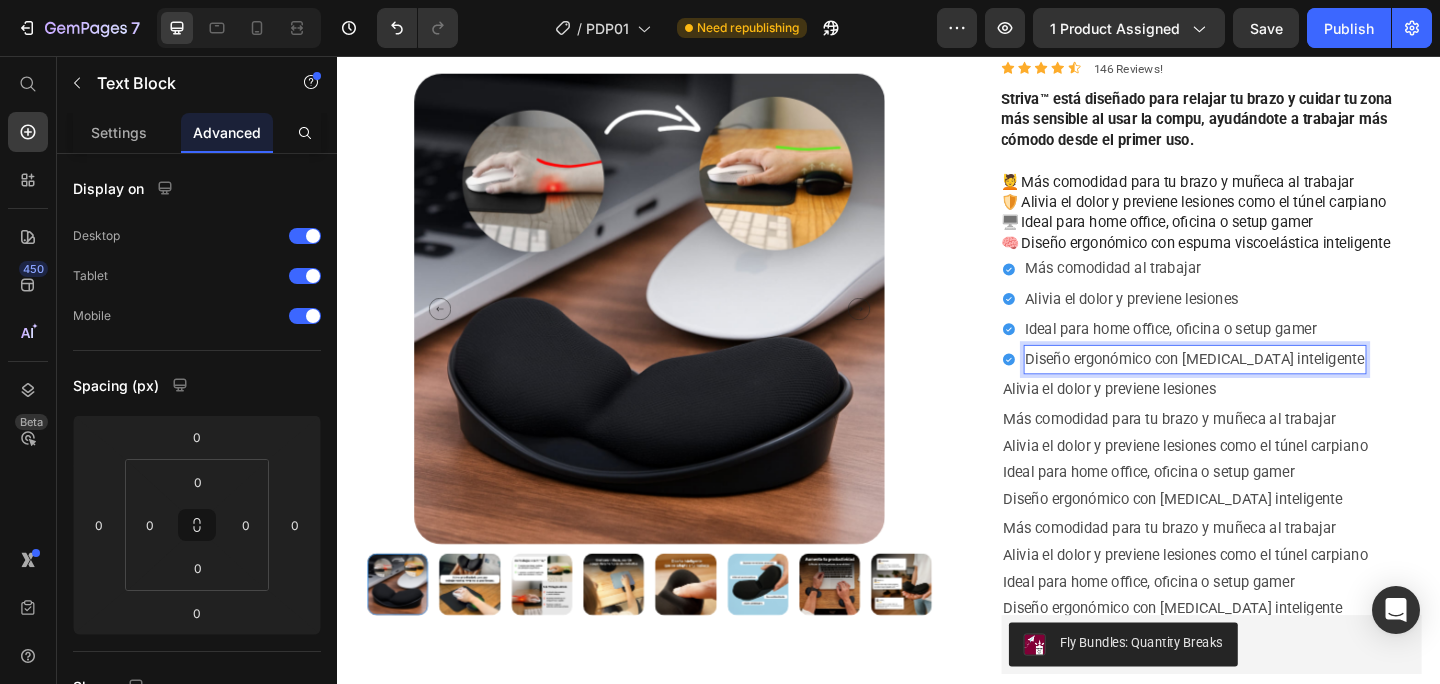 click on "Diseño ergonómico con [MEDICAL_DATA] inteligente" at bounding box center [1270, 387] 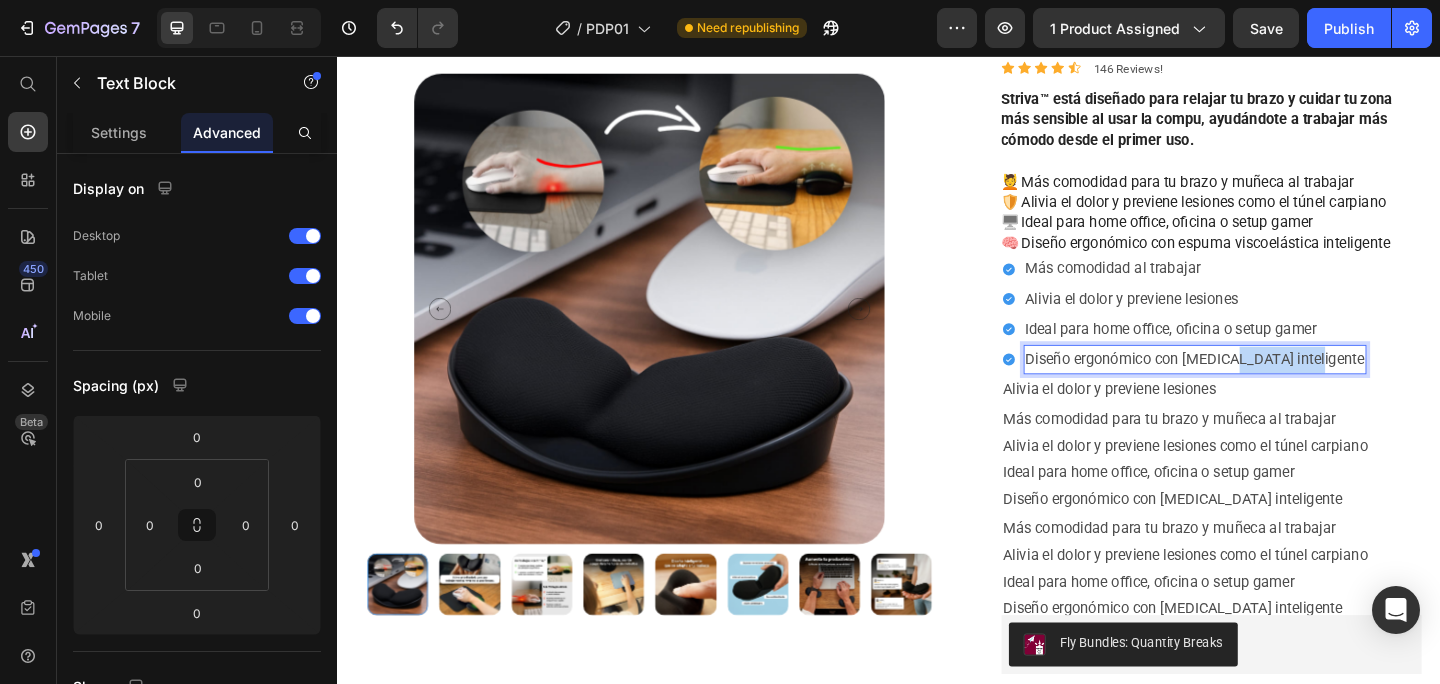 drag, startPoint x: 1402, startPoint y: 388, endPoint x: 1312, endPoint y: 390, distance: 90.02222 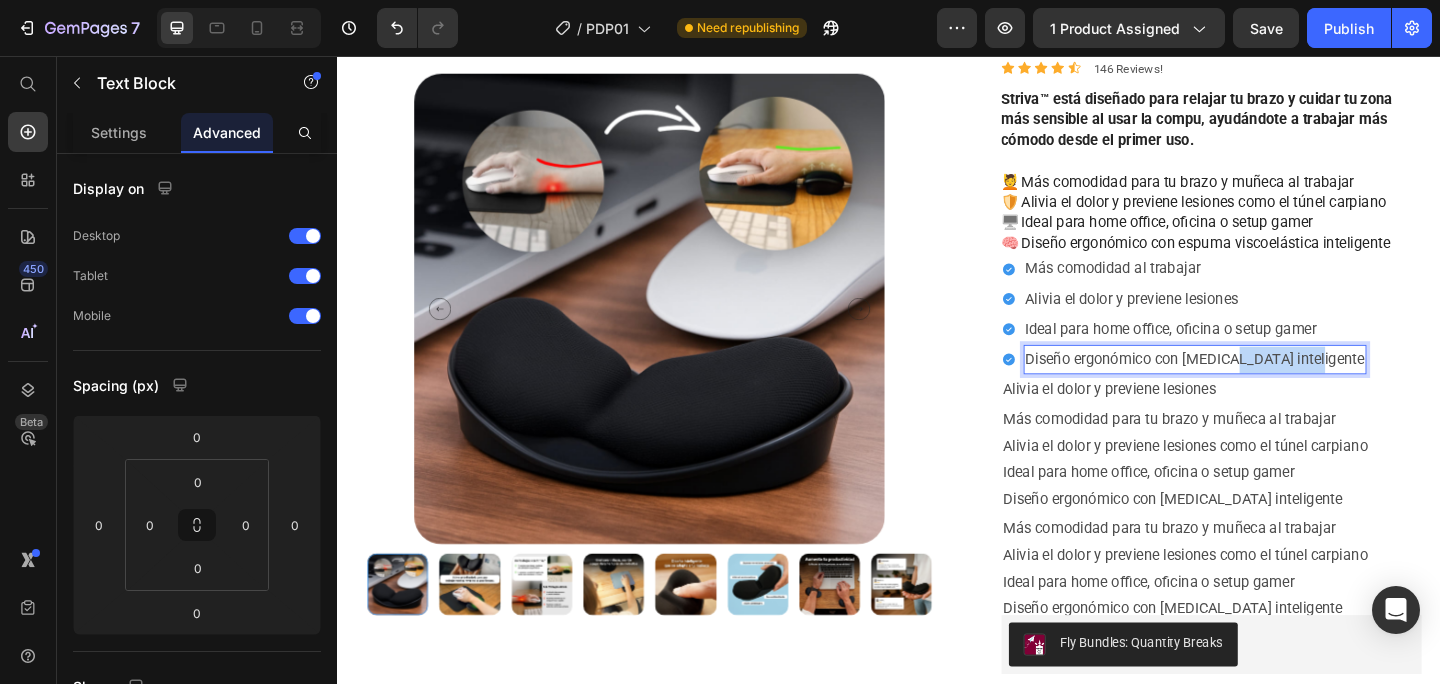 click on "Diseño ergonómico con [MEDICAL_DATA] inteligente" at bounding box center (1270, 387) 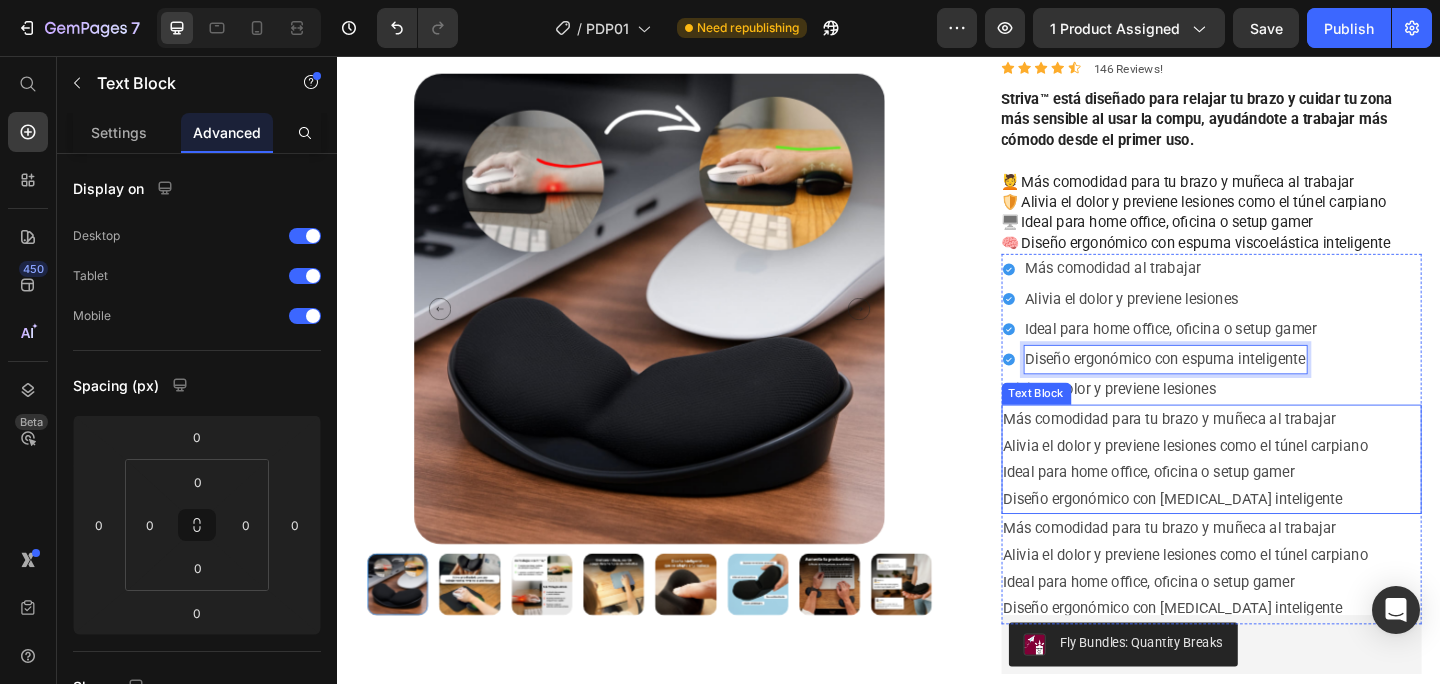 click on "Más comodidad para tu brazo y muñeca al trabajar  Alivia el dolor y previene lesiones como el túnel carpiano Ideal para home office, oficina o setup gamer Diseño ergonómico con [MEDICAL_DATA] inteligente" at bounding box center (1289, 495) 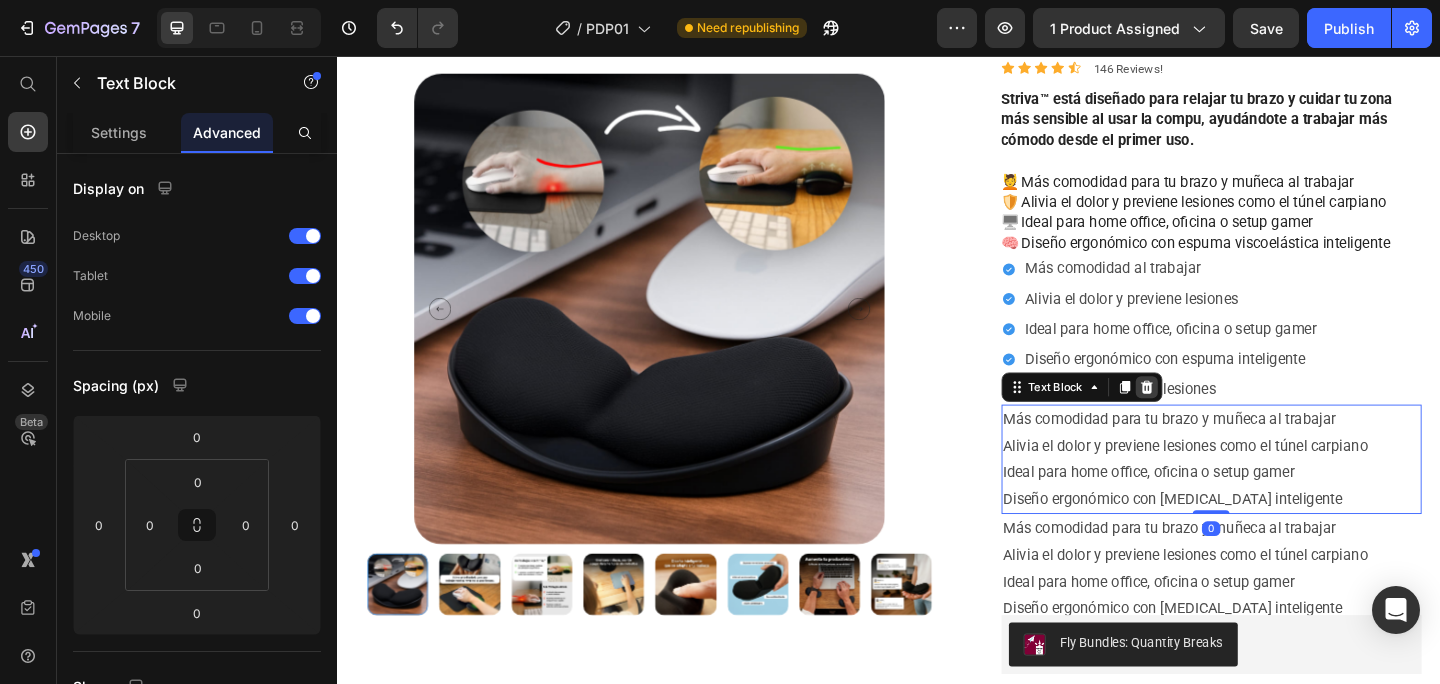 click 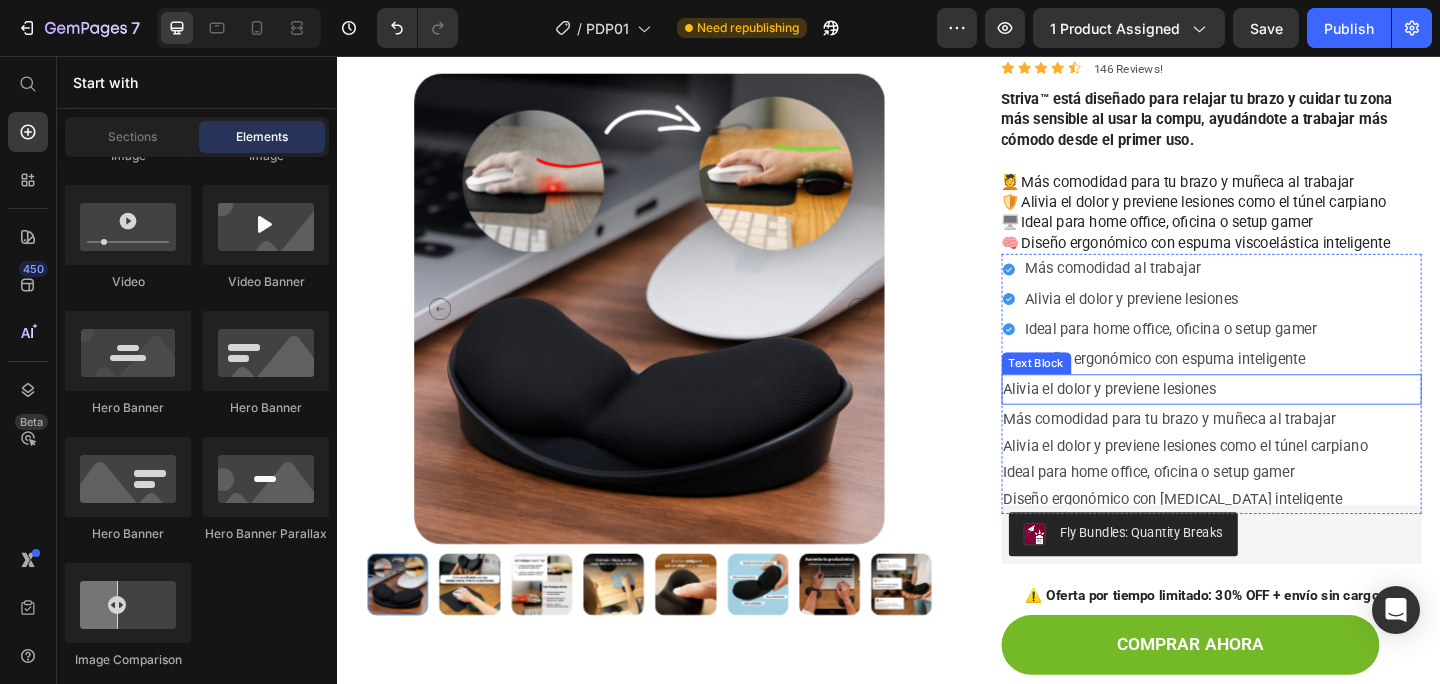 click on "Alivia el dolor y previene lesiones" at bounding box center [1289, 419] 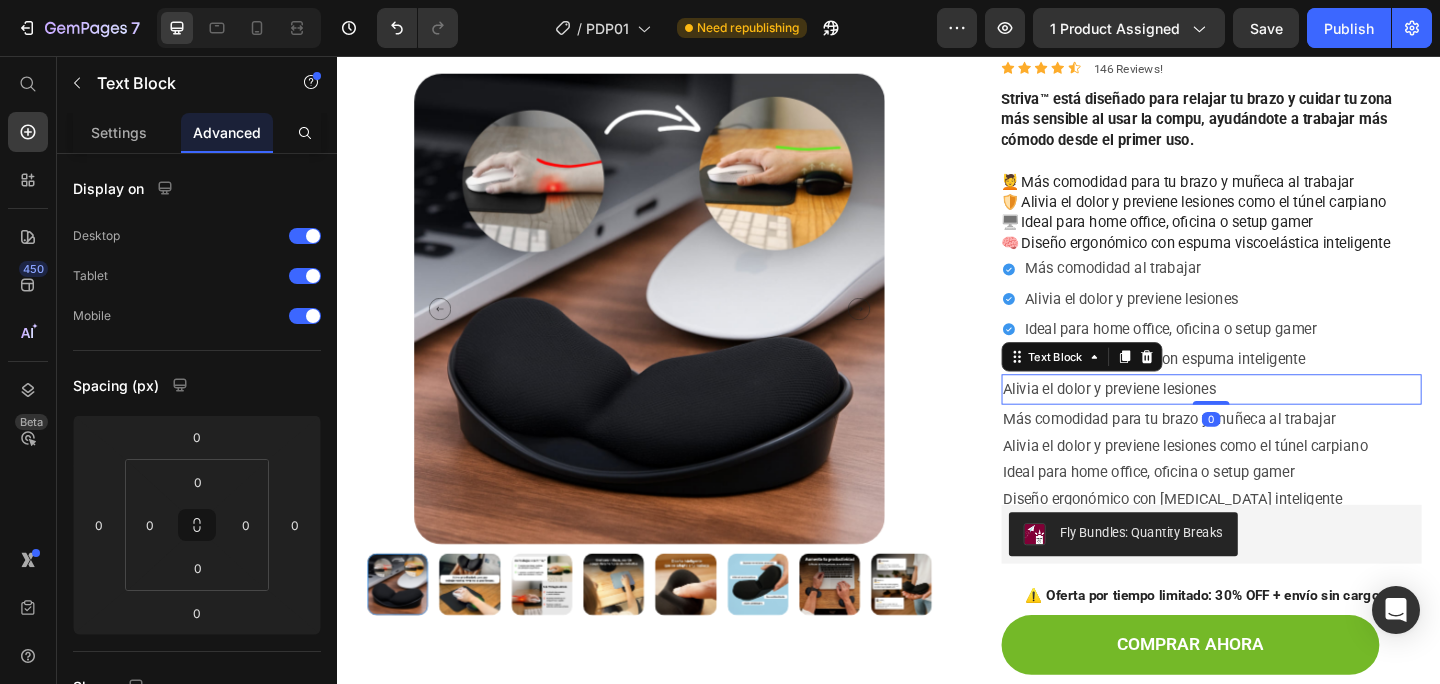 click 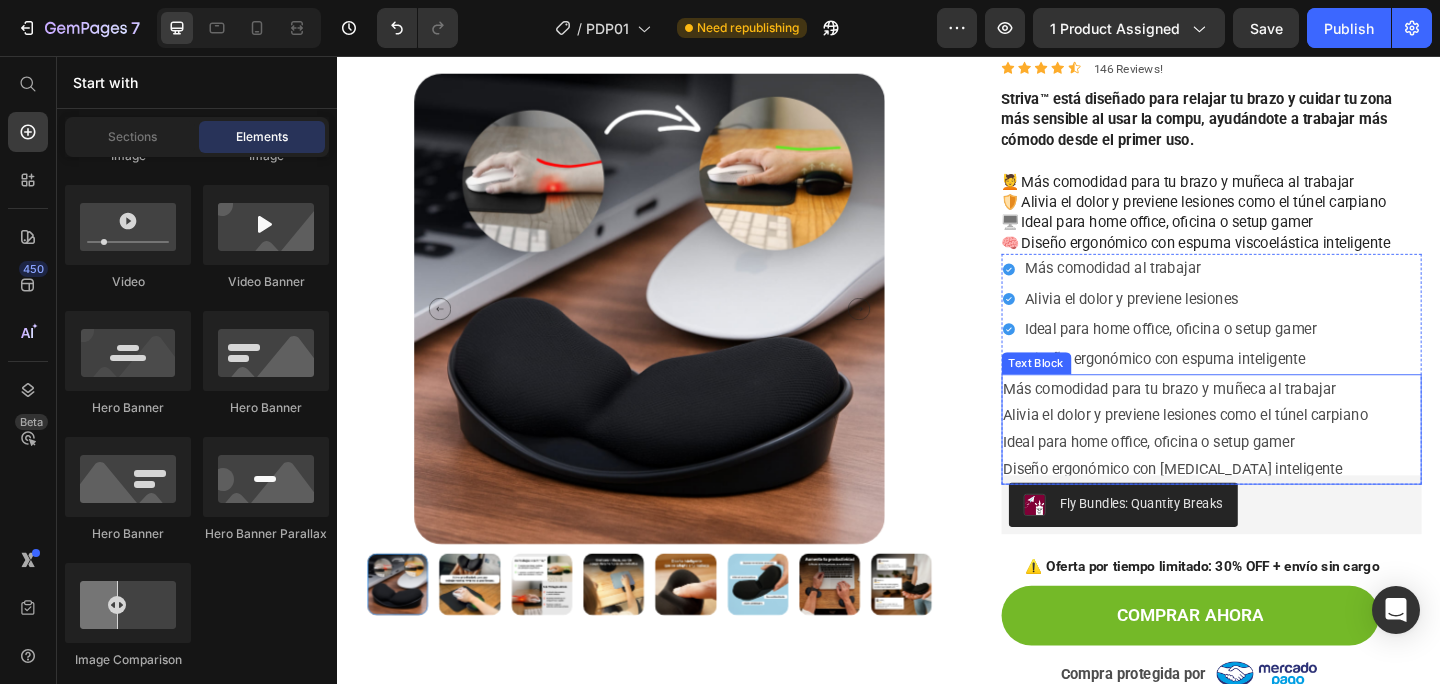 click on "Más comodidad para tu brazo y muñeca al trabajar  Alivia el dolor y previene lesiones como el túnel carpiano Ideal para home office, oficina o setup gamer Diseño ergonómico con [MEDICAL_DATA] inteligente" at bounding box center [1289, 462] 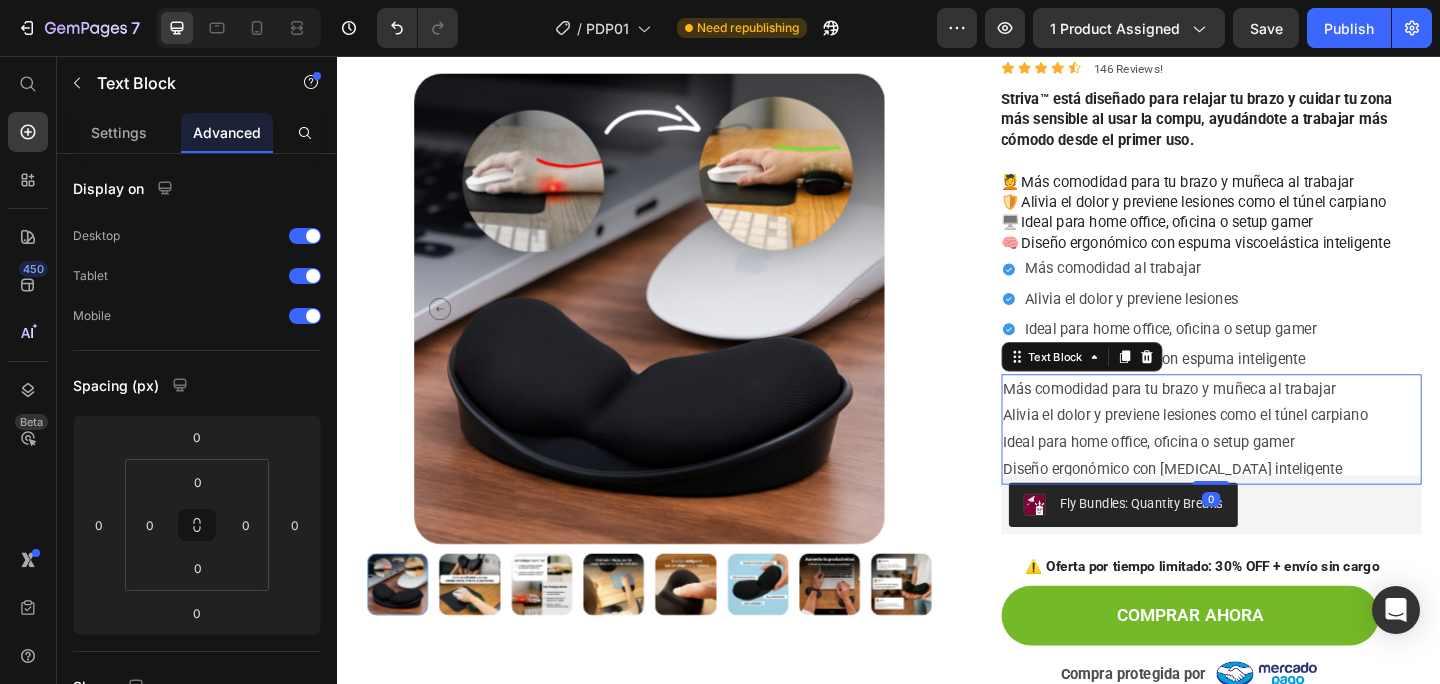 click 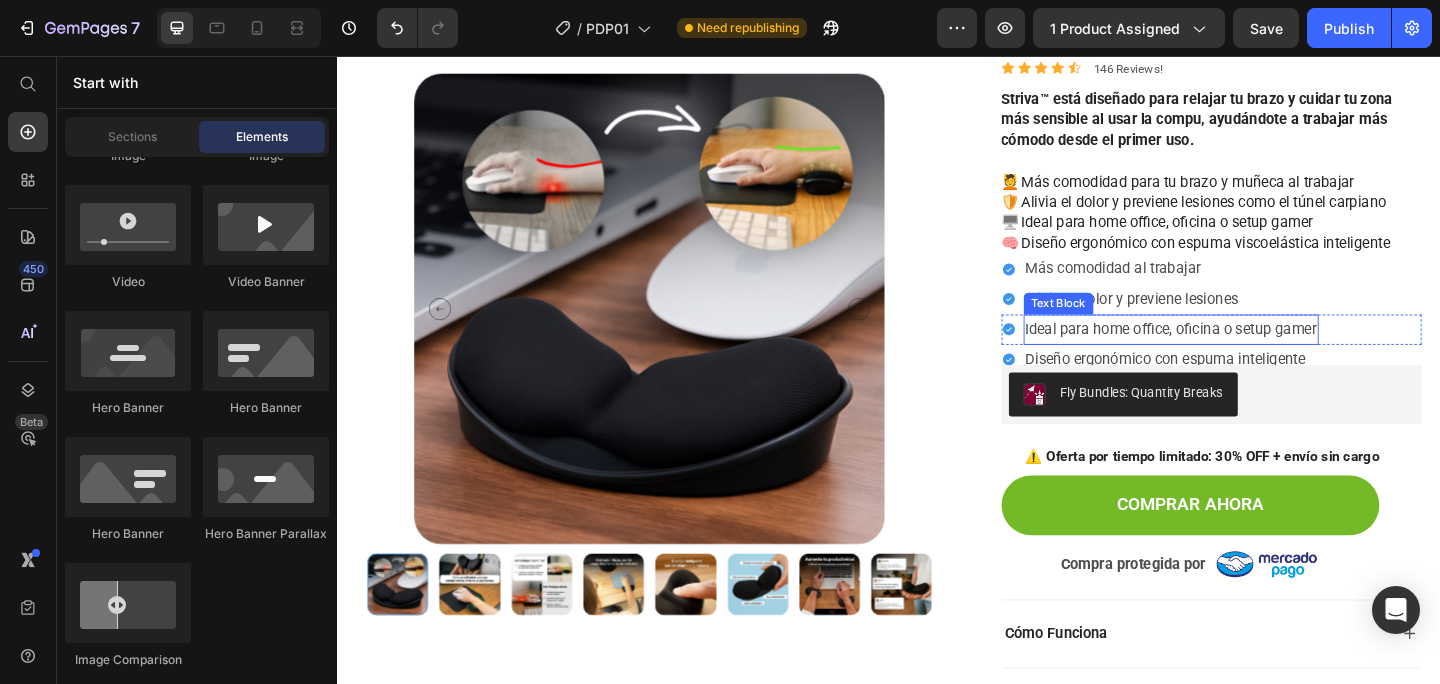 click on "Ideal para home office, oficina o setup gamer" at bounding box center (1244, 354) 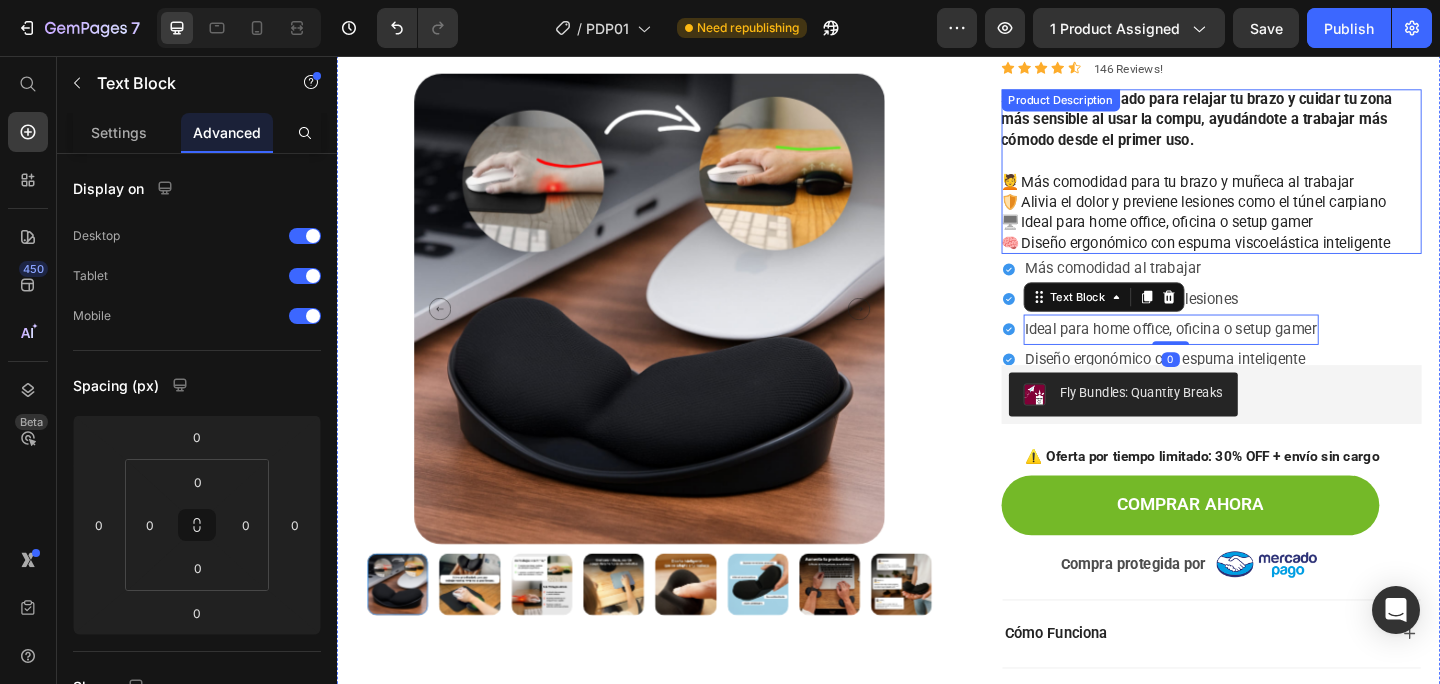 click on "💆 Más comodidad para tu brazo y muñeca al trabajar 🛡️ Alivia el dolor y previene lesiones como el túnel carpiano 🖥️ Ideal para home office, oficina o setup gamer 🧠 Diseño ergonómico con [MEDICAL_DATA] inteligente" at bounding box center [1271, 227] 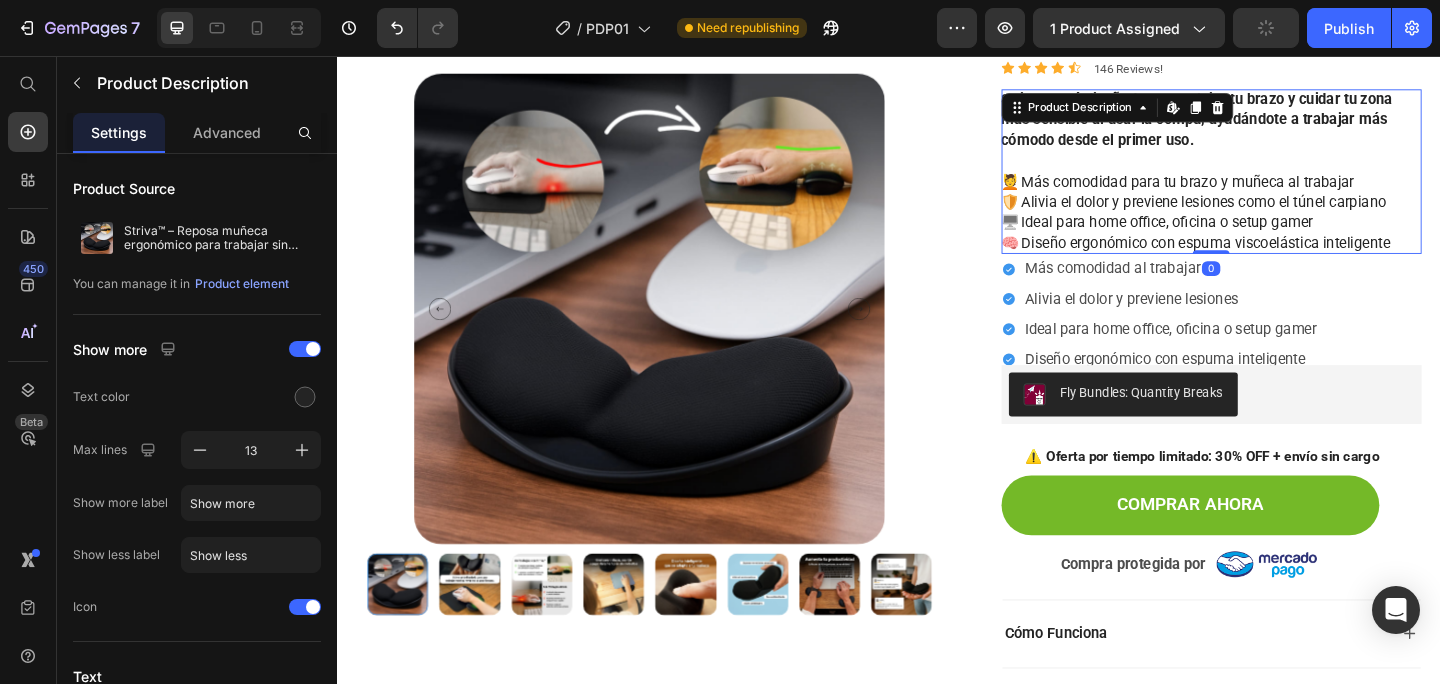 click on "Fly Bundles: Quantity Breaks" at bounding box center [1212, 423] 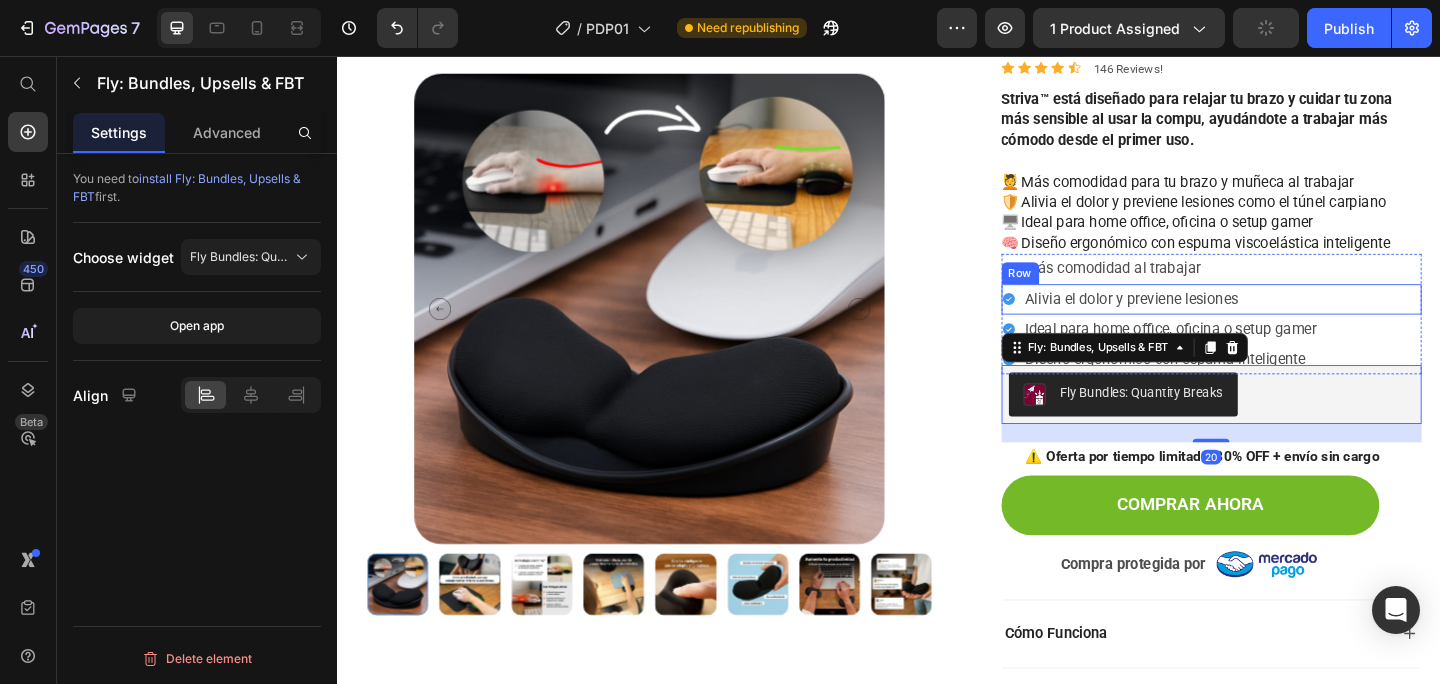 click on "Icon Más comodidad al trabajar Text Block Row" at bounding box center (1289, 288) 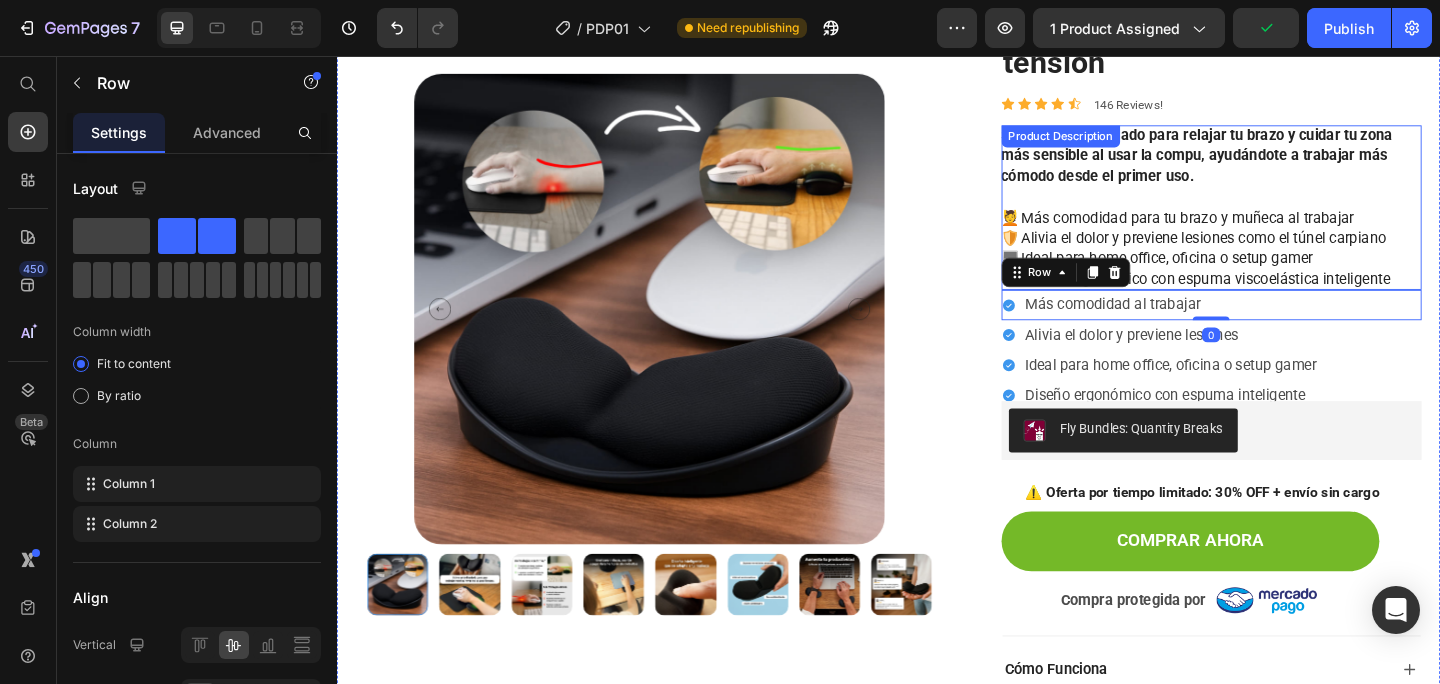 scroll, scrollTop: 132, scrollLeft: 0, axis: vertical 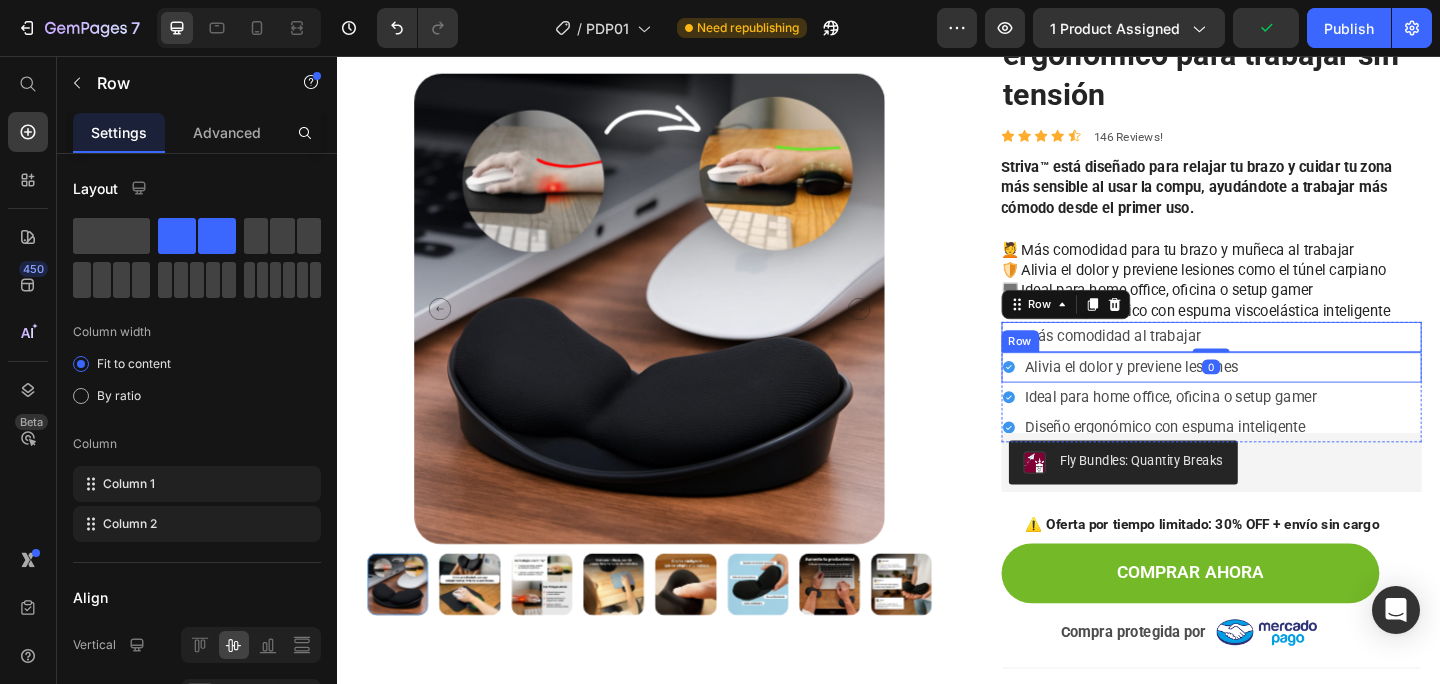 click on "Icon Alivia el dolor y previene lesiones Text Block Row" at bounding box center [1289, 395] 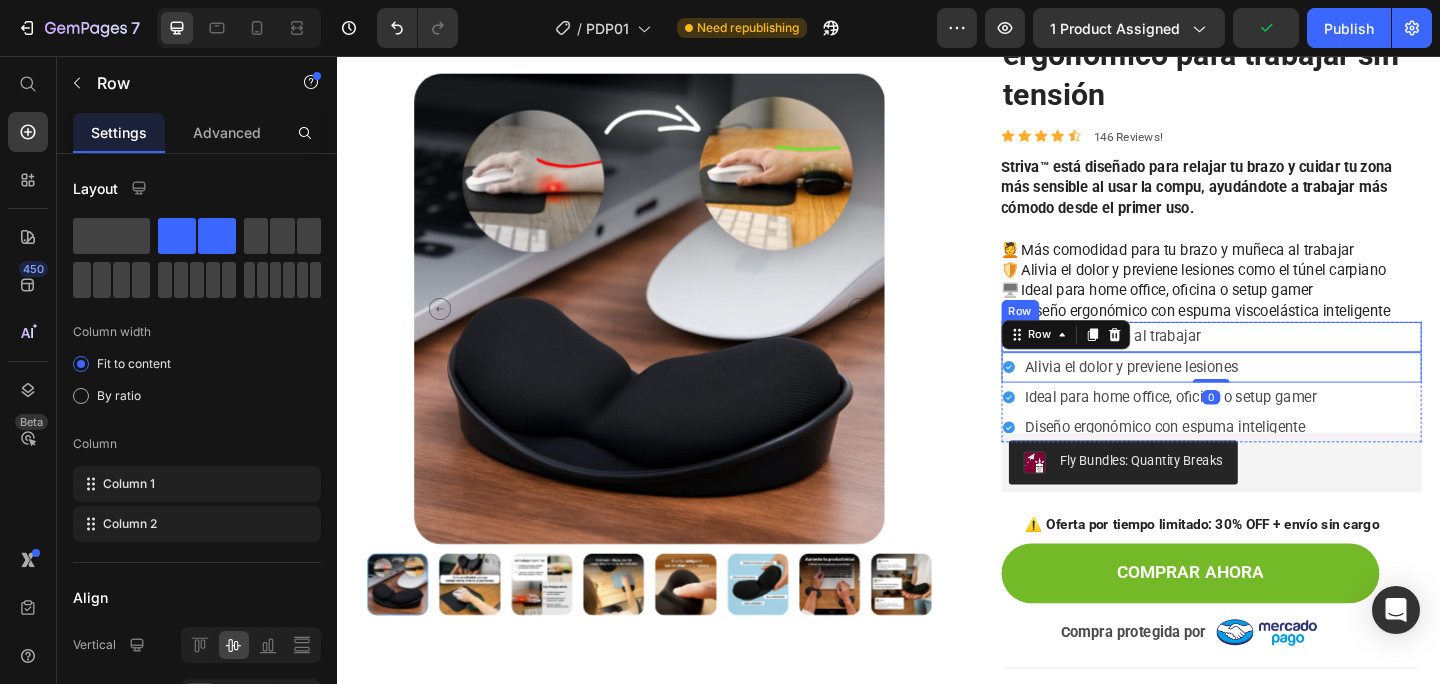click on "Icon Más comodidad al trabajar Text Block Row" at bounding box center [1289, 362] 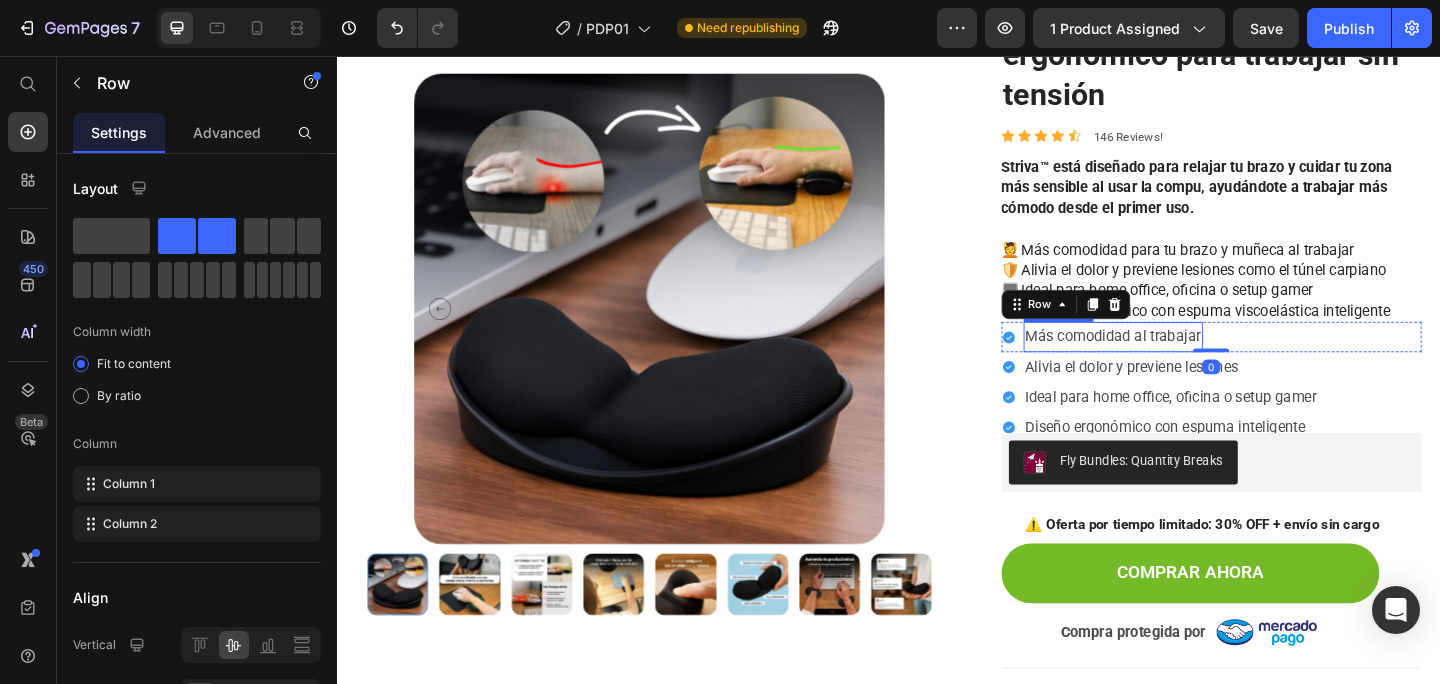 click on "Más comodidad al trabajar" at bounding box center (1181, 362) 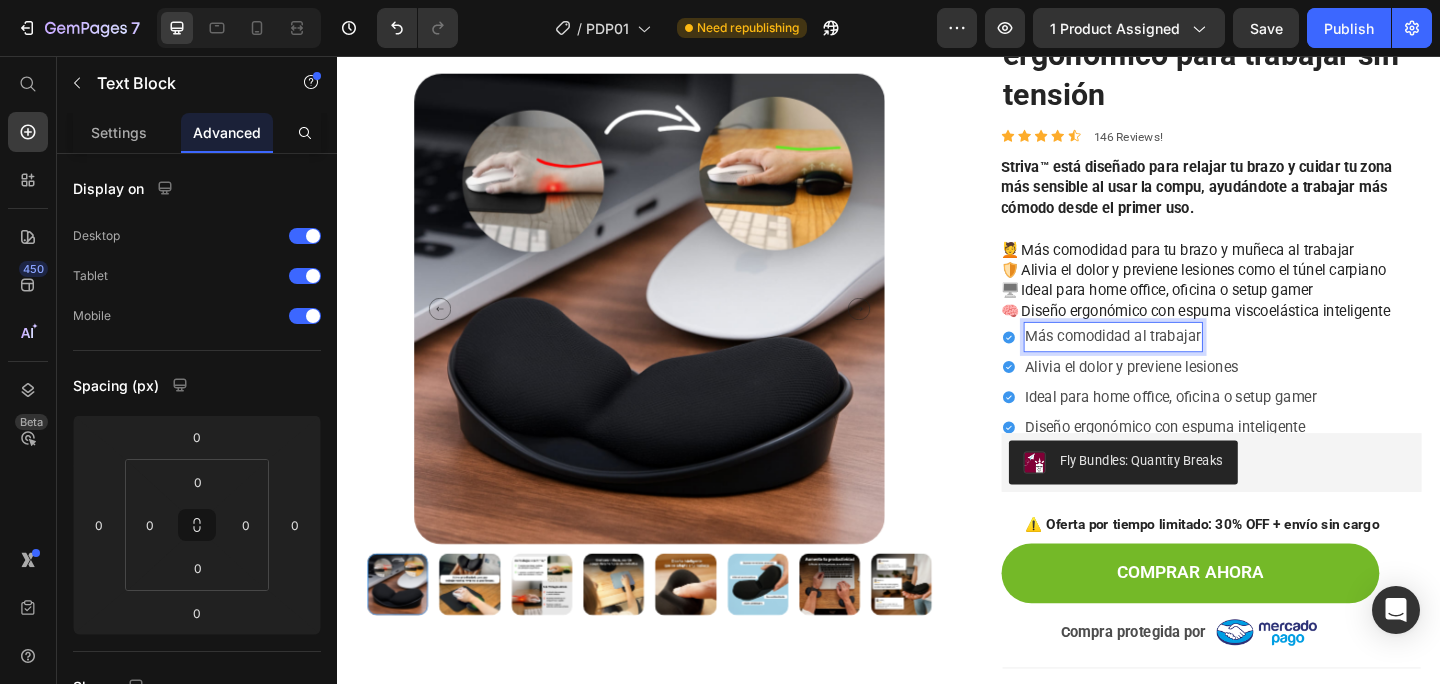 click on "Más comodidad al trabajar" at bounding box center [1181, 362] 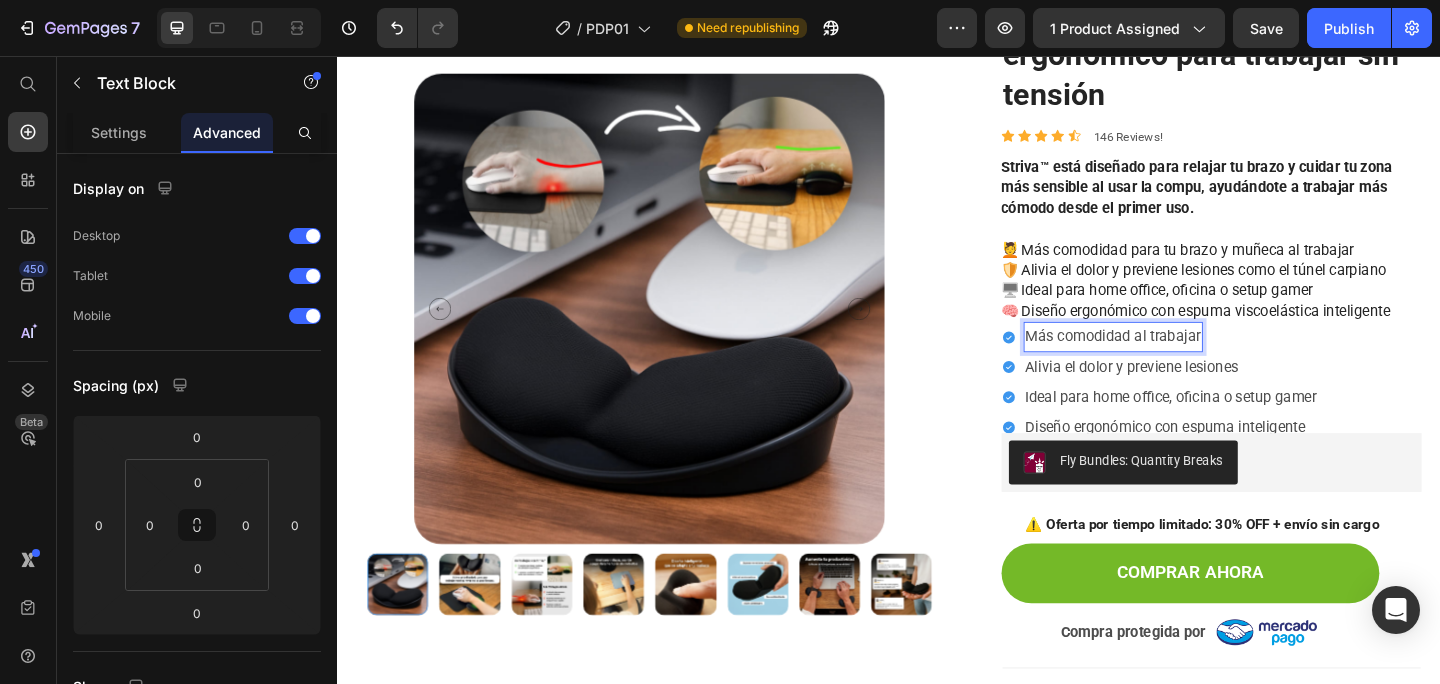 click on "Más comodidad al trabajar" at bounding box center (1181, 362) 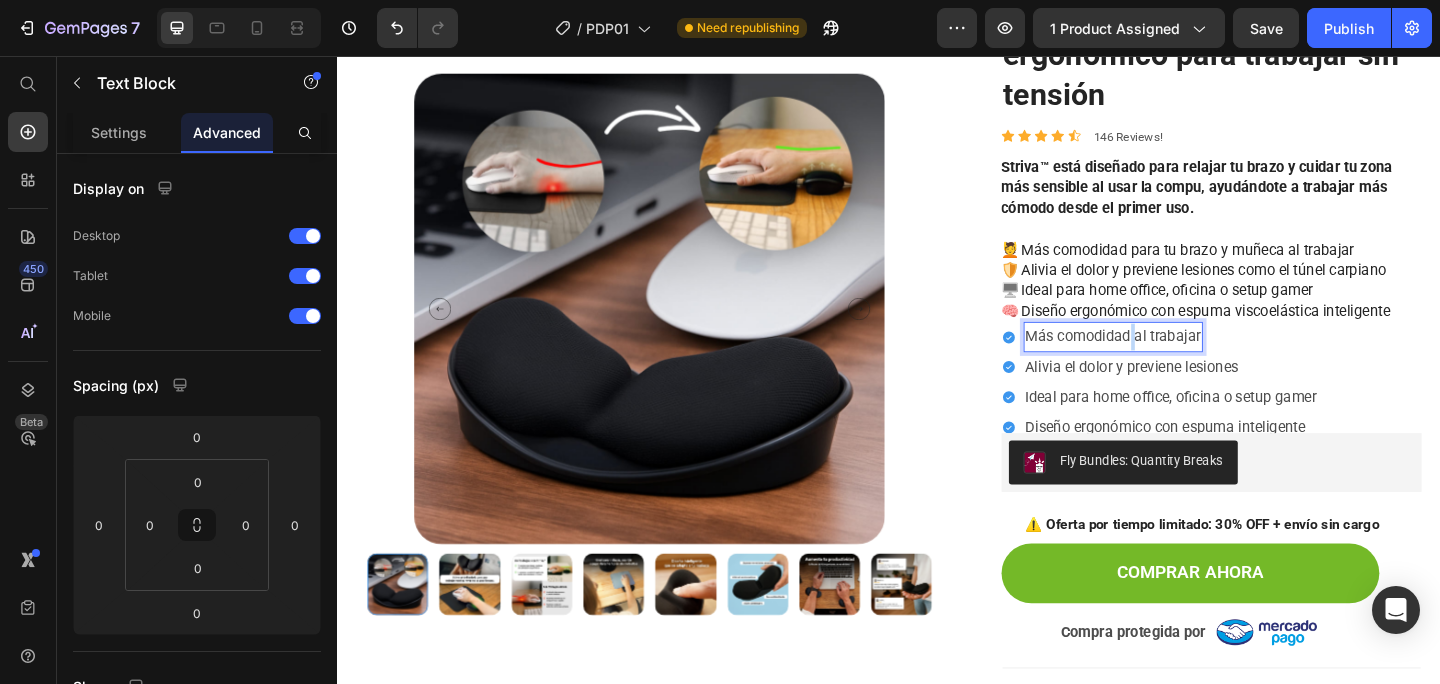 click on "Más comodidad al trabajar" at bounding box center [1181, 362] 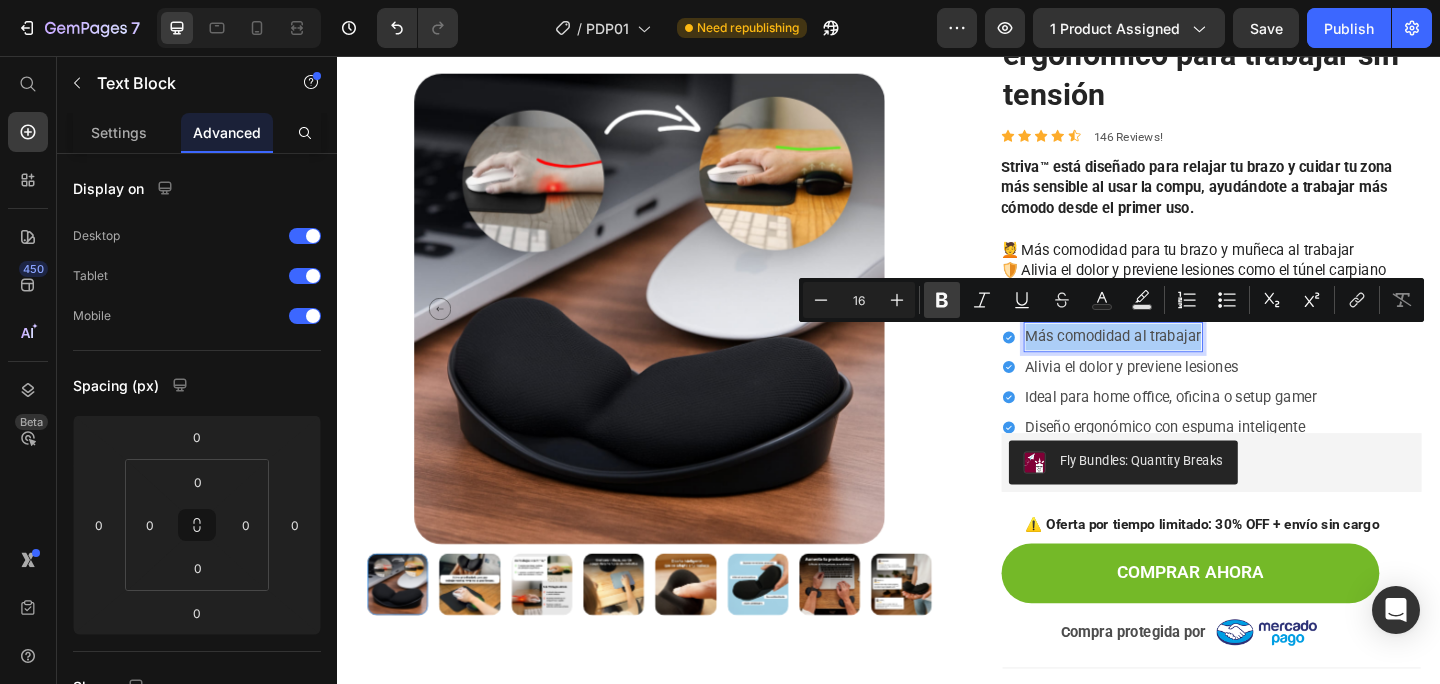 click 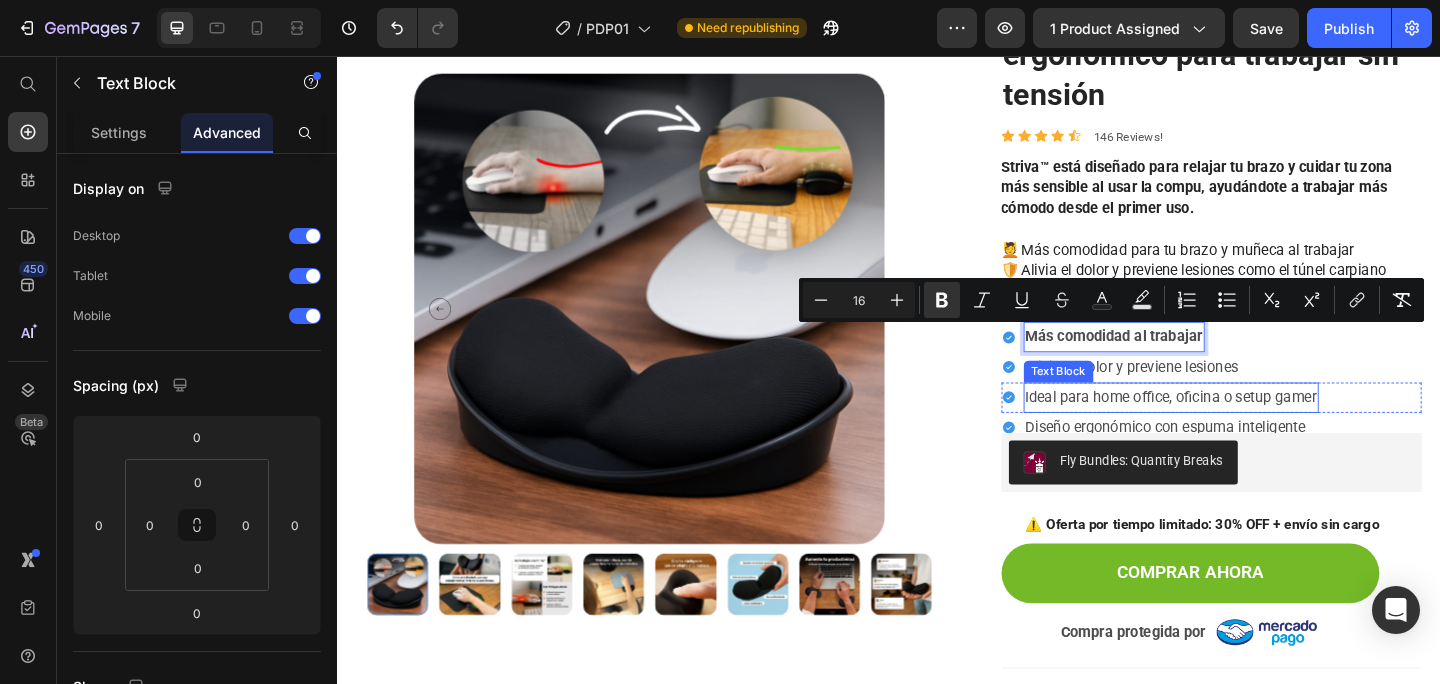 click on "Ideal para home office, oficina o setup gamer" at bounding box center [1244, 428] 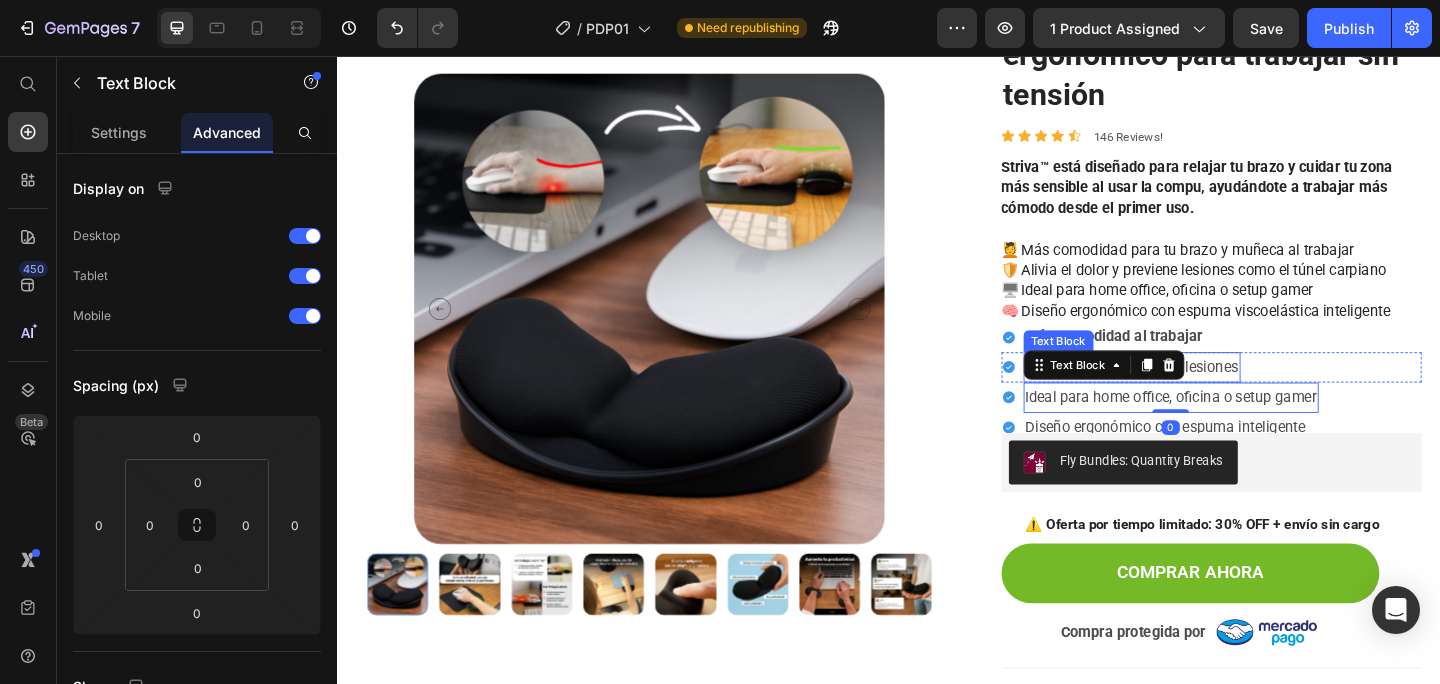 click on "Alivia el dolor y previene lesiones" at bounding box center [1202, 395] 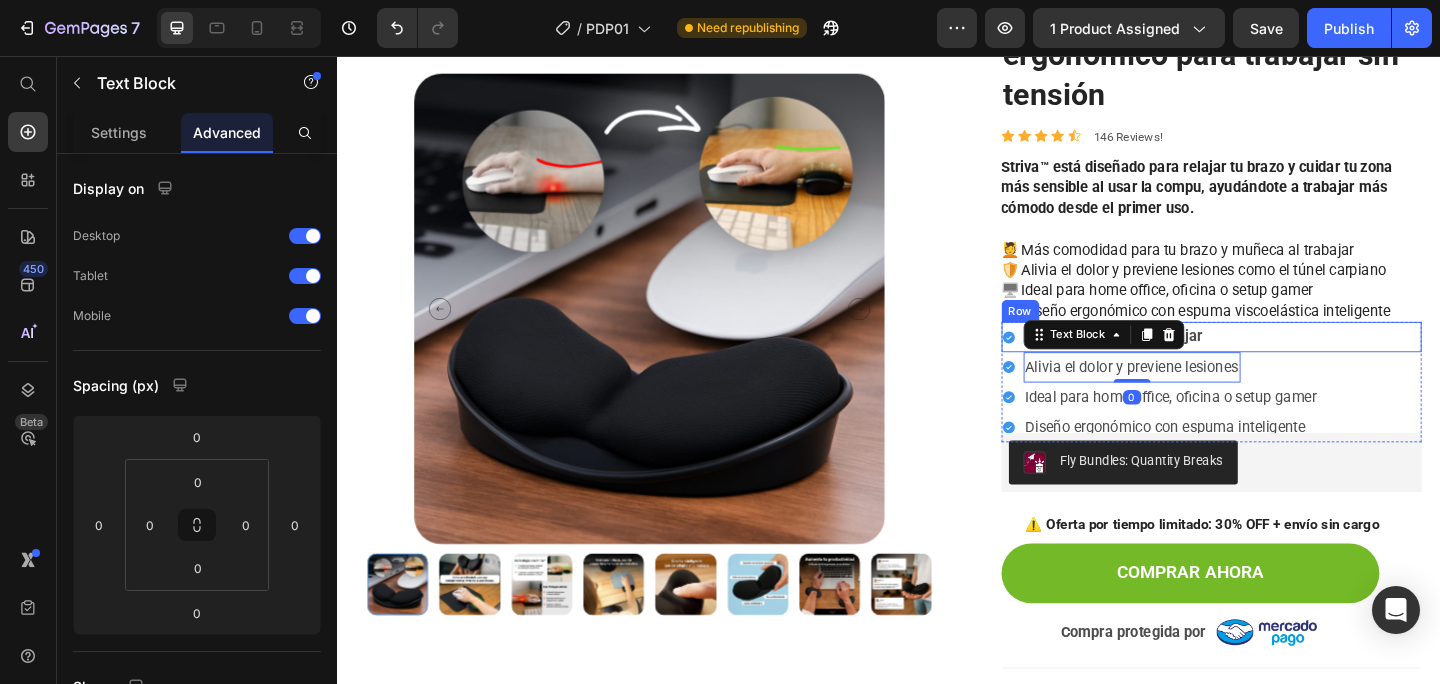 click on "Icon Más comodidad al trabajar Text Block Row" at bounding box center (1289, 362) 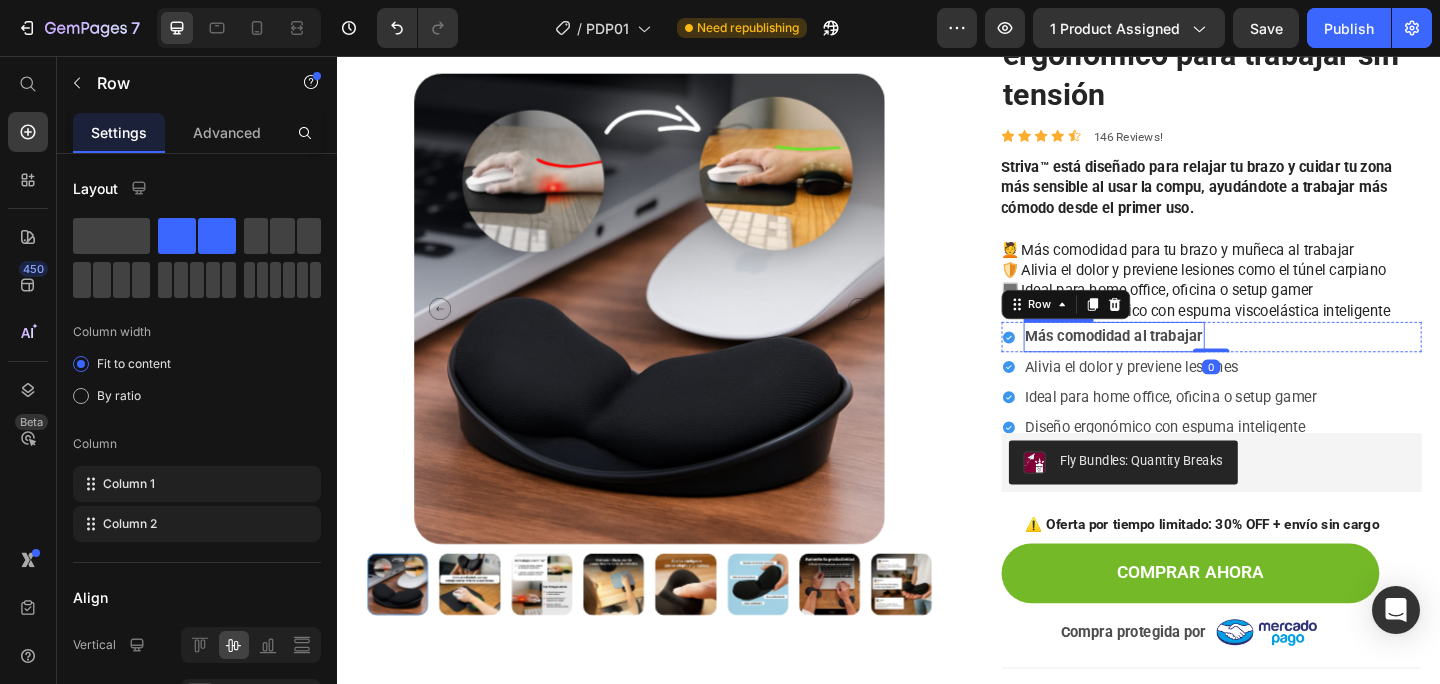 click on "Más comodidad al trabajar" at bounding box center [1182, 361] 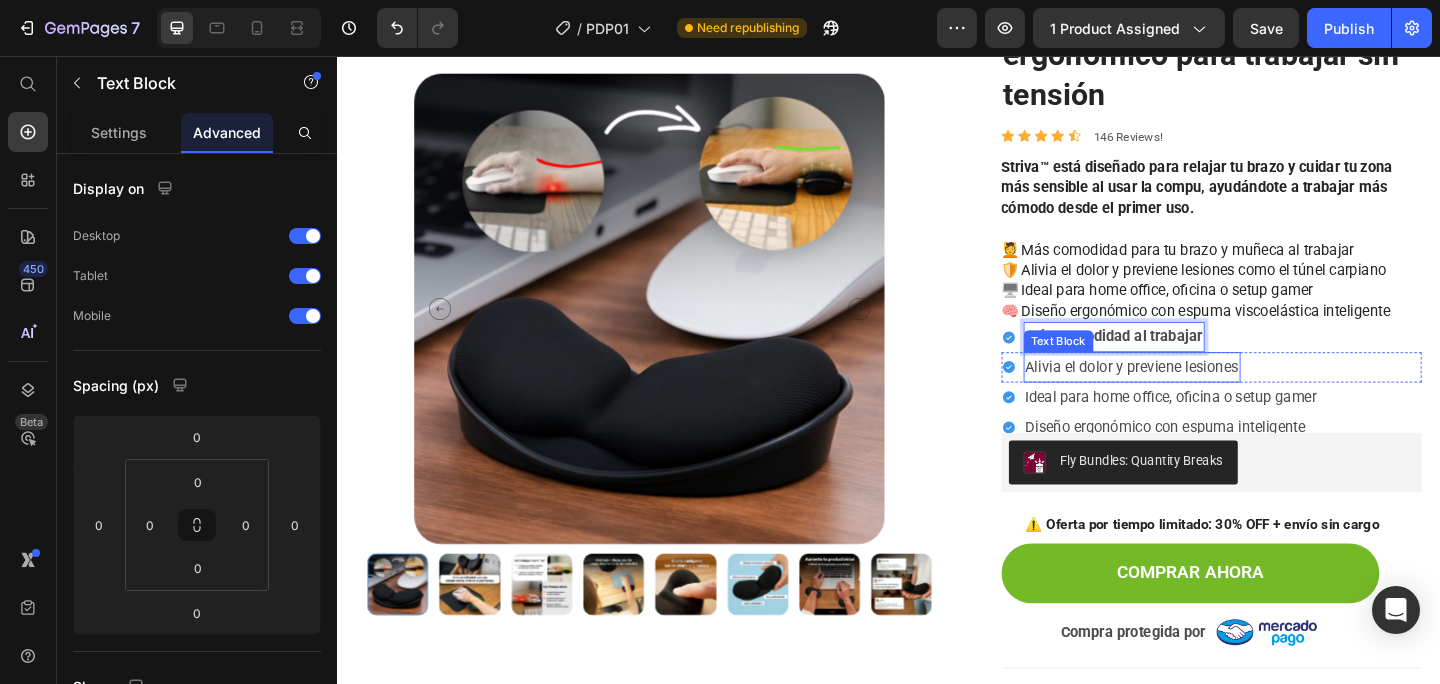 click on "Alivia el dolor y previene lesiones" at bounding box center [1202, 395] 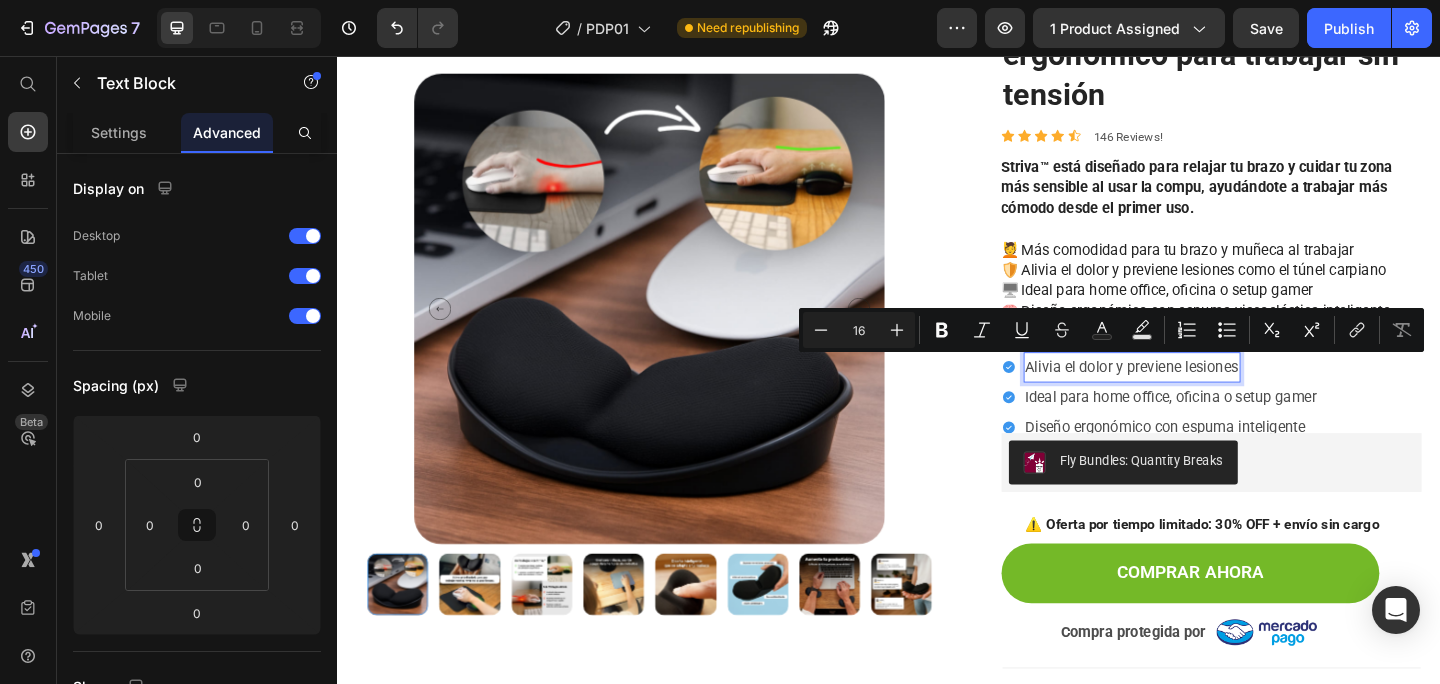 click on "Alivia el dolor y previene lesiones" at bounding box center [1202, 395] 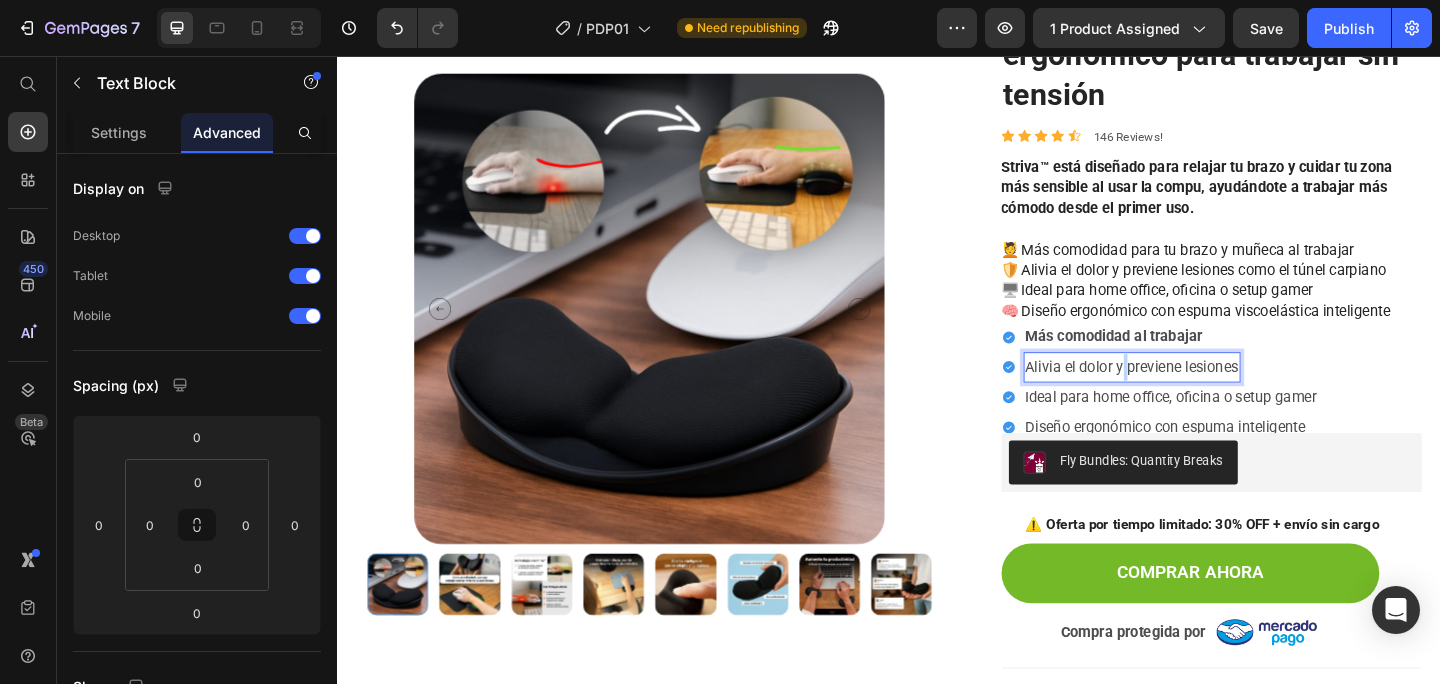 click on "Alivia el dolor y previene lesiones" at bounding box center (1202, 395) 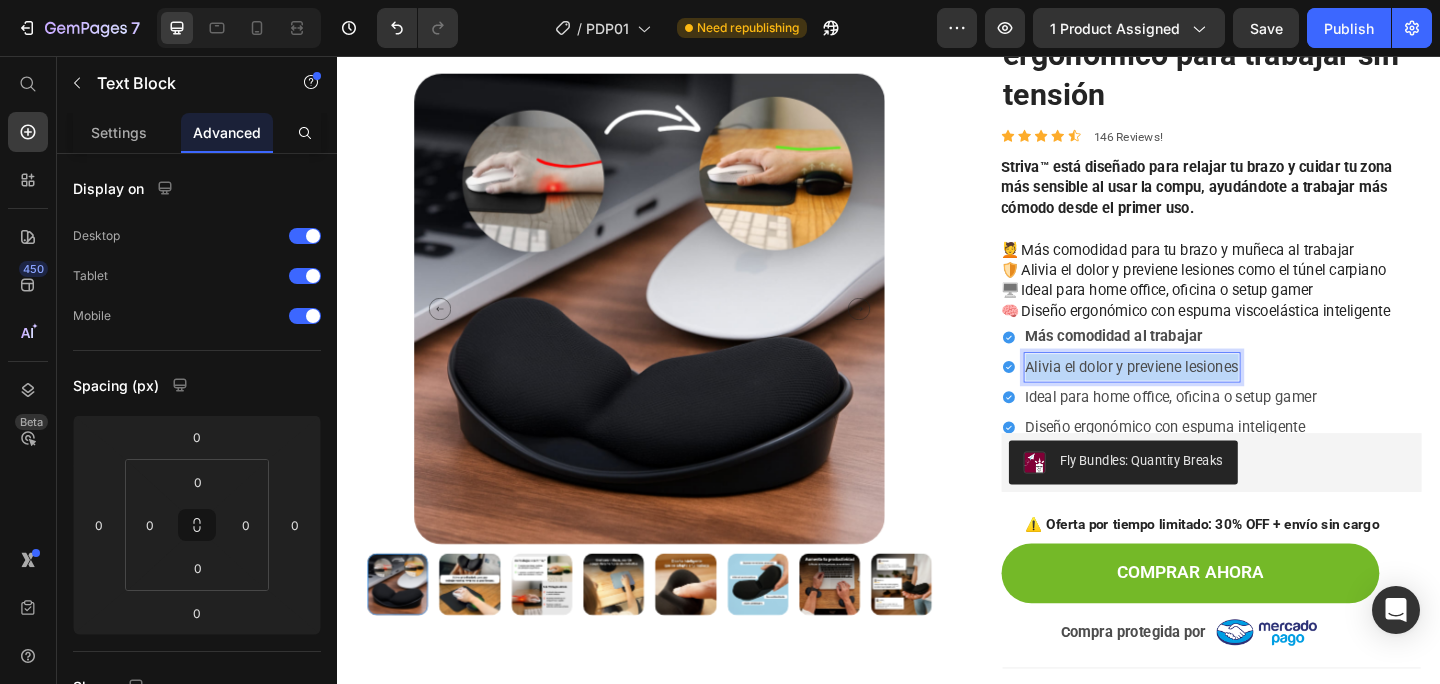 click on "Alivia el dolor y previene lesiones" at bounding box center (1202, 395) 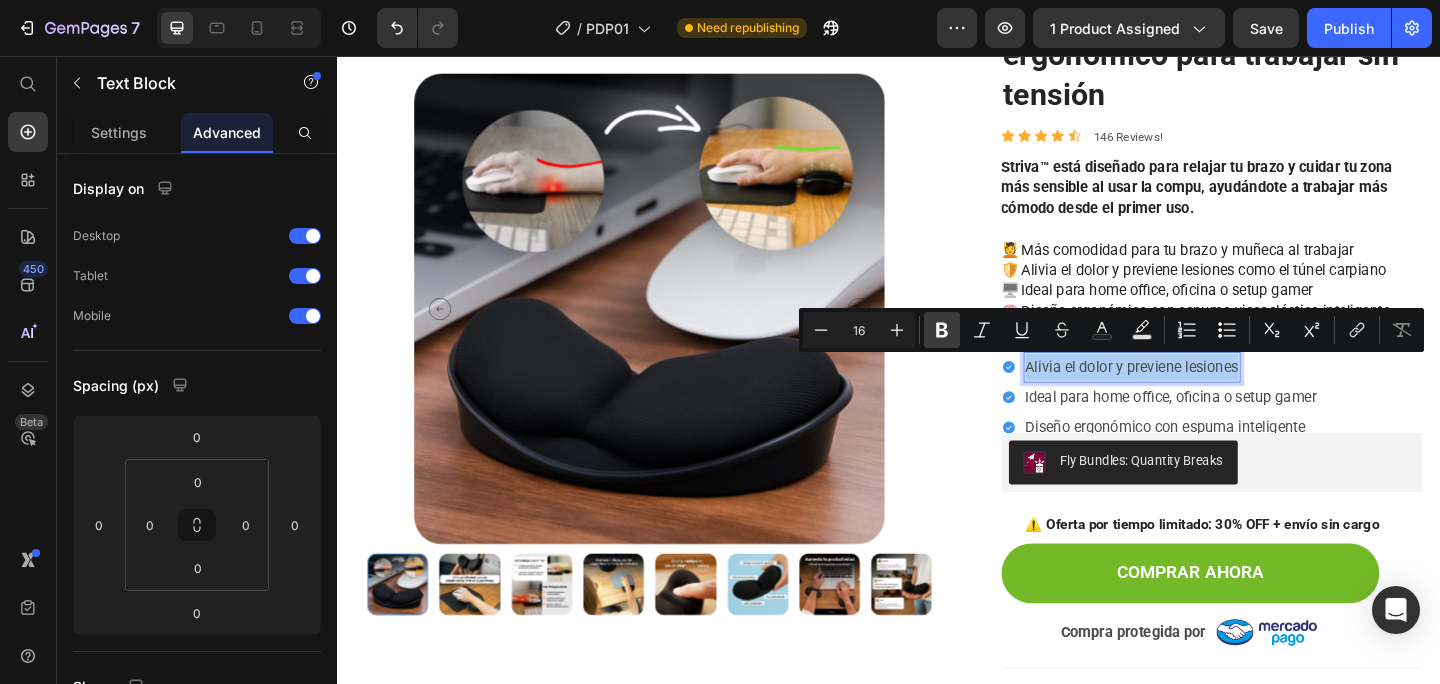 click on "Bold" at bounding box center (942, 330) 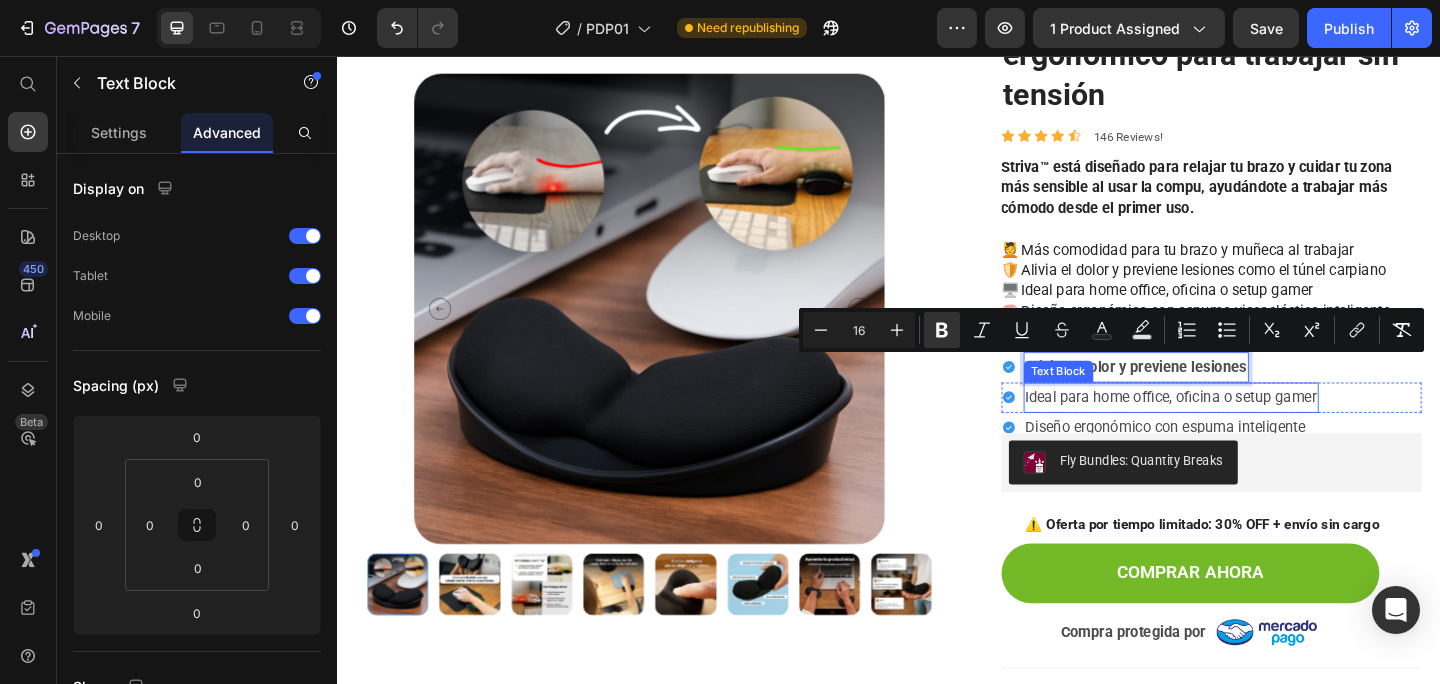 click on "Ideal para home office, oficina o setup gamer" at bounding box center (1244, 428) 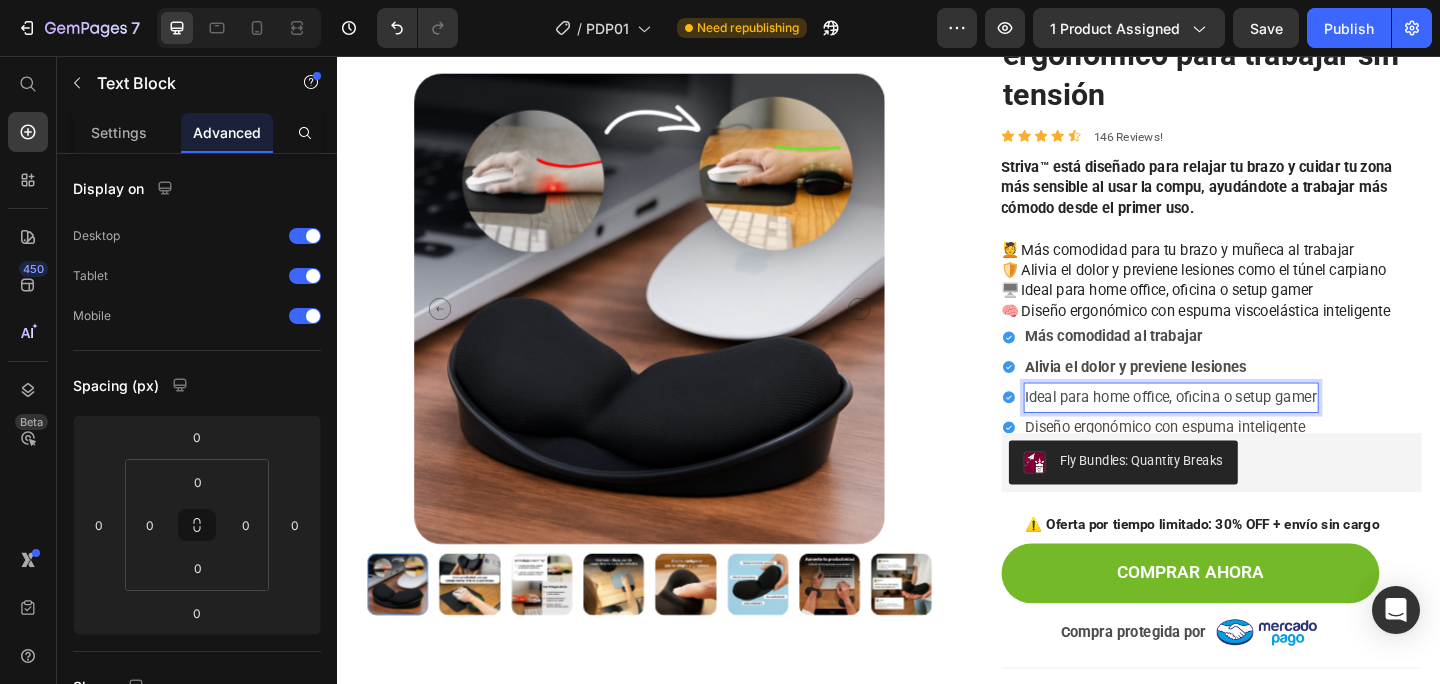 click on "Ideal para home office, oficina o setup gamer" at bounding box center (1244, 428) 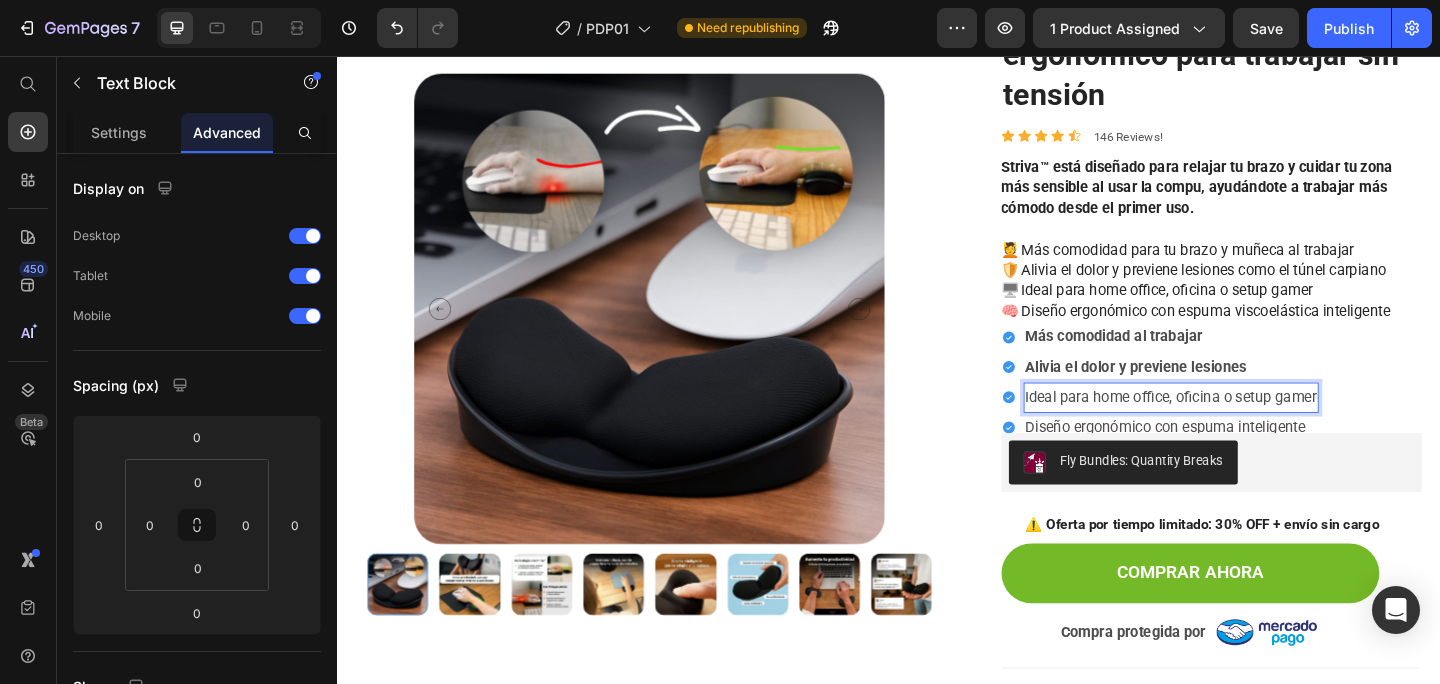click on "Ideal para home office, oficina o setup gamer" at bounding box center (1244, 428) 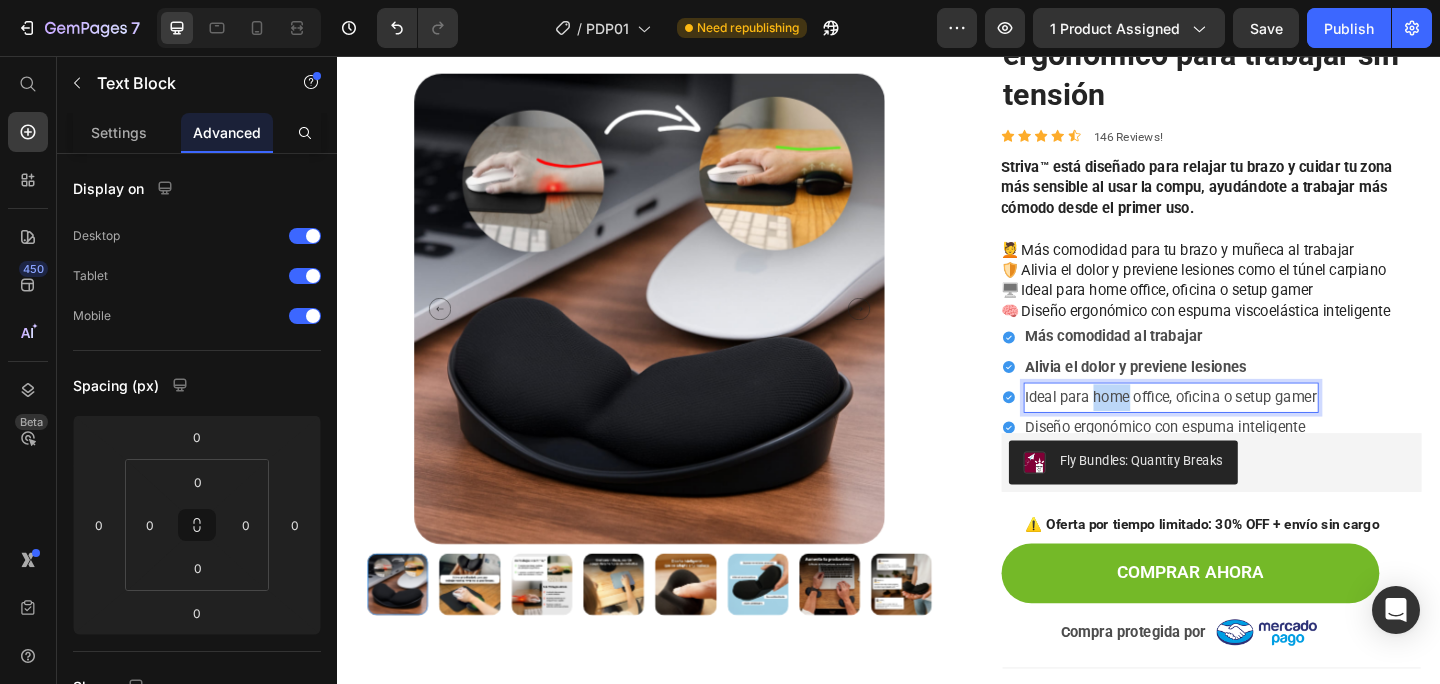 click on "Ideal para home office, oficina o setup gamer" at bounding box center [1244, 428] 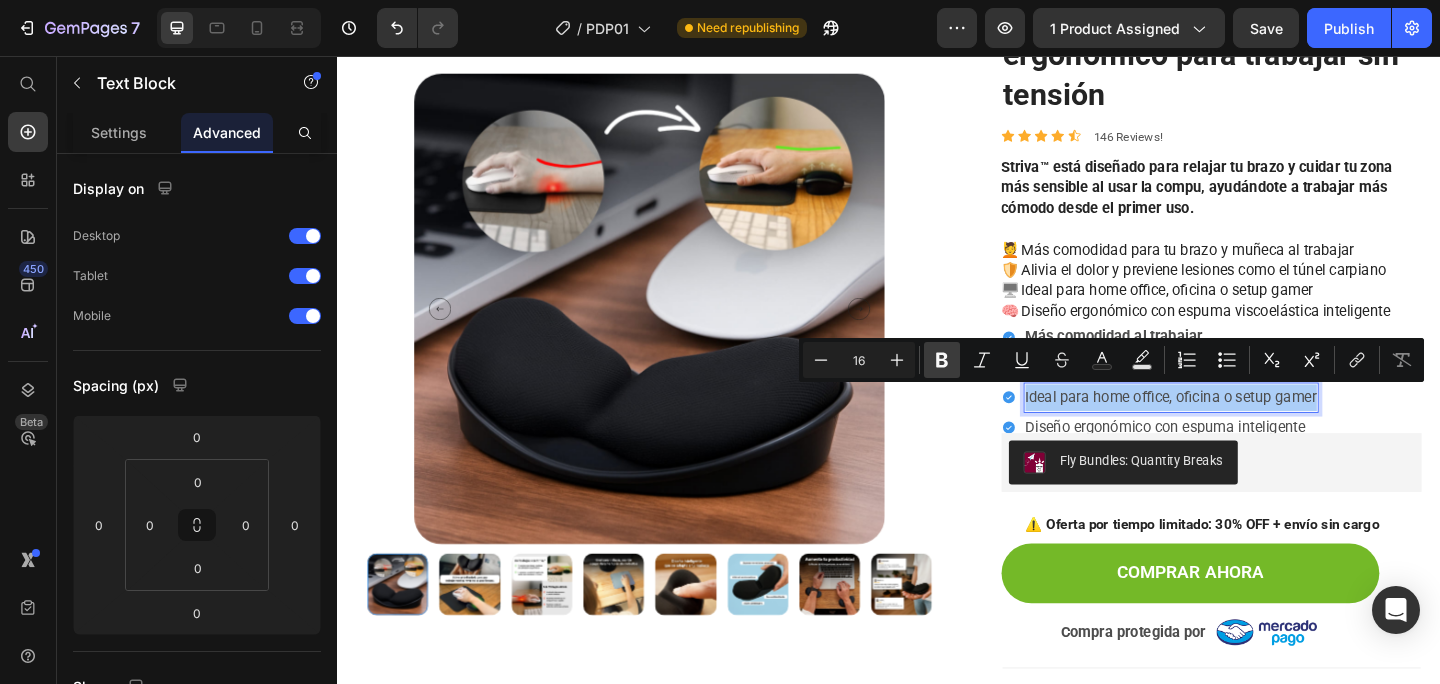 click on "Bold" at bounding box center [942, 360] 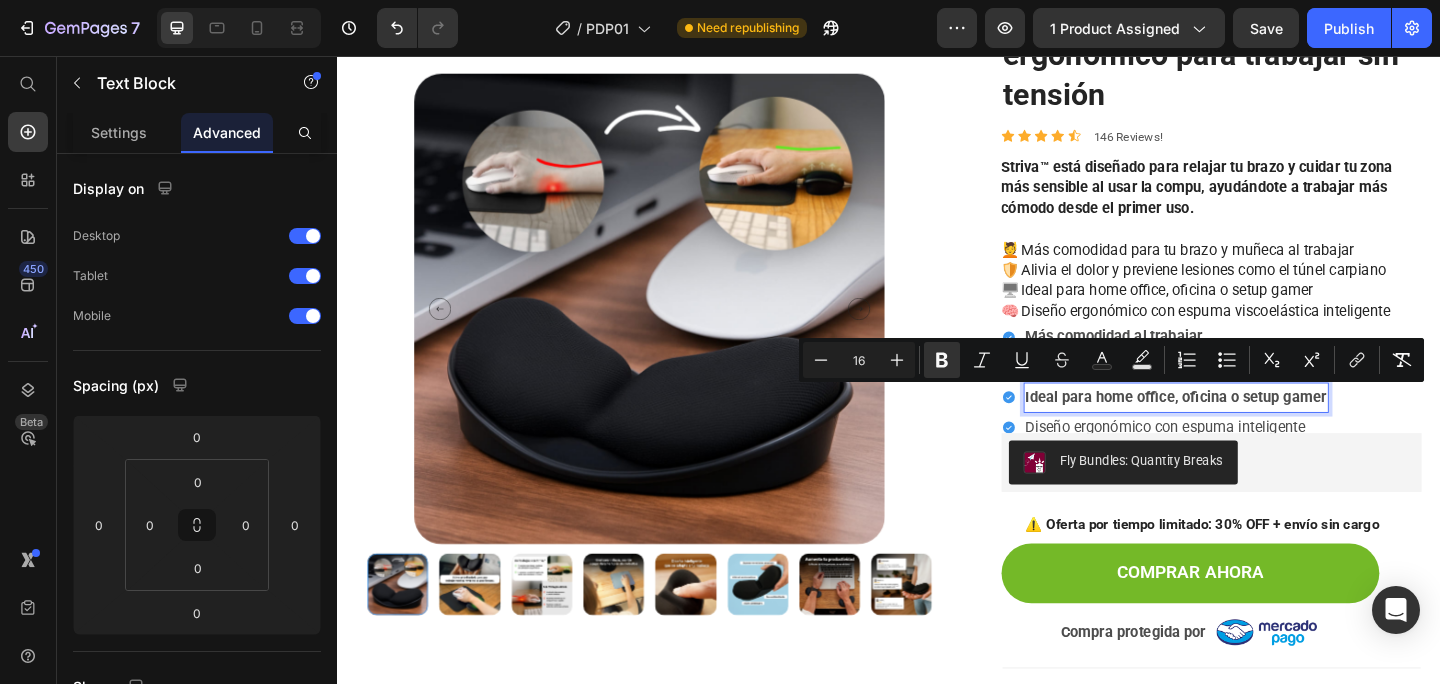 click on "Diseño ergonómico con espuma inteligente" at bounding box center [1238, 461] 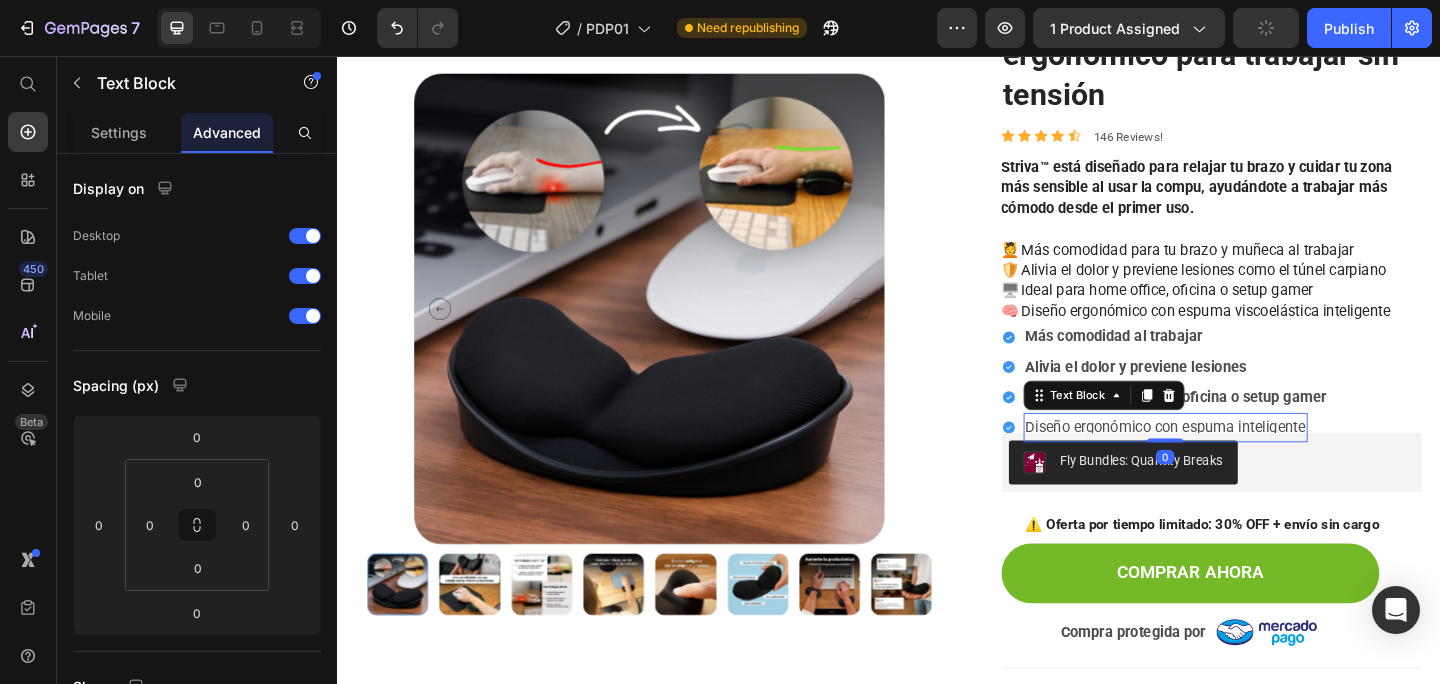click on "Diseño ergonómico con espuma inteligente" at bounding box center (1238, 461) 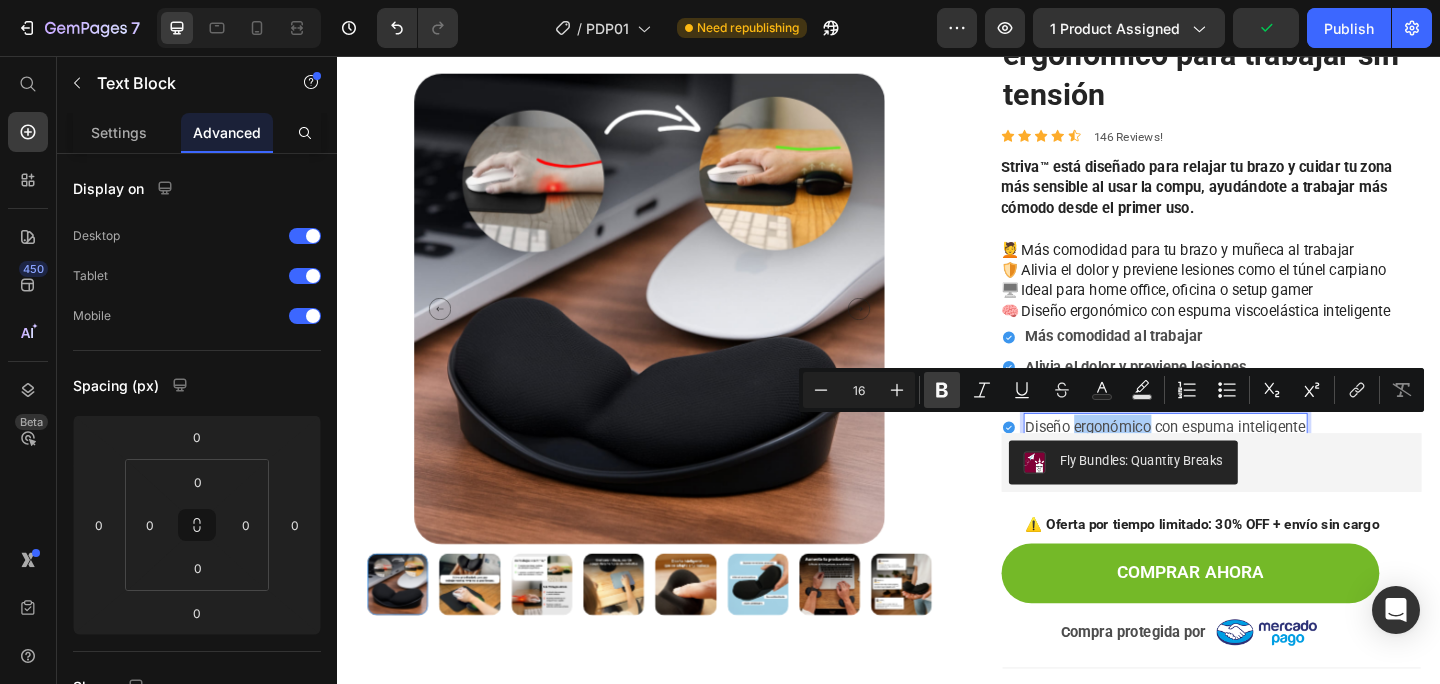 click on "Bold" at bounding box center (942, 390) 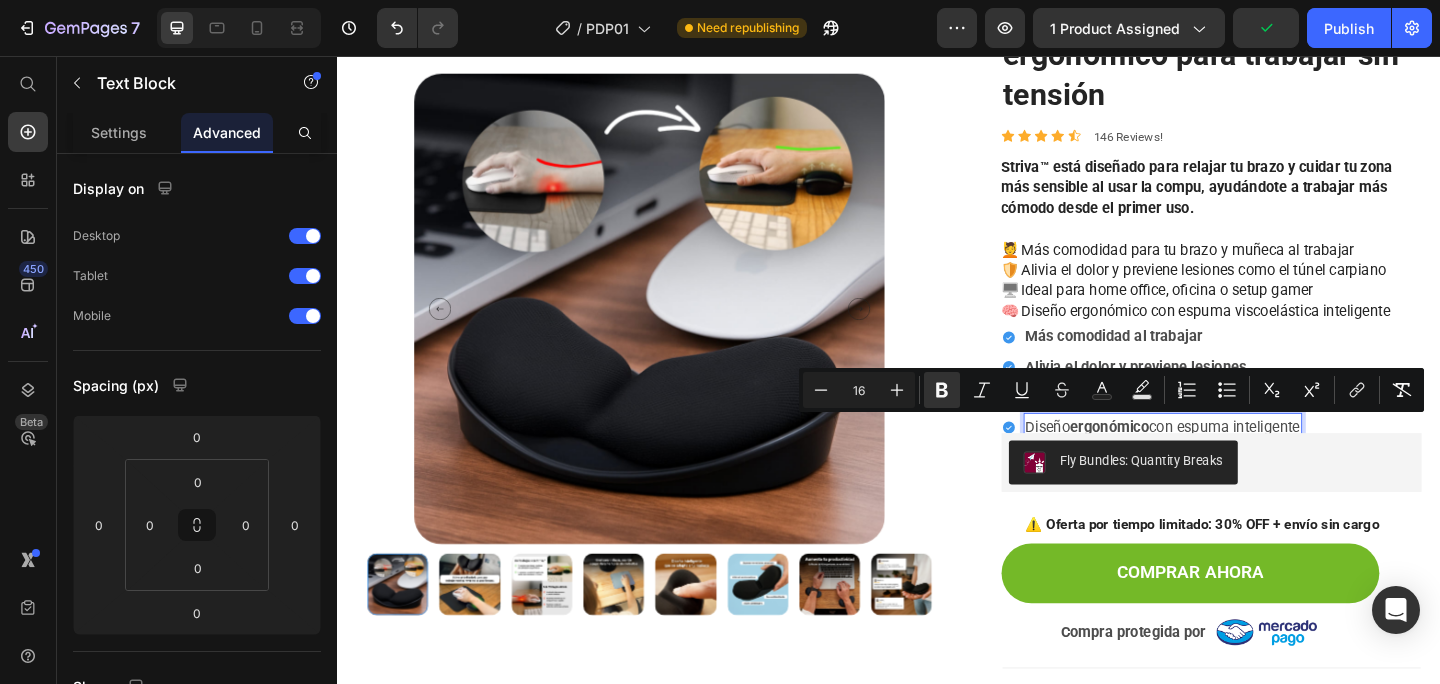 click on "ergonómico" at bounding box center [1178, 460] 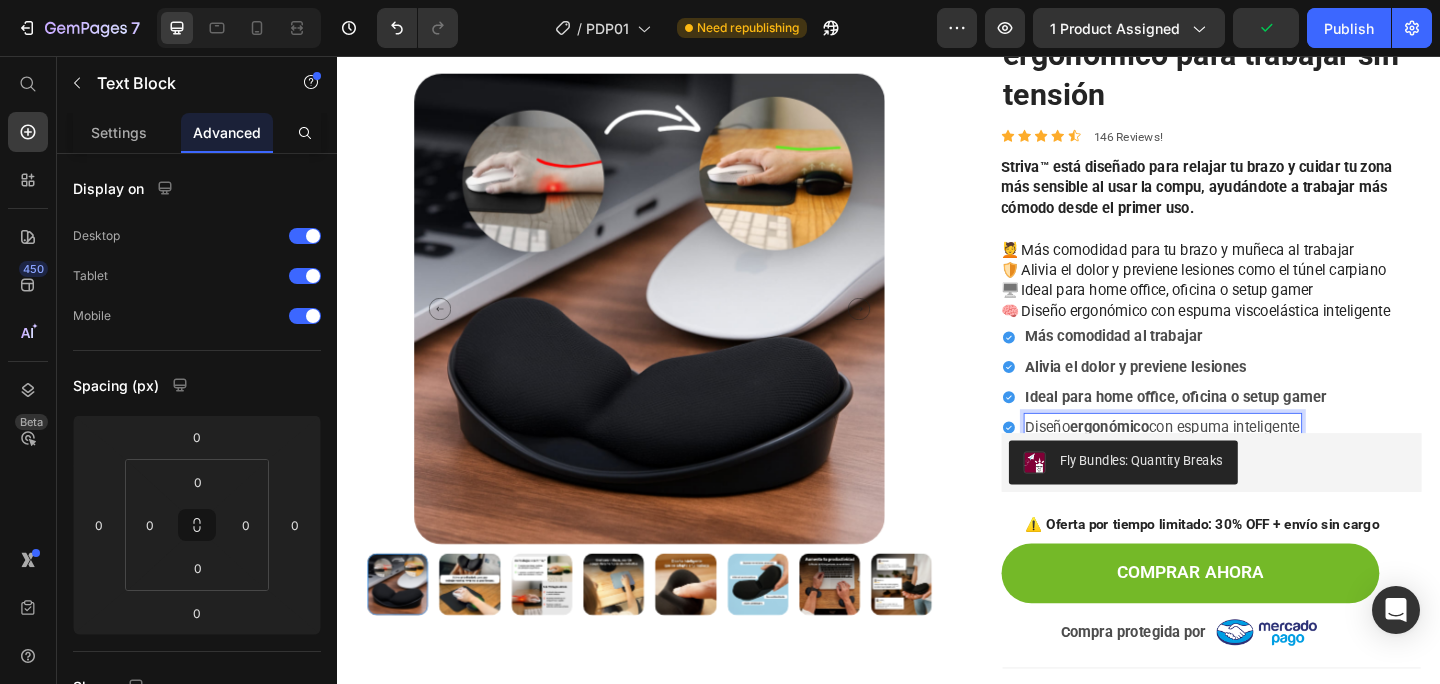 click on "ergonómico" at bounding box center [1178, 460] 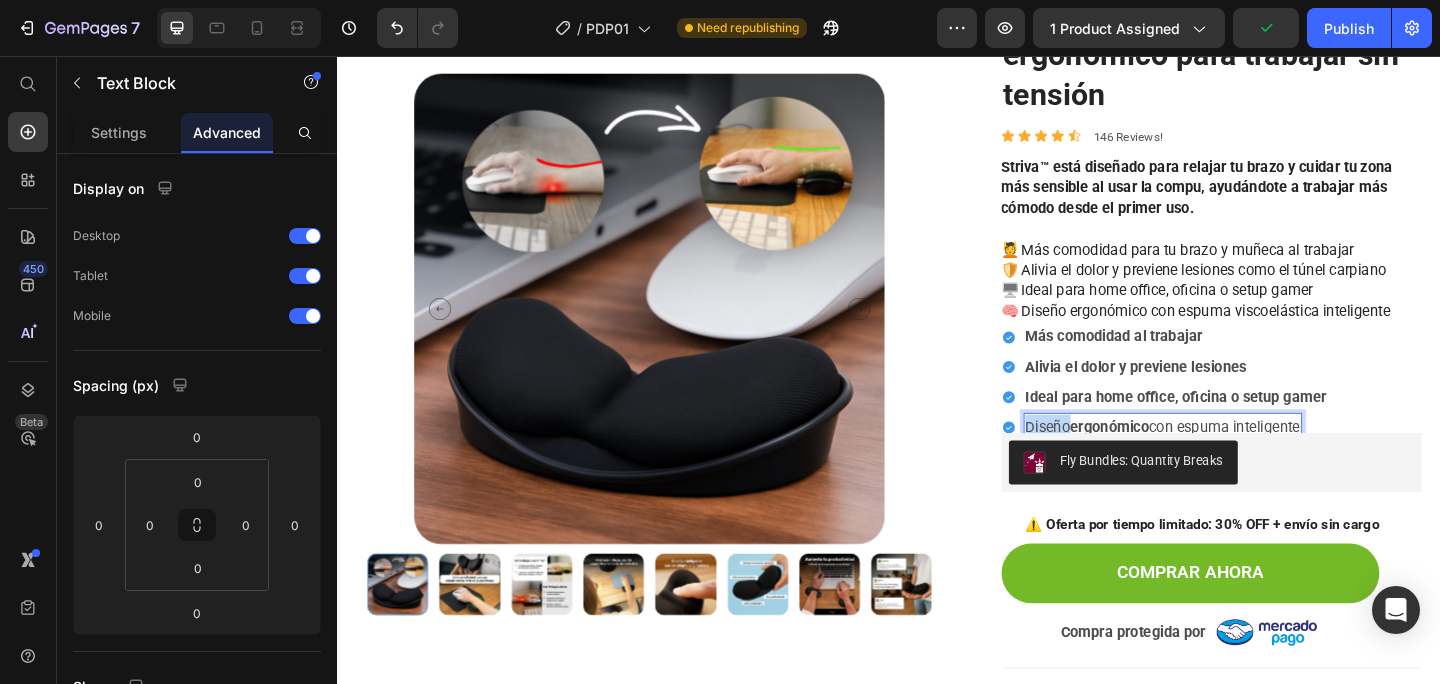 click on "Diseño  ergonómico  con espuma inteligente" at bounding box center (1235, 461) 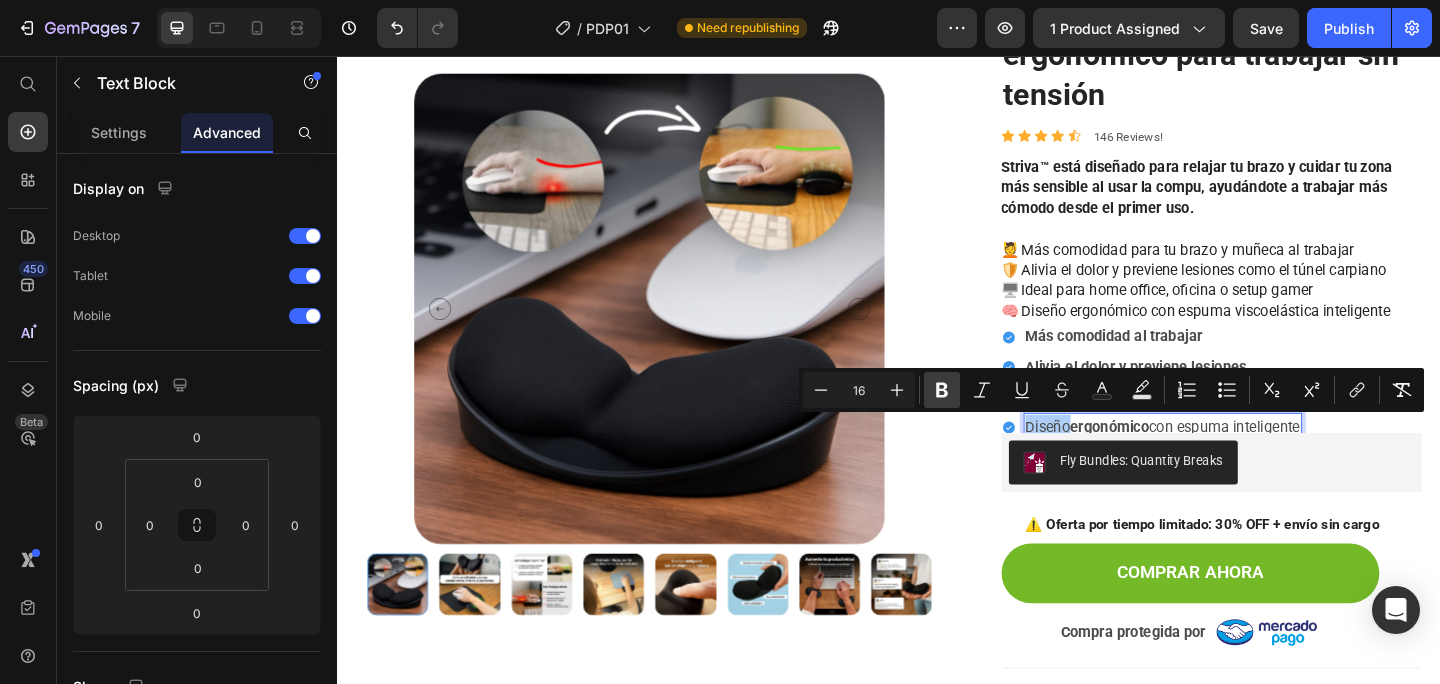 click 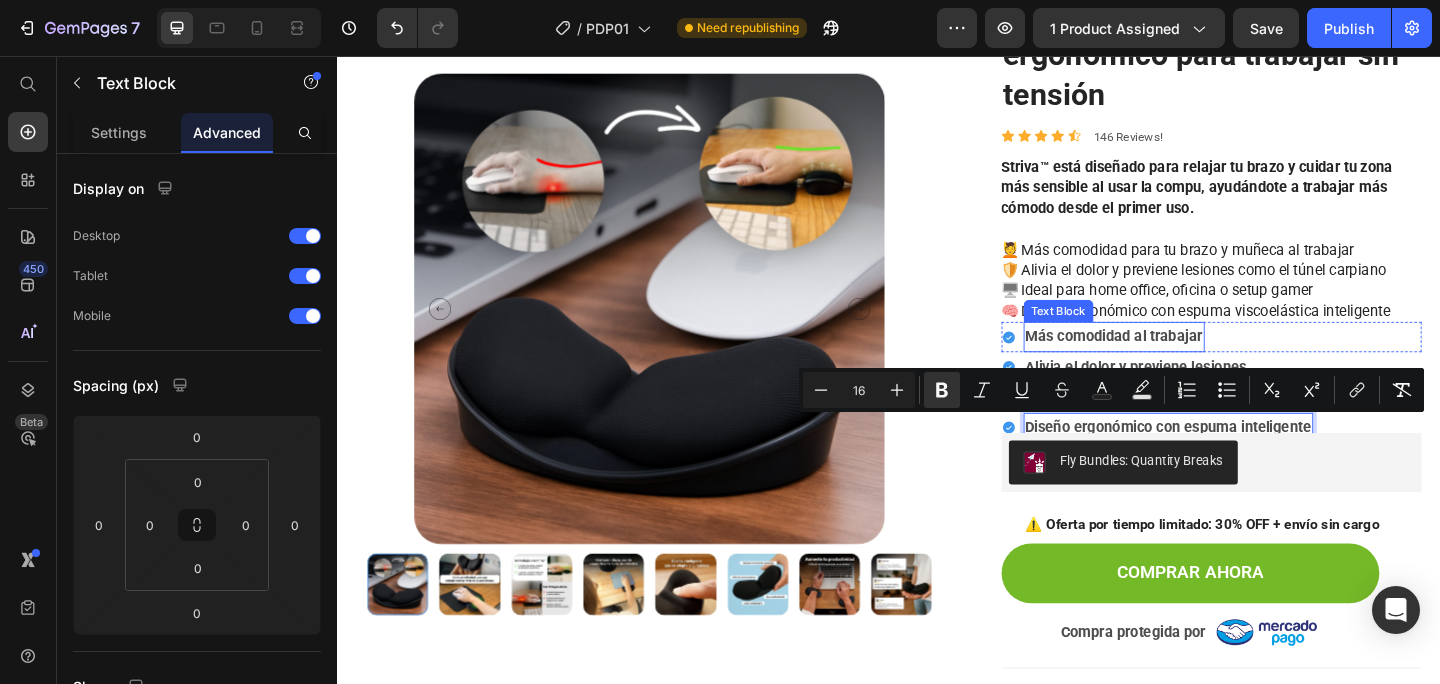 click on "Más comodidad al trabajar" at bounding box center (1182, 361) 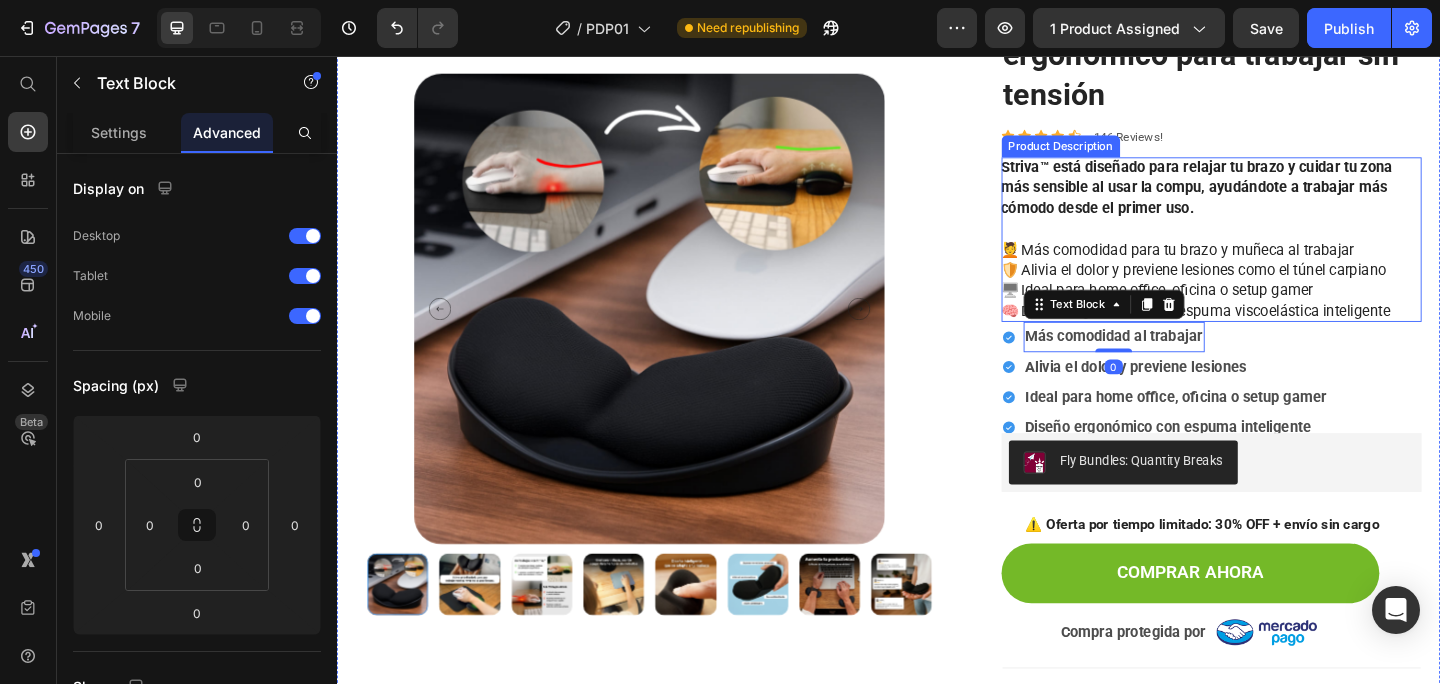 click on "💆 Más comodidad para tu brazo y muñeca al trabajar 🛡️ Alivia el dolor y previene lesiones como el túnel carpiano 🖥️ Ideal para home office, oficina o setup gamer 🧠 Diseño ergonómico con [MEDICAL_DATA] inteligente" at bounding box center [1271, 301] 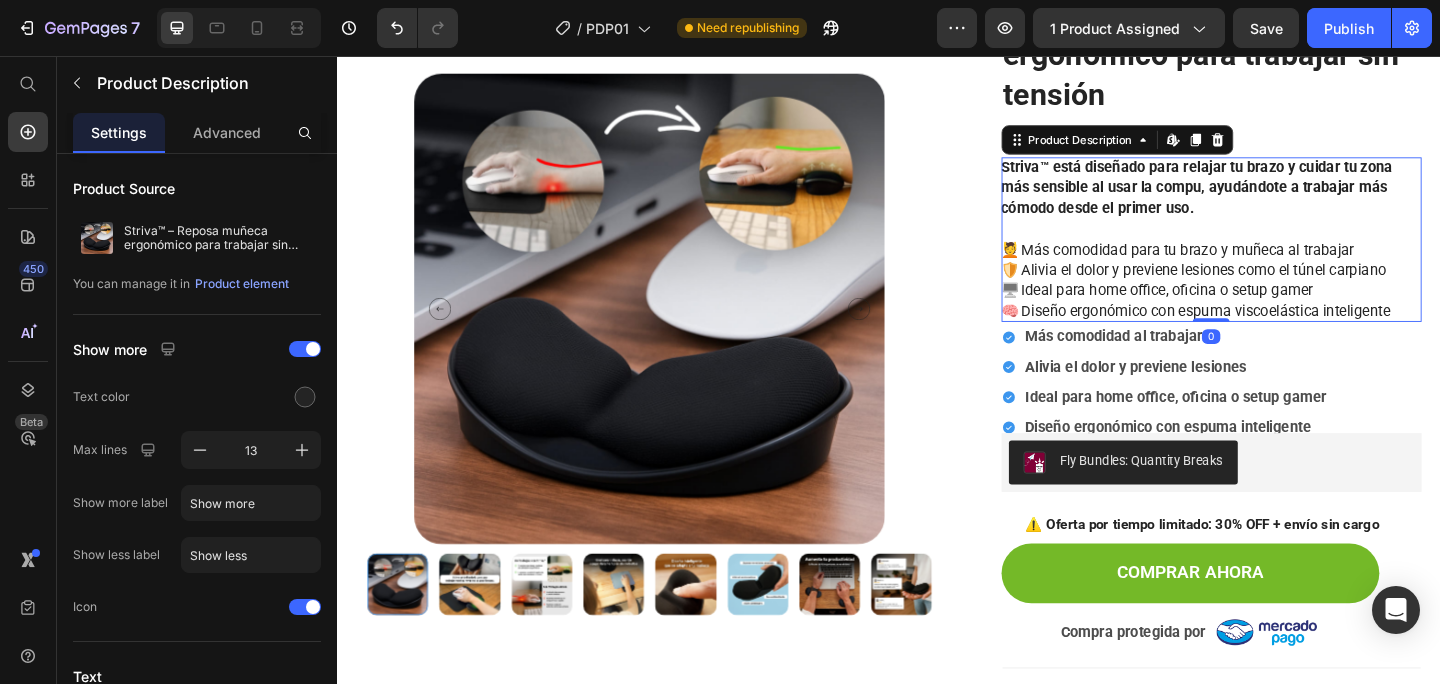 click on "Striva™ está diseñado para relajar tu brazo y cuidar tu zona más sensible al usar la compu, ayudándote a trabajar más cómodo desde el primer uso." at bounding box center (1273, 200) 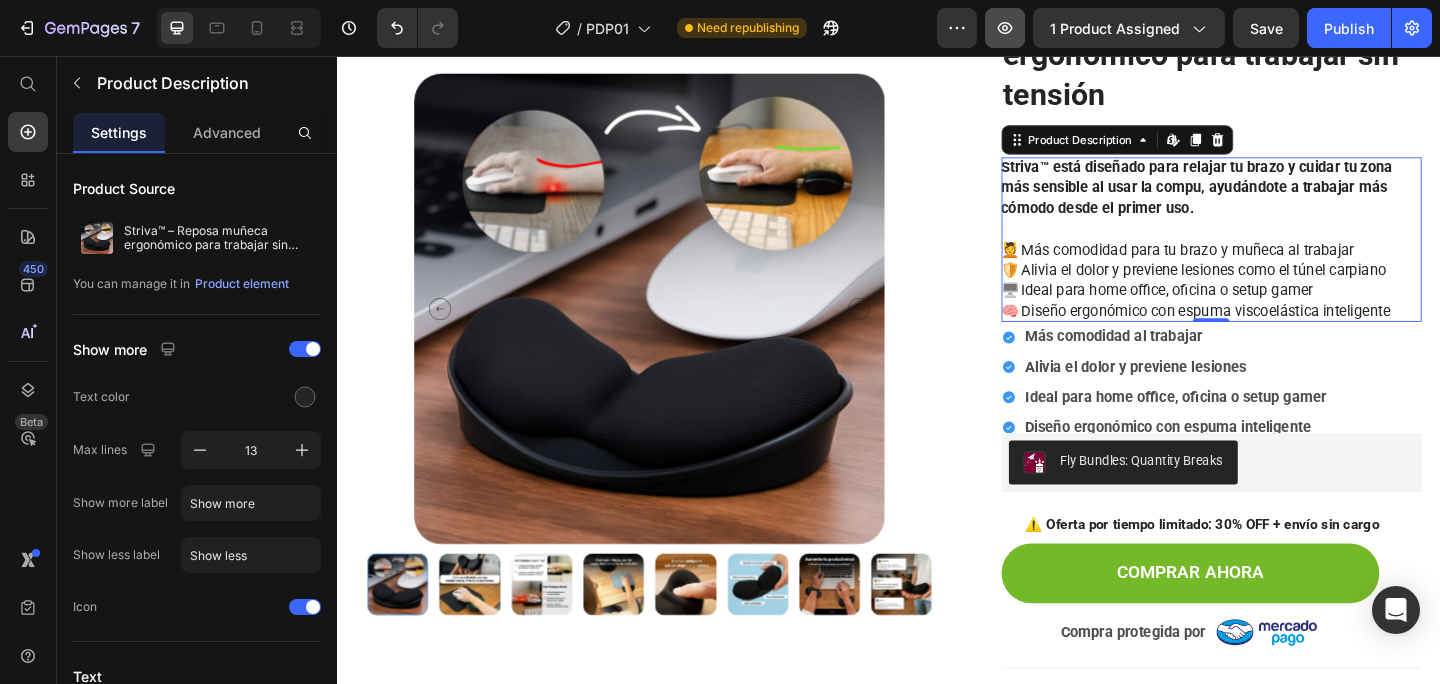 click 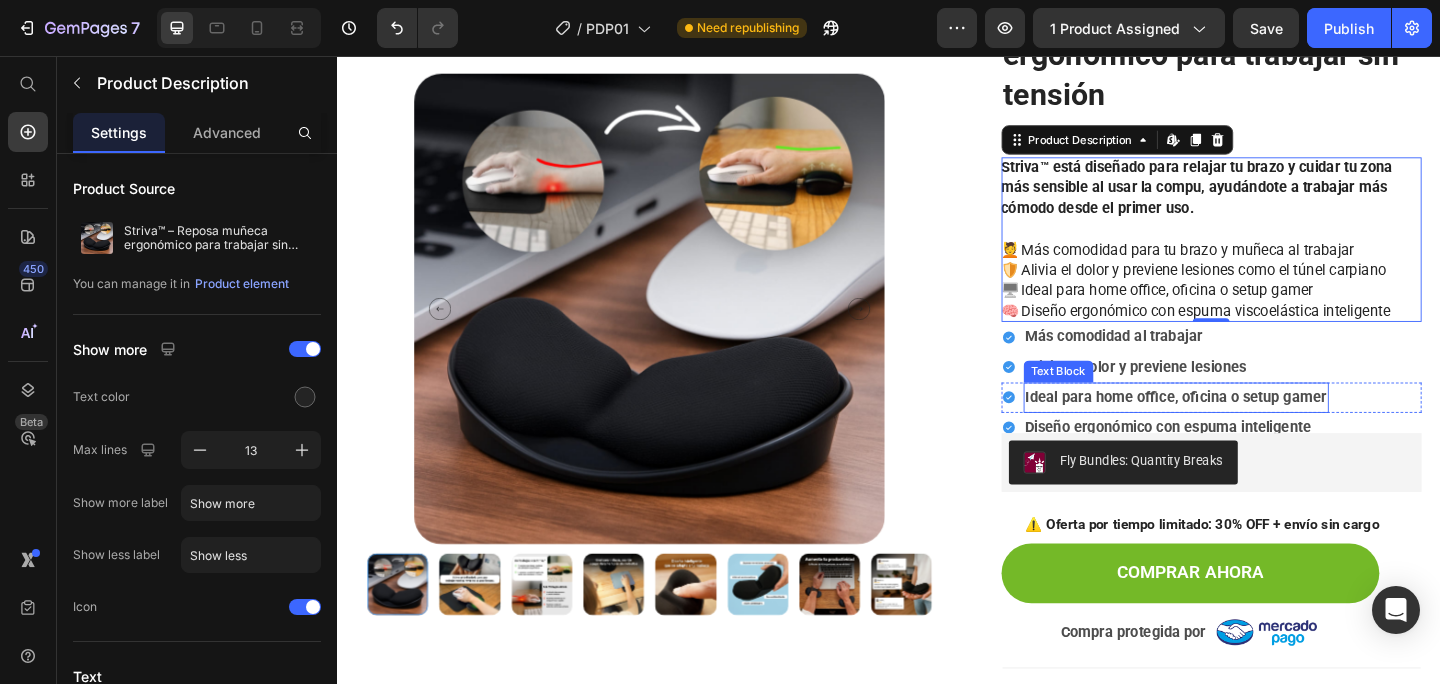 click on "Ideal para home office, oficina o setup gamer" at bounding box center [1250, 428] 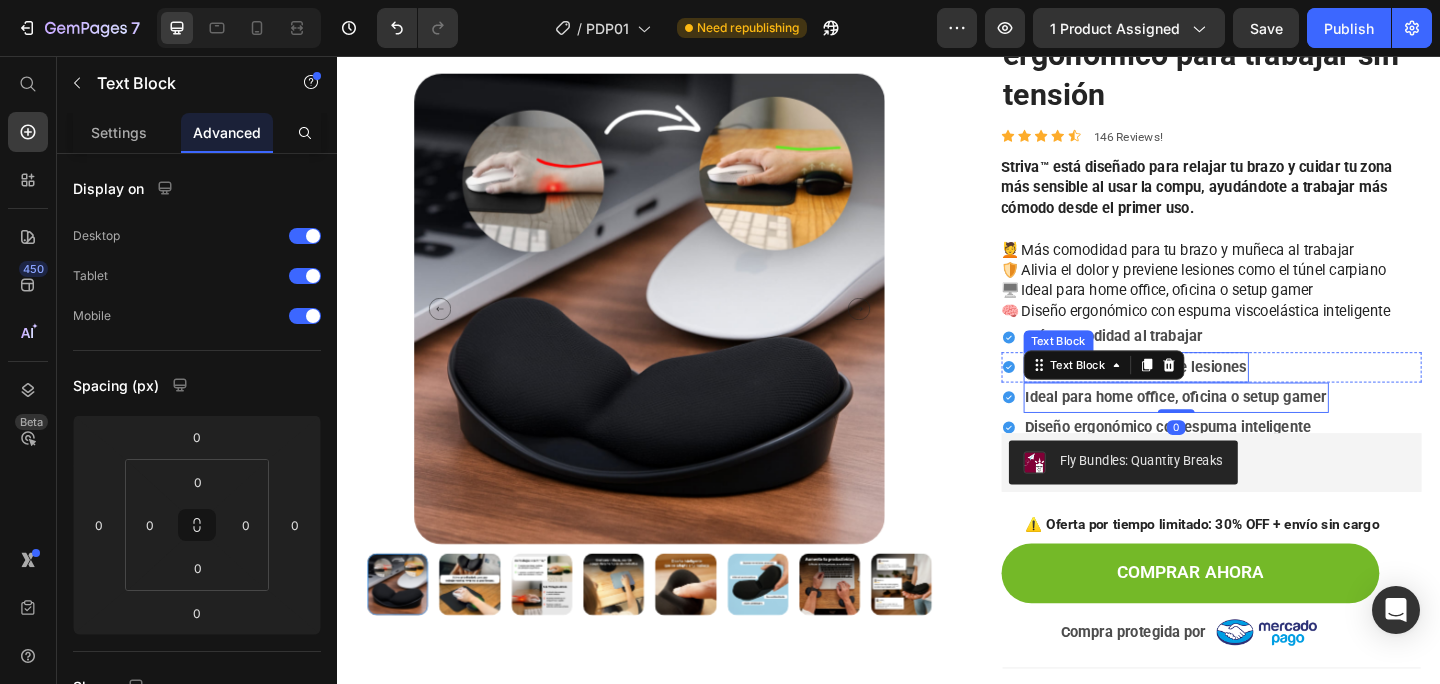 click on "Alivia el dolor y previene lesiones" at bounding box center [1206, 394] 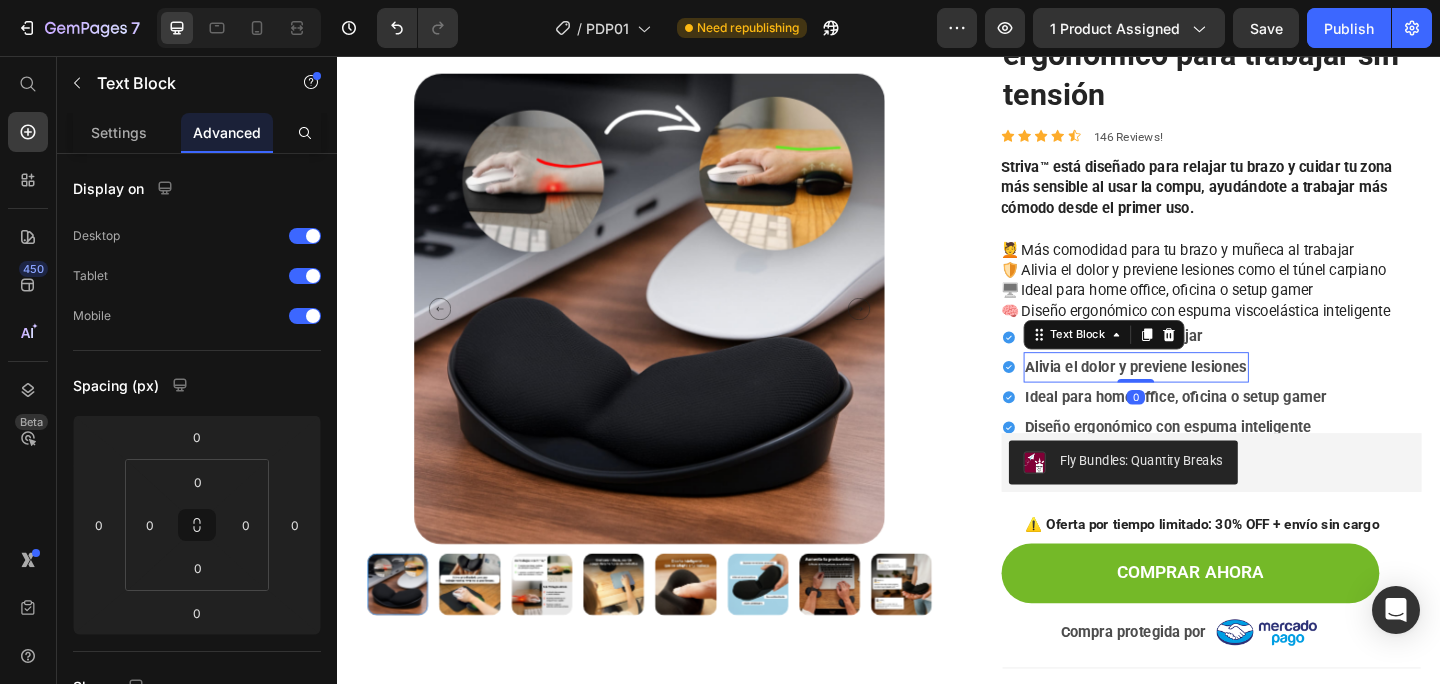 click on "Alivia el dolor y previene lesiones" at bounding box center [1206, 394] 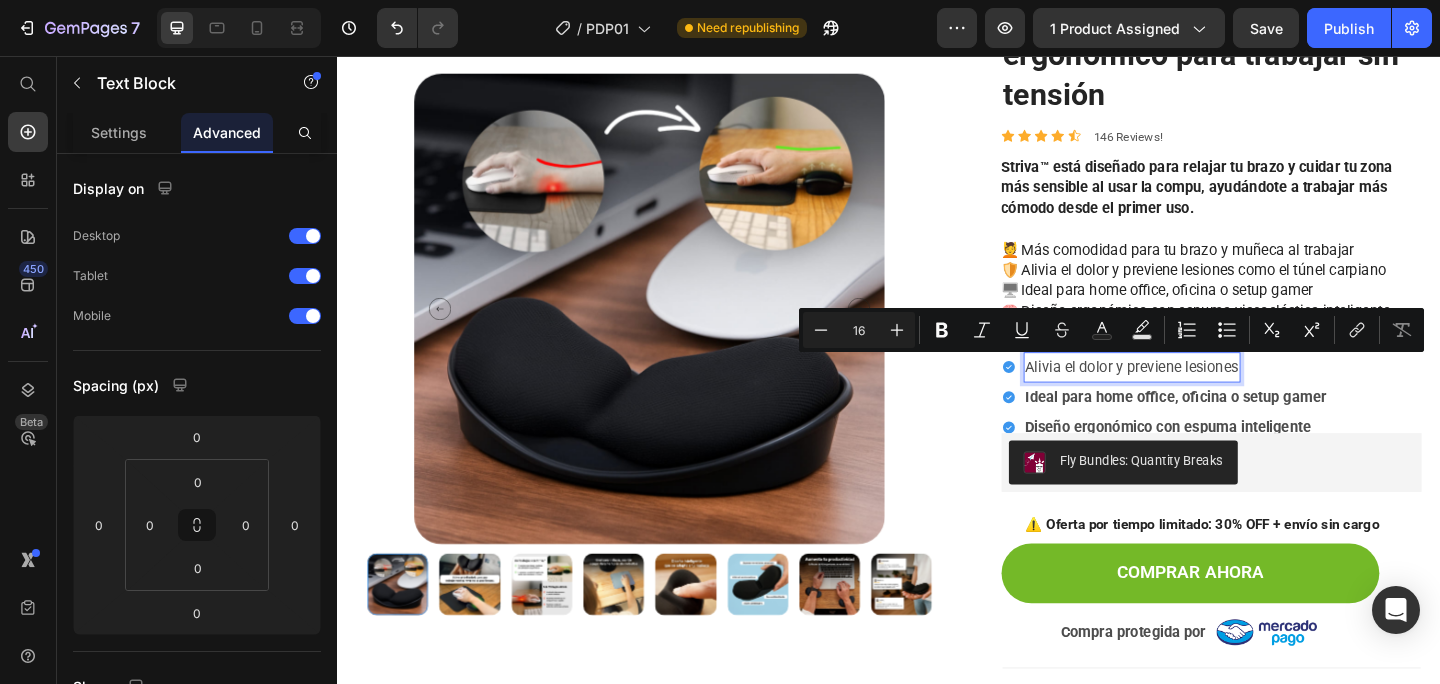 click on "Ideal para home office, oficina o setup gamer" at bounding box center [1250, 427] 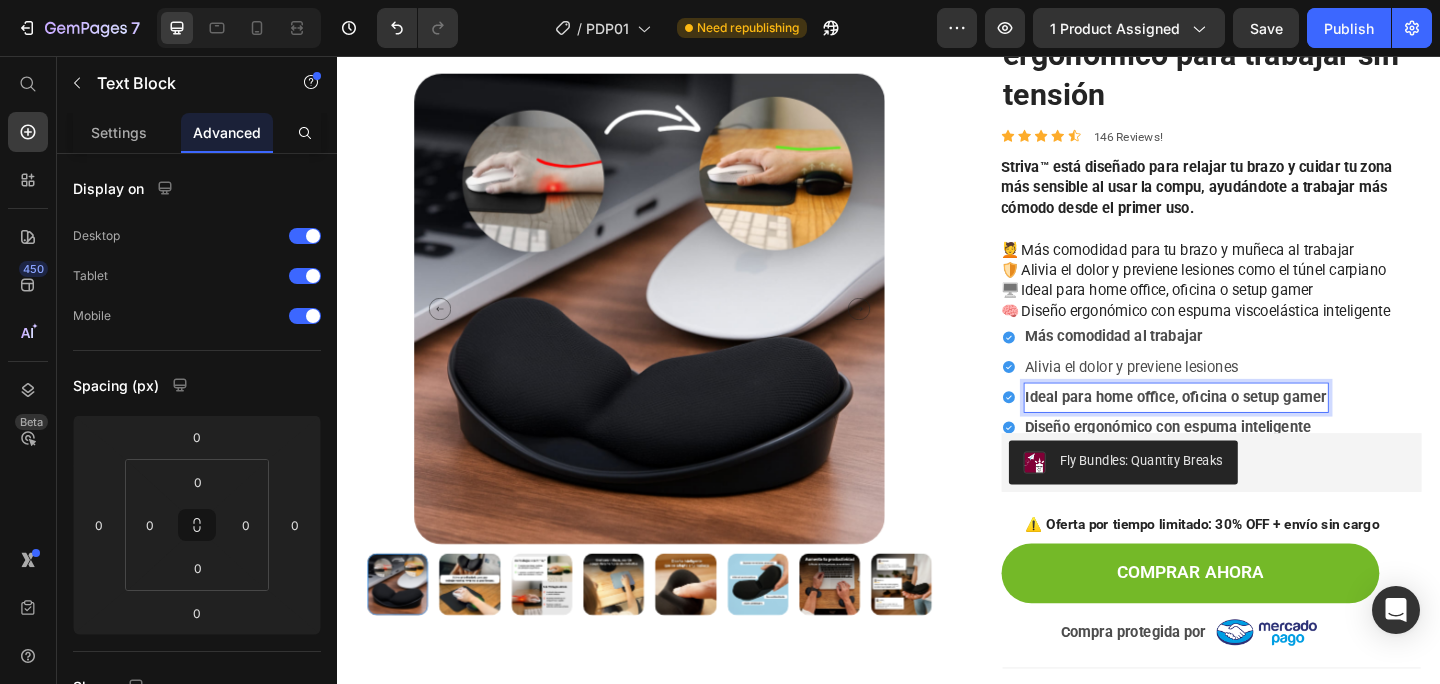 click on "Ideal para home office, oficina o setup gamer" at bounding box center [1250, 428] 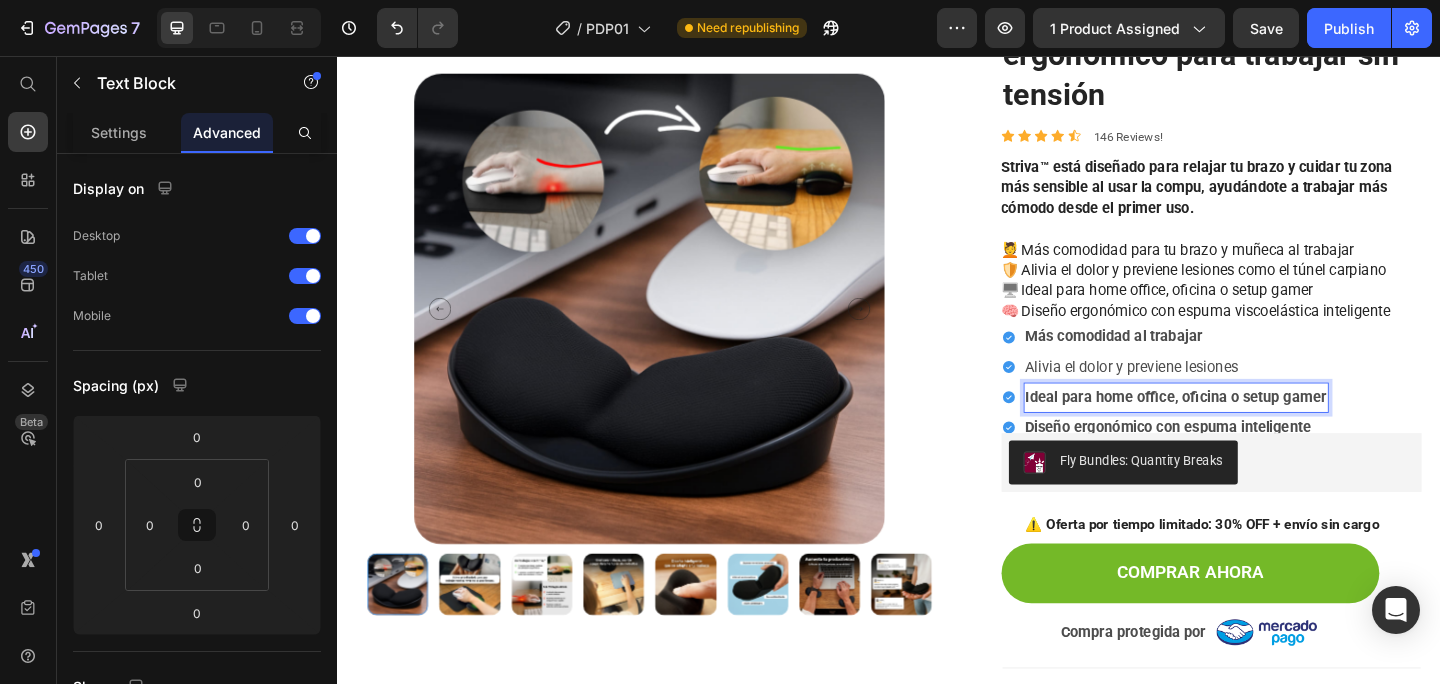 click on "Ideal para home office, oficina o setup gamer" at bounding box center (1250, 428) 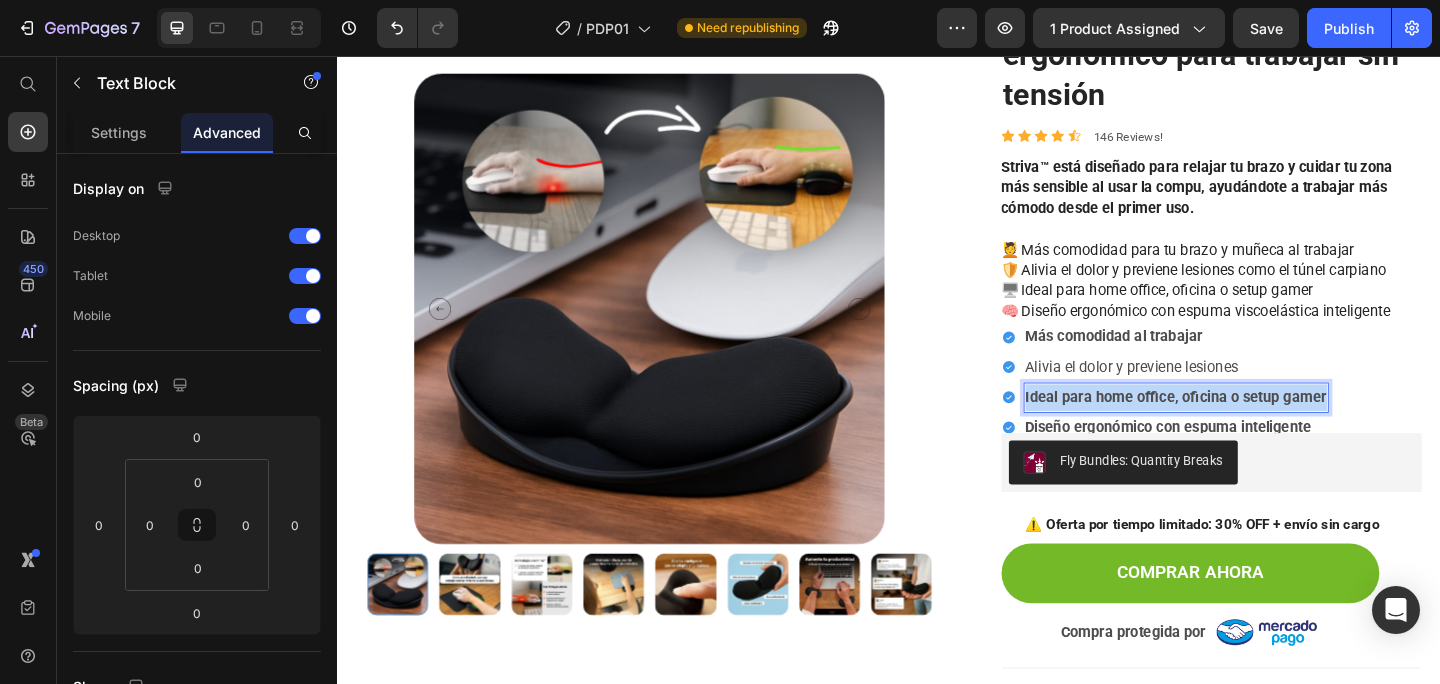 click on "Ideal para home office, oficina o setup gamer" at bounding box center [1250, 428] 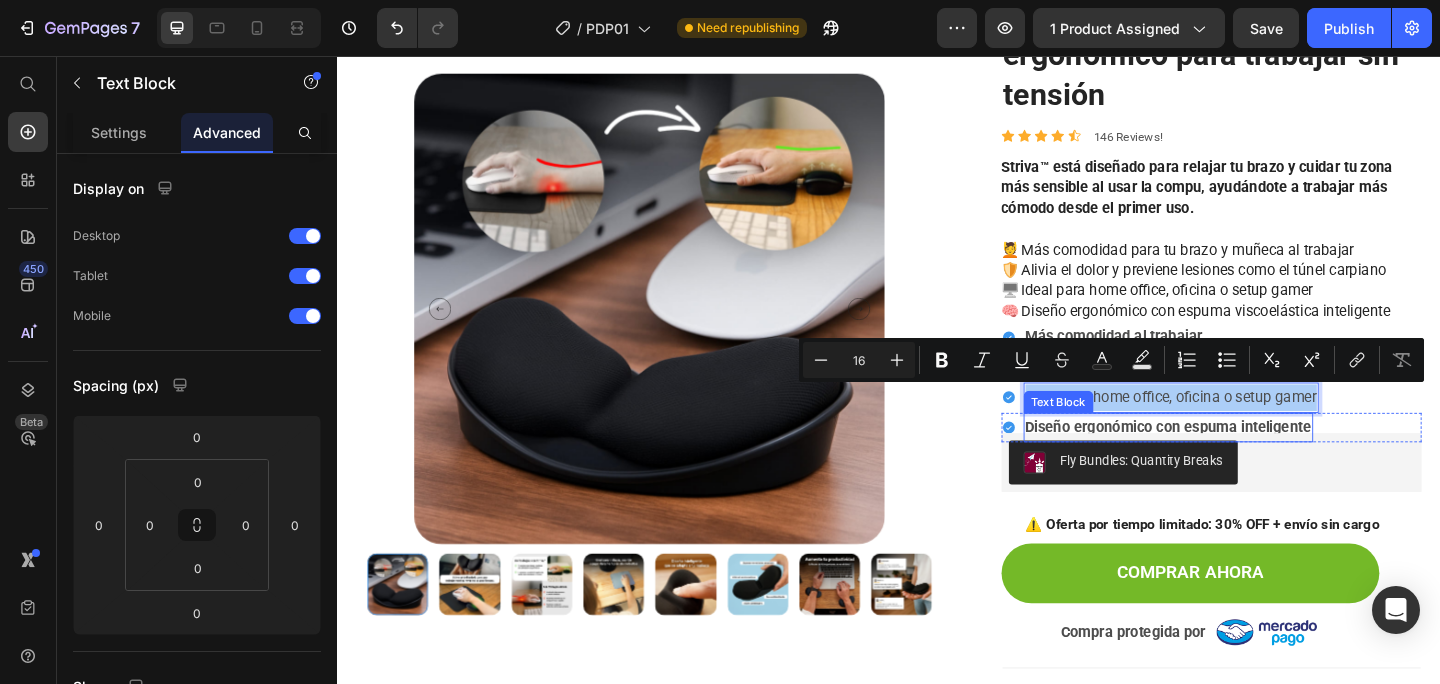 click on "Diseño ergonómico con espuma inteligente" at bounding box center (1241, 460) 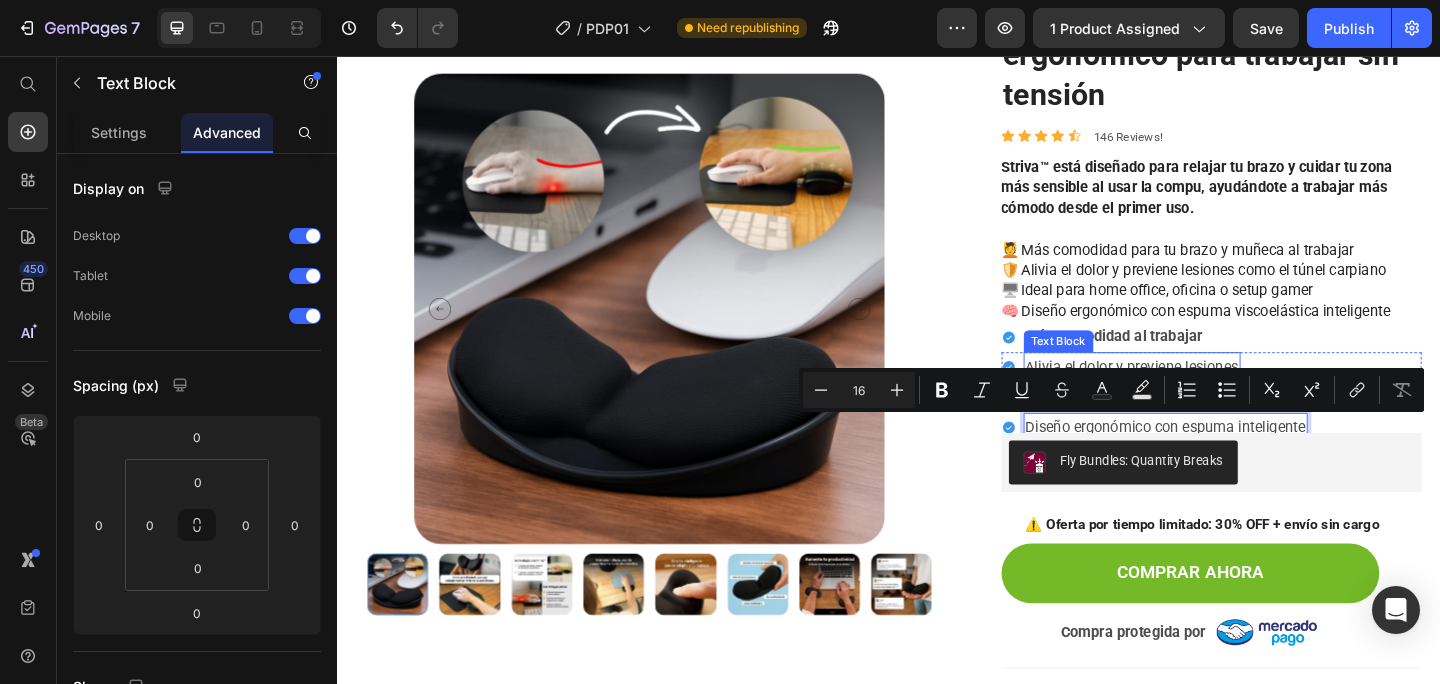 click on "Text Block" at bounding box center (1122, 367) 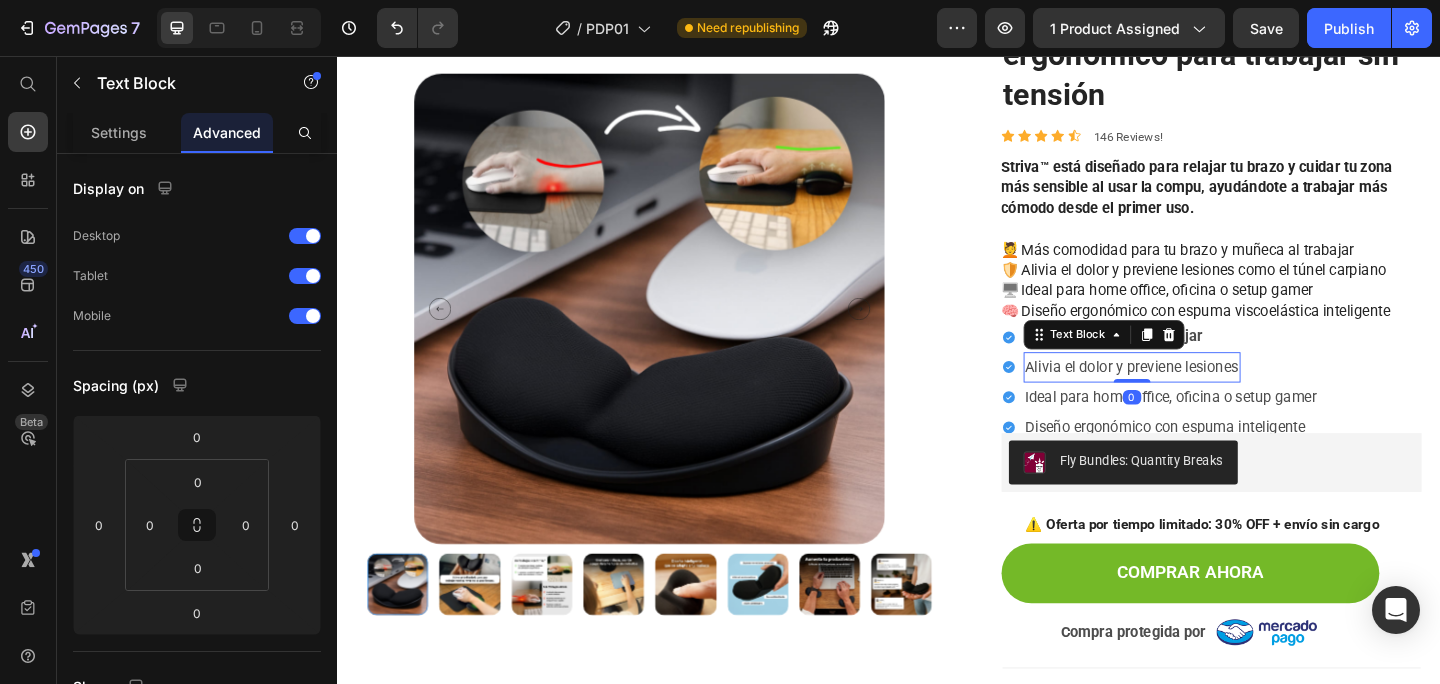 click on "Text Block" at bounding box center [1171, 360] 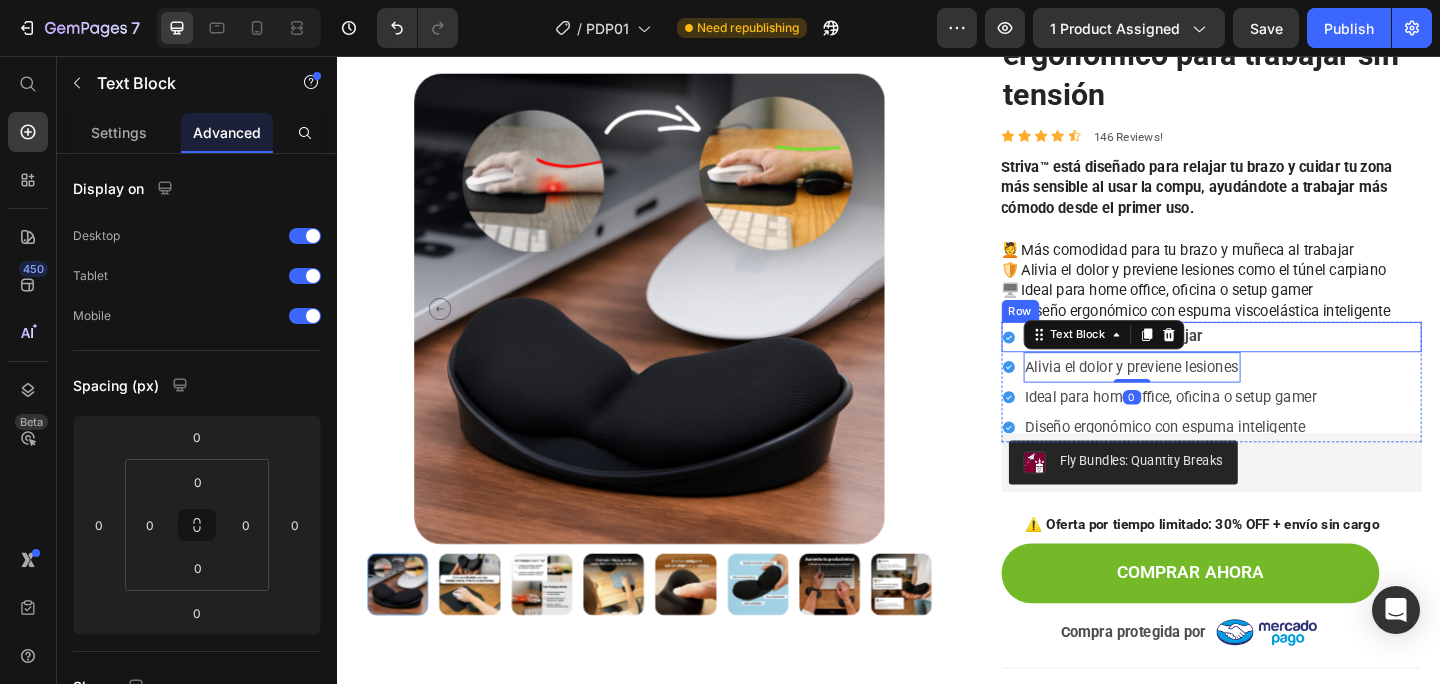 click on "Icon Más comodidad al trabajar Text Block Row" at bounding box center [1289, 362] 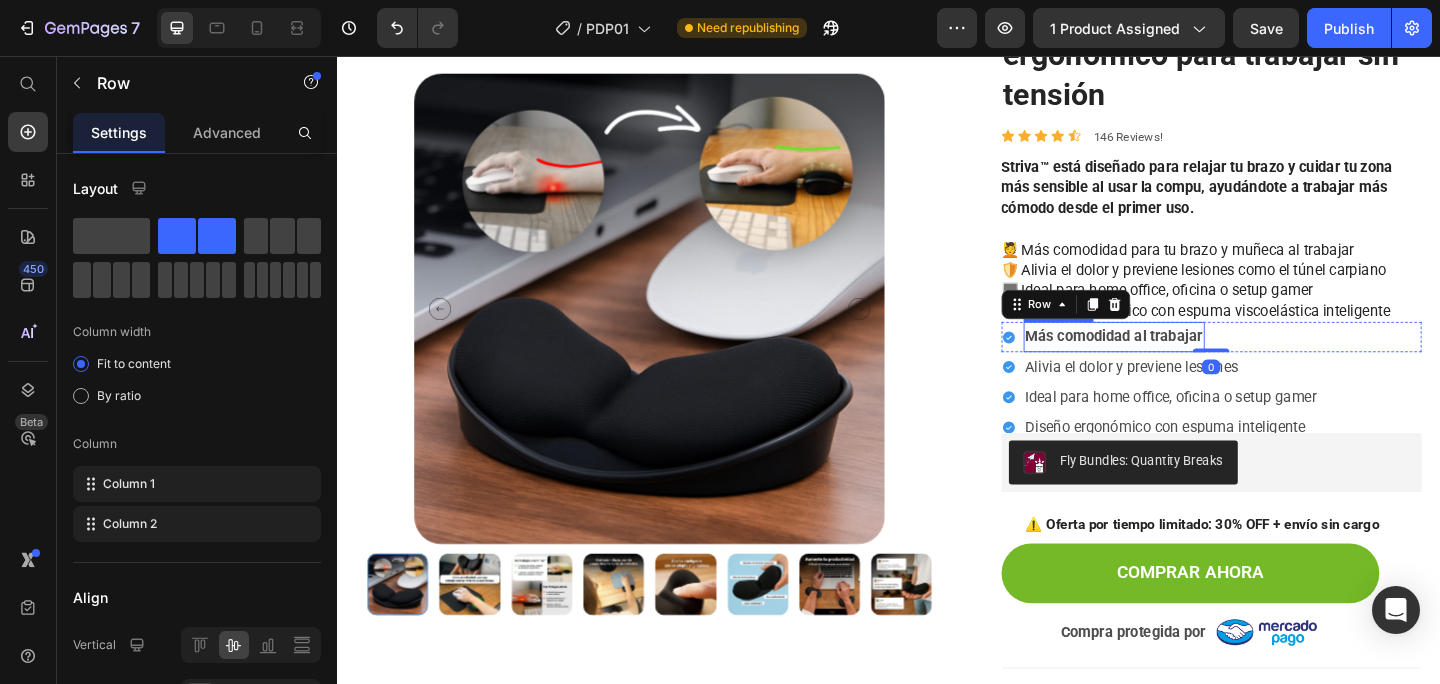 click on "Más comodidad al trabajar" at bounding box center [1182, 361] 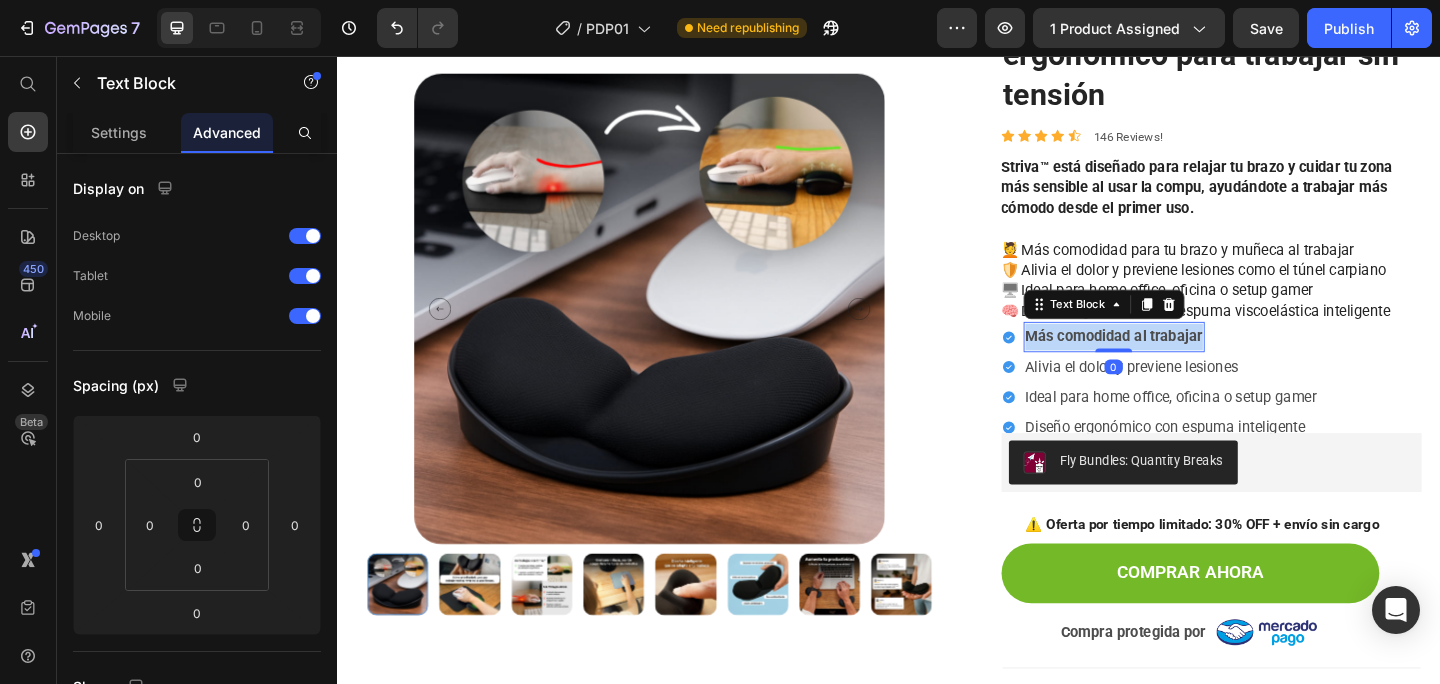 click on "Más comodidad al trabajar" at bounding box center [1182, 361] 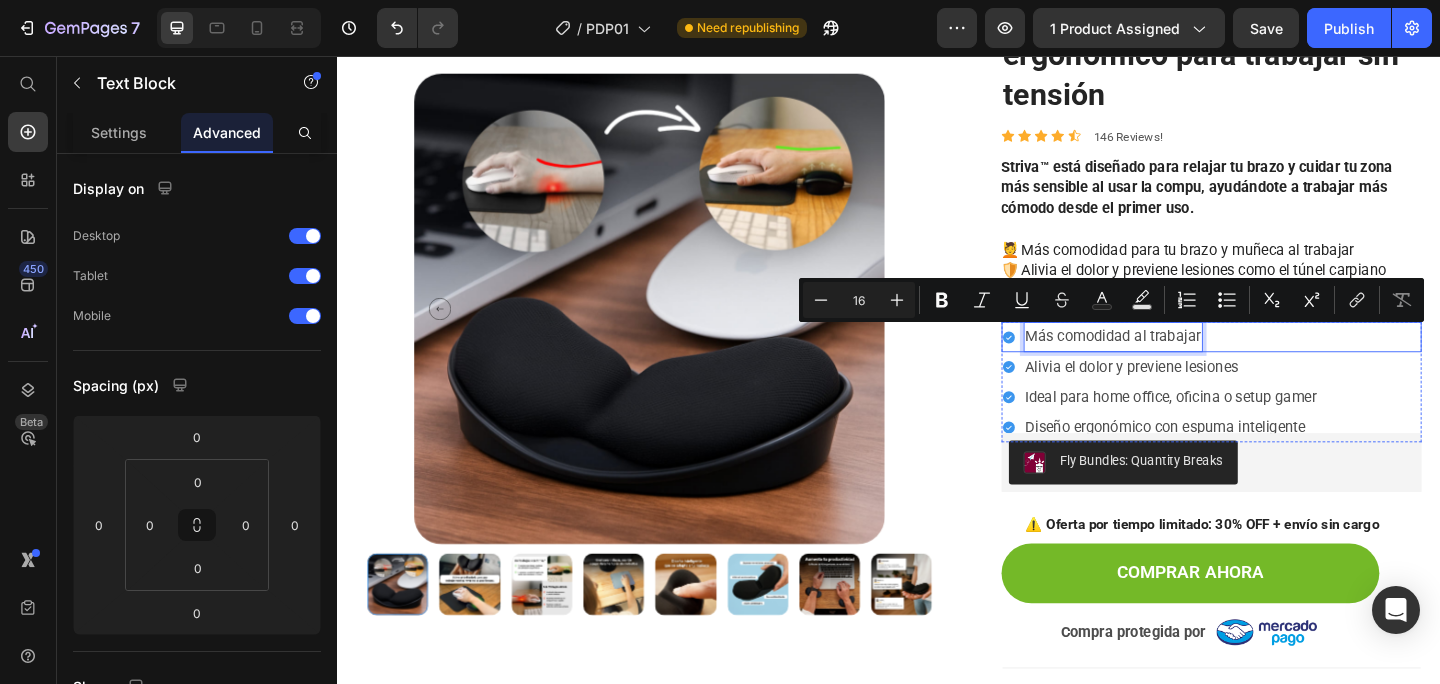 click on "Icon Más comodidad al trabajar Text Block   0 Row" at bounding box center (1289, 362) 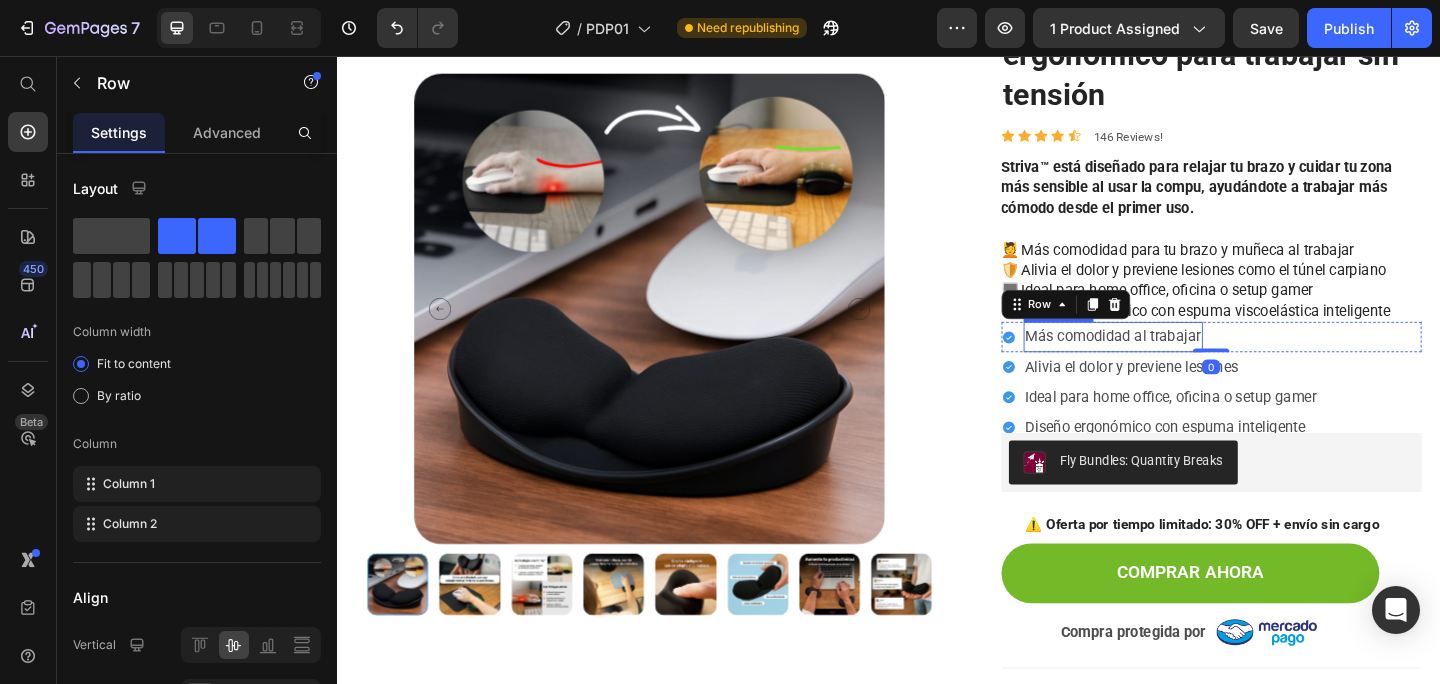 click on "Más comodidad al trabajar" at bounding box center (1181, 362) 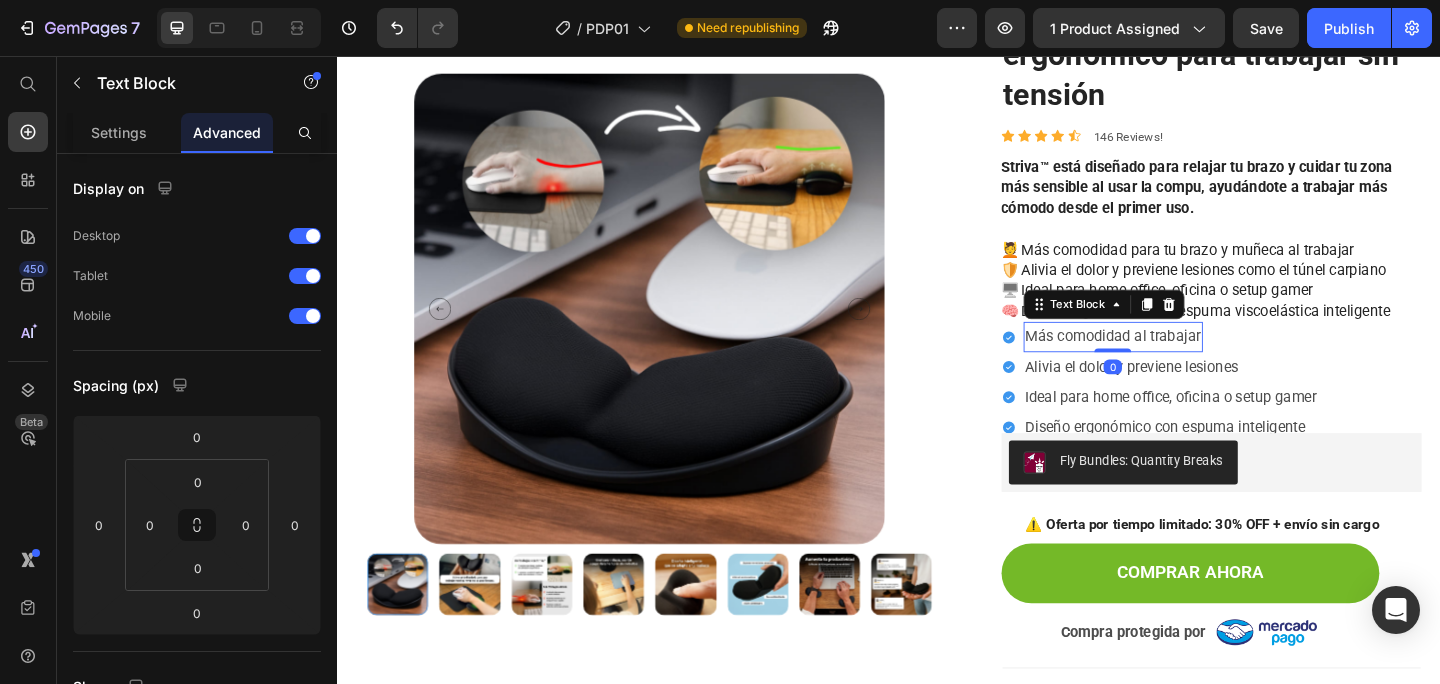 click on "Más comodidad al trabajar" at bounding box center (1181, 362) 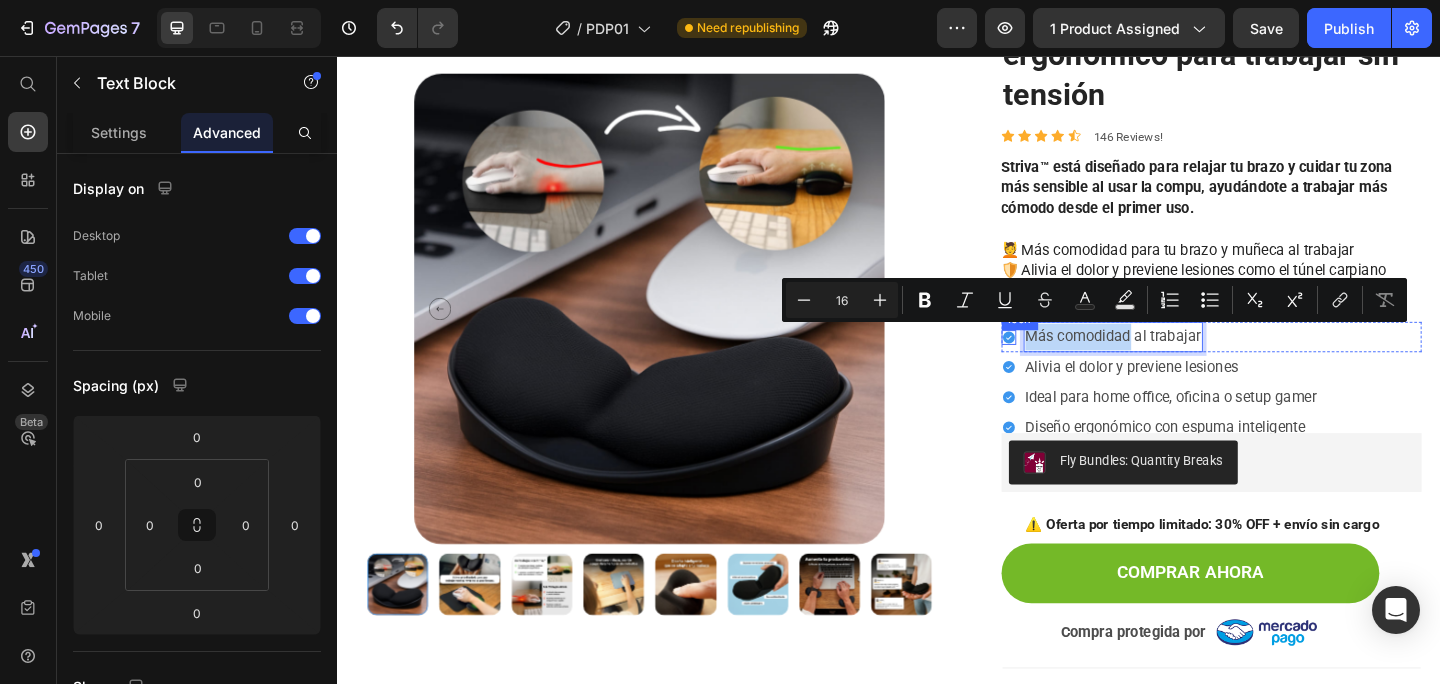 drag, startPoint x: 1191, startPoint y: 365, endPoint x: 1051, endPoint y: 360, distance: 140.08926 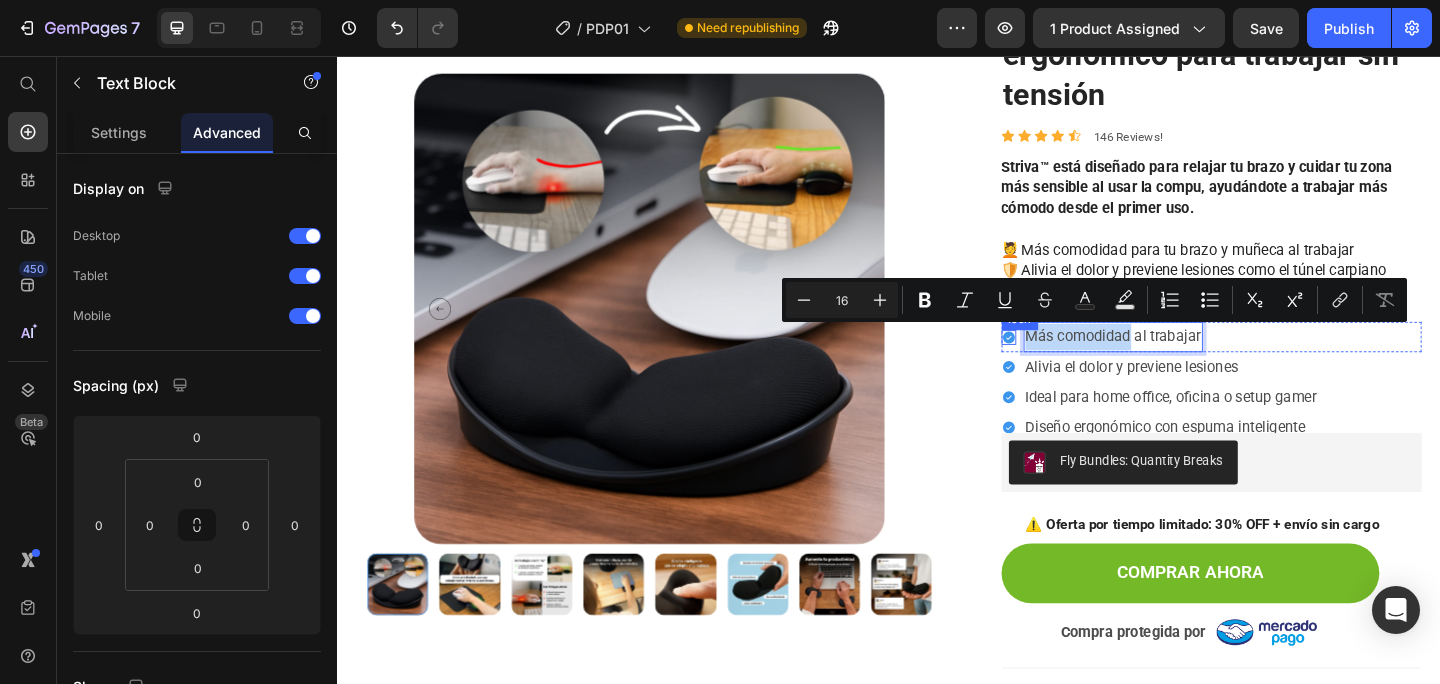 click on "Icon Más comodidad al trabajar Text Block   0 Row" at bounding box center (1289, 362) 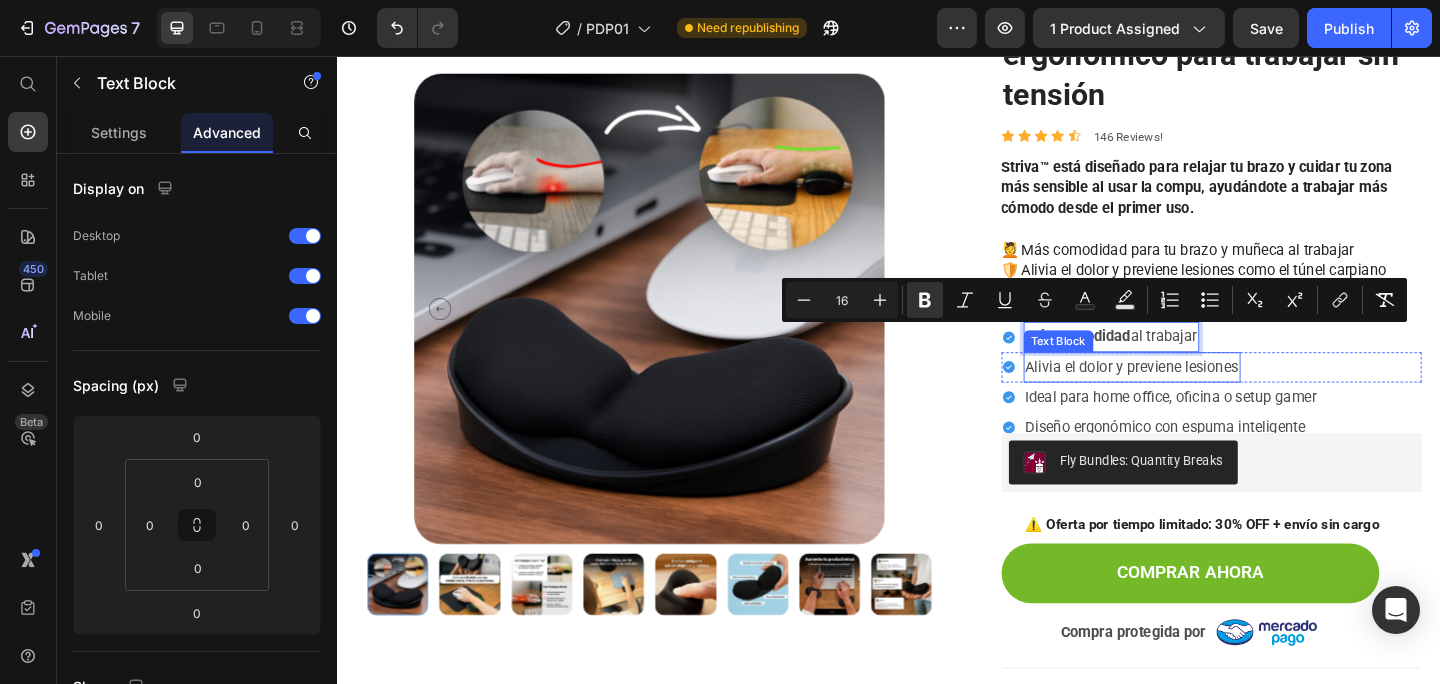 click on "Alivia el dolor y previene lesiones" at bounding box center [1202, 395] 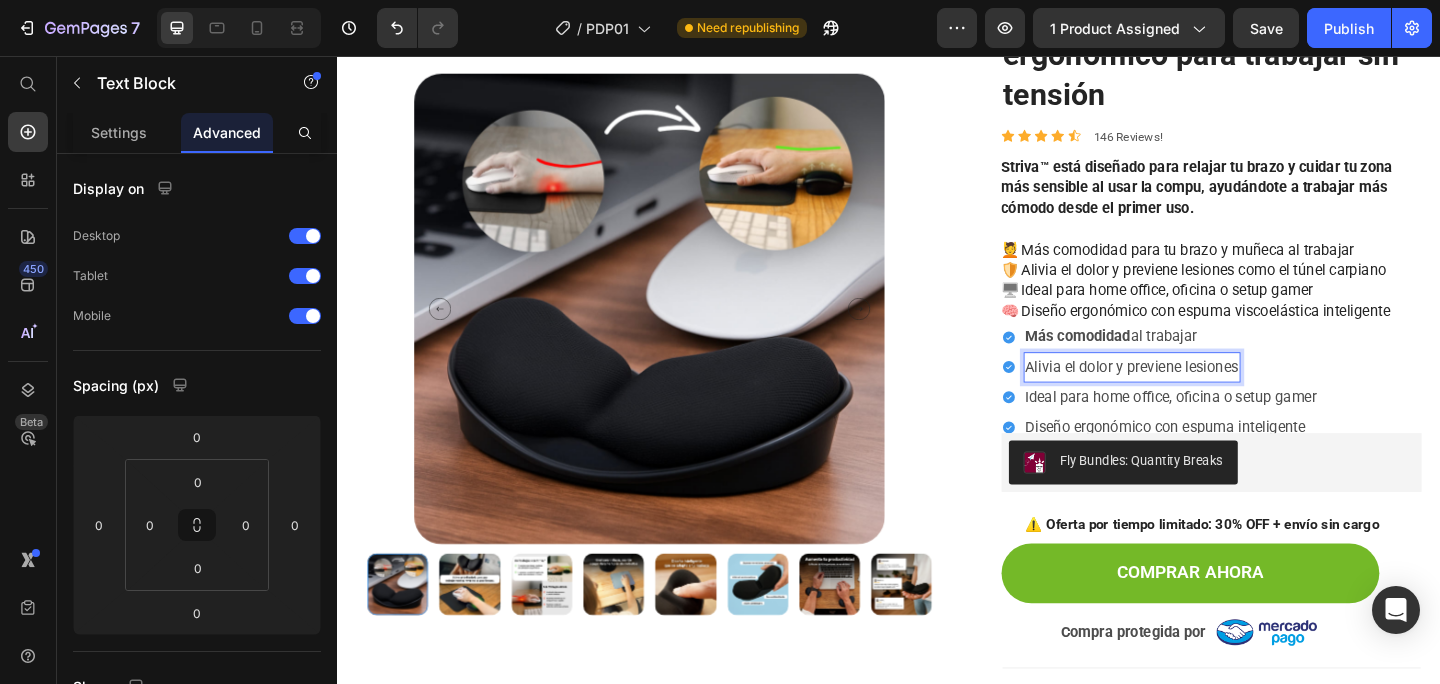 click on "Alivia el dolor y previene lesiones" at bounding box center (1202, 395) 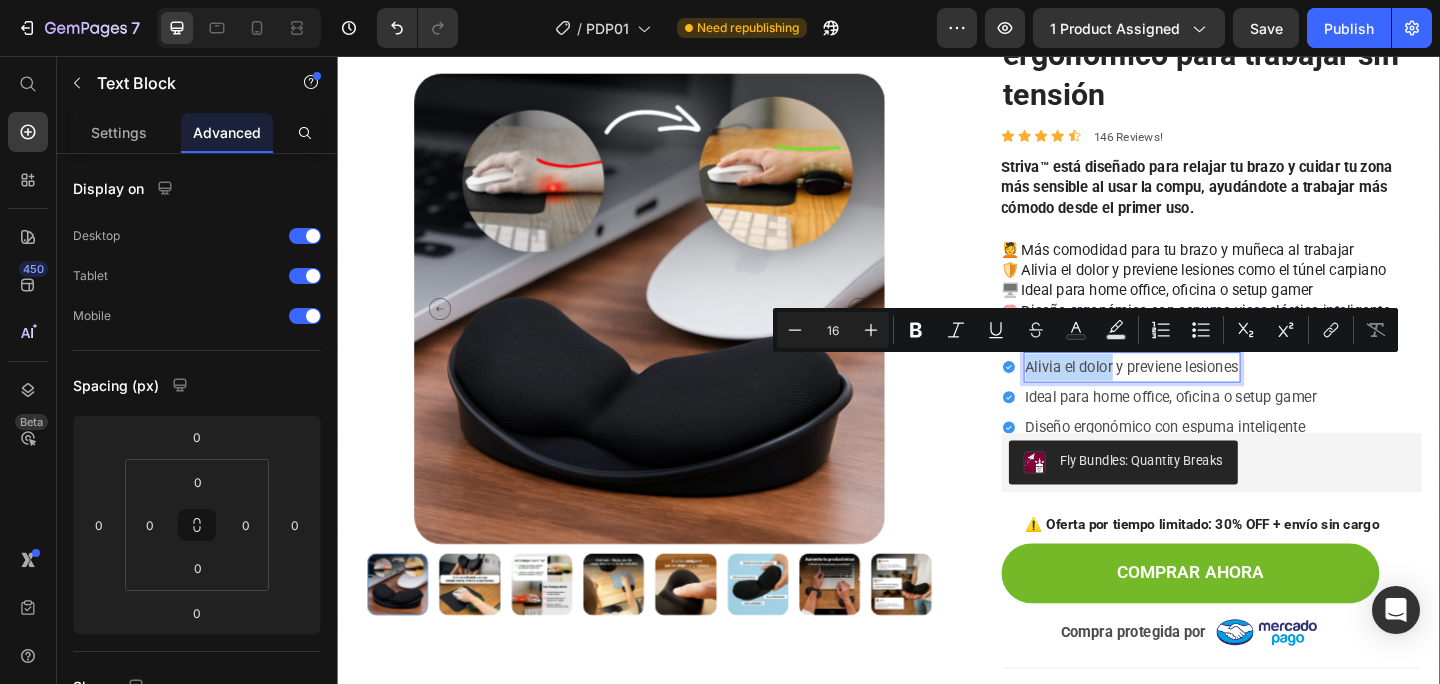 drag, startPoint x: 1173, startPoint y: 397, endPoint x: 1019, endPoint y: 393, distance: 154.05194 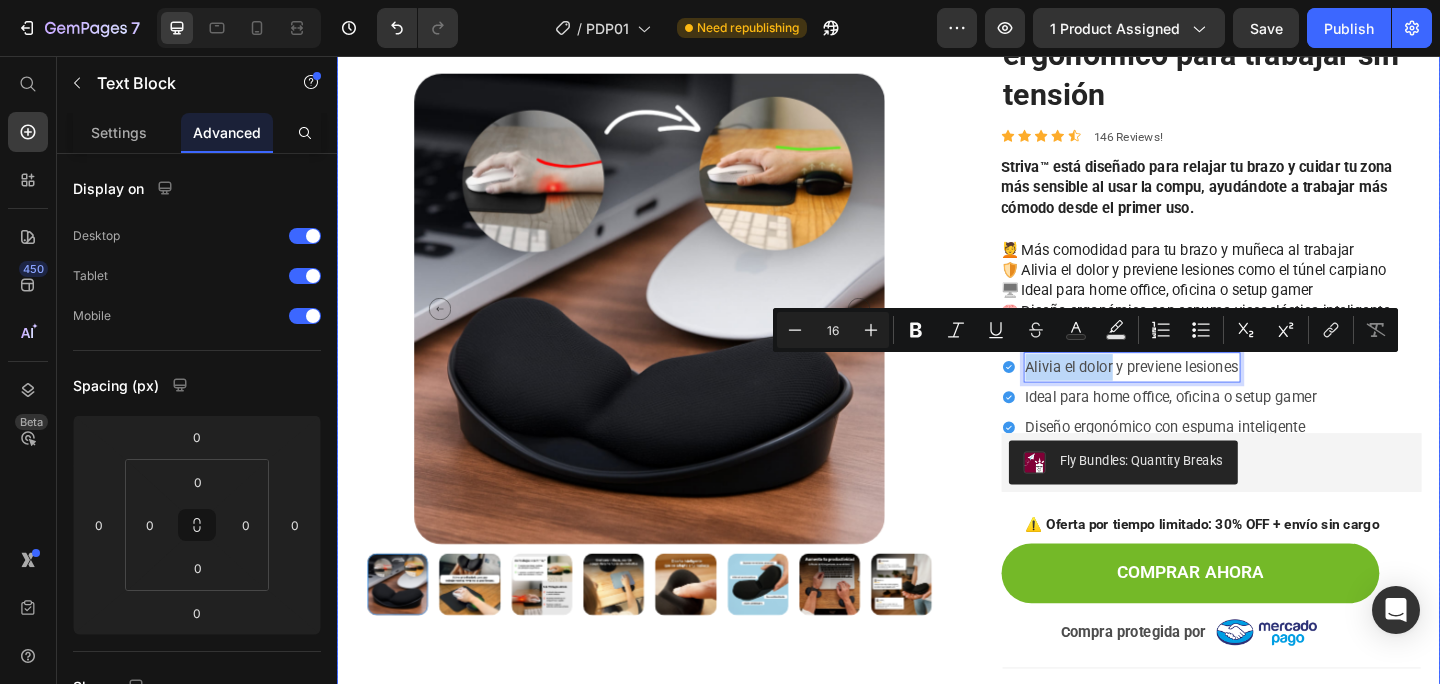 click on "Product Images Striva™ – Reposa muñeca ergonómico para trabajar sin tensión Product Title
Icon
Icon
Icon
Icon
Icon Icon List 146 Reviews! Text Block Row Striva™ está diseñado para relajar tu brazo y cuidar tu zona más sensible al usar la compu, ayudándote a trabajar más cómodo desde el primer uso.
💆 Más comodidad para tu brazo y muñeca al trabajar 🛡️ Alivia el dolor y previene lesiones como el túnel carpiano 🖥️ Ideal para home office, oficina o setup gamer 🧠 Diseño ergonómico con [MEDICAL_DATA] inteligente Product Description
Icon Más comodidad  al trabajar Text Block Row
Icon Alivia el dolor y previene lesiones Text Block   0 Row
Icon Ideal para home office, oficina o setup gamer Text Block Row
Icon Diseño ergonómico con espuma inteligente Text Block Row Row Fly Bundles: Quantity Breaks" at bounding box center [937, 454] 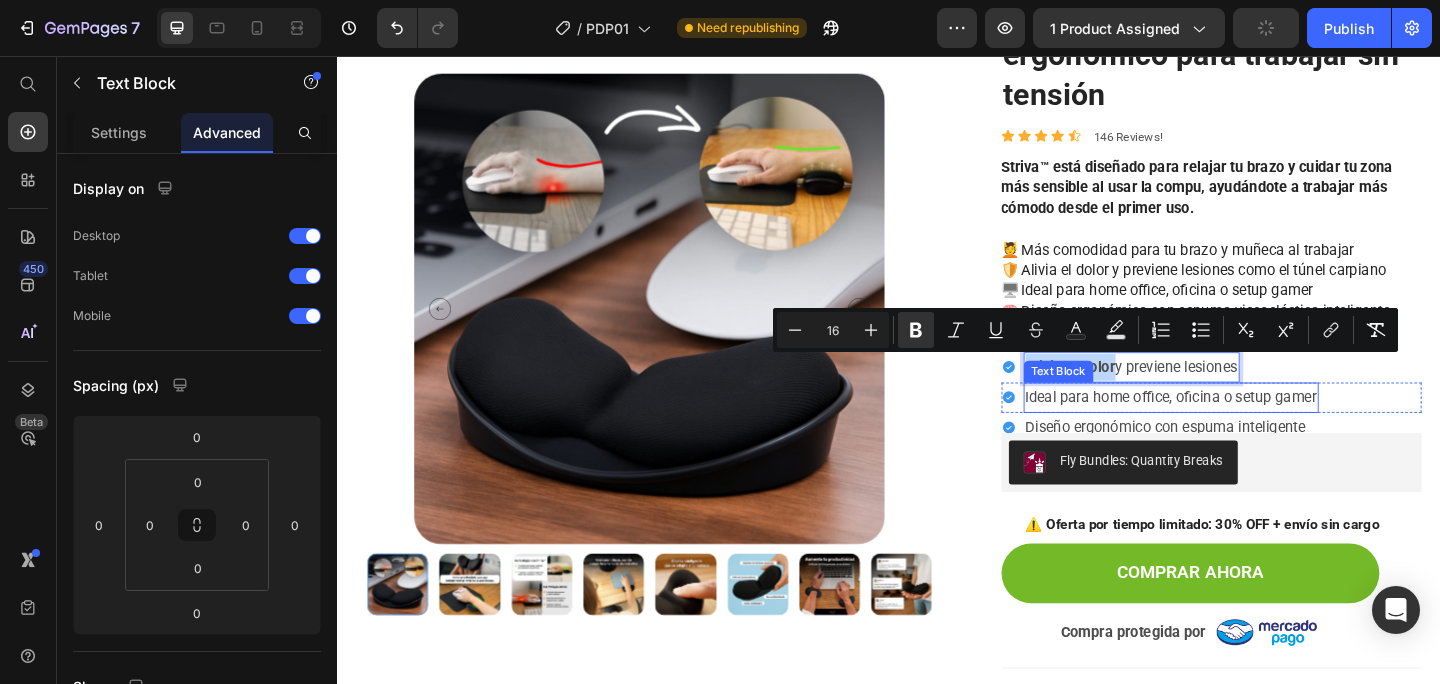 click on "Ideal para home office, oficina o setup gamer" at bounding box center (1244, 428) 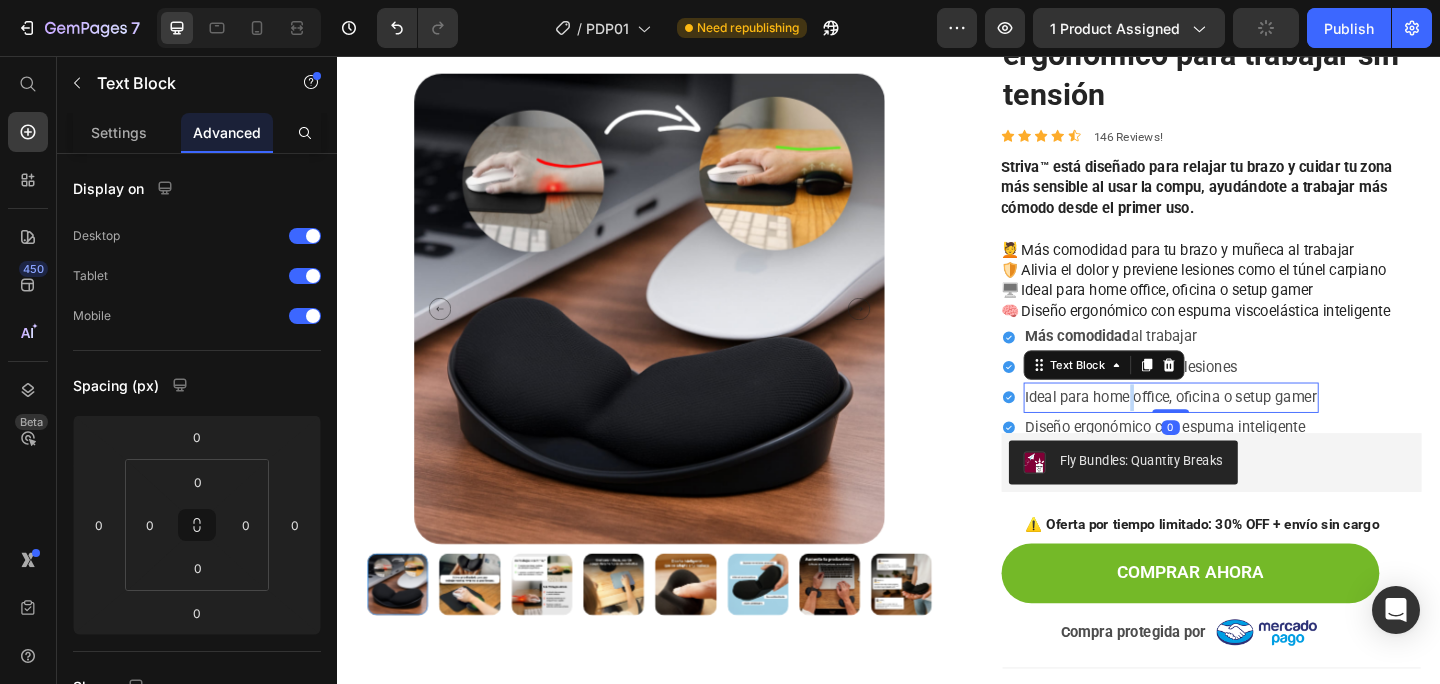 click on "Ideal para home office, oficina o setup gamer" at bounding box center (1244, 428) 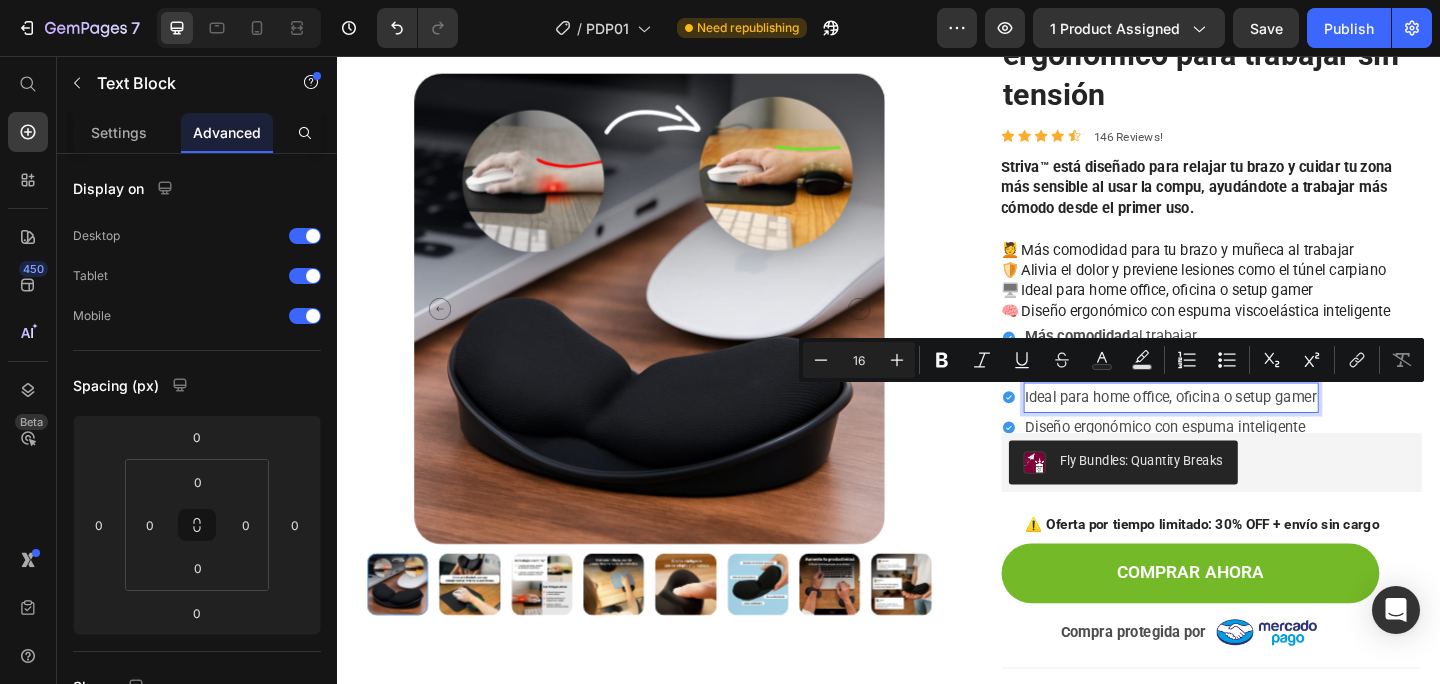 click on "Ideal para home office, oficina o setup gamer" at bounding box center [1244, 428] 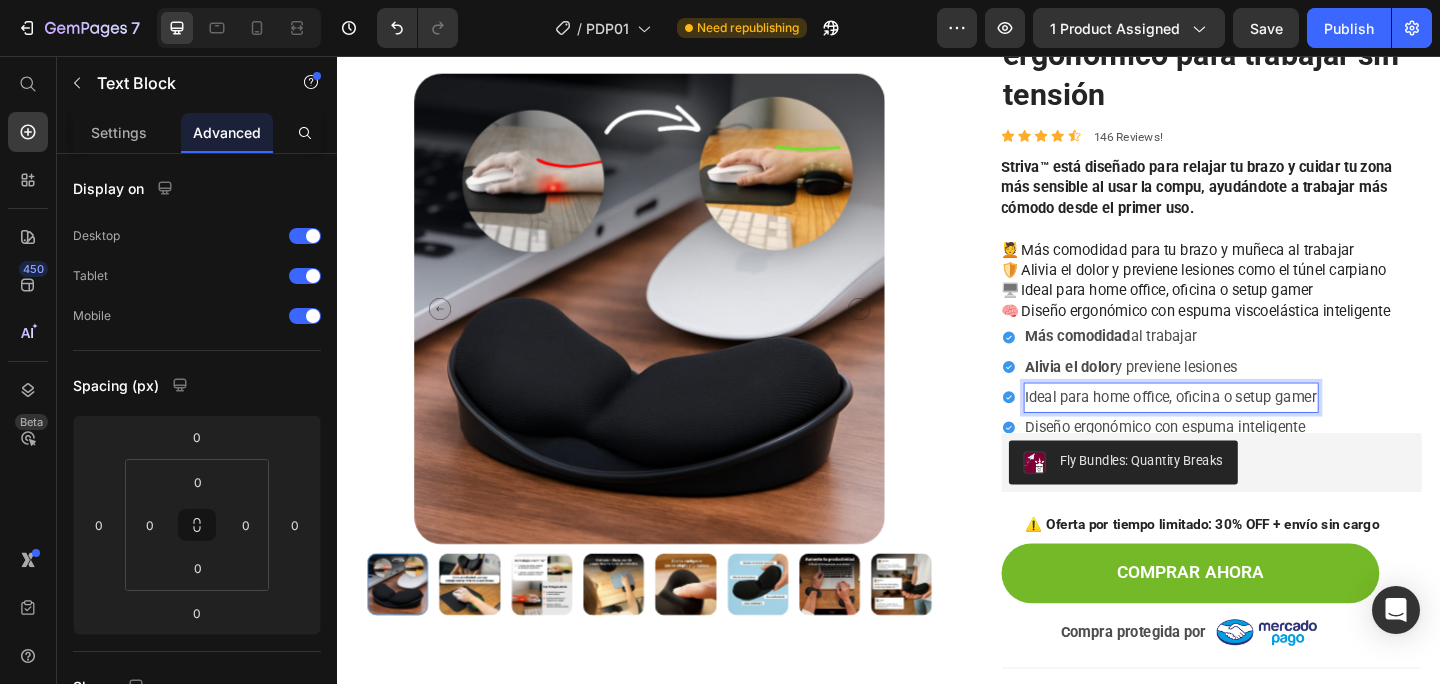 click on "Ideal para home office, oficina o setup gamer" at bounding box center (1244, 428) 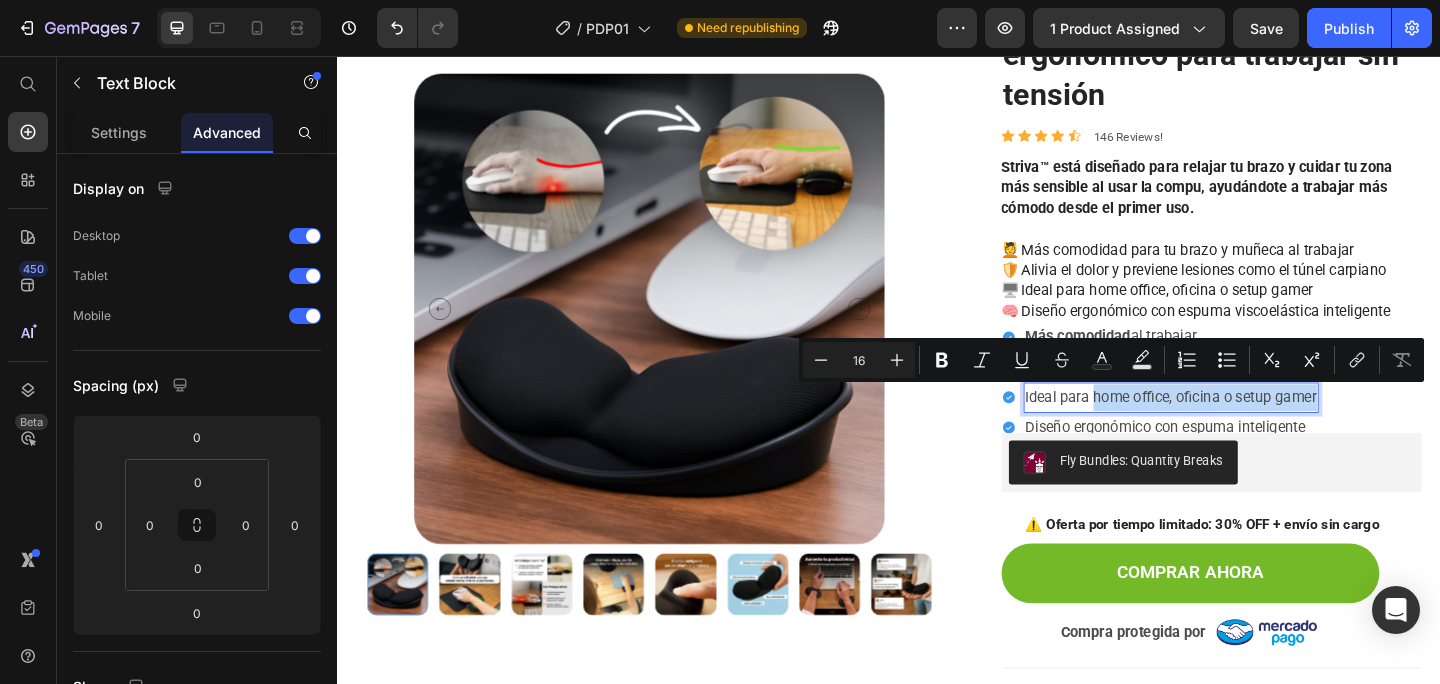 drag, startPoint x: 1152, startPoint y: 429, endPoint x: 1395, endPoint y: 431, distance: 243.00822 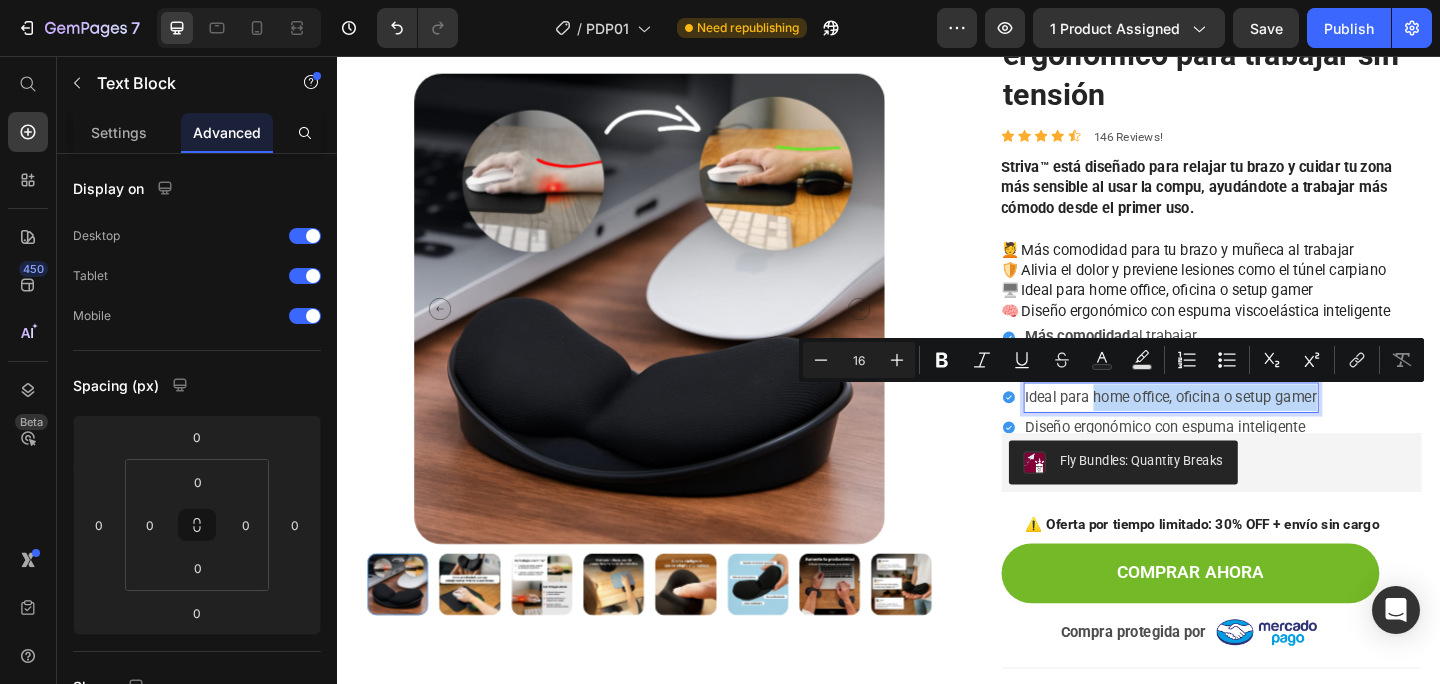 click on "Ideal para home office, oficina o setup gamer" at bounding box center [1244, 428] 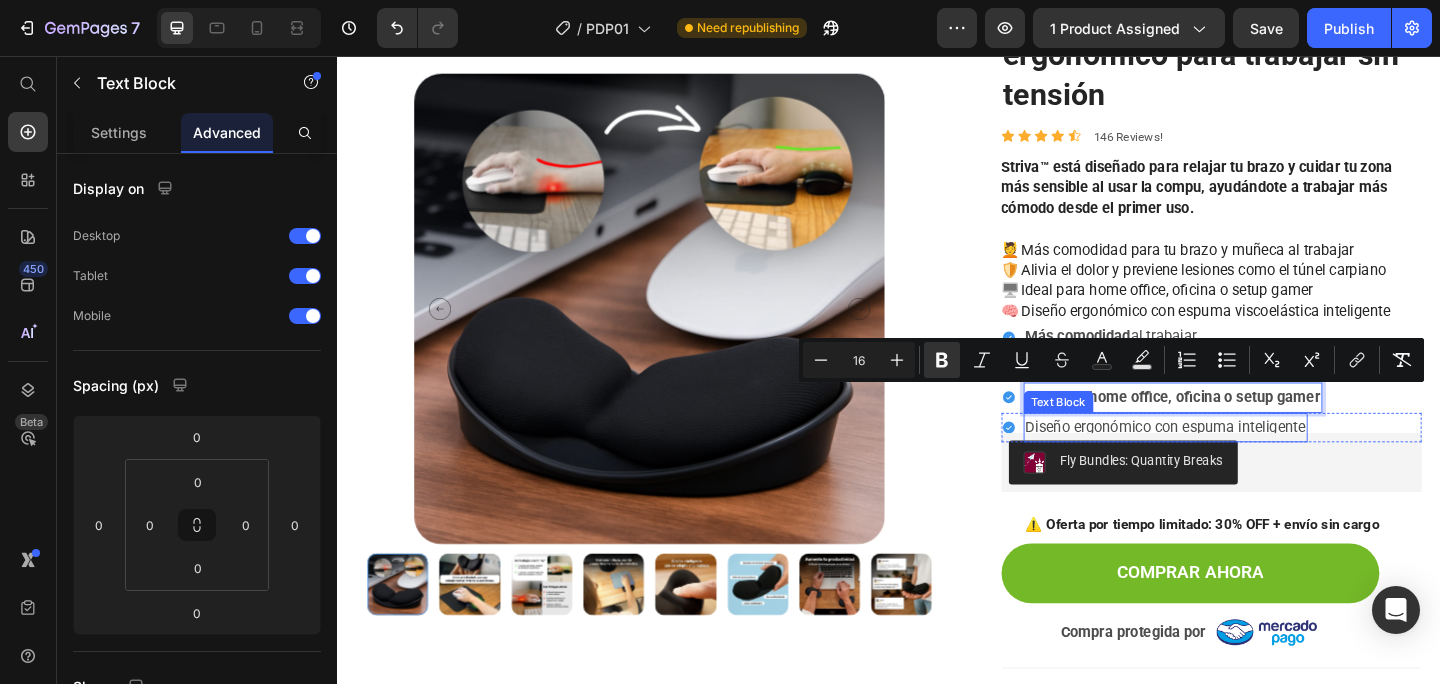 click on "Diseño ergonómico con espuma inteligente" at bounding box center [1238, 461] 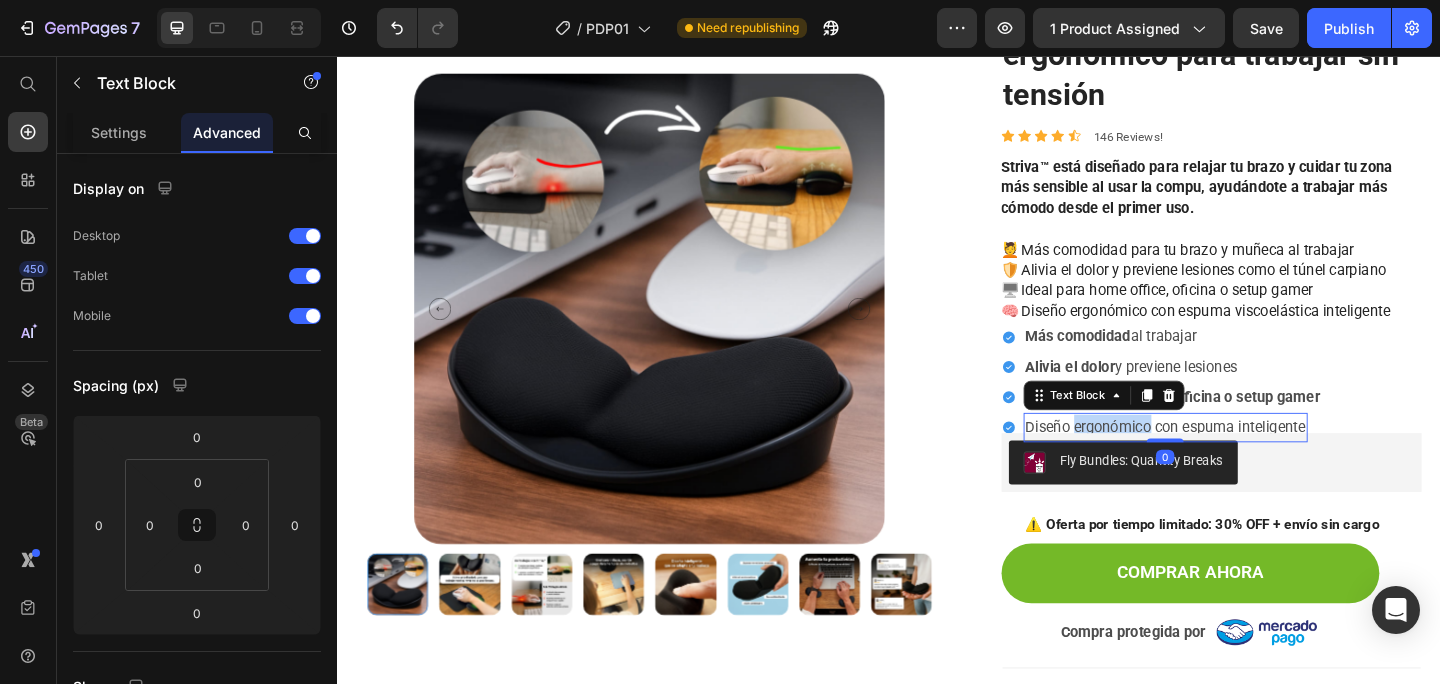 click on "Diseño ergonómico con espuma inteligente" at bounding box center (1238, 461) 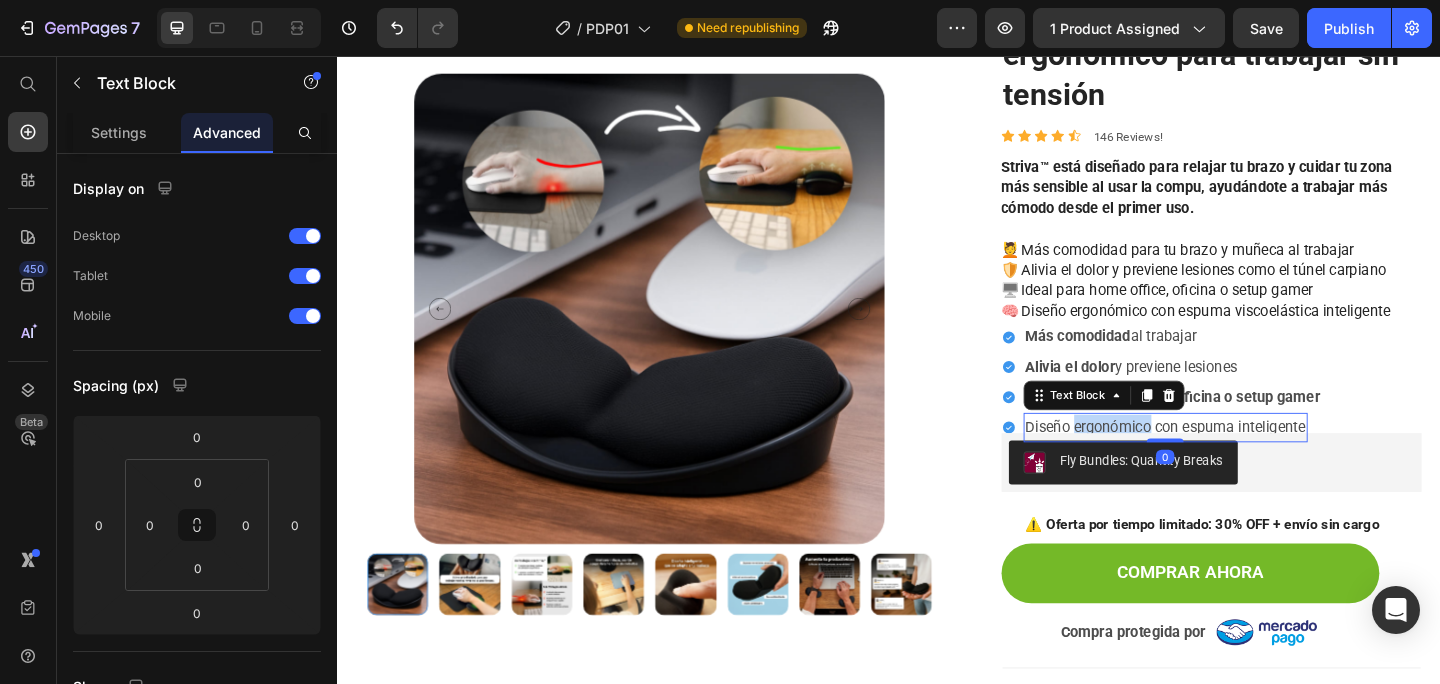 click on "Diseño ergonómico con espuma inteligente" at bounding box center (1238, 461) 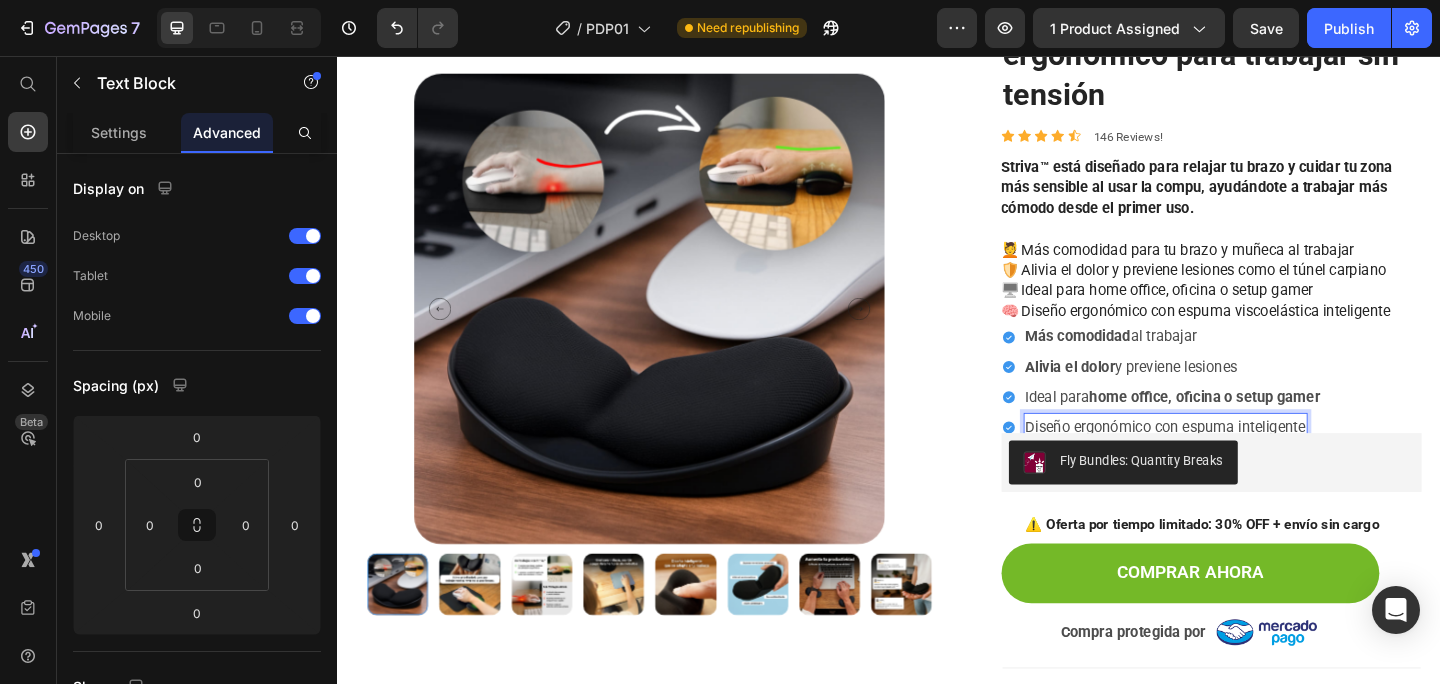click on "Diseño ergonómico con espuma inteligente" at bounding box center [1238, 461] 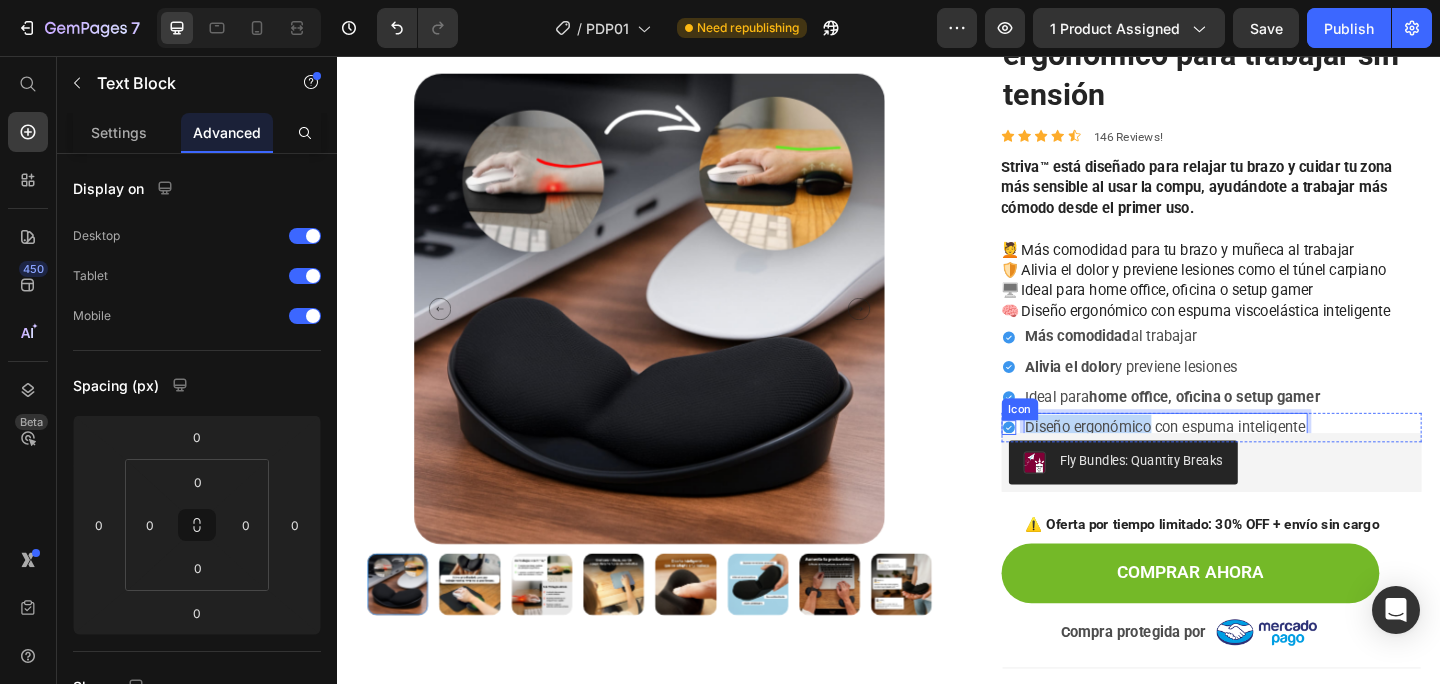 drag, startPoint x: 1215, startPoint y: 457, endPoint x: 1052, endPoint y: 457, distance: 163 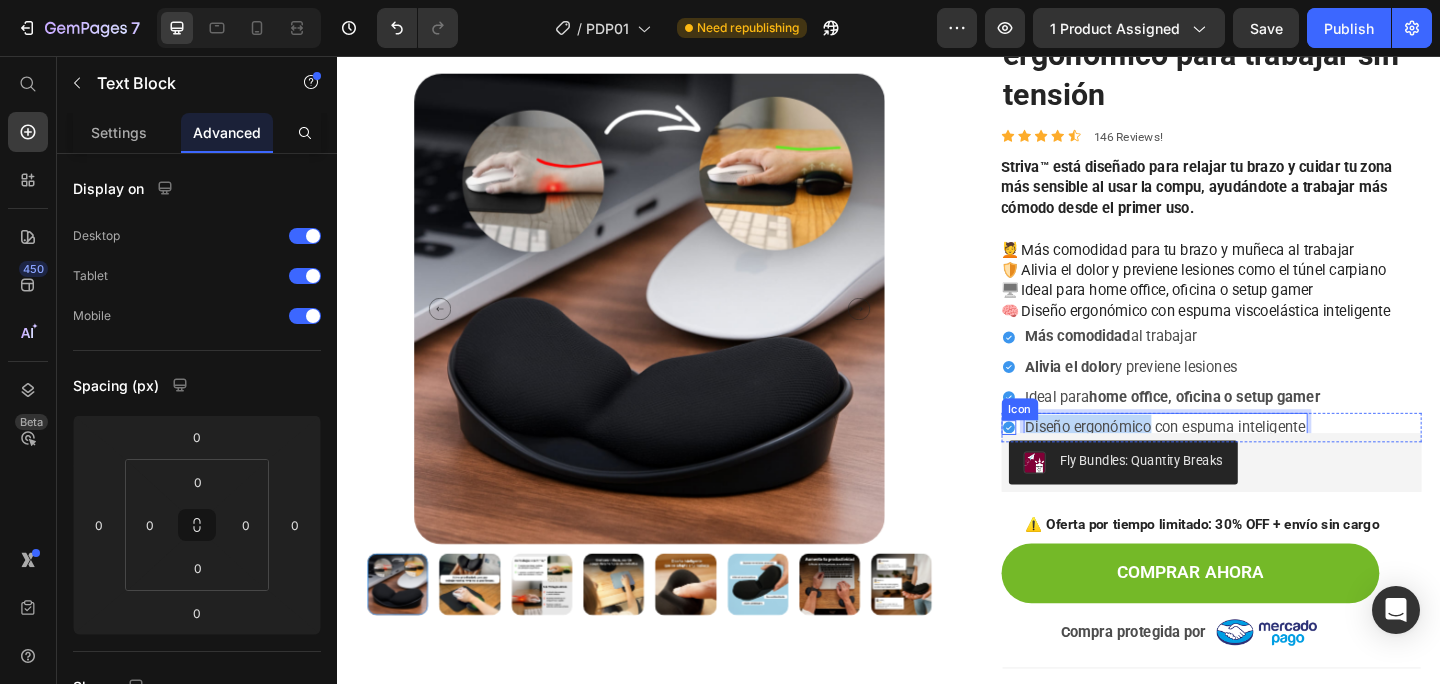click on "Icon Diseño ergonómico con espuma inteligente Text Block   0 Row" at bounding box center [1289, 461] 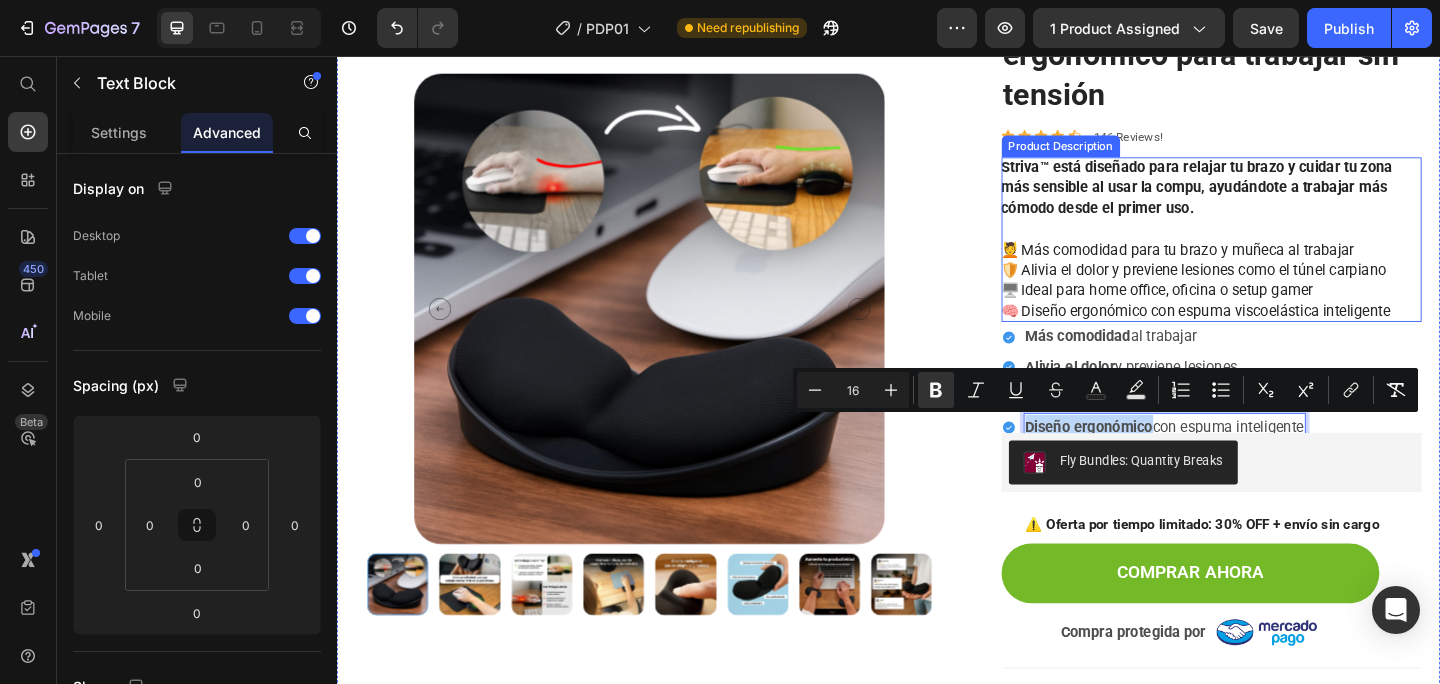 click on "💆 Más comodidad para tu brazo y muñeca al trabajar 🛡️ Alivia el dolor y previene lesiones como el túnel carpiano 🖥️ Ideal para home office, oficina o setup gamer 🧠 Diseño ergonómico con [MEDICAL_DATA] inteligente" at bounding box center [1271, 301] 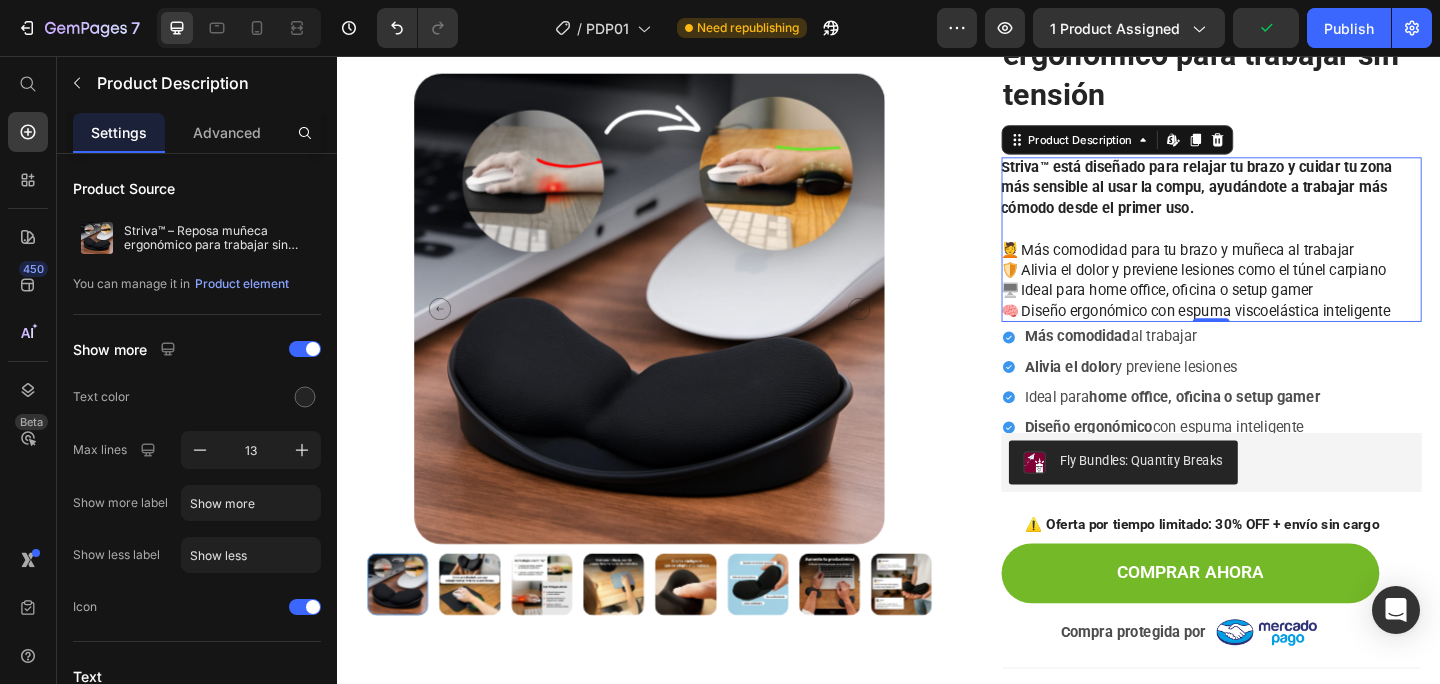 click on "💆 Más comodidad para tu brazo y muñeca al trabajar 🛡️ Alivia el dolor y previene lesiones como el túnel carpiano 🖥️ Ideal para home office, oficina o setup gamer 🧠 Diseño ergonómico con [MEDICAL_DATA] inteligente" at bounding box center (1271, 301) 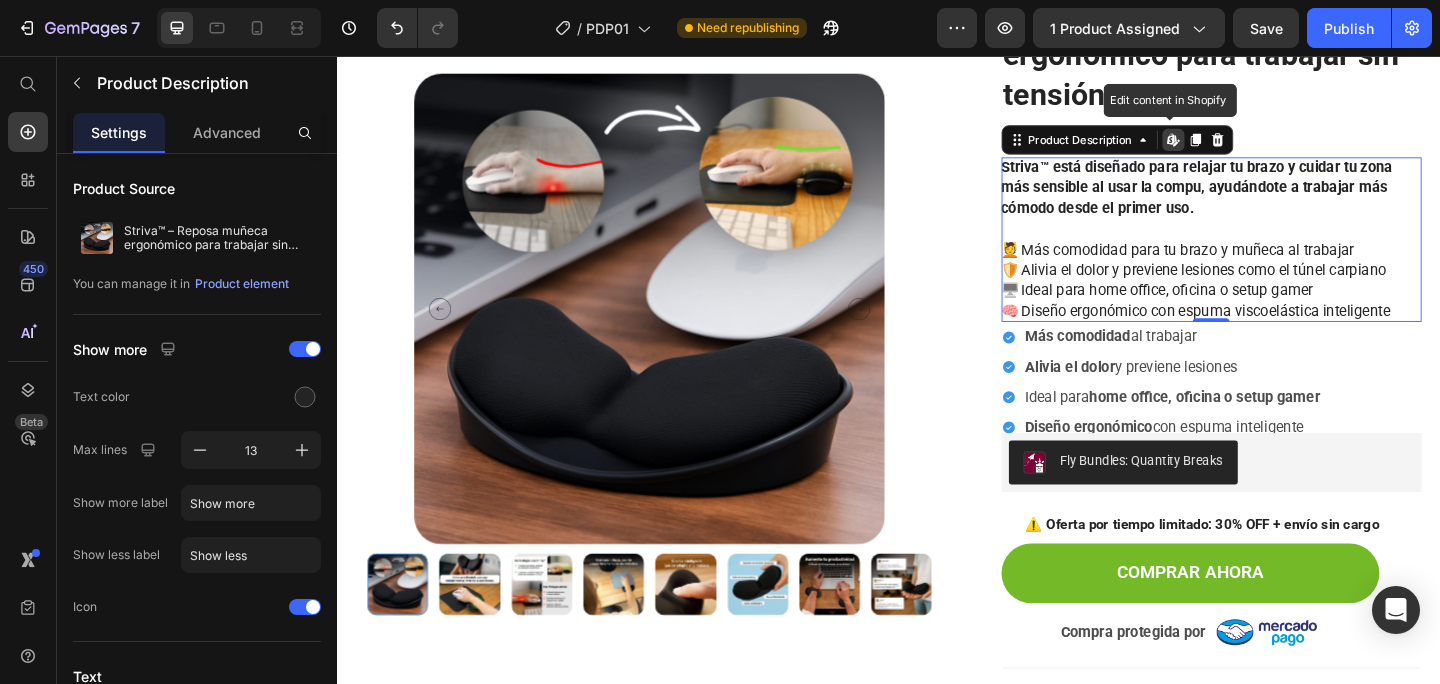 click 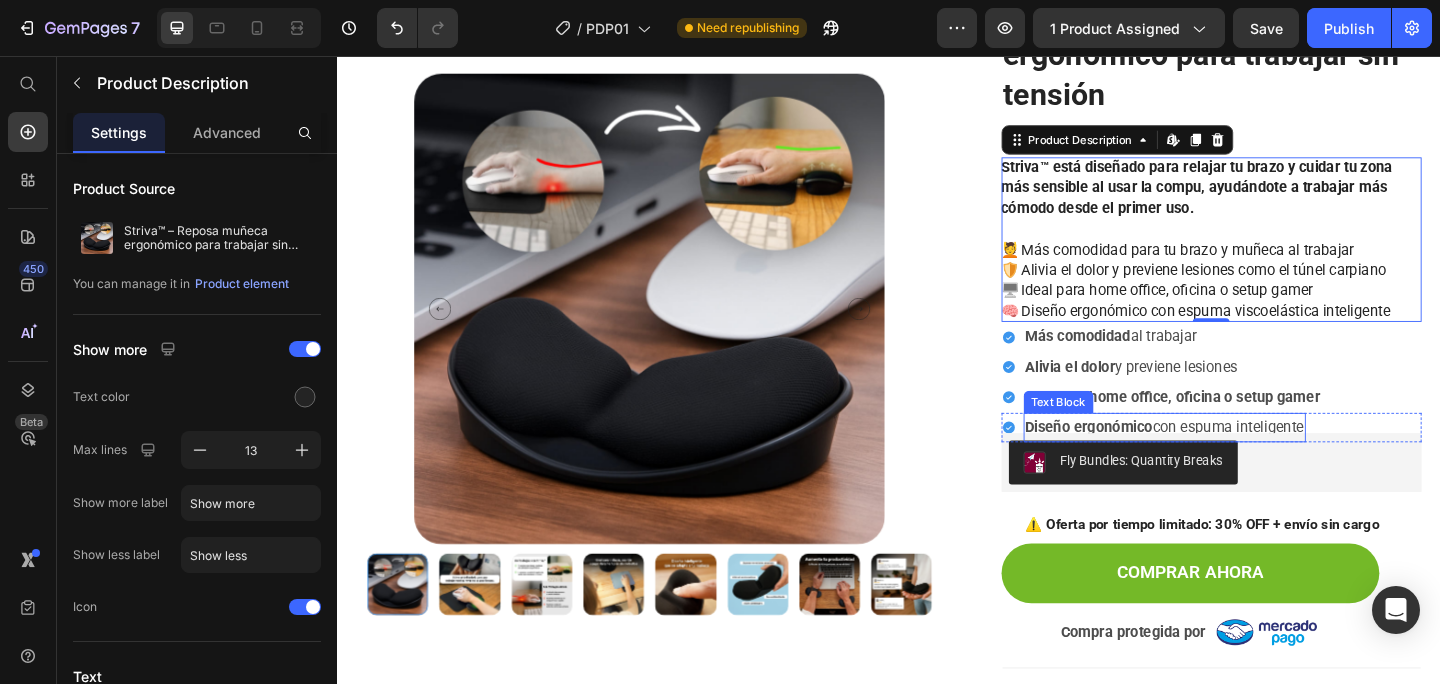 click on "Diseño ergonómico  con espuma inteligente" at bounding box center [1237, 461] 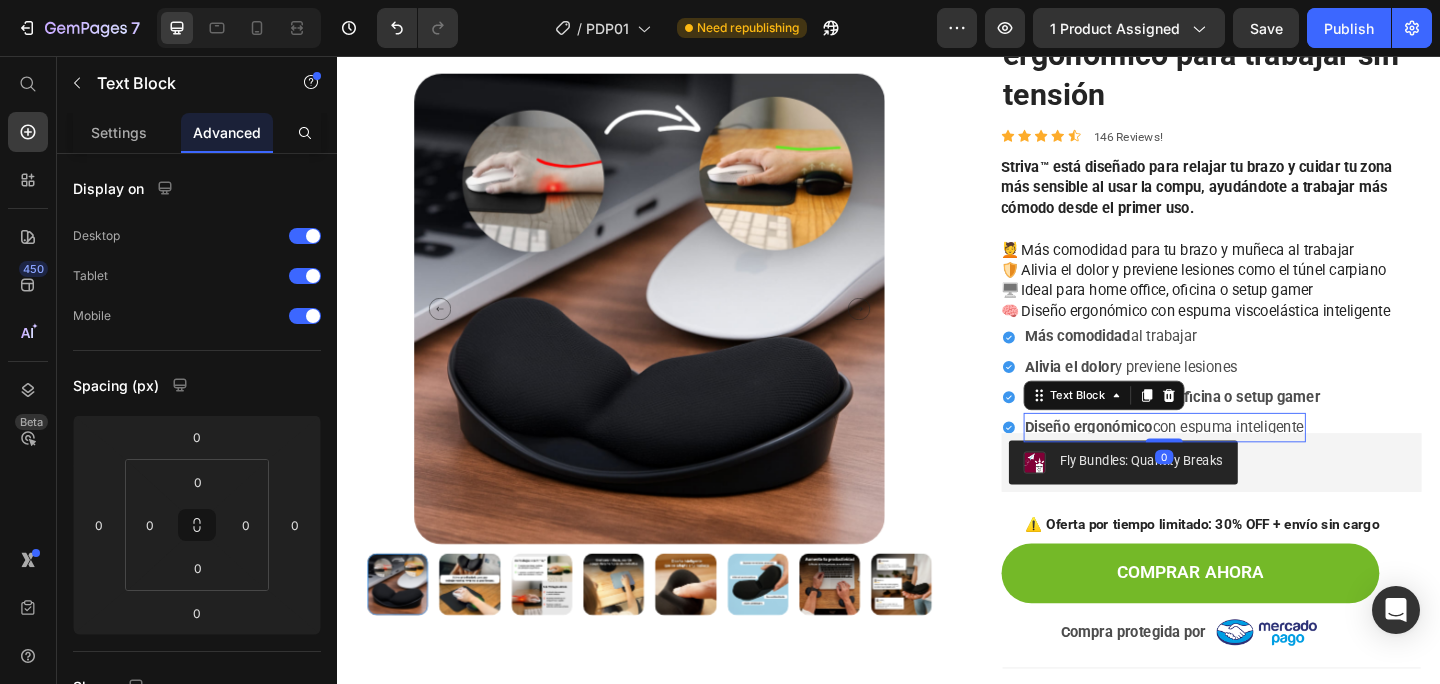 click on "Diseño ergonómico  con espuma inteligente" at bounding box center (1237, 461) 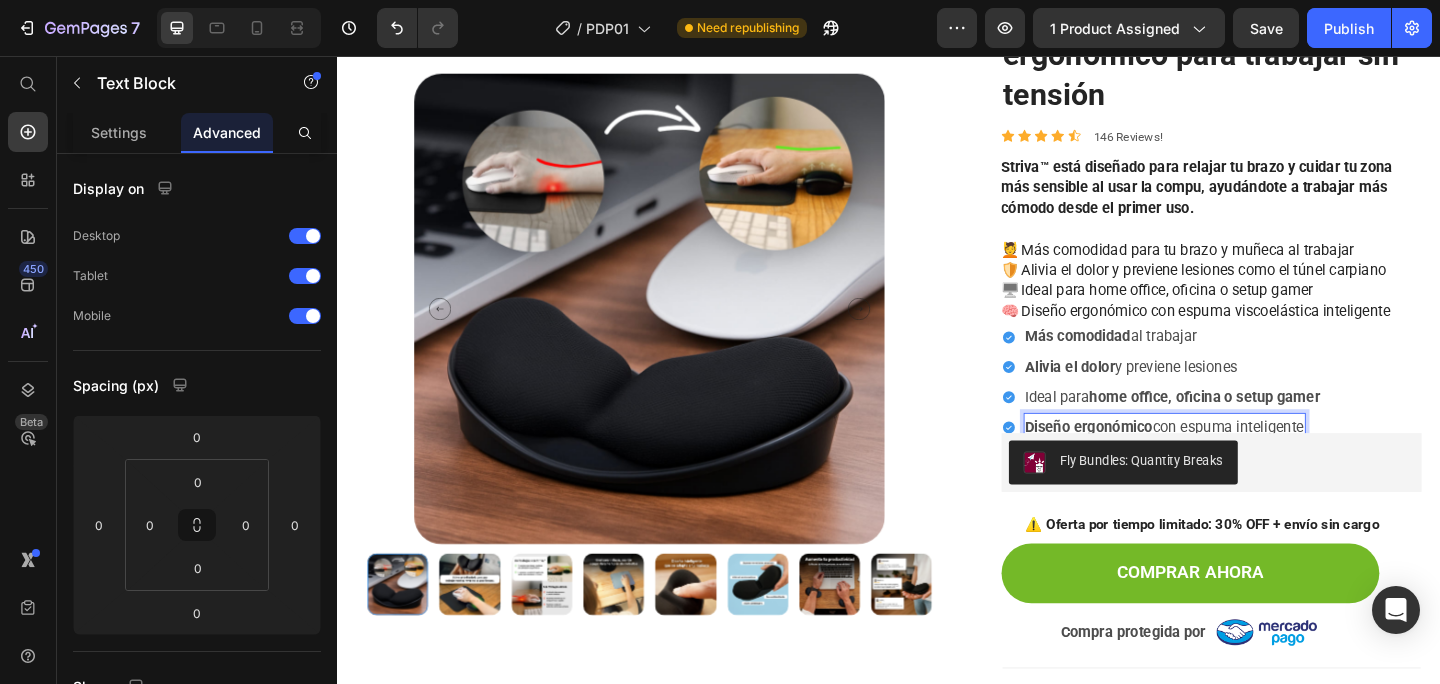 click on "Diseño ergonómico  con espuma inteligente" at bounding box center (1237, 461) 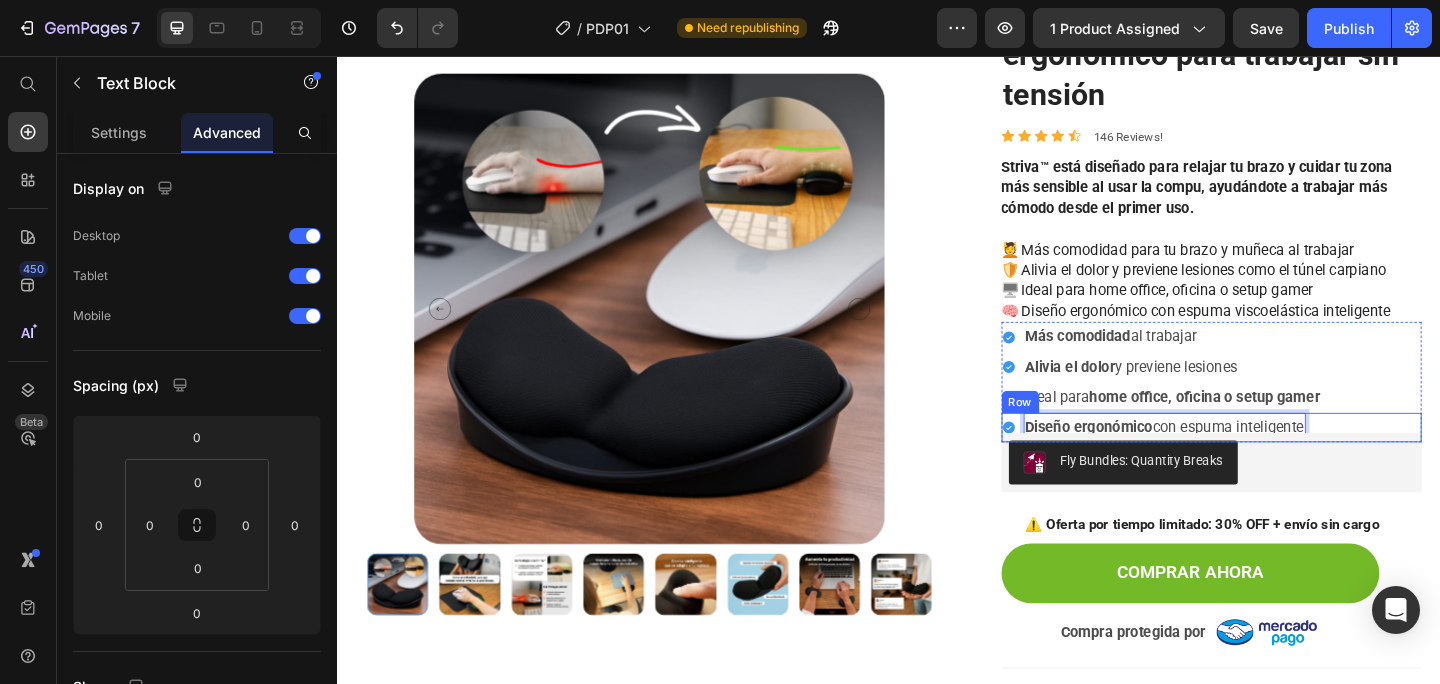 click on "Icon Diseño ergonómico  con espuma inteligente Text Block   0 Row" at bounding box center [1289, 461] 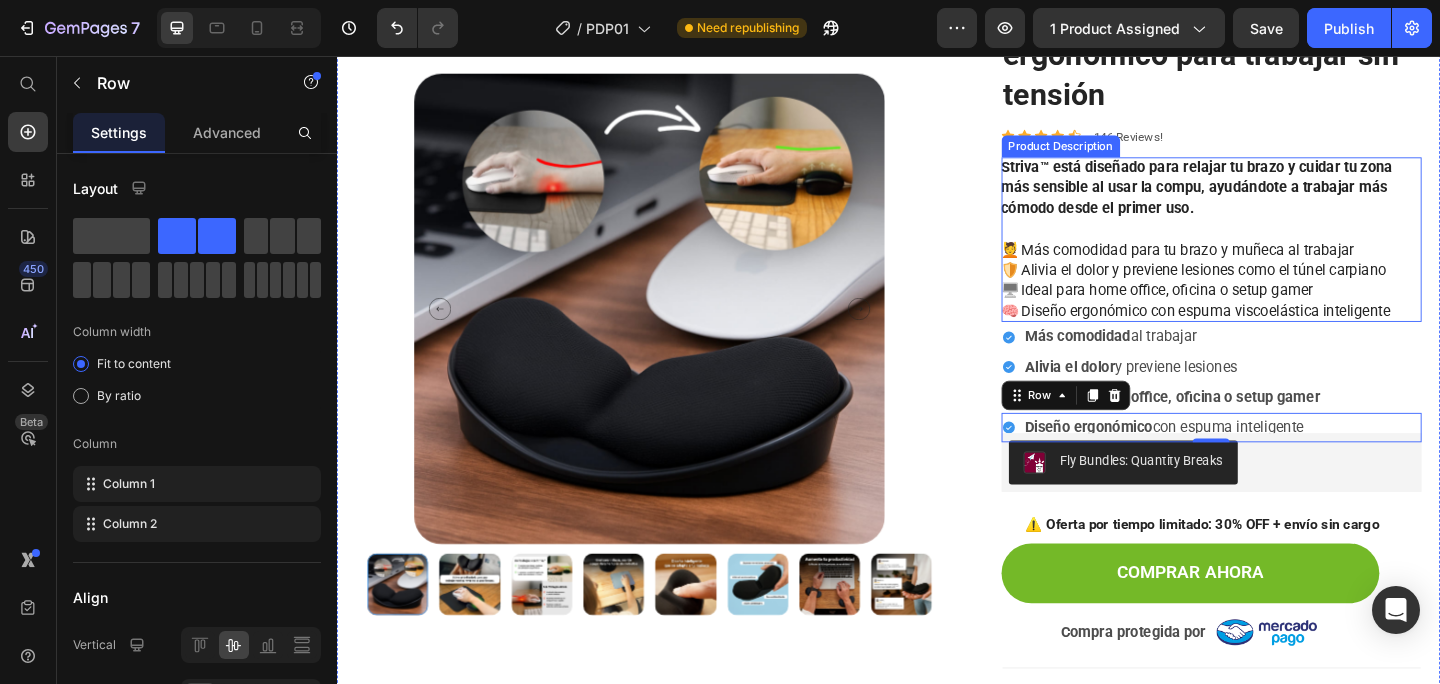 click on "Striva™ está diseñado para relajar tu brazo y cuidar tu zona más sensible al usar la compu, ayudándote a trabajar más cómodo desde el primer uso." at bounding box center (1273, 200) 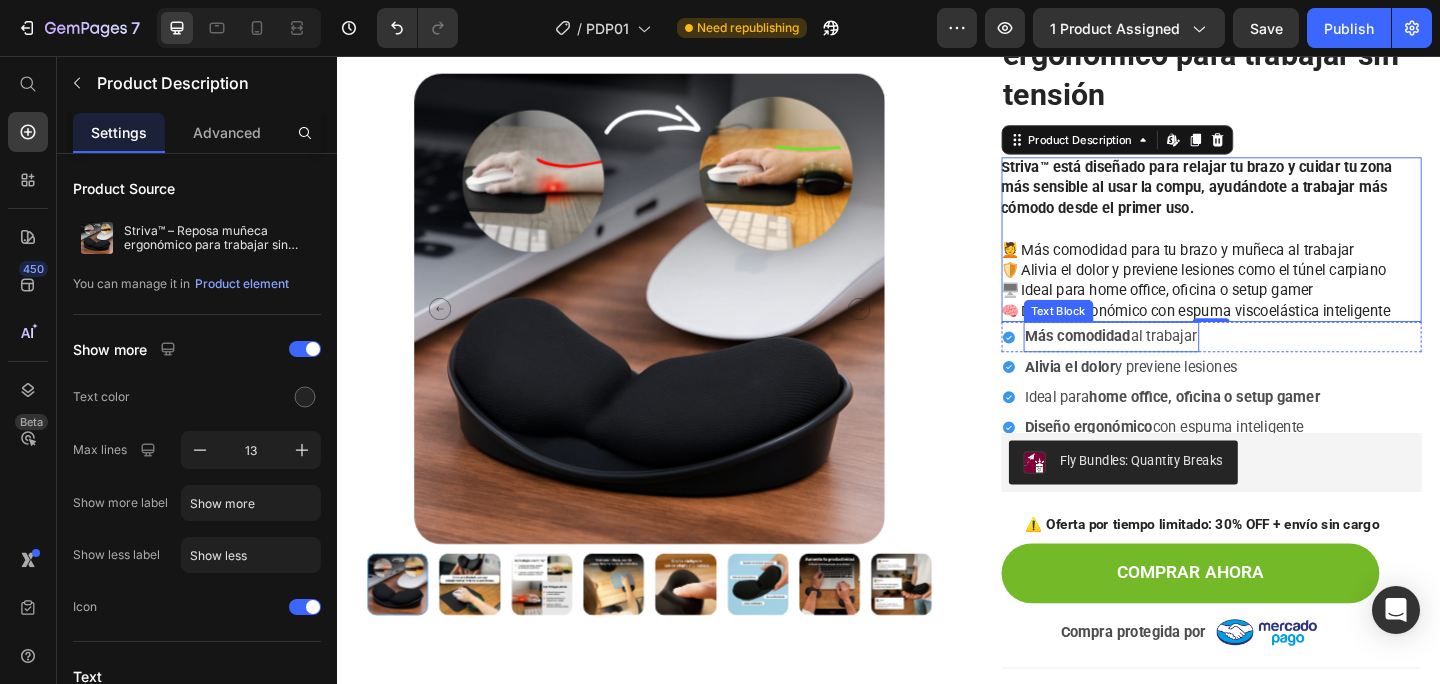 click on "Más comodidad  al trabajar" at bounding box center [1179, 362] 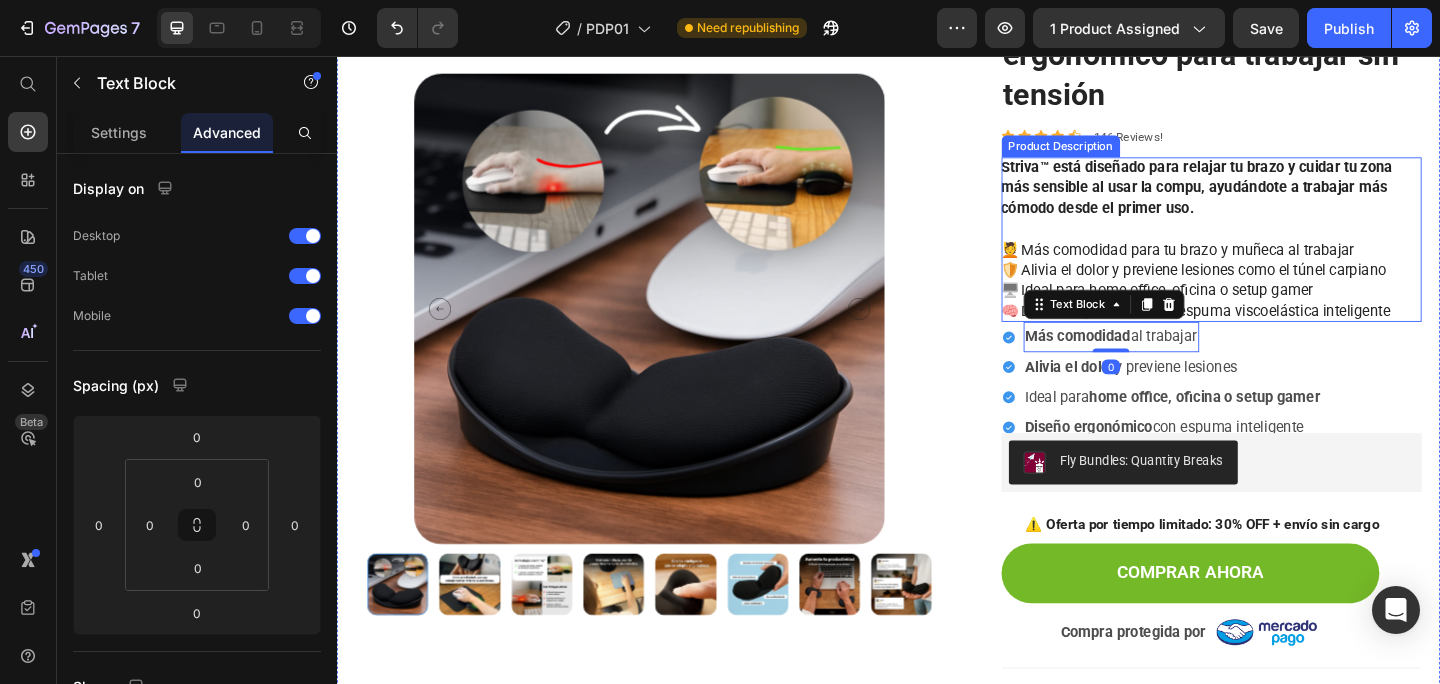 click on "💆 Más comodidad para tu brazo y muñeca al trabajar 🛡️ Alivia el dolor y previene lesiones como el túnel carpiano 🖥️ Ideal para home office, oficina o setup gamer 🧠 Diseño ergonómico con [MEDICAL_DATA] inteligente" at bounding box center (1271, 301) 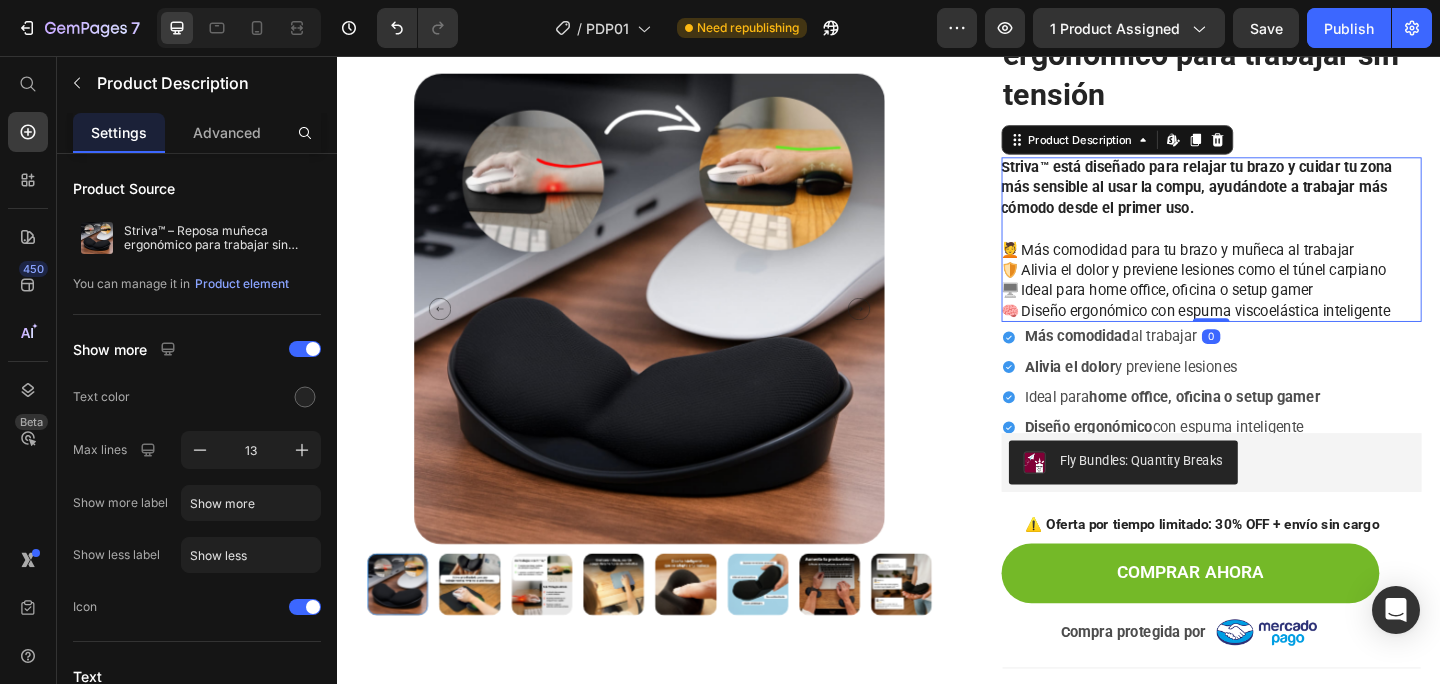 click on "💆 Más comodidad para tu brazo y muñeca al trabajar 🛡️ Alivia el dolor y previene lesiones como el túnel carpiano 🖥️ Ideal para home office, oficina o setup gamer 🧠 Diseño ergonómico con [MEDICAL_DATA] inteligente" at bounding box center [1271, 301] 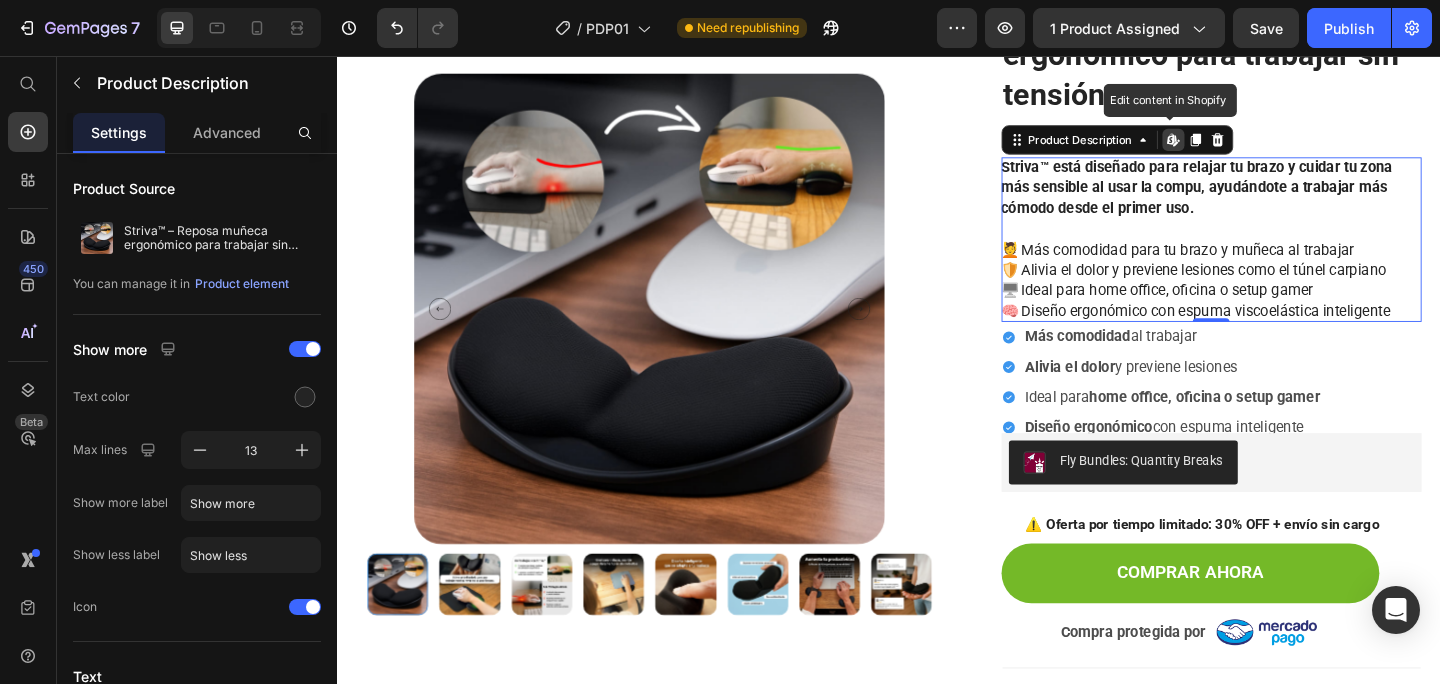 click on "Striva™ está diseñado para relajar tu brazo y cuidar tu zona más sensible al usar la compu, ayudándote a trabajar más cómodo desde el primer uso.
💆 Más comodidad para tu brazo y muñeca al trabajar 🛡️ Alivia el dolor y previene lesiones como el túnel carpiano 🖥️ Ideal para home office, oficina o setup gamer 🧠 Diseño ergonómico con [MEDICAL_DATA] inteligente" at bounding box center [1289, 256] 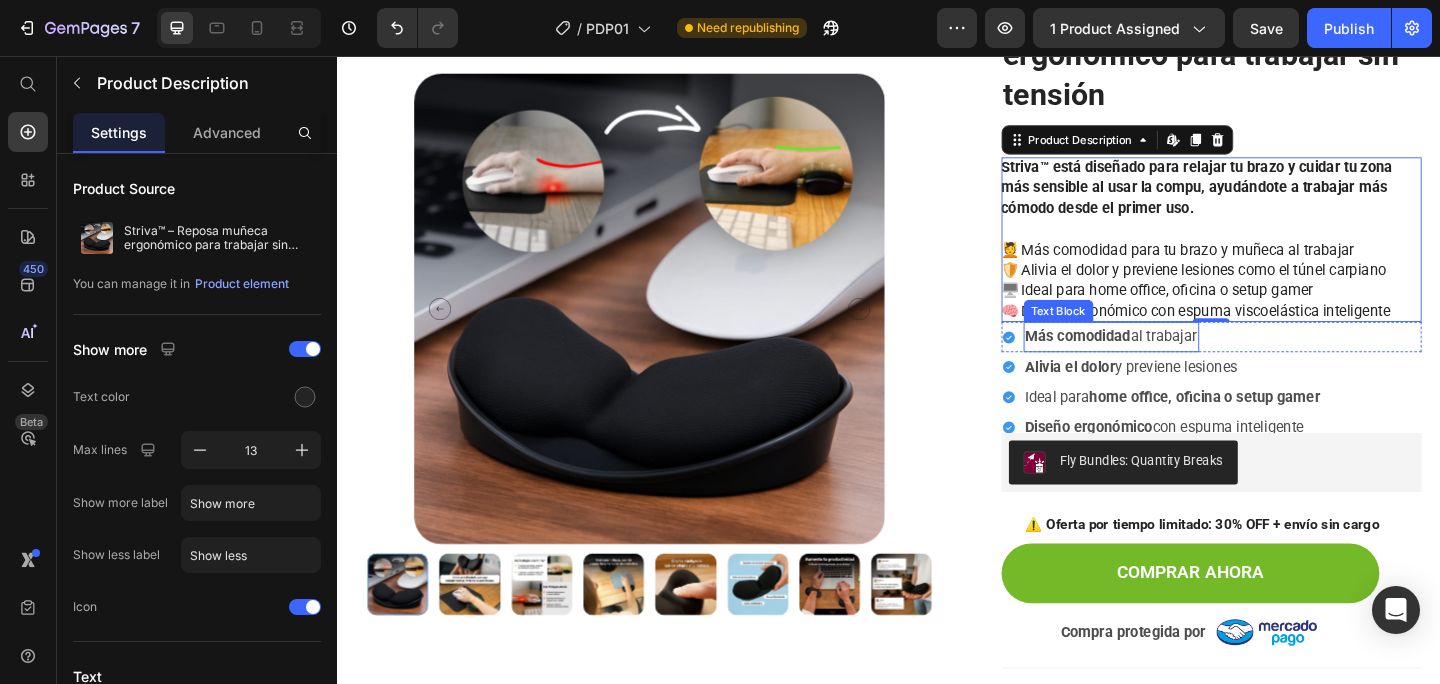 click on "Más comodidad  al trabajar" at bounding box center [1179, 362] 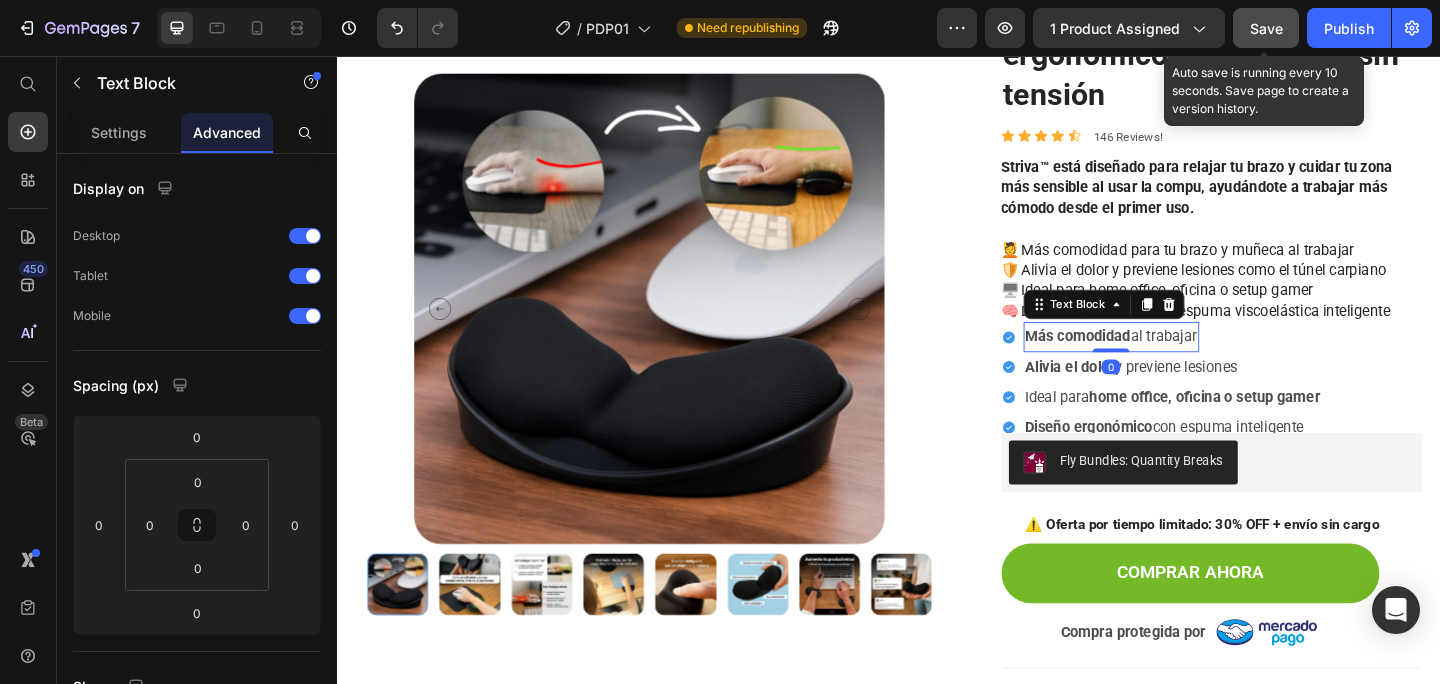 click on "Save" 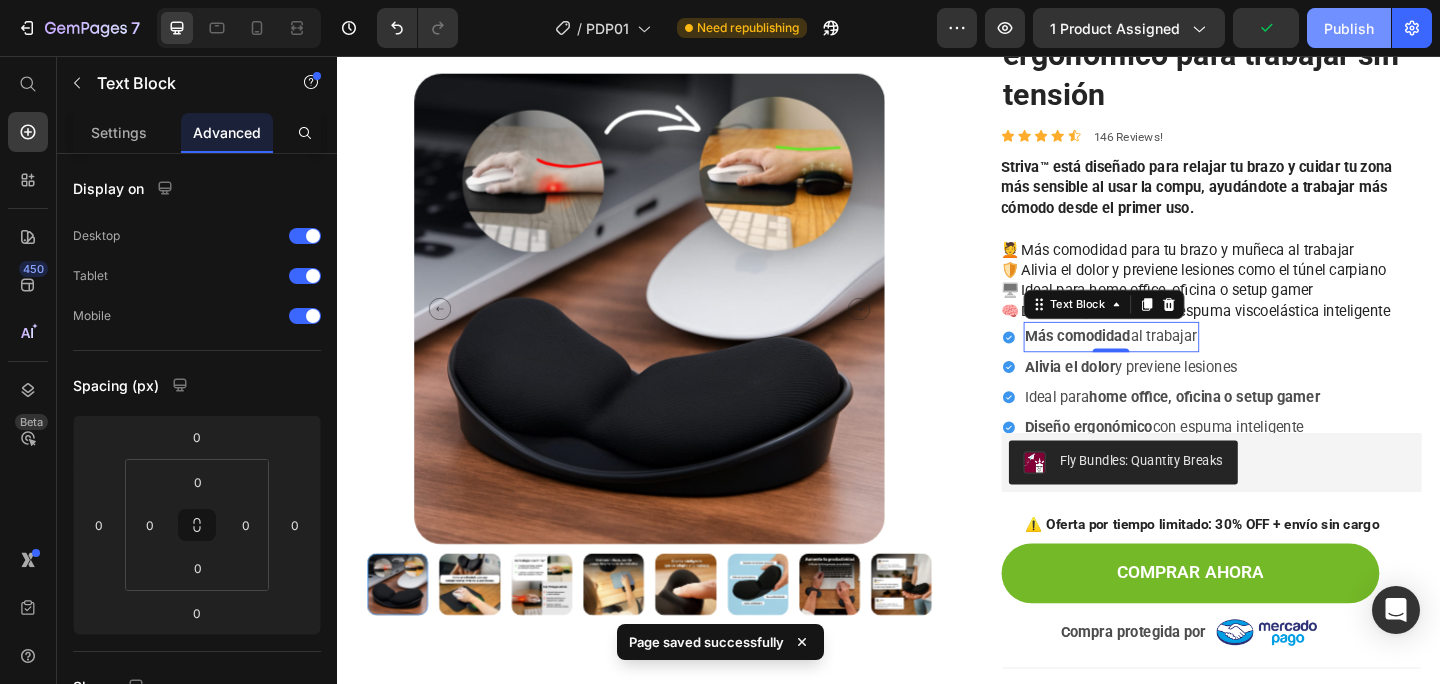 click on "Publish" 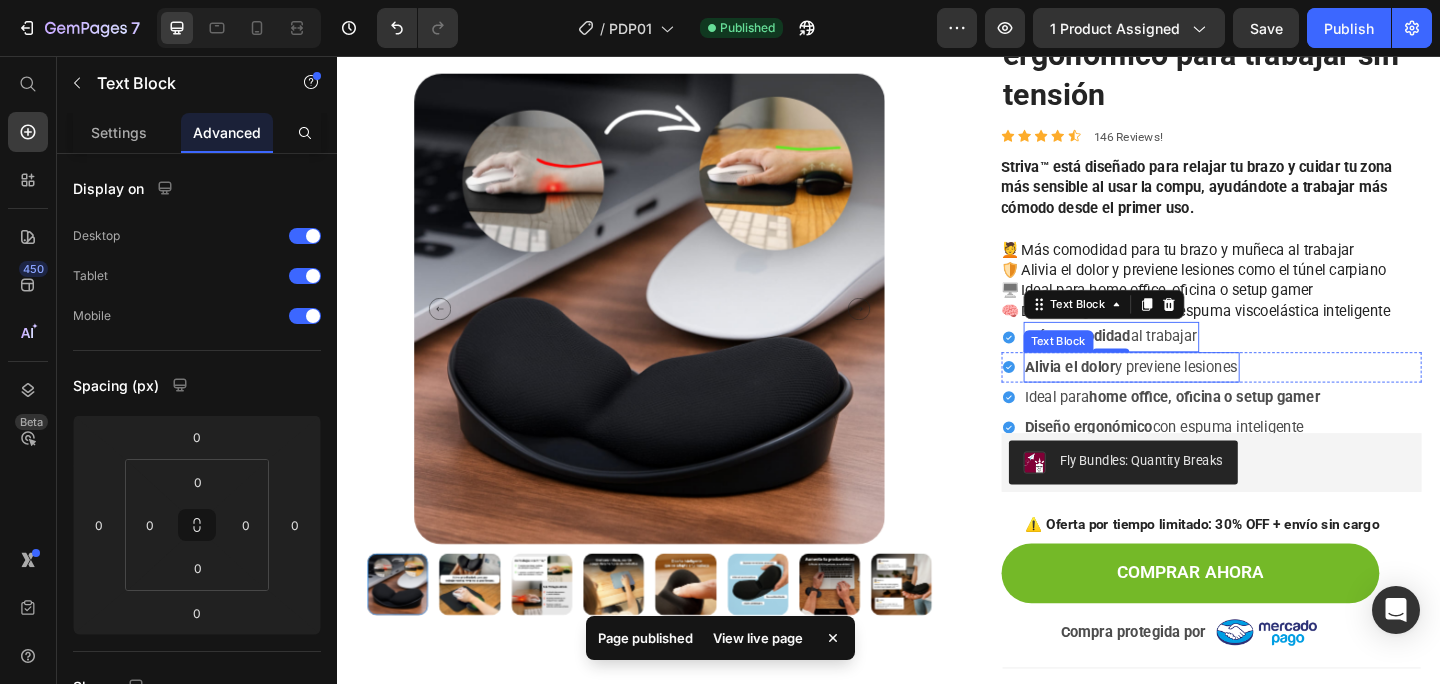 click on "💆 Más comodidad para tu brazo y muñeca al trabajar 🛡️ Alivia el dolor y previene lesiones como el túnel carpiano 🖥️ Ideal para home office, oficina o setup gamer 🧠 Diseño ergonómico con [MEDICAL_DATA] inteligente" at bounding box center (1271, 301) 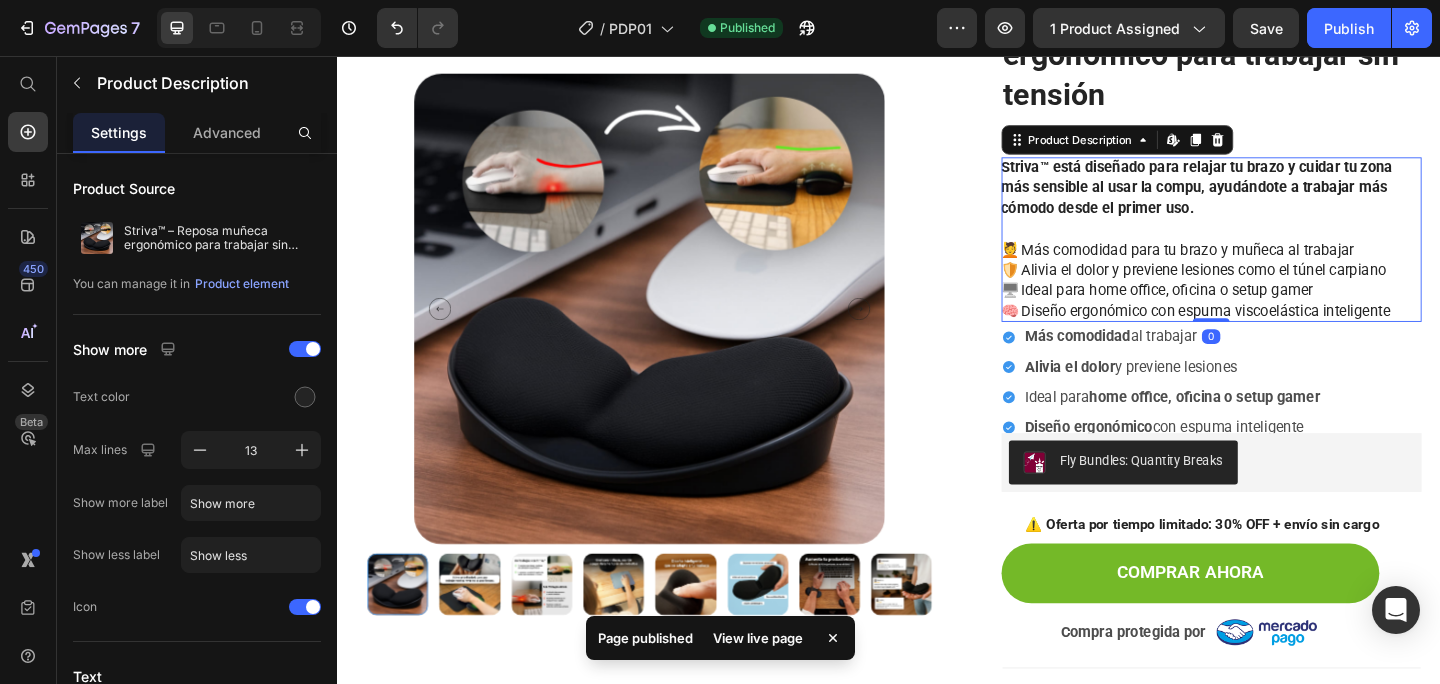 click on "💆 Más comodidad para tu brazo y muñeca al trabajar 🛡️ Alivia el dolor y previene lesiones como el túnel carpiano 🖥️ Ideal para home office, oficina o setup gamer 🧠 Diseño ergonómico con [MEDICAL_DATA] inteligente" at bounding box center [1271, 301] 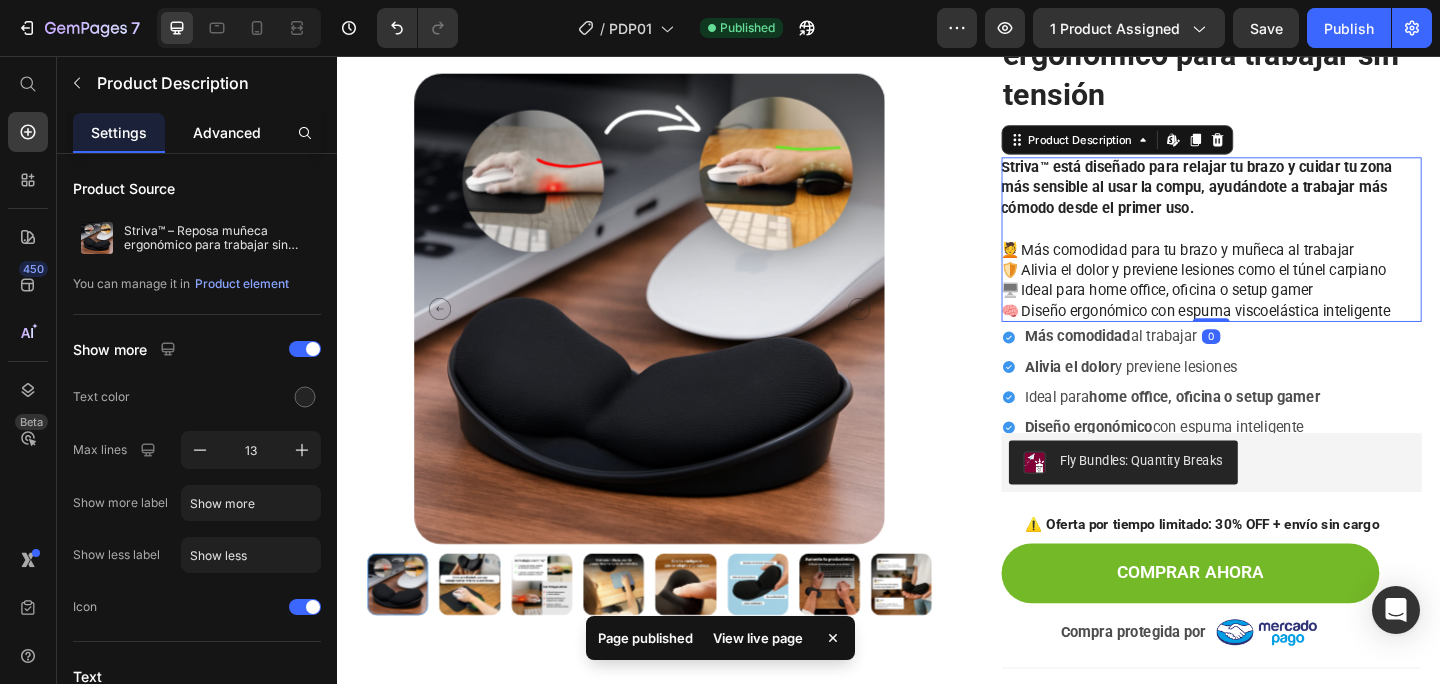 click on "Advanced" at bounding box center [227, 132] 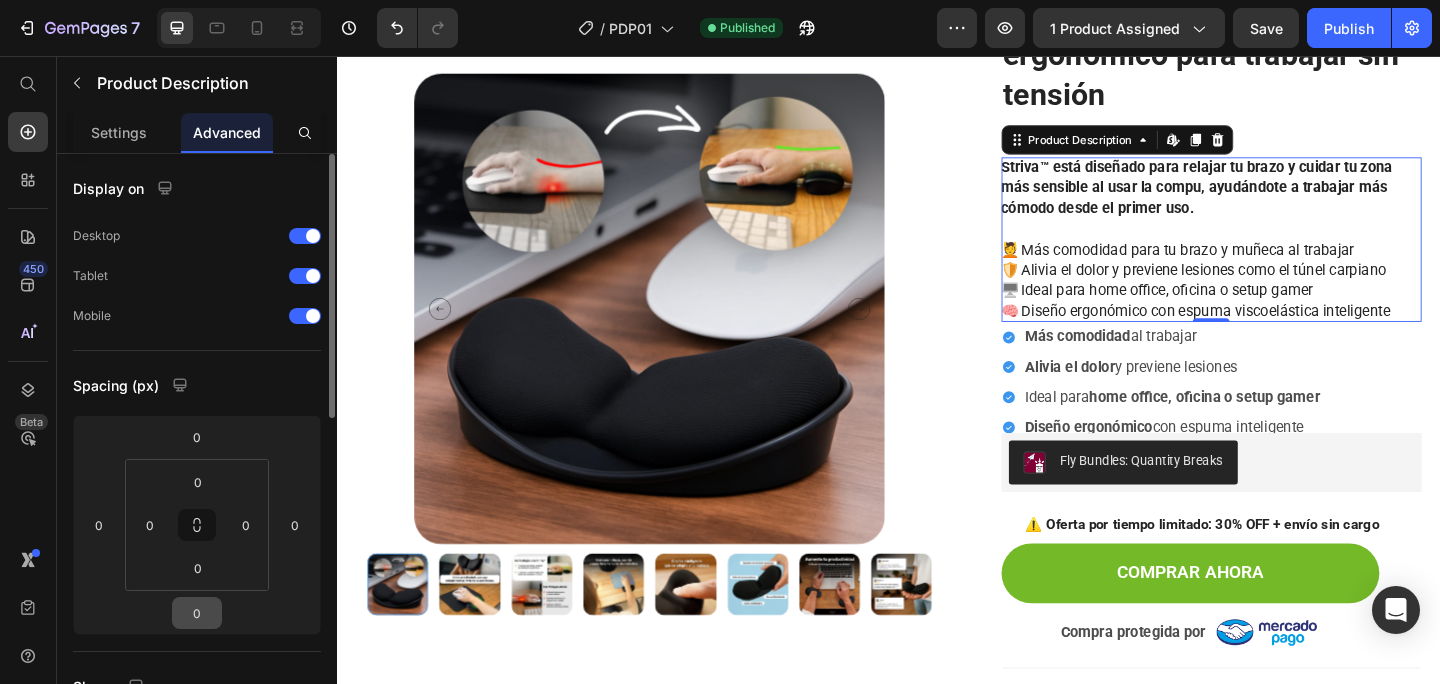 click on "7   /  PDP01 Published Preview 1 product assigned  Save   Publish  450 Beta Start with Sections Elements Hero Section Product Detail Brands Trusted Badges Guarantee Product Breakdown How to use Testimonials Compare Bundle FAQs Social Proof Brand Story Product List Collection Blog List Contact Sticky Add to Cart Custom Footer Browse Library 450 Layout
Row
Row
Row
Row Text
Heading
Text Block Button
Button
Button
Sticky Back to top Media
Image" at bounding box center (720, 0) 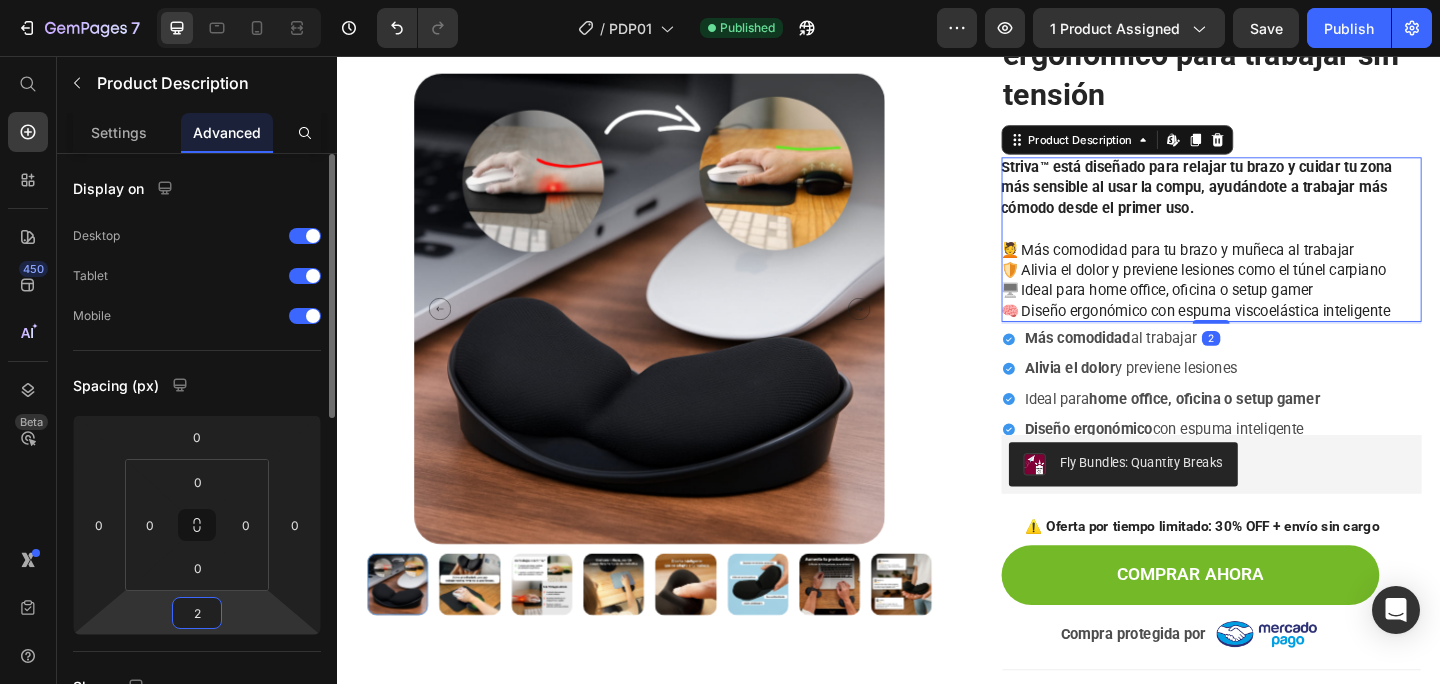 click on "2" at bounding box center [197, 613] 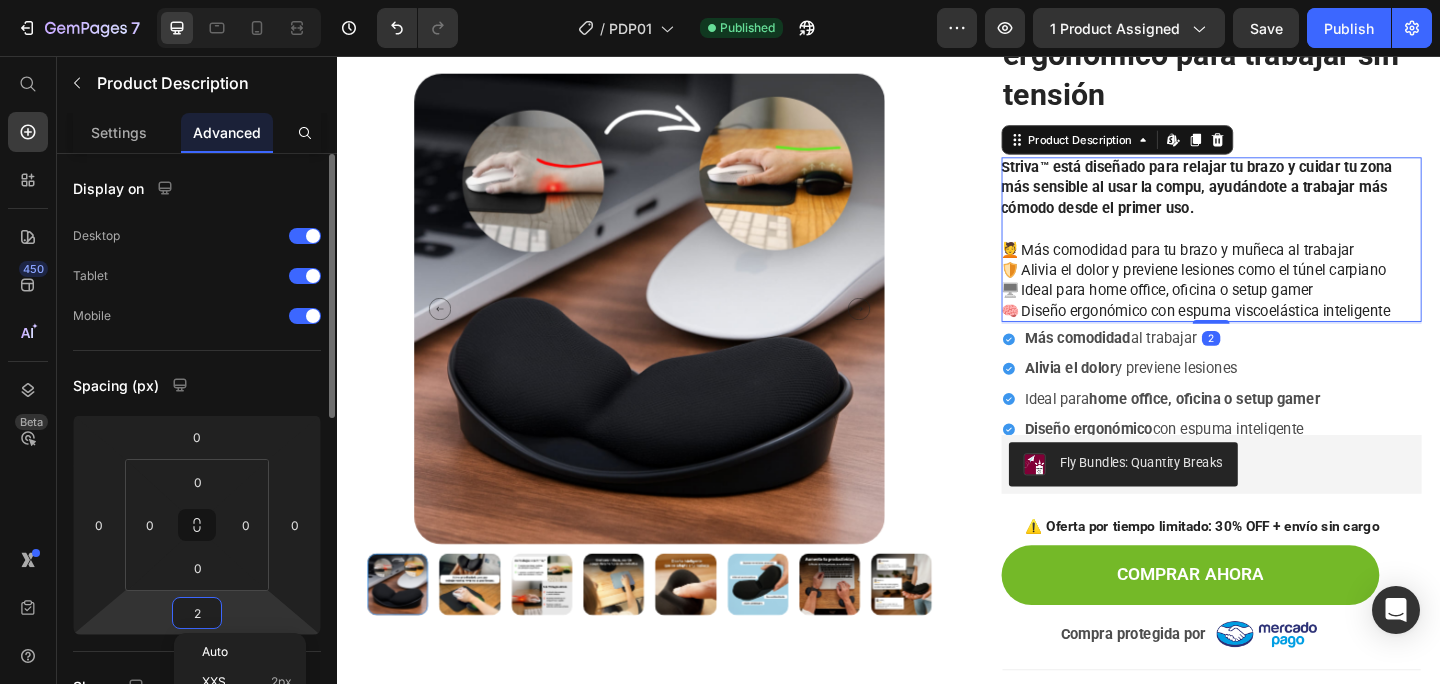 click on "2" at bounding box center (197, 613) 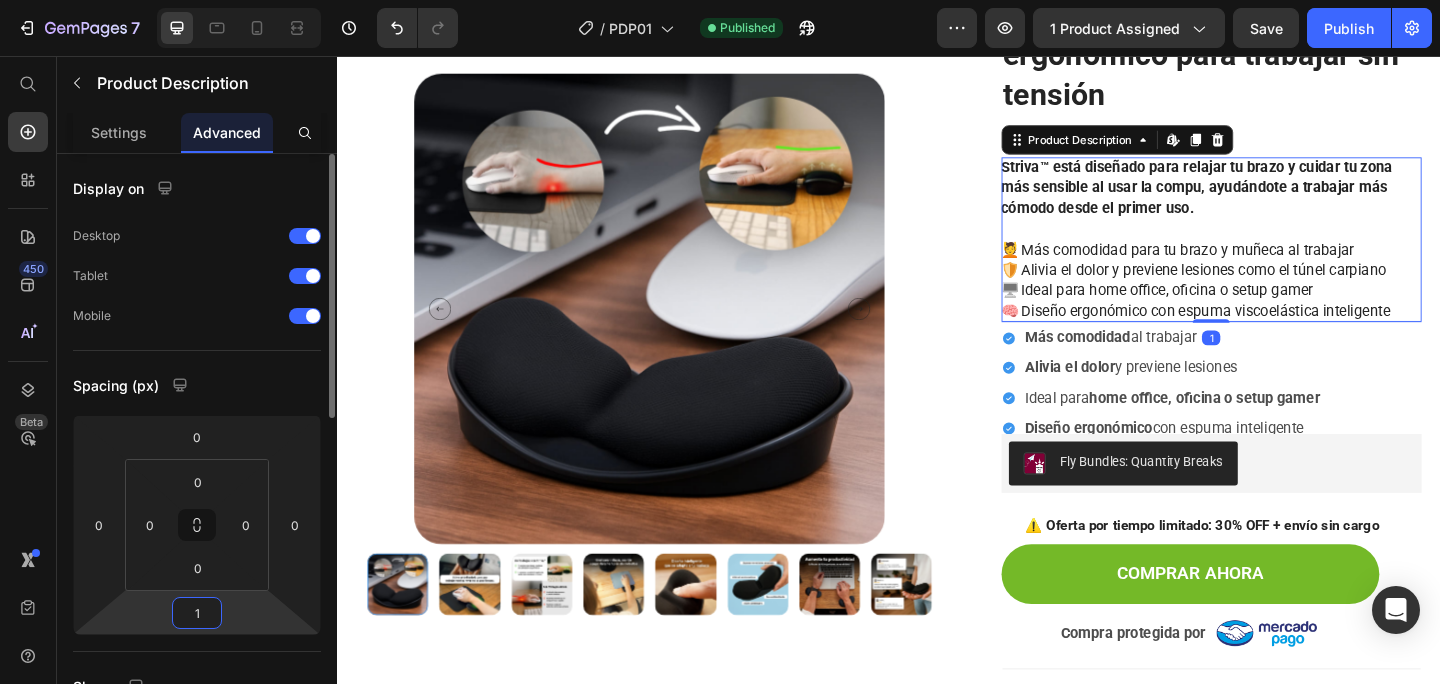 type on "15" 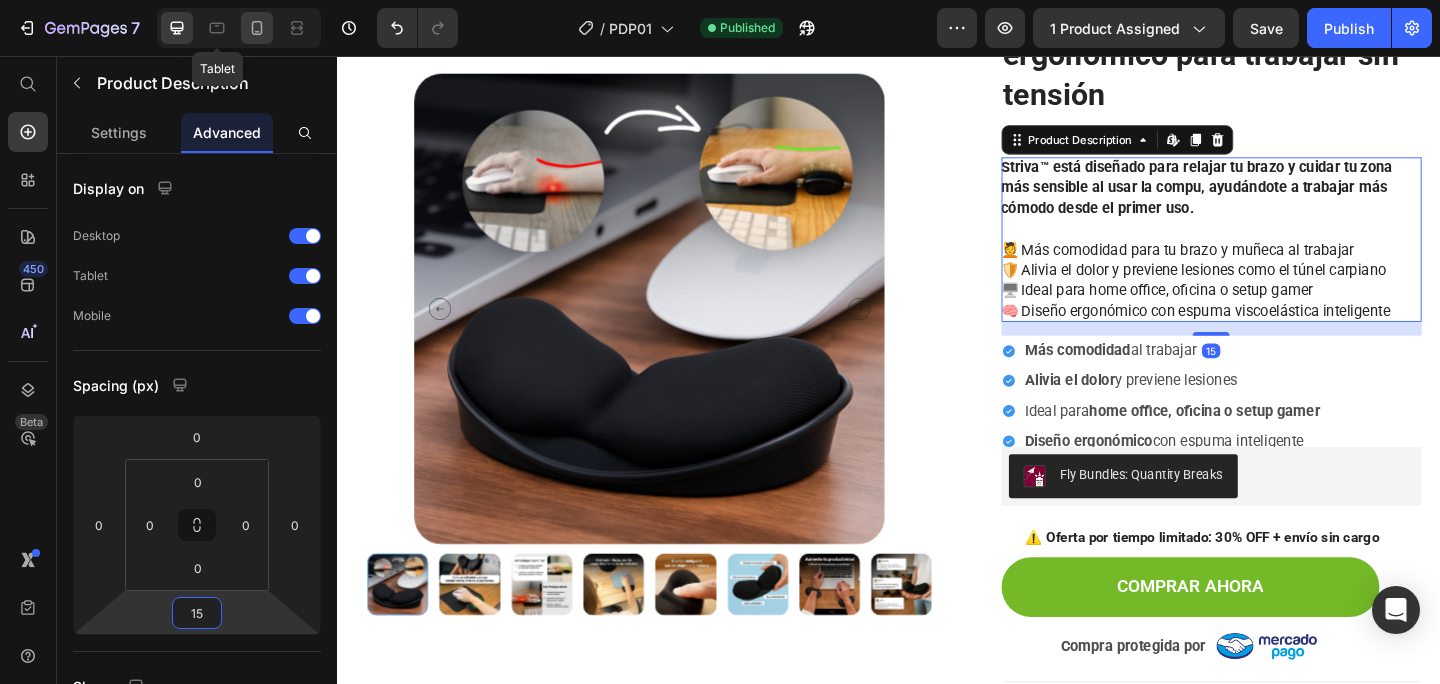 click 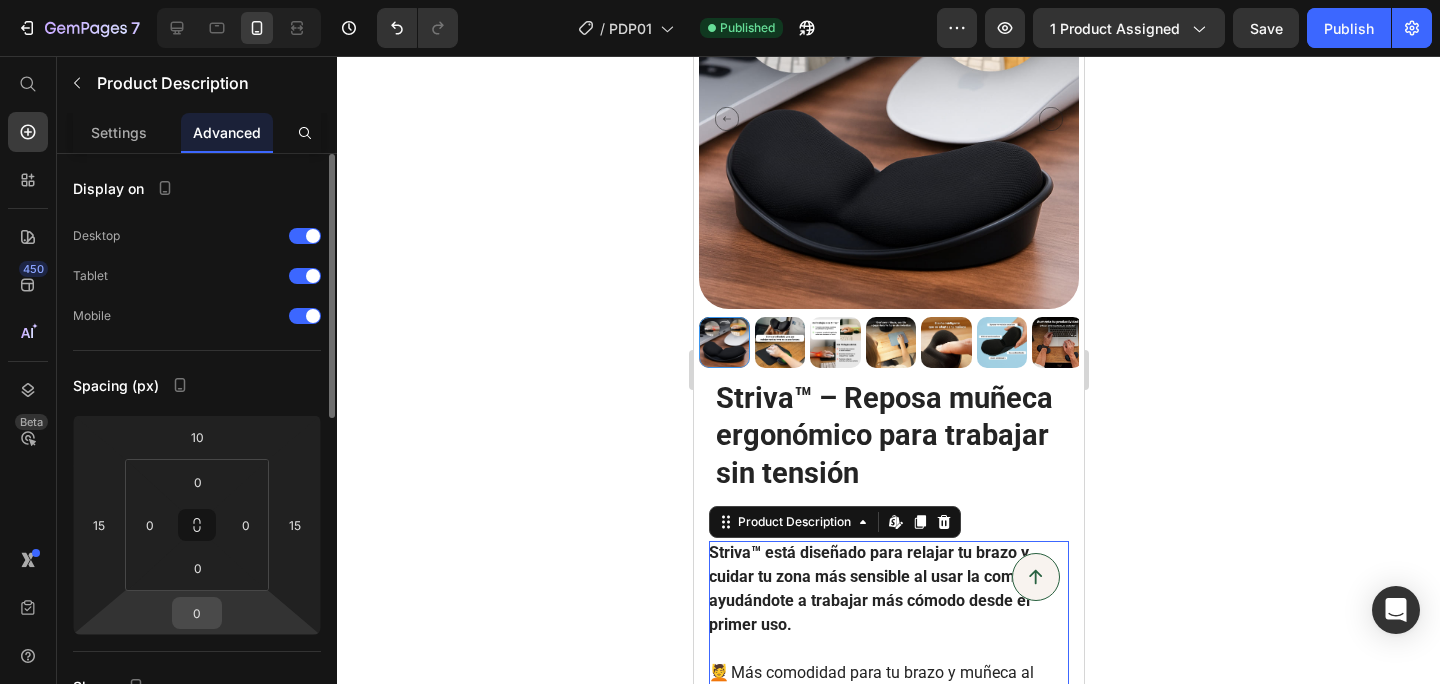 click on "0" at bounding box center (197, 613) 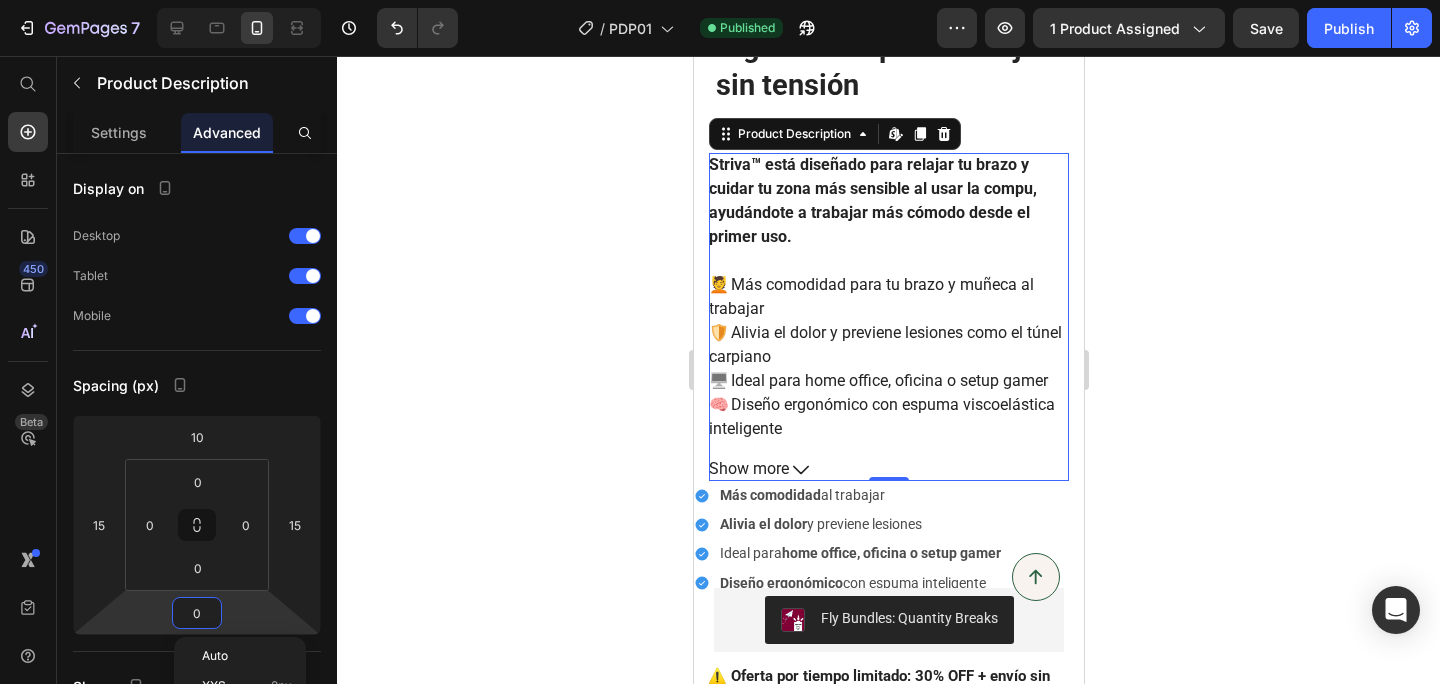 scroll, scrollTop: 568, scrollLeft: 0, axis: vertical 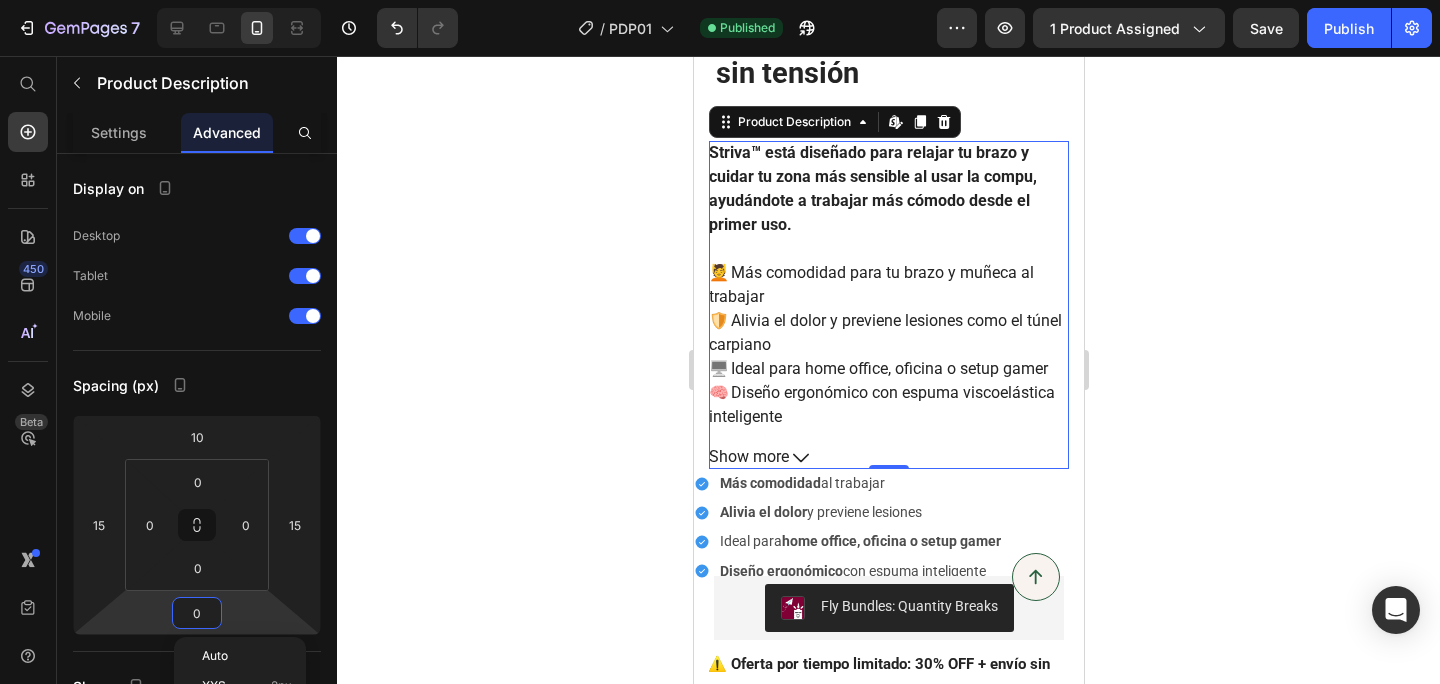 click on "Striva™ está diseñado para relajar tu brazo y cuidar tu zona más sensible al usar la compu, ayudándote a trabajar más cómodo desde el primer uso.
💆 Más comodidad para tu brazo y muñeca al trabajar 🛡️ Alivia el dolor y previene lesiones como el túnel carpiano 🖥️ Ideal para home office, oficina o setup gamer 🧠 Diseño ergonómico con [MEDICAL_DATA] inteligente" at bounding box center (888, 285) 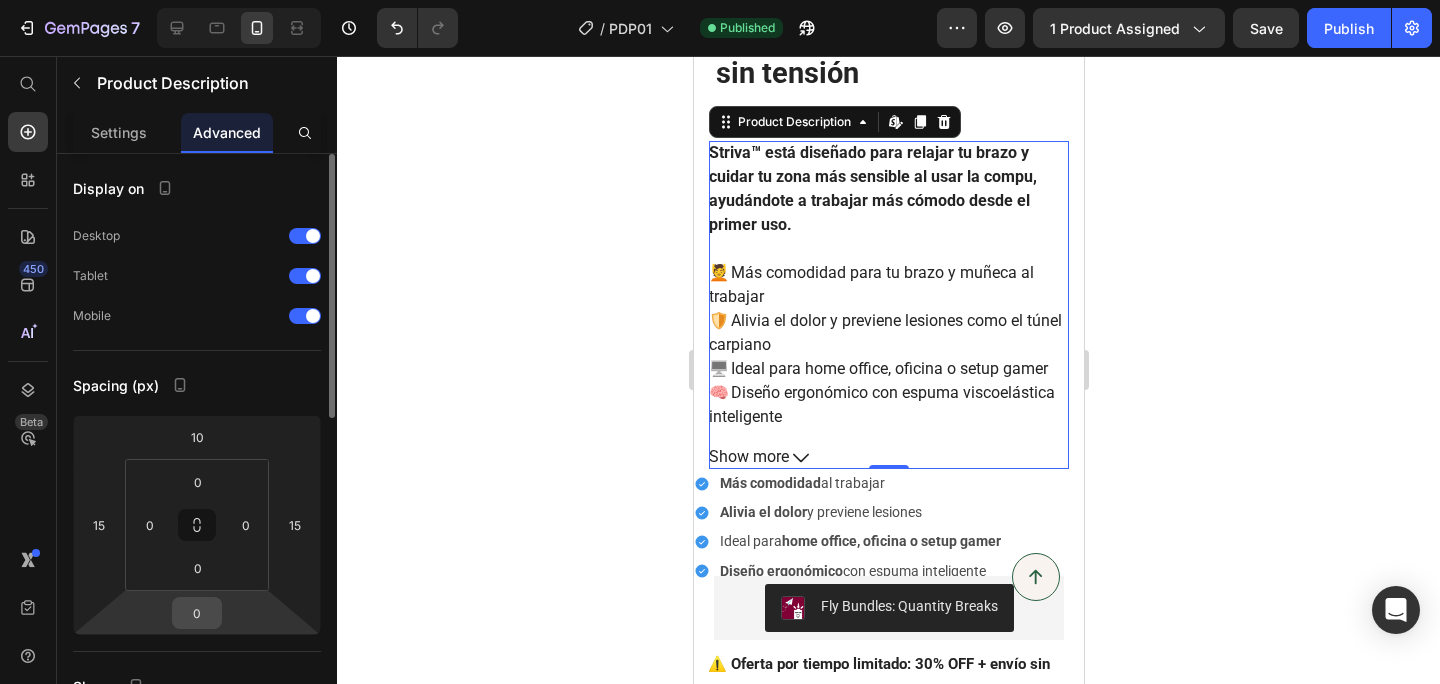 click on "0" at bounding box center (197, 613) 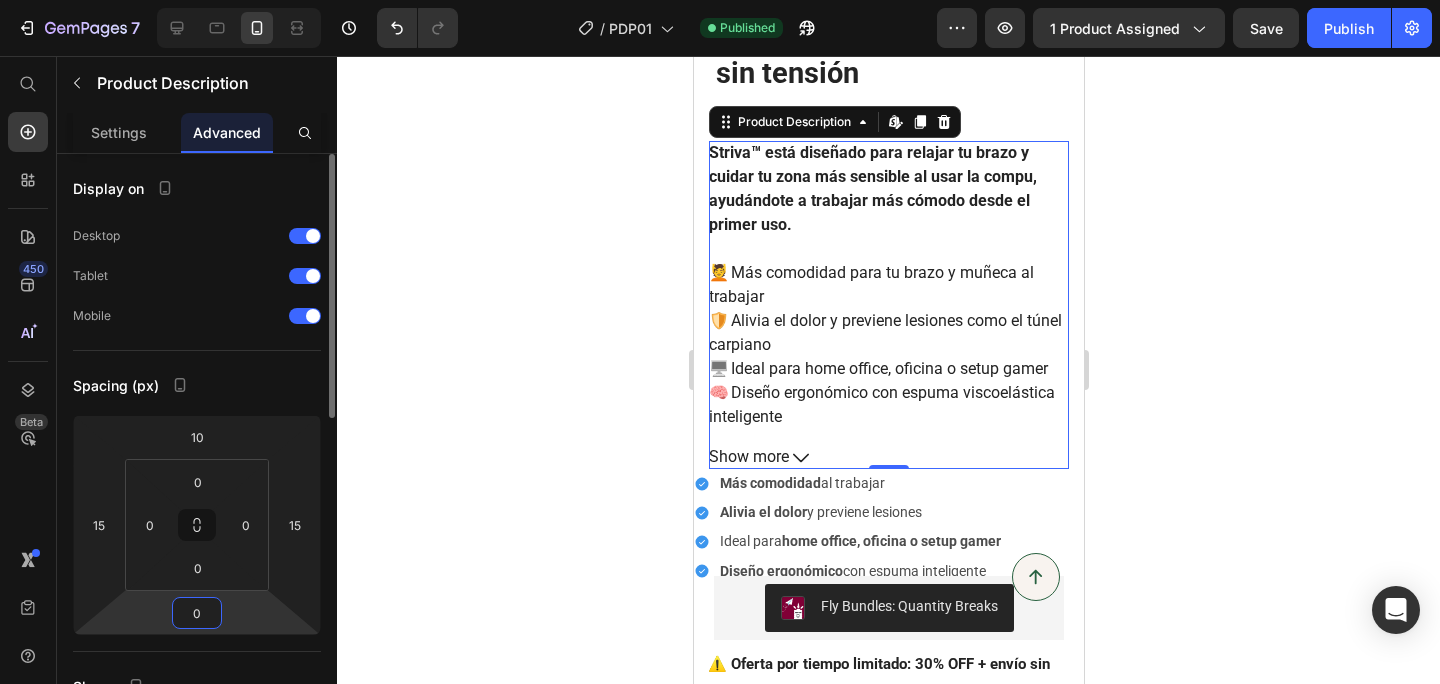 drag, startPoint x: 203, startPoint y: 620, endPoint x: 165, endPoint y: 620, distance: 38 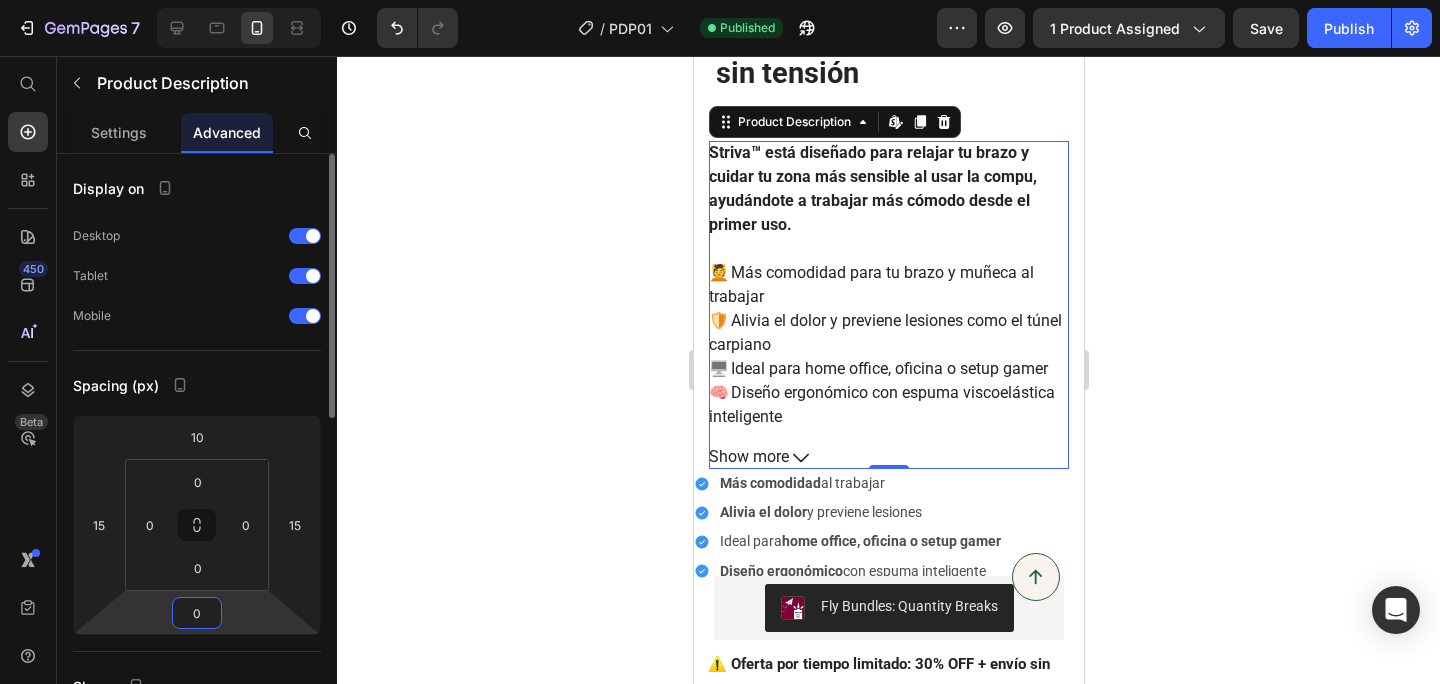 click on "10 15 0 15" at bounding box center [197, 525] 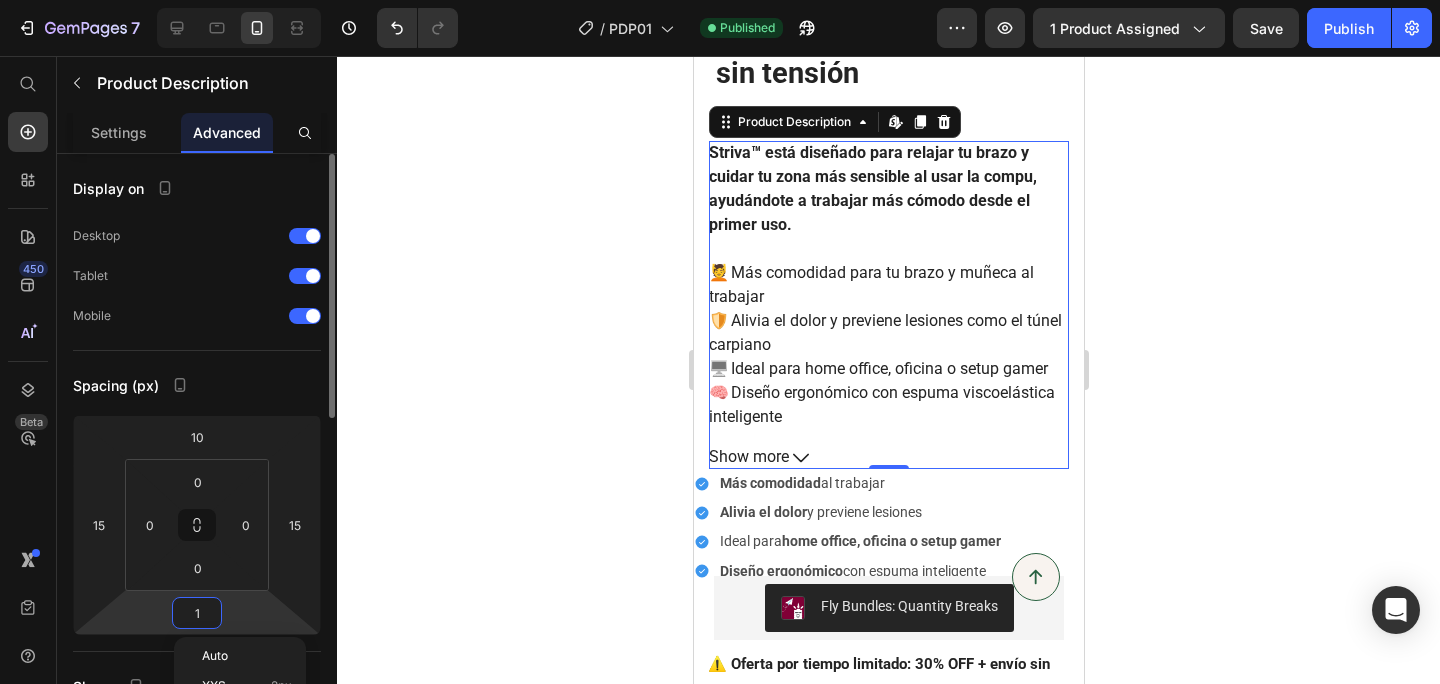 type on "15" 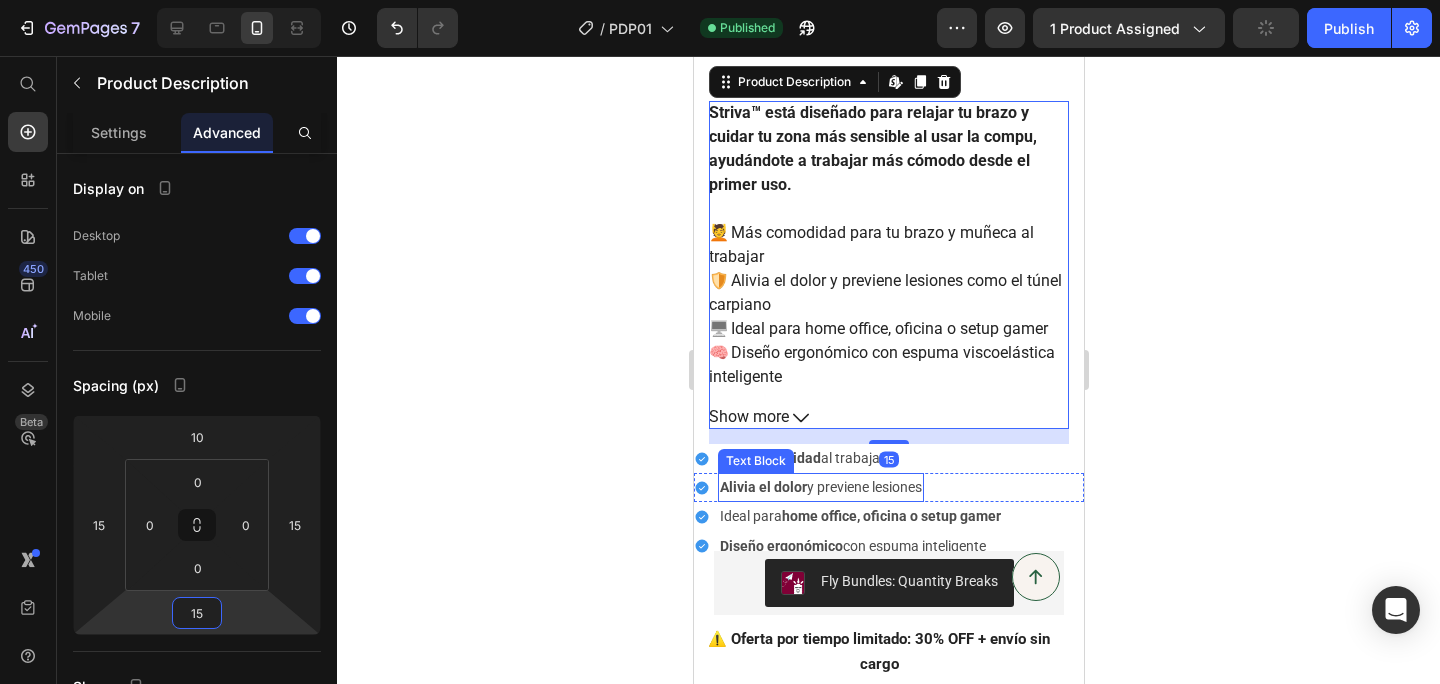scroll, scrollTop: 612, scrollLeft: 0, axis: vertical 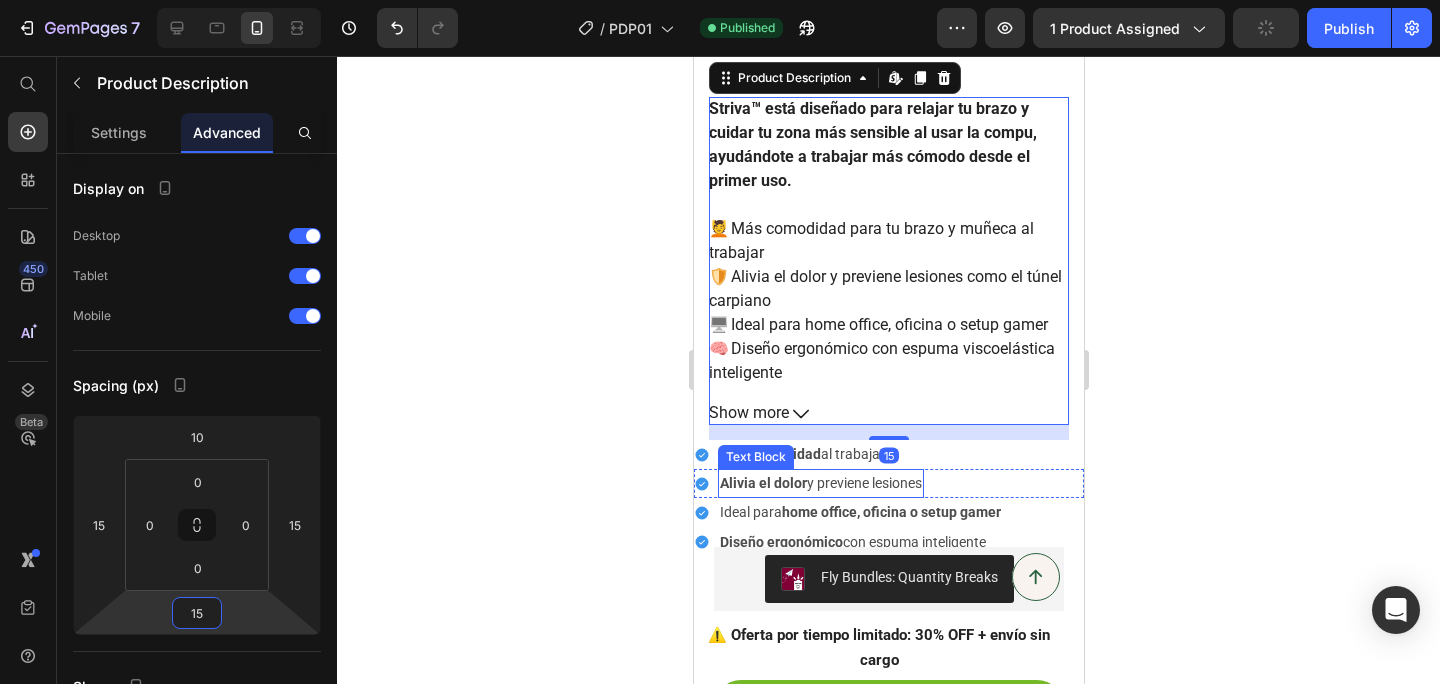 click on "Alivia el dolor" at bounding box center (762, 483) 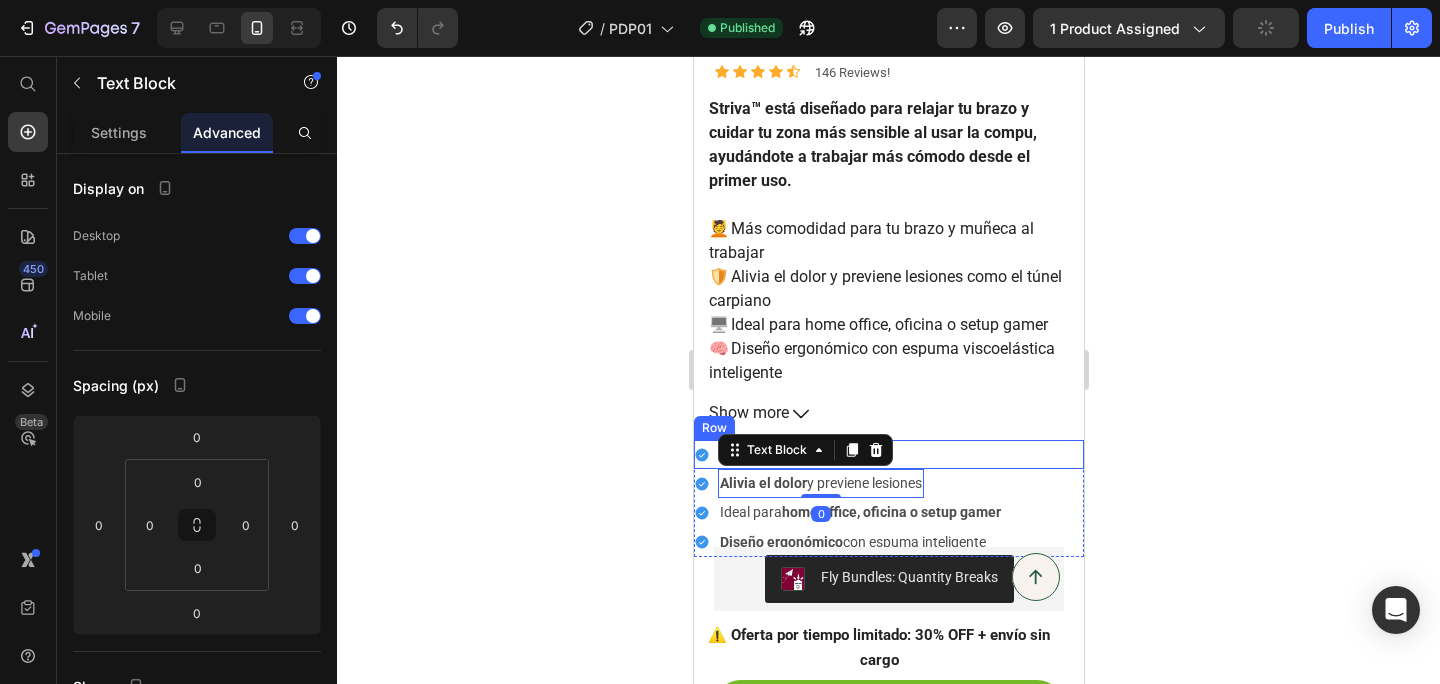 click on "Icon Más comodidad  al trabajar Text Block Row" at bounding box center (888, 454) 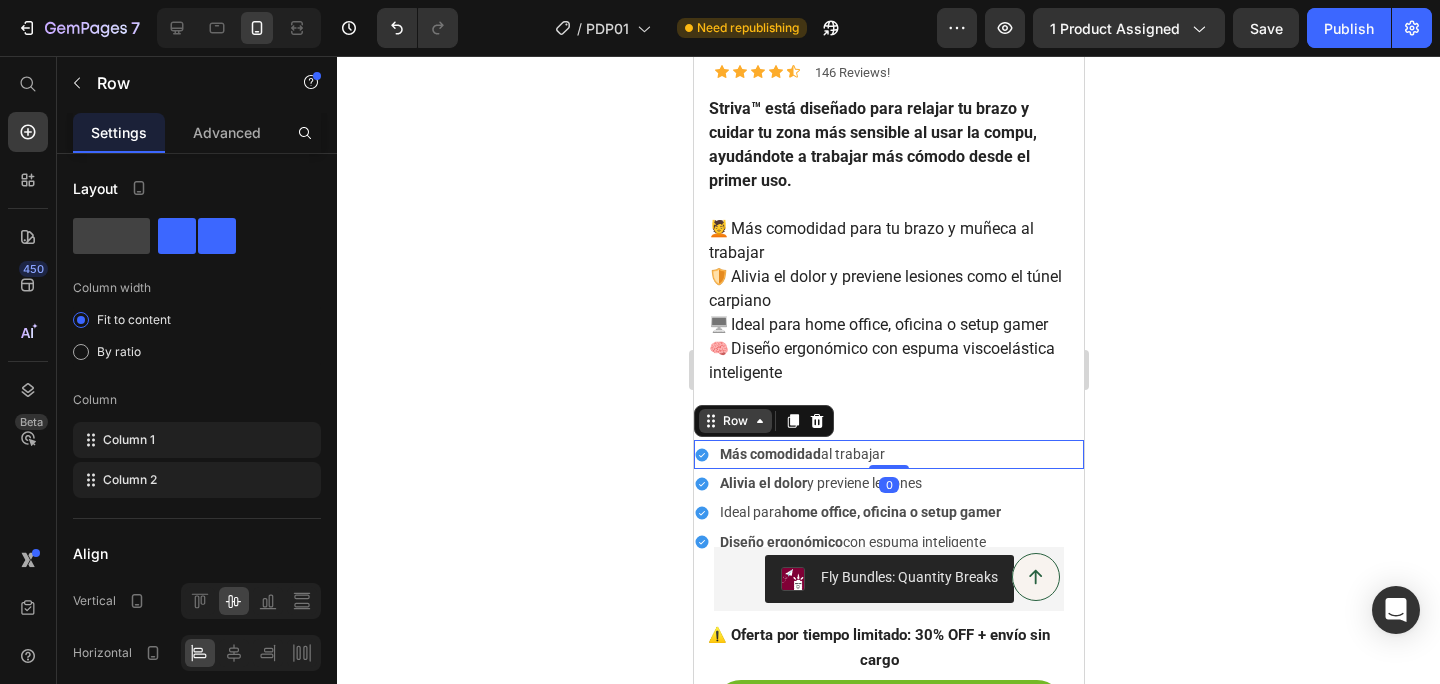 click on "Row" at bounding box center (734, 421) 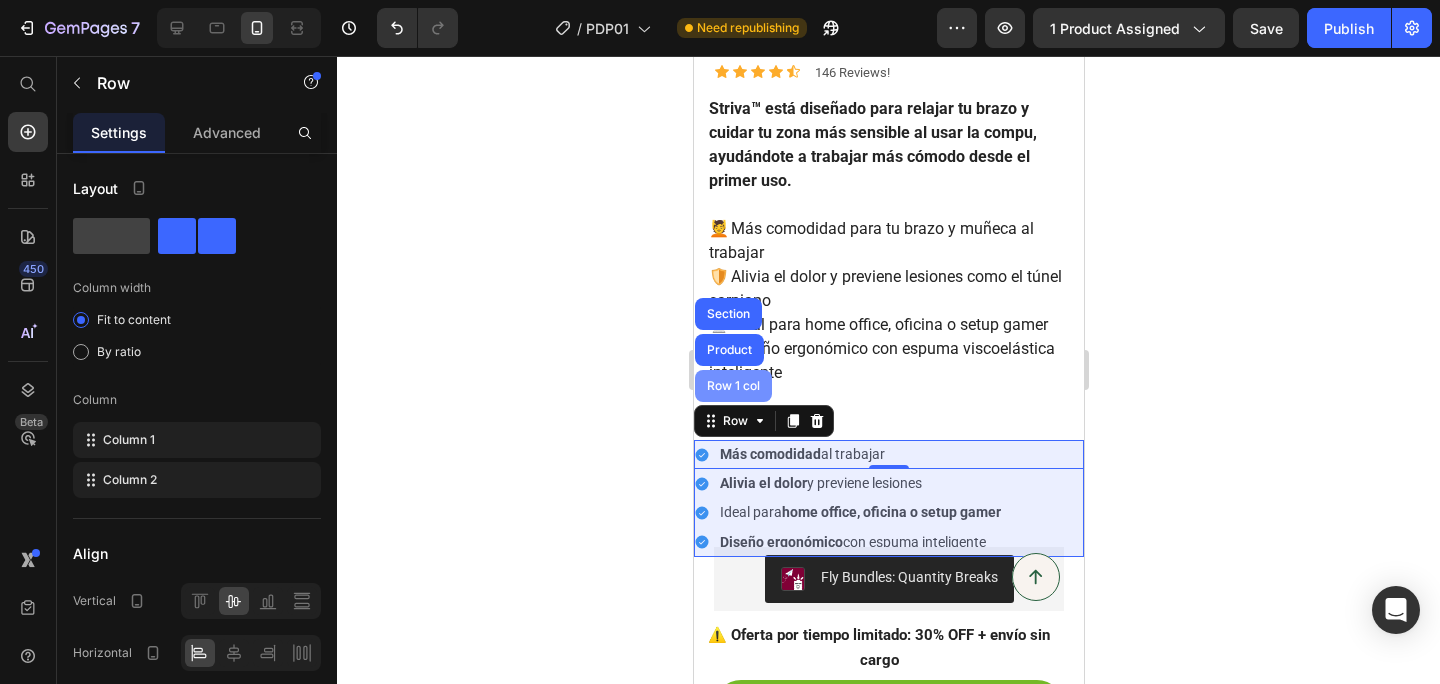 click on "Row 1 col" at bounding box center [732, 386] 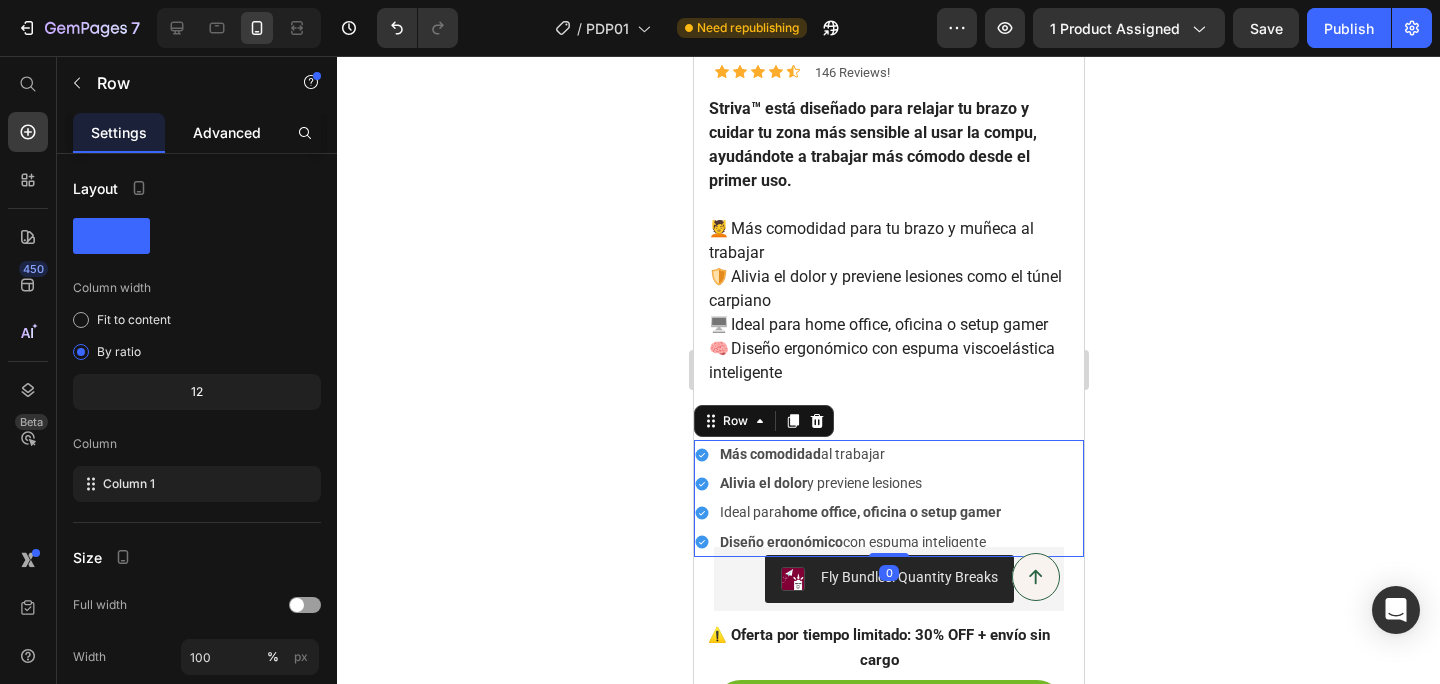 click on "Advanced" 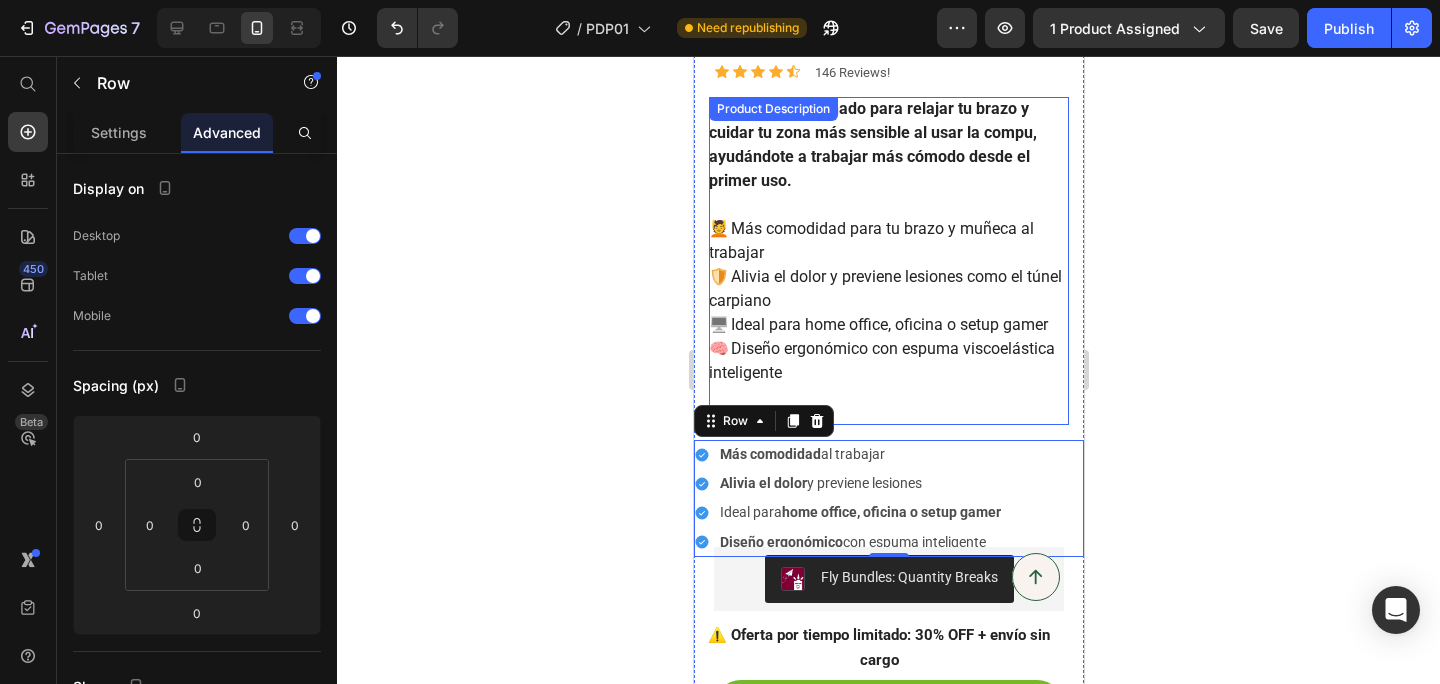 click on "Striva™ está diseñado para relajar tu brazo y cuidar tu zona más sensible al usar la compu, ayudándote a trabajar más cómodo desde el primer uso.
💆 Más comodidad para tu brazo y muñeca al trabajar 🛡️ Alivia el dolor y previene lesiones como el túnel carpiano 🖥️ Ideal para home office, oficina o setup gamer 🧠 Diseño ergonómico con [MEDICAL_DATA] inteligente" at bounding box center (888, 241) 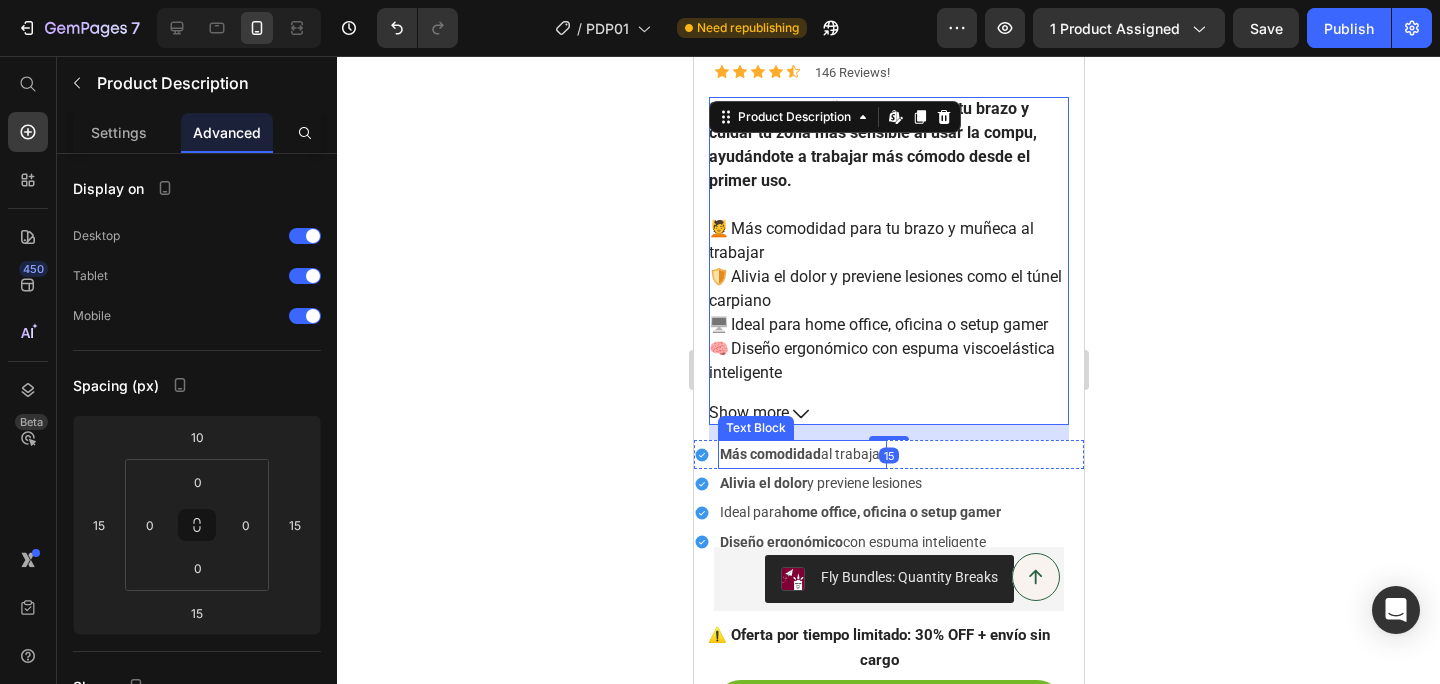 click on "Icon Más comodidad  al trabajar Text Block Row" at bounding box center (888, 454) 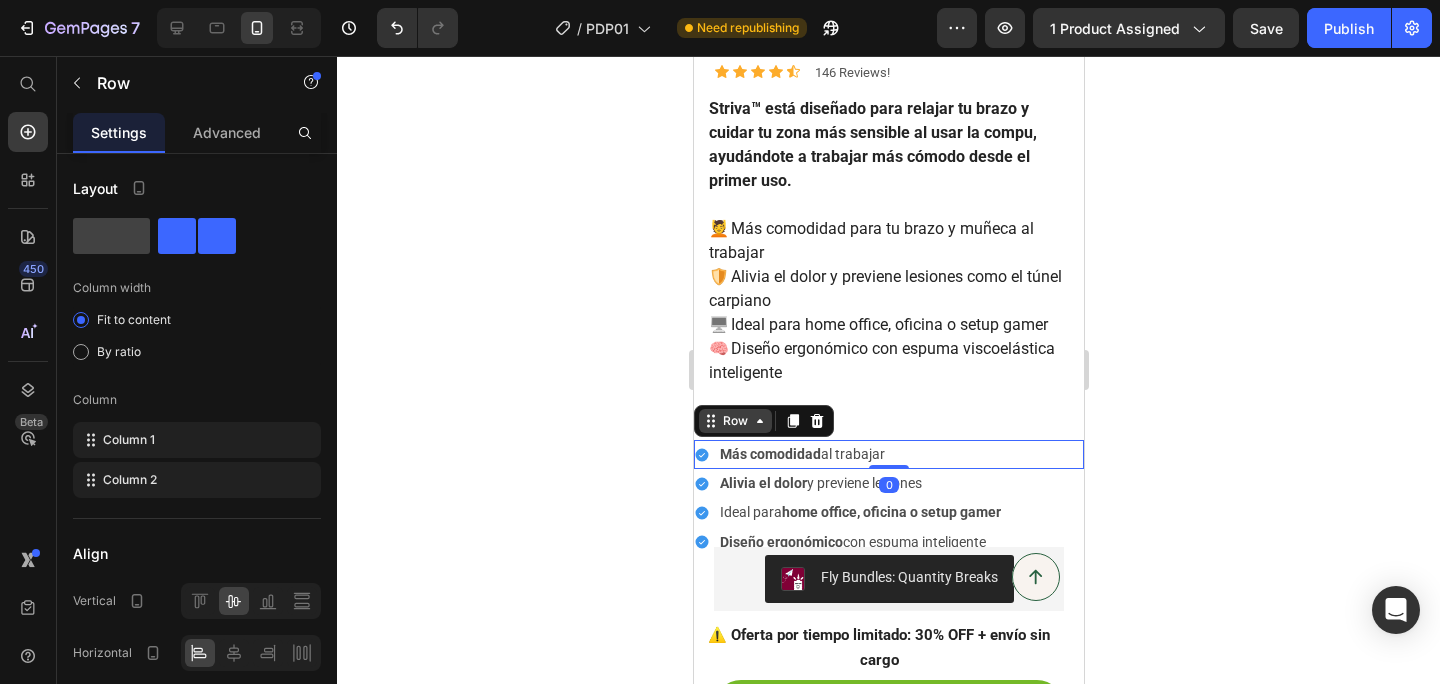 click on "Row" at bounding box center (734, 421) 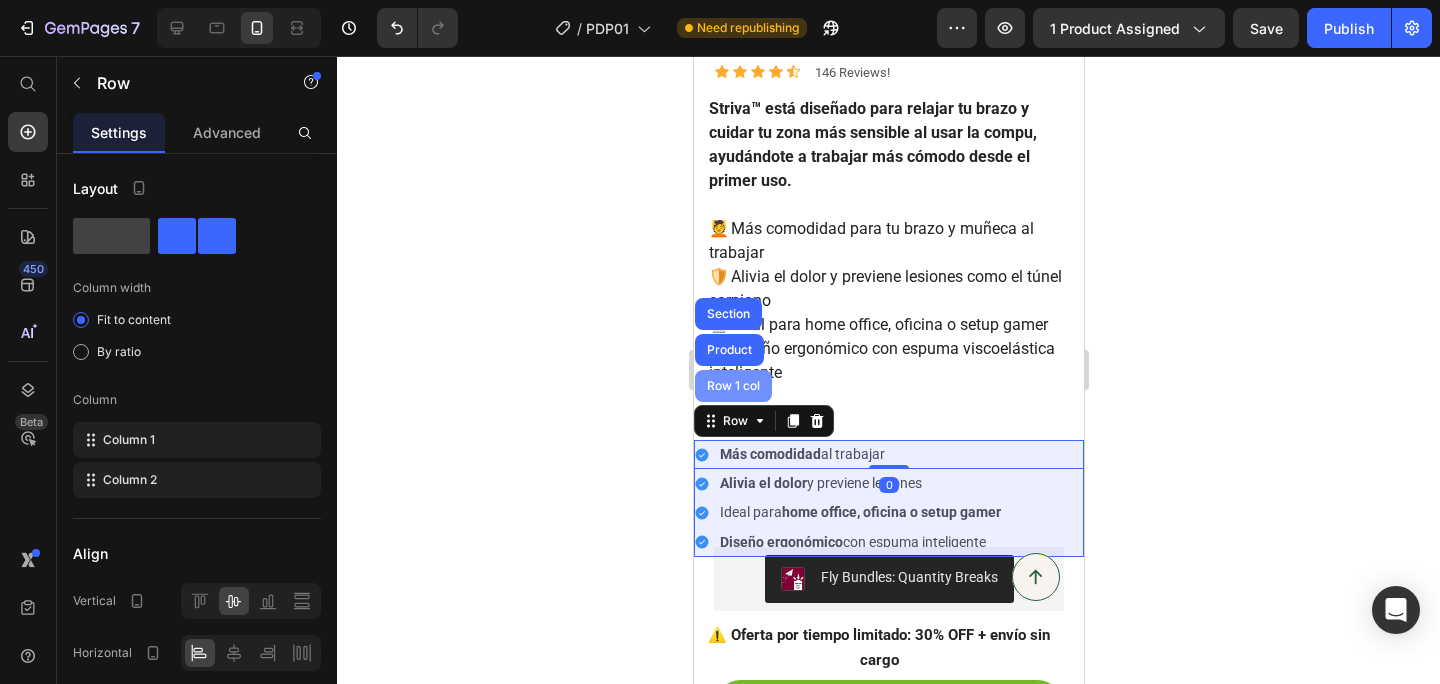 click on "Row 1 col" at bounding box center (732, 386) 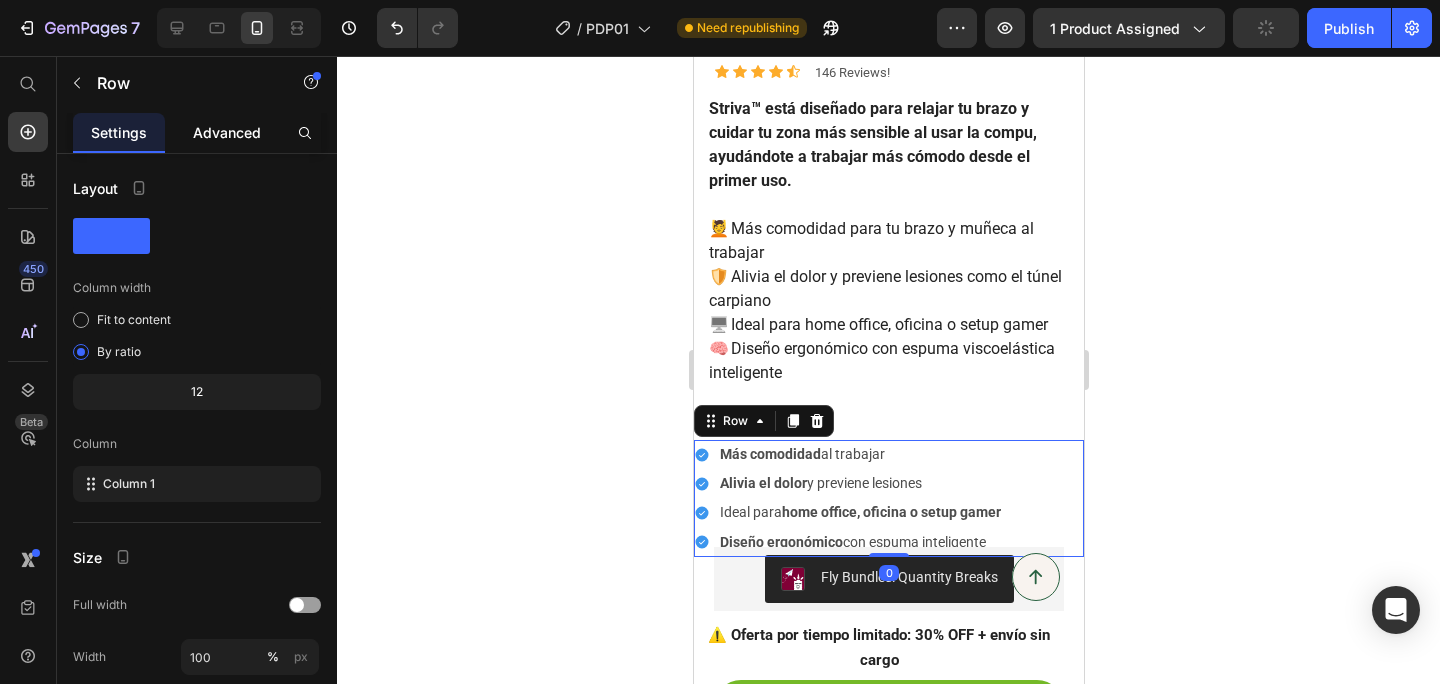 click on "Advanced" at bounding box center [227, 132] 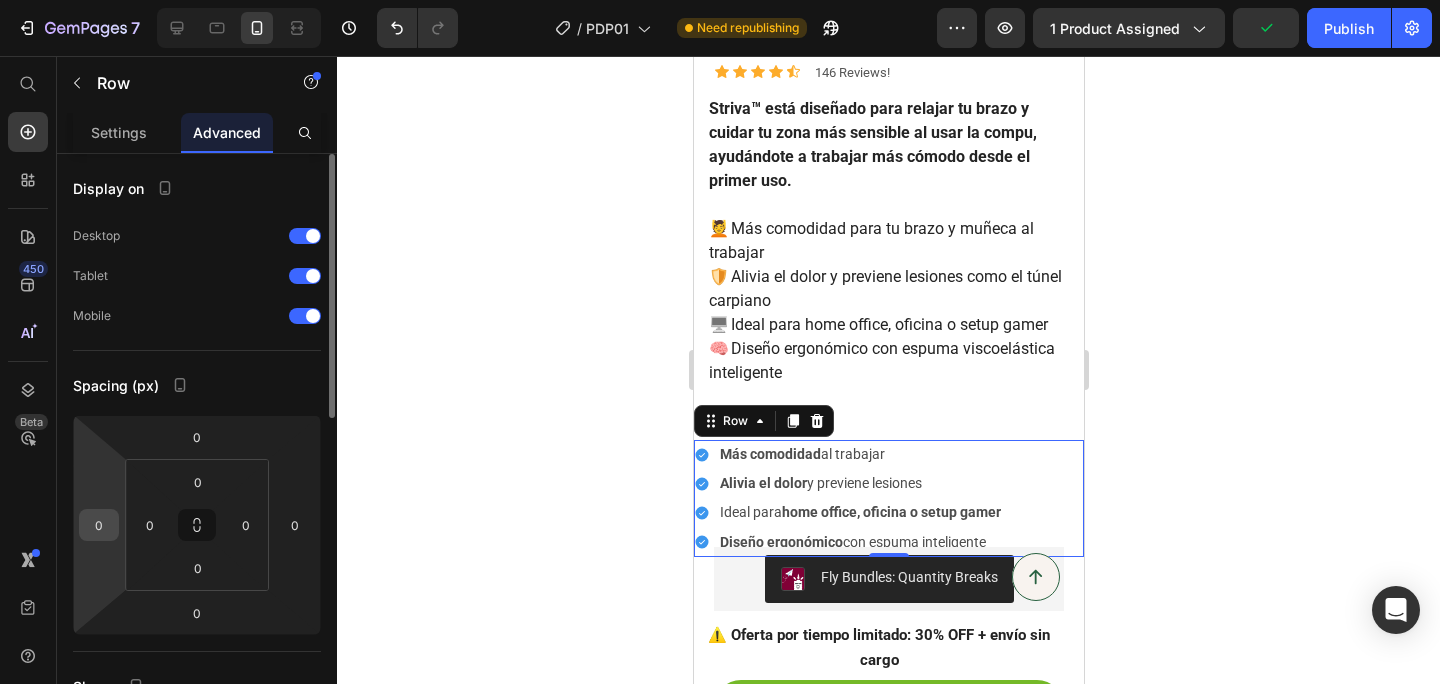 click on "0" at bounding box center [99, 525] 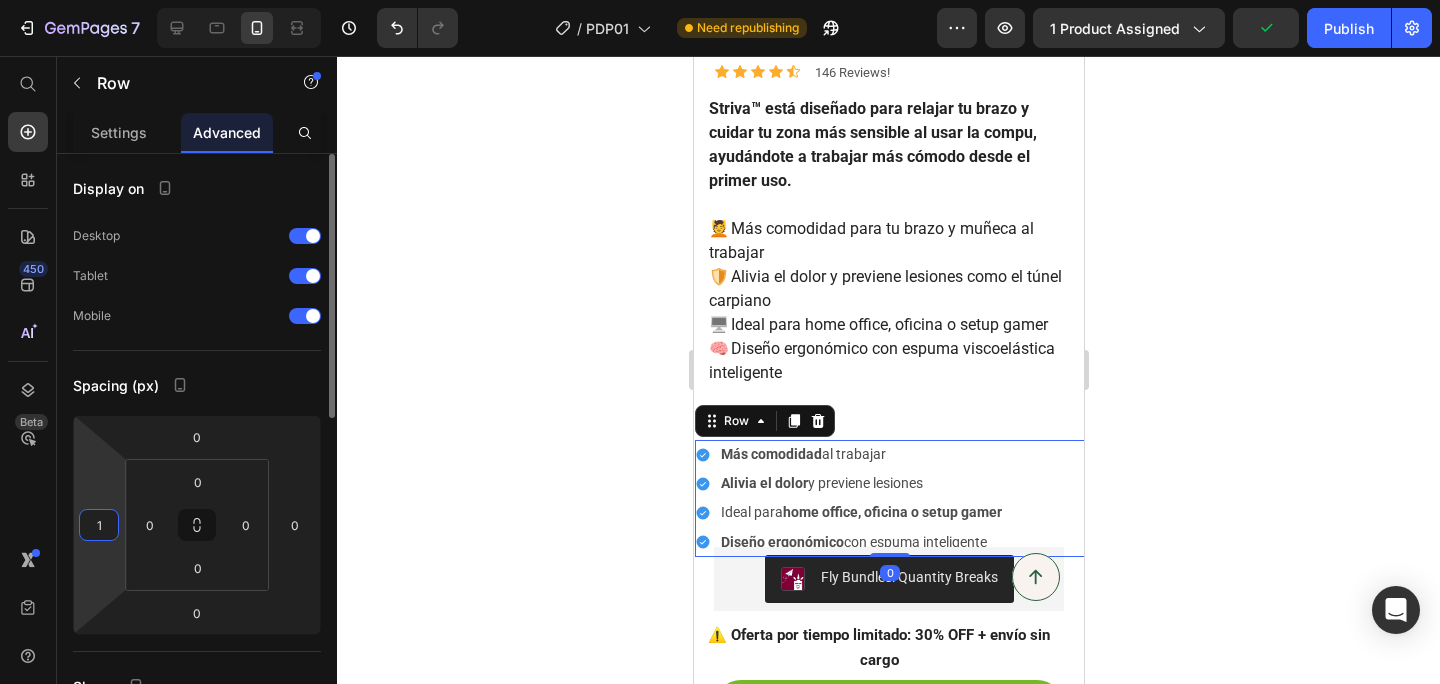 type on "15" 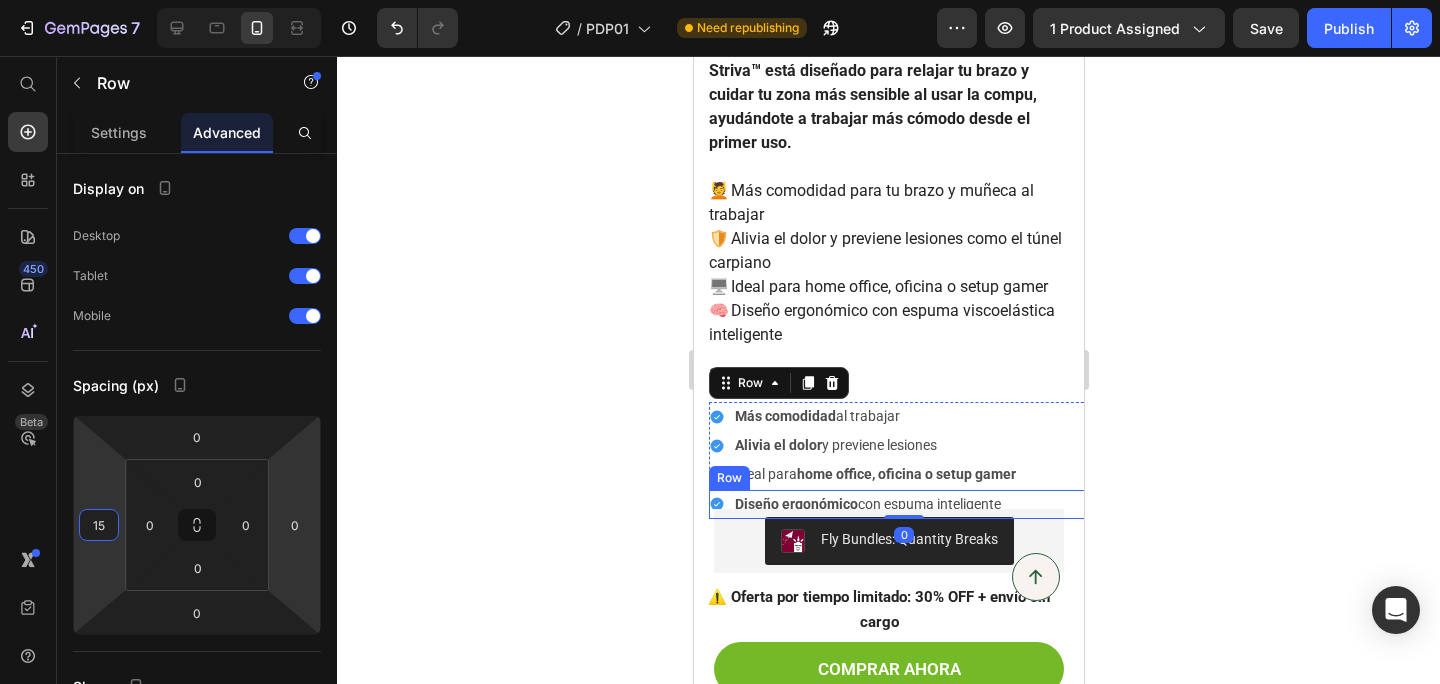 scroll, scrollTop: 654, scrollLeft: 0, axis: vertical 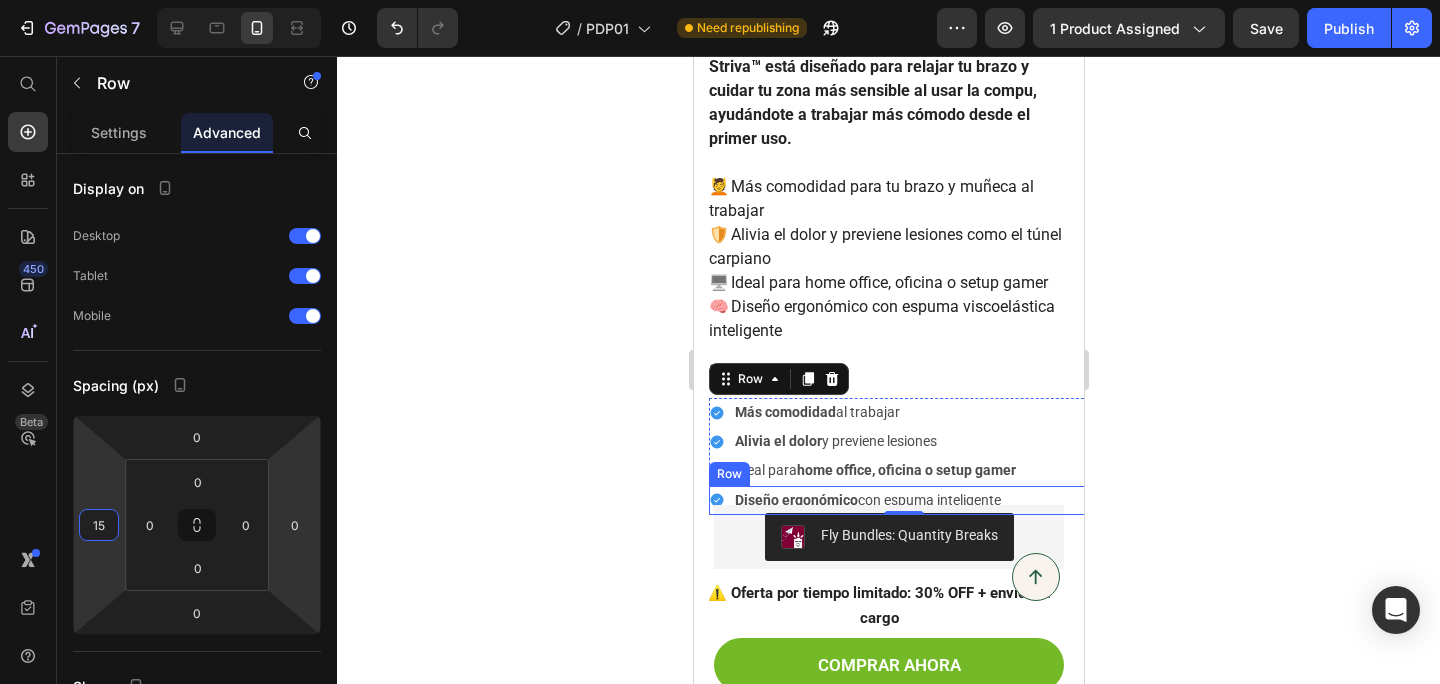 click on "Icon Diseño ergonómico  con espuma inteligente Text Block Row" at bounding box center (903, 500) 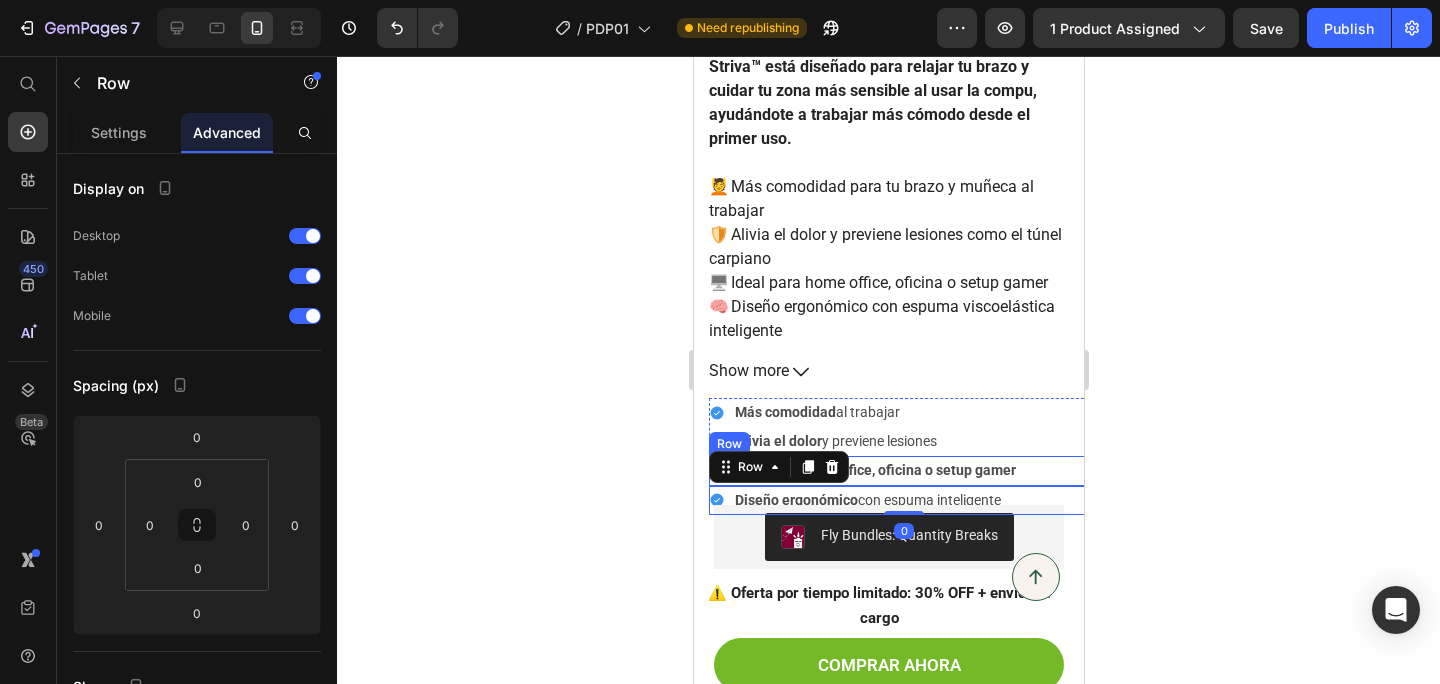 click on "Icon Alivia el dolor  y previene lesiones Text Block Row" at bounding box center [903, 441] 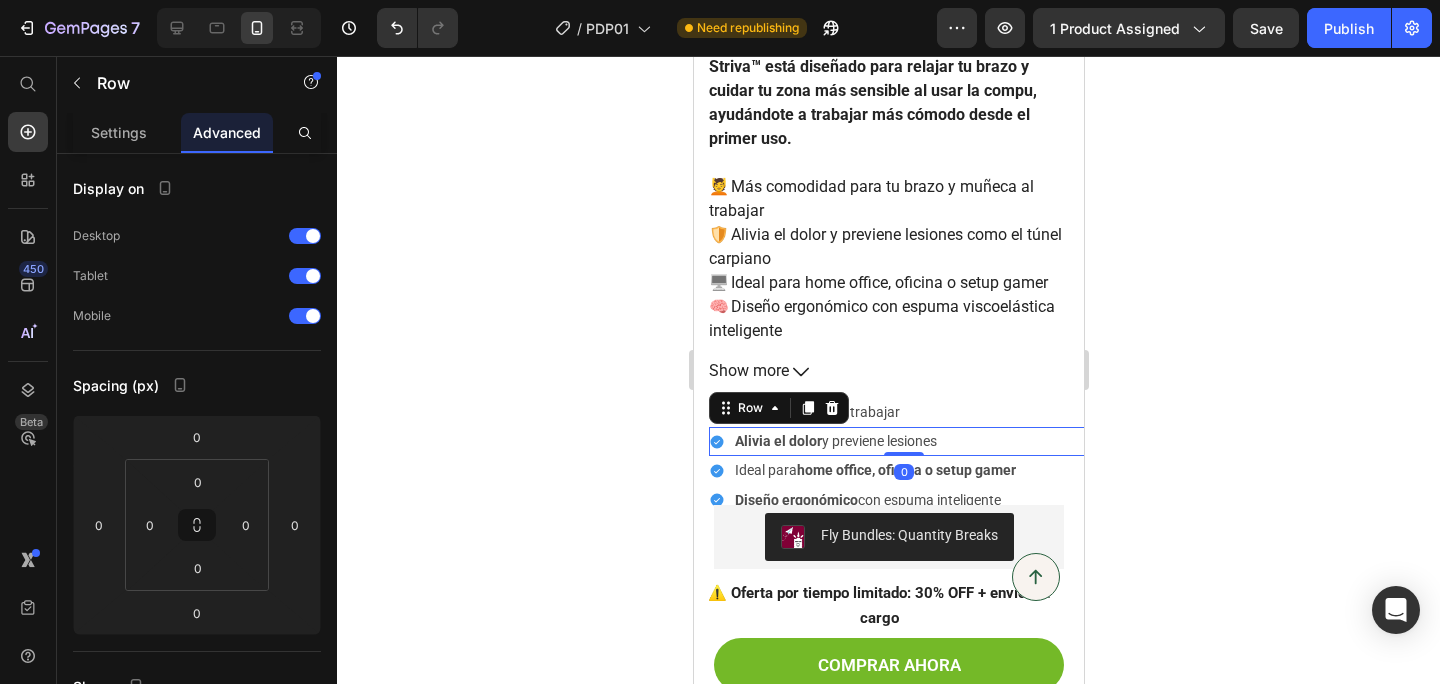 click on "Icon Más comodidad  al trabajar Text Block Row" at bounding box center [903, 412] 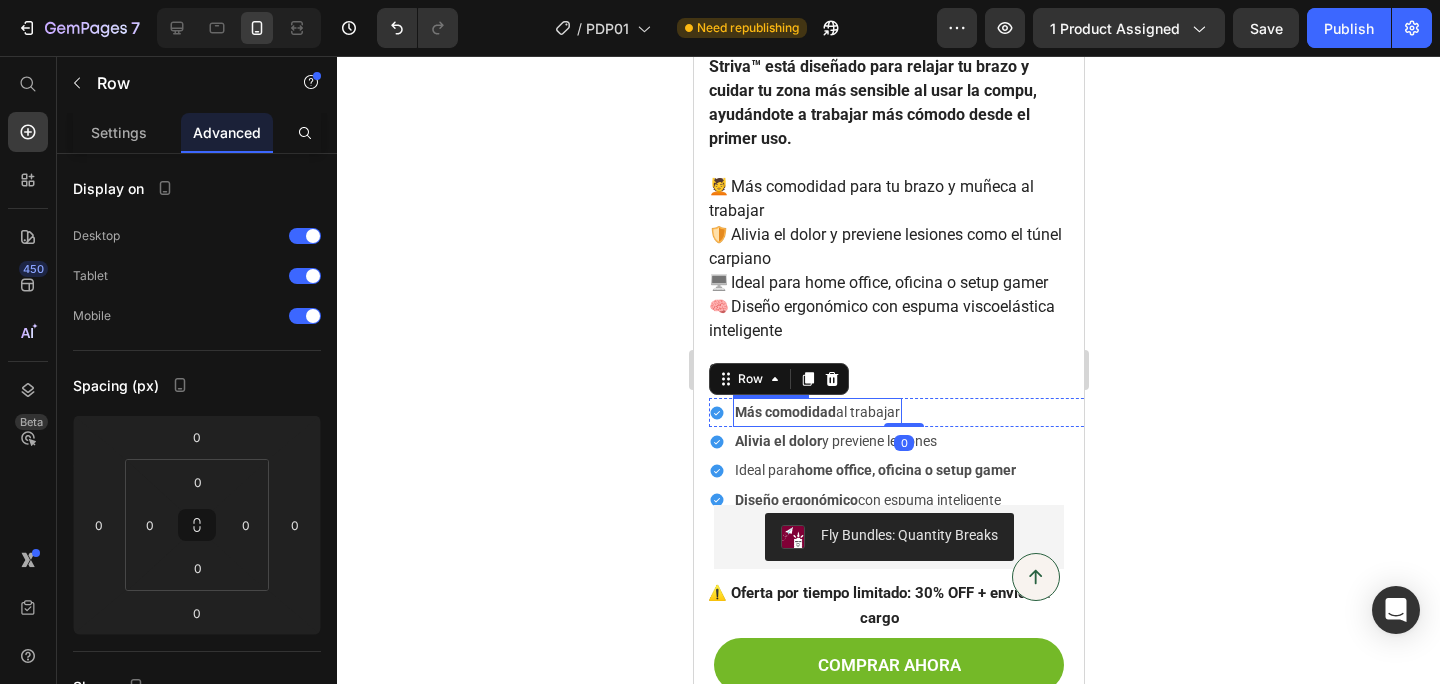 click on "Más comodidad  al trabajar" at bounding box center [816, 412] 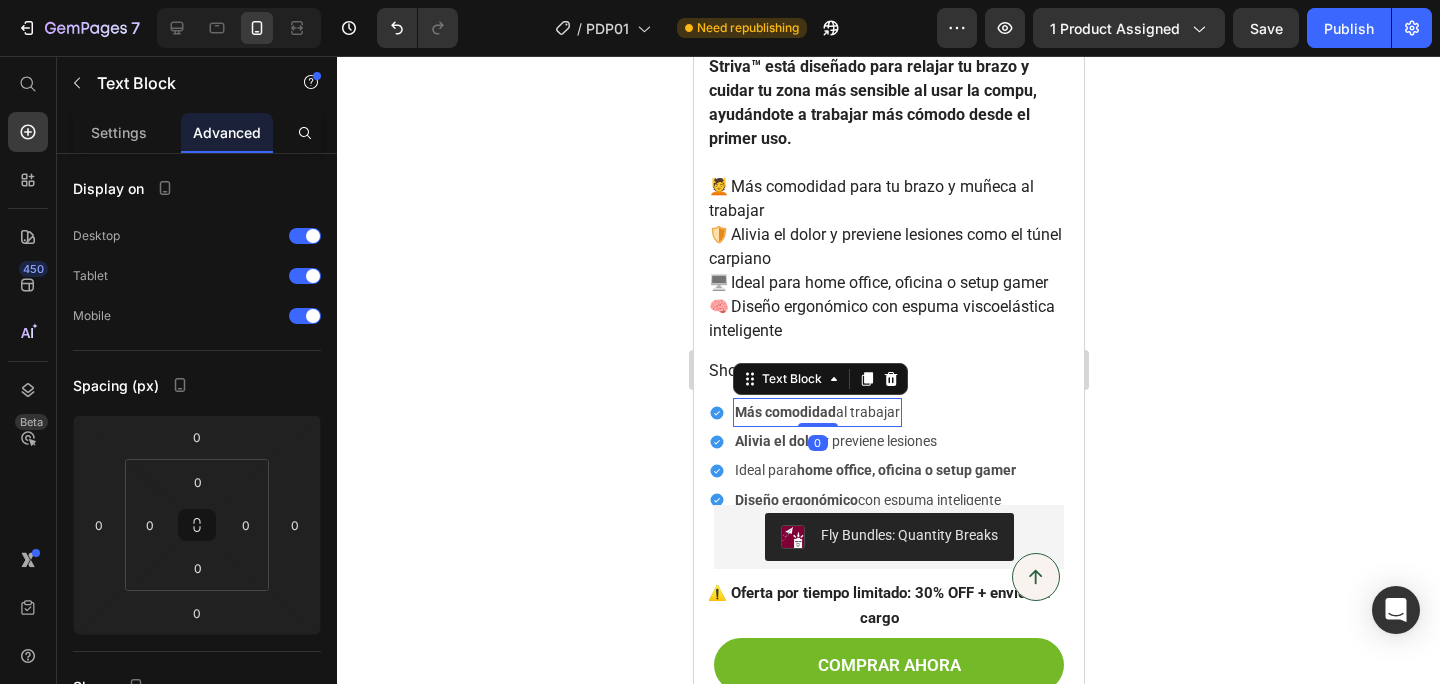 click on "Más comodidad  al trabajar" at bounding box center (816, 412) 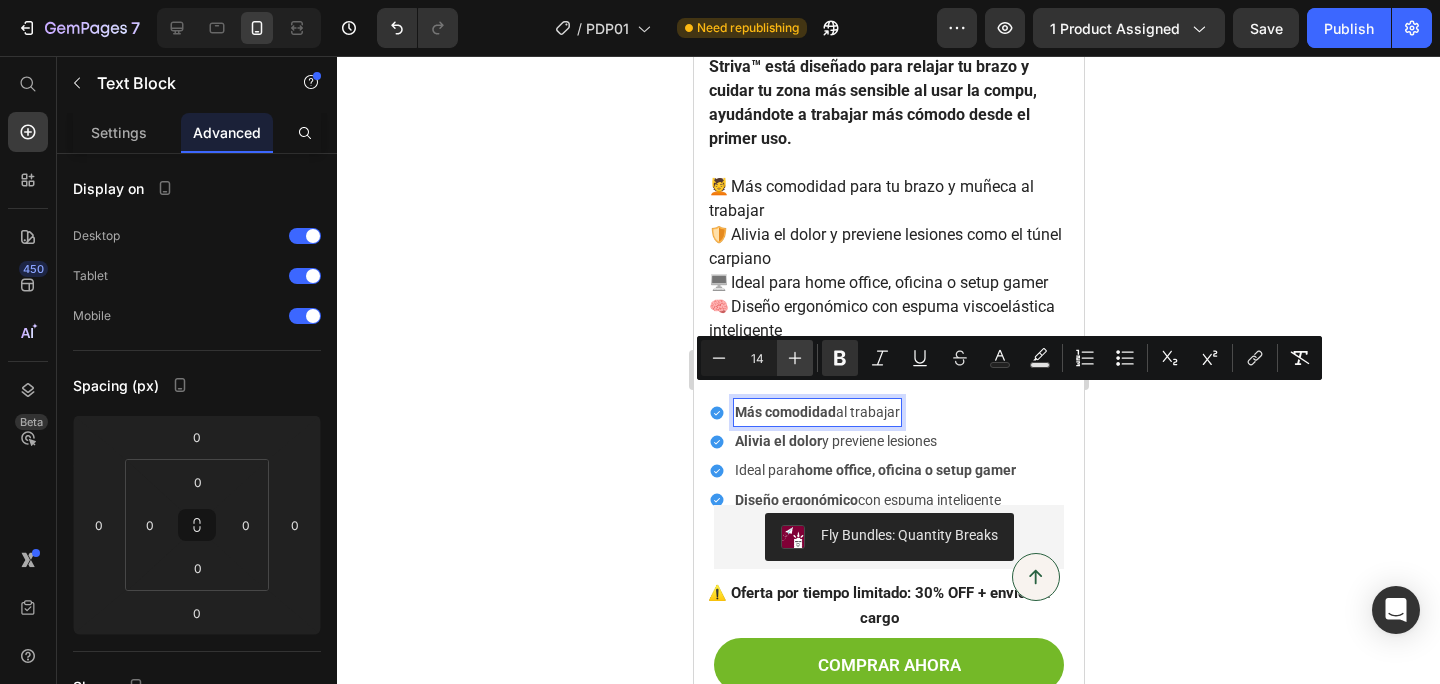 click on "Plus" at bounding box center [795, 358] 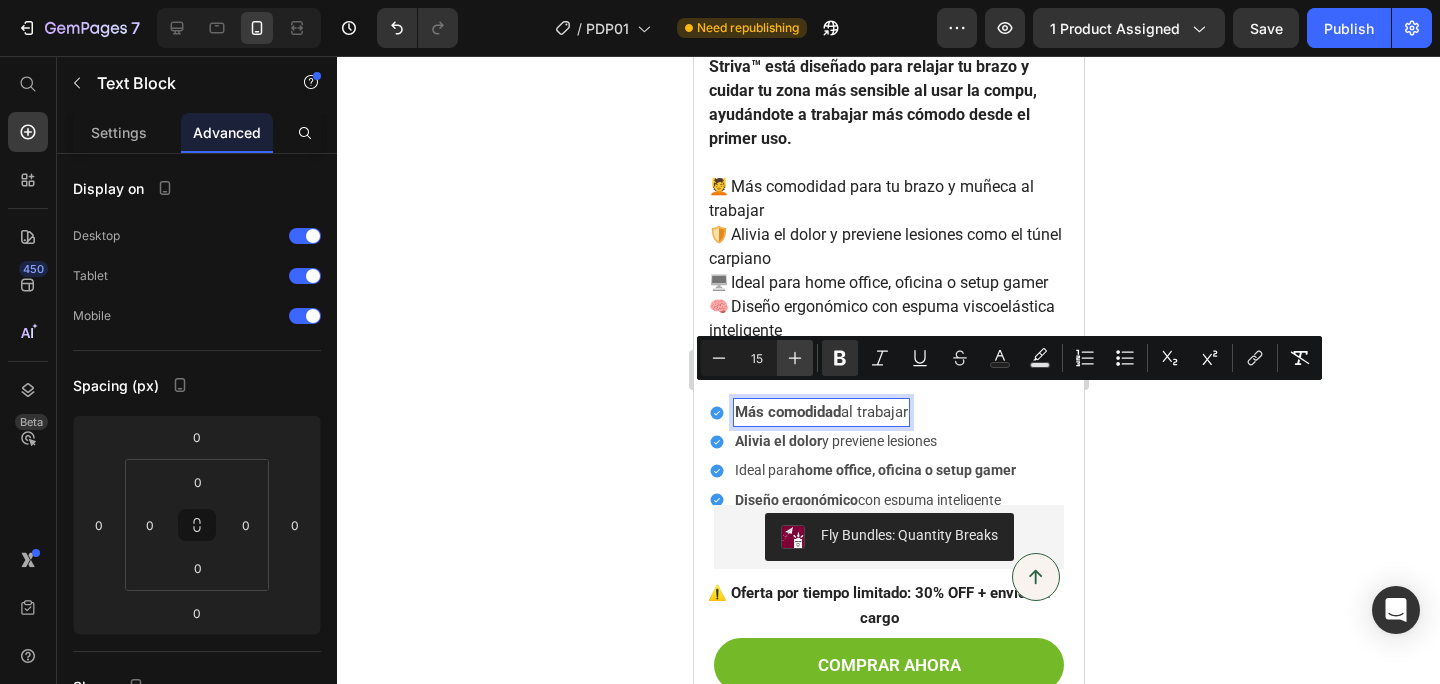 click on "Plus" at bounding box center (795, 358) 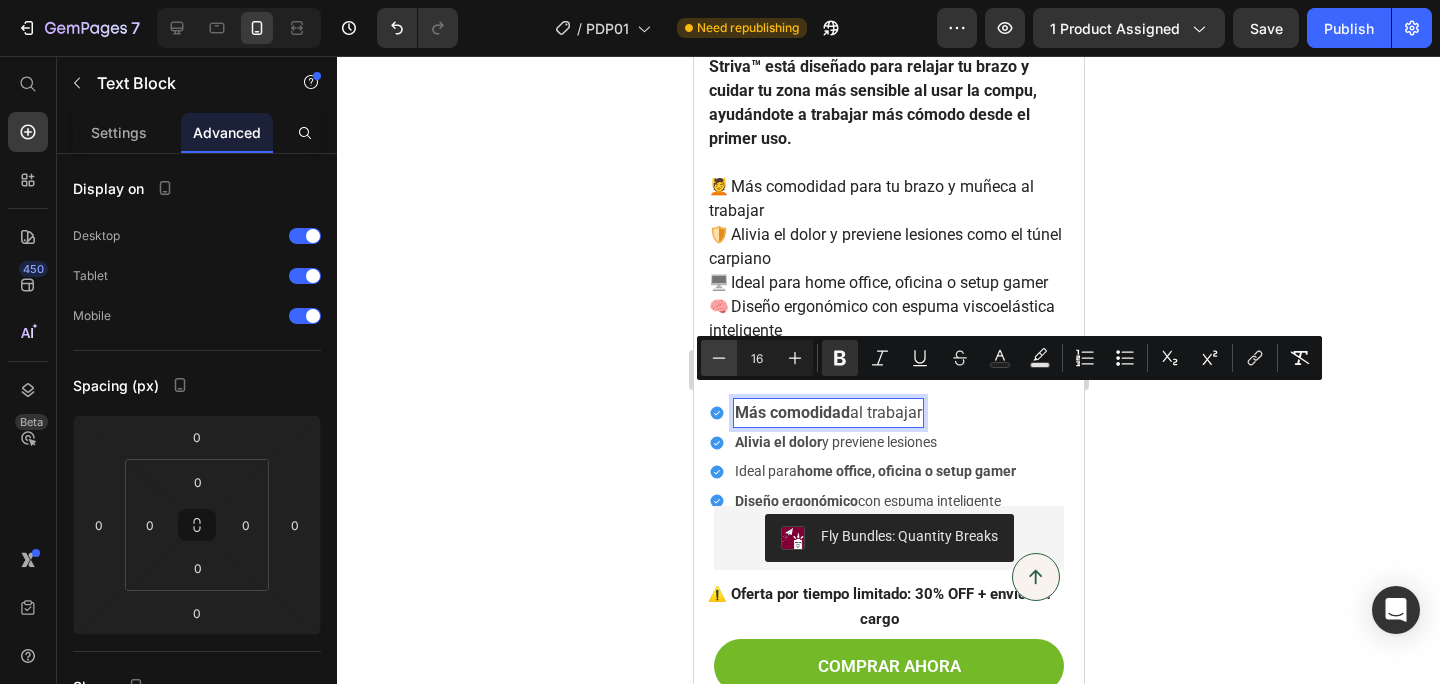 click on "Minus" at bounding box center (719, 358) 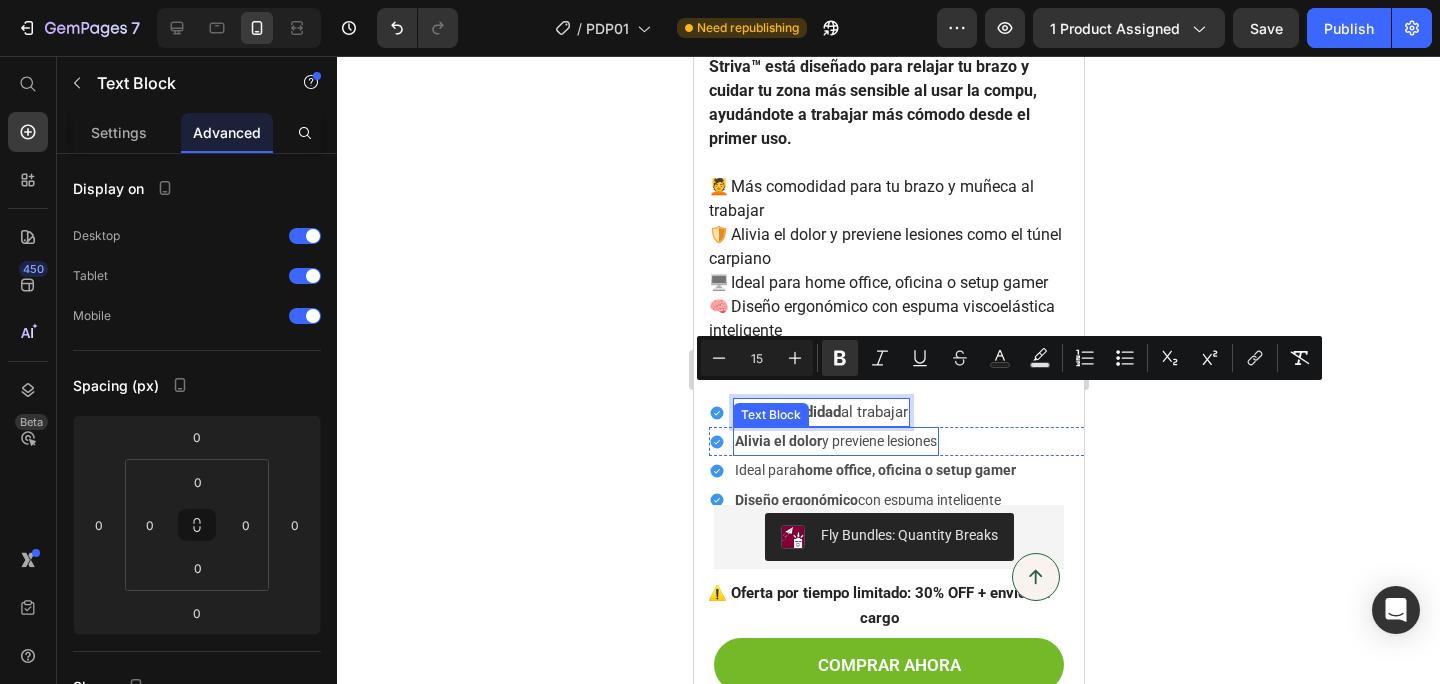 click on "Alivia el dolor  y previene lesiones" at bounding box center [835, 441] 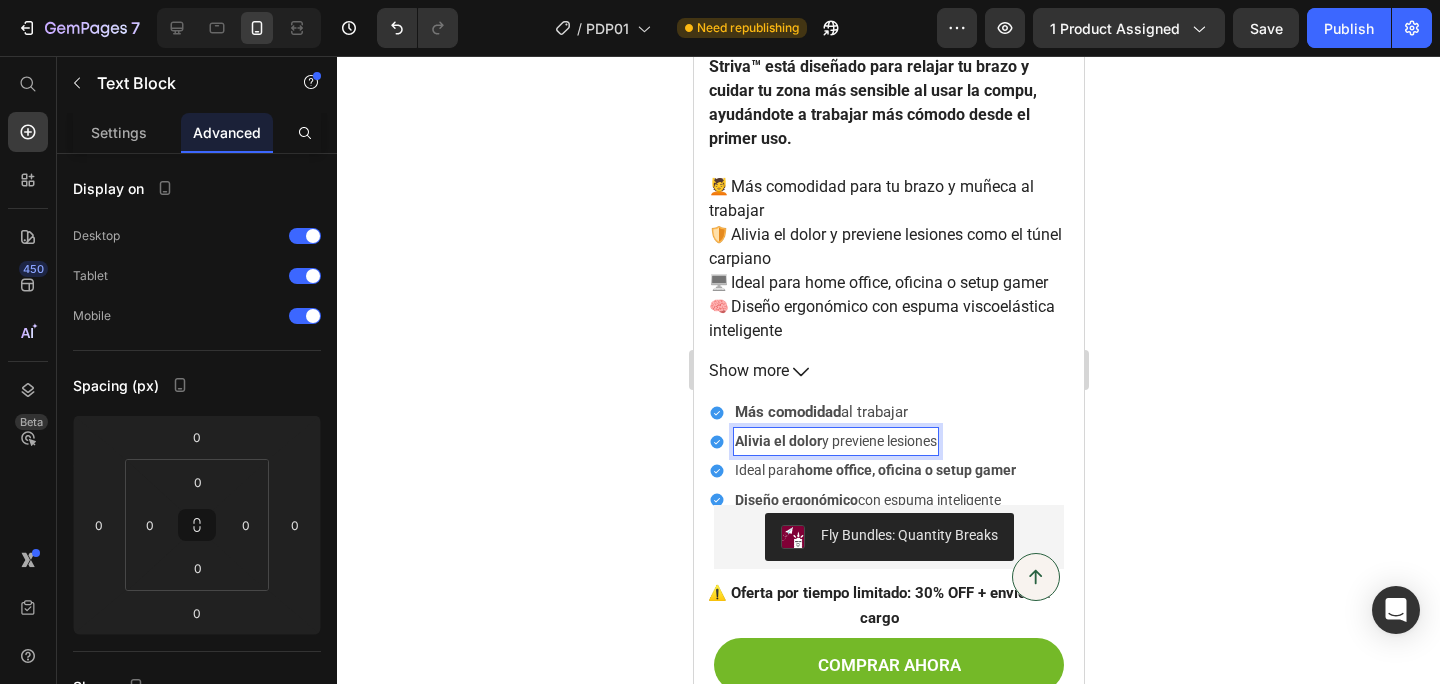 click on "Alivia el dolor  y previene lesiones" at bounding box center (835, 441) 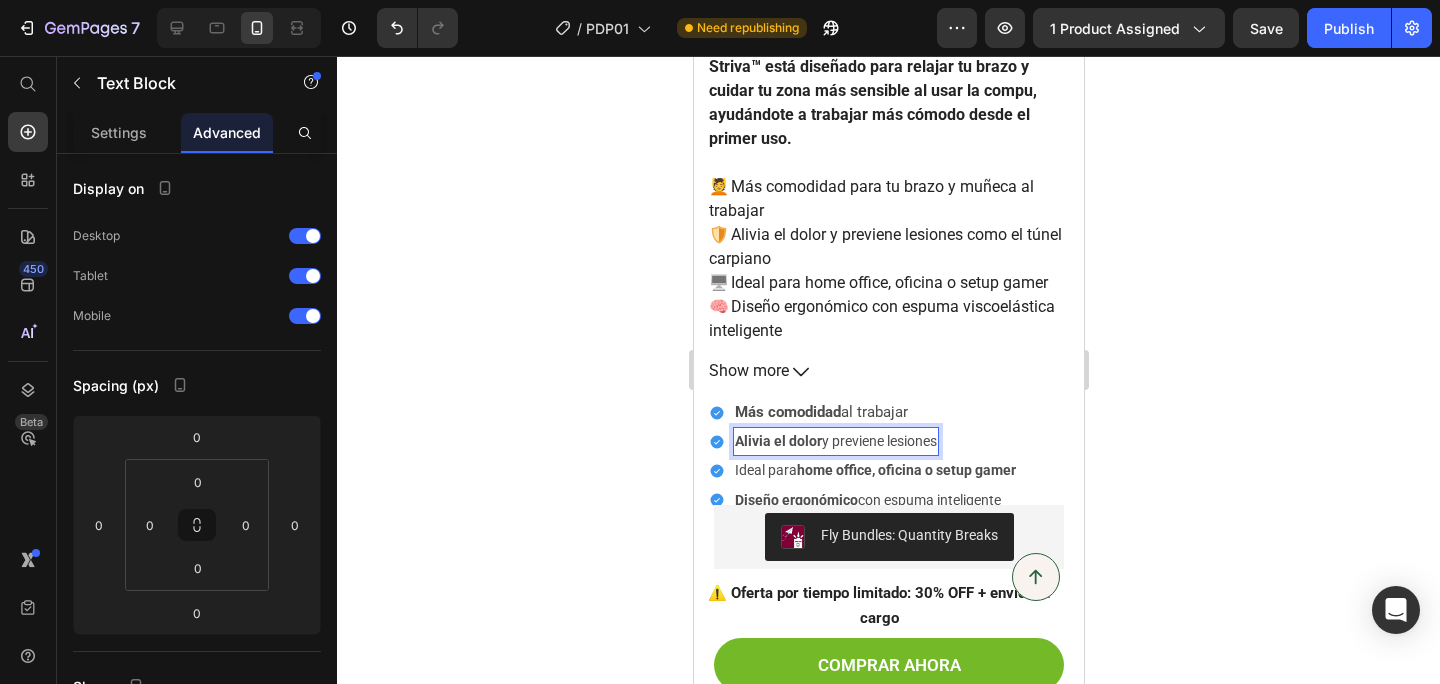 click on "Alivia el dolor  y previene lesiones" at bounding box center [835, 441] 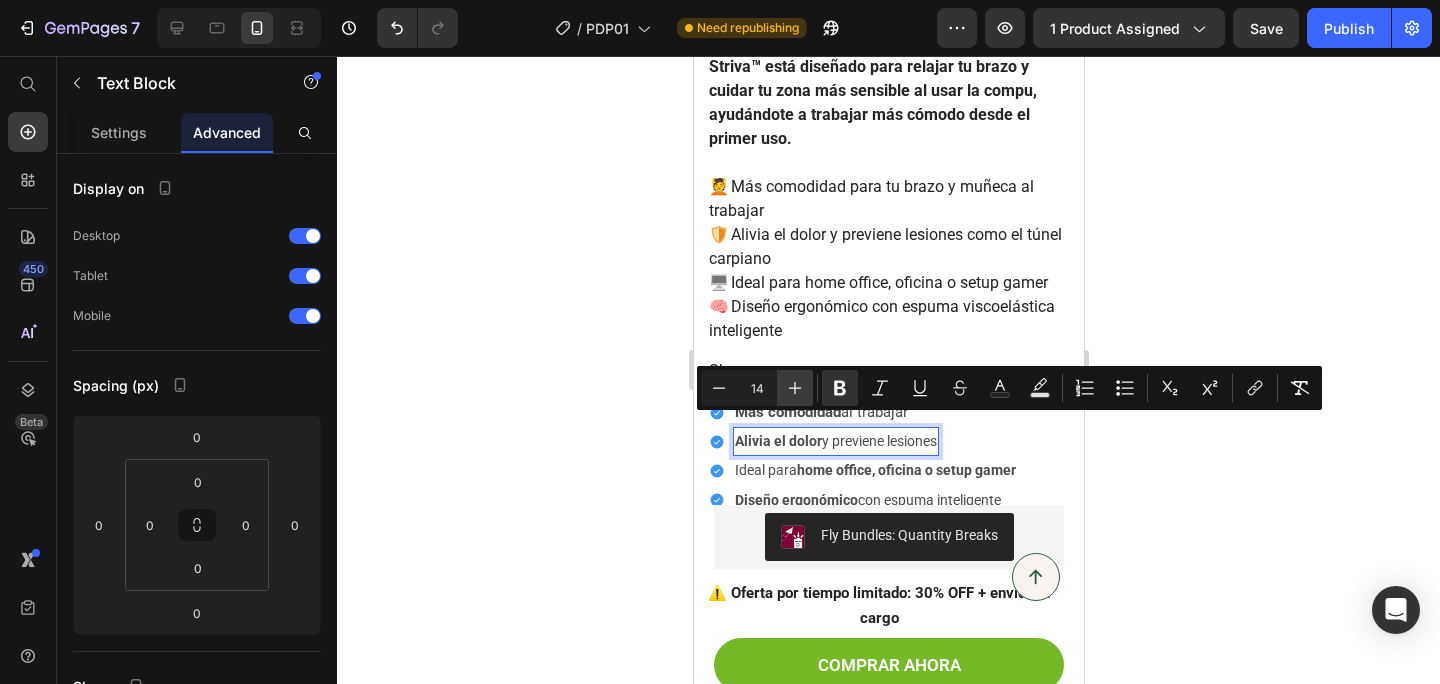click 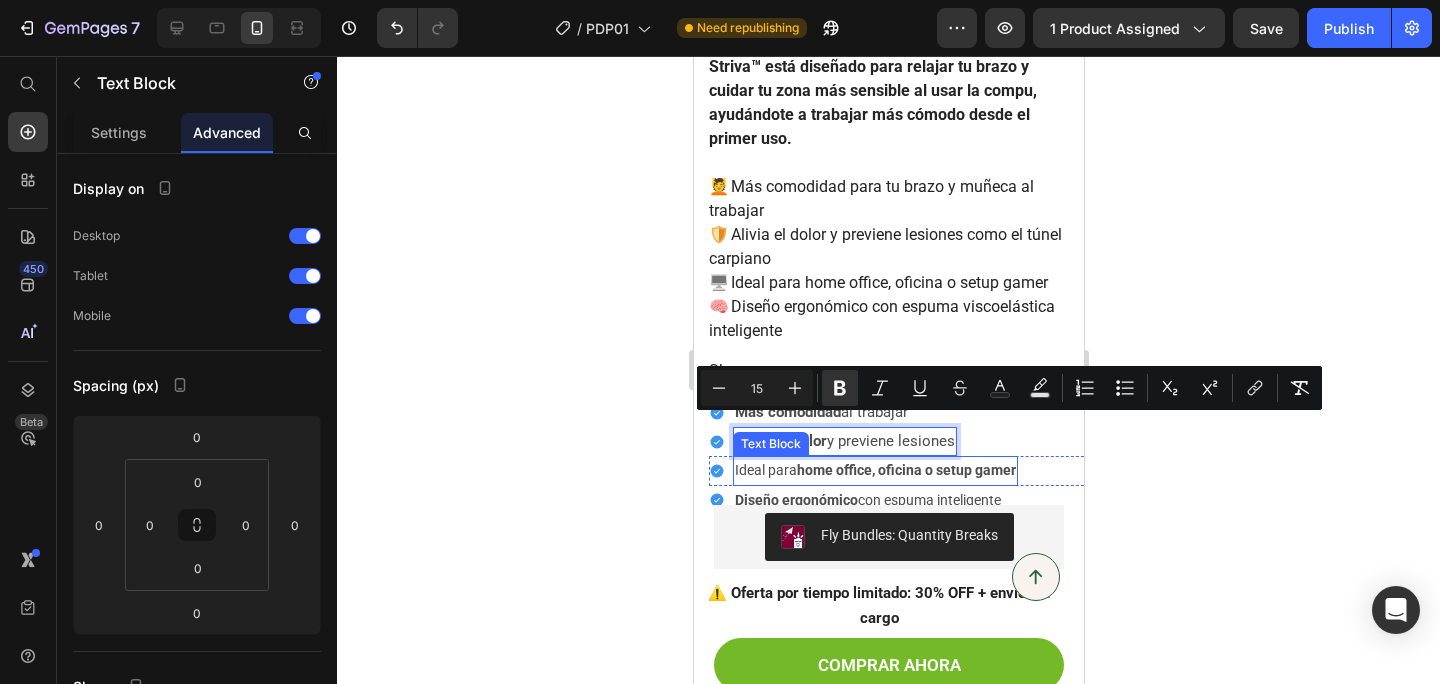 click on "Ideal para  home office, oficina o setup gamer" at bounding box center [874, 470] 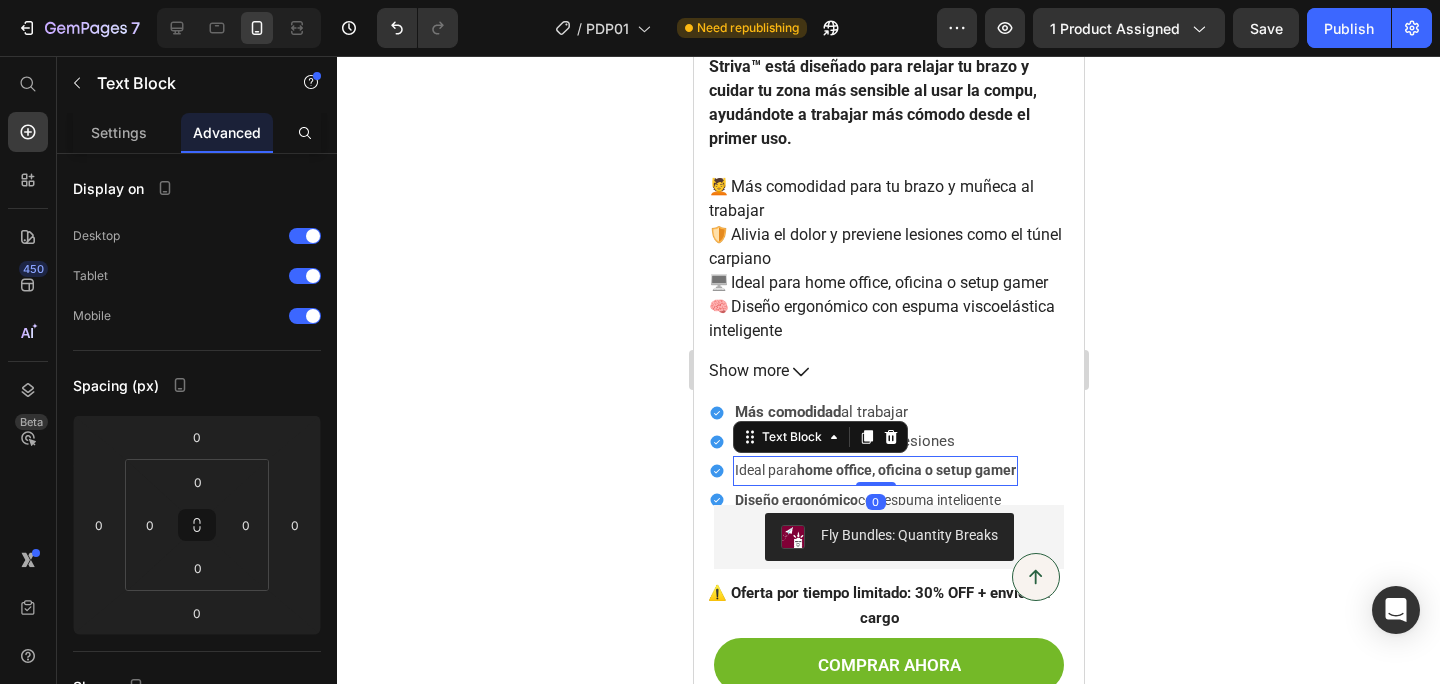 click on "Ideal para  home office, oficina o setup gamer" at bounding box center [874, 470] 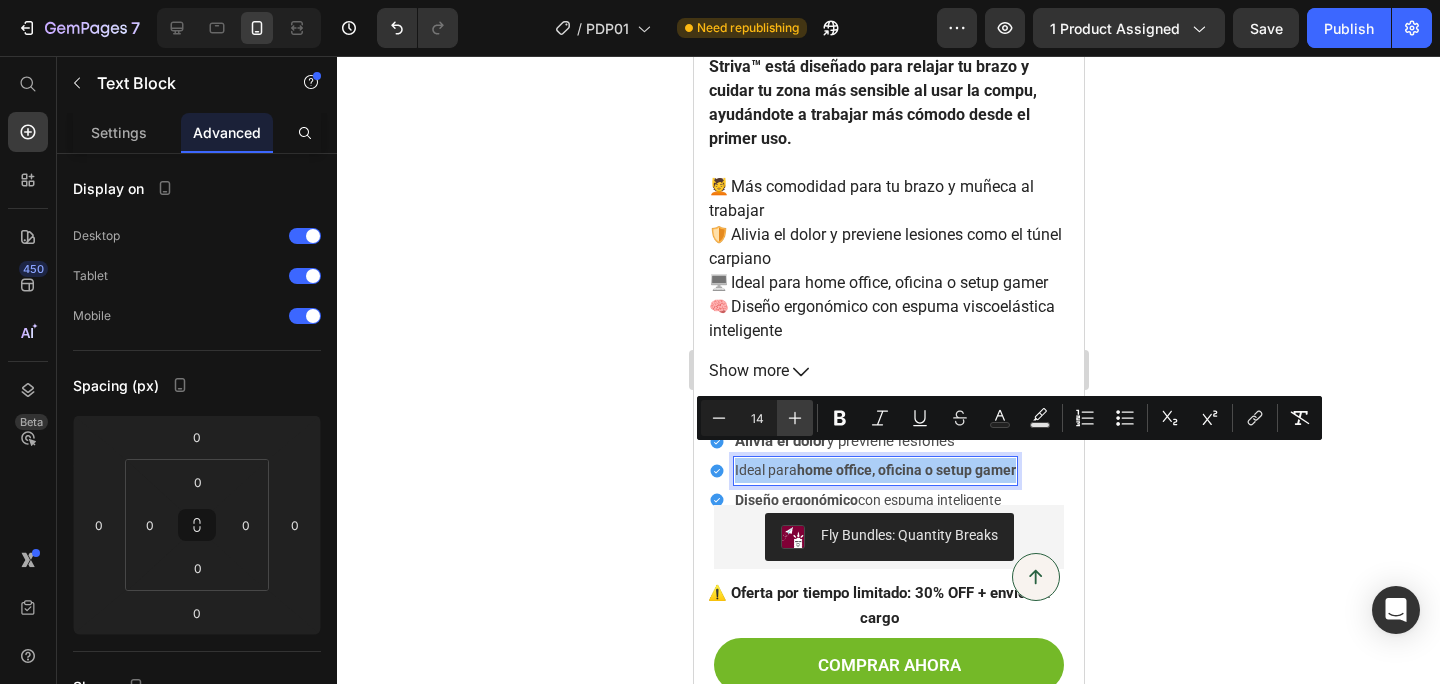 click 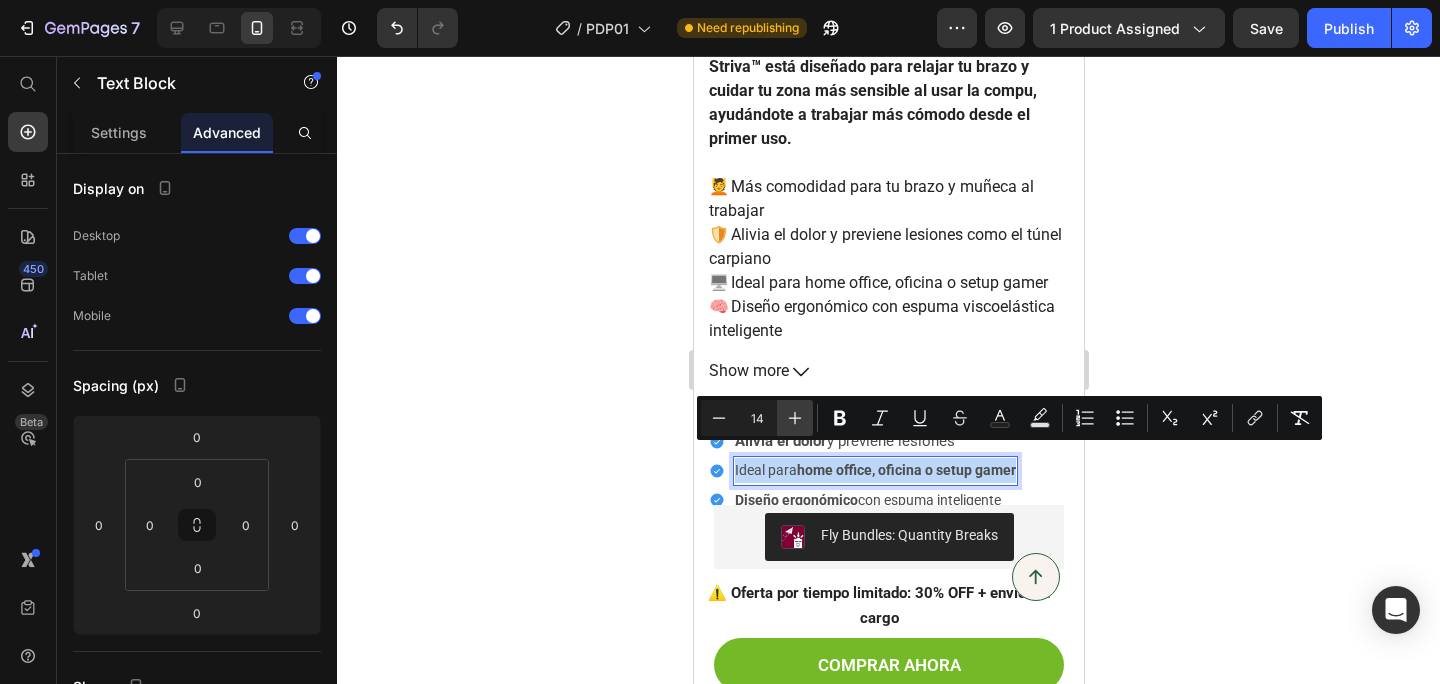 type on "15" 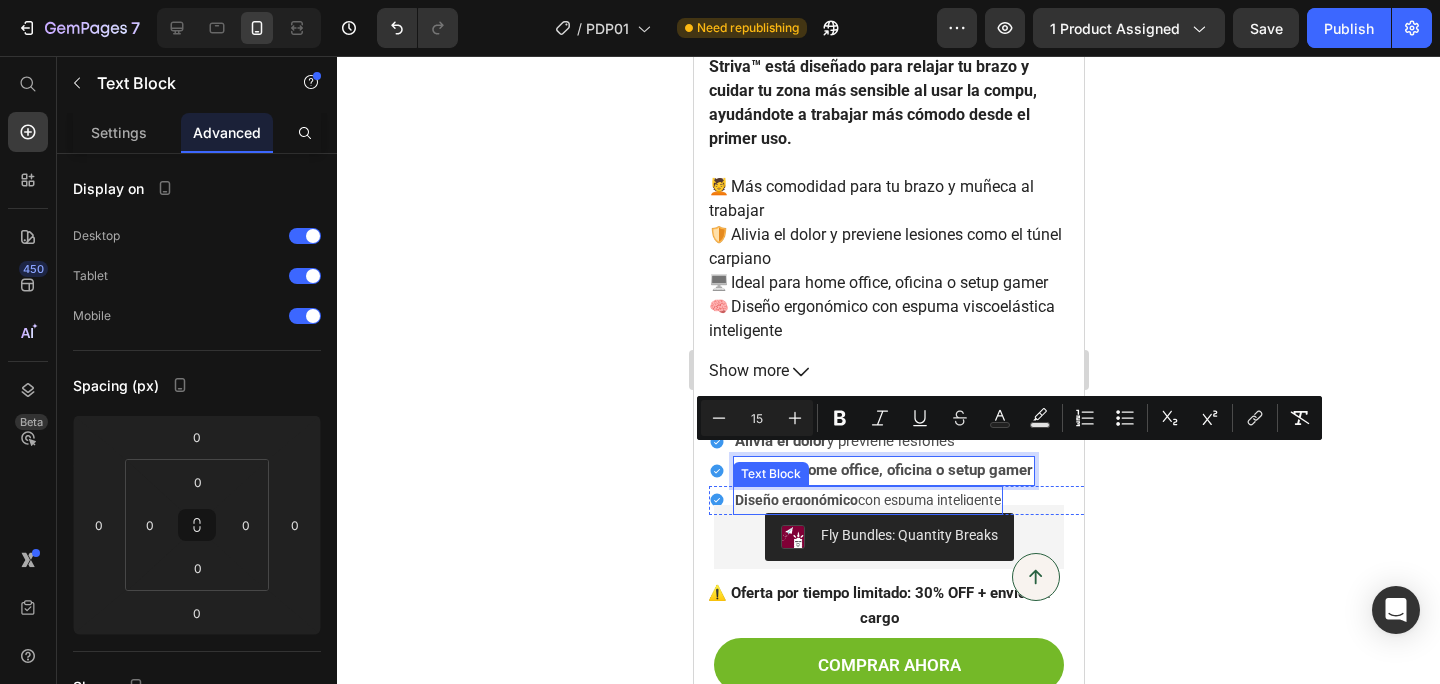 click on "Diseño ergonómico" at bounding box center [795, 500] 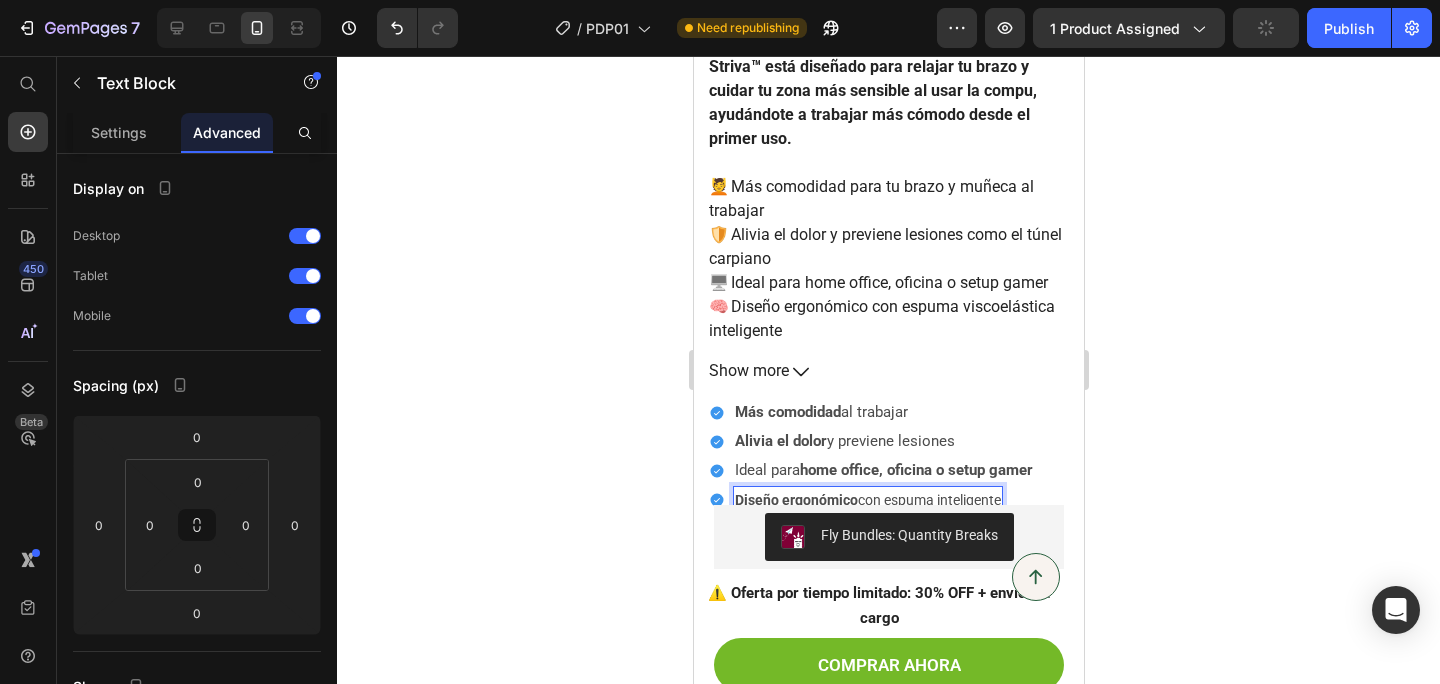 click on "Diseño ergonómico" at bounding box center [795, 500] 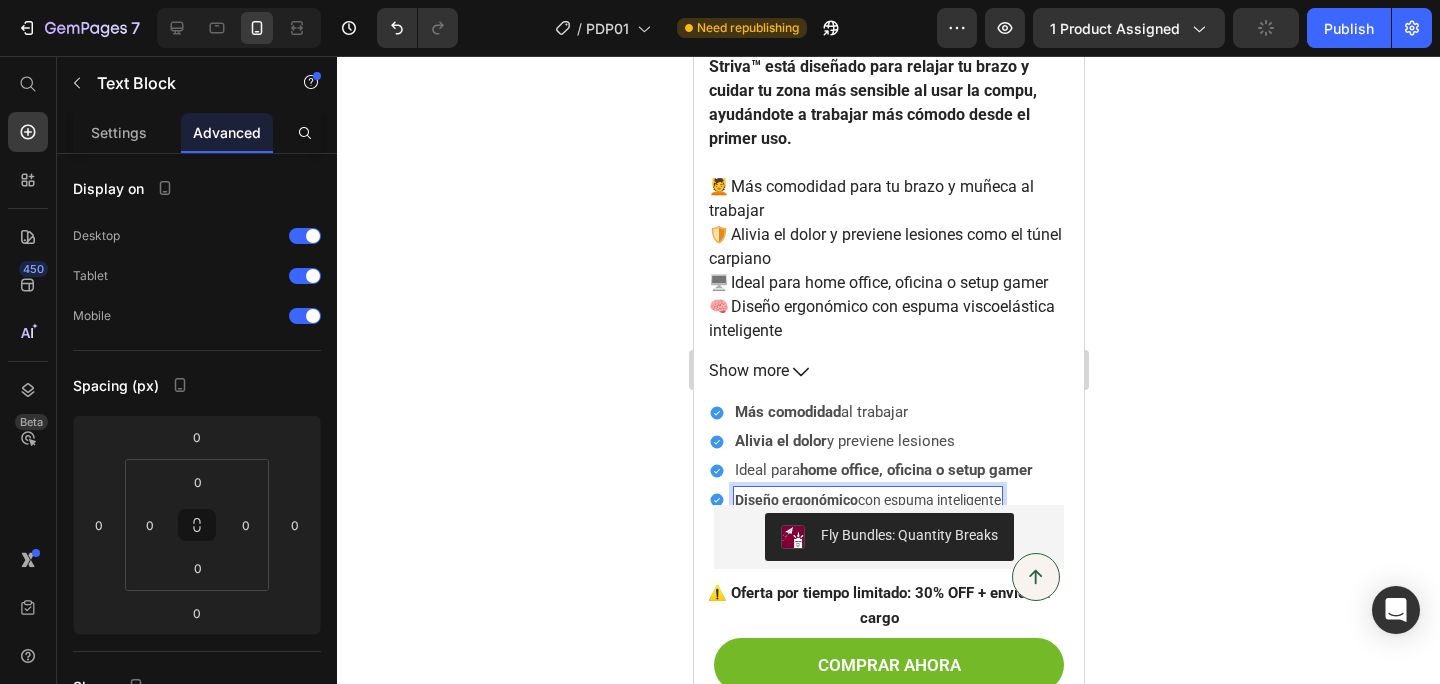 click on "Diseño ergonómico" at bounding box center [795, 500] 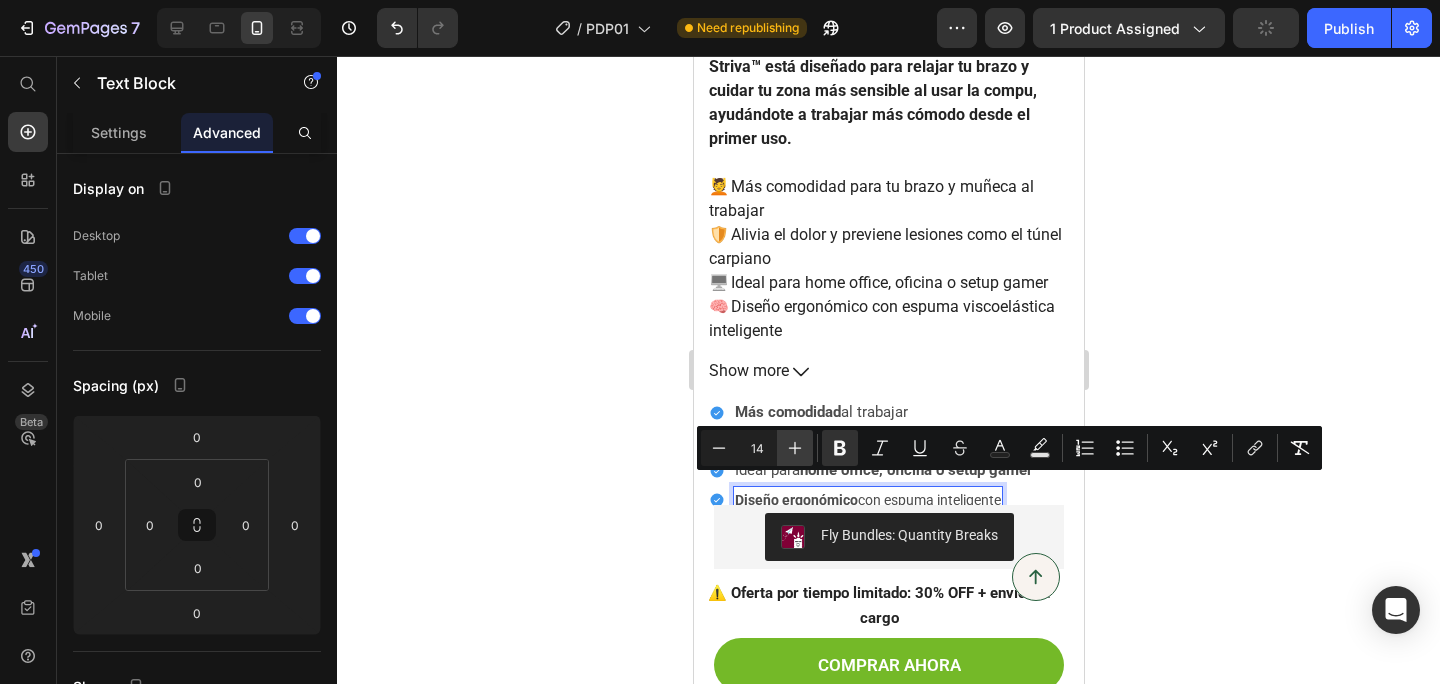 click on "Plus" at bounding box center [795, 448] 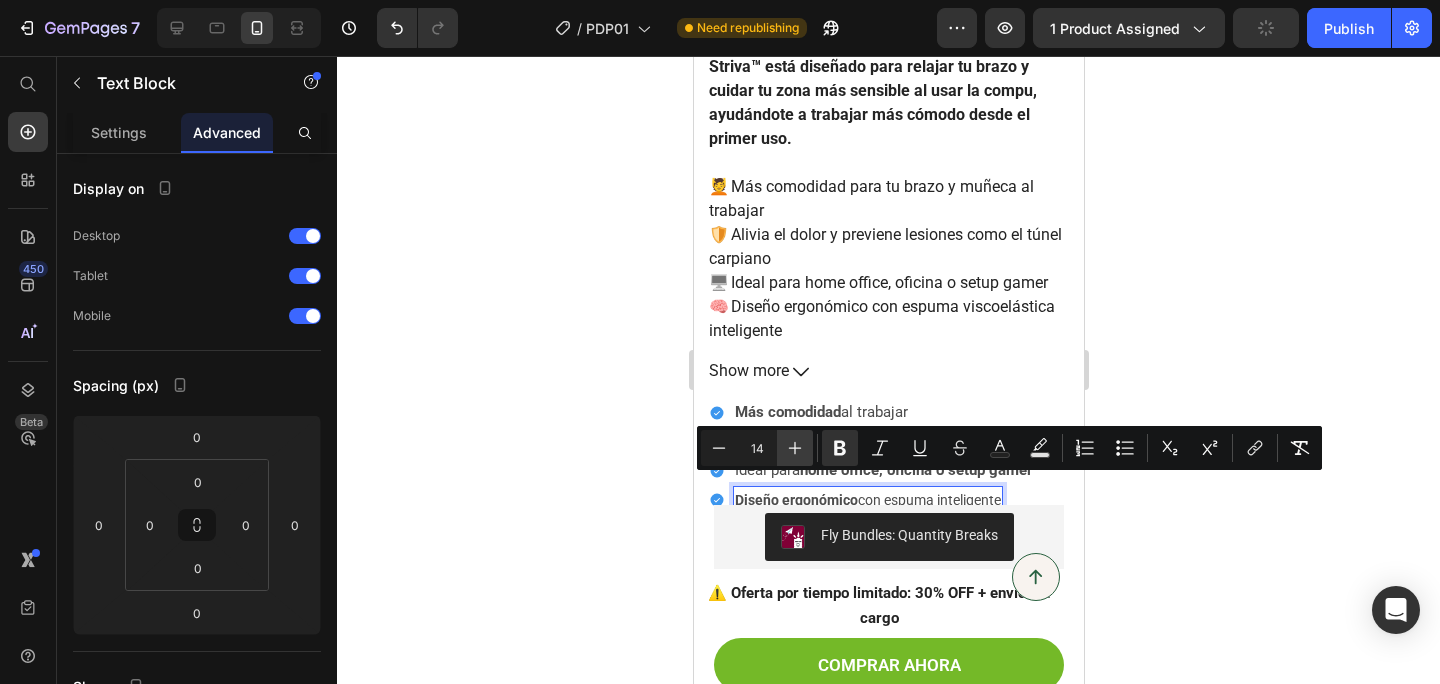 type on "15" 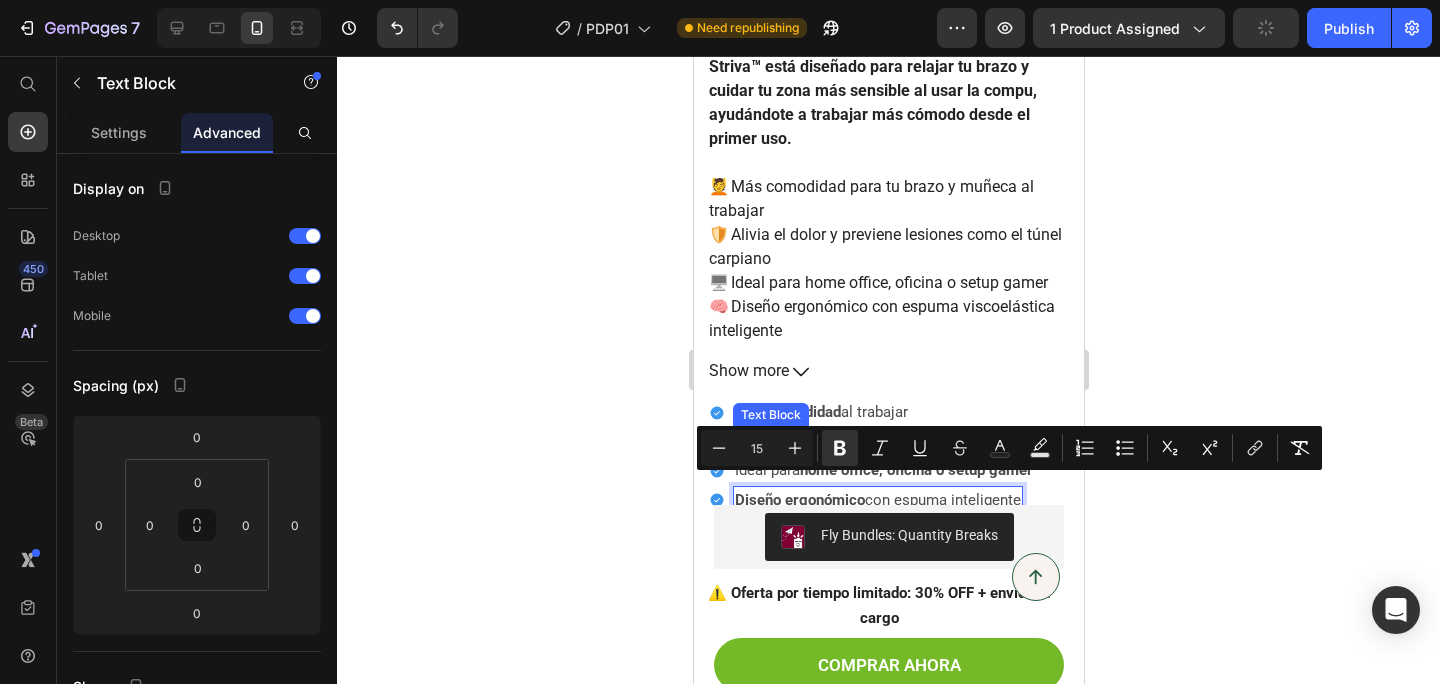 click on "Show more" at bounding box center [888, 371] 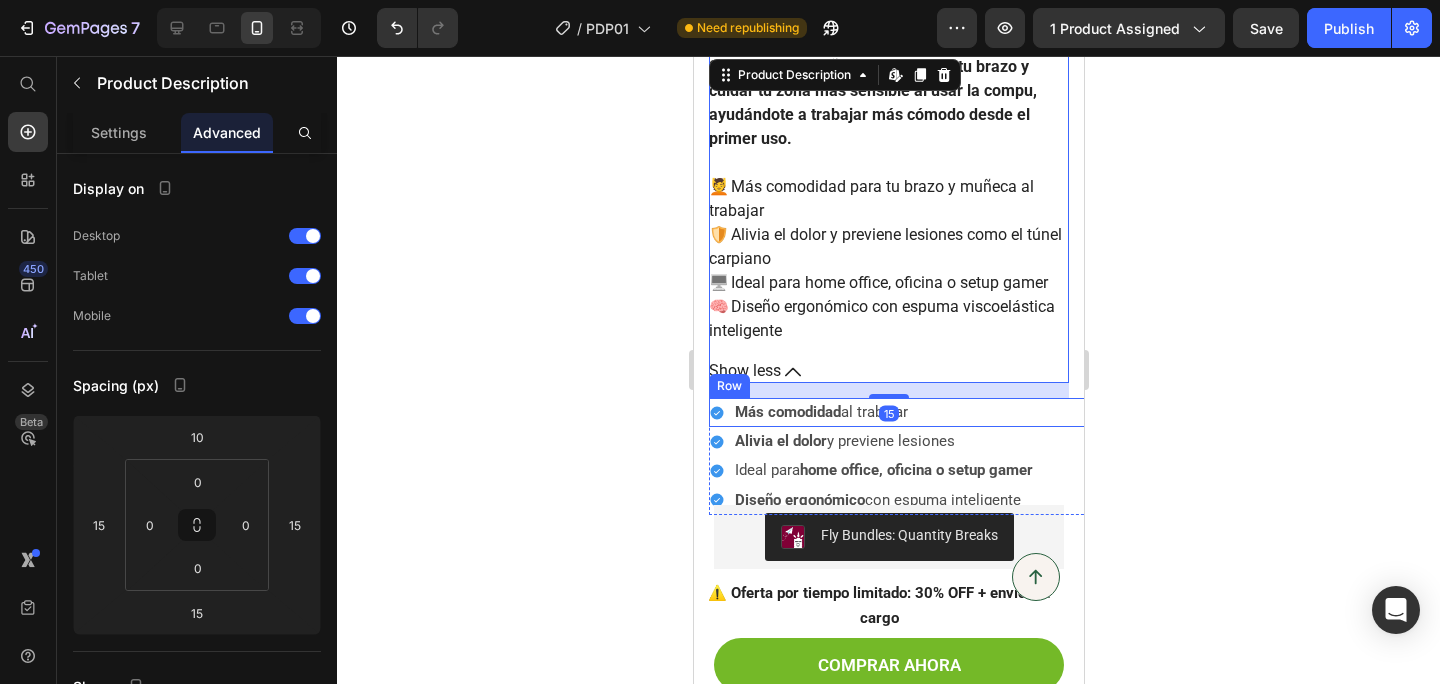click on "Icon Alivia el dolor  y previene lesiones Text Block Row" at bounding box center [903, 441] 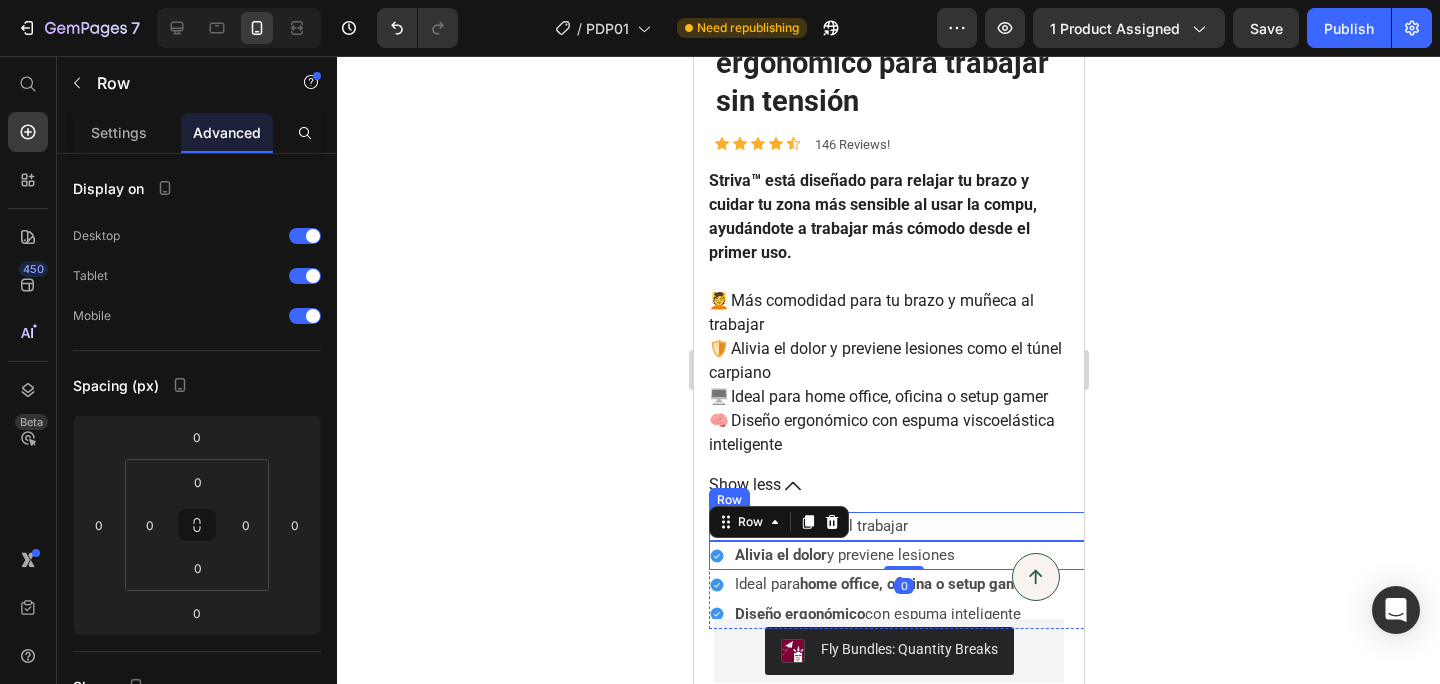 scroll, scrollTop: 478, scrollLeft: 0, axis: vertical 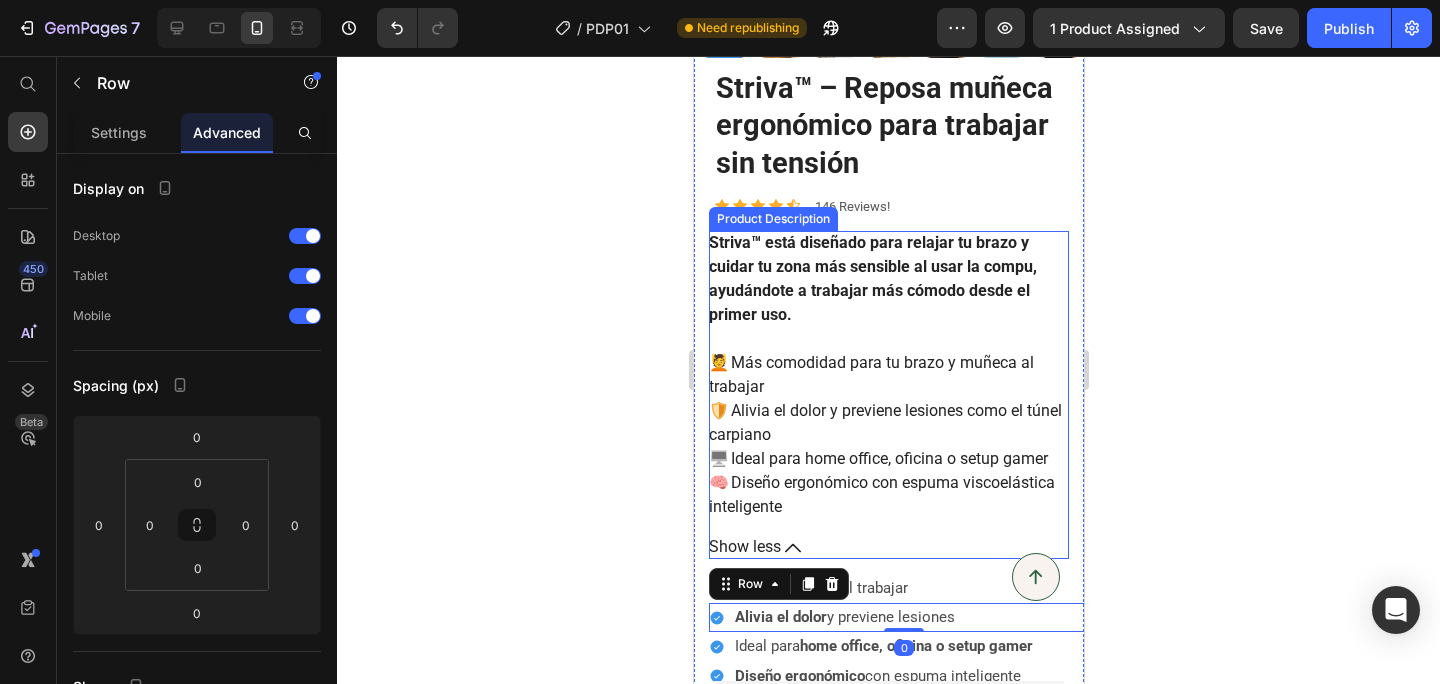 click on "💆 Más comodidad para tu brazo y muñeca al trabajar 🛡️ Alivia el dolor y previene lesiones como el túnel carpiano 🖥️ Ideal para home office, oficina o setup gamer 🧠 Diseño ergonómico con [MEDICAL_DATA] inteligente" at bounding box center [884, 434] 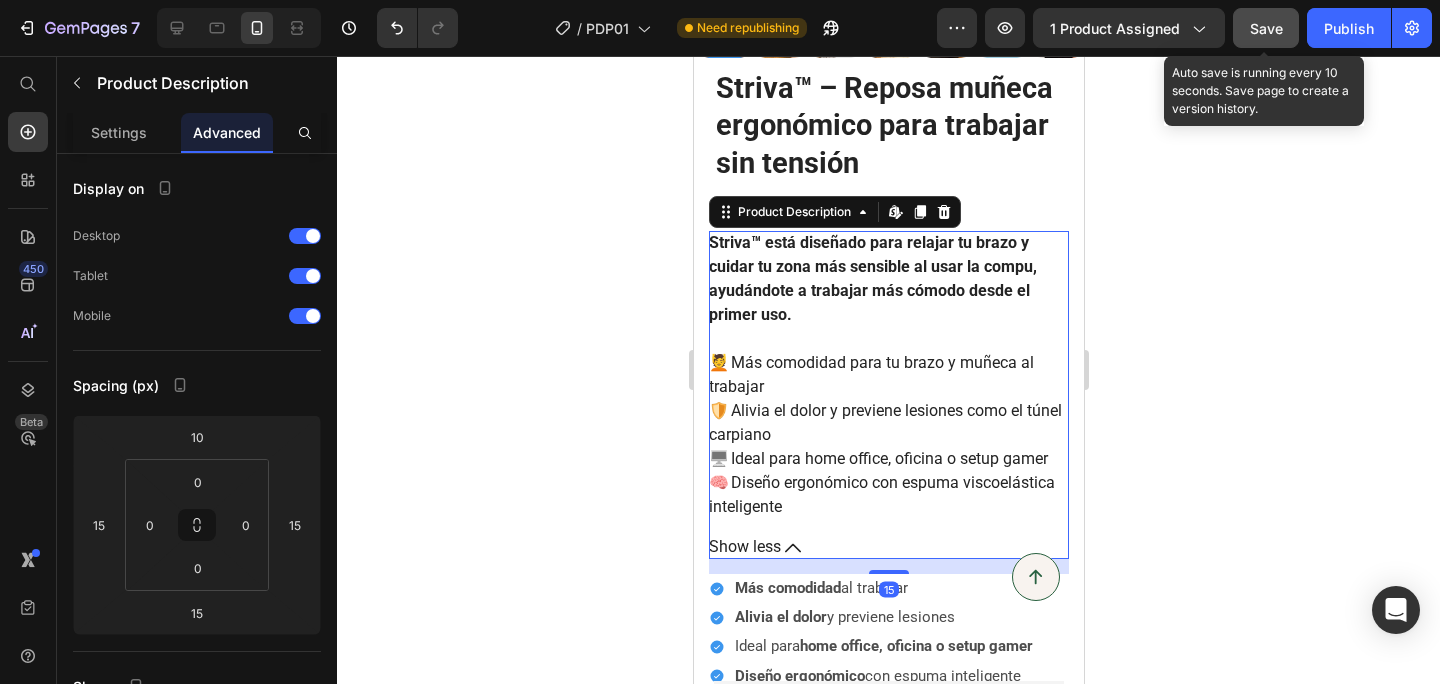 click on "Save" 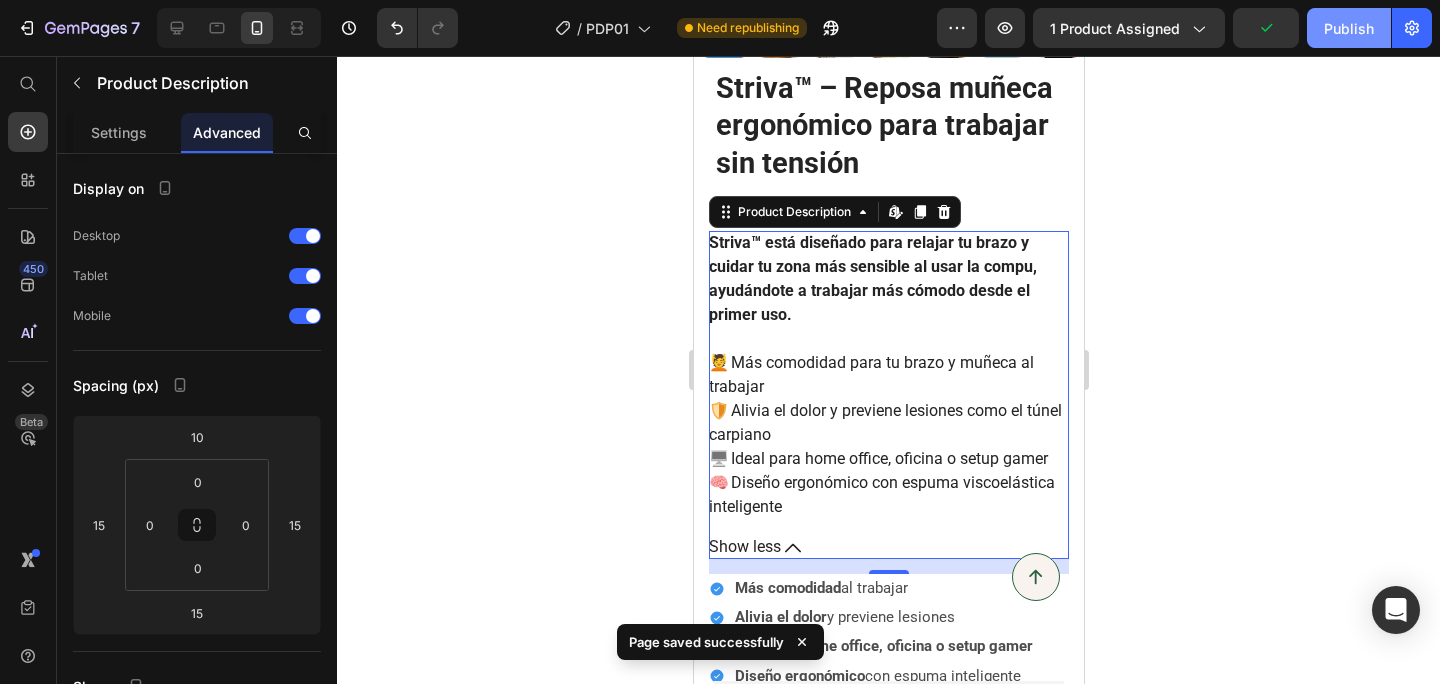 click on "Publish" 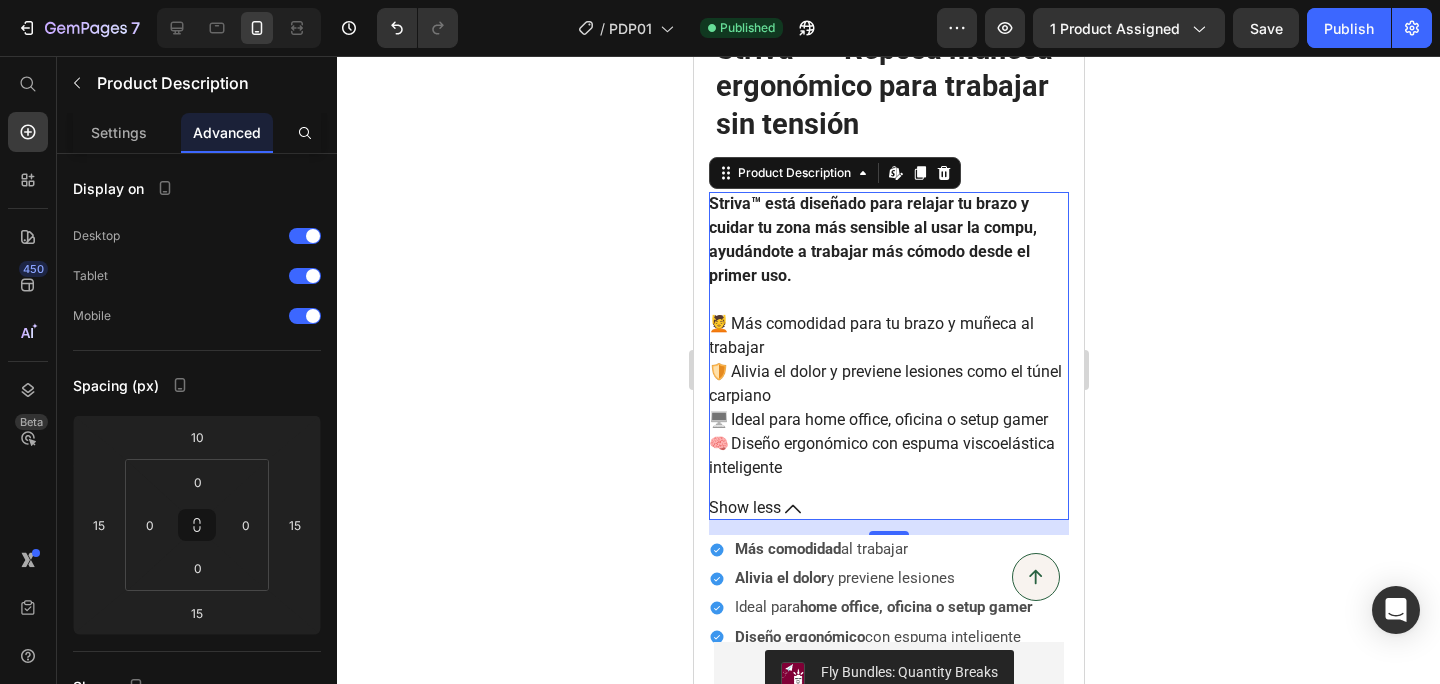 scroll, scrollTop: 519, scrollLeft: 0, axis: vertical 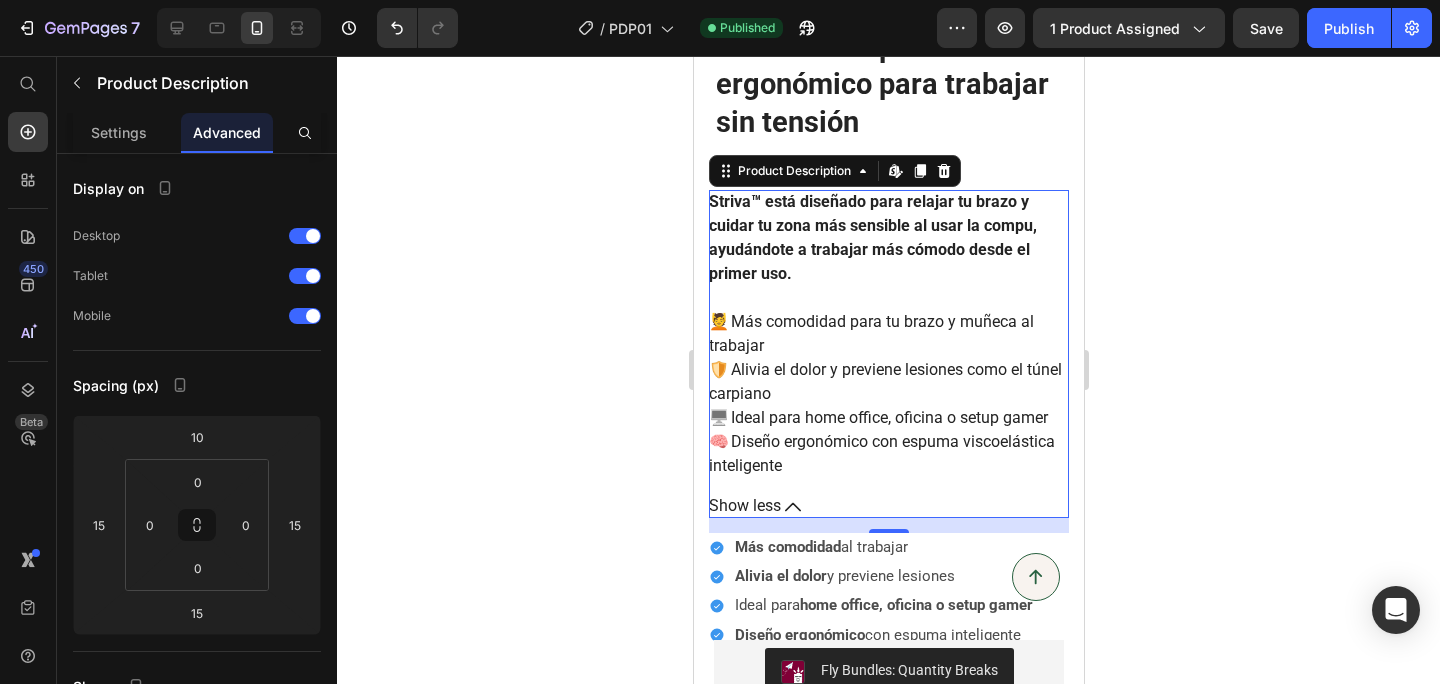 click on "💆 Más comodidad para tu brazo y muñeca al trabajar 🛡️ Alivia el dolor y previene lesiones como el túnel carpiano 🖥️ Ideal para home office, oficina o setup gamer 🧠 Diseño ergonómico con [MEDICAL_DATA] inteligente" at bounding box center (884, 393) 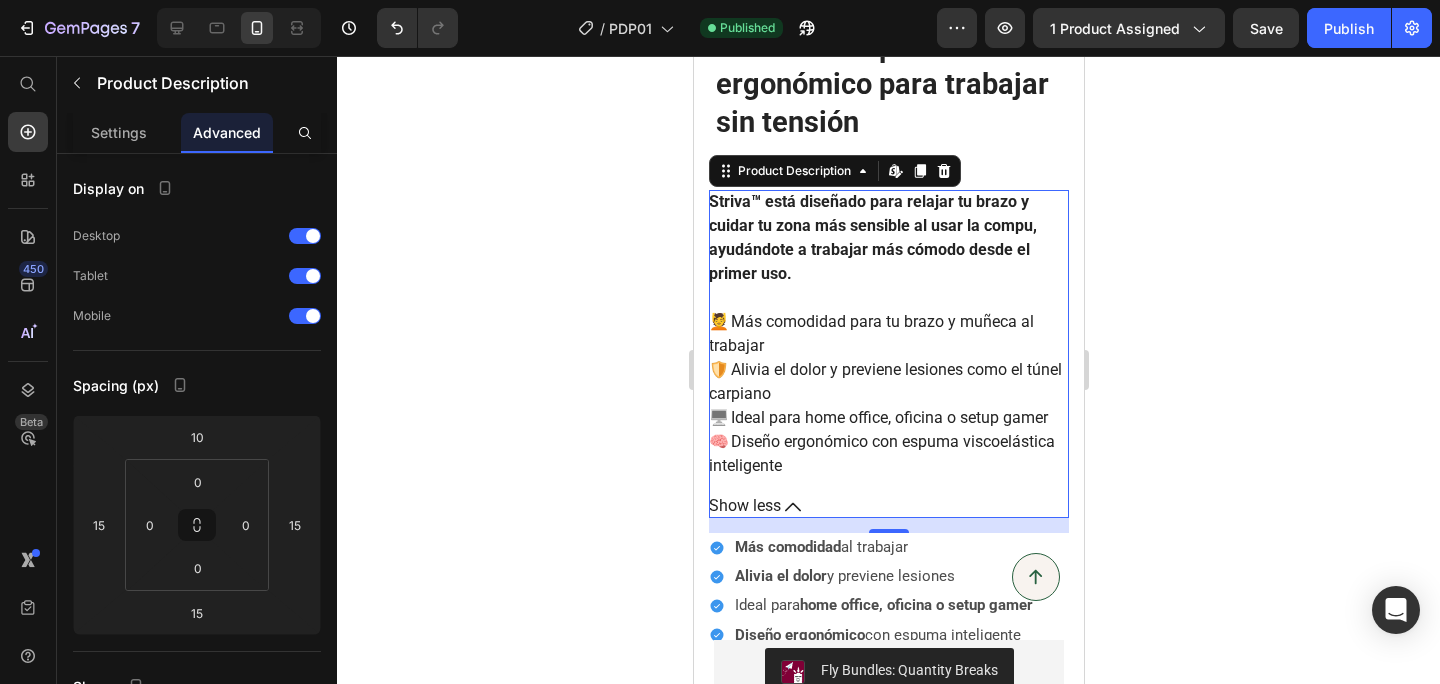 click on "💆 Más comodidad para tu brazo y muñeca al trabajar 🛡️ Alivia el dolor y previene lesiones como el túnel carpiano 🖥️ Ideal para home office, oficina o setup gamer 🧠 Diseño ergonómico con [MEDICAL_DATA] inteligente" at bounding box center (884, 393) 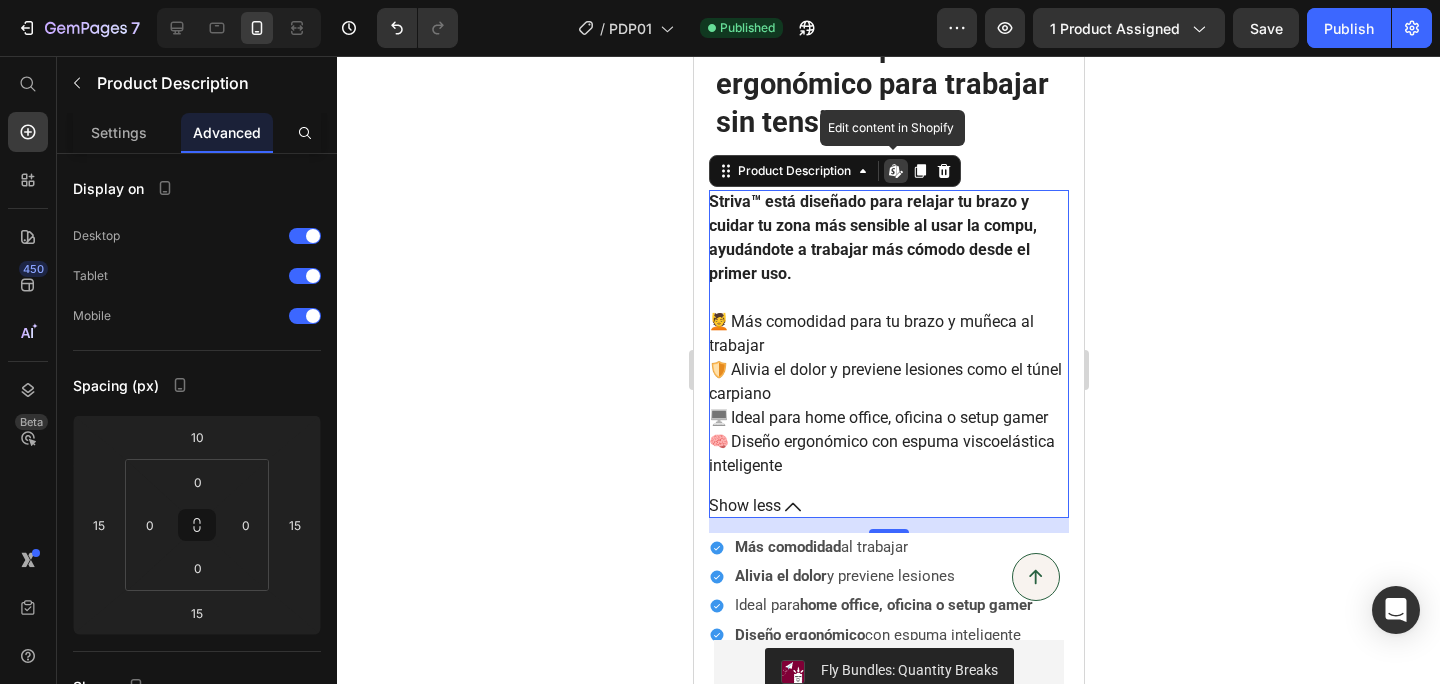 click on "Striva™ está diseñado para relajar tu brazo y cuidar tu zona más sensible al usar la compu, ayudándote a trabajar más cómodo desde el primer uso.
💆 Más comodidad para tu brazo y muñeca al trabajar 🛡️ Alivia el dolor y previene lesiones como el túnel carpiano 🖥️ Ideal para home office, oficina o setup gamer 🧠 Diseño ergonómico con [MEDICAL_DATA] inteligente" at bounding box center [888, 334] 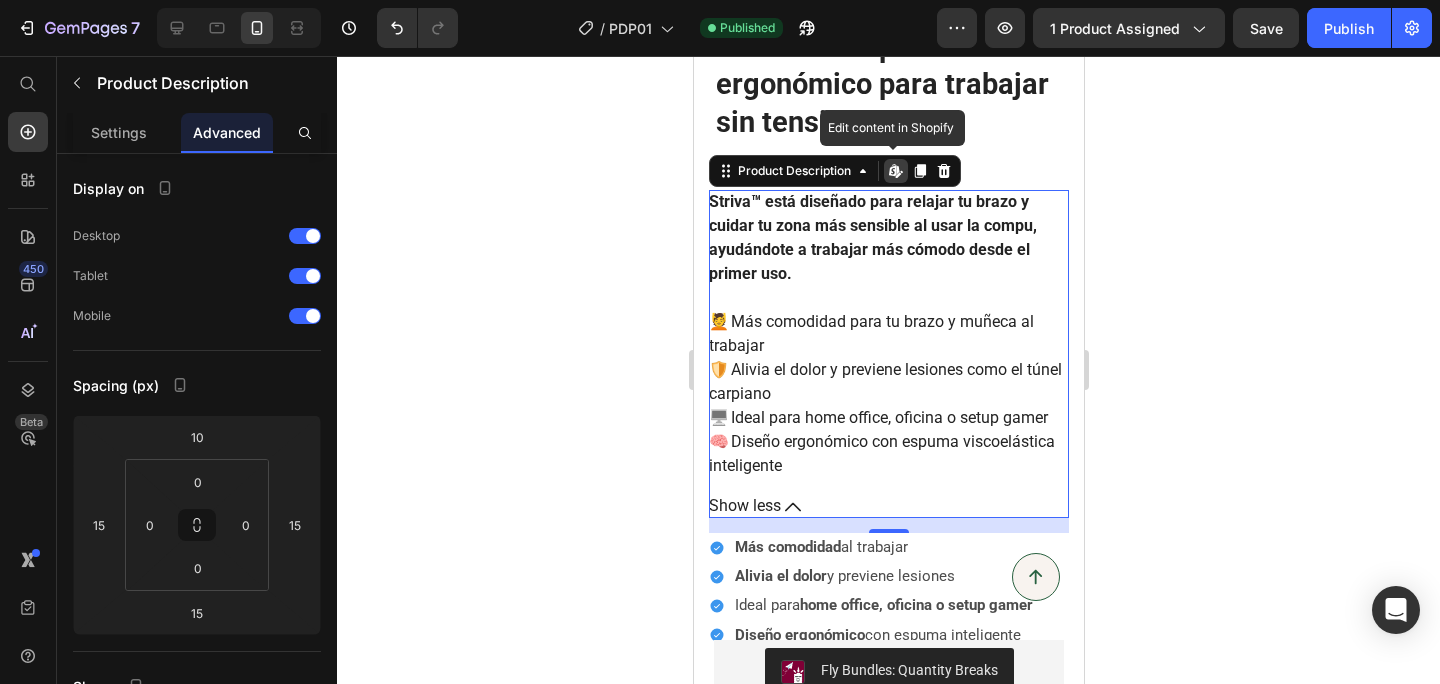 click 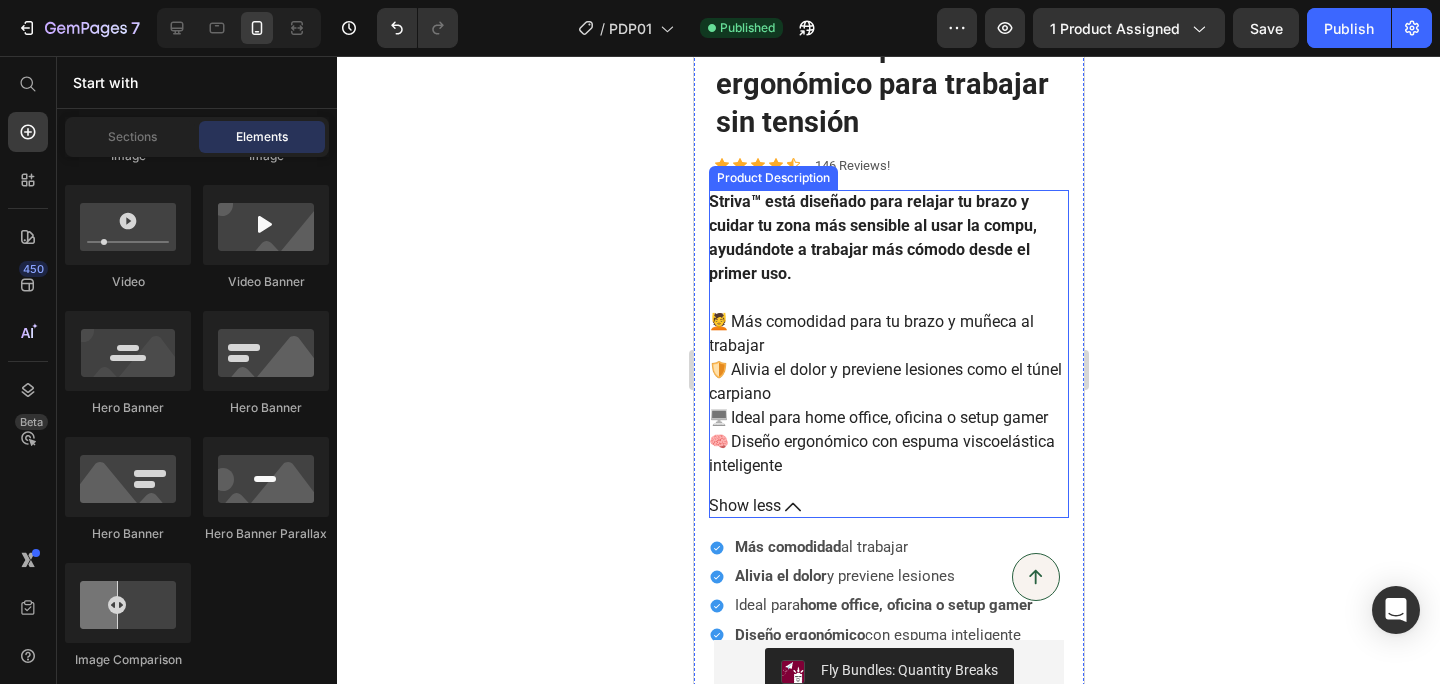 scroll, scrollTop: 700, scrollLeft: 0, axis: vertical 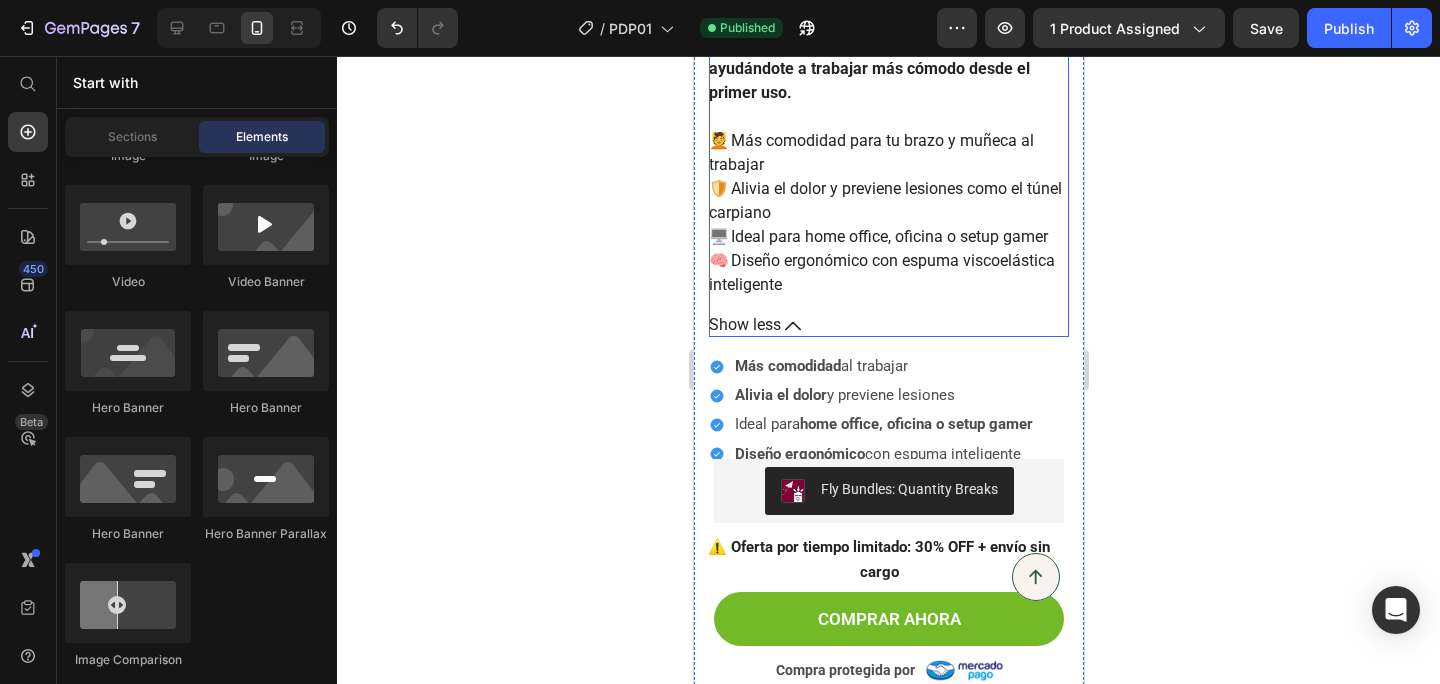 click on "Striva™ está diseñado para relajar tu brazo y cuidar tu zona más sensible al usar la compu, ayudándote a trabajar más cómodo desde el primer uso.
💆 Más comodidad para tu brazo y muñeca al trabajar 🛡️ Alivia el dolor y previene lesiones como el túnel carpiano 🖥️ Ideal para home office, oficina o setup gamer 🧠 Diseño ergonómico con [MEDICAL_DATA] inteligente Show less" at bounding box center (888, 173) 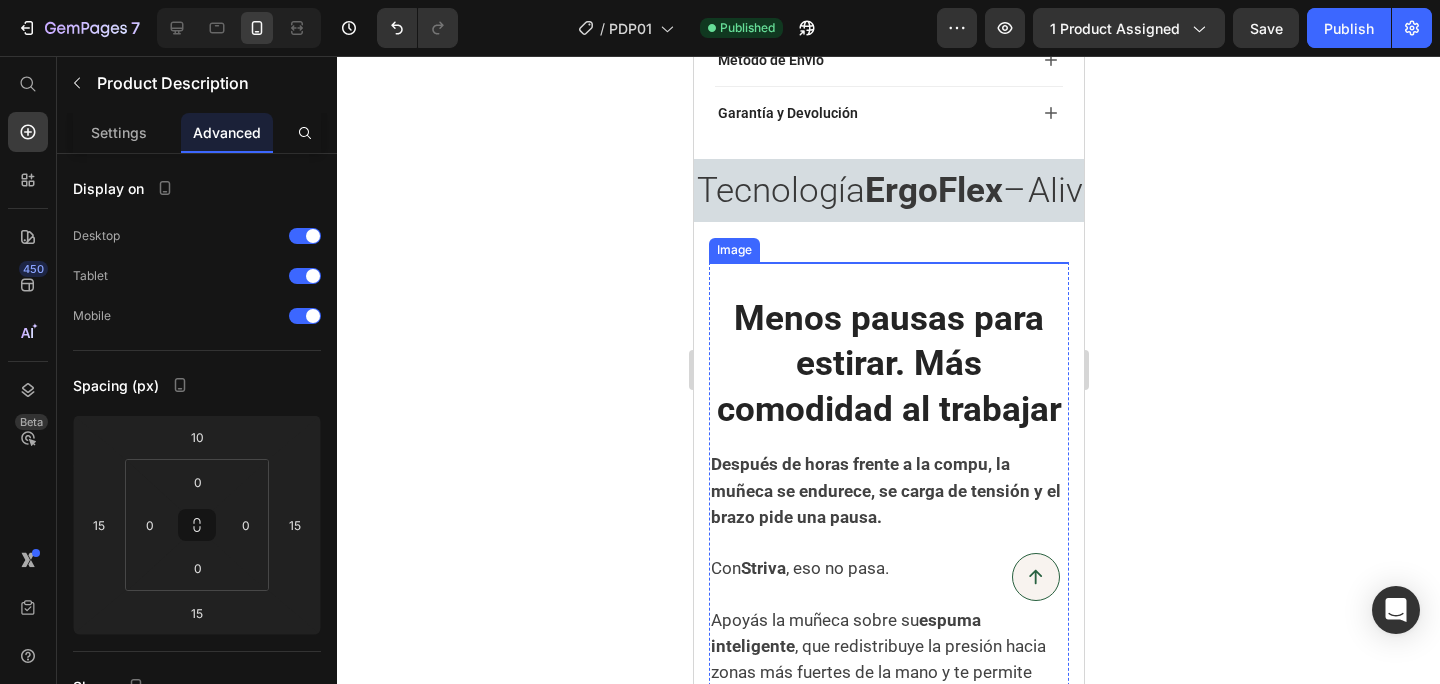 scroll, scrollTop: 1540, scrollLeft: 0, axis: vertical 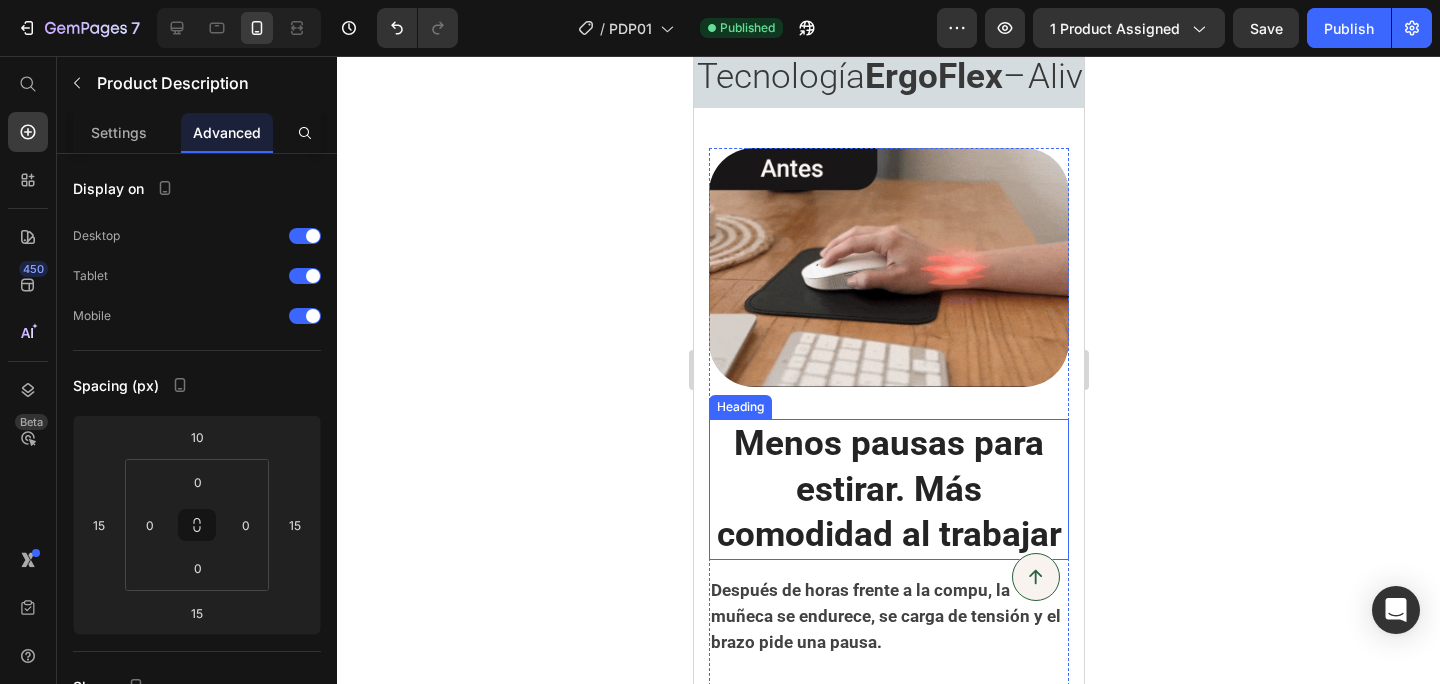 click on "Menos pausas para estirar. Más comodidad al trabajar" at bounding box center [888, 489] 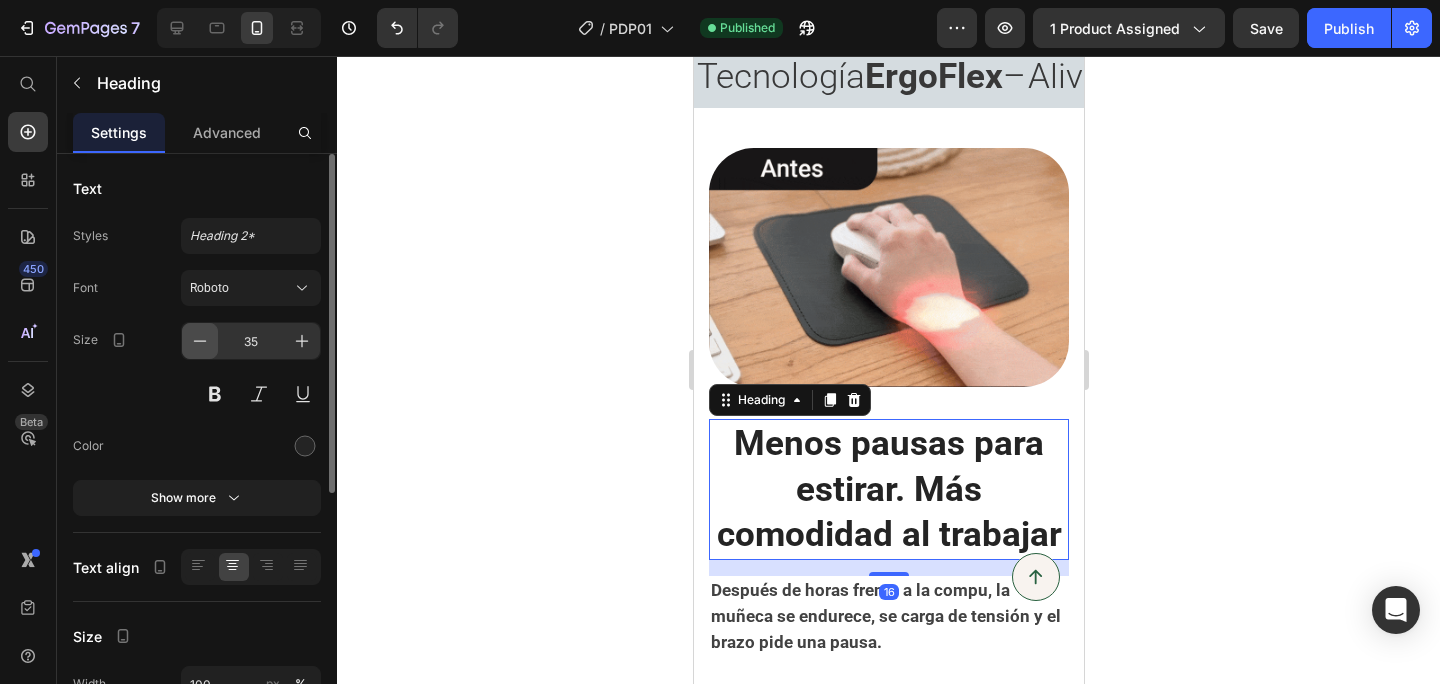 click 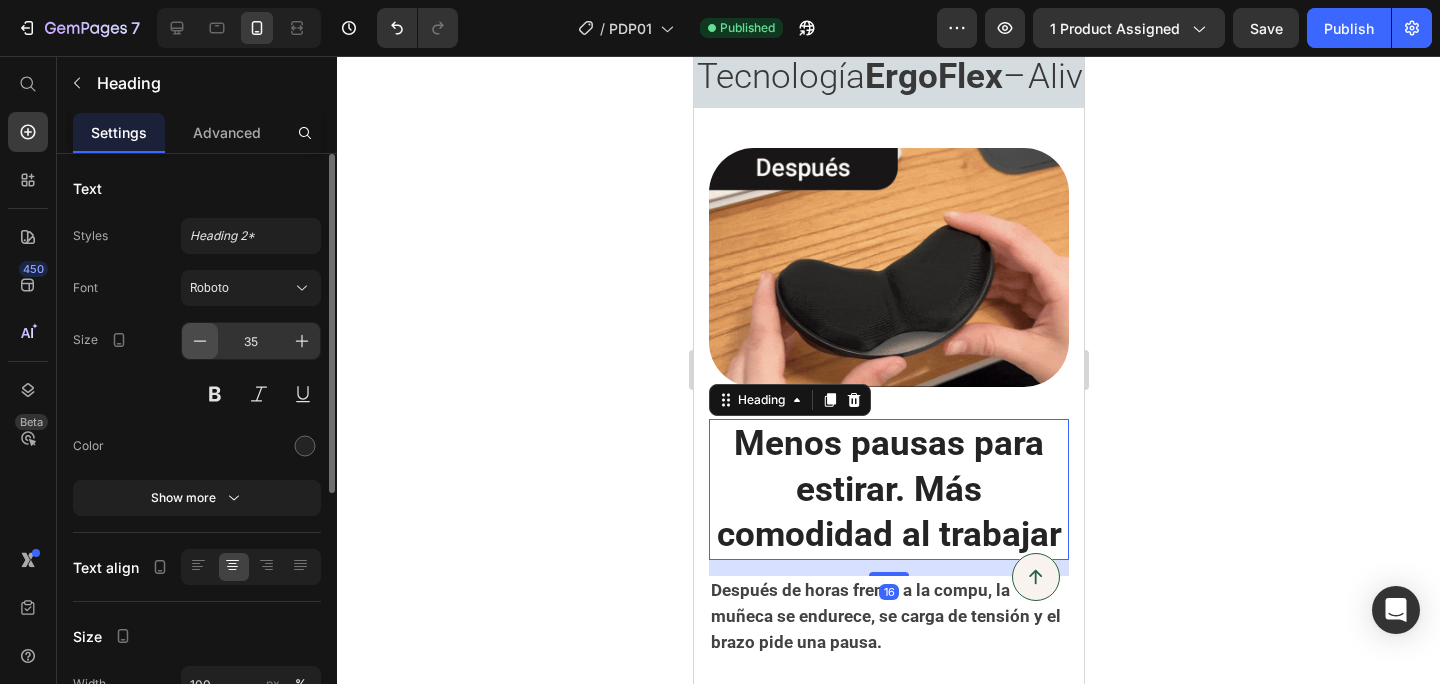 click 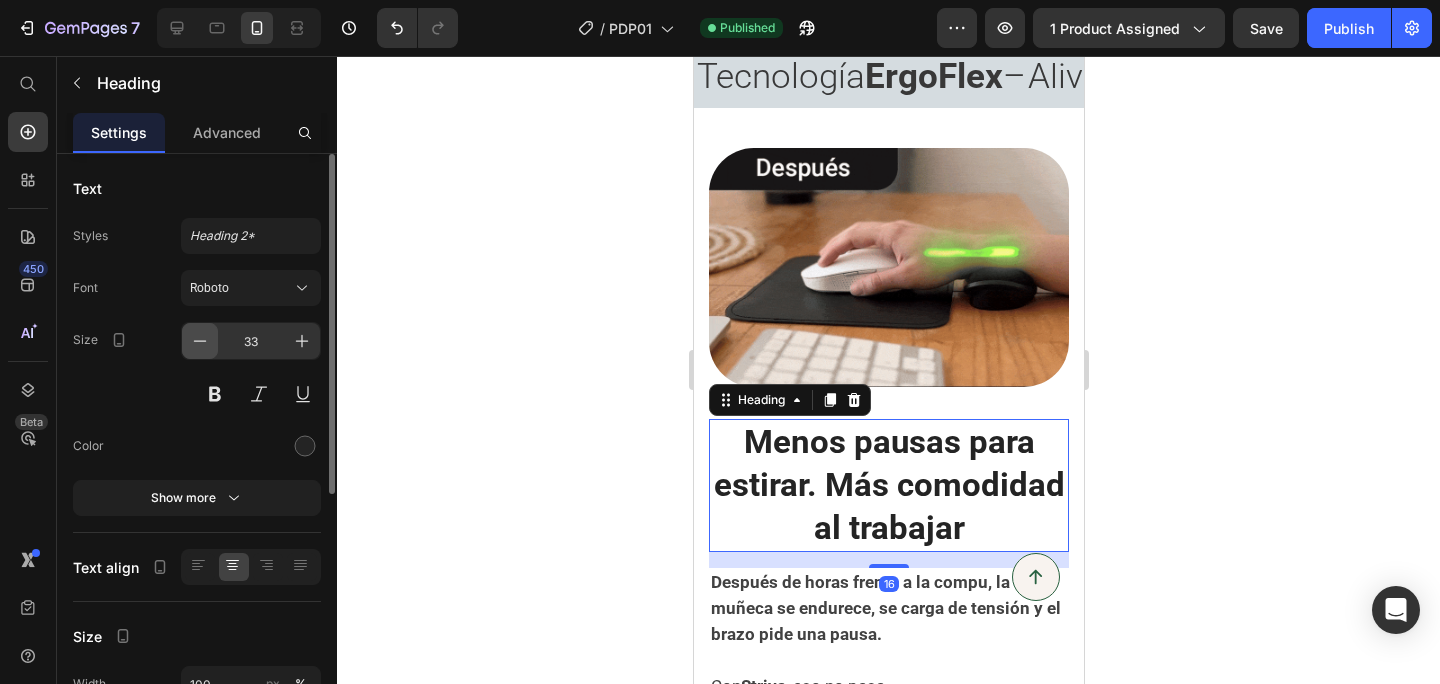 click 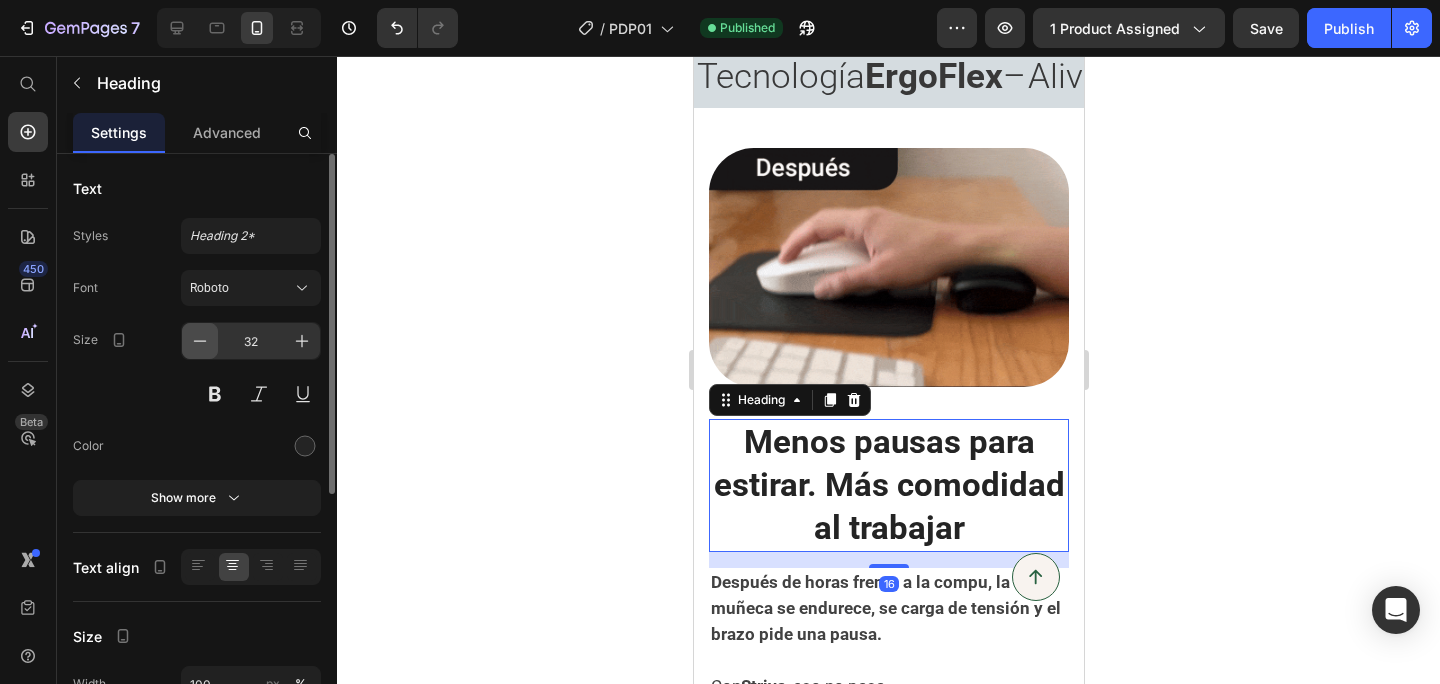 click 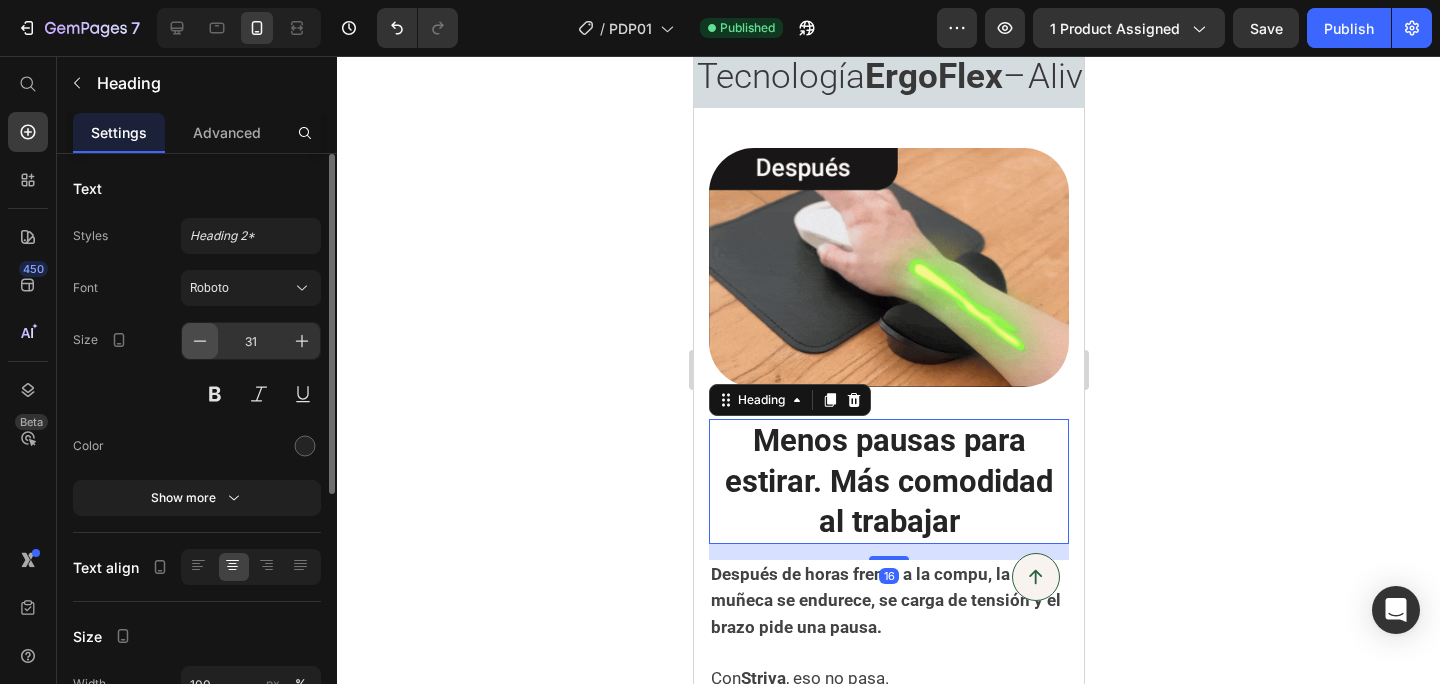 click 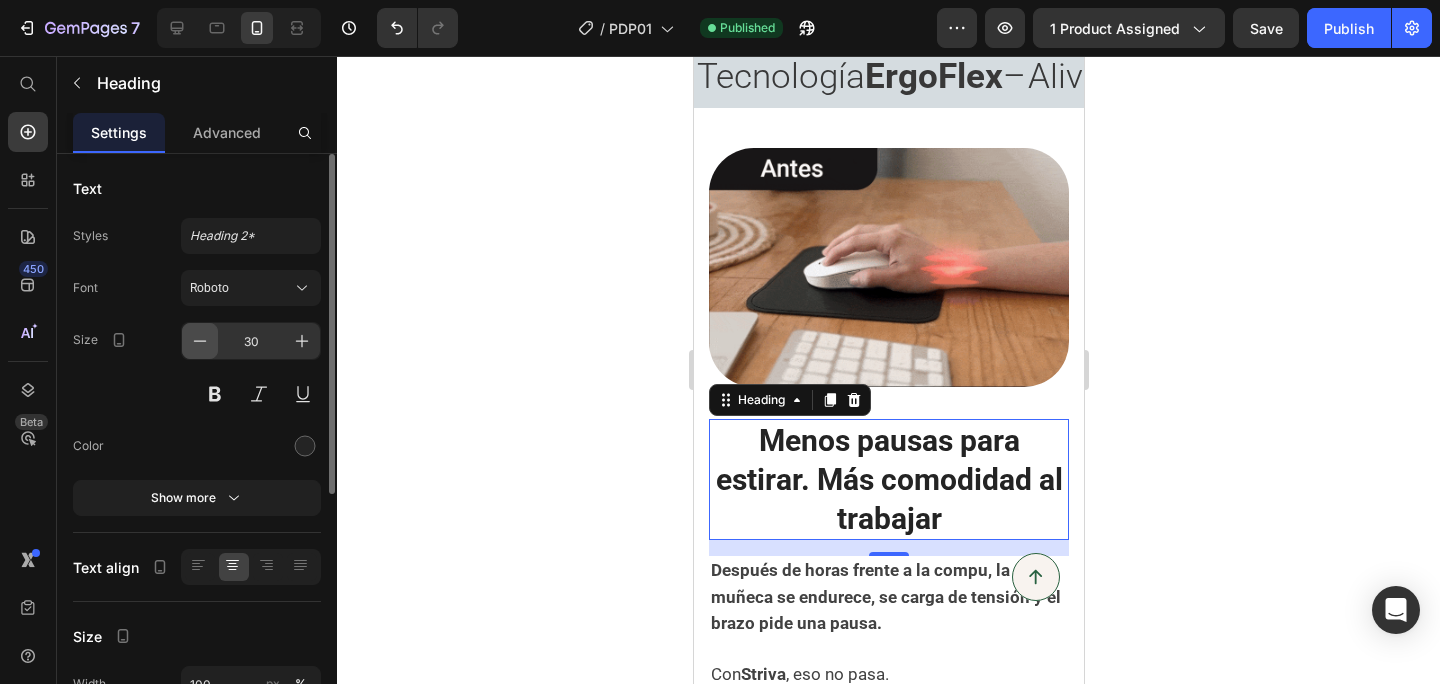 click 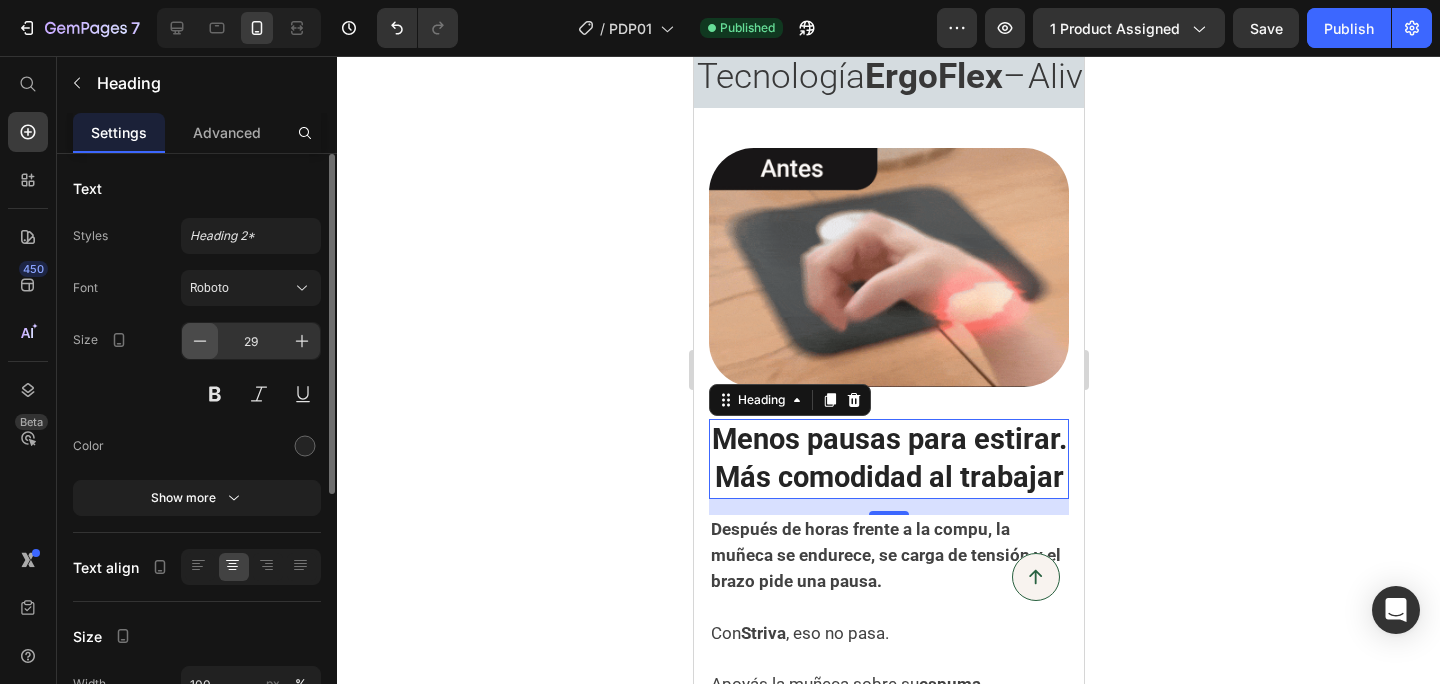 click 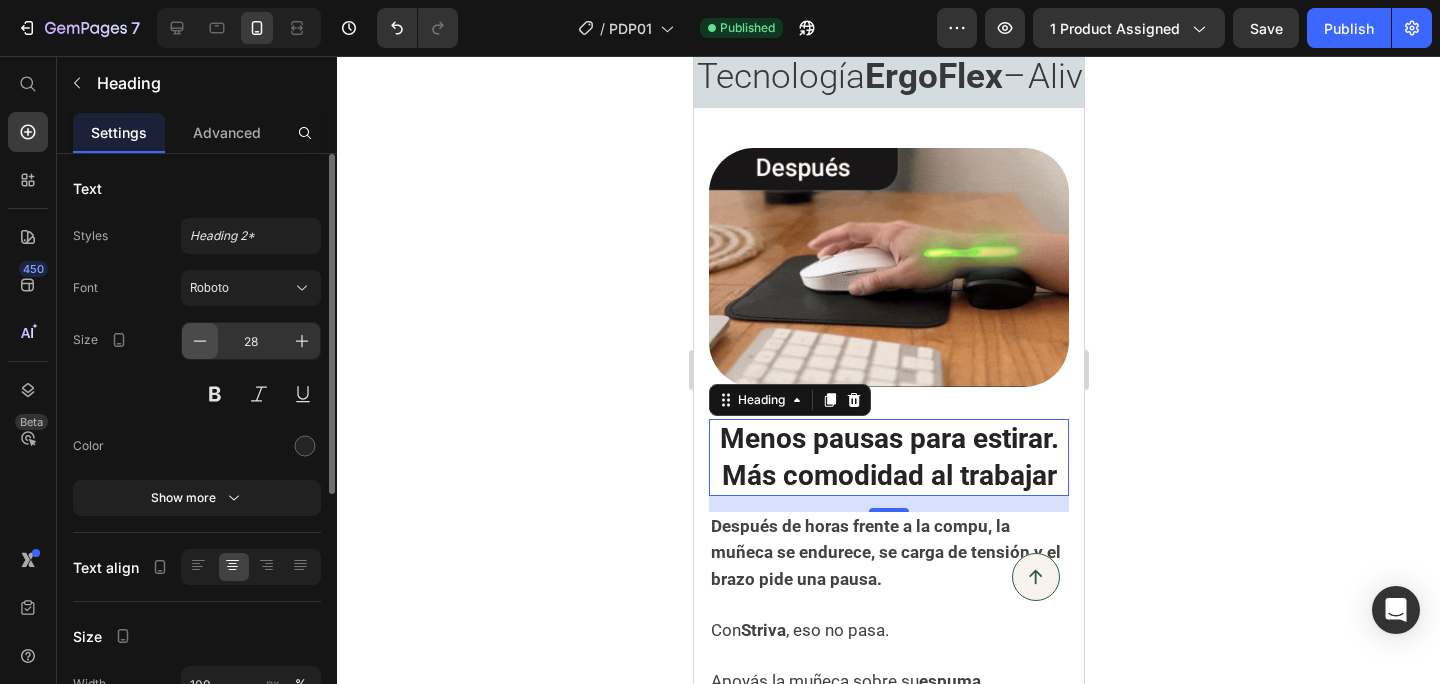 click 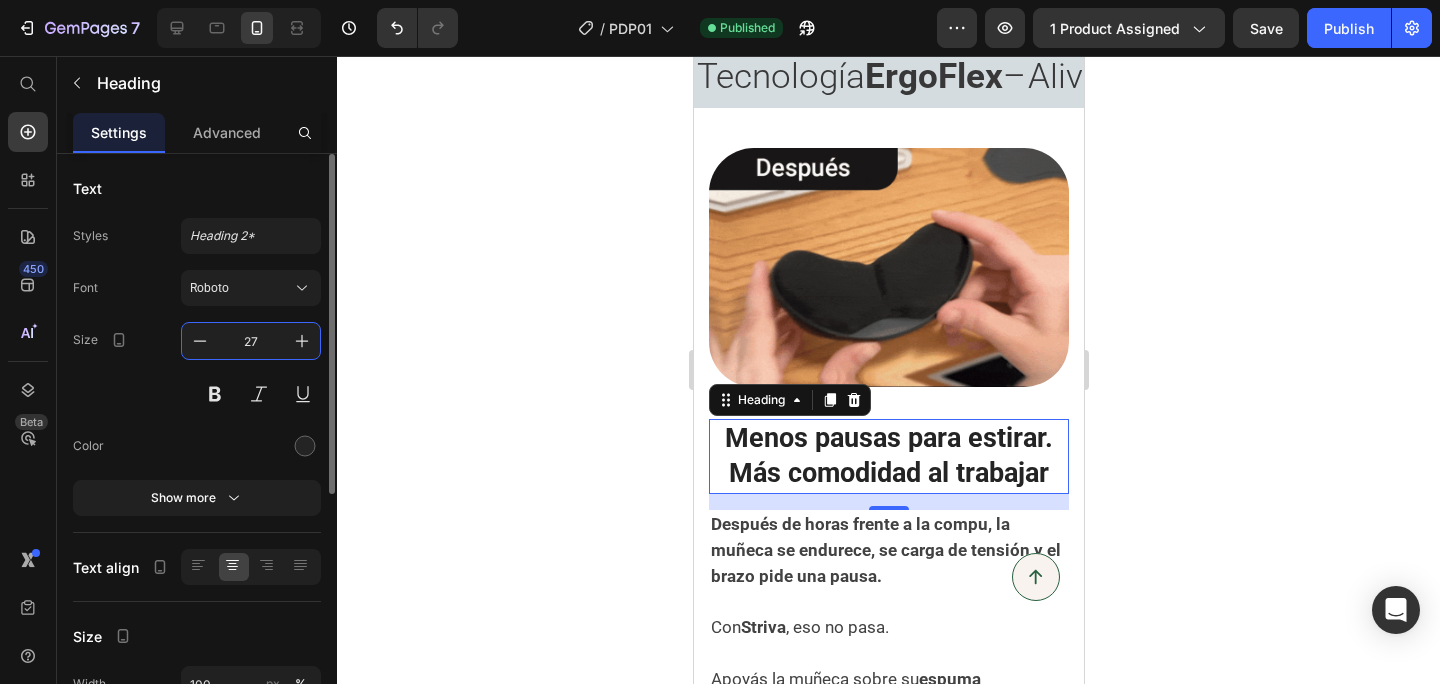 click on "27" at bounding box center (251, 341) 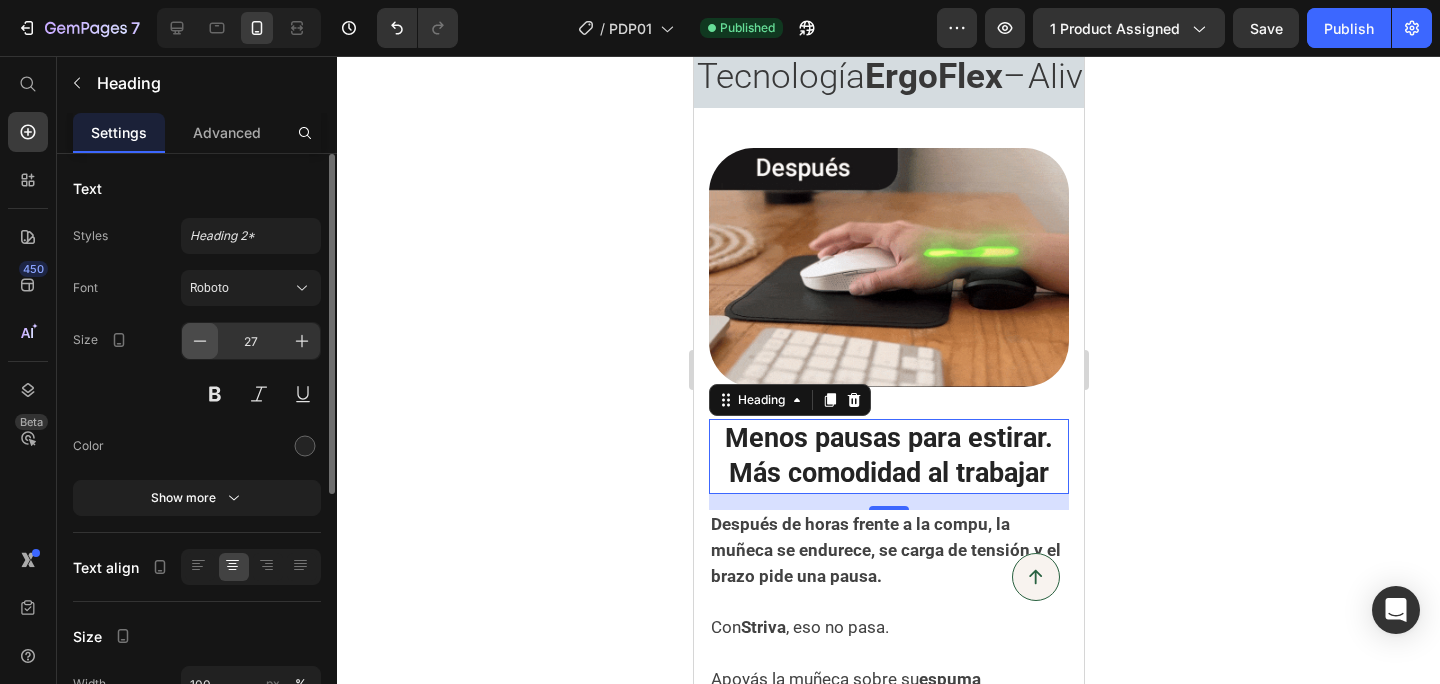 click 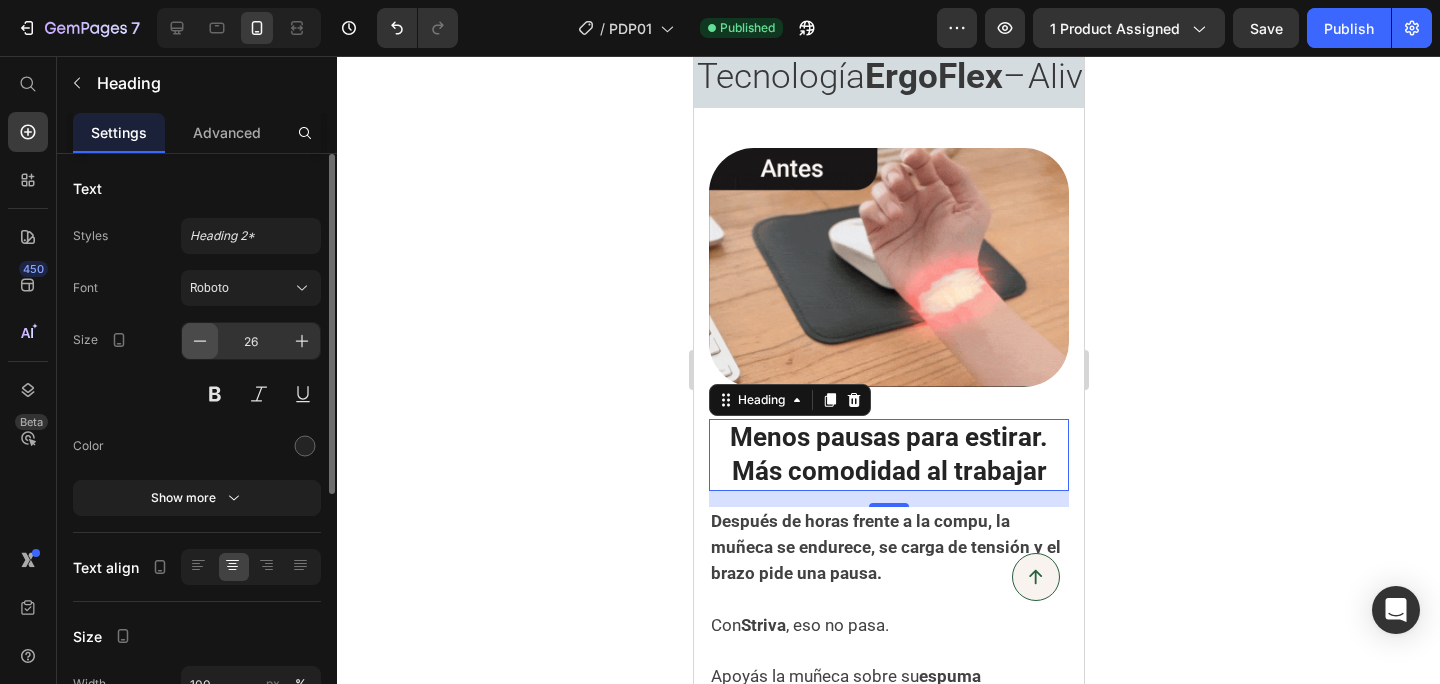click 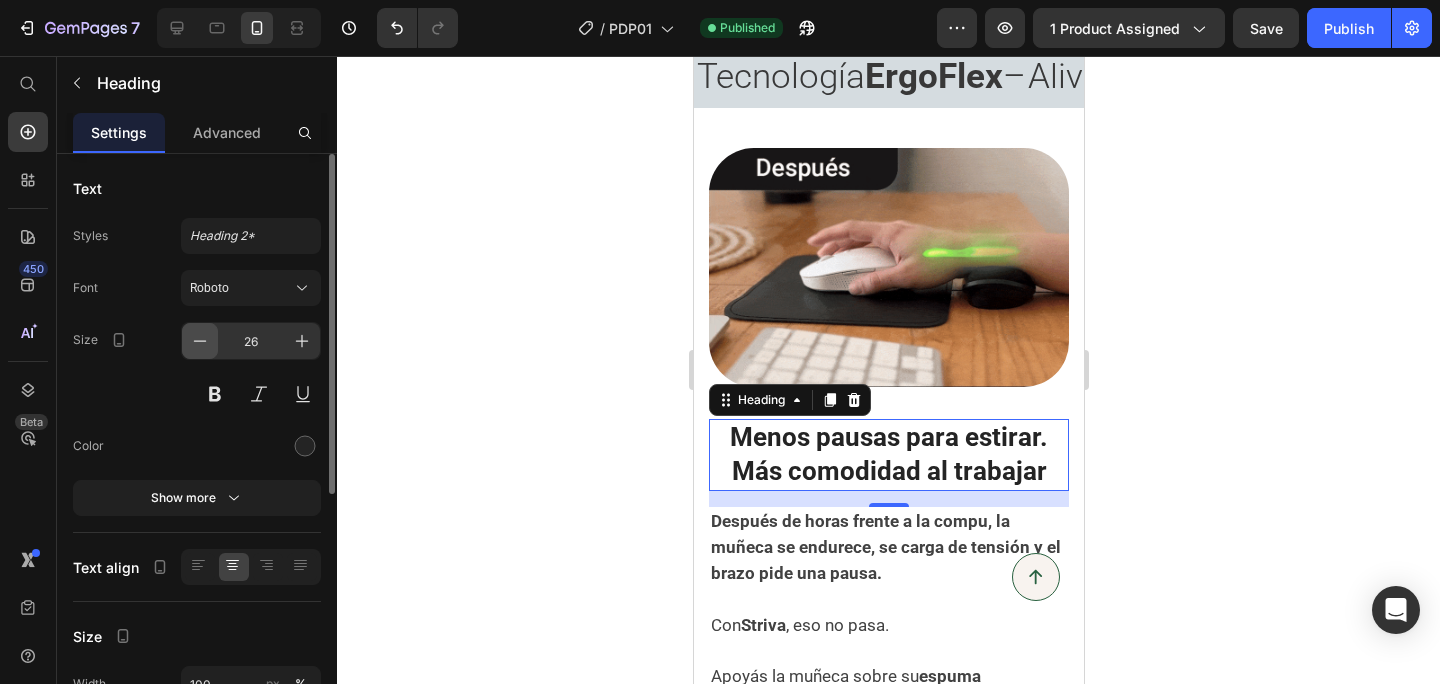 type on "25" 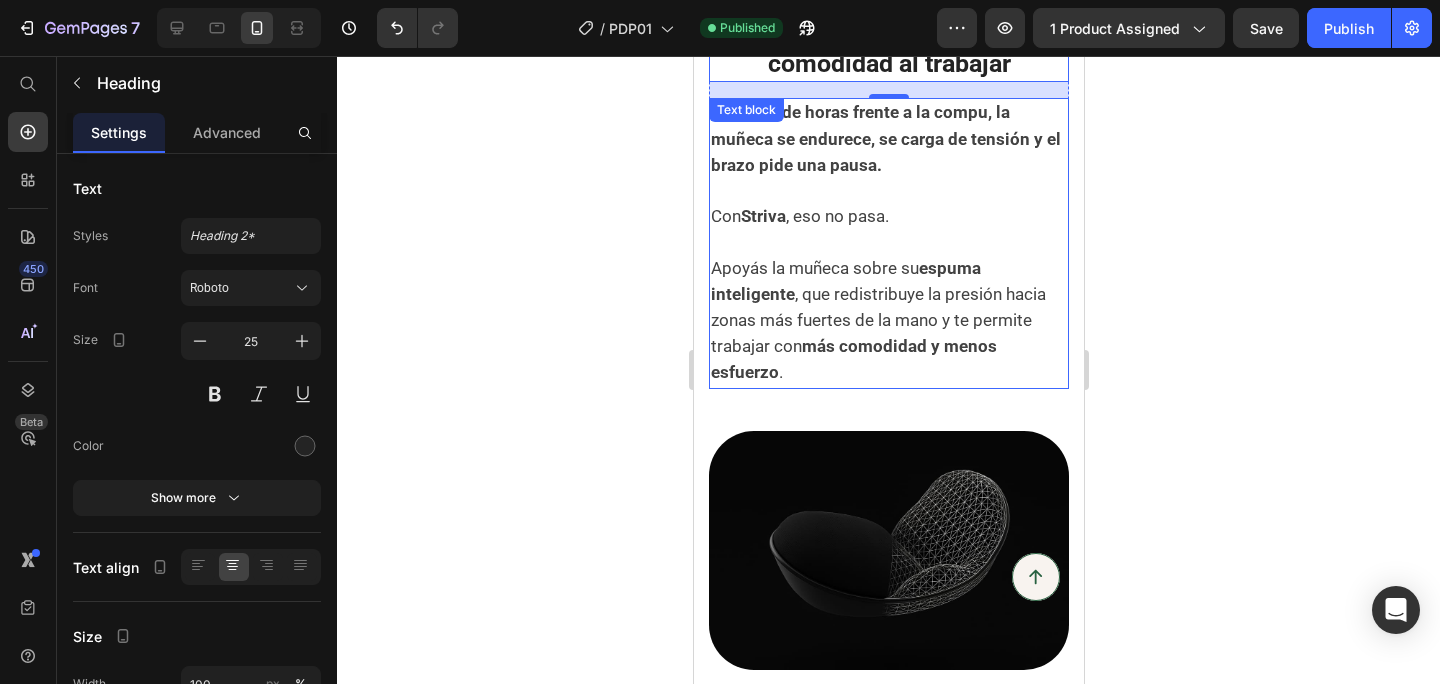 scroll, scrollTop: 1933, scrollLeft: 0, axis: vertical 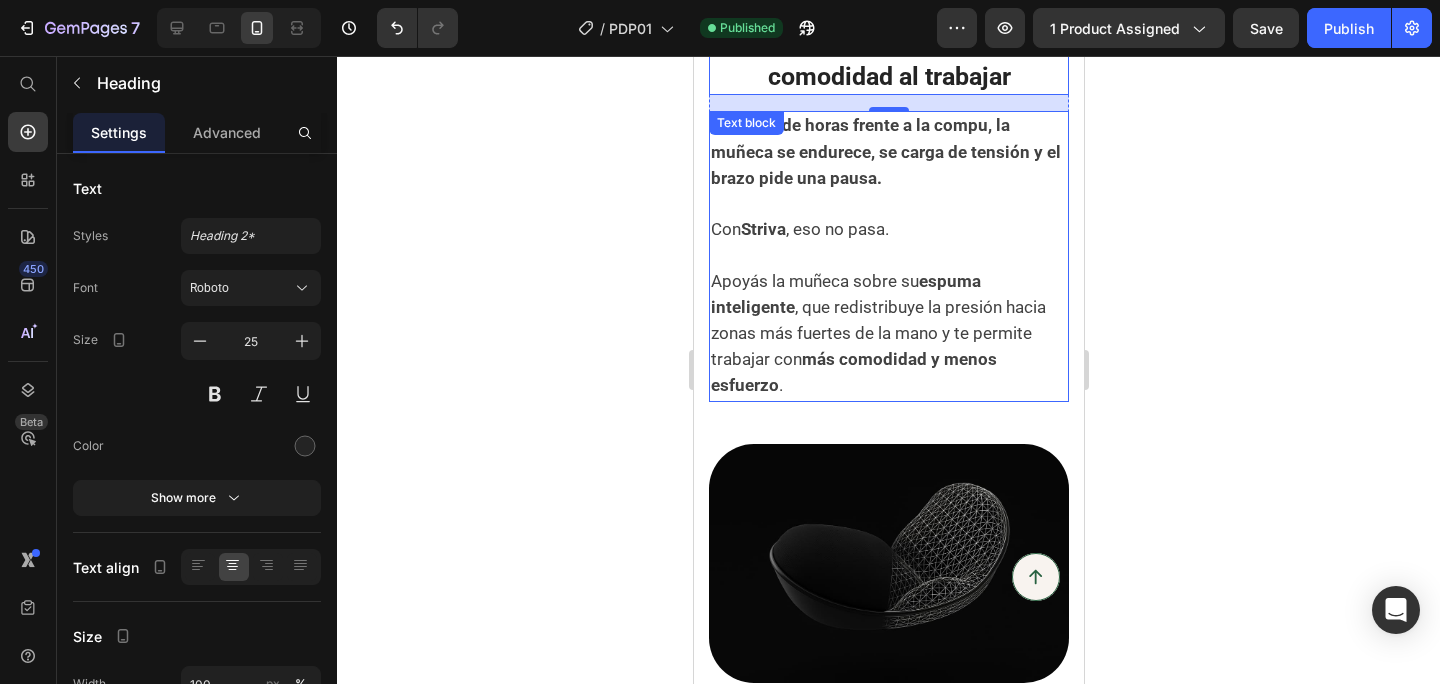 click on "Con  Striva , eso no pasa." at bounding box center [888, 217] 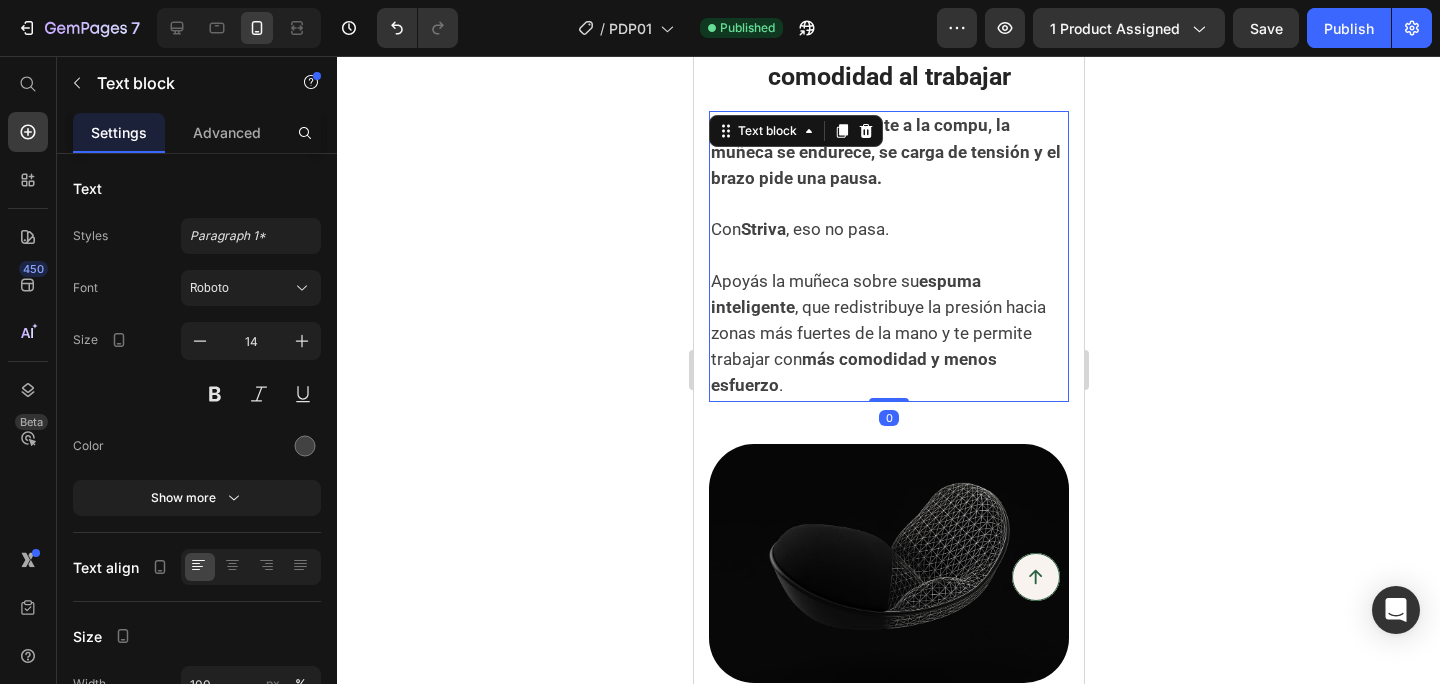 click on "Striva" at bounding box center [762, 229] 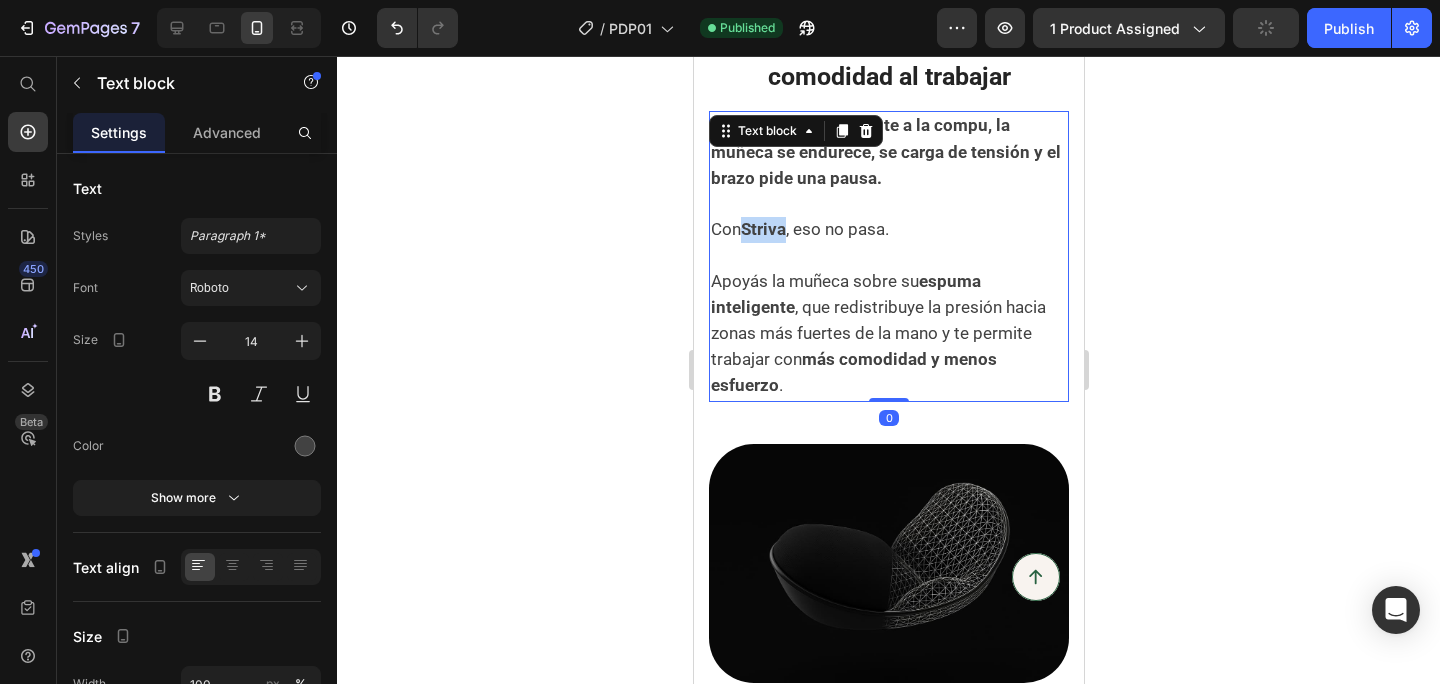 click on "Striva" at bounding box center (762, 229) 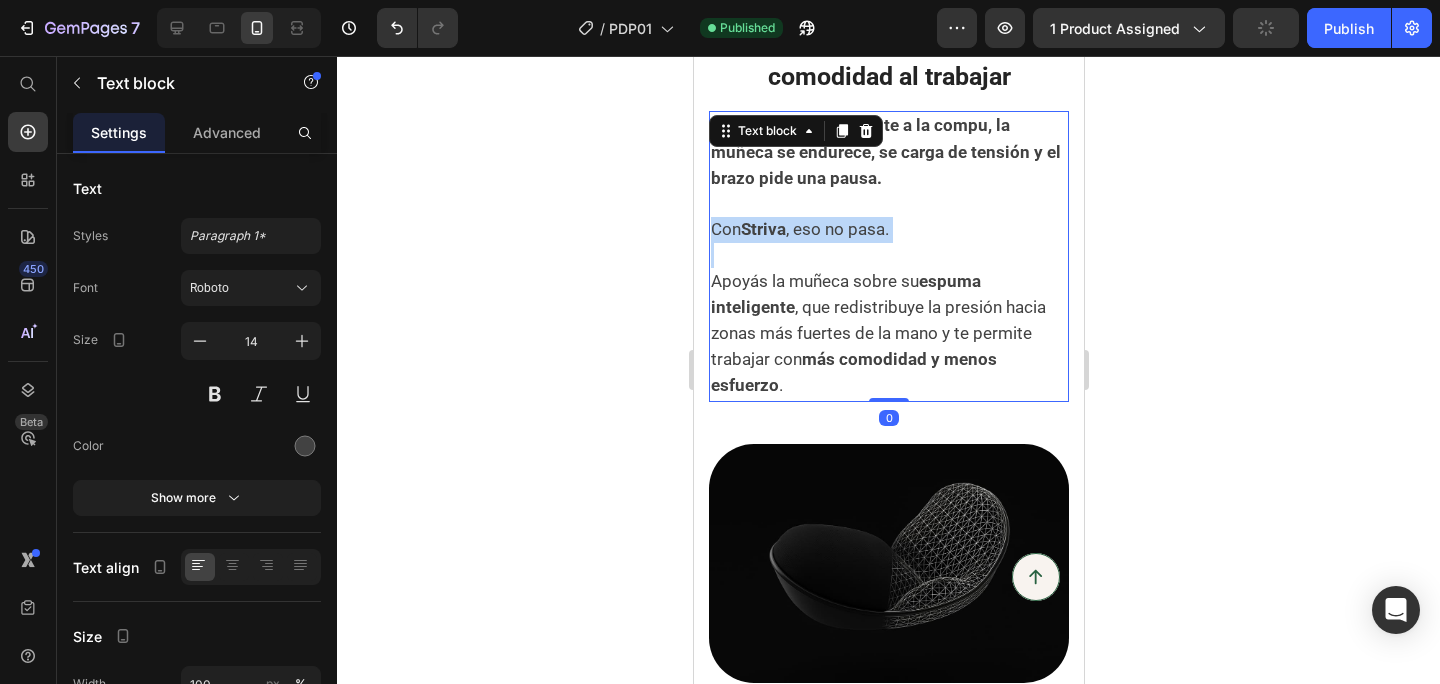 click on "Striva" at bounding box center (762, 229) 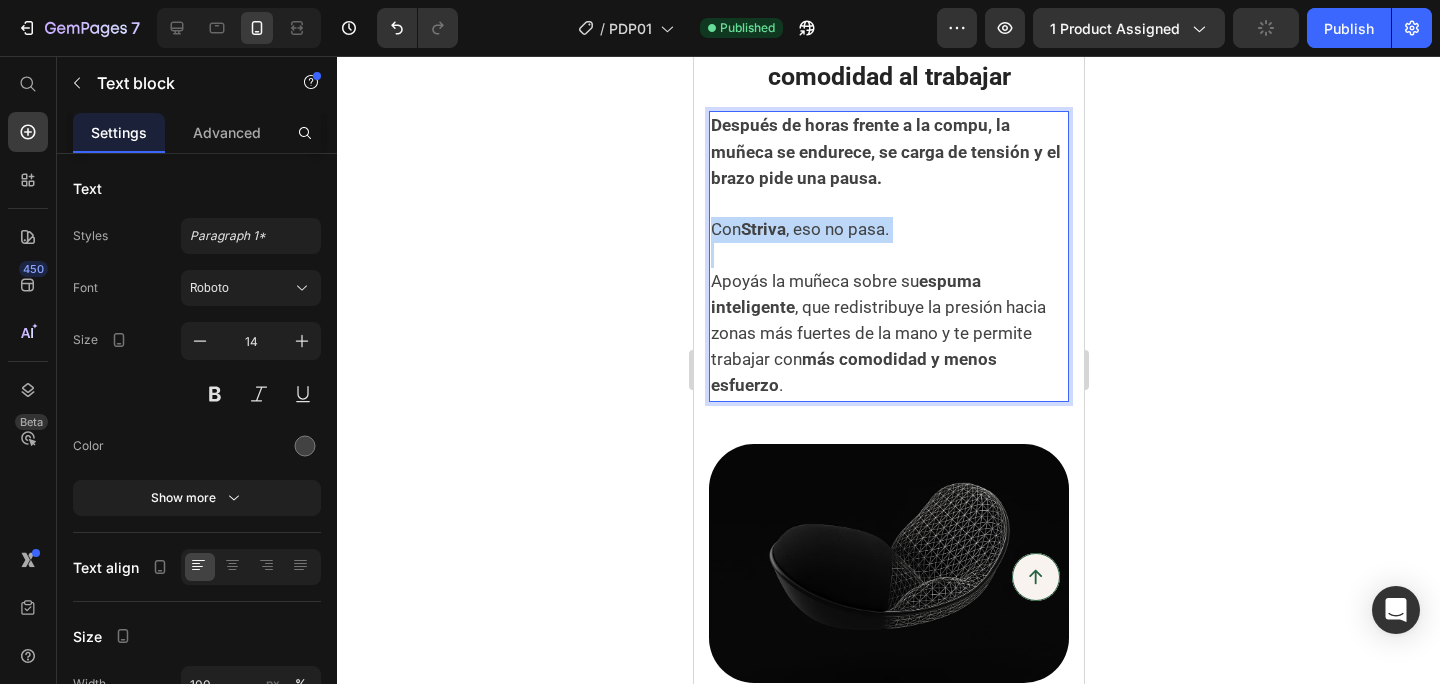 click on "Striva" at bounding box center (762, 229) 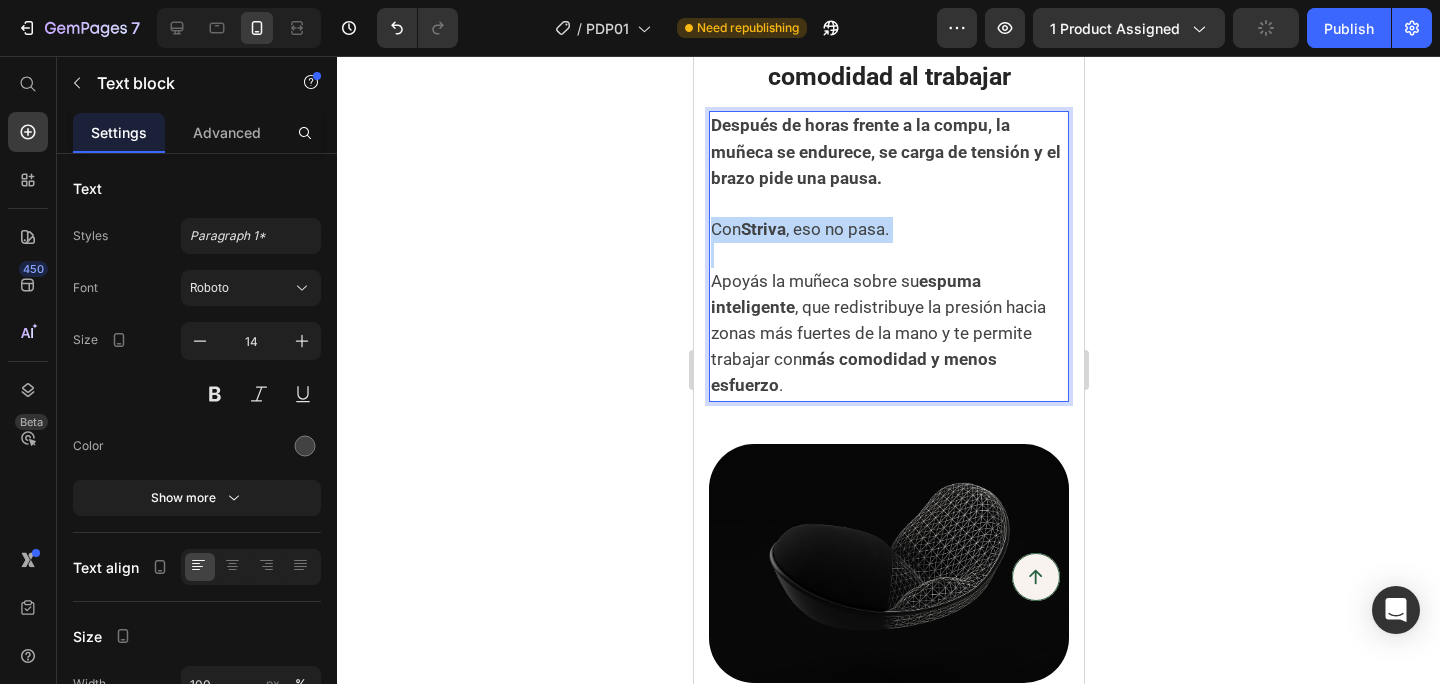click on "Después de horas frente a la compu, la muñeca se endurece, se carga de tensión y el brazo pide una pausa." at bounding box center (885, 151) 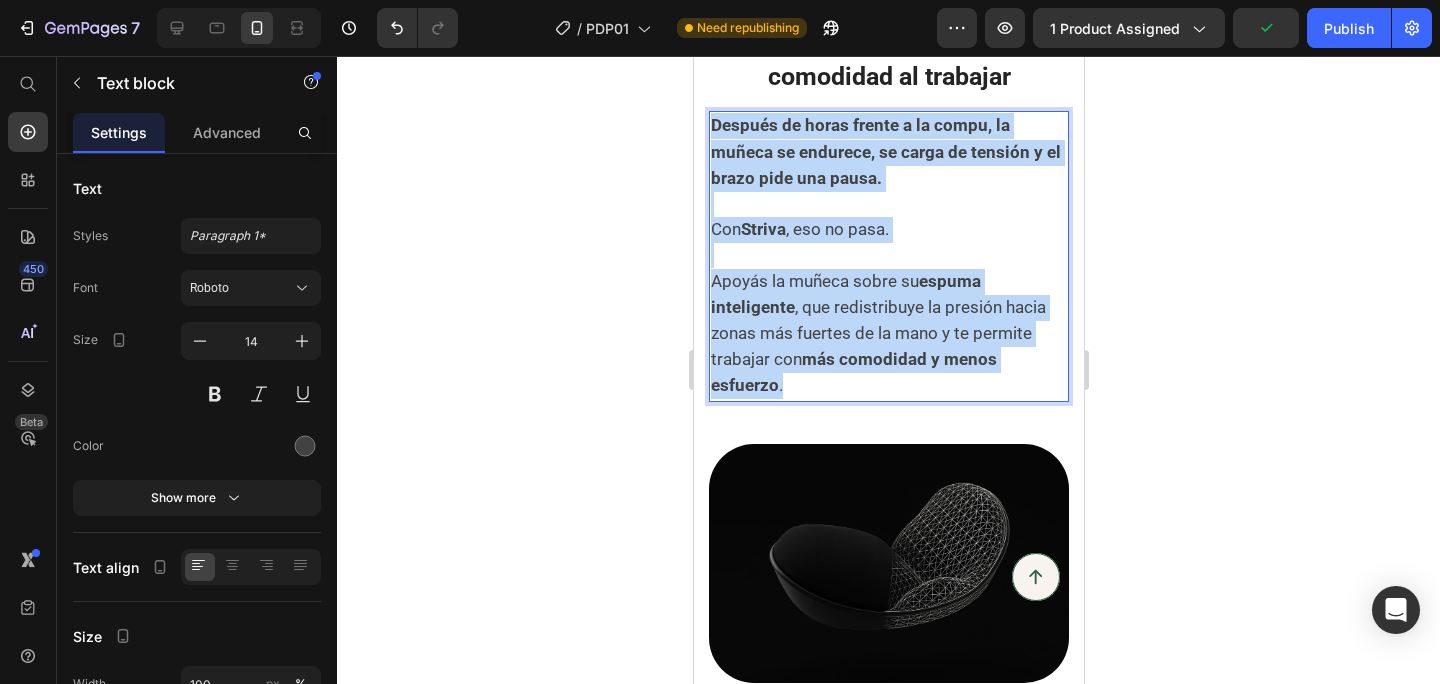 drag, startPoint x: 714, startPoint y: 105, endPoint x: 822, endPoint y: 368, distance: 284.31146 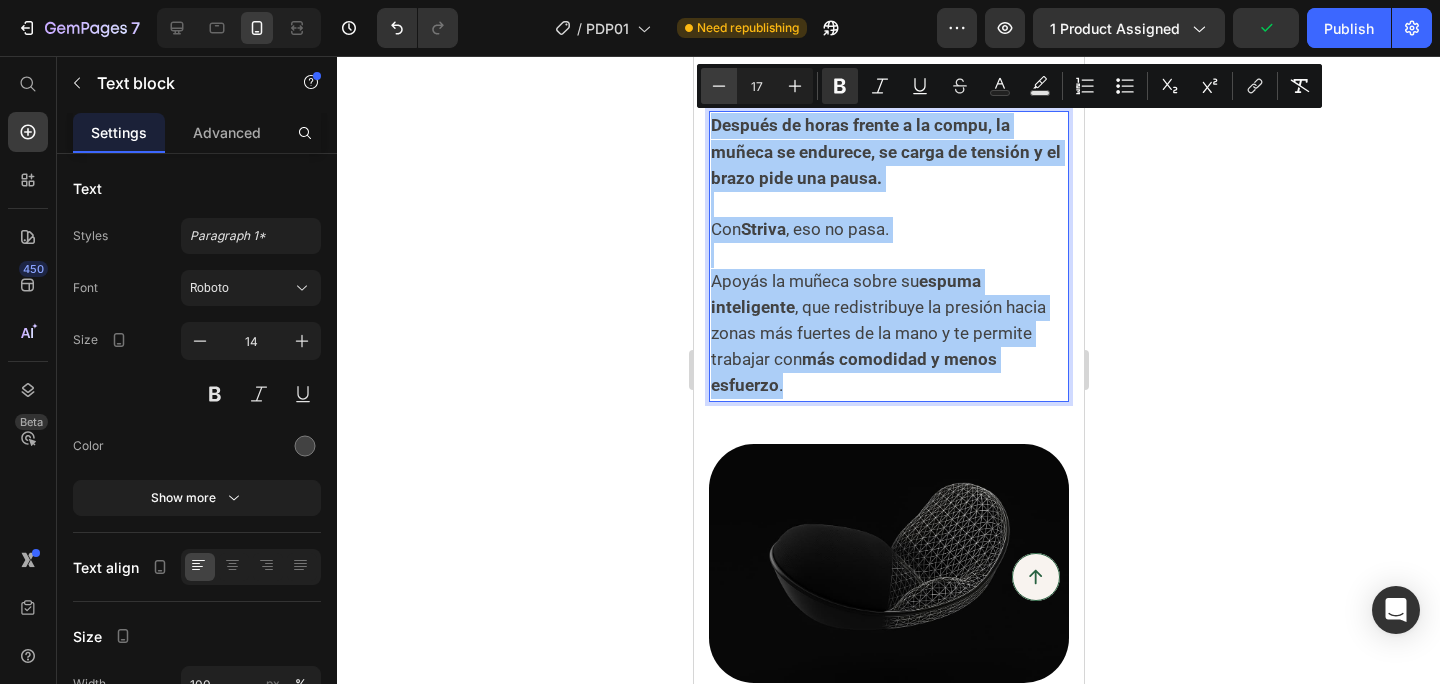 click on "Minus" at bounding box center [719, 86] 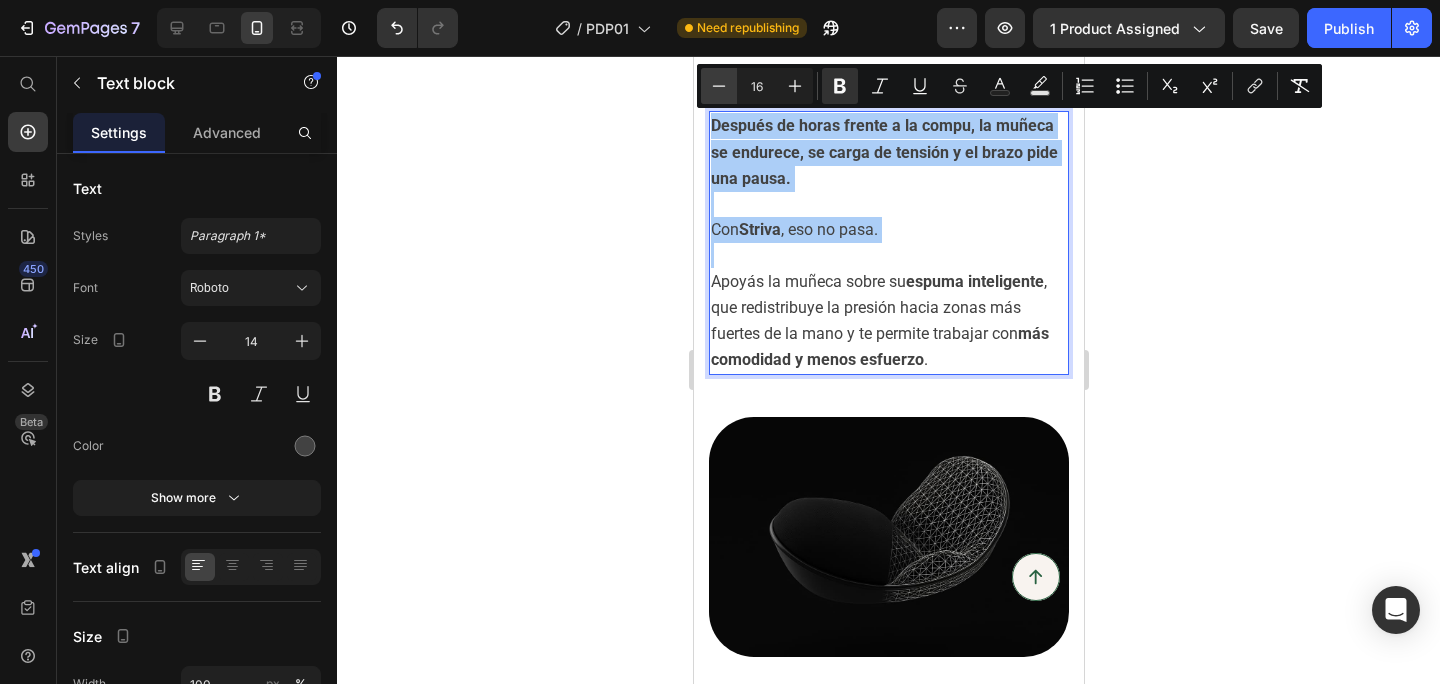 click 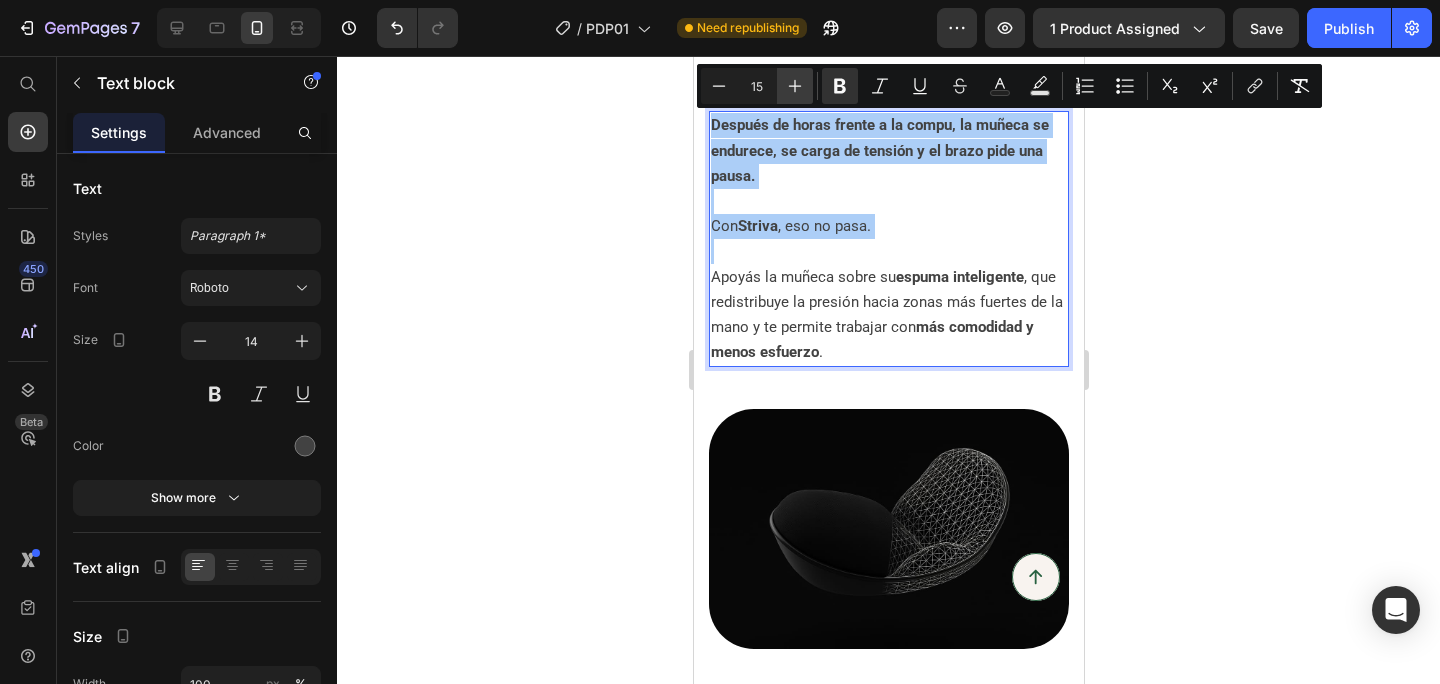 click on "Plus" at bounding box center (795, 86) 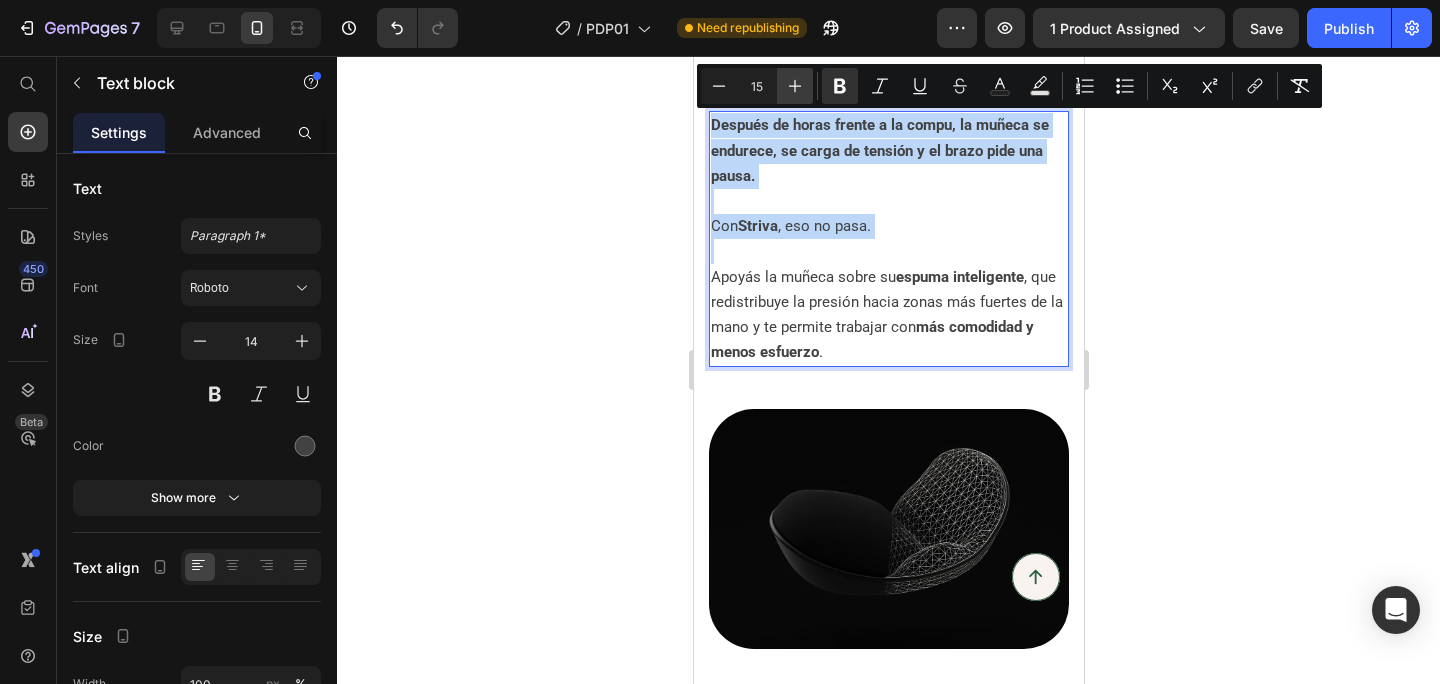 type on "16" 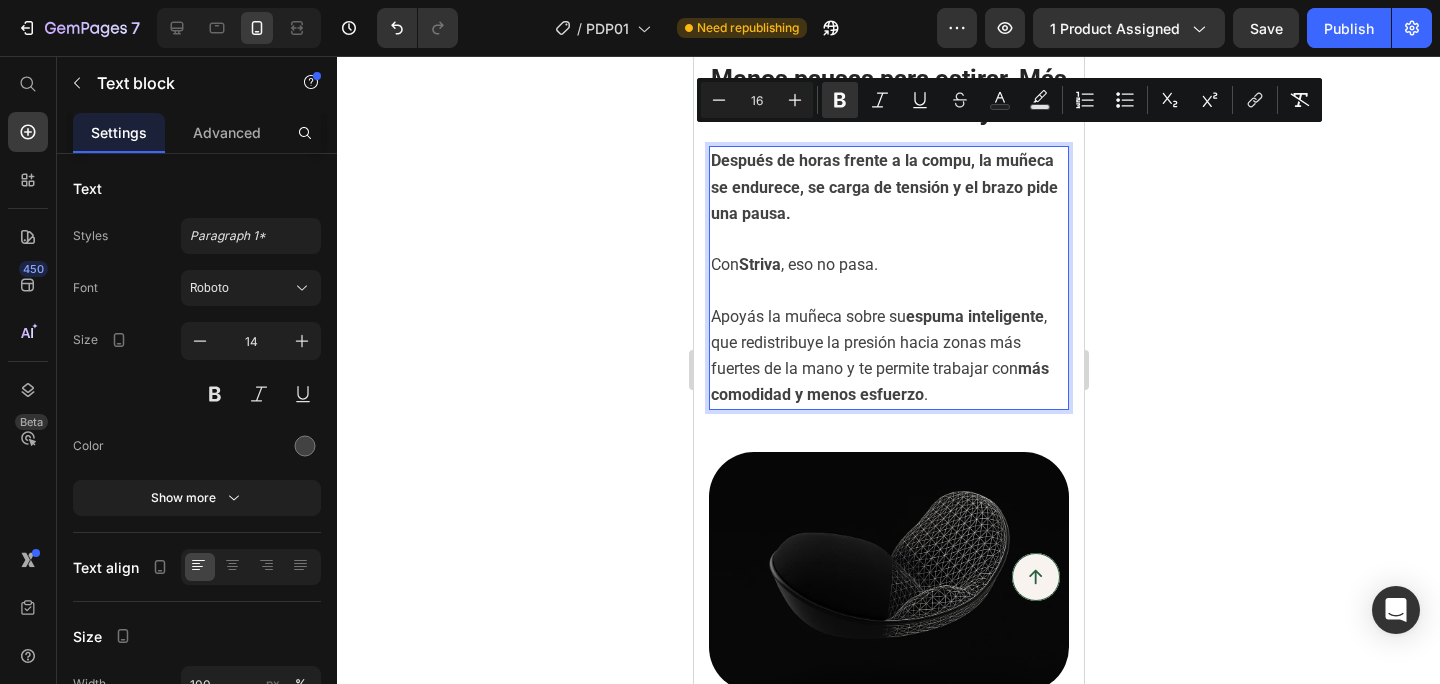 click on "Apoyás la muñeca sobre su  espuma inteligente , que redistribuye la presión hacia zonas más fuertes de la mano y te permite trabajar con  más comodidad y menos esfuerzo ." at bounding box center (888, 343) 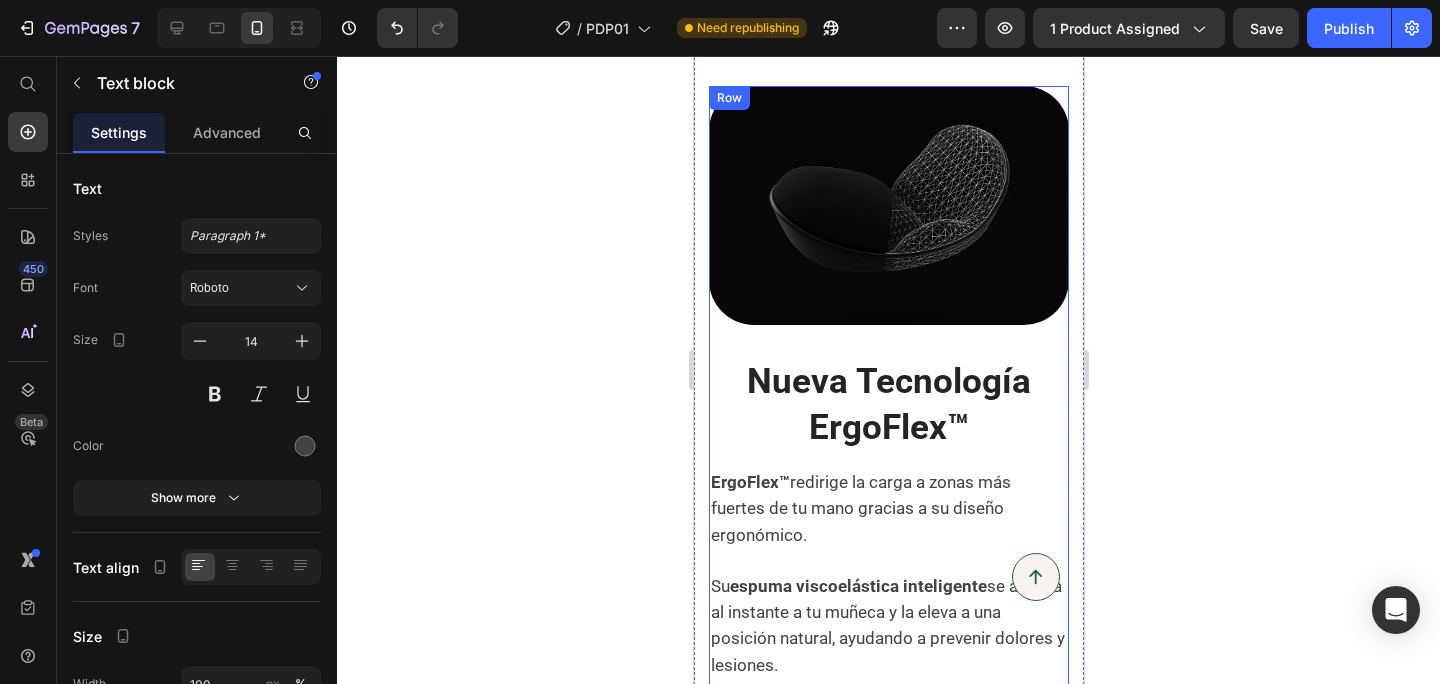 scroll, scrollTop: 2305, scrollLeft: 0, axis: vertical 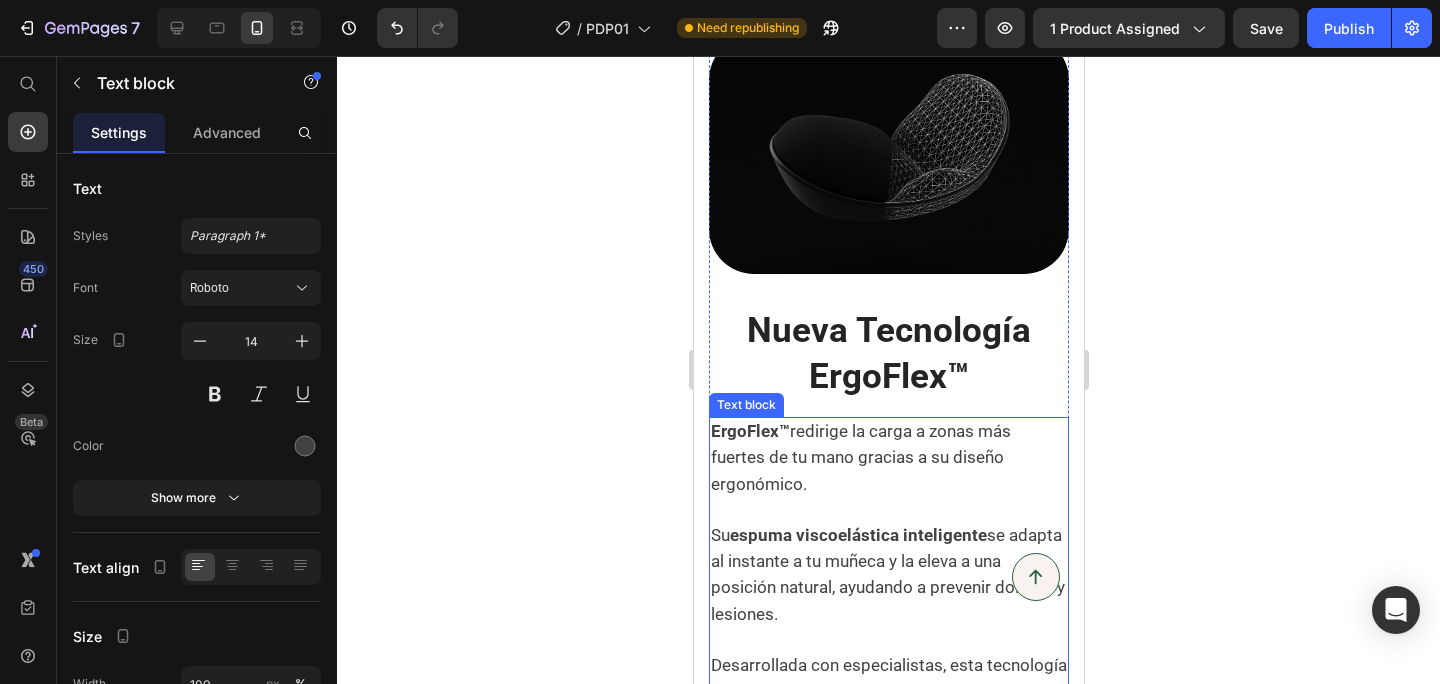 click on "Su  [MEDICAL_DATA] inteligente  se adapta al instante a tu muñeca y la eleva a una posición natural, ayudando a prevenir dolores y lesiones." at bounding box center (888, 563) 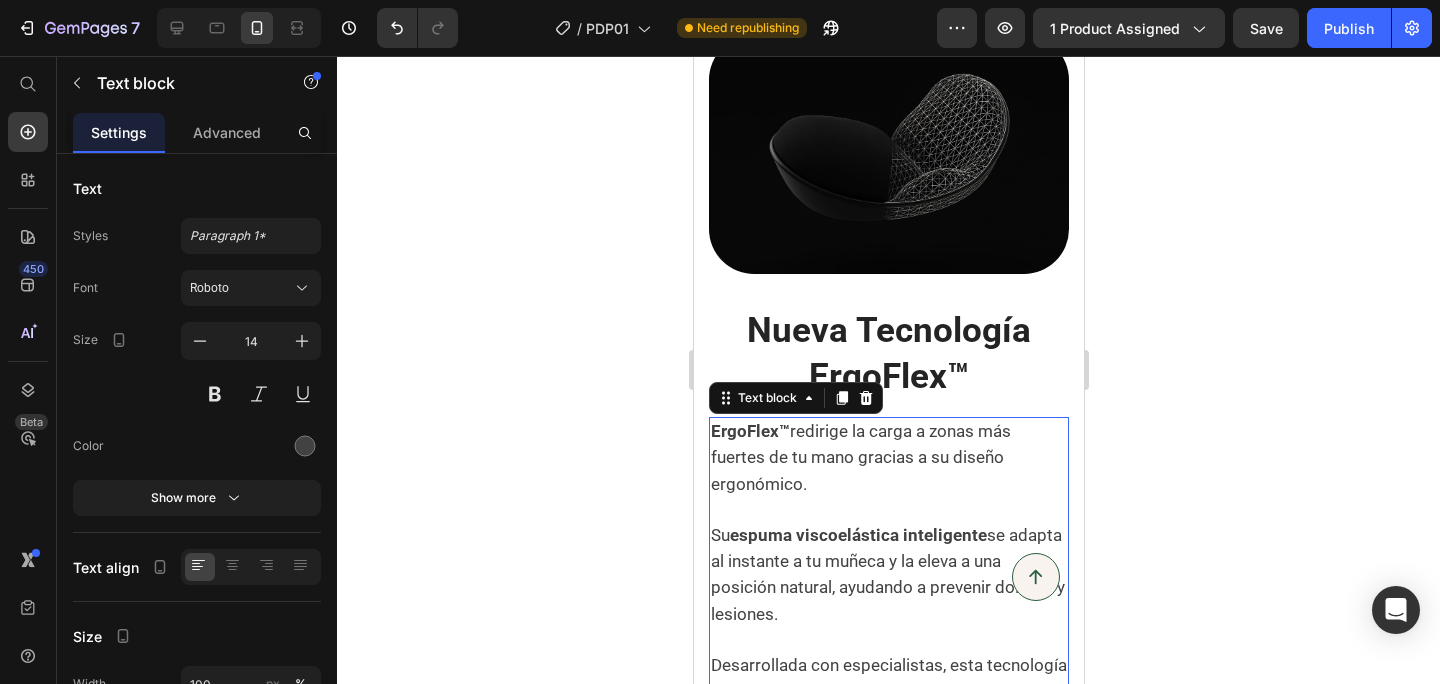 click on "ErgoFlex™  redirige la carga a zonas más fuertes de tu mano gracias a su diseño ergonómico." at bounding box center (860, 457) 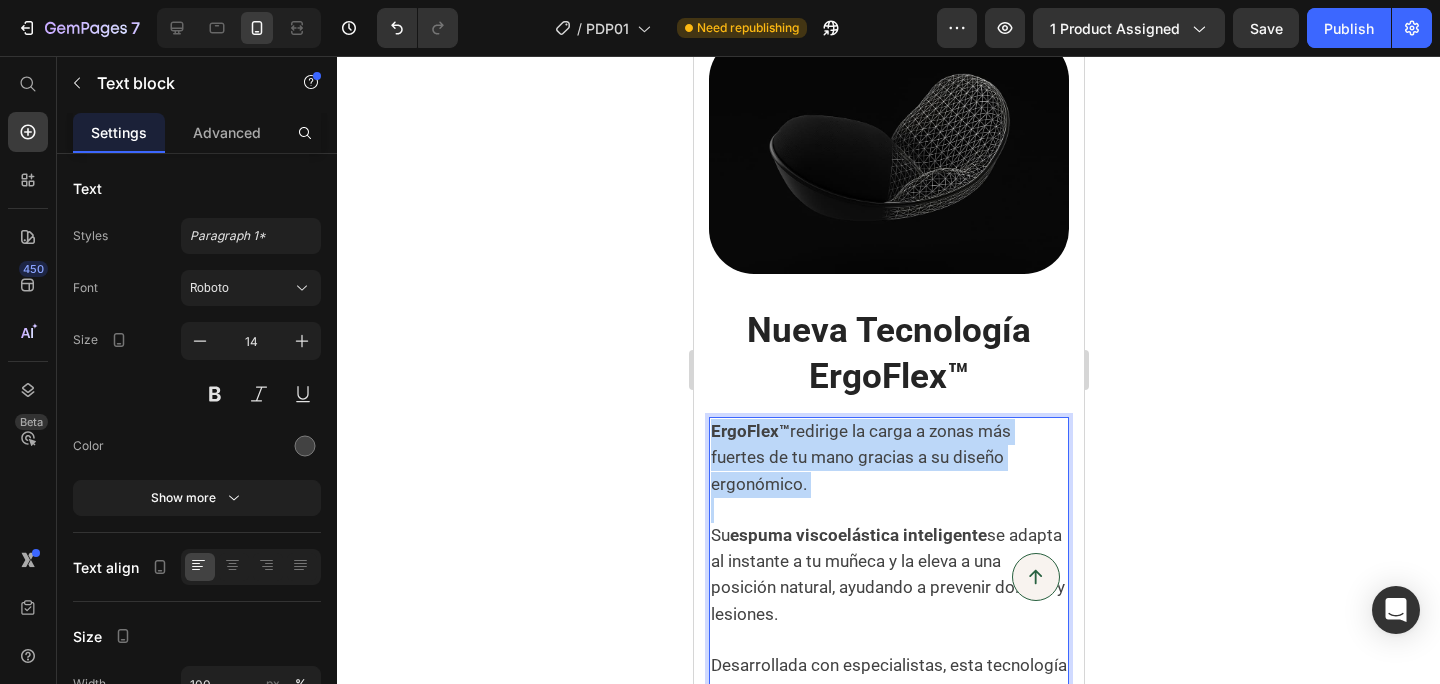click on "ErgoFlex™  redirige la carga a zonas más fuertes de tu mano gracias a su diseño ergonómico." at bounding box center (860, 457) 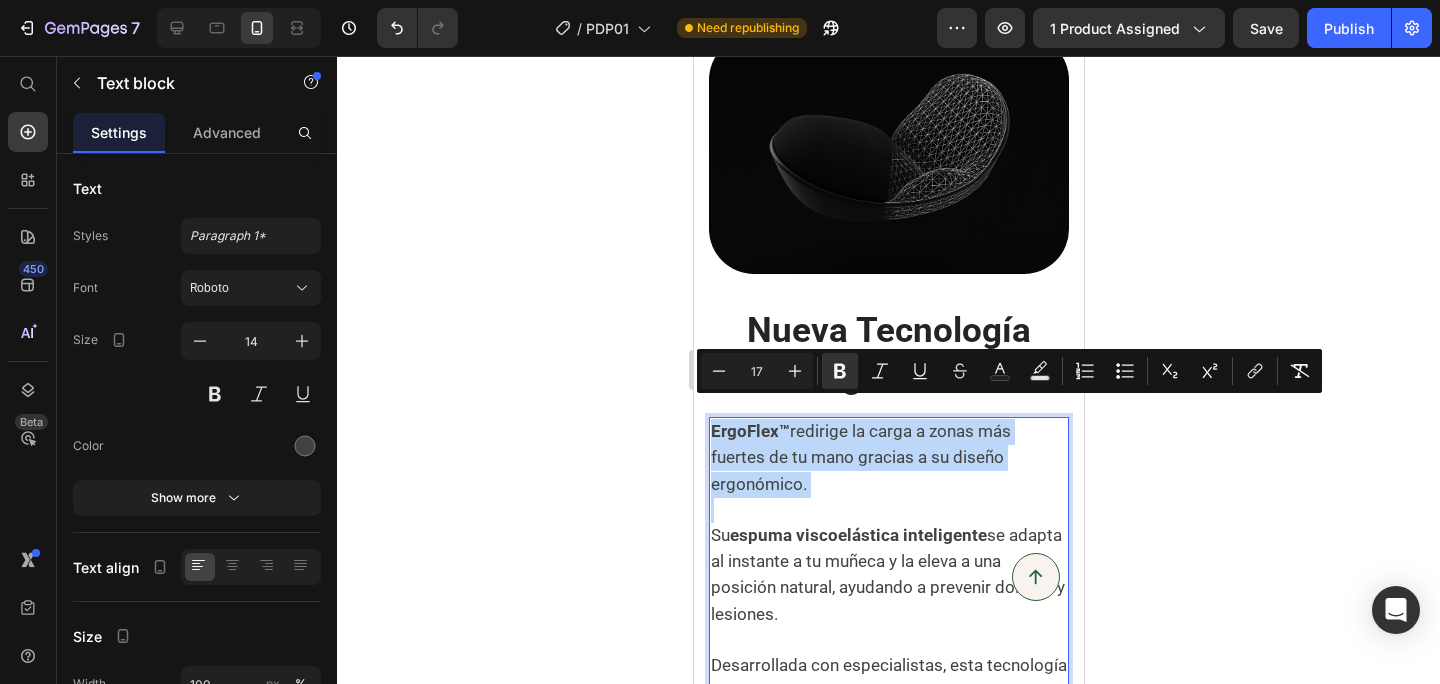 click on "ErgoFlex™  redirige la carga a zonas más fuertes de tu mano gracias a su diseño ergonómico." at bounding box center [860, 457] 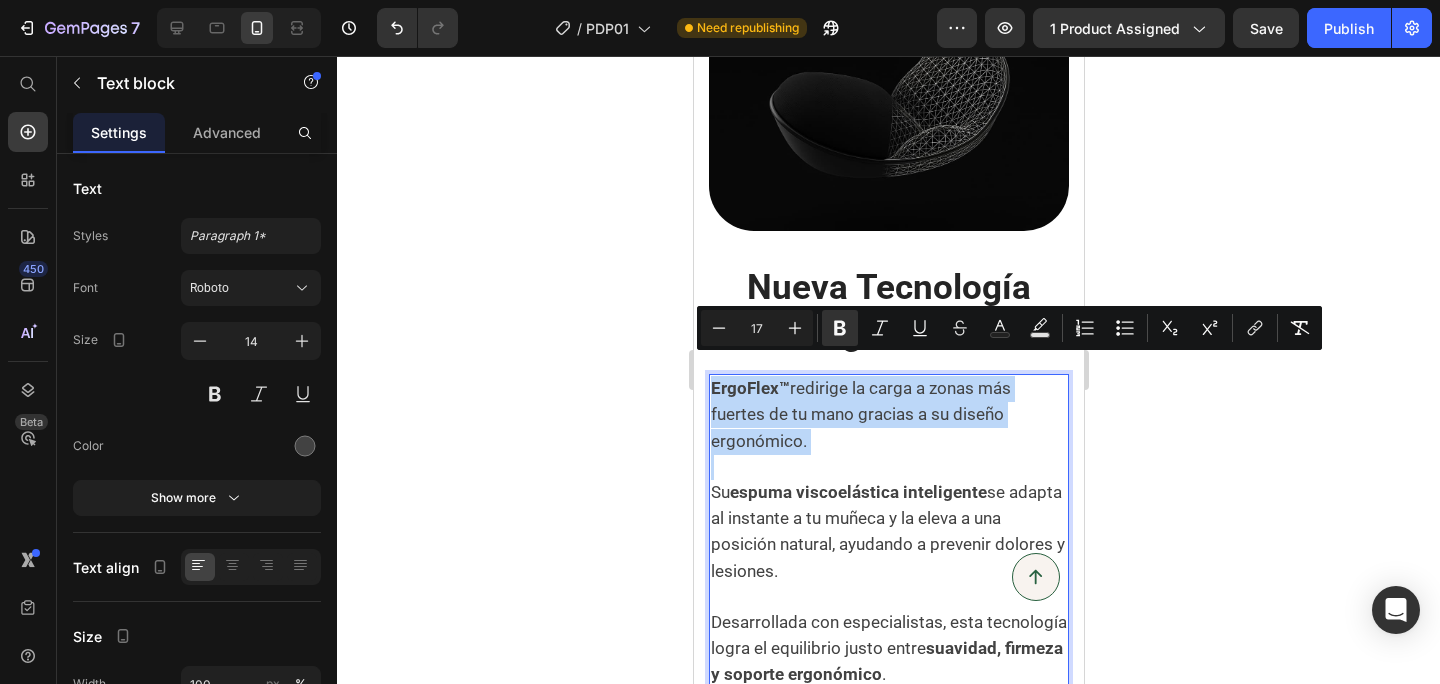 click on "Su  [MEDICAL_DATA] inteligente  se adapta al instante a tu muñeca y la eleva a una posición natural, ayudando a prevenir dolores y lesiones." at bounding box center (888, 520) 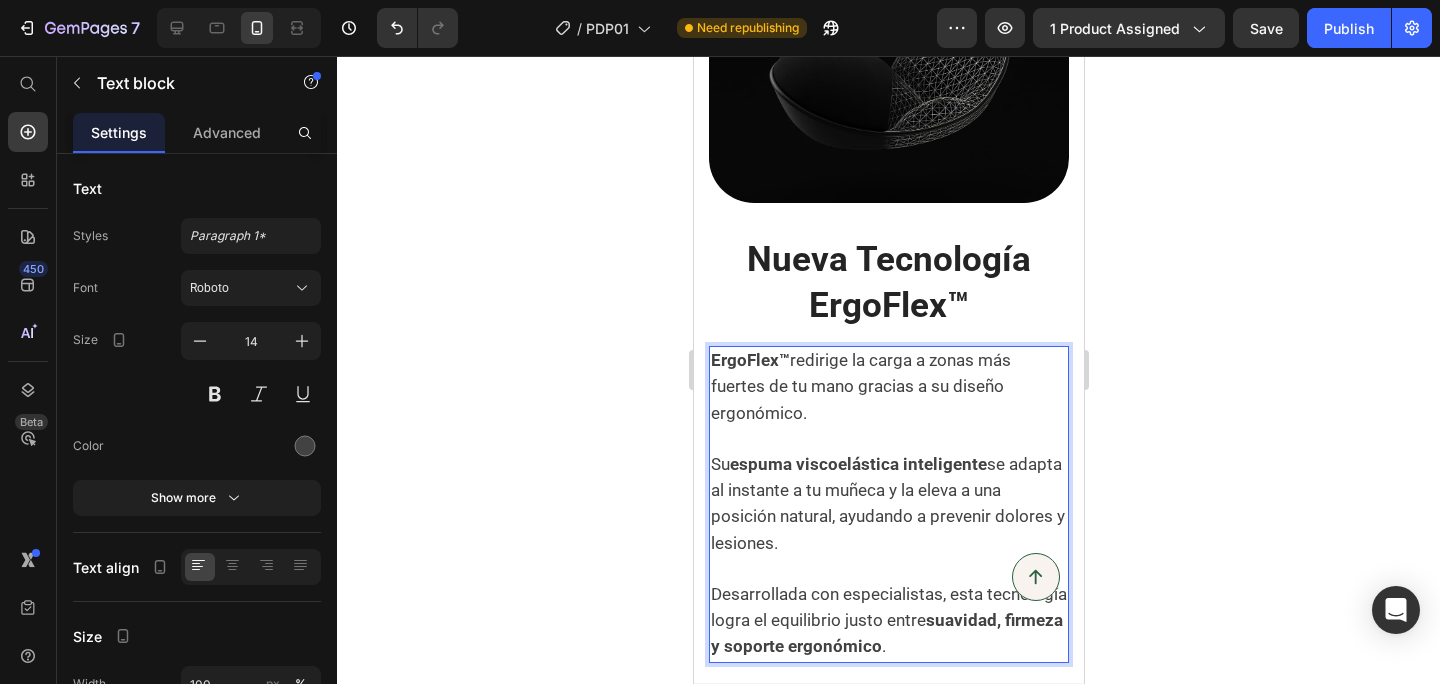 scroll, scrollTop: 2389, scrollLeft: 0, axis: vertical 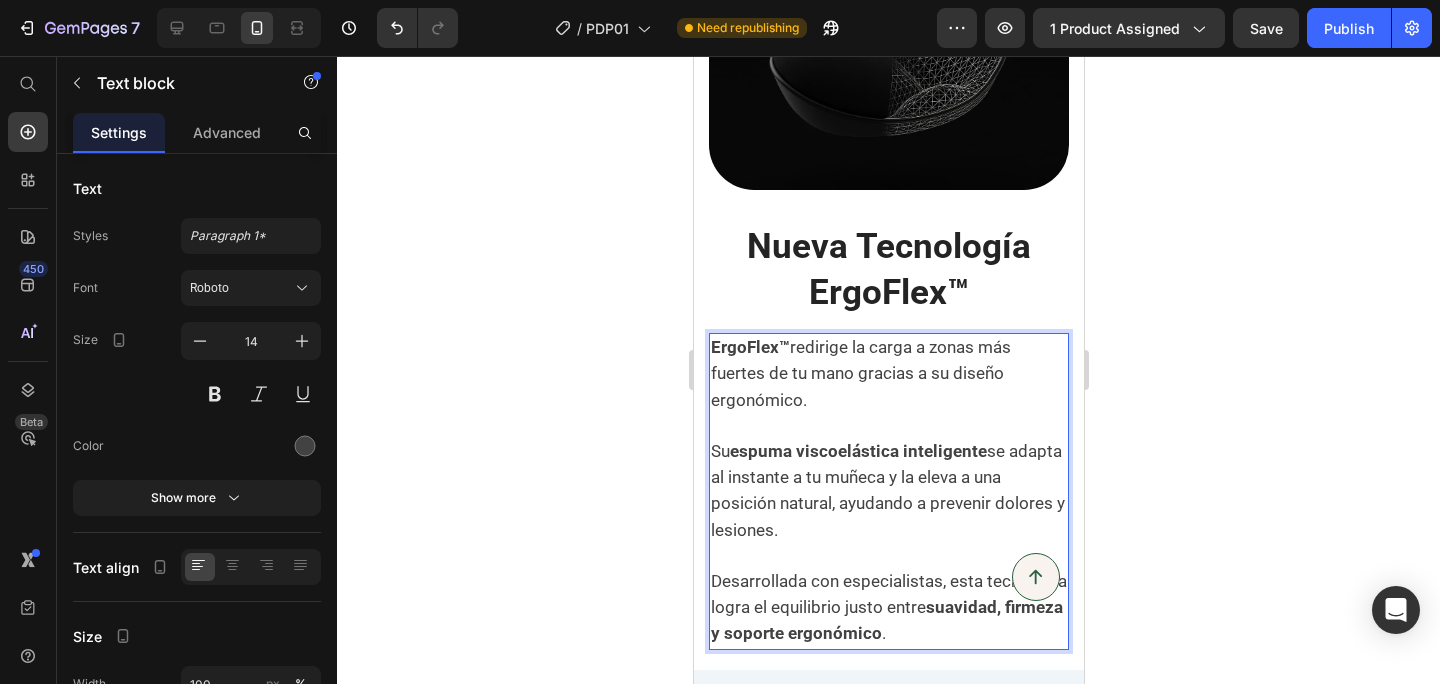click on "ErgoFlex™" at bounding box center [749, 347] 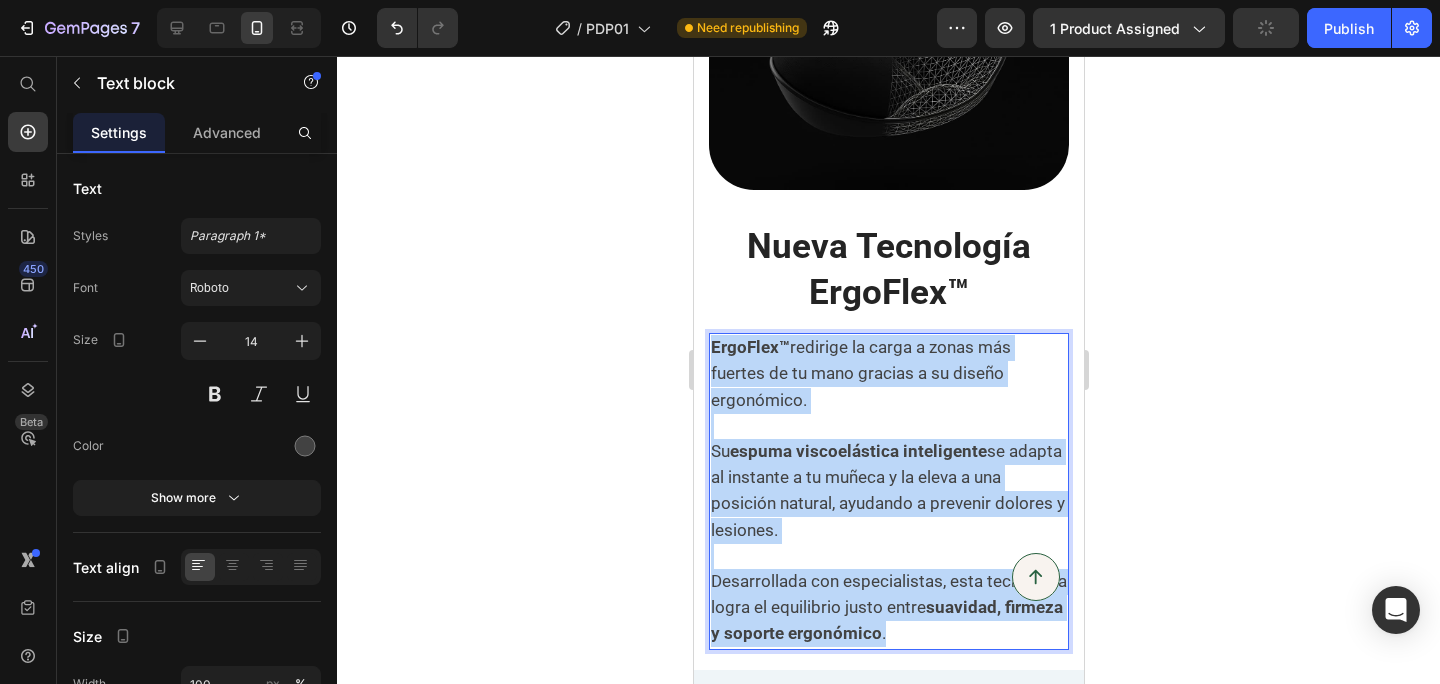 drag, startPoint x: 713, startPoint y: 328, endPoint x: 1022, endPoint y: 628, distance: 430.67505 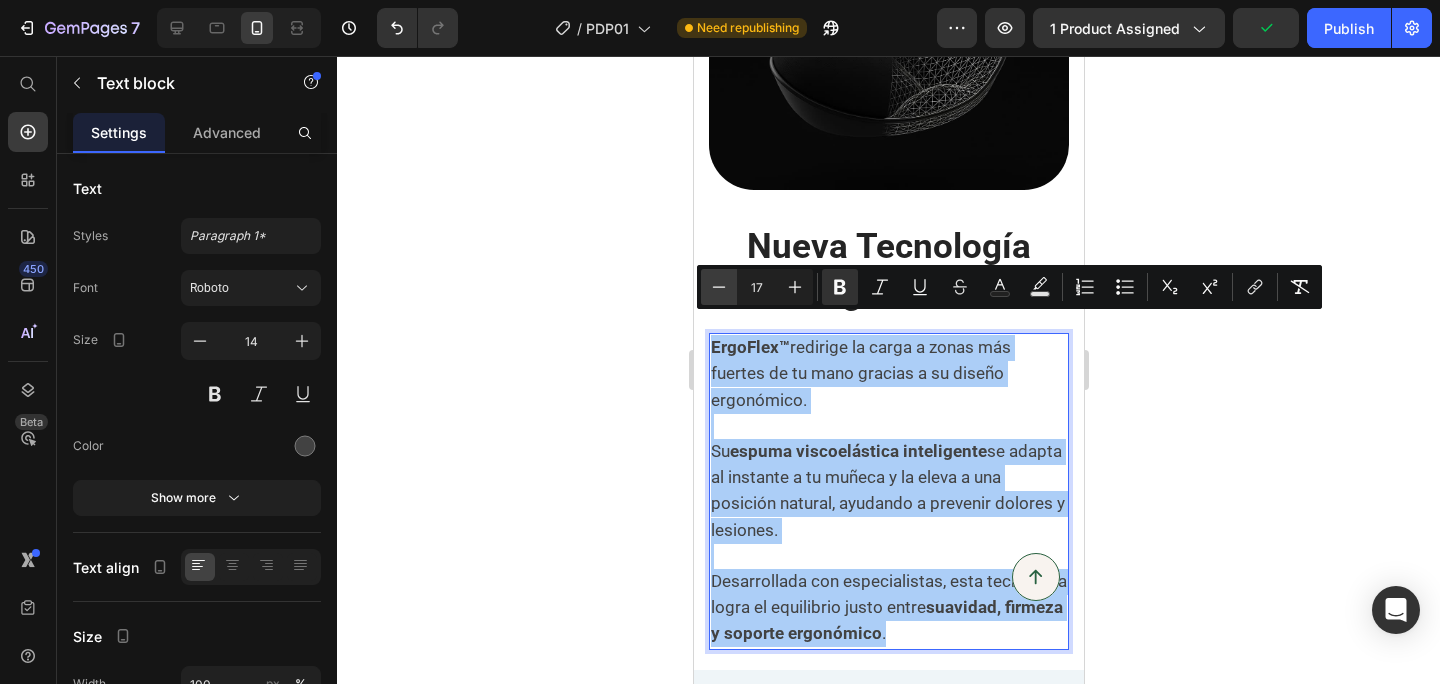 drag, startPoint x: 725, startPoint y: 275, endPoint x: 68, endPoint y: 204, distance: 660.82526 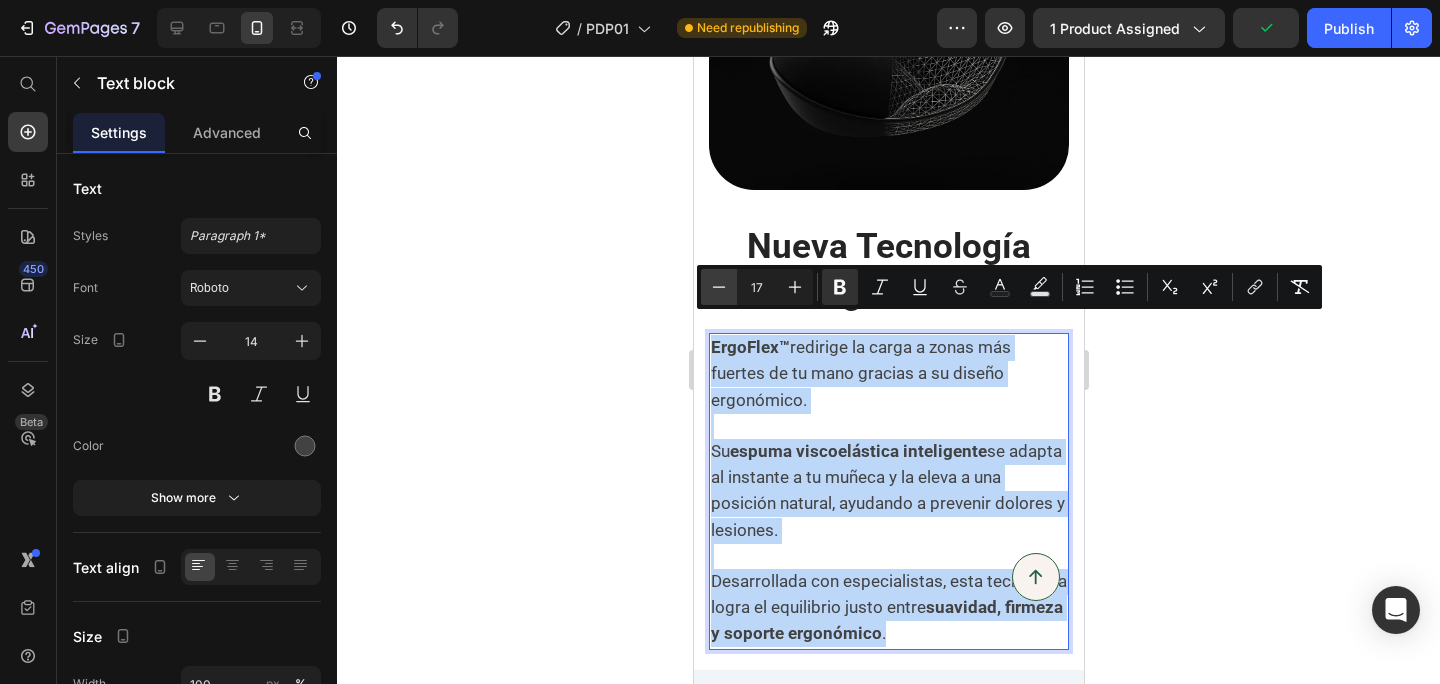 type on "16" 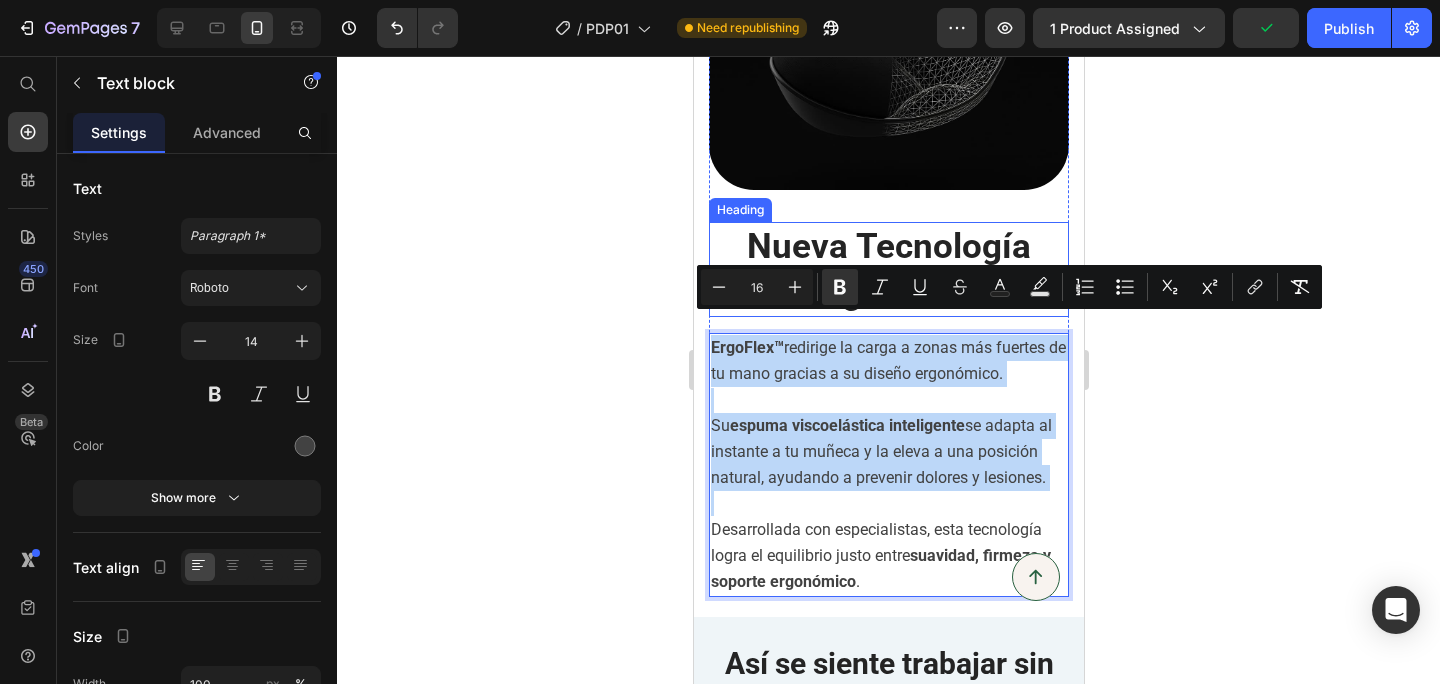 click on "Nueva Tecnología ErgoFlex™" at bounding box center (888, 269) 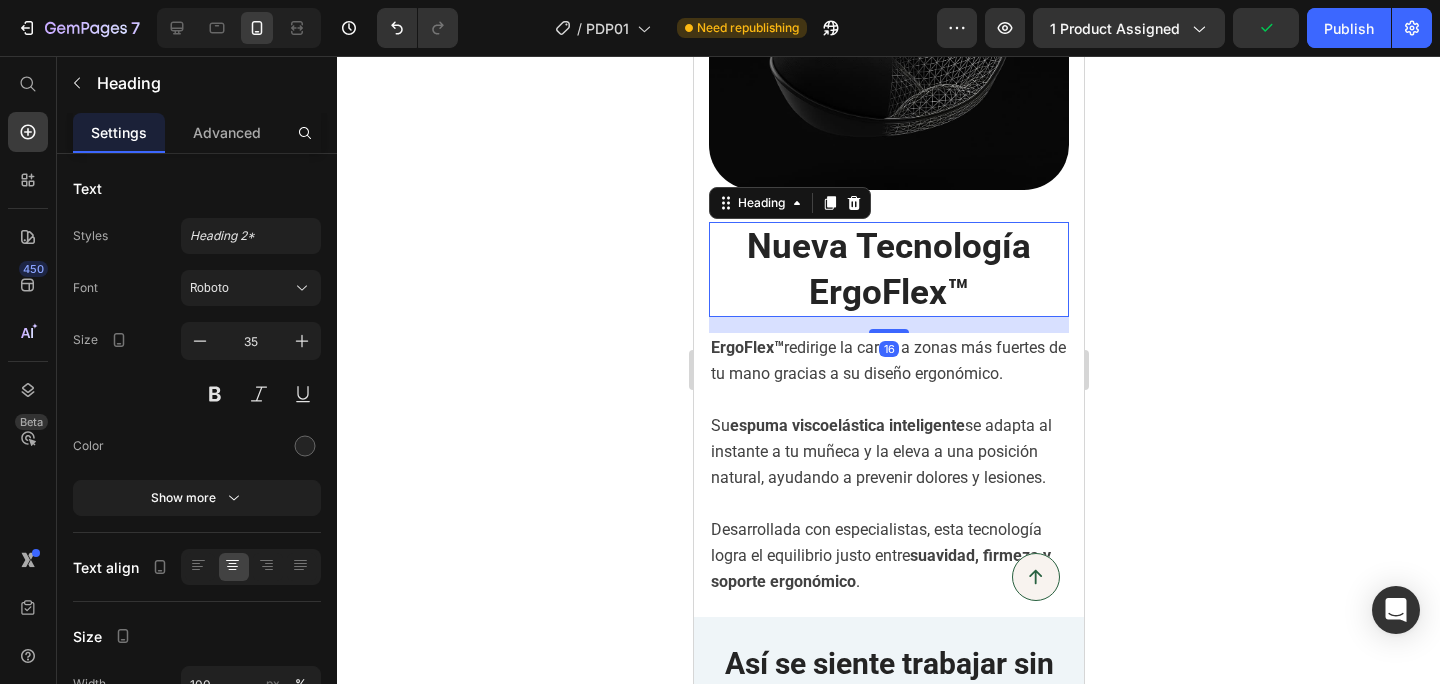 click on "Nueva Tecnología ErgoFlex™" at bounding box center [888, 269] 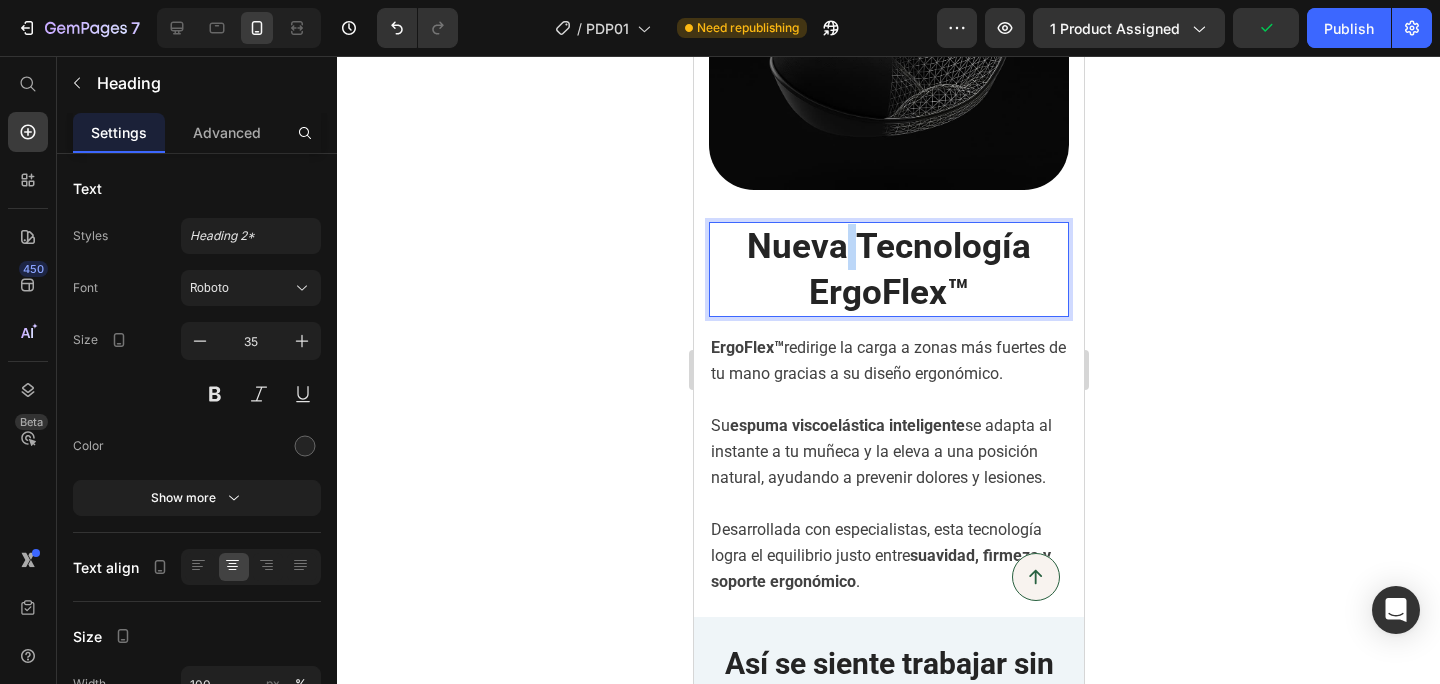 click on "Nueva Tecnología ErgoFlex™" at bounding box center [888, 269] 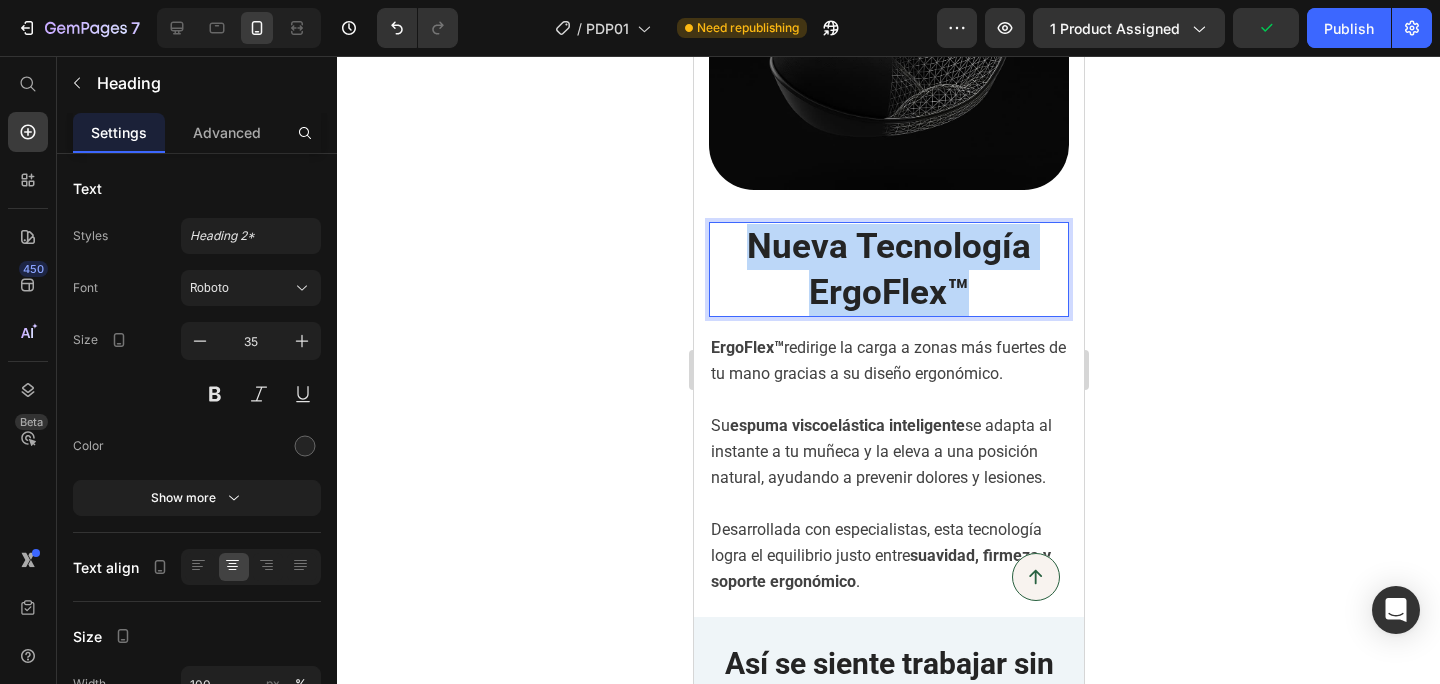 click on "Nueva Tecnología ErgoFlex™" at bounding box center [888, 269] 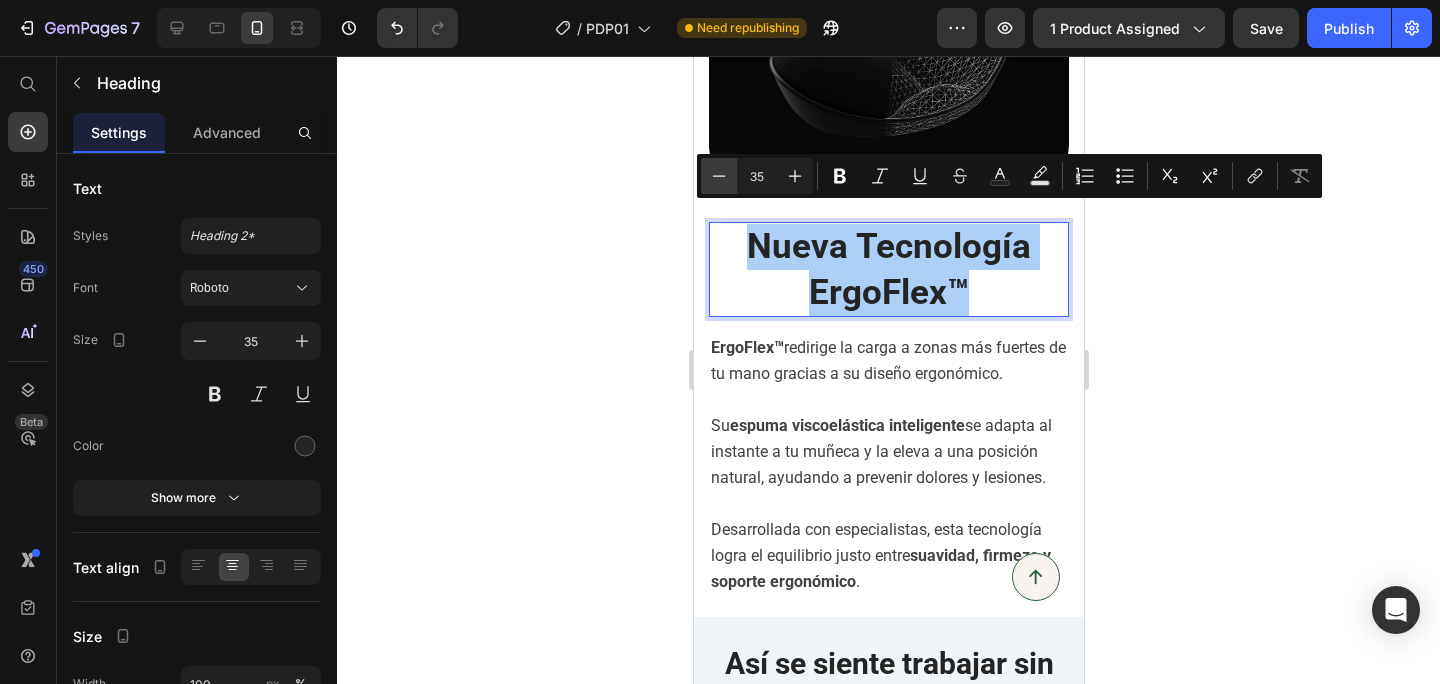 click 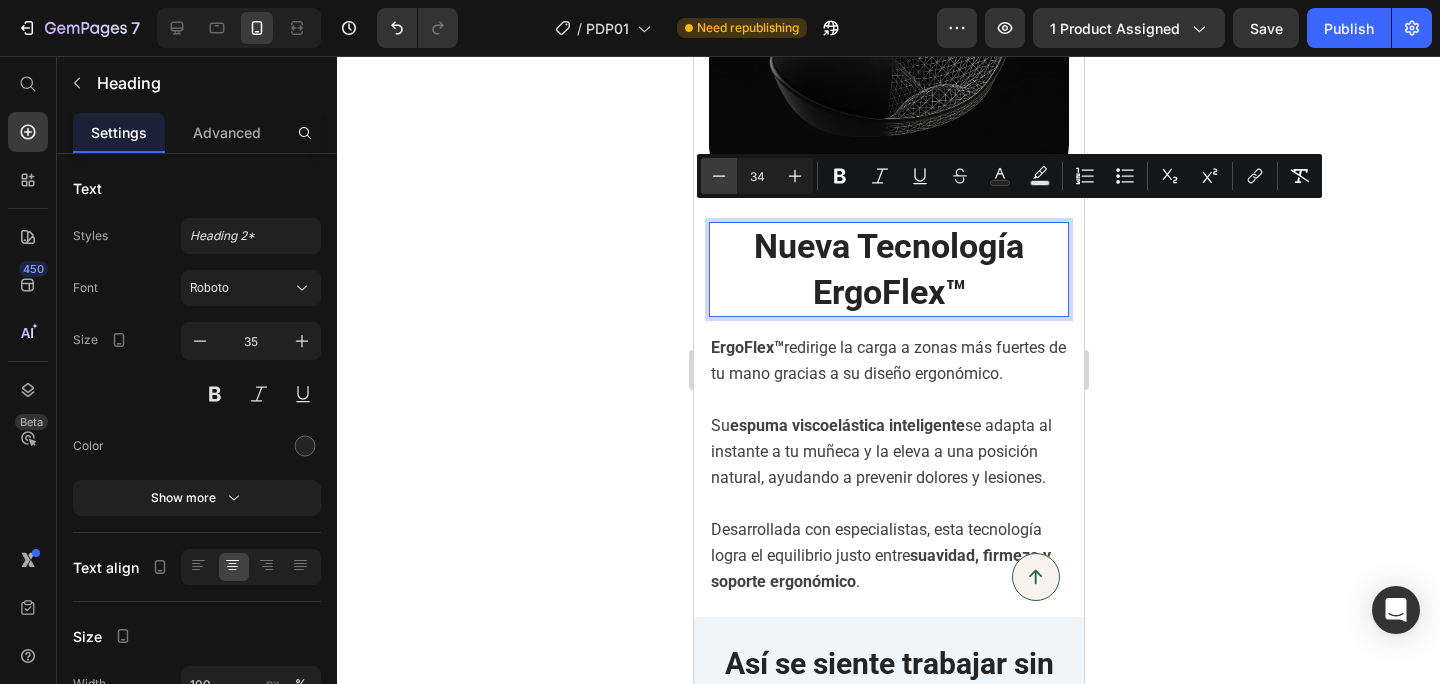 click 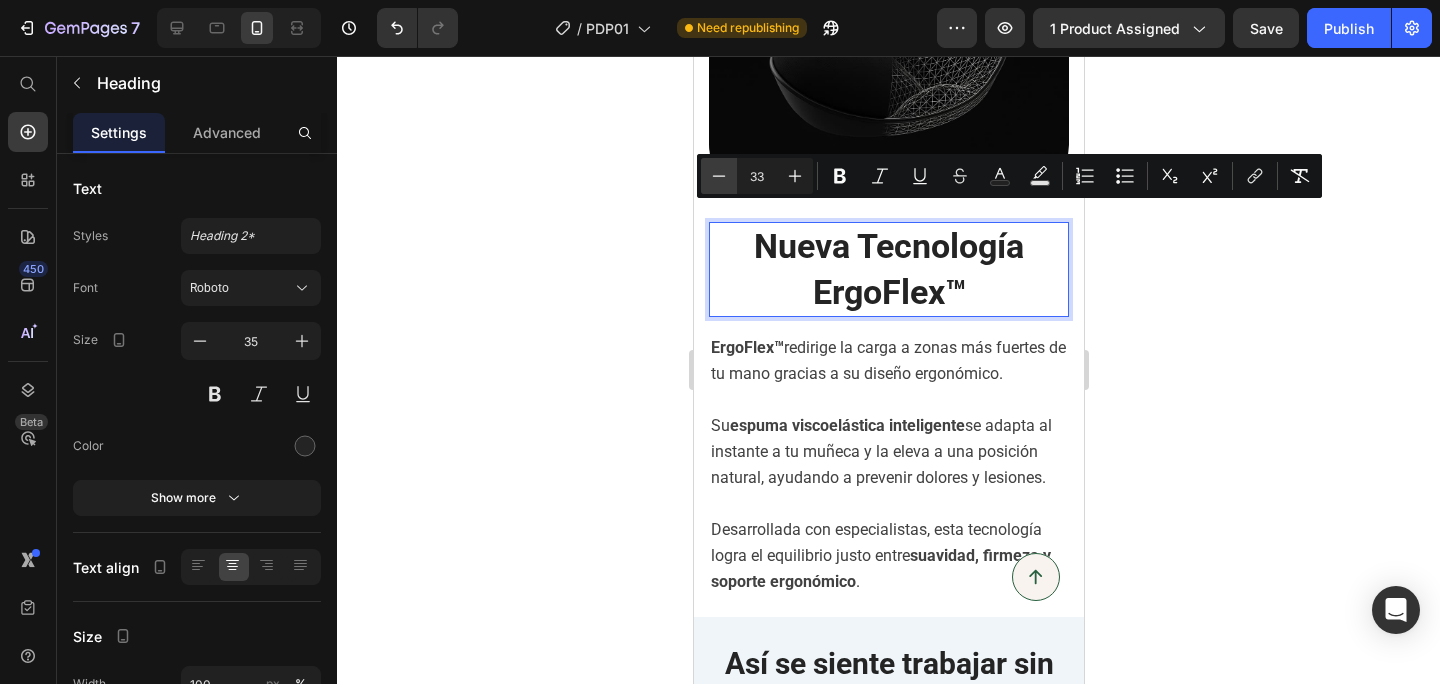 click 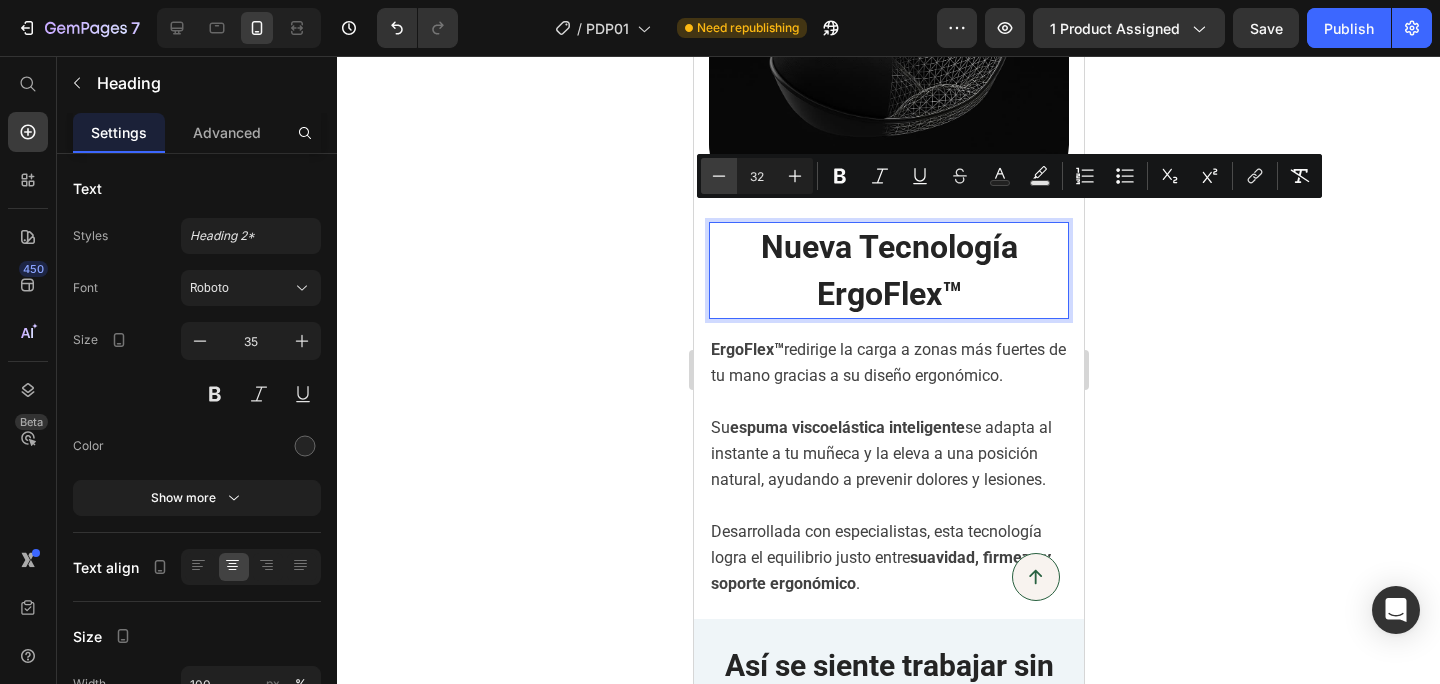 click 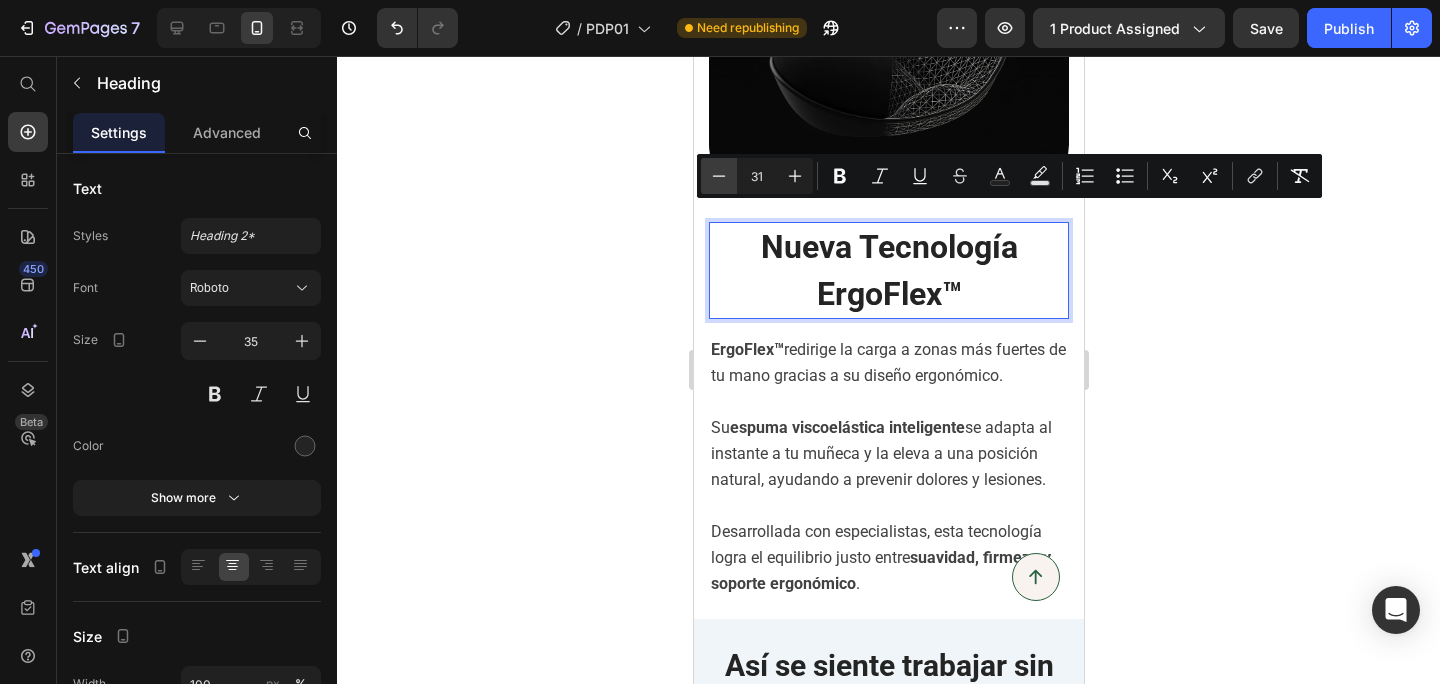 click 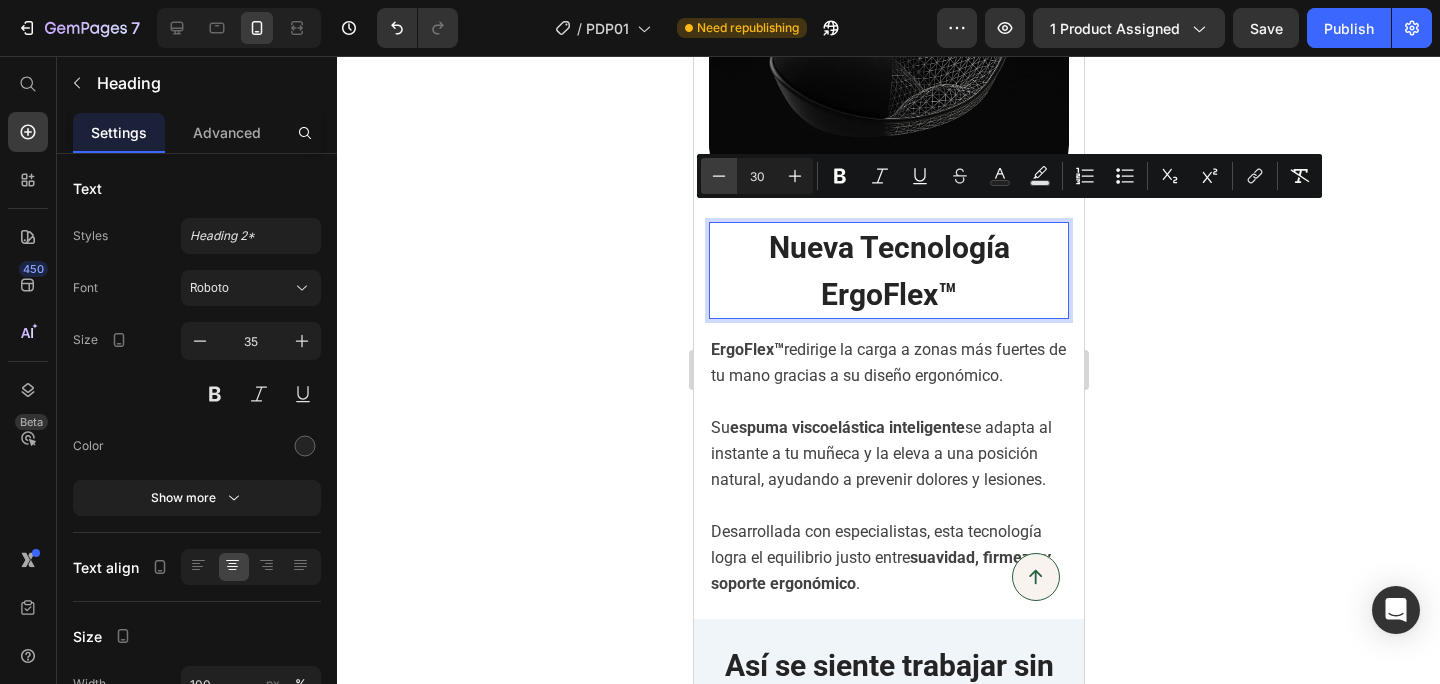 click 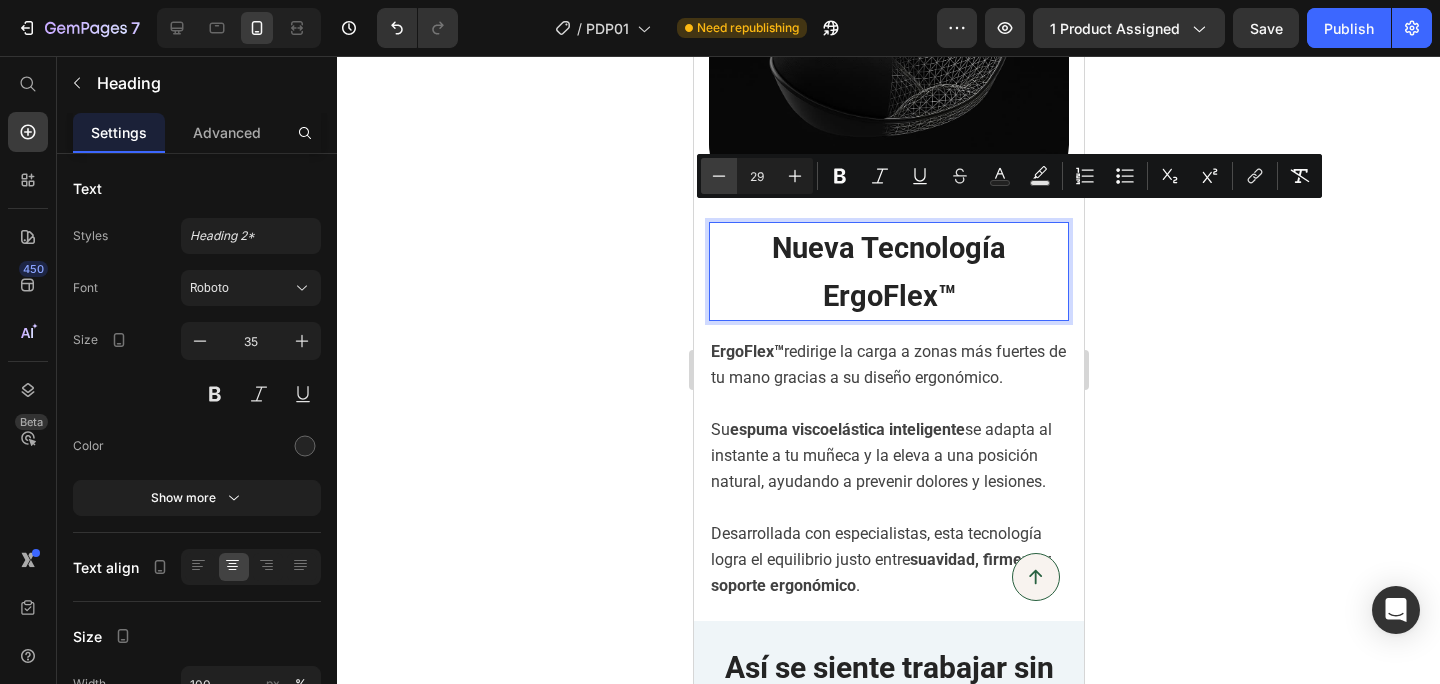 click 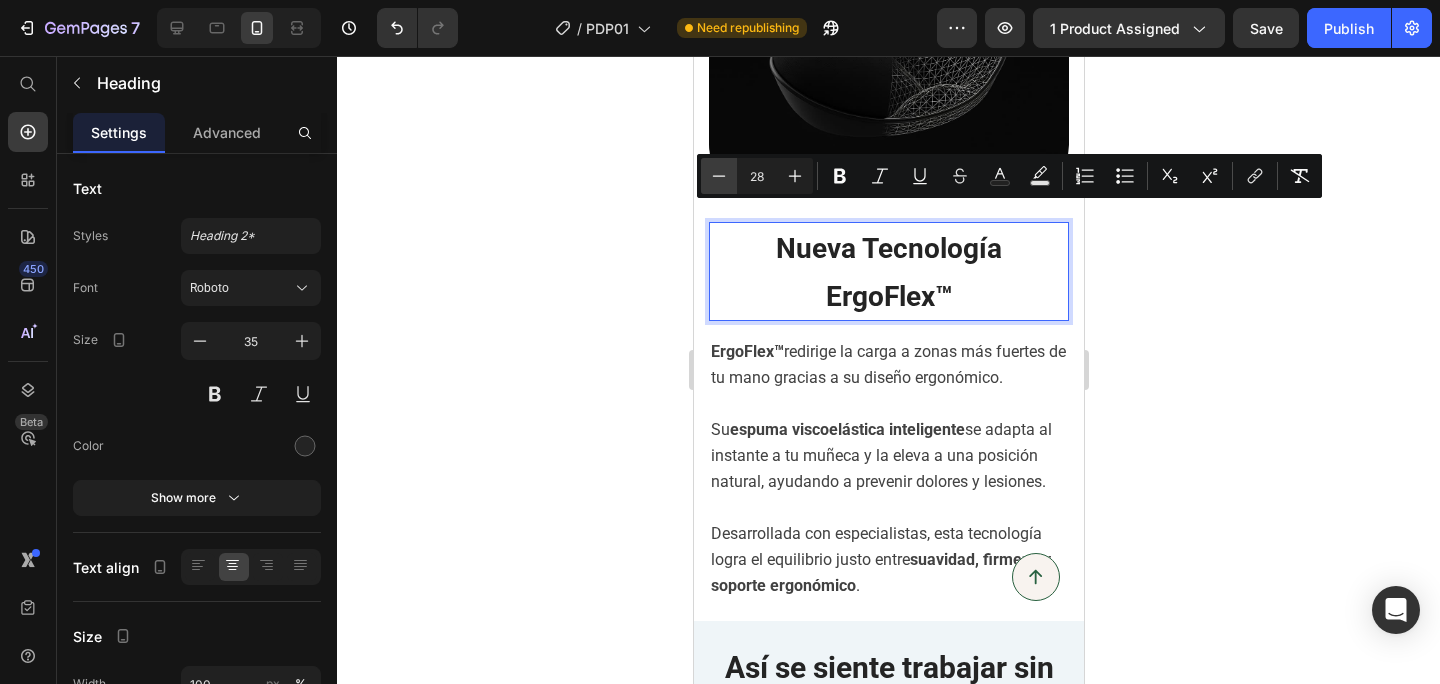 click 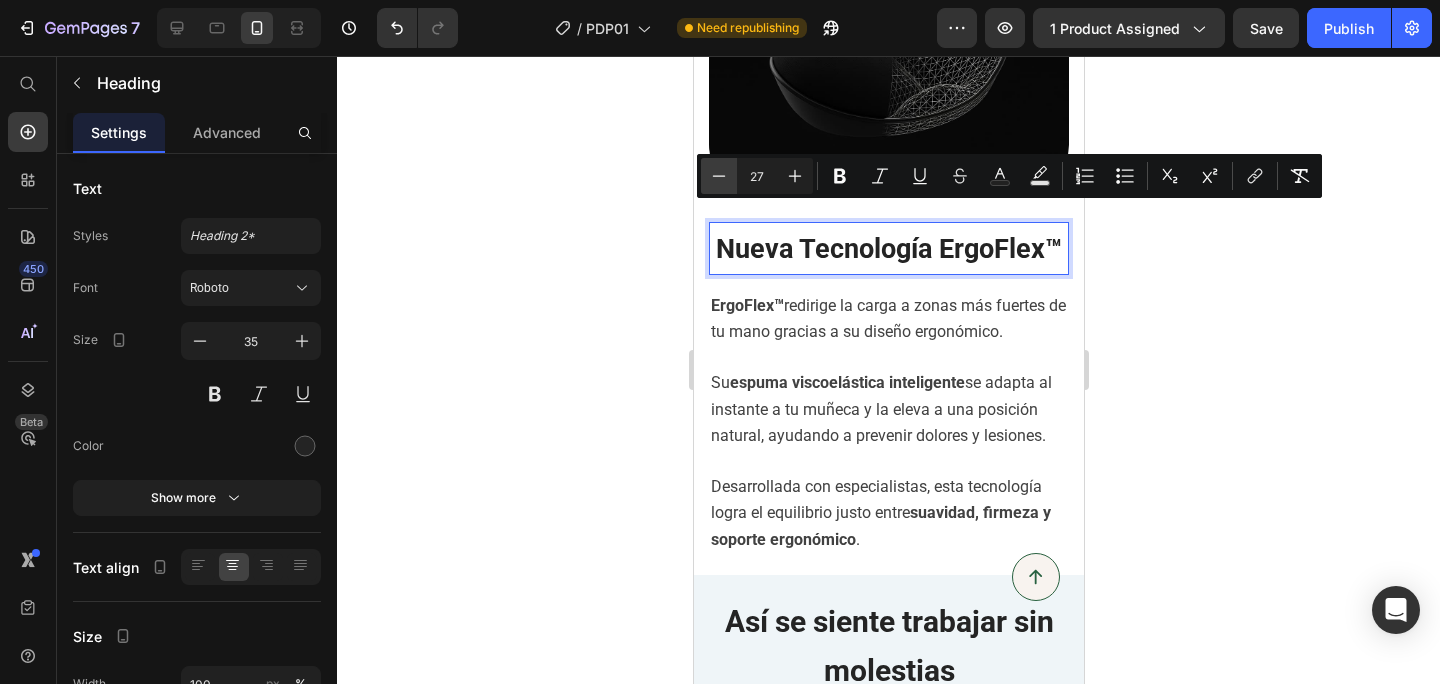 click 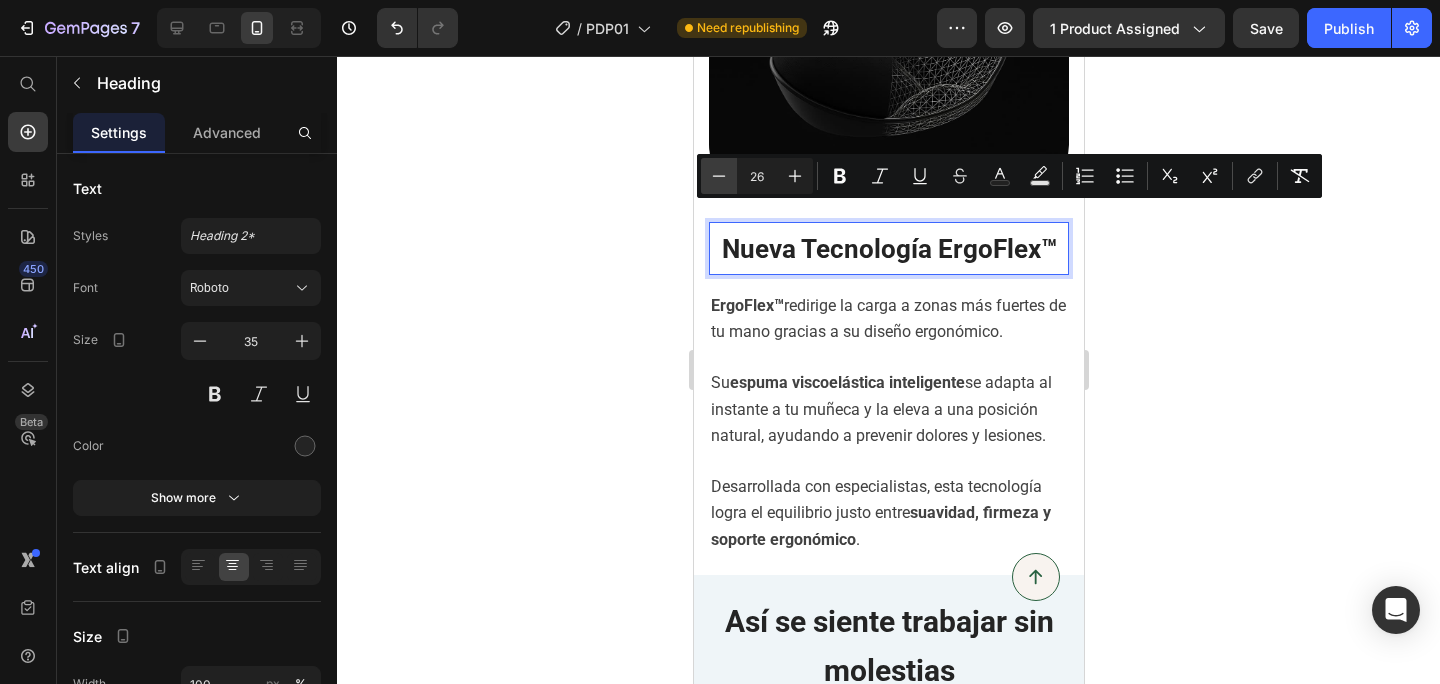 click 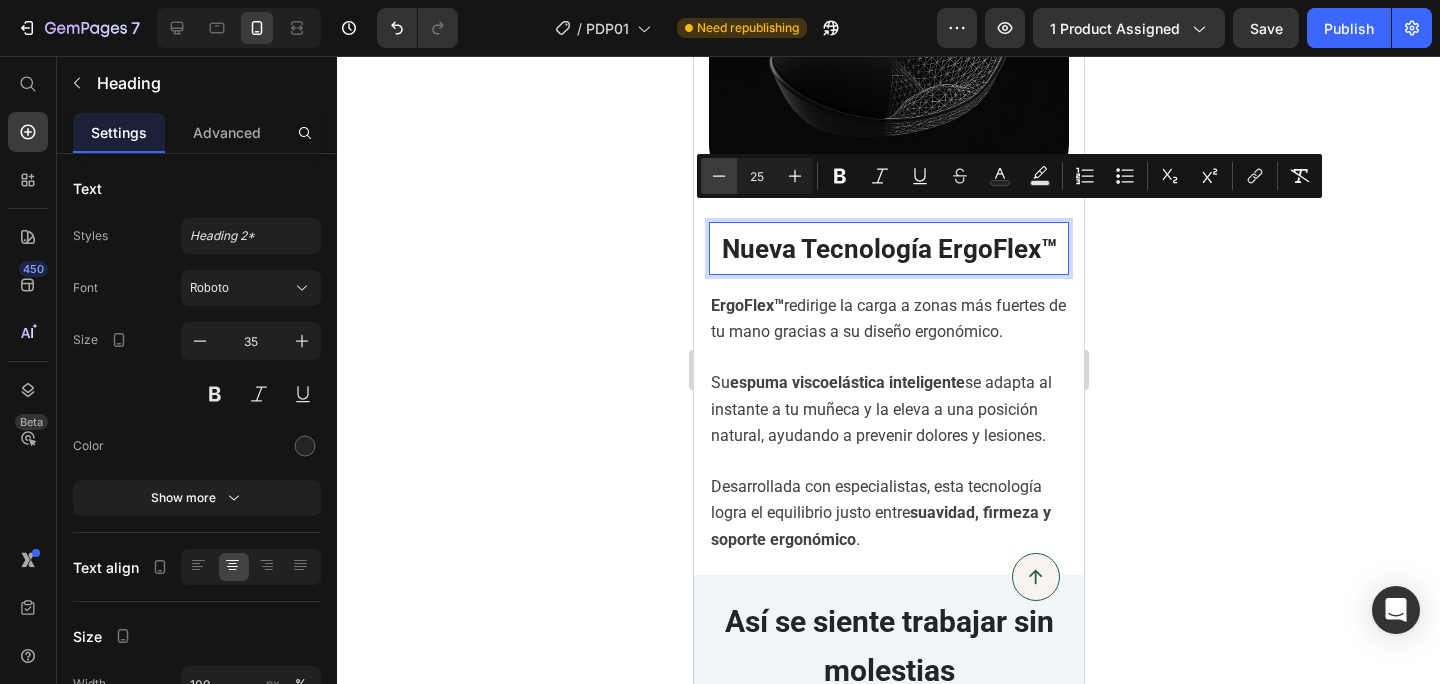 click 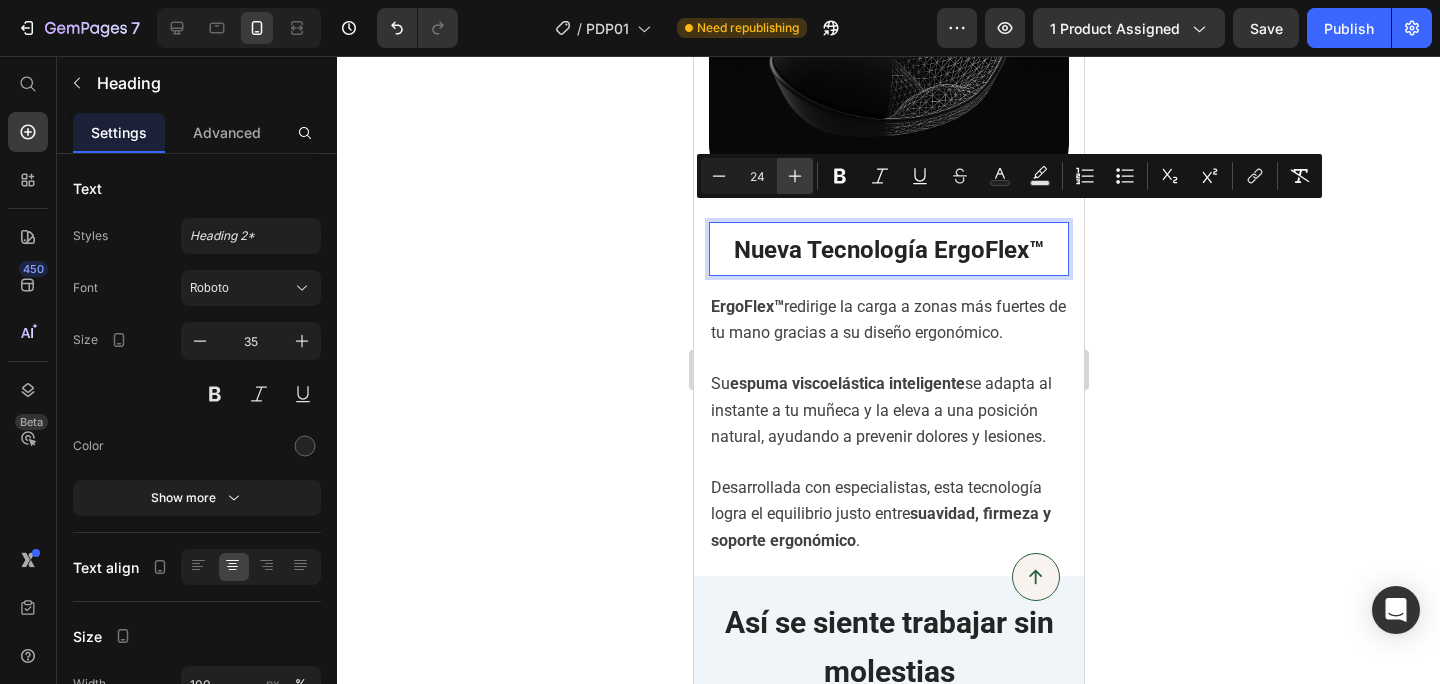 click 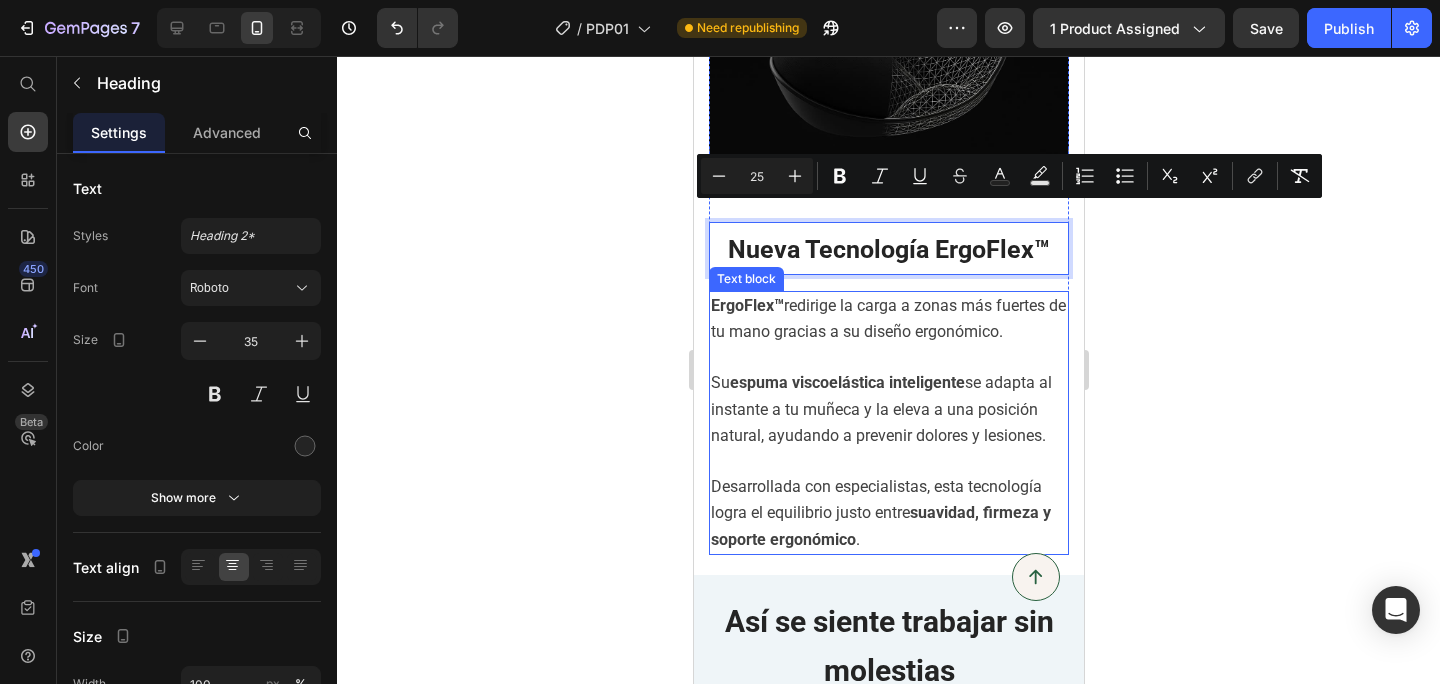 click on "espuma viscoelástica inteligente" at bounding box center (846, 382) 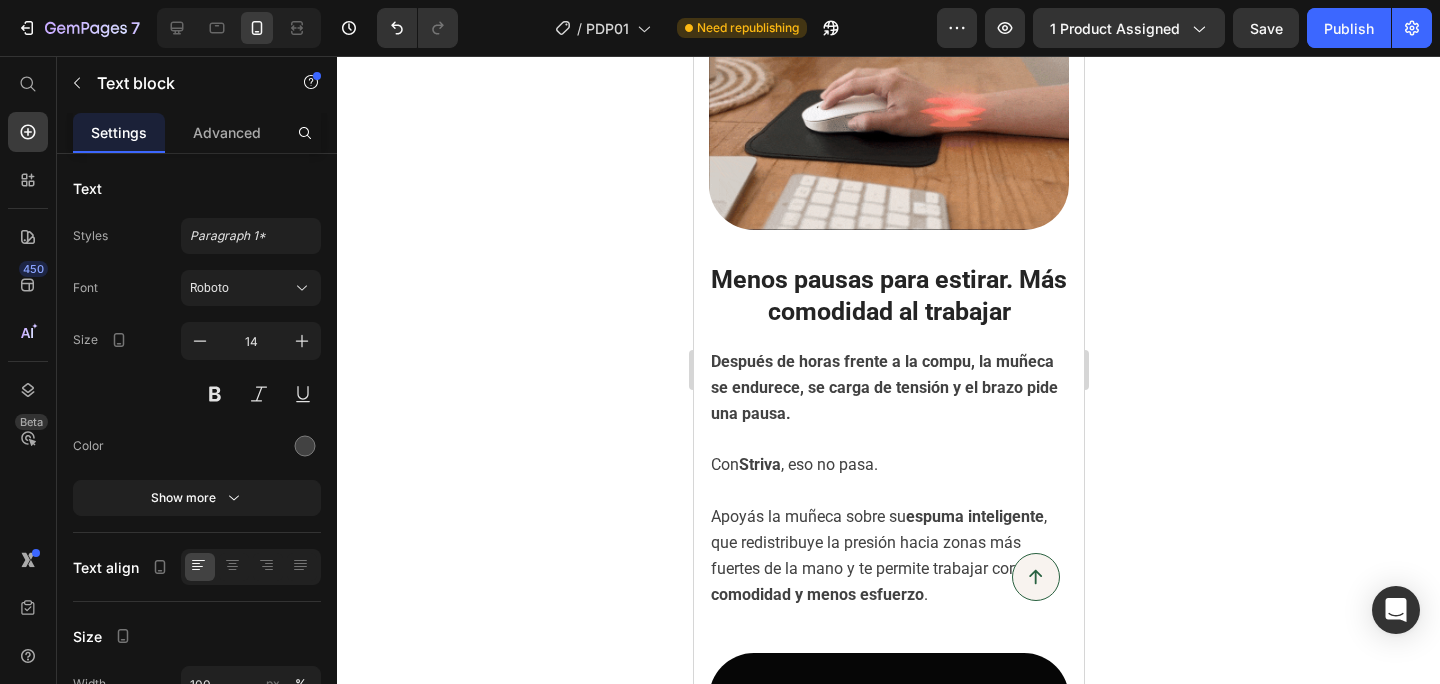 click on "Menos pausas para estirar. Más comodidad al trabajar" at bounding box center (888, 296) 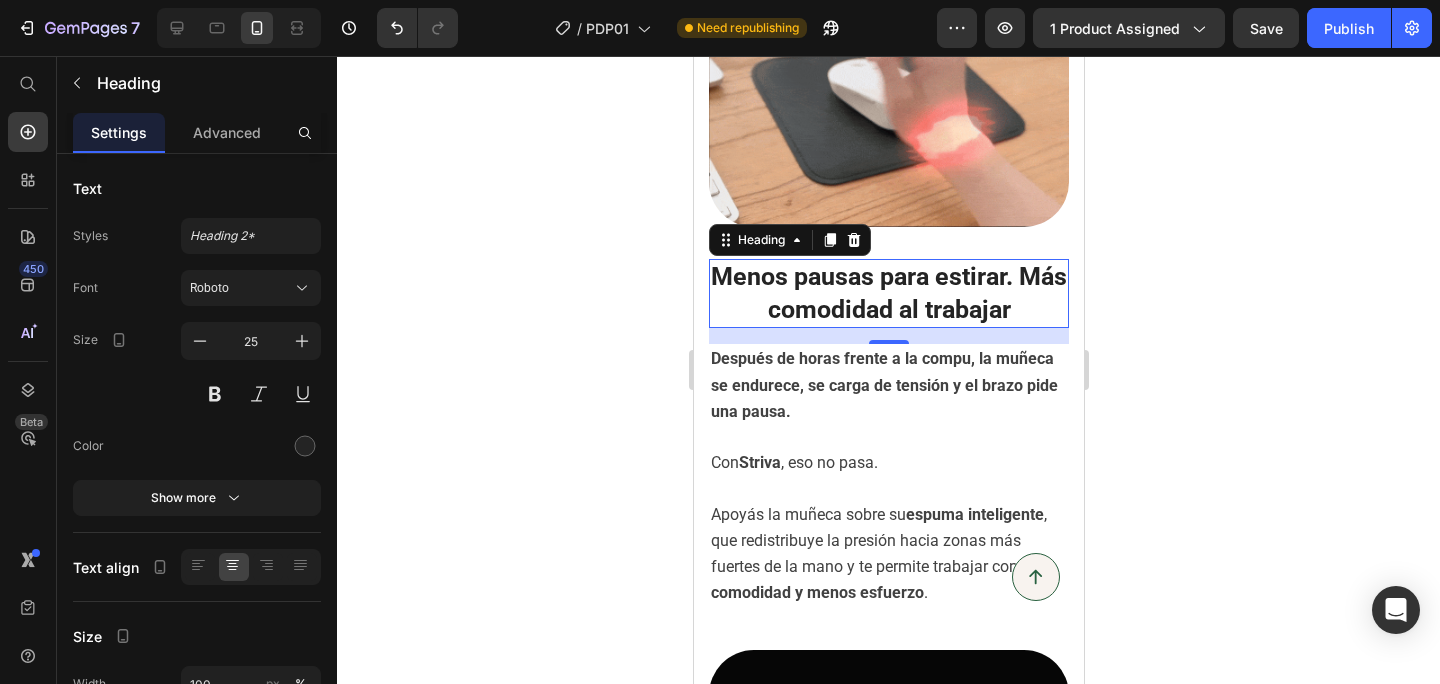 scroll, scrollTop: 1625, scrollLeft: 0, axis: vertical 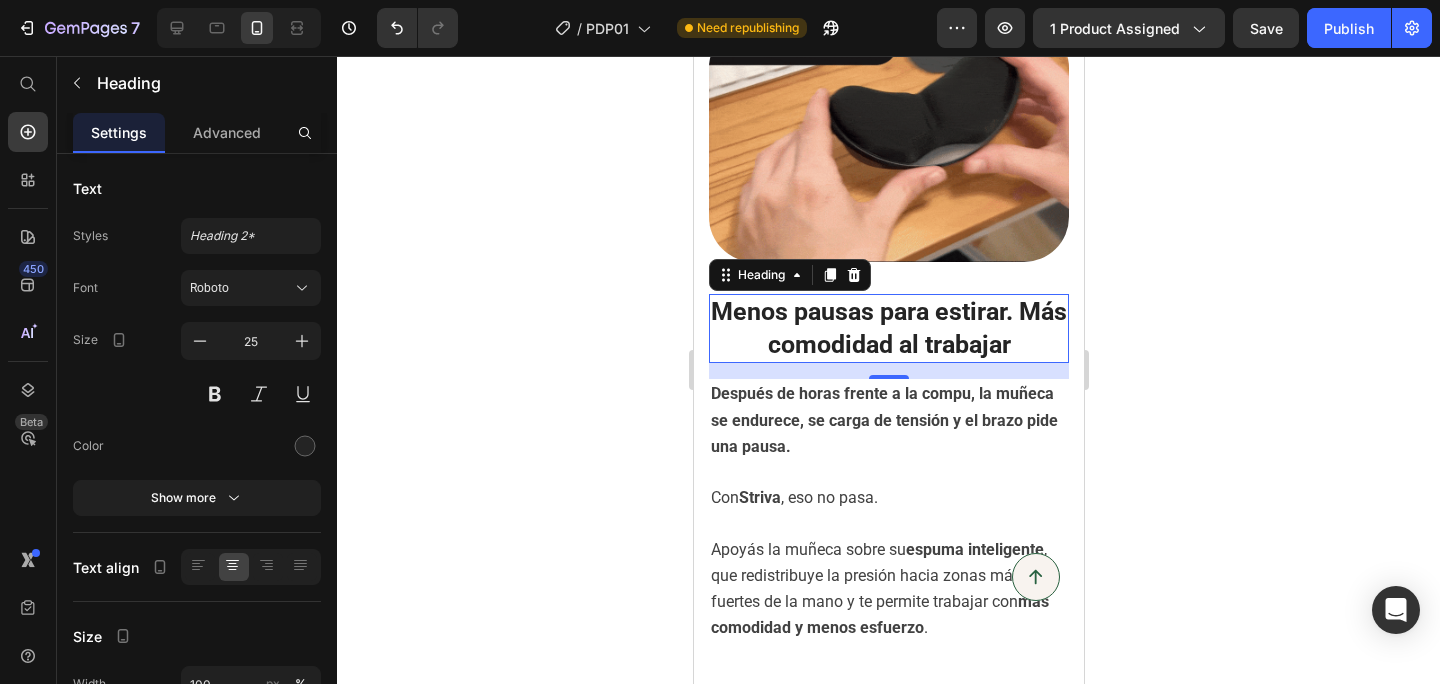 click on "Menos pausas para estirar. Más comodidad al trabajar" at bounding box center [888, 328] 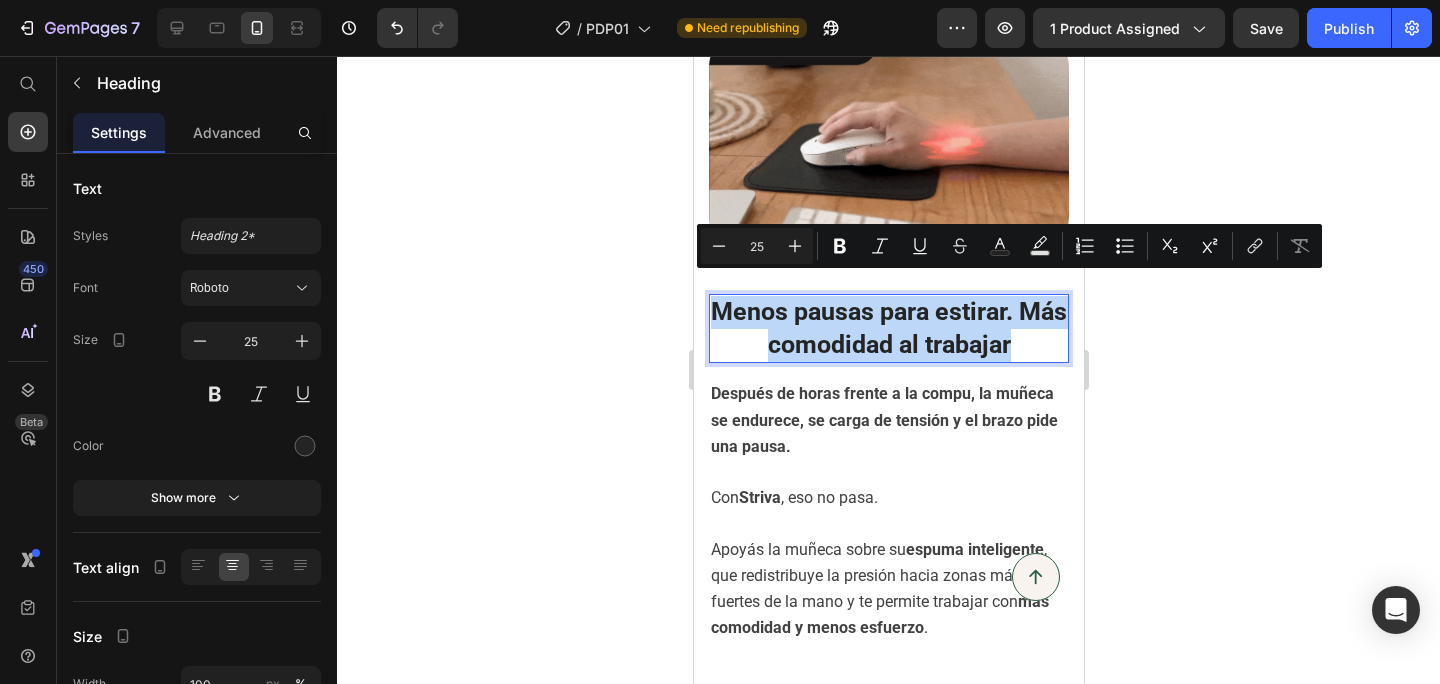 click on "Menos pausas para estirar. Más comodidad al trabajar" at bounding box center [888, 328] 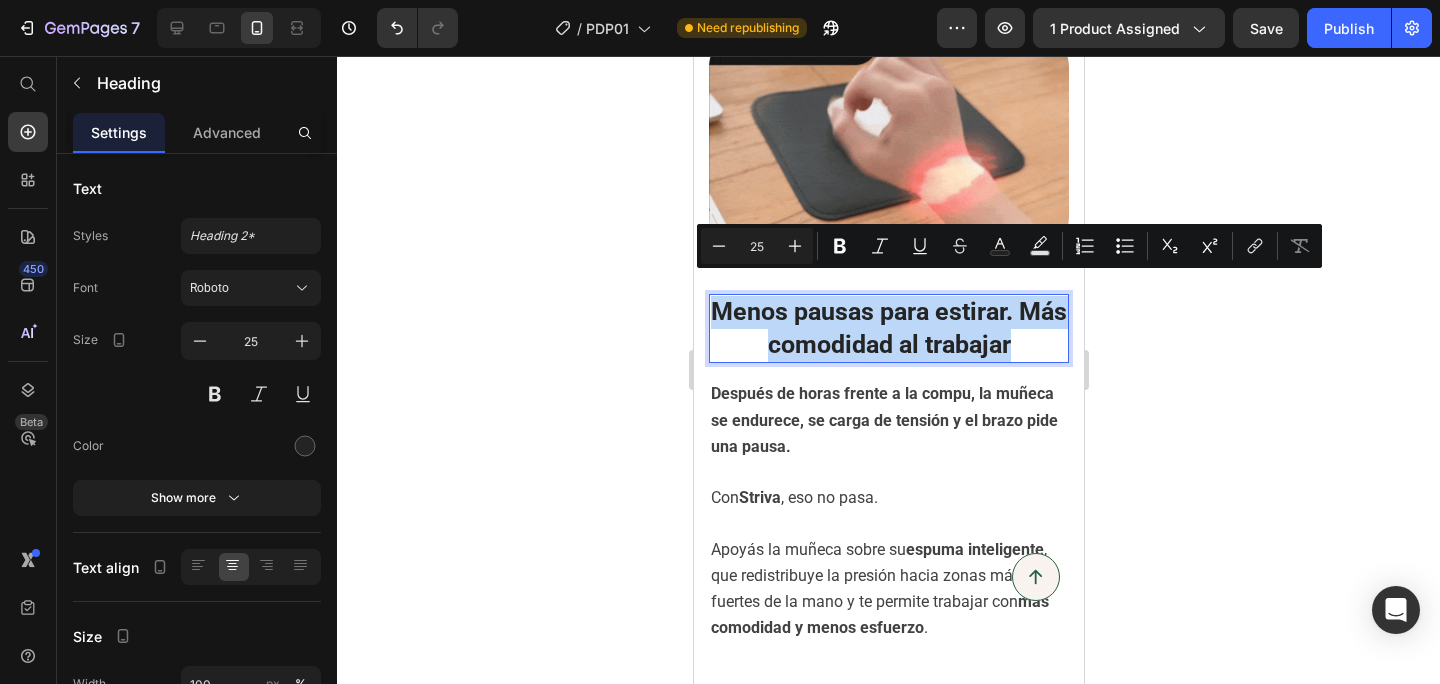 click on "Después de horas frente a la compu, la muñeca se endurece, se carga de tensión y el brazo pide una pausa." at bounding box center (888, 420) 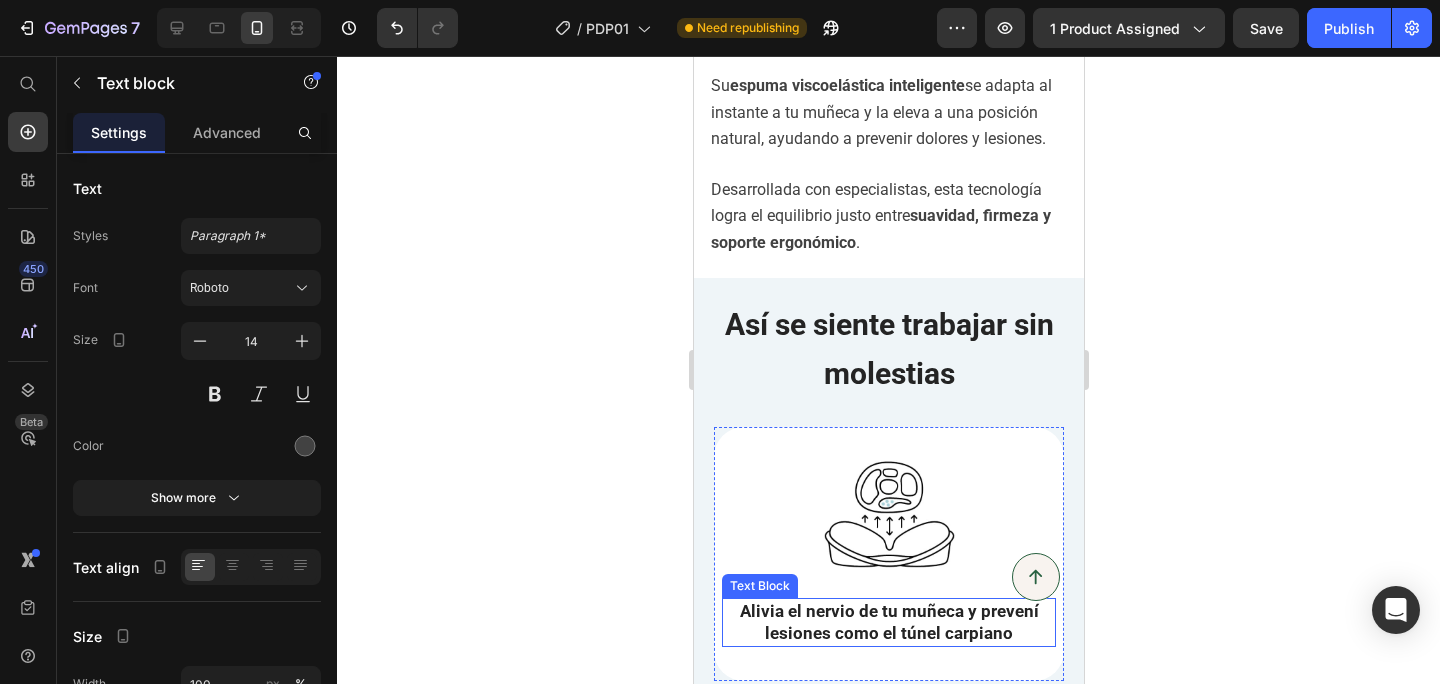 scroll, scrollTop: 2845, scrollLeft: 0, axis: vertical 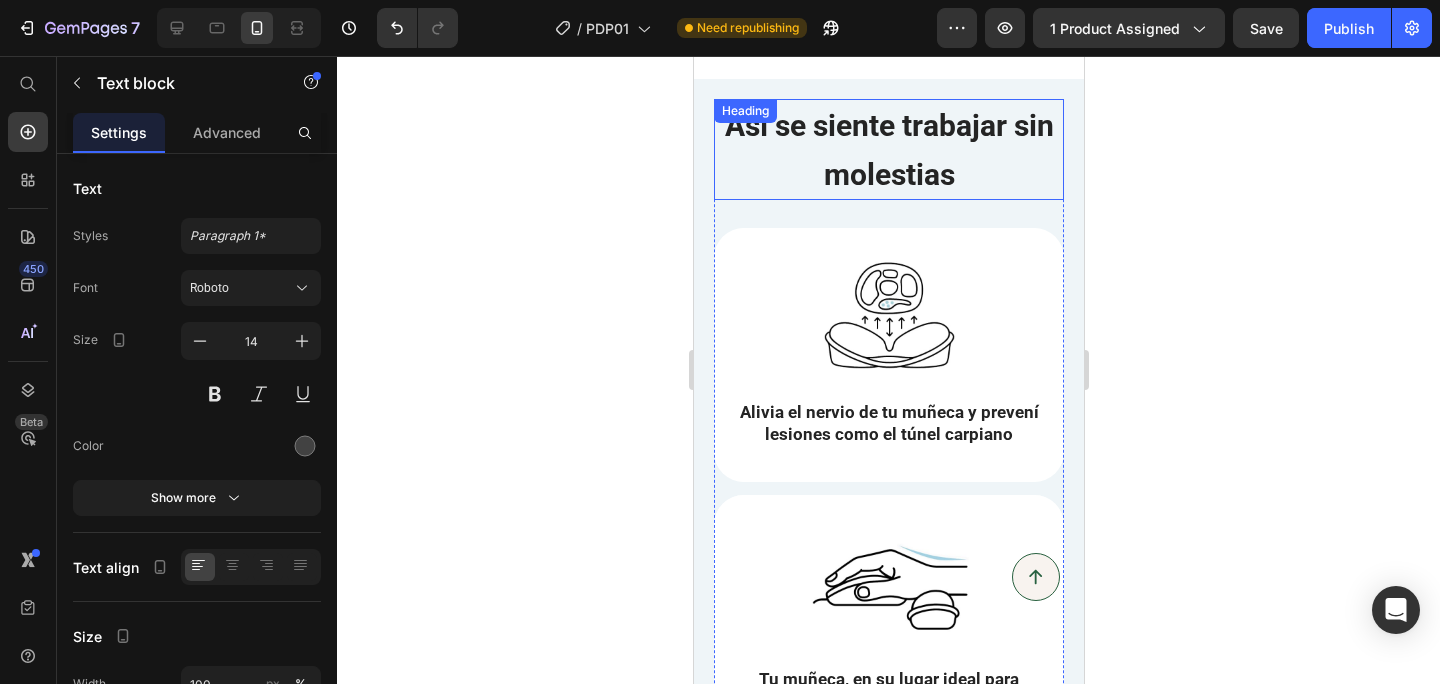 click on "Así se siente trabajar sin molestias" at bounding box center [888, 150] 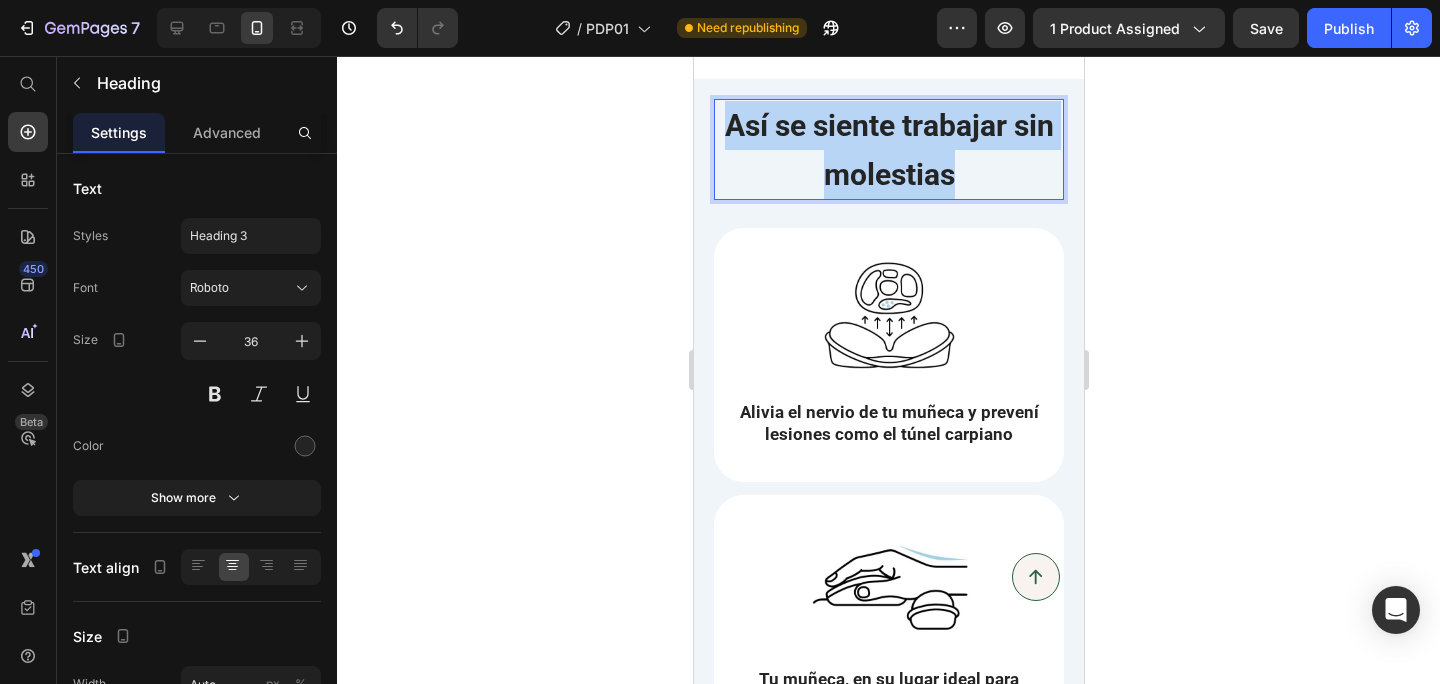 click on "Así se siente trabajar sin molestias" at bounding box center (888, 150) 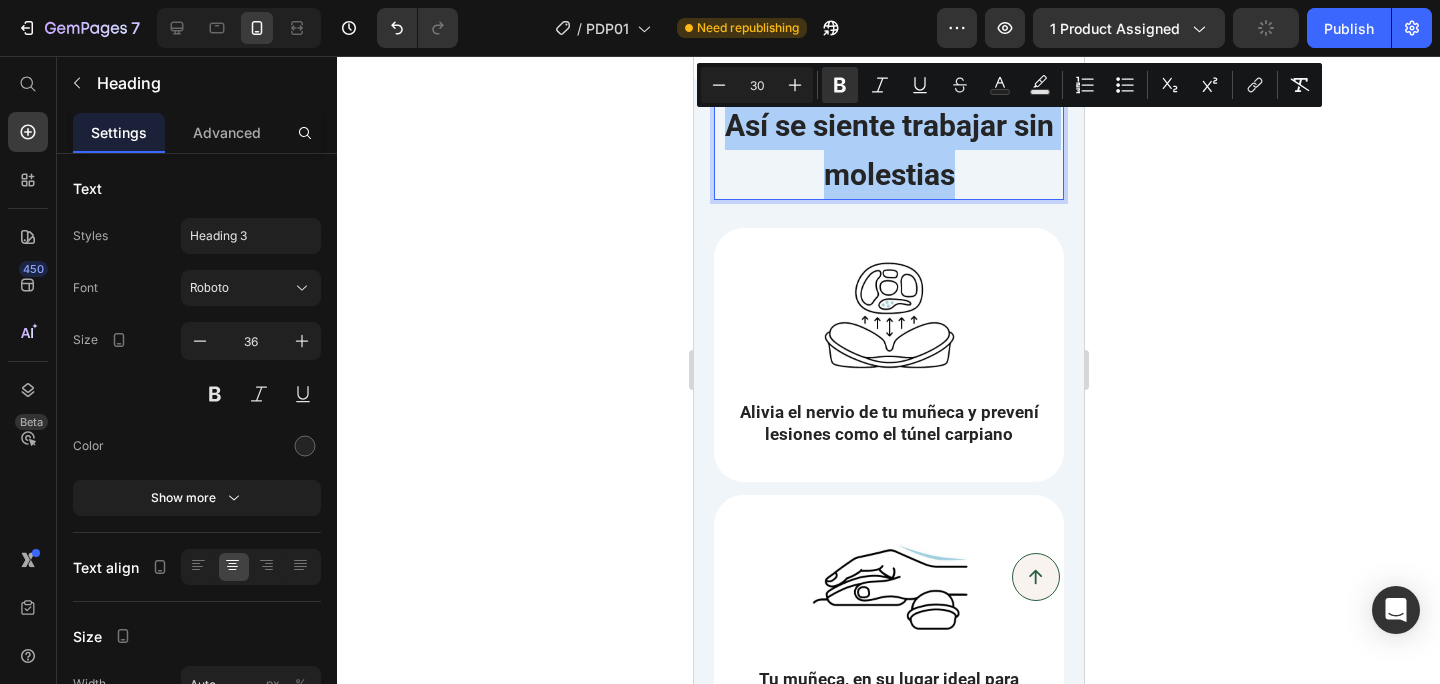 click on "30" at bounding box center [757, 85] 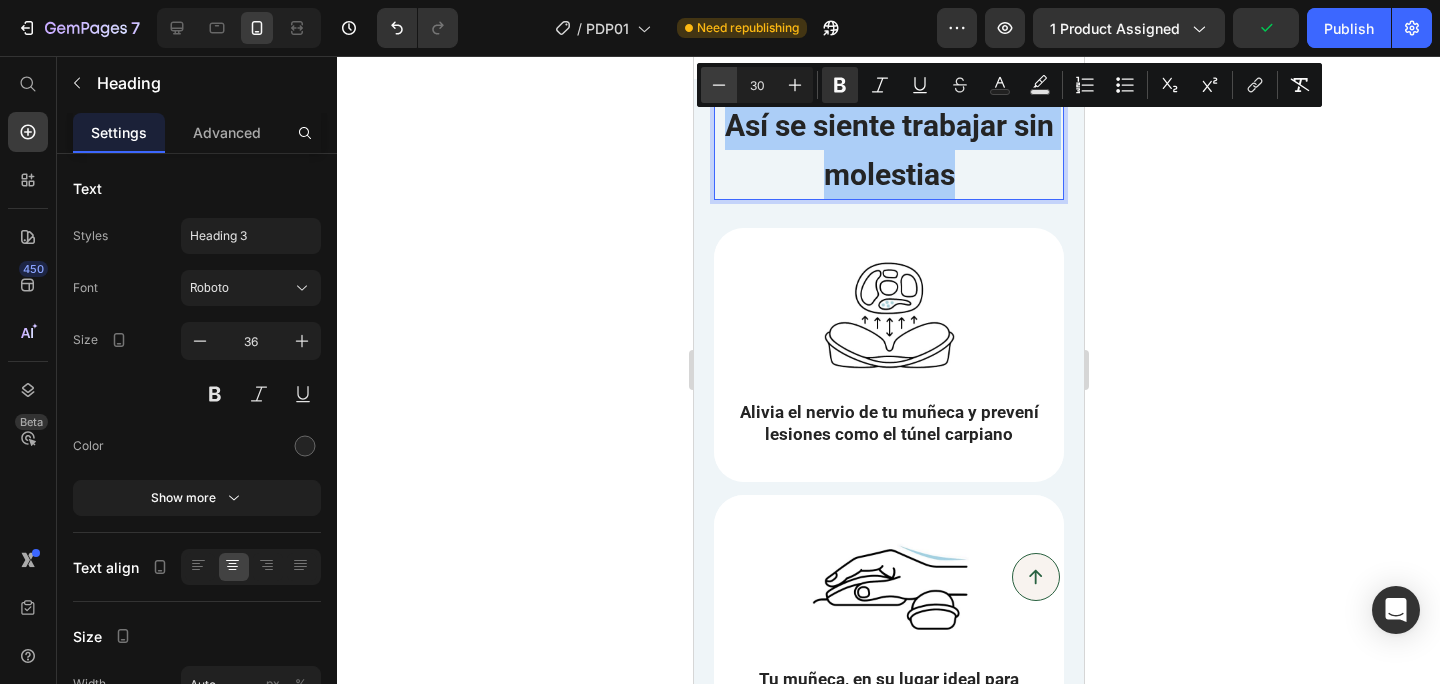 drag, startPoint x: 778, startPoint y: 84, endPoint x: 734, endPoint y: 80, distance: 44.181442 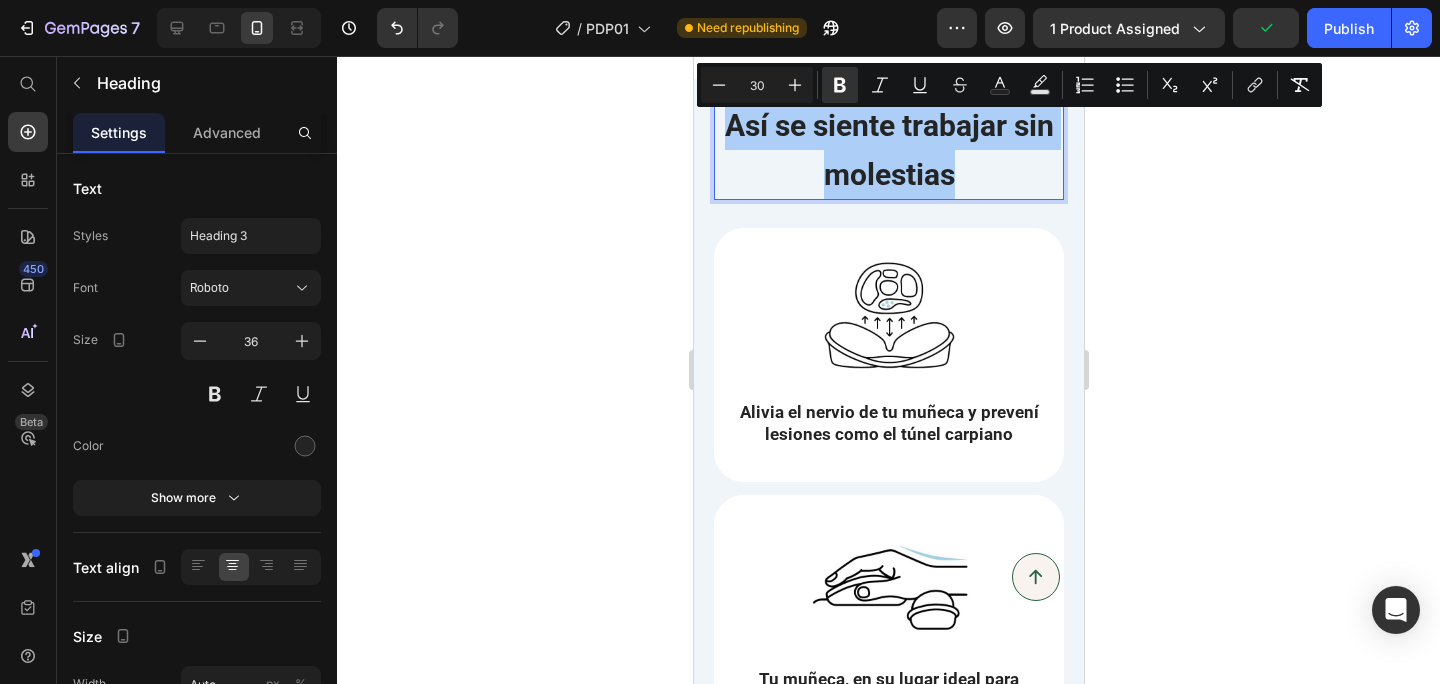 drag, startPoint x: 757, startPoint y: 85, endPoint x: 738, endPoint y: 82, distance: 19.235384 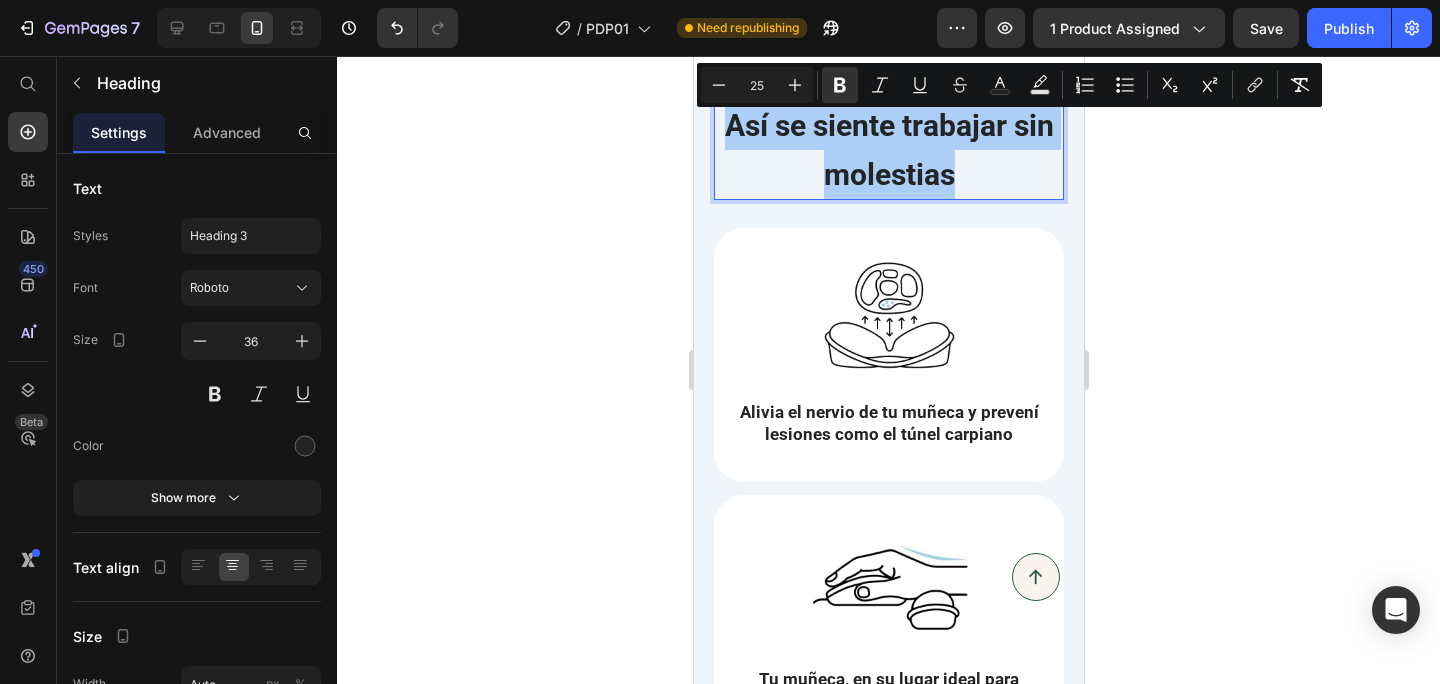 type on "25" 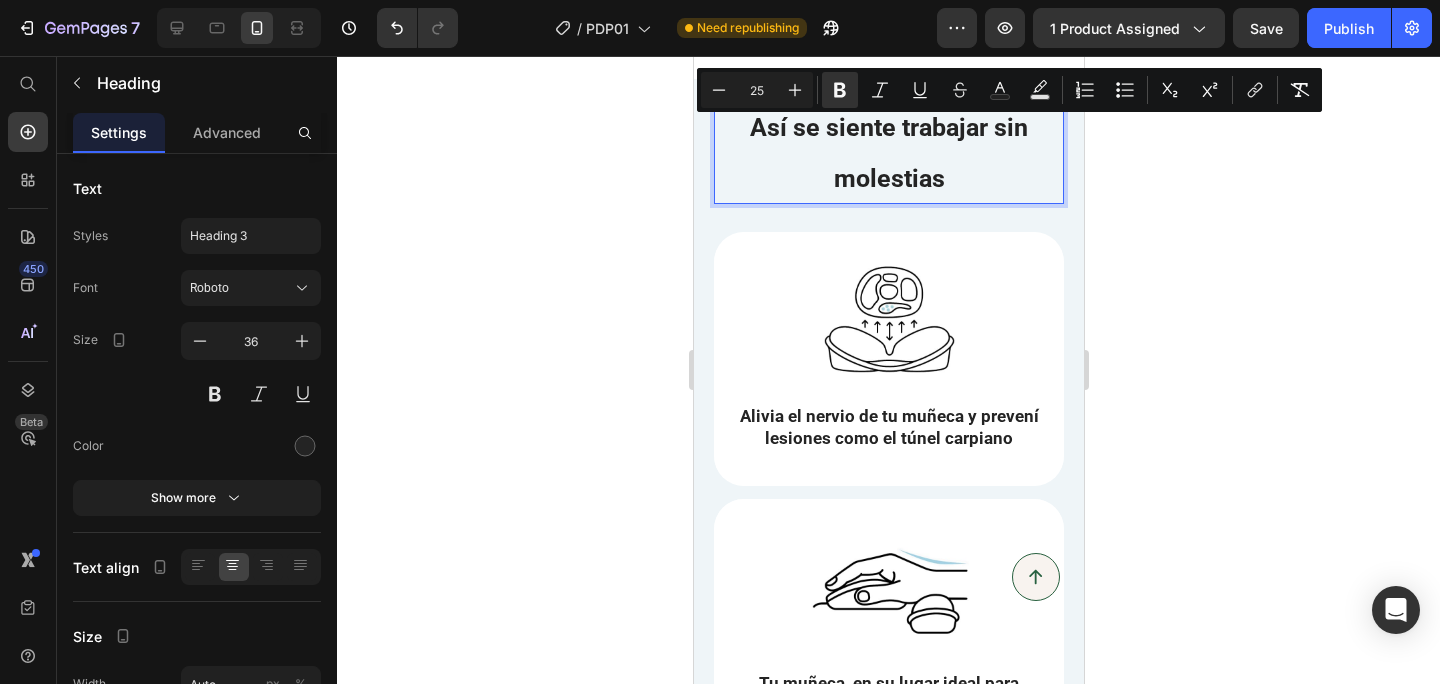 drag, startPoint x: 769, startPoint y: 92, endPoint x: 113, endPoint y: 89, distance: 656.00684 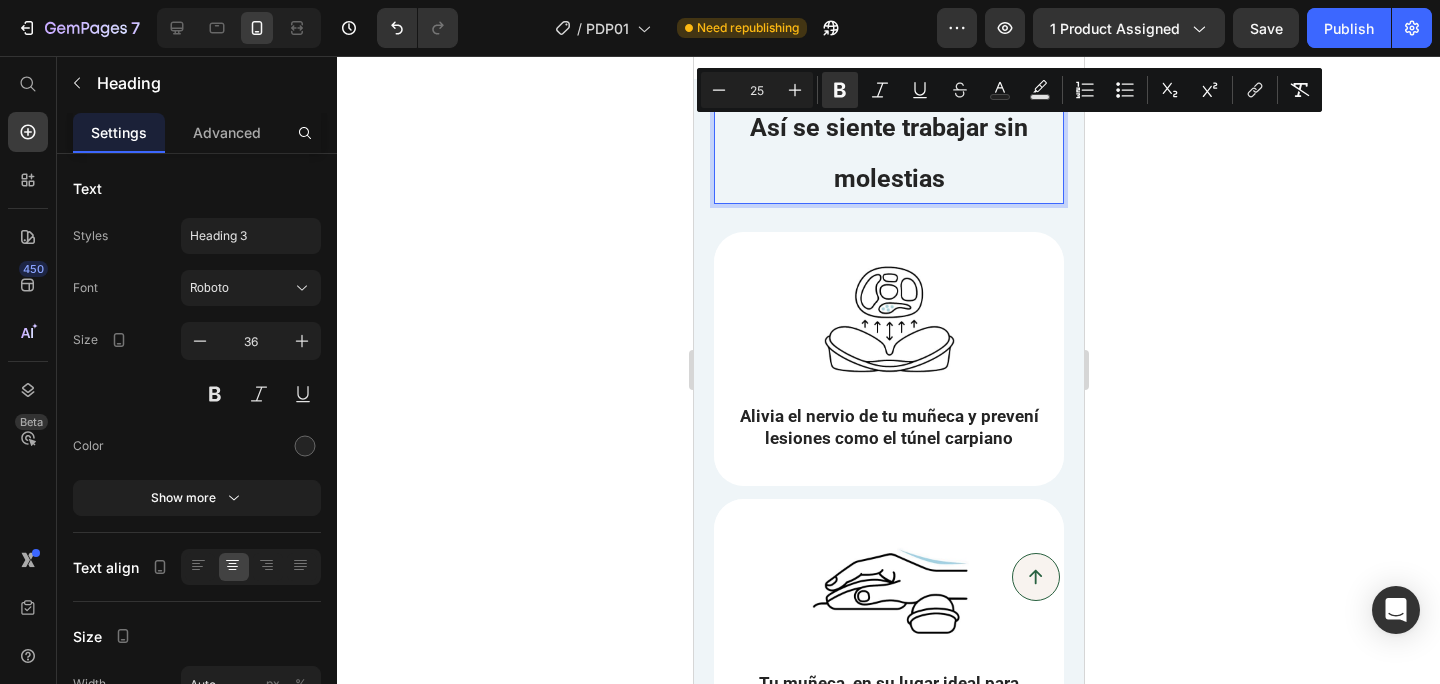 click on "Así se siente trabajar sin molestias" at bounding box center (888, 153) 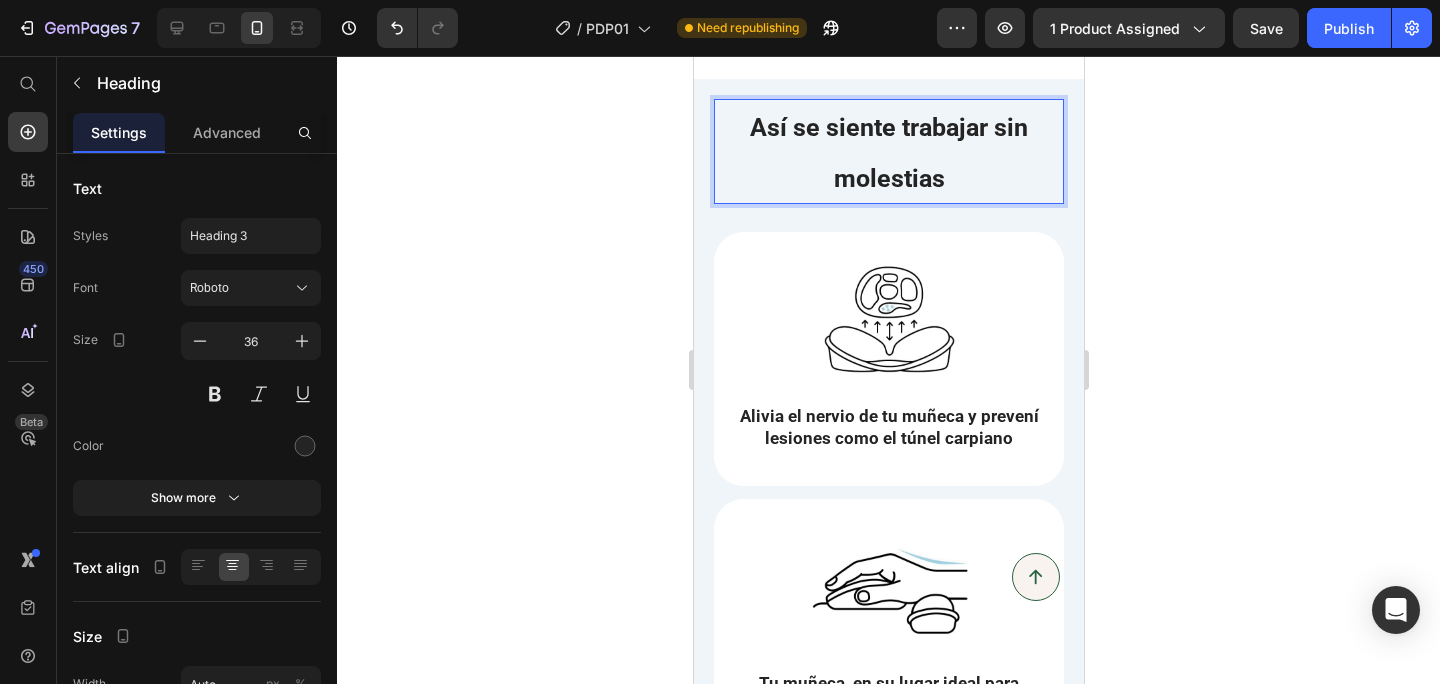 click on "Así se siente trabajar sin molestias" at bounding box center [888, 152] 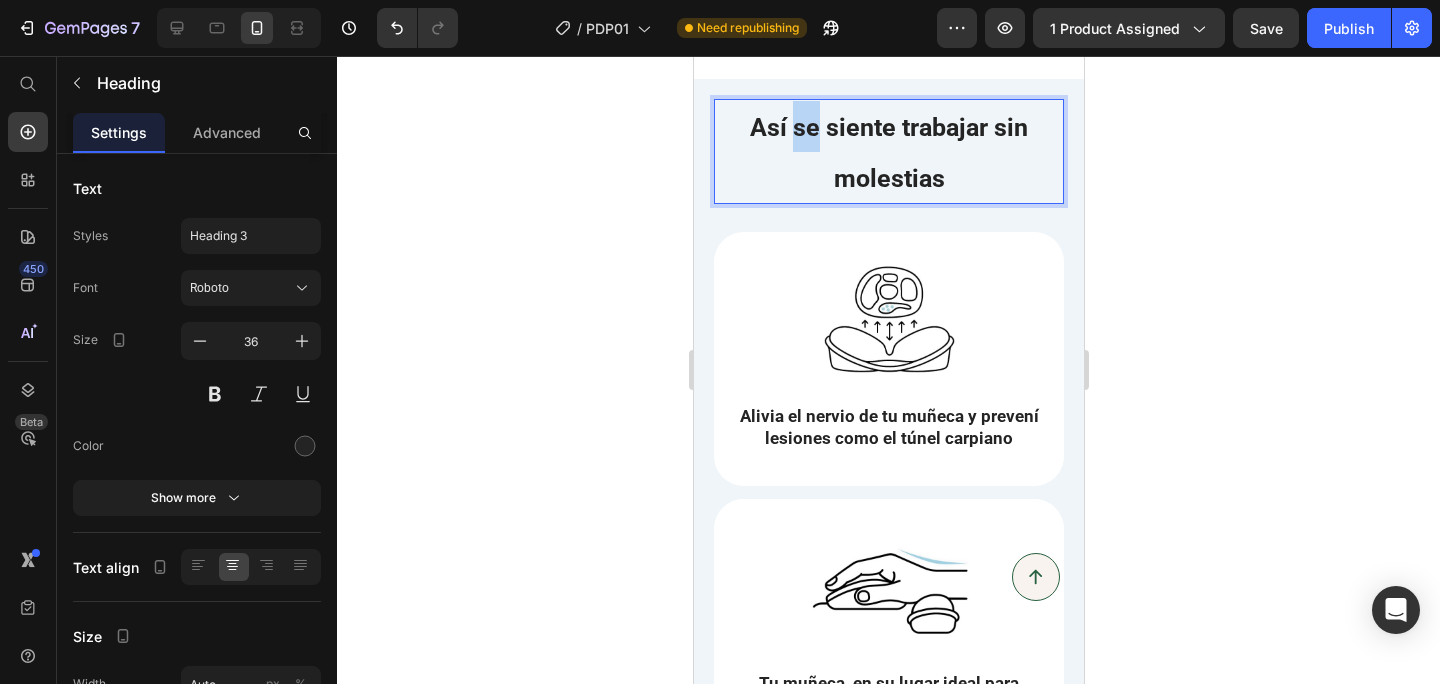 click on "Así se siente trabajar sin molestias" at bounding box center [888, 152] 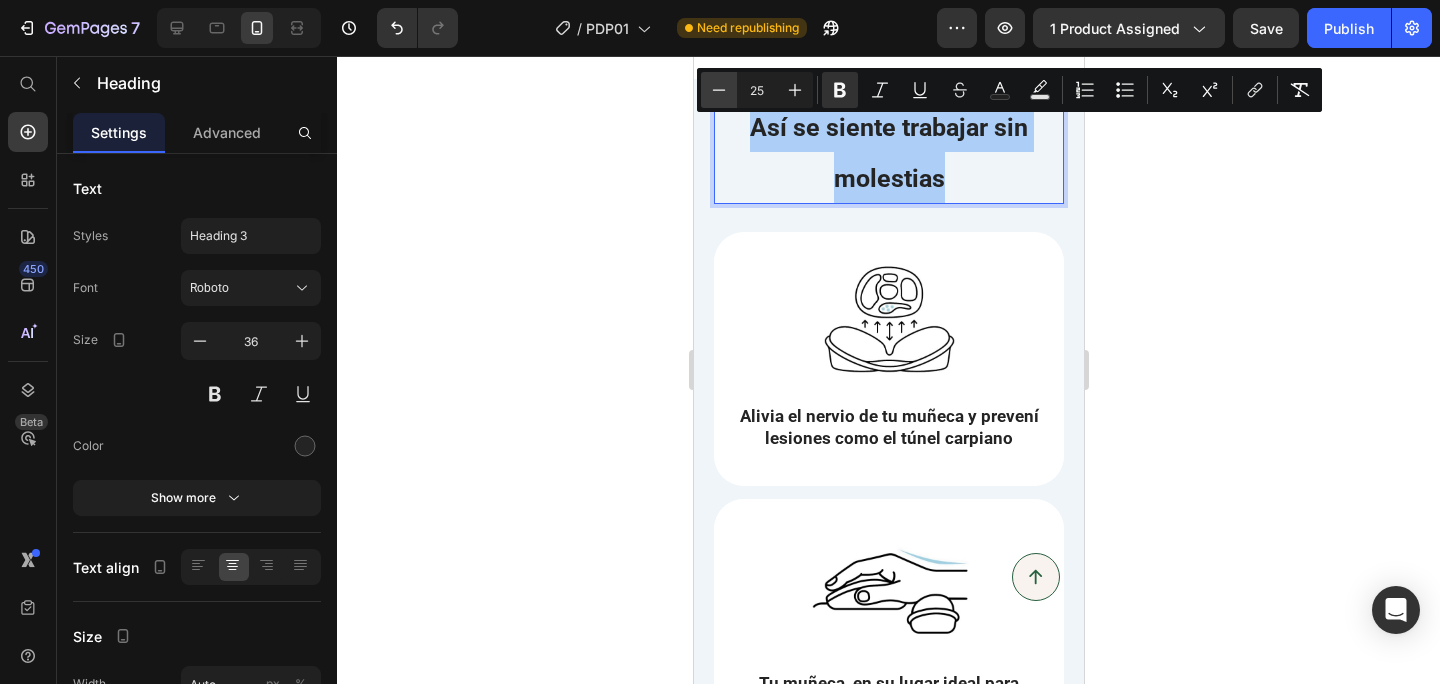 click 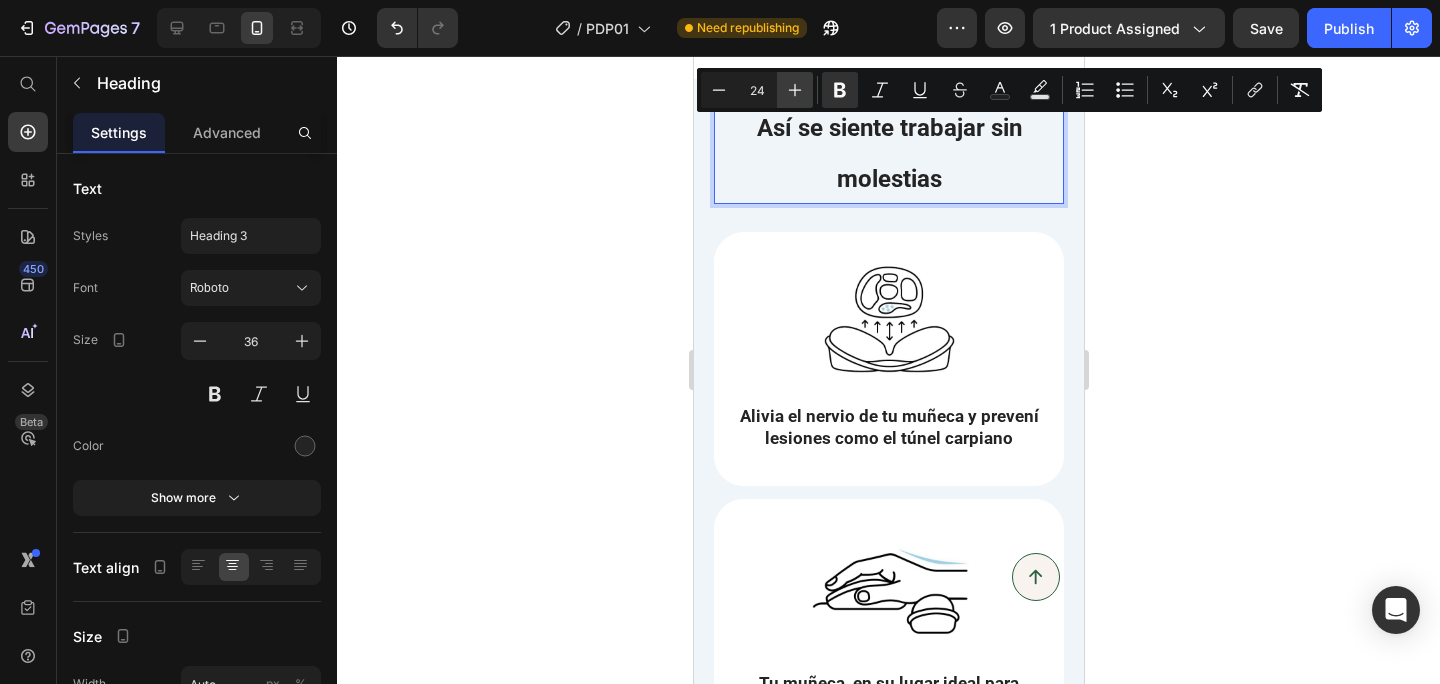 click 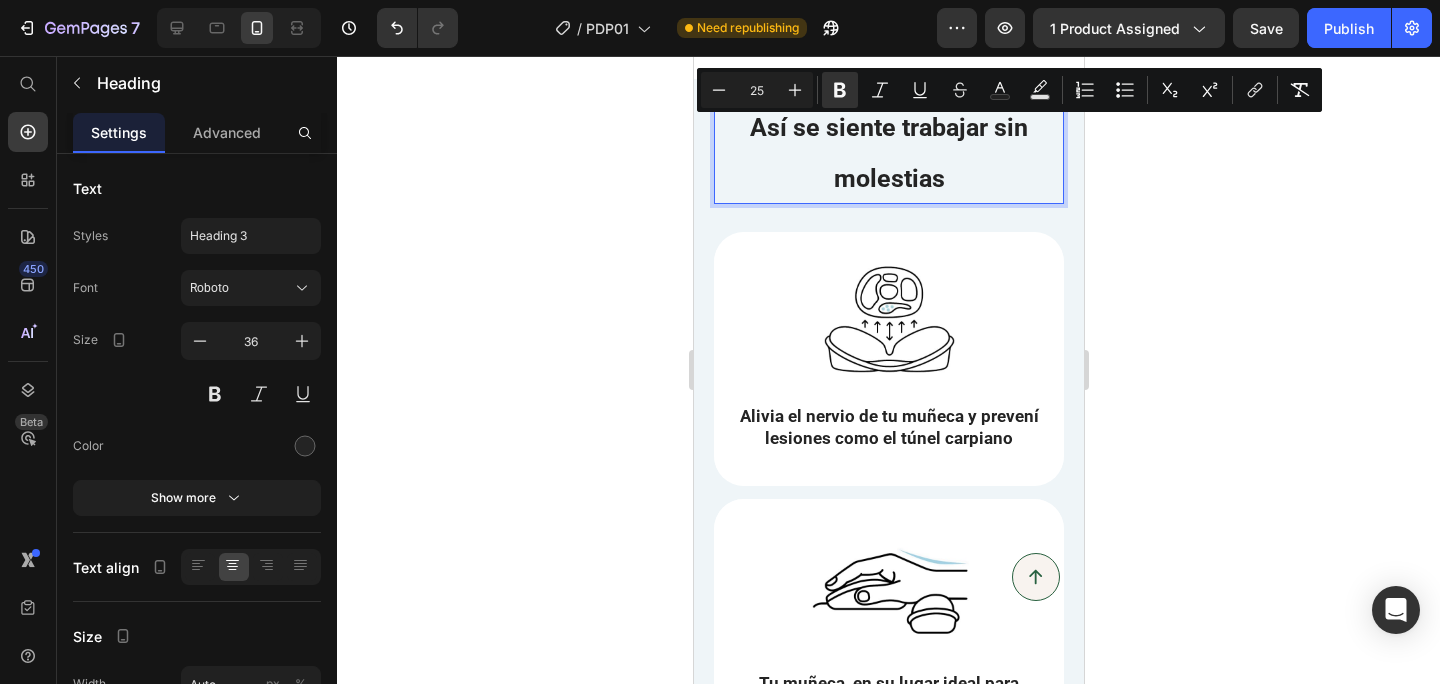 click on "Así se siente trabajar sin molestias" at bounding box center (888, 152) 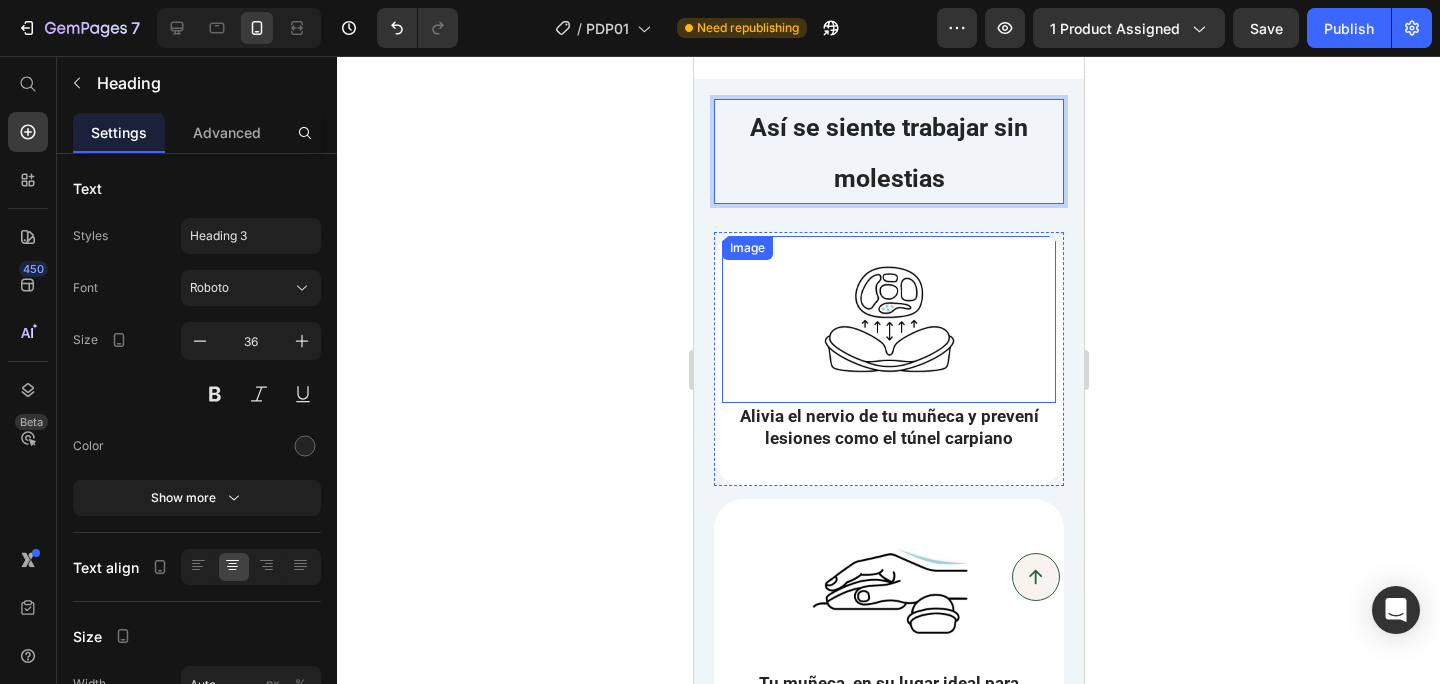 click at bounding box center [888, 319] 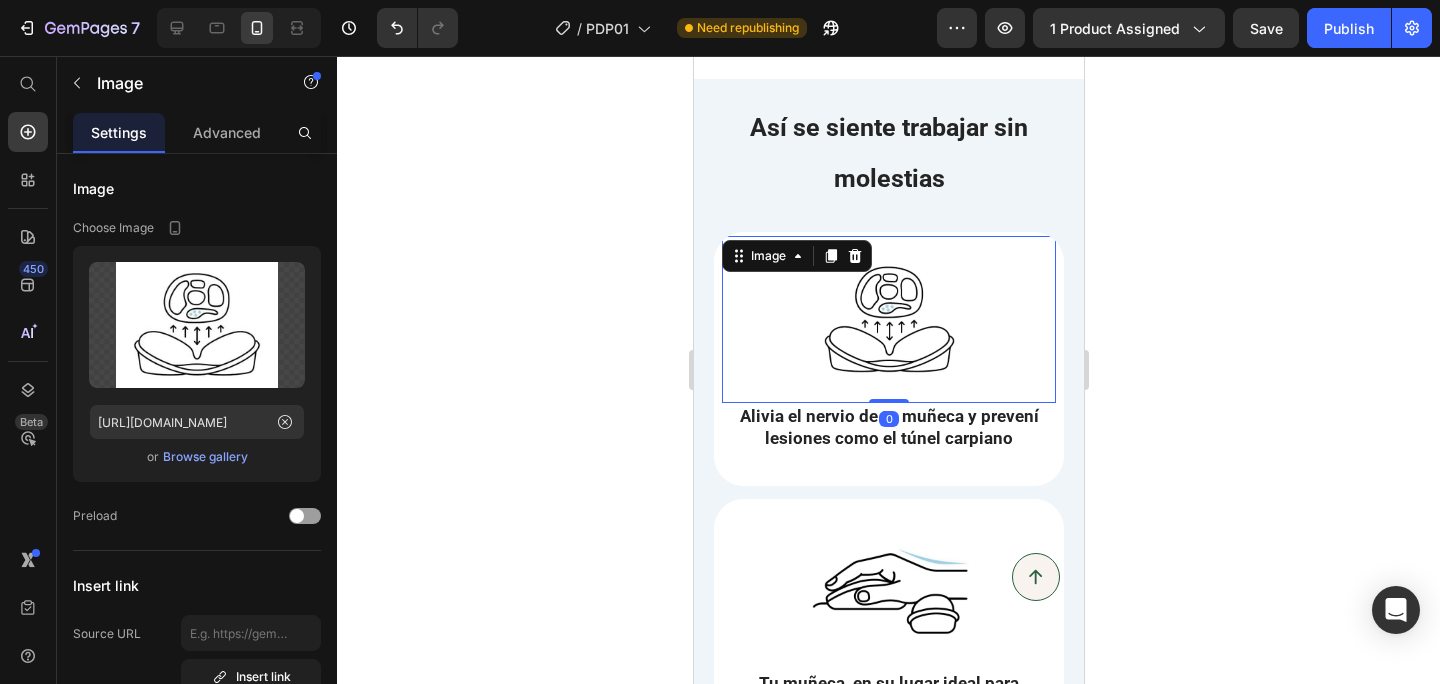 click on "⁠⁠⁠⁠⁠⁠⁠ Así se siente trabajar sin molestias" at bounding box center (888, 152) 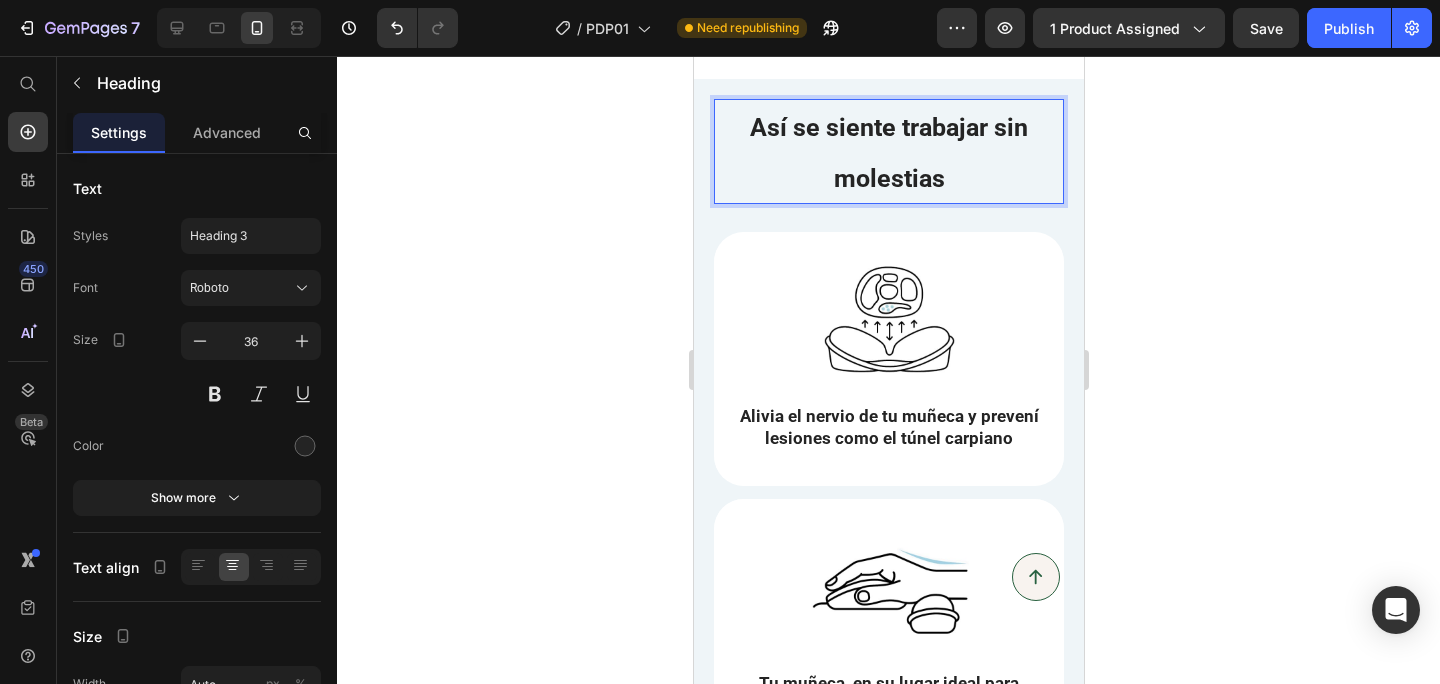 click on "Así se siente trabajar sin molestias" at bounding box center [888, 153] 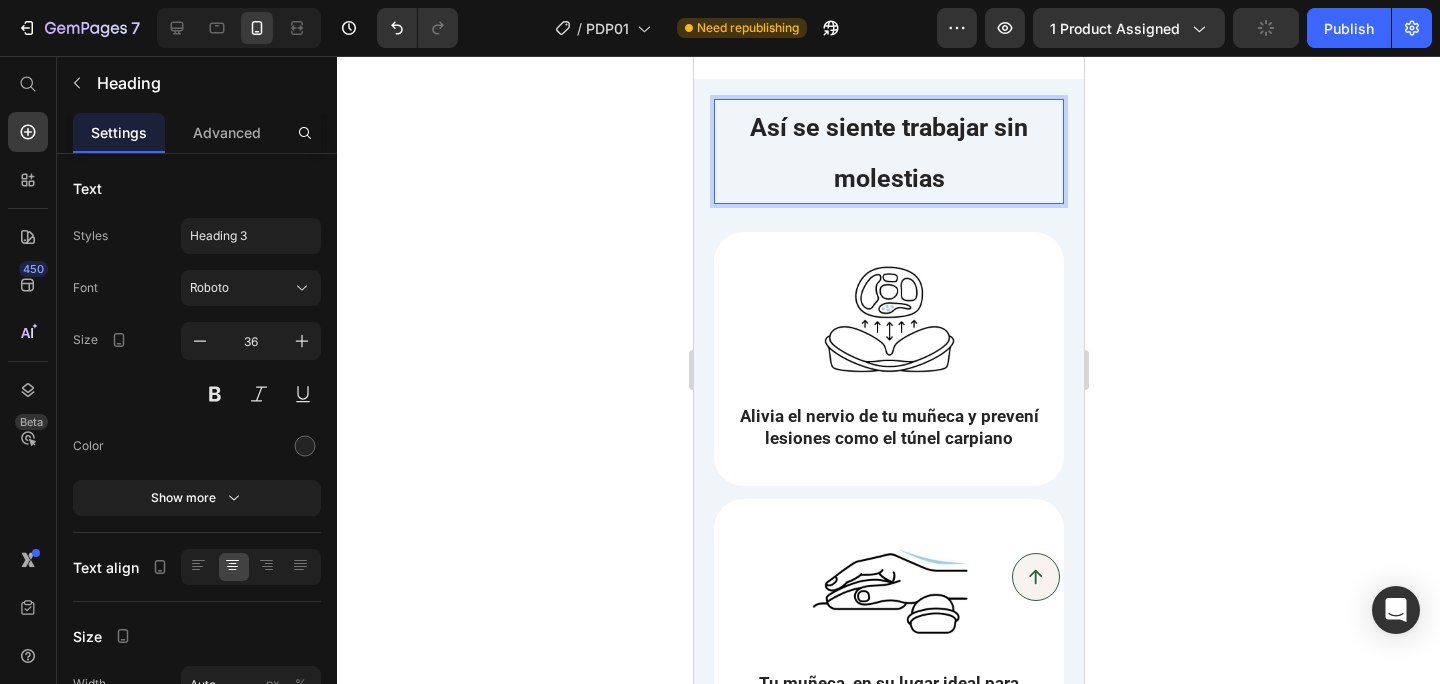 click on "Así se siente trabajar sin molestias" at bounding box center (888, 152) 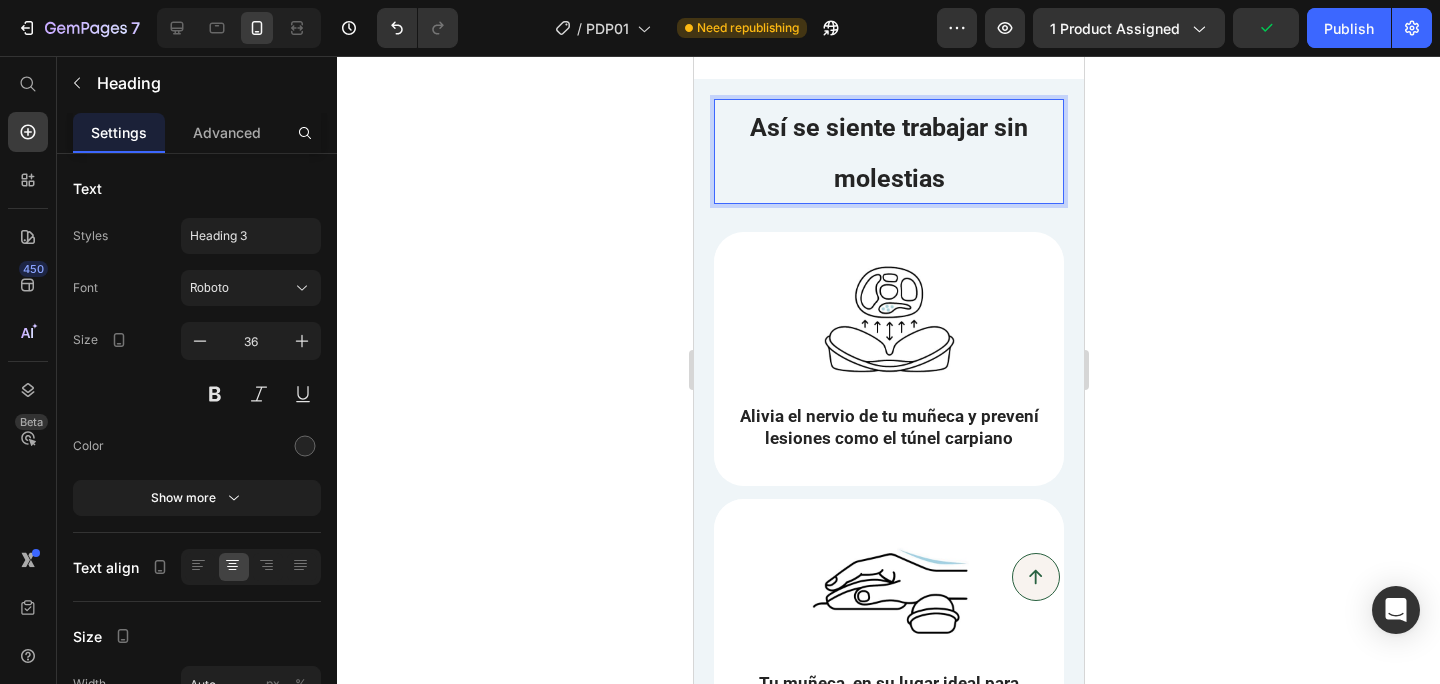 click on "Así se siente trabajar sin molestias" at bounding box center [888, 153] 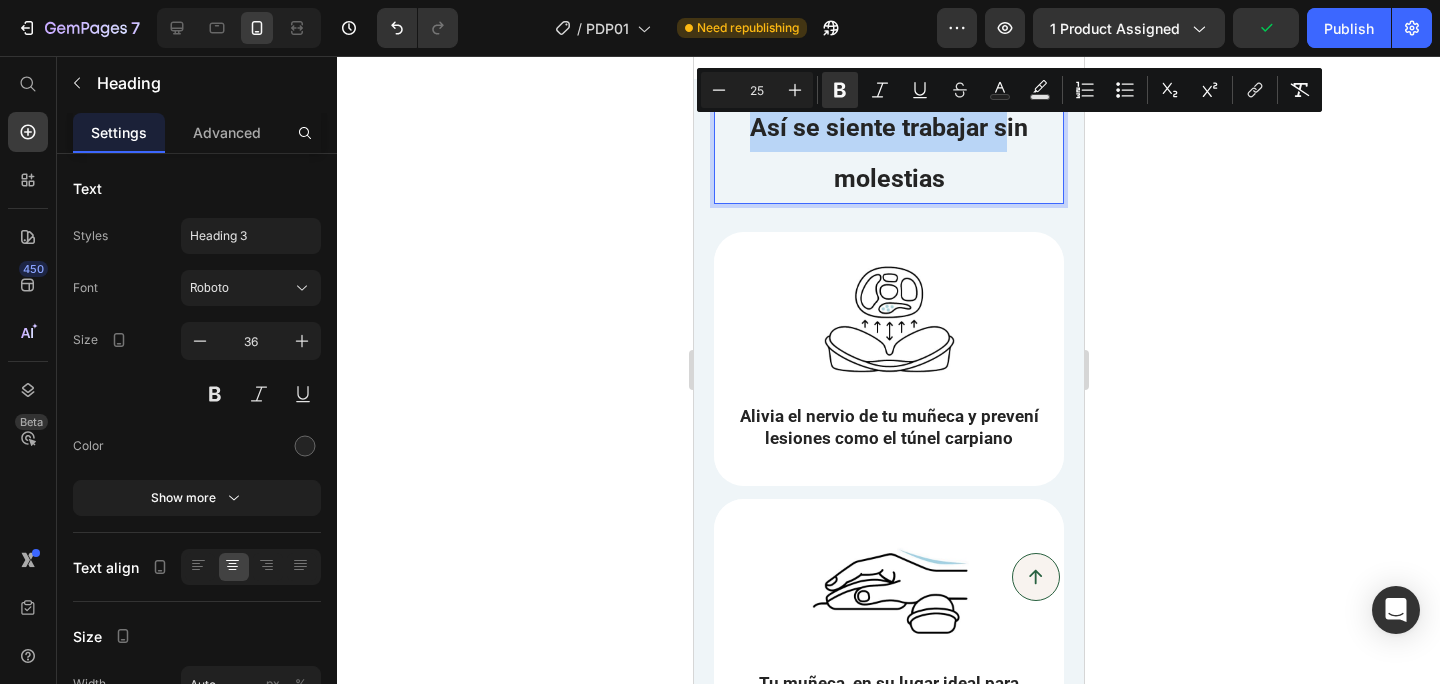 click on "Así se siente trabajar sin molestias" at bounding box center [888, 153] 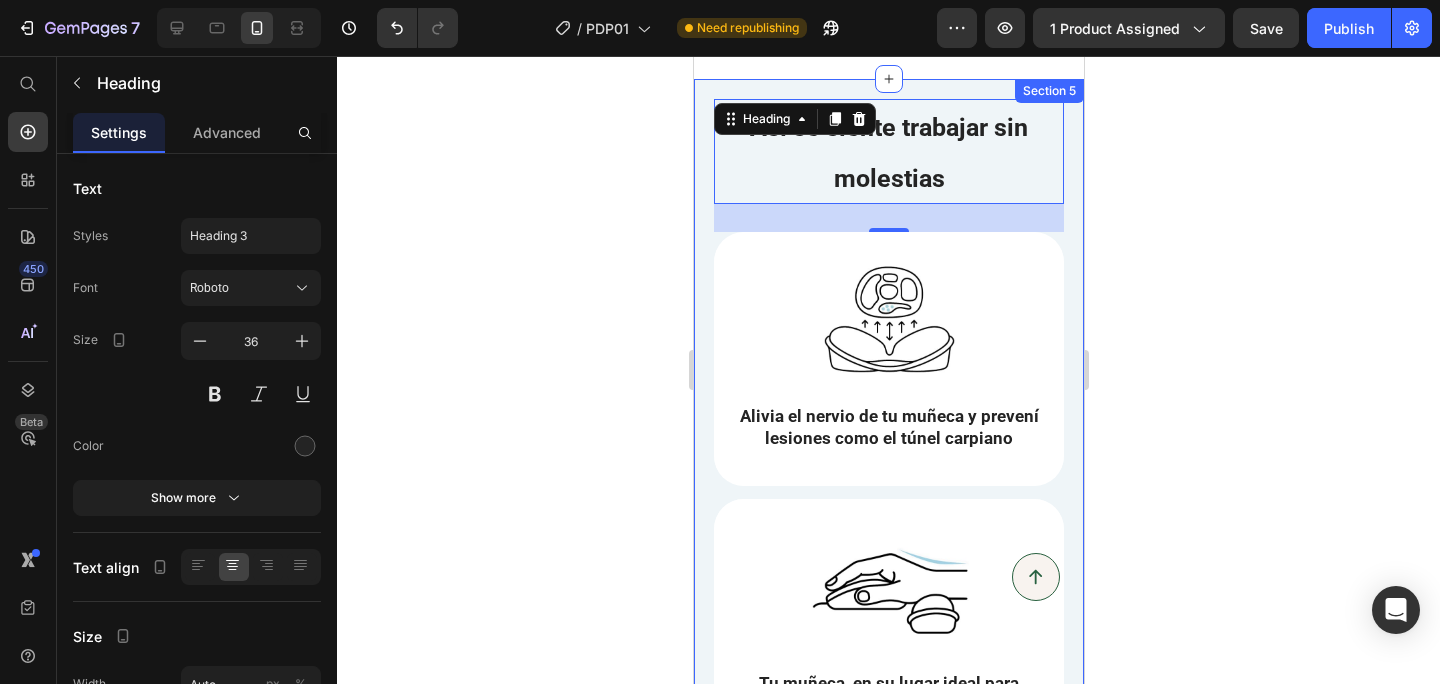 click 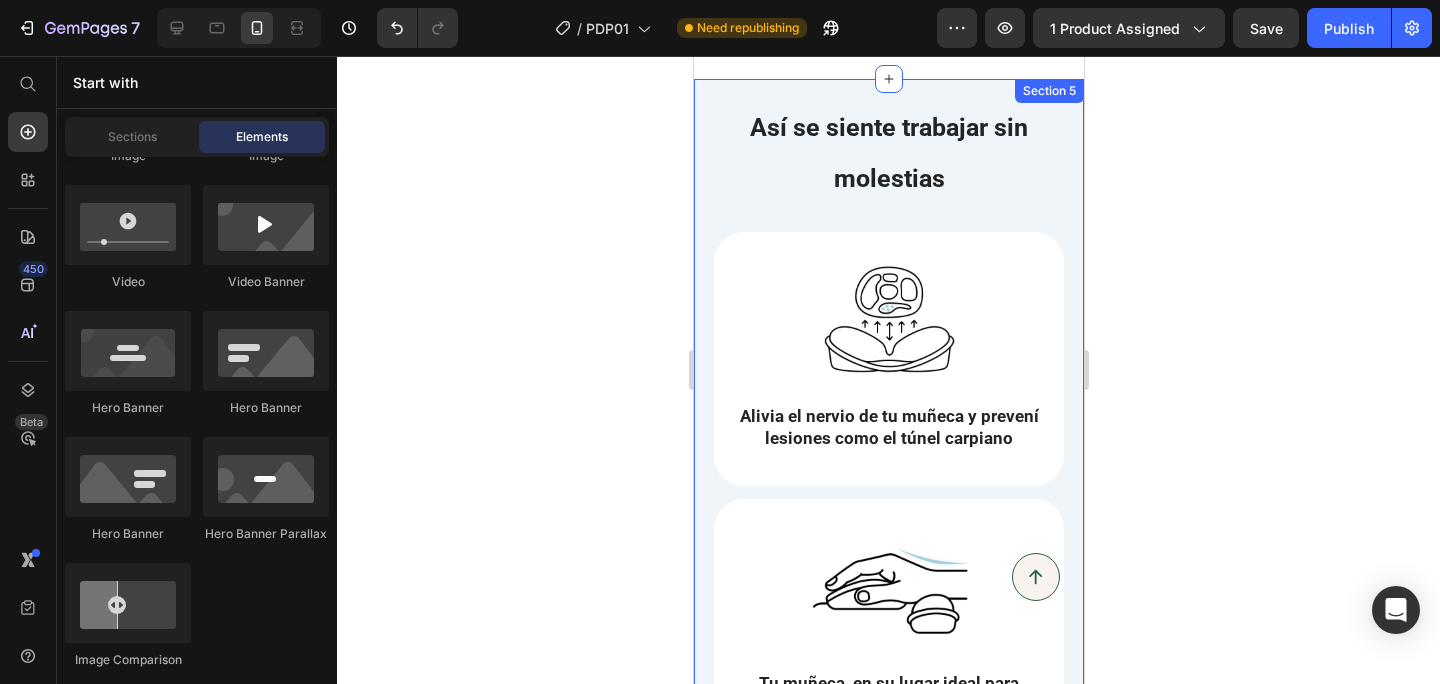 click on "⁠⁠⁠⁠⁠⁠⁠ Así se siente trabajar sin molestias" at bounding box center (888, 152) 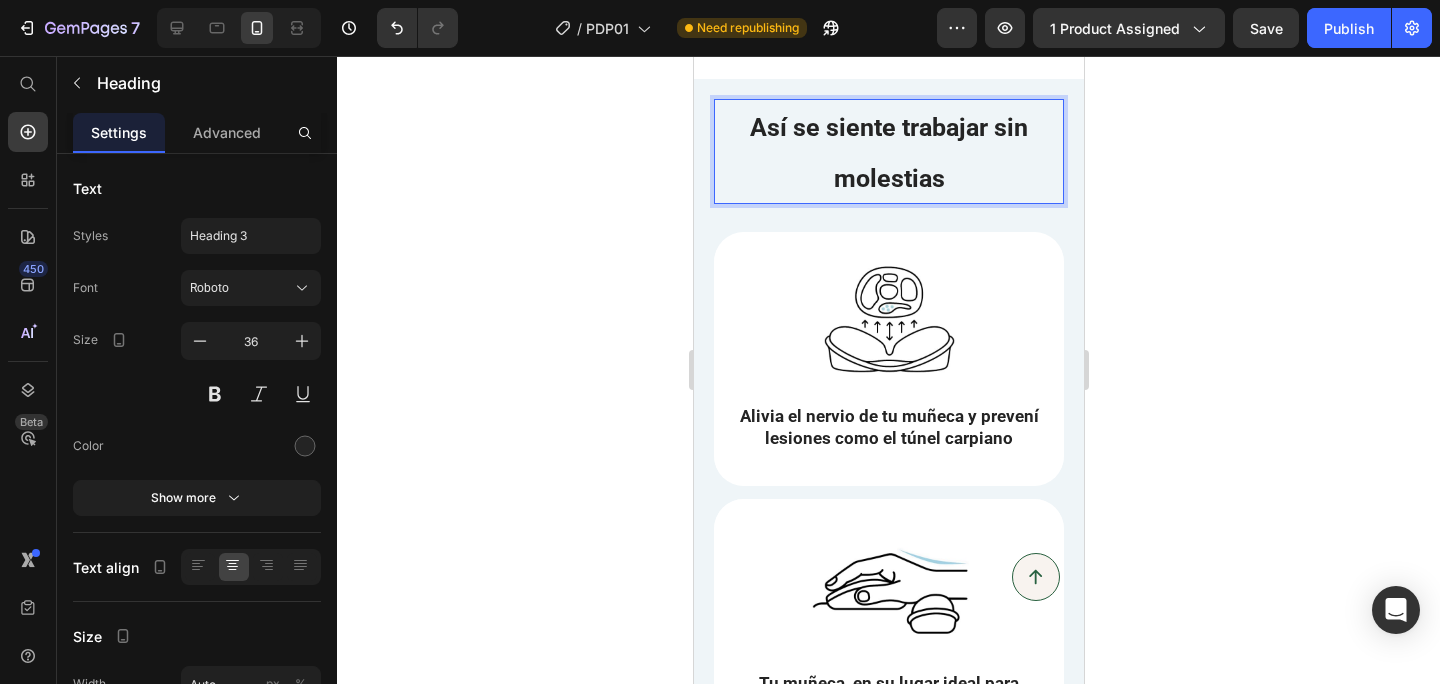 click 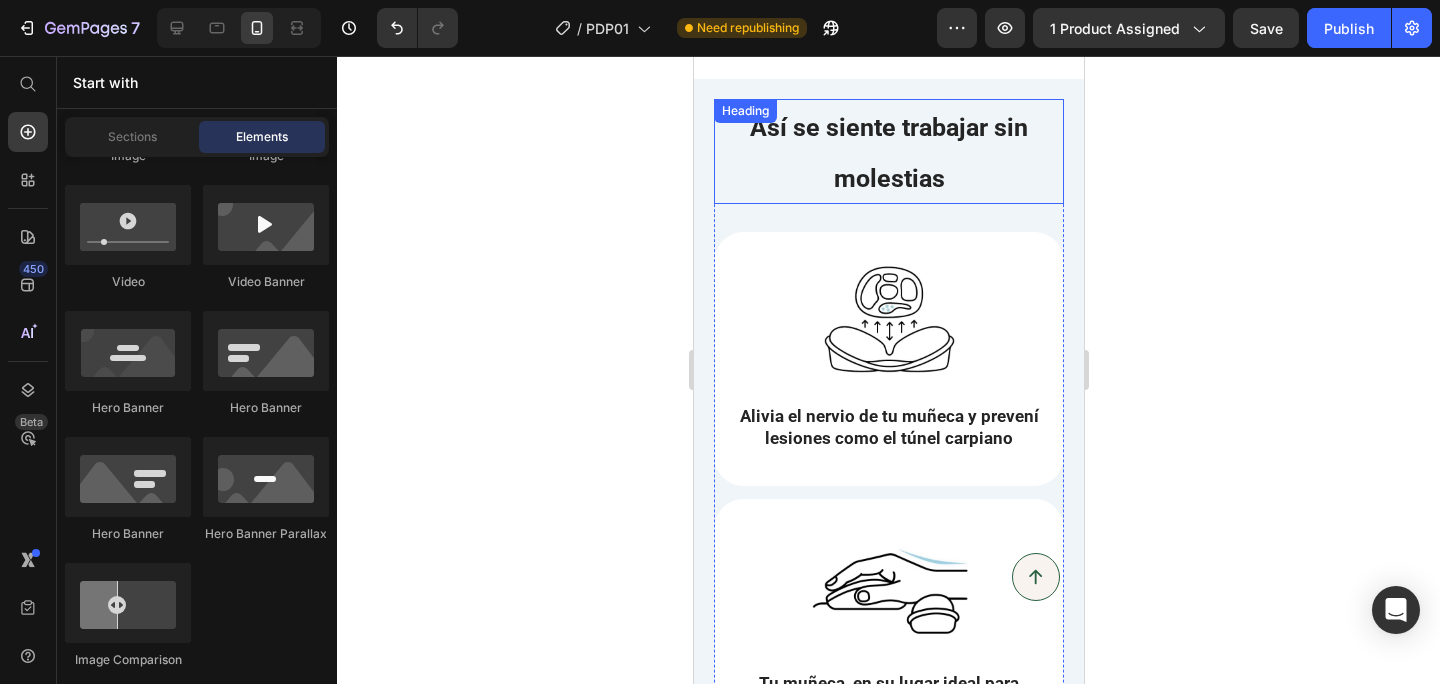 click on "Así se siente trabajar sin molestias" at bounding box center [888, 153] 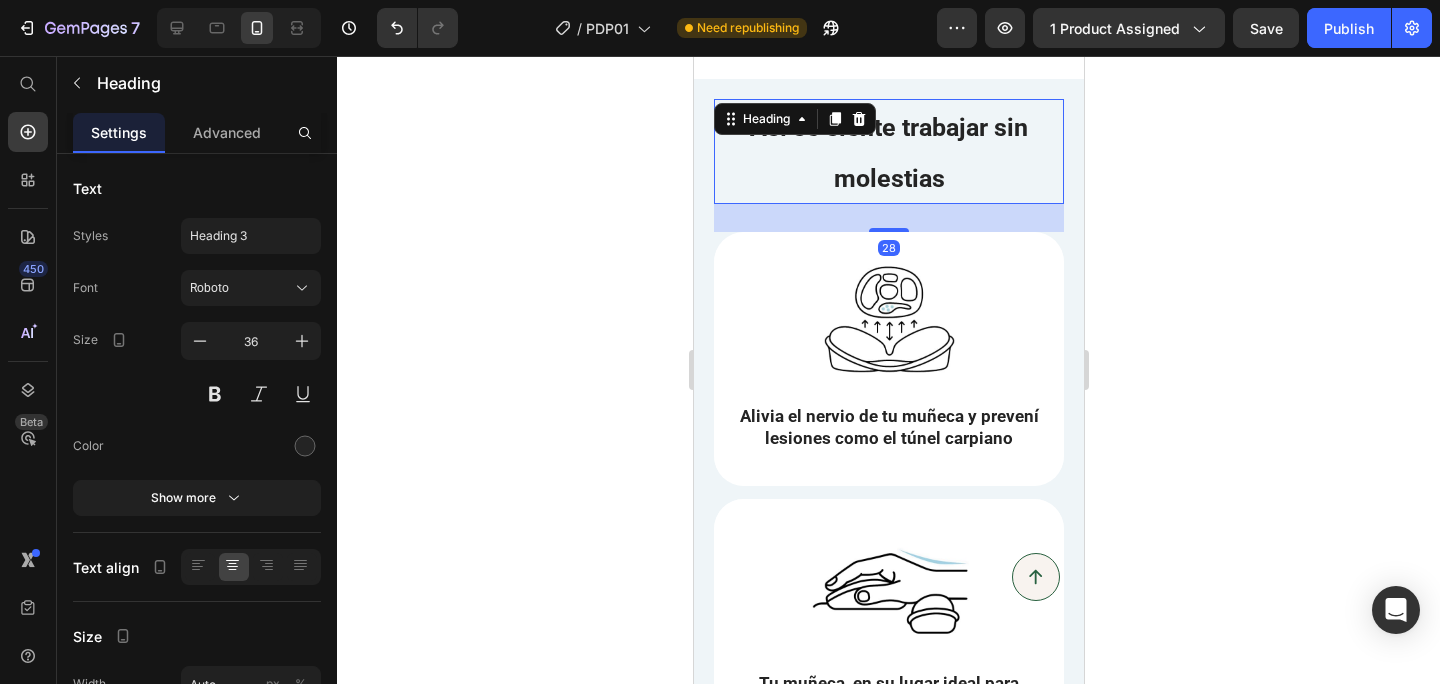 click on "Así se siente trabajar sin molestias" at bounding box center [888, 153] 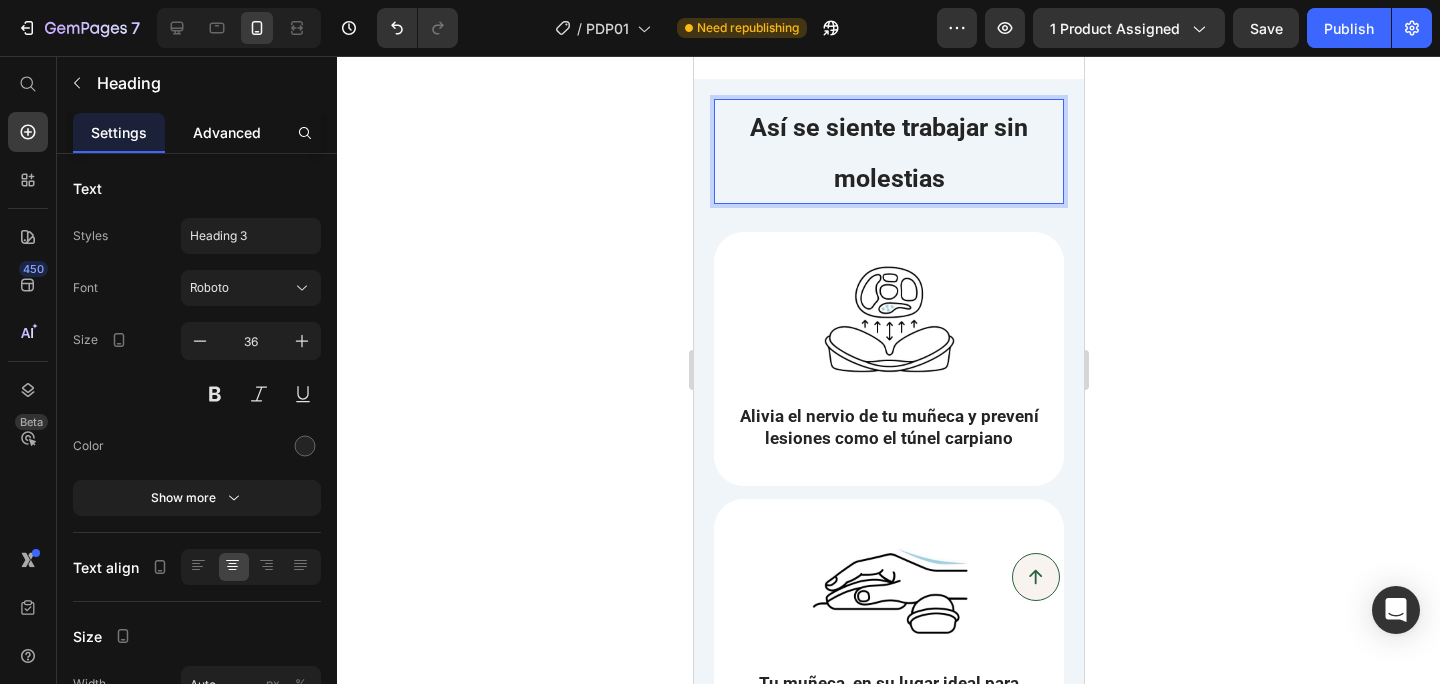 click on "Advanced" at bounding box center (227, 132) 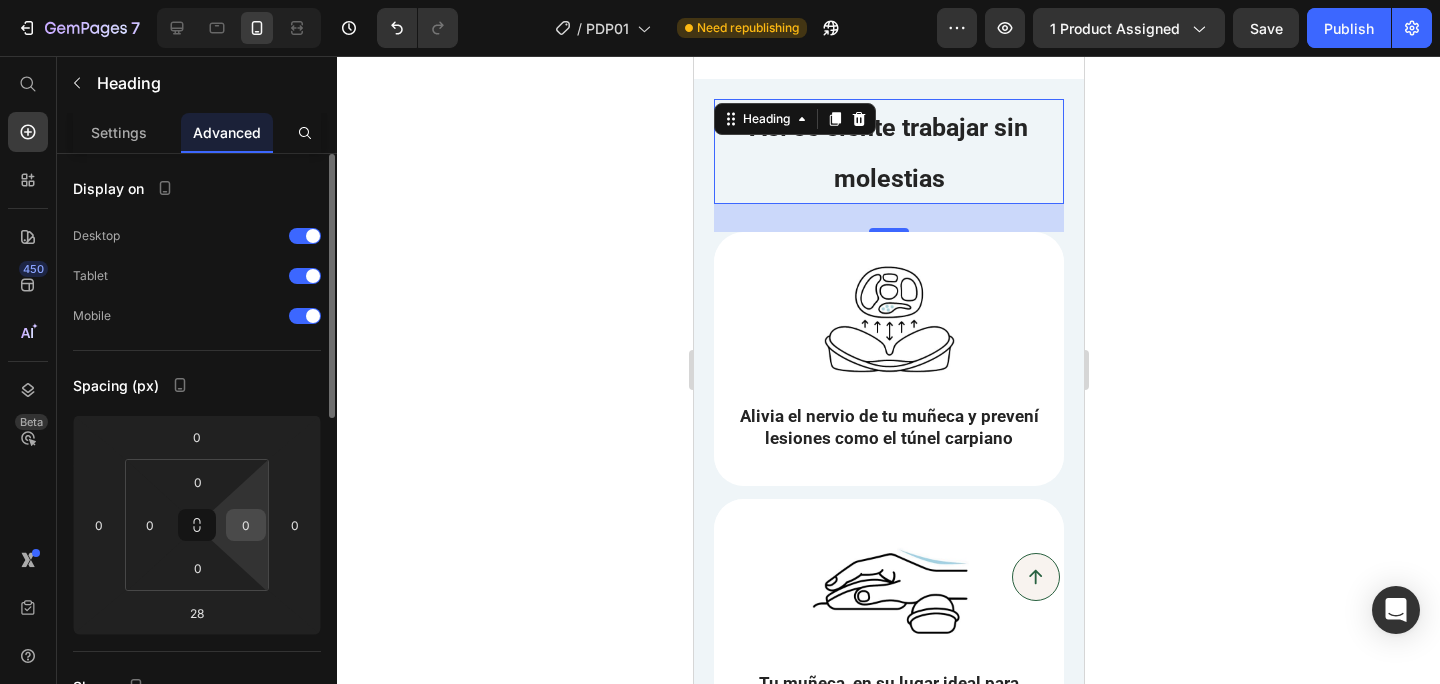 click on "0" at bounding box center (246, 525) 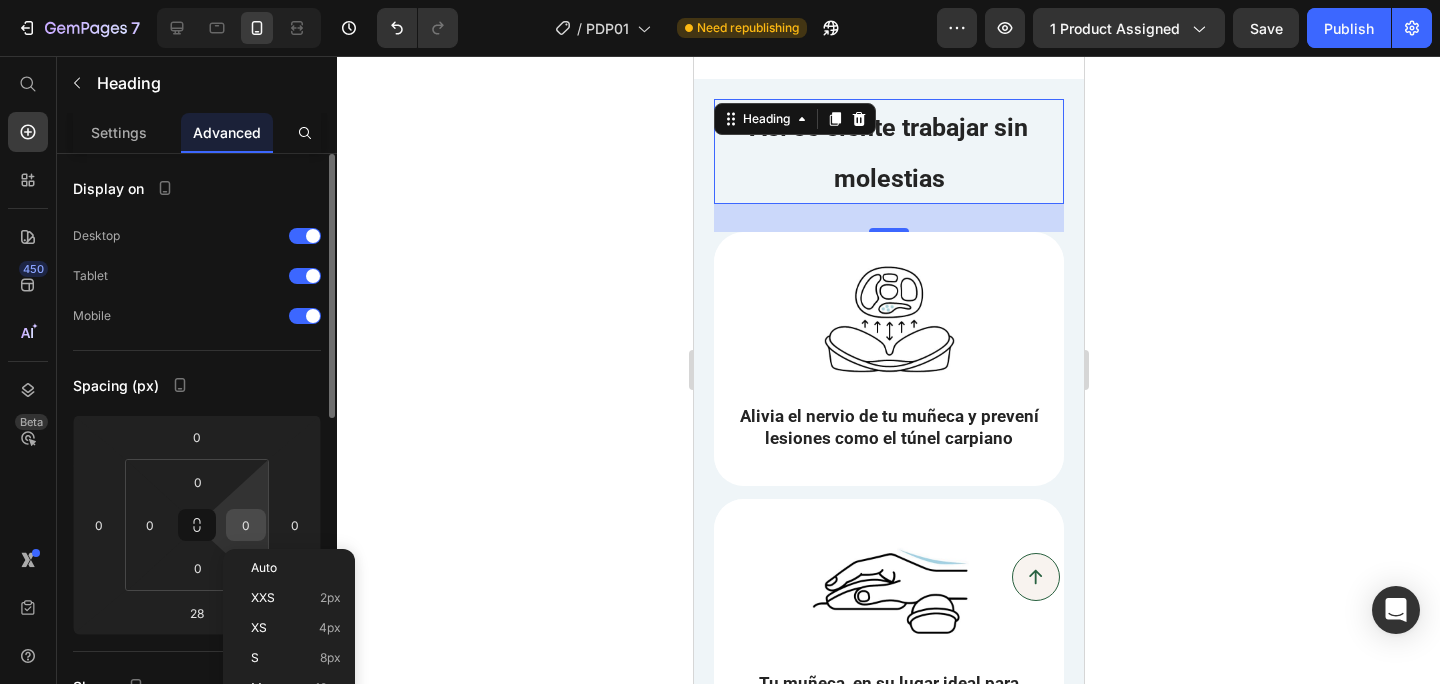 click on "0" at bounding box center (246, 525) 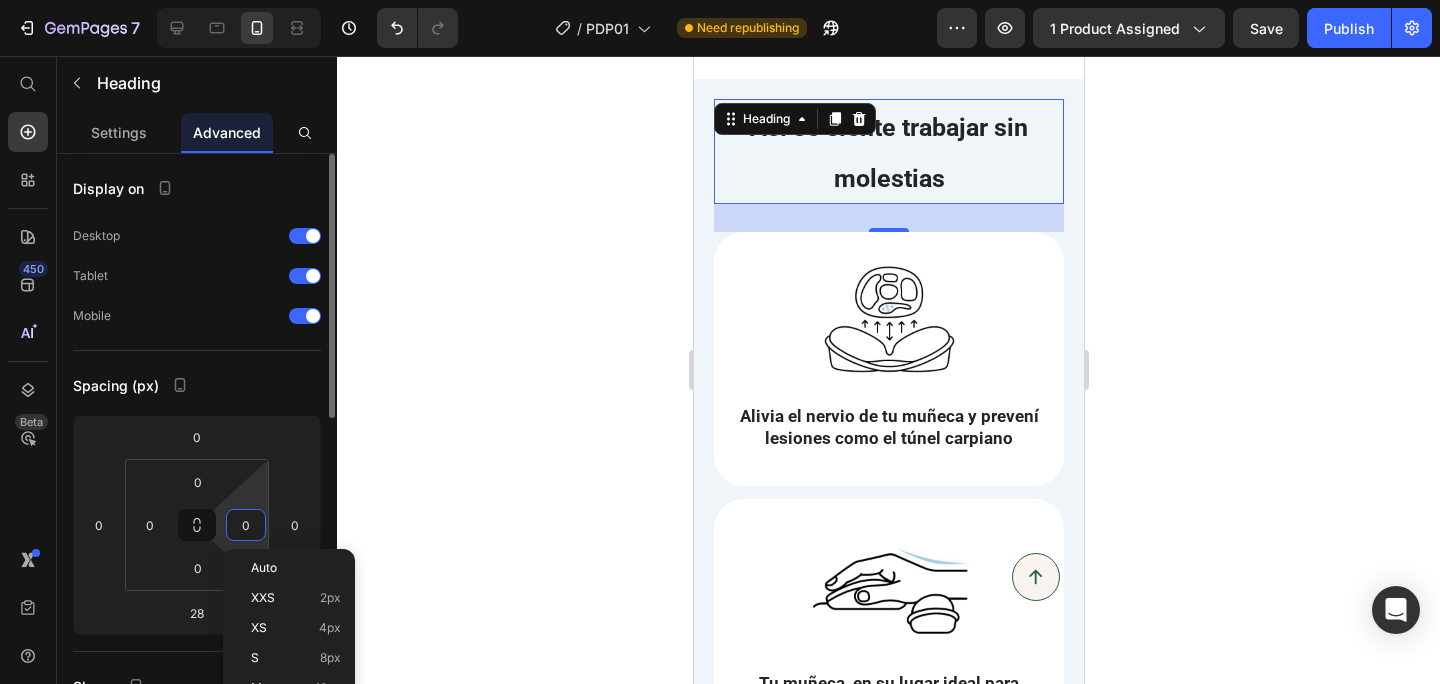 type on "5" 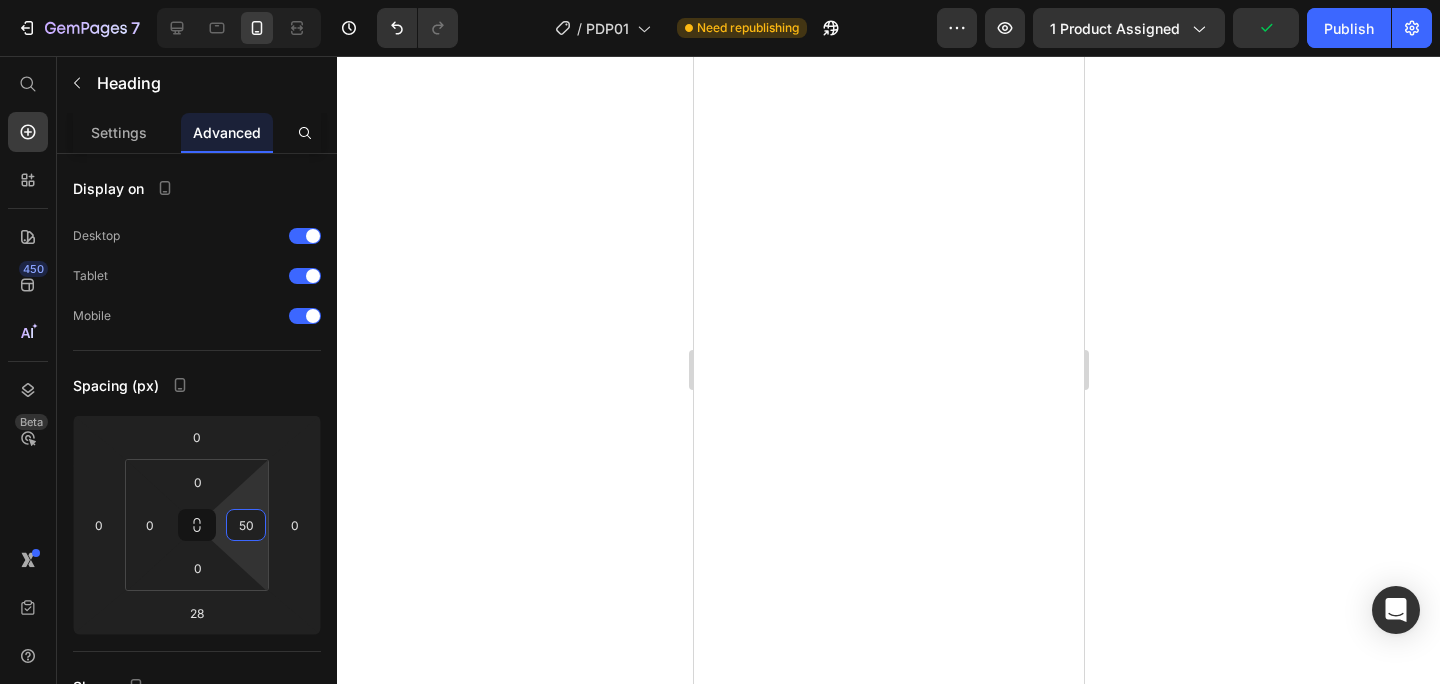 scroll, scrollTop: 0, scrollLeft: 0, axis: both 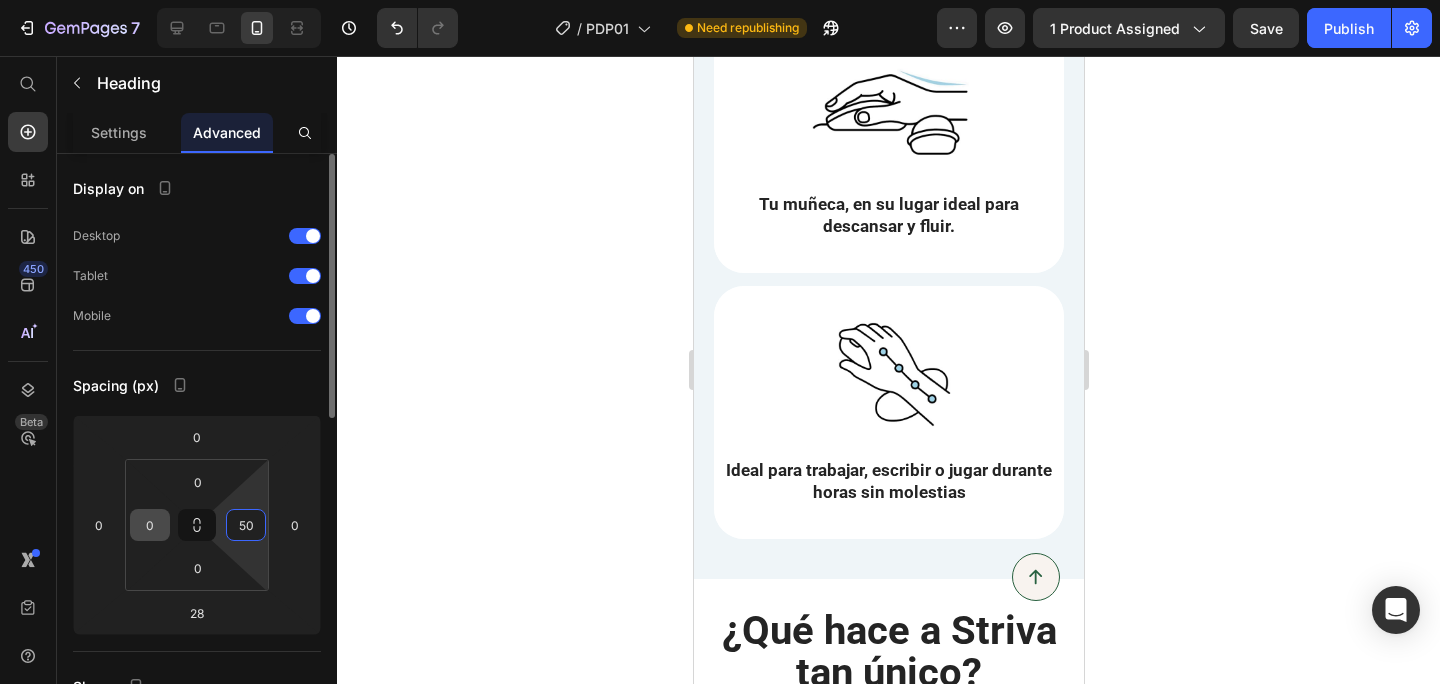 type on "50" 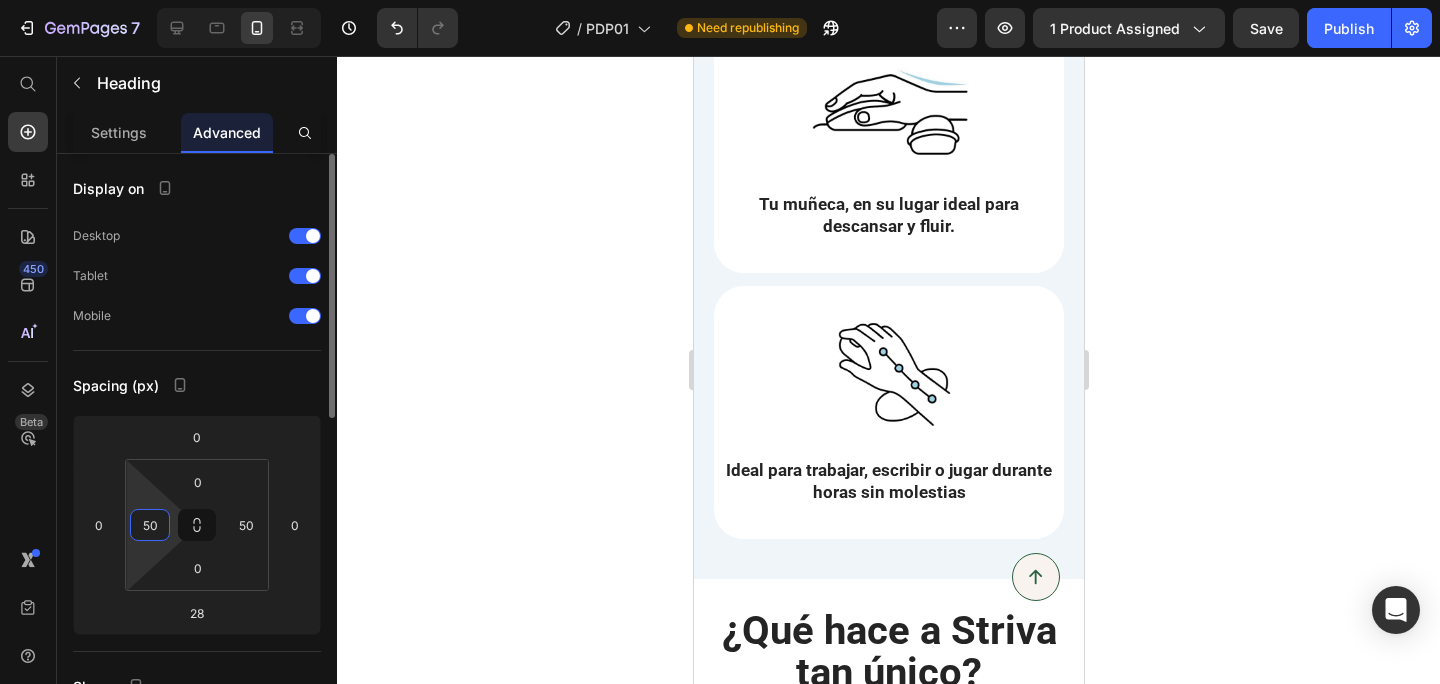type on "5" 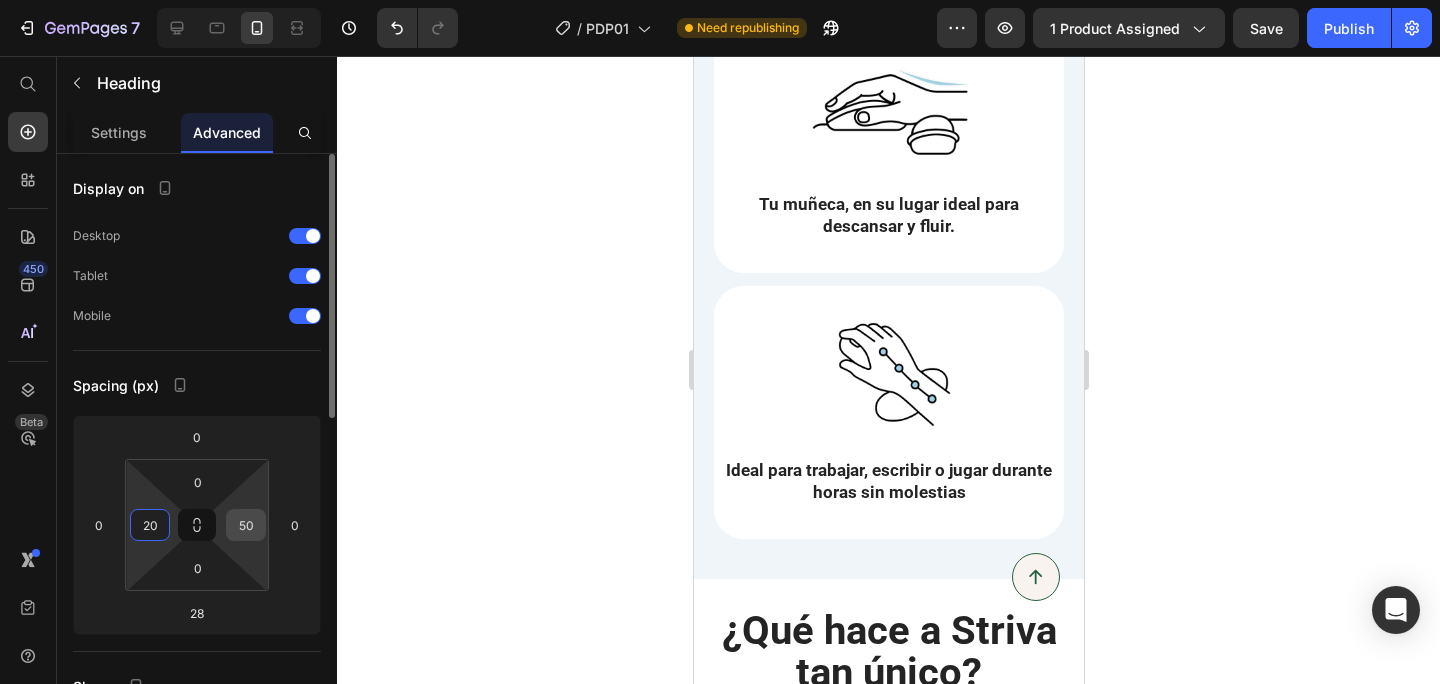 type on "20" 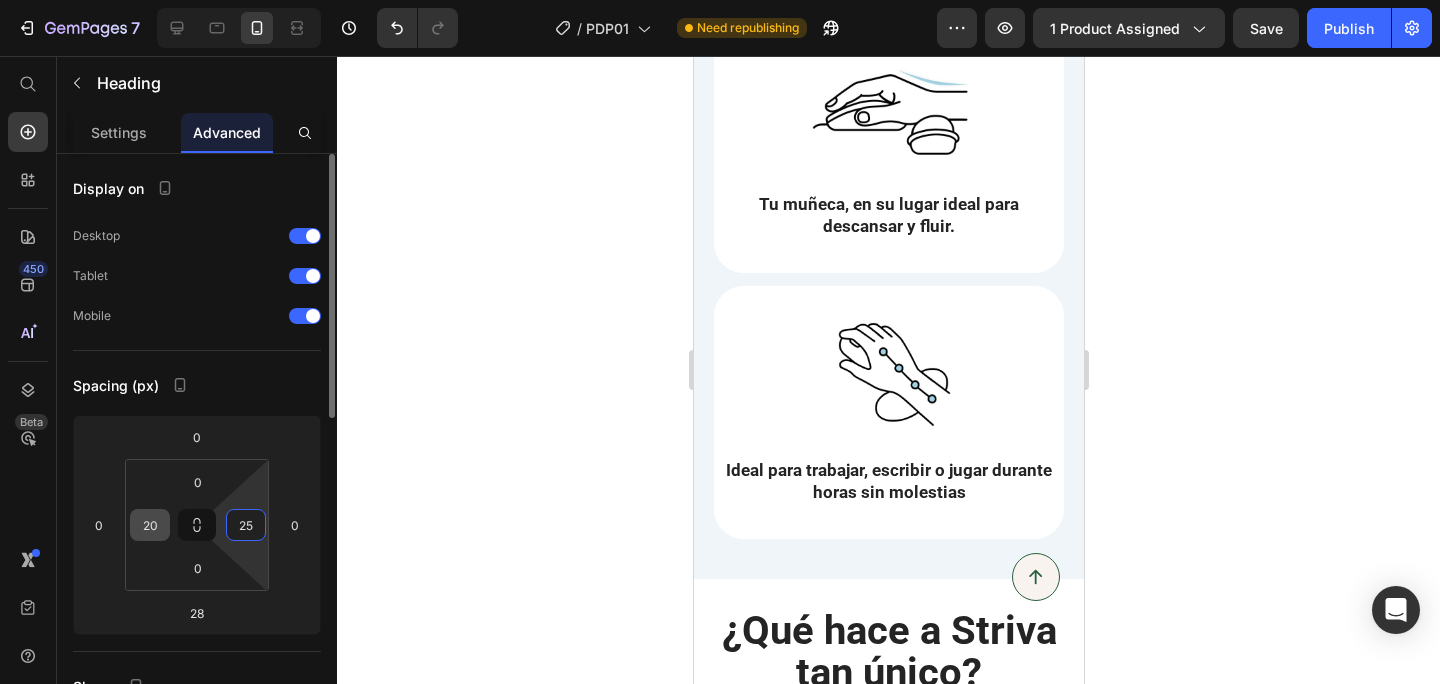 type on "25" 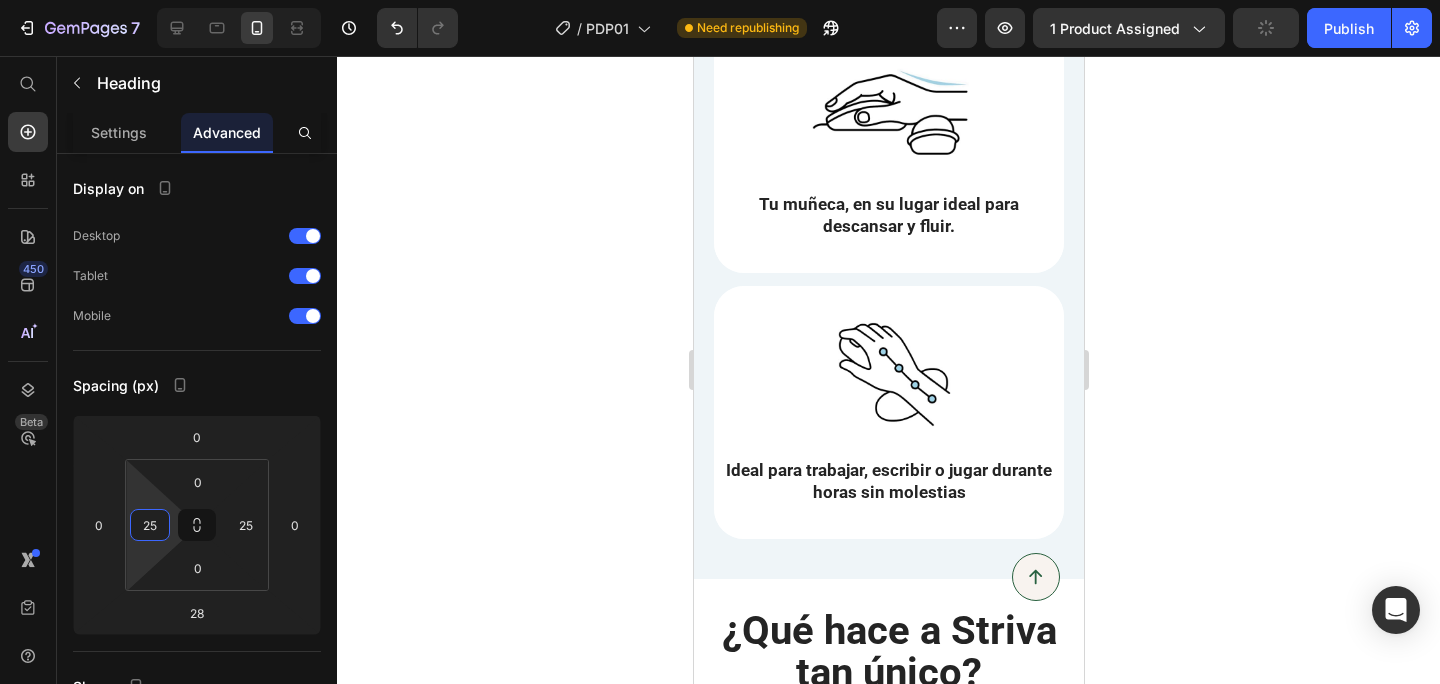 type on "2" 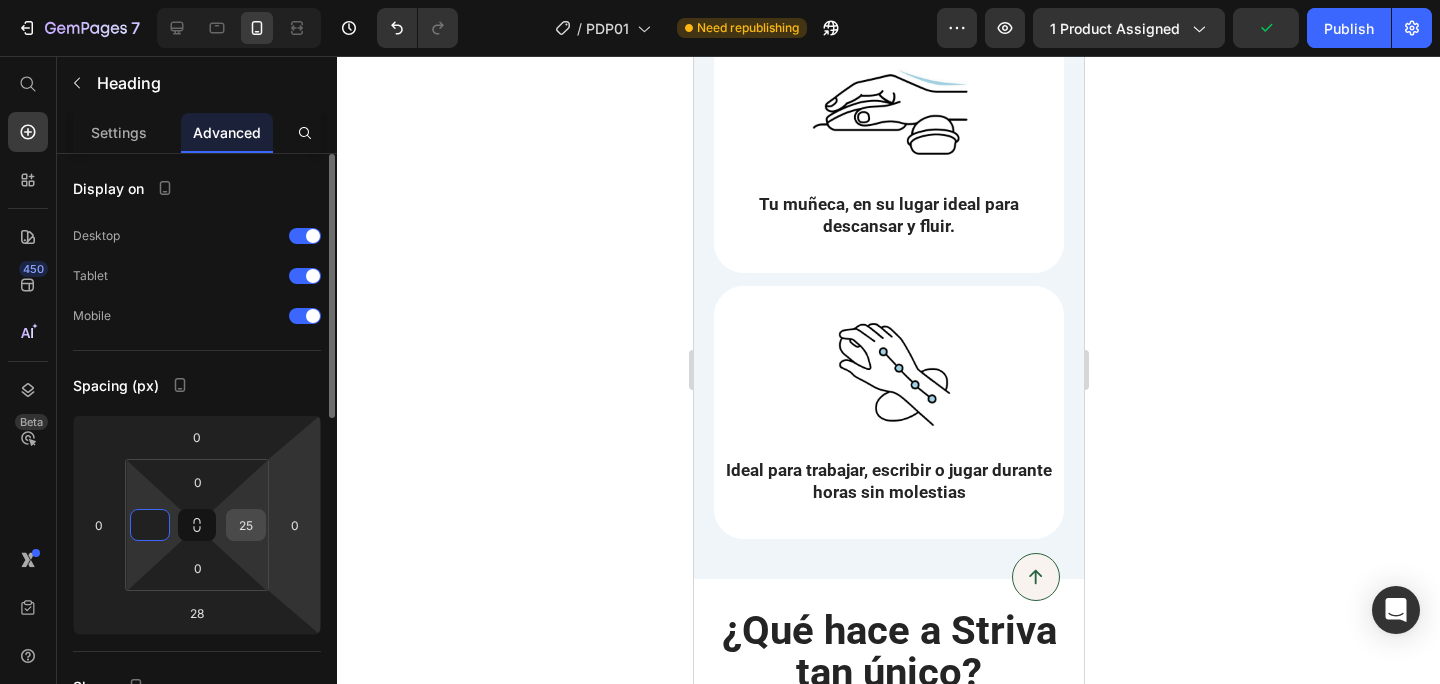 type on "0" 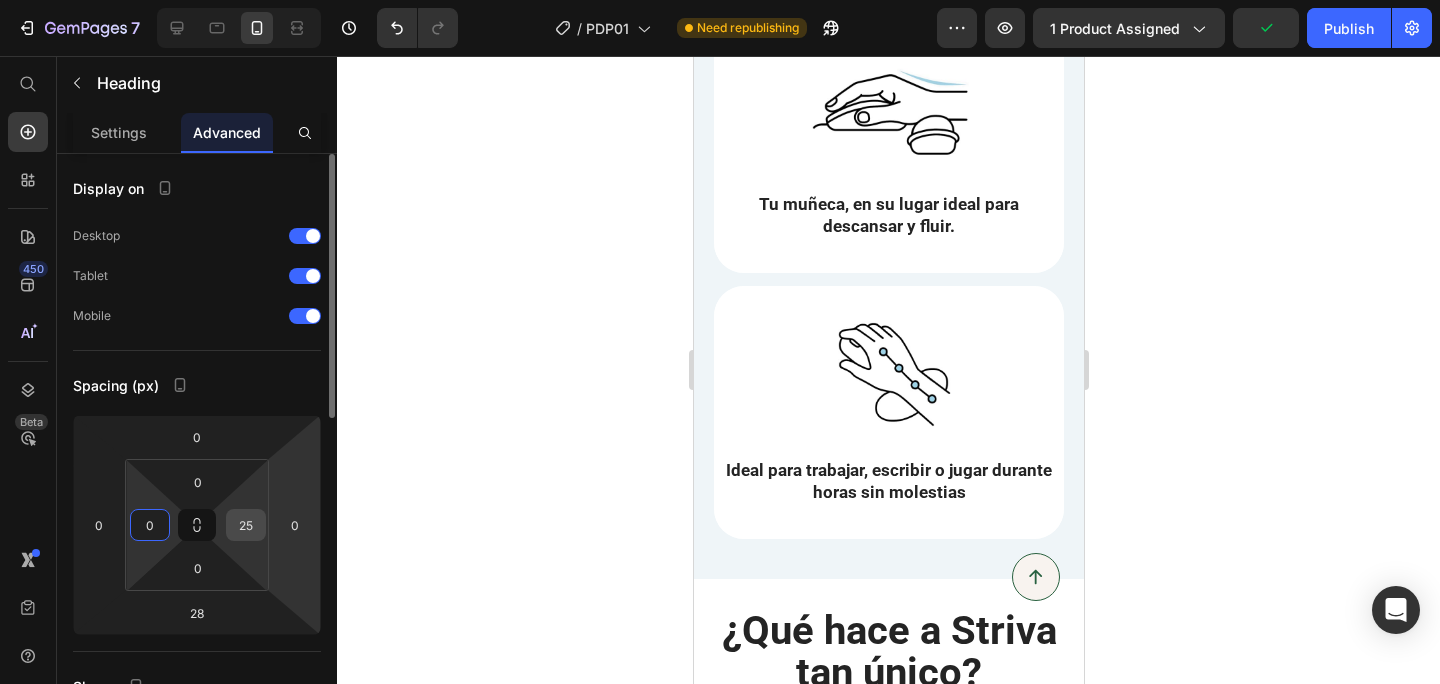 click on "25" at bounding box center (246, 525) 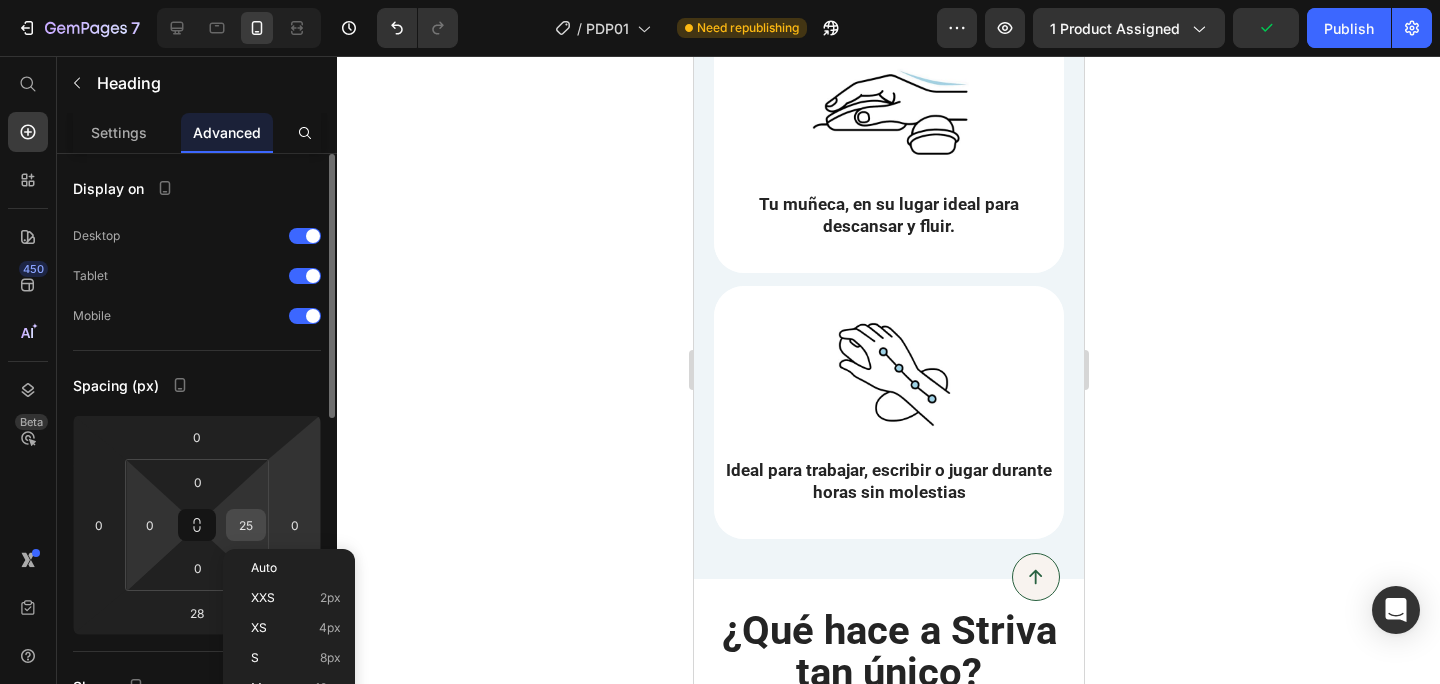 click on "25" at bounding box center (246, 525) 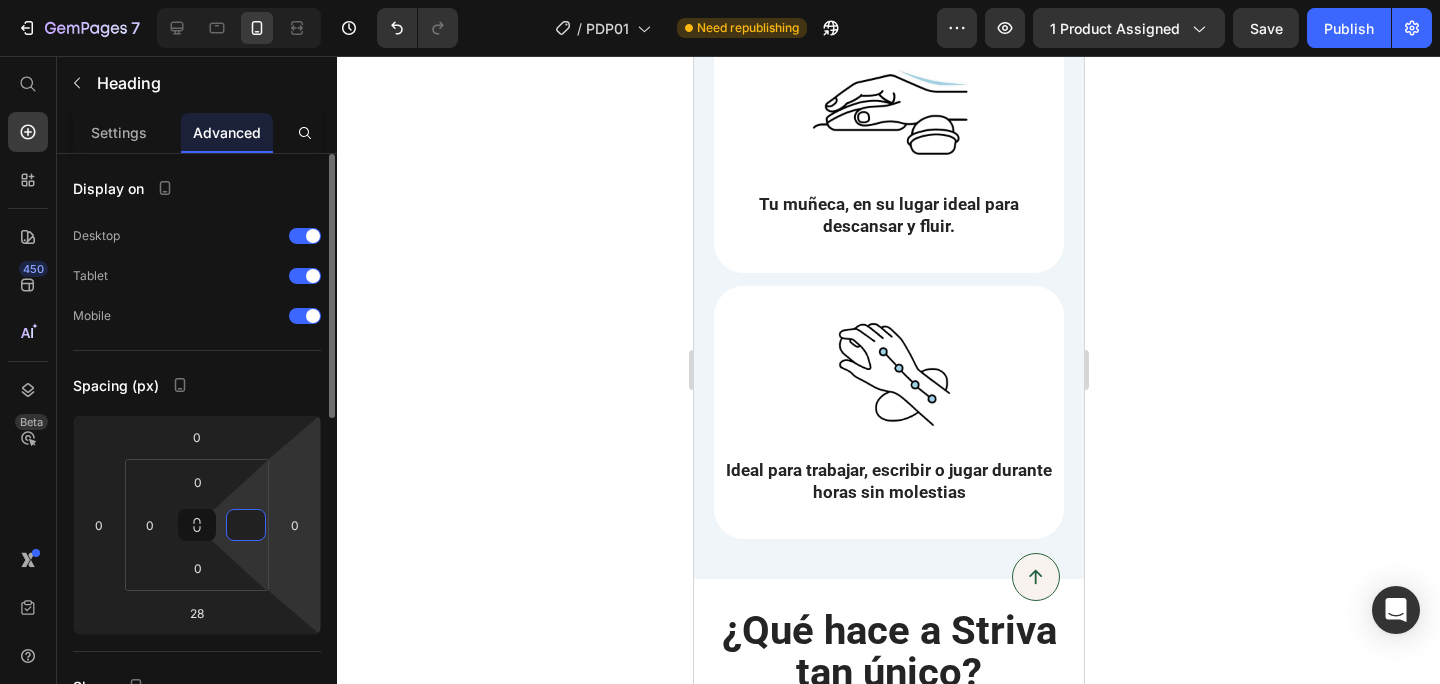 click on "7   /  PDP01 Need republishing Preview 1 product assigned  Save   Publish  450 Beta Start with Sections Elements Hero Section Product Detail Brands Trusted Badges Guarantee Product Breakdown How to use Testimonials Compare Bundle FAQs Social Proof Brand Story Product List Collection Blog List Contact Sticky Add to Cart Custom Footer Browse Library 450 Layout
Row
Row
Row
Row Text
Heading
Text Block Button
Button
Button
Sticky Back to top Media
Image
Image" at bounding box center (720, 0) 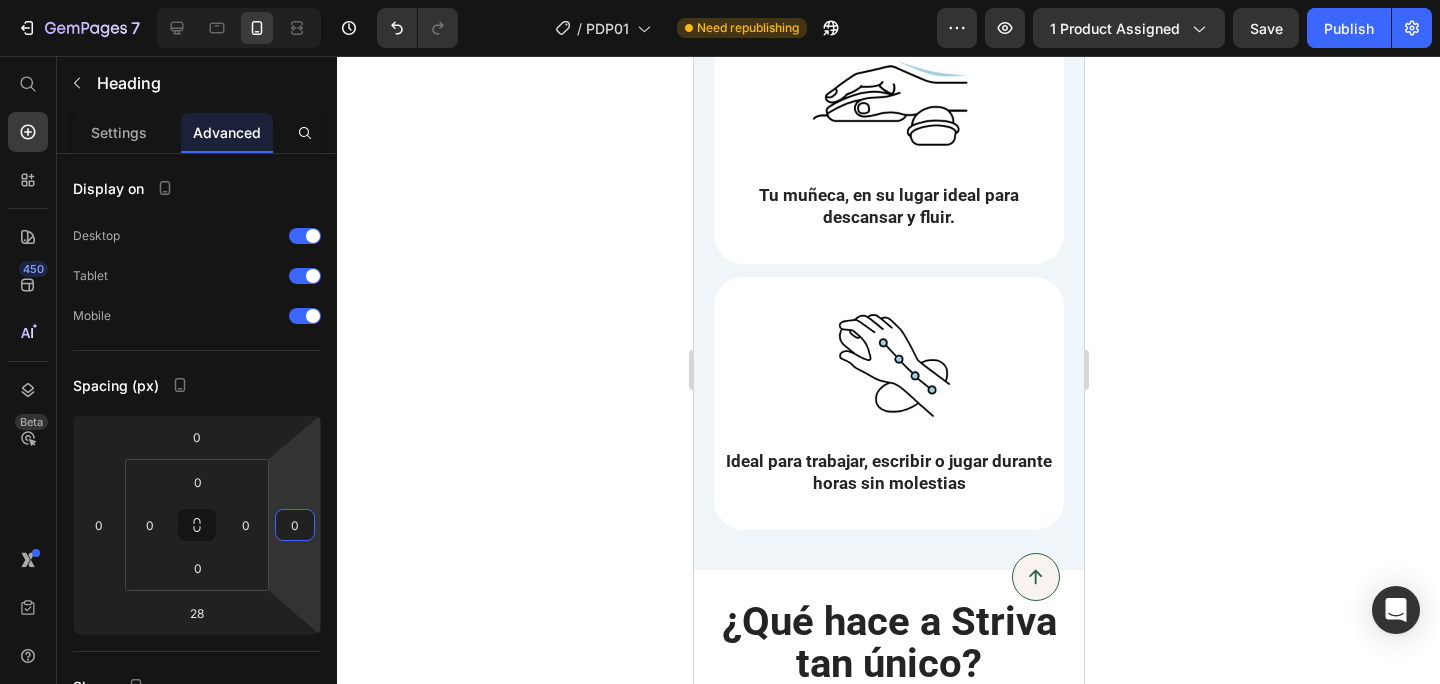 scroll, scrollTop: 2878, scrollLeft: 0, axis: vertical 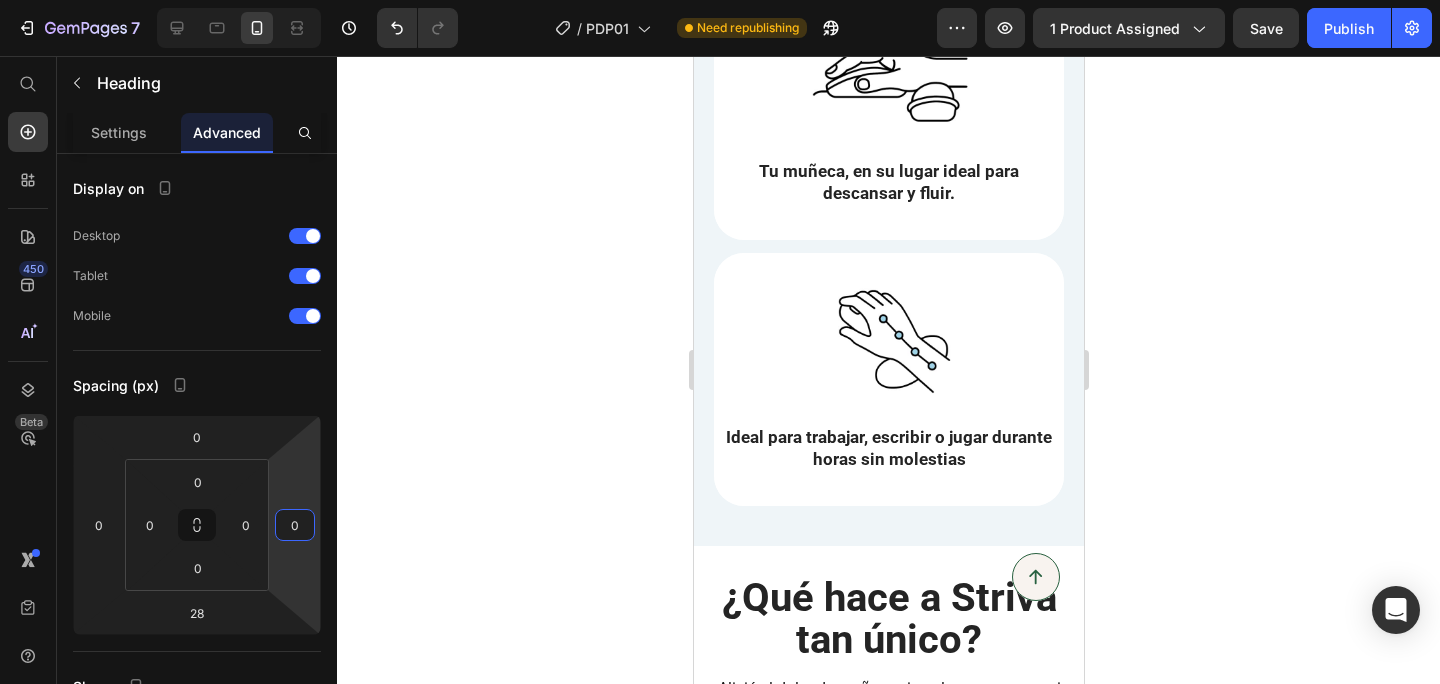 click on "Alivia el nervio de tu muñeca y prevení lesiones como el túnel carpiano" at bounding box center [888, -84] 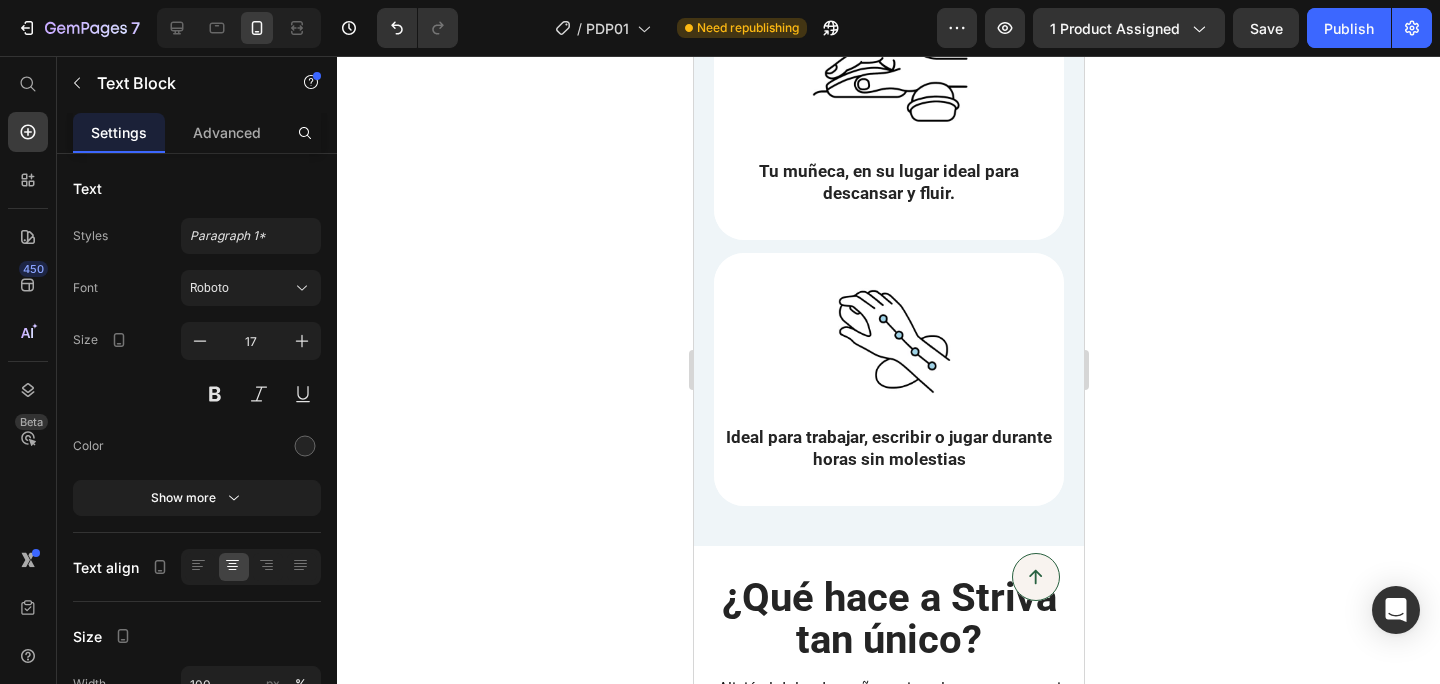 click on "Alivia el nervio de tu muñeca y prevení lesiones como el túnel carpiano" at bounding box center [888, -84] 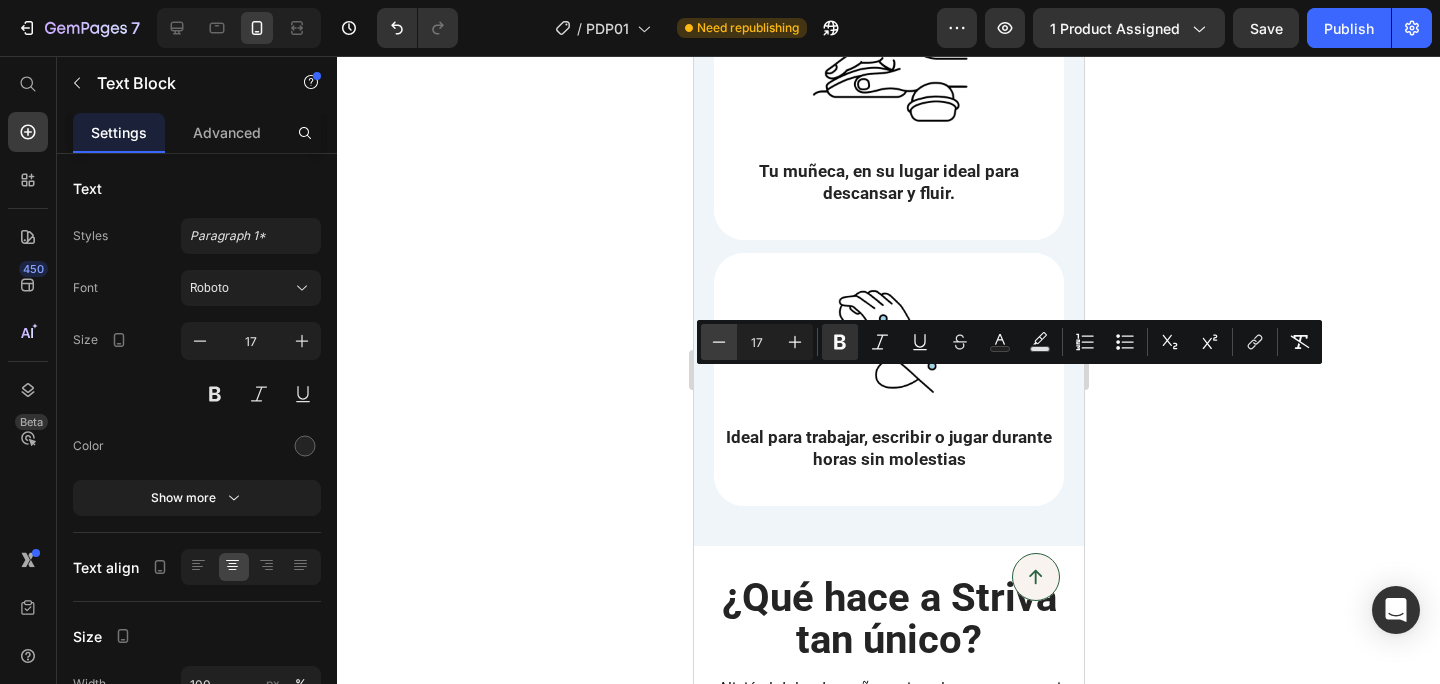 click 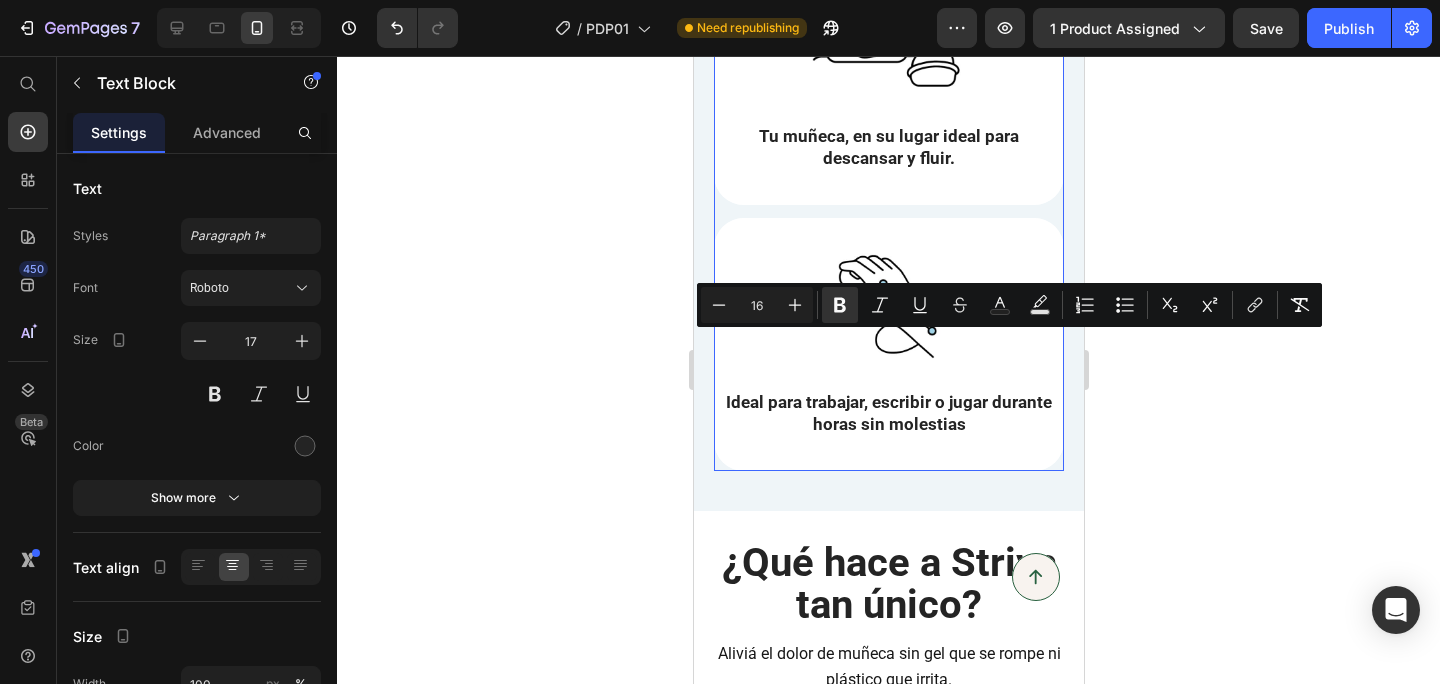 scroll, scrollTop: 2916, scrollLeft: 0, axis: vertical 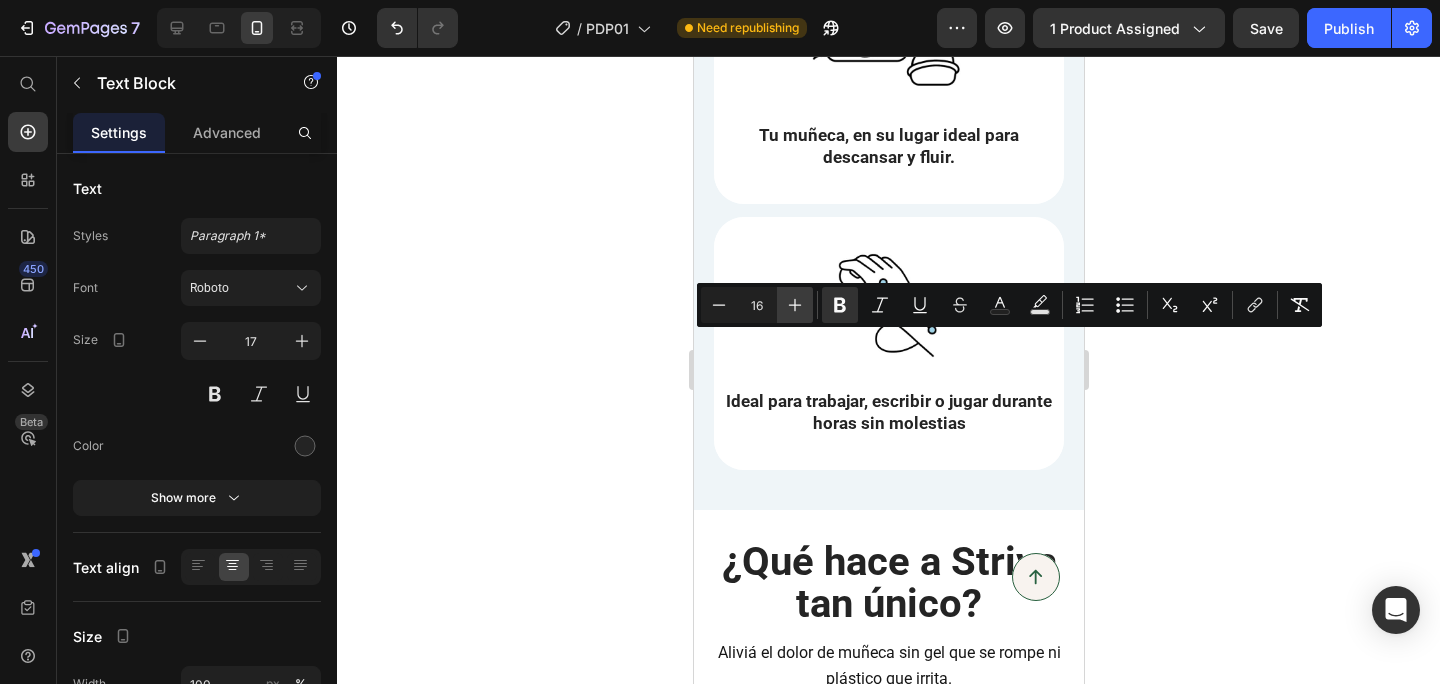 click on "Plus" at bounding box center (795, 305) 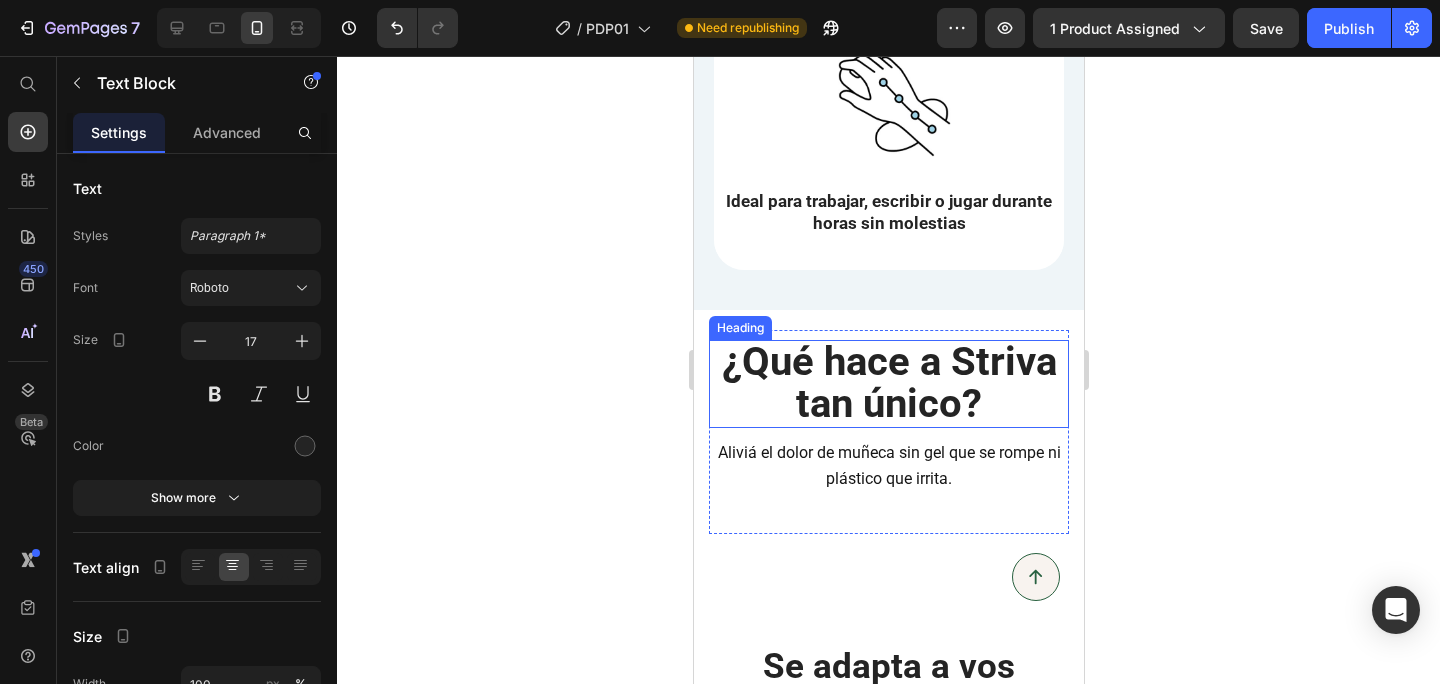 scroll, scrollTop: 3642, scrollLeft: 0, axis: vertical 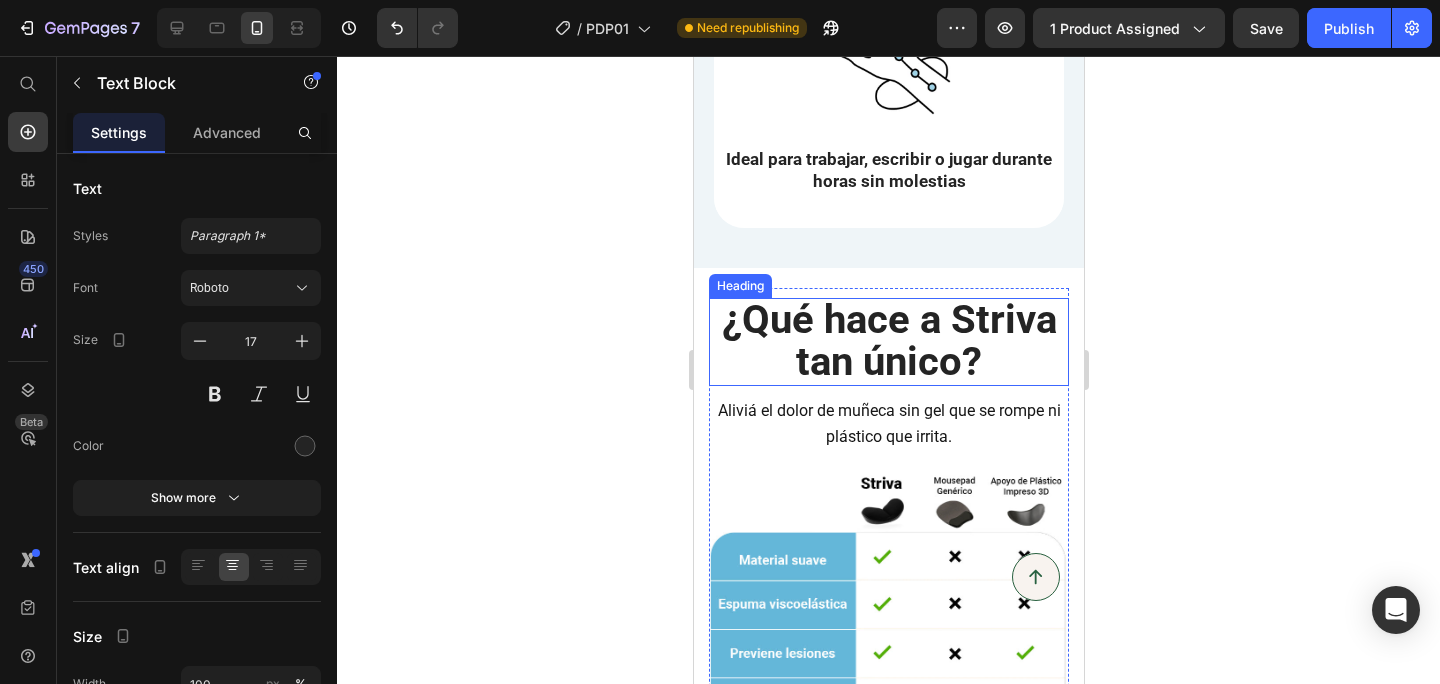 click on "¿Qué hace a Striva tan único?" at bounding box center [888, 340] 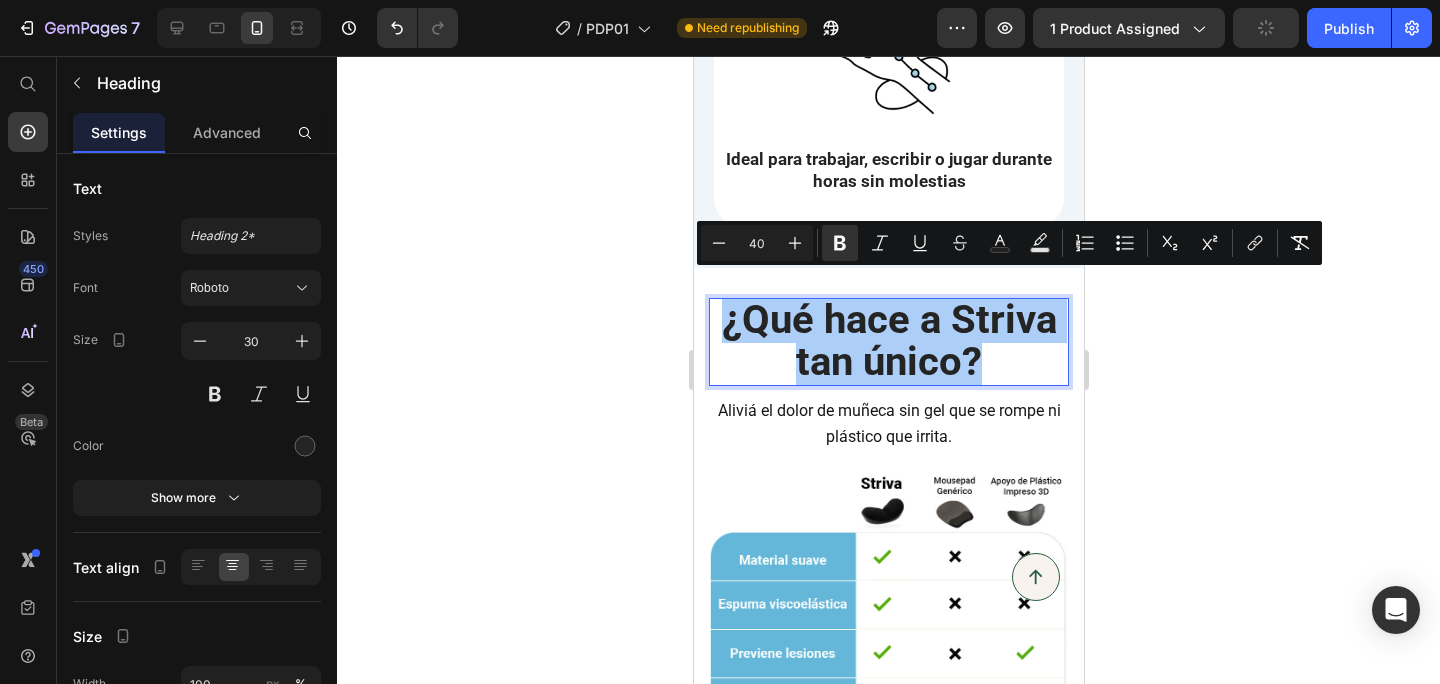 click on "40" at bounding box center [757, 243] 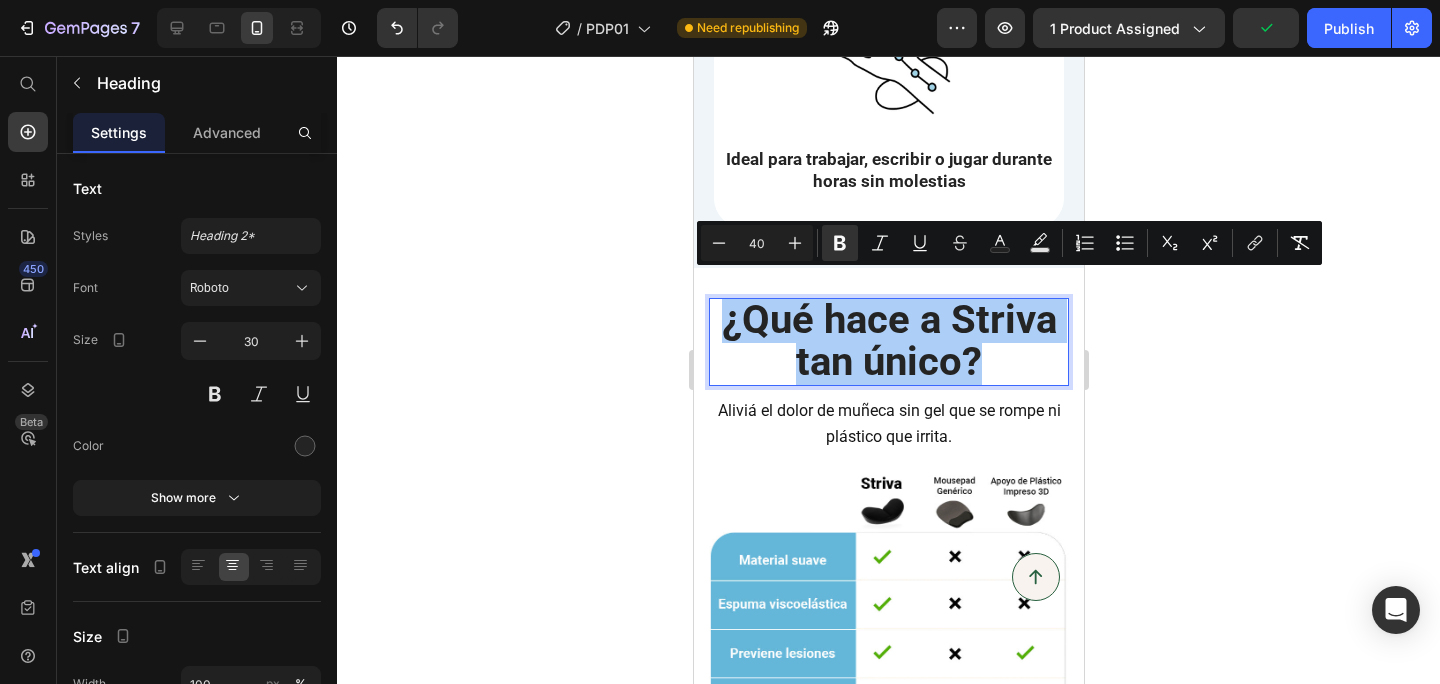 drag, startPoint x: 765, startPoint y: 245, endPoint x: 750, endPoint y: 242, distance: 15.297058 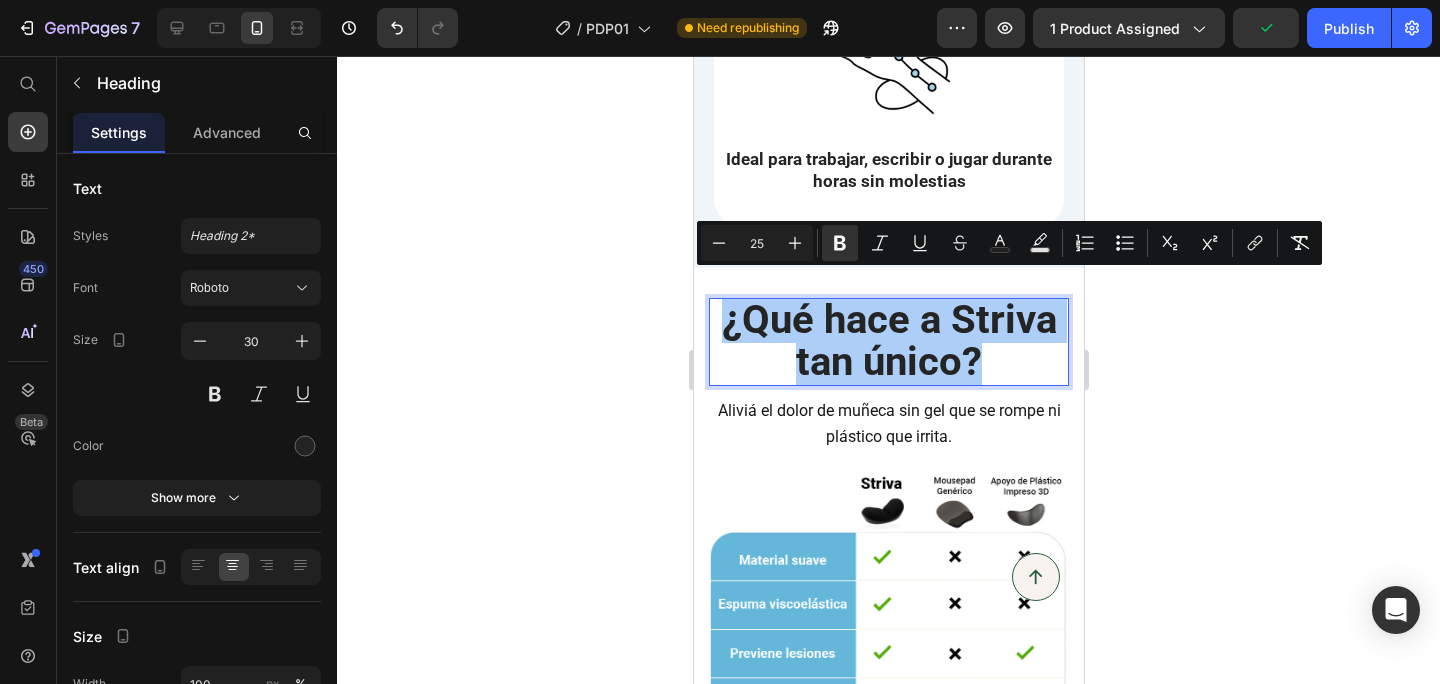 type on "25" 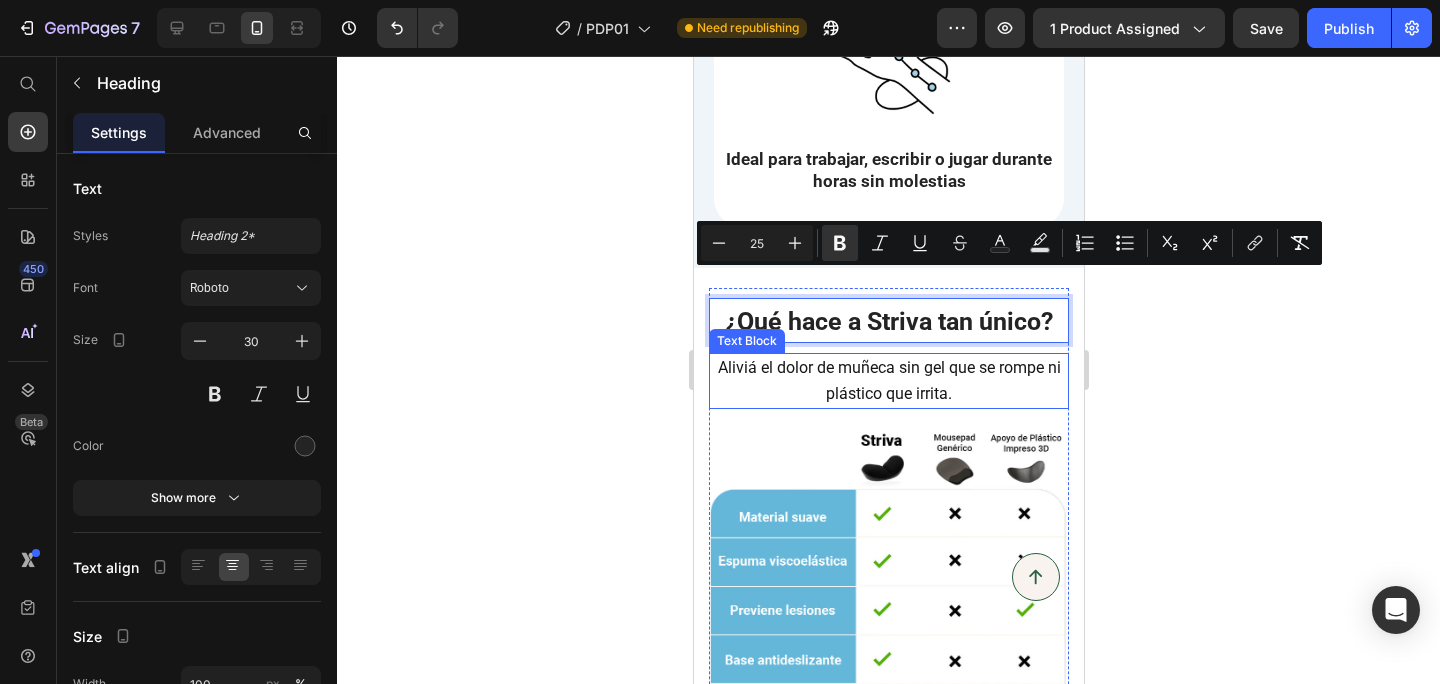 click on "Aliviá el dolor de muñeca sin gel que se rompe ni plástico que irrita." at bounding box center (888, 380) 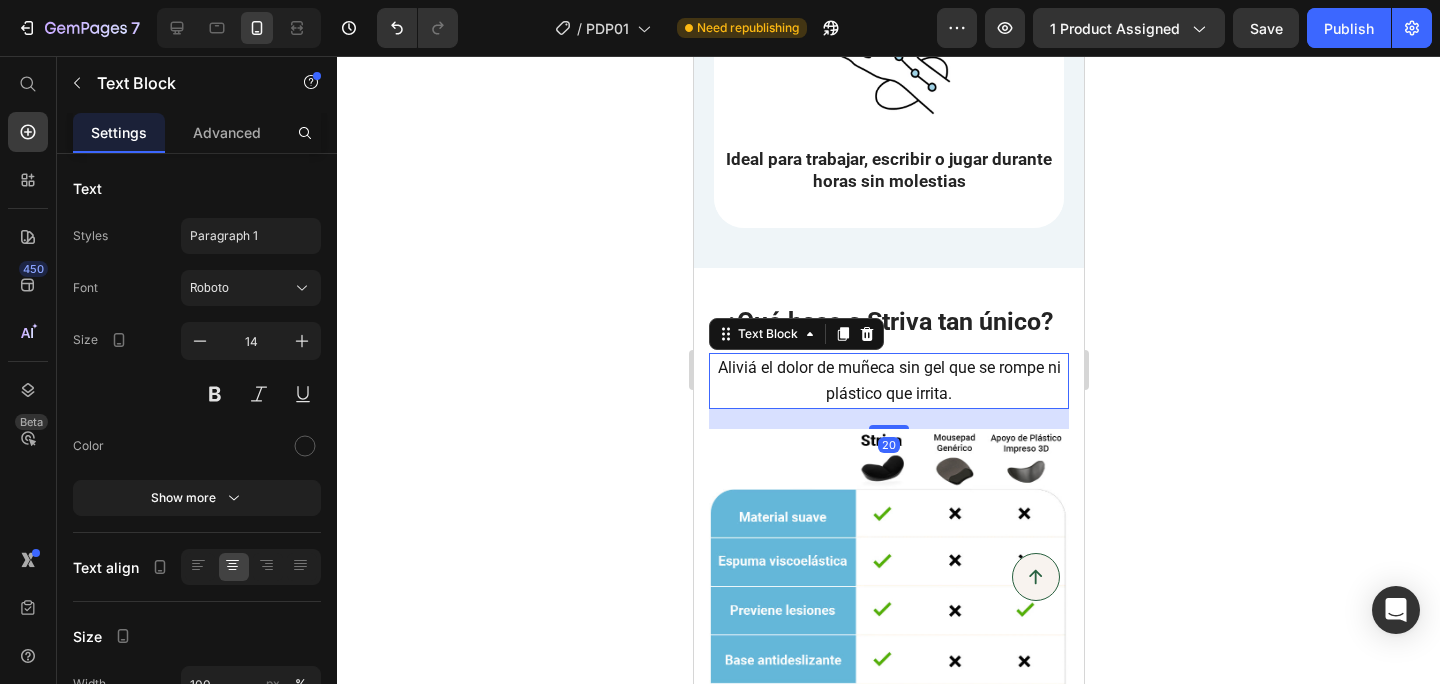 click on "Aliviá el dolor de muñeca sin gel que se rompe ni plástico que irrita." at bounding box center (888, 381) 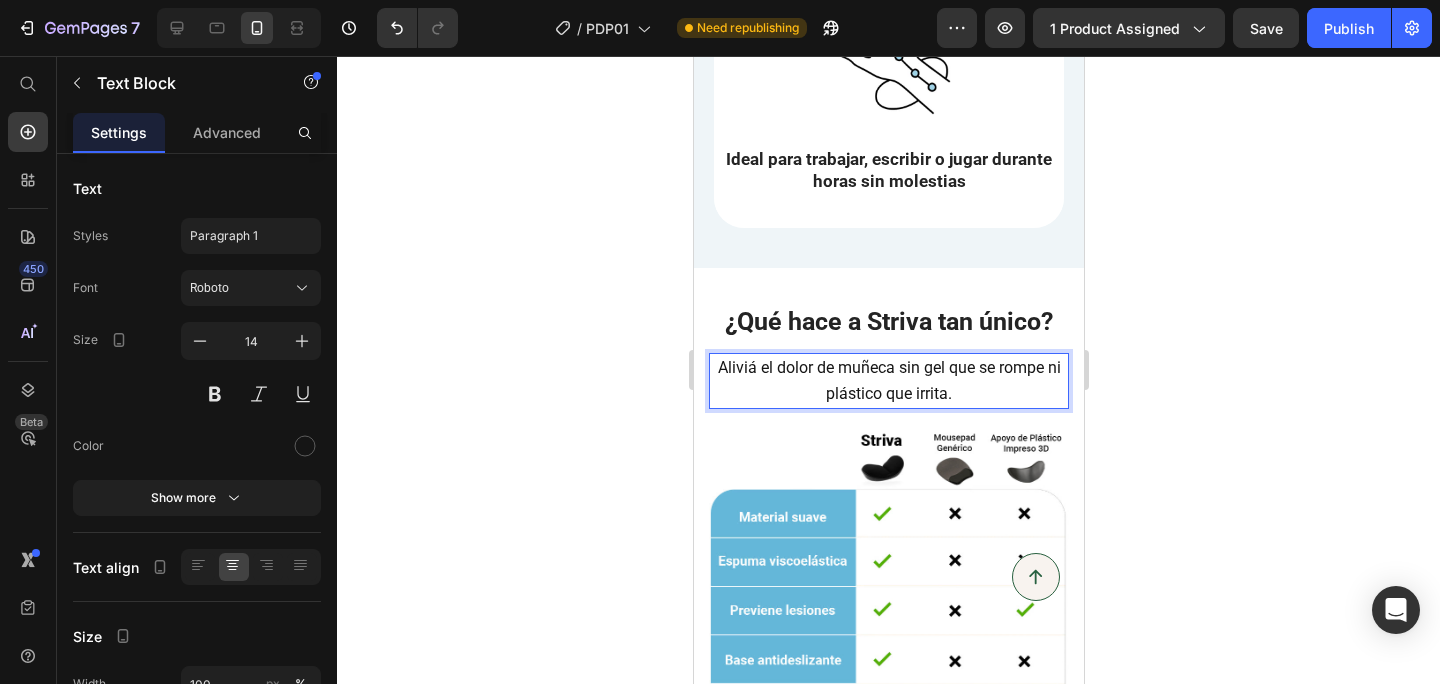 click on "Aliviá el dolor de muñeca sin gel que se rompe ni plástico que irrita." at bounding box center (888, 381) 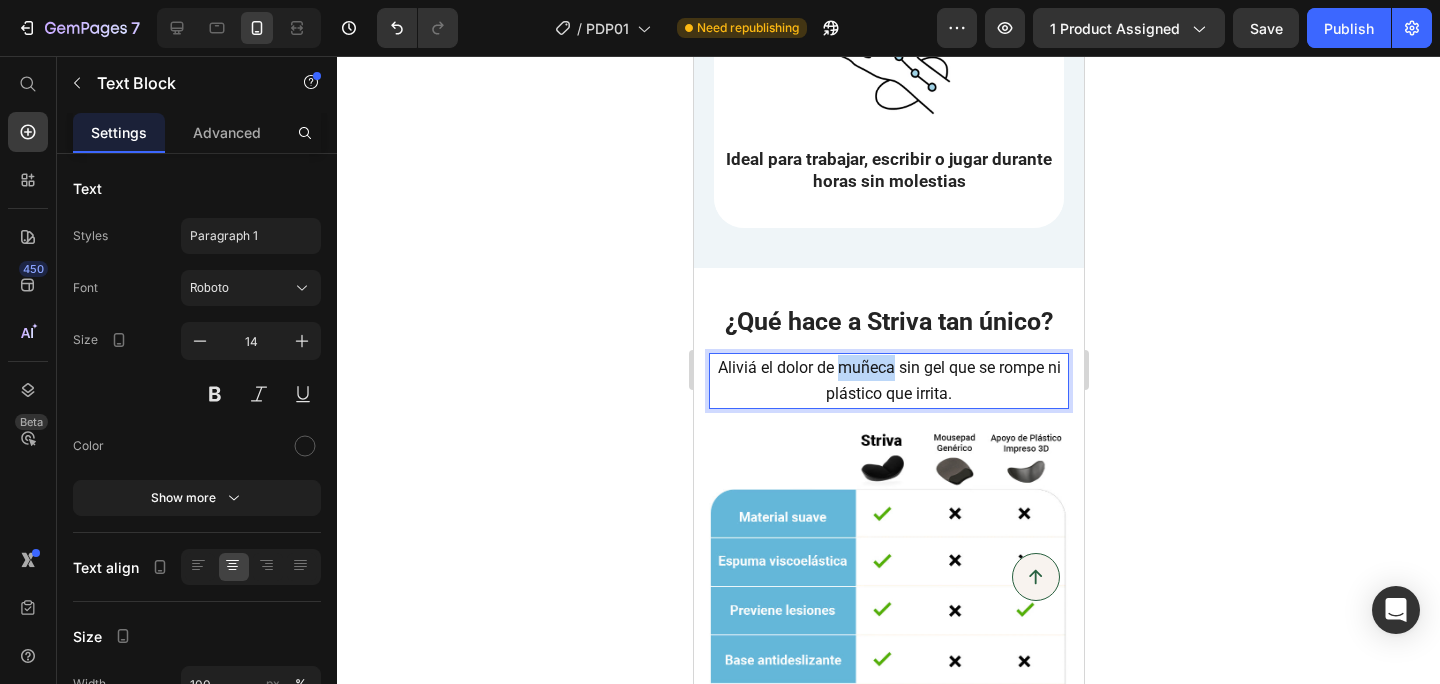 click on "Aliviá el dolor de muñeca sin gel que se rompe ni plástico que irrita." at bounding box center [888, 381] 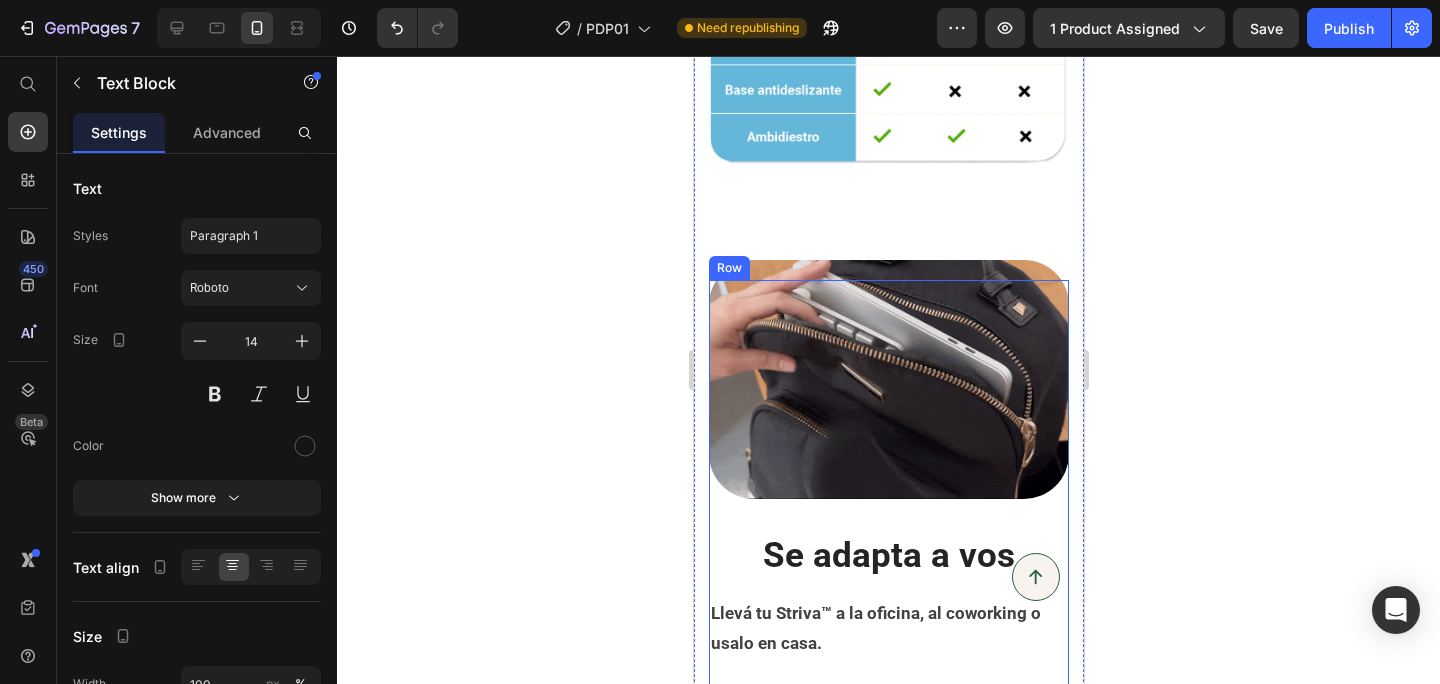 scroll, scrollTop: 4248, scrollLeft: 0, axis: vertical 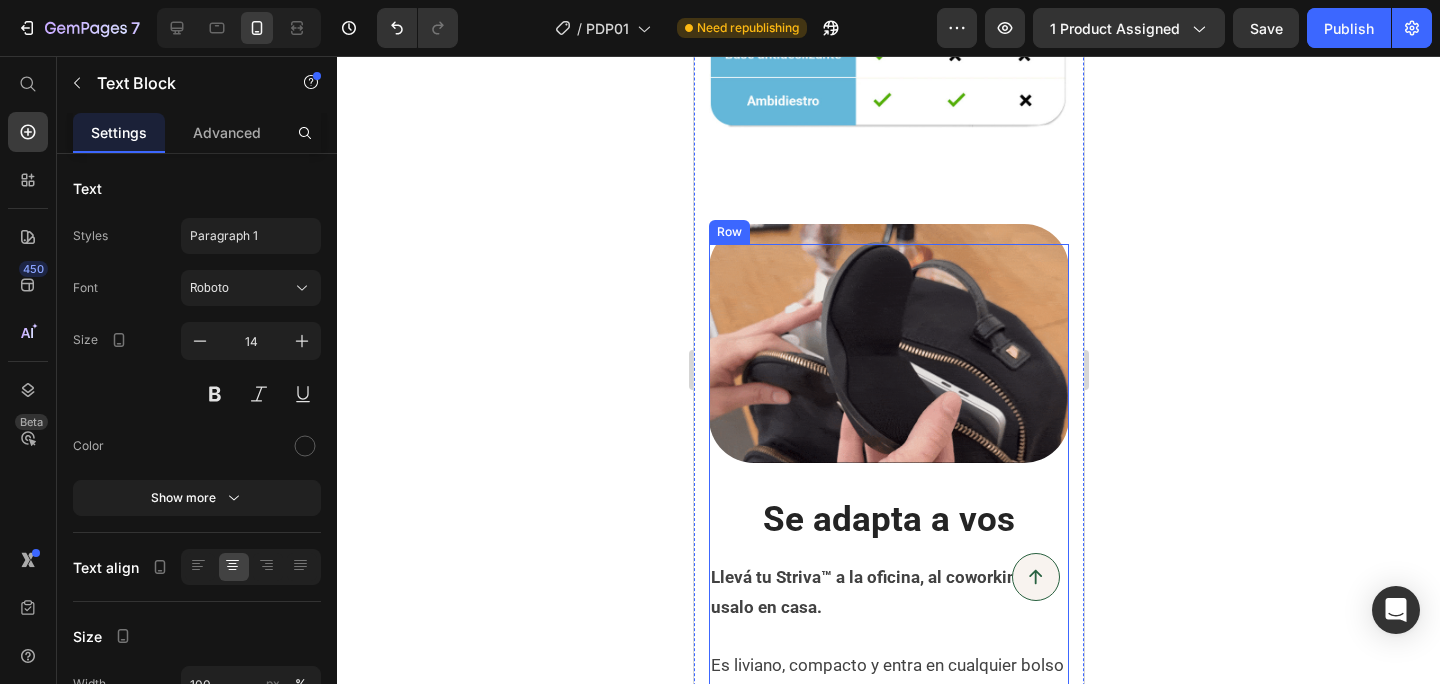 click on "Se adapta a vos" at bounding box center (888, 520) 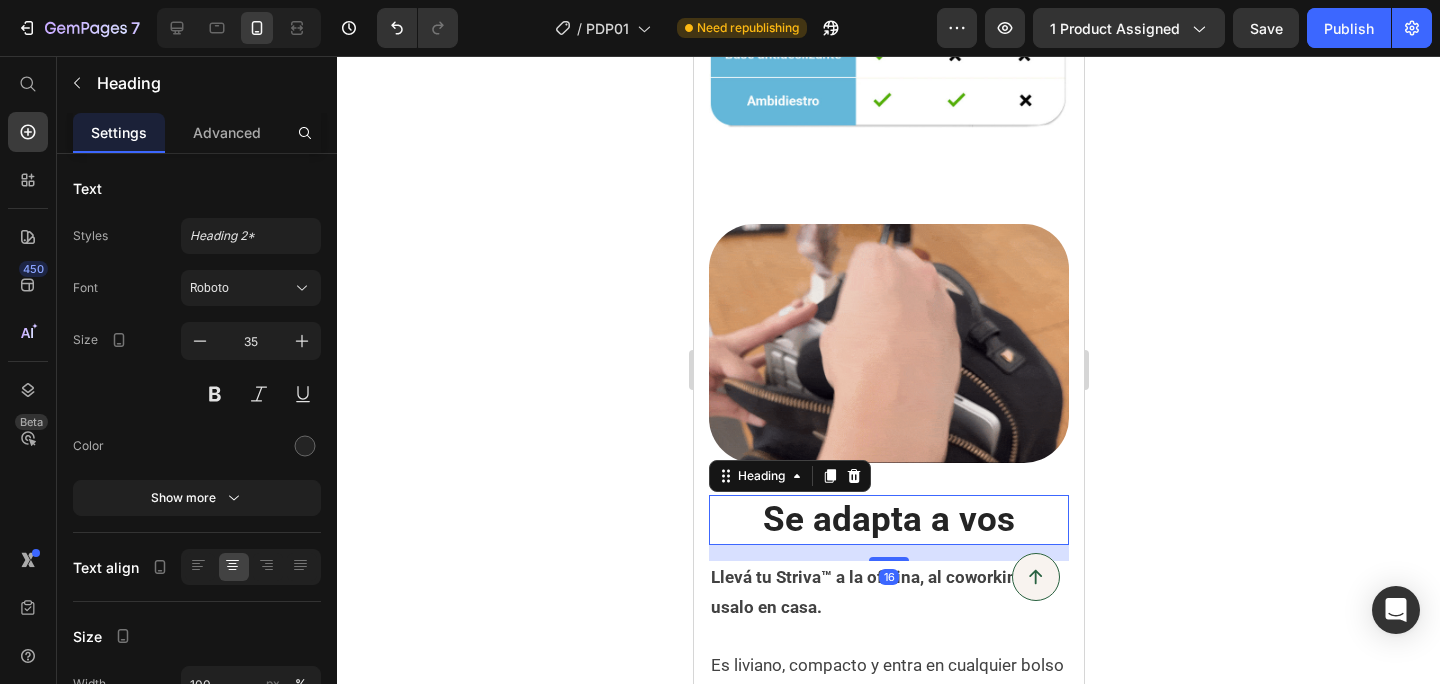 click on "Se adapta a vos" at bounding box center [888, 520] 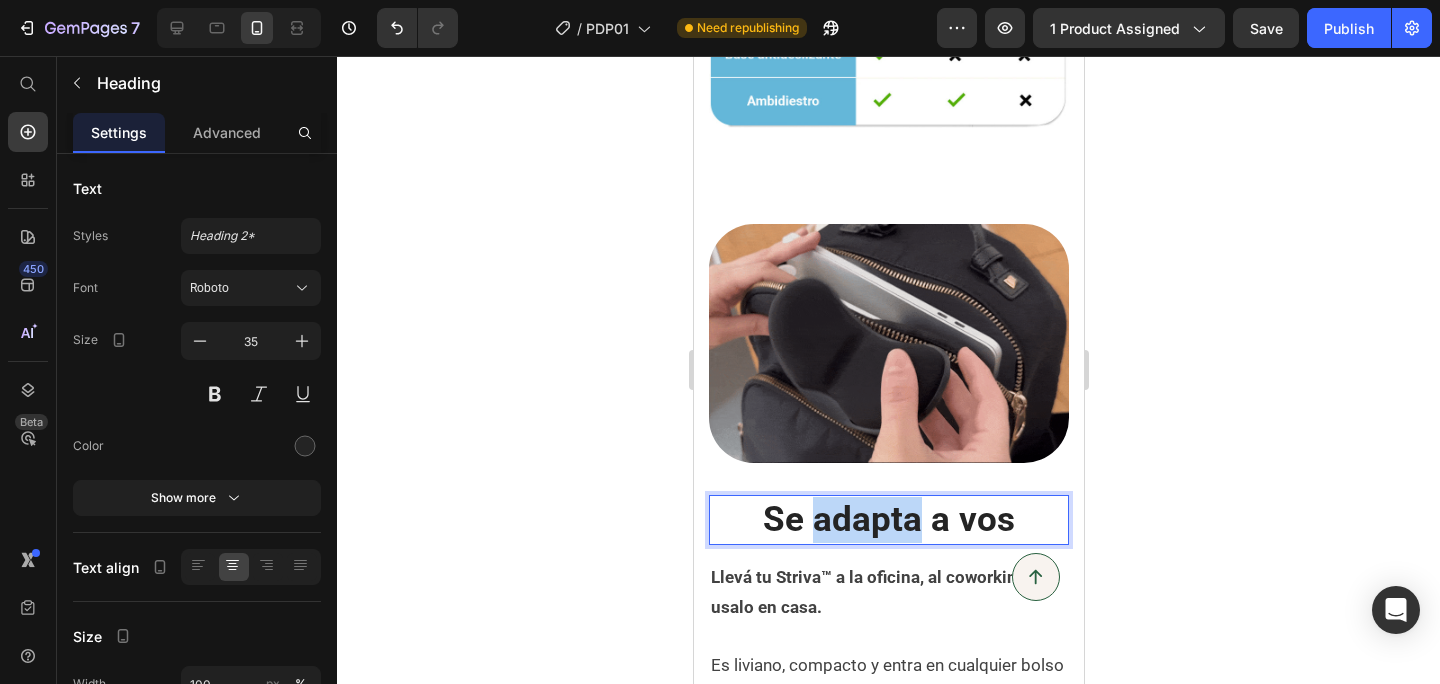click on "Se adapta a vos" at bounding box center (888, 520) 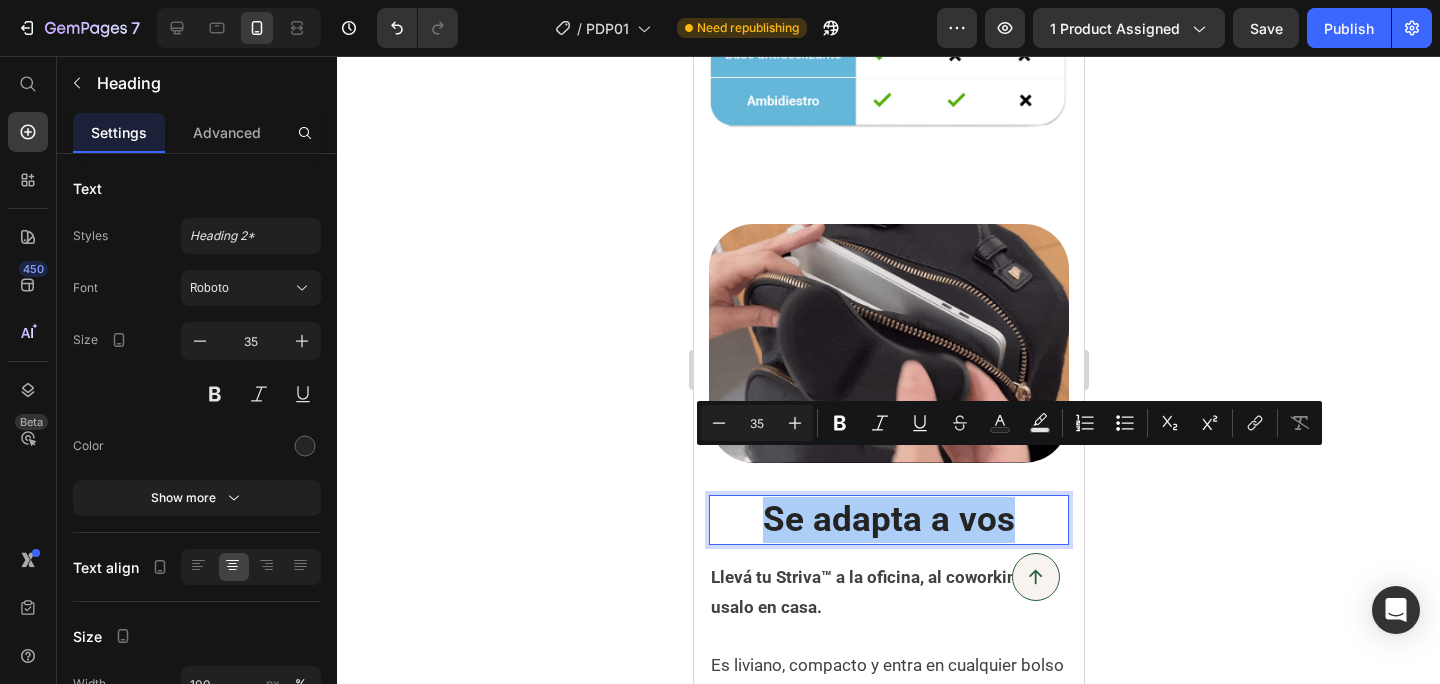 drag, startPoint x: 766, startPoint y: 430, endPoint x: 752, endPoint y: 428, distance: 14.142136 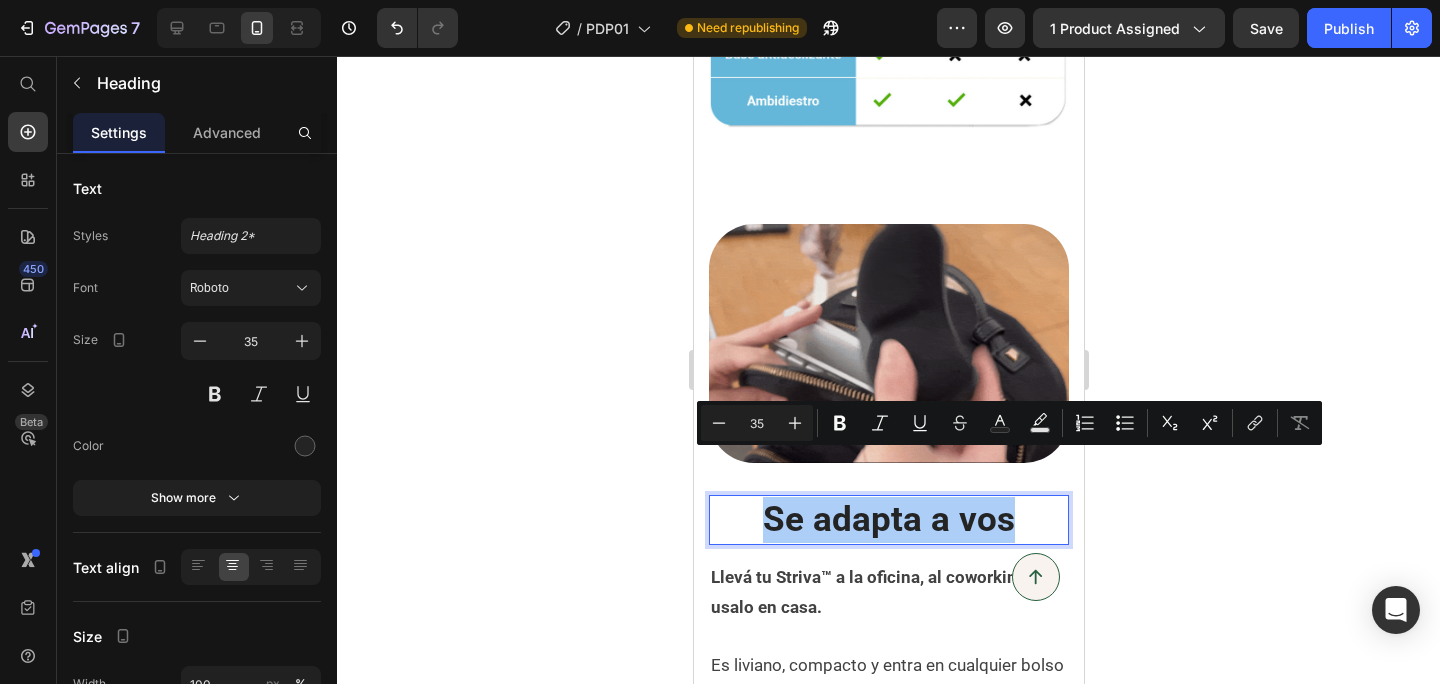 click on "35" at bounding box center (757, 423) 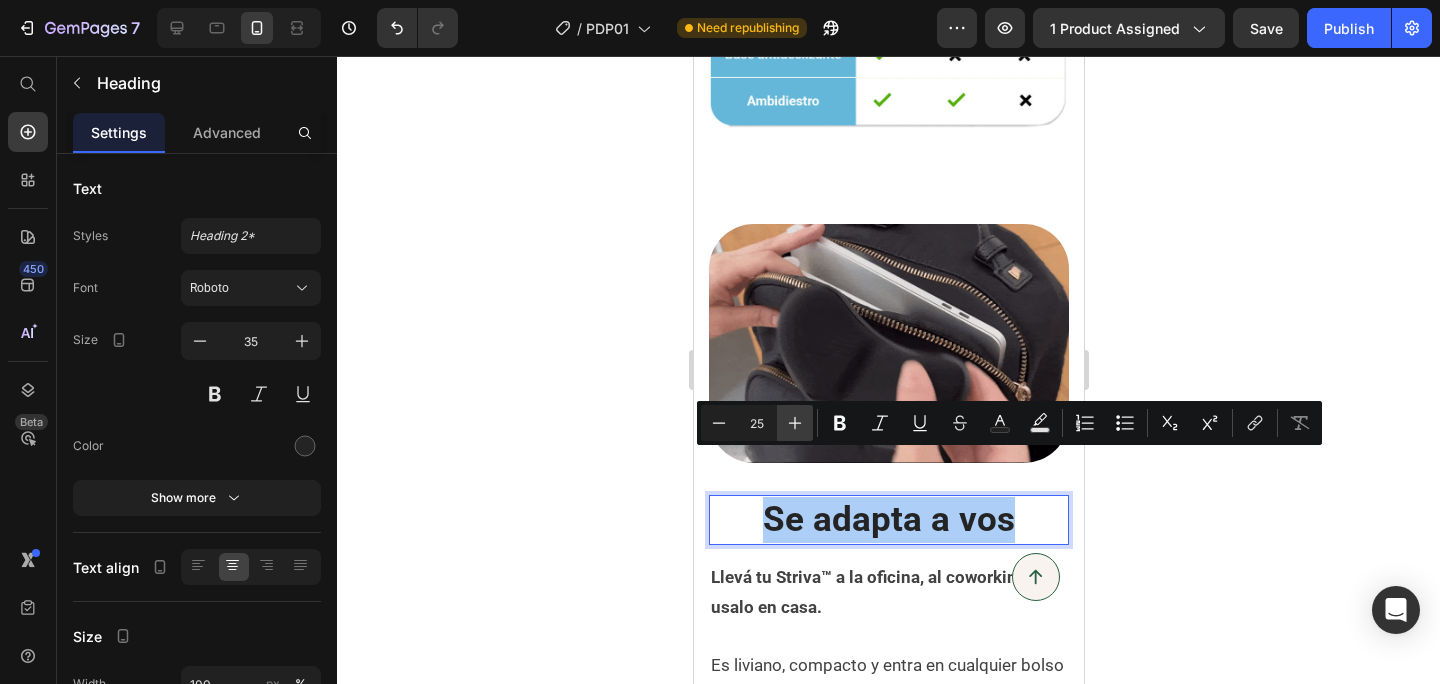 type on "25" 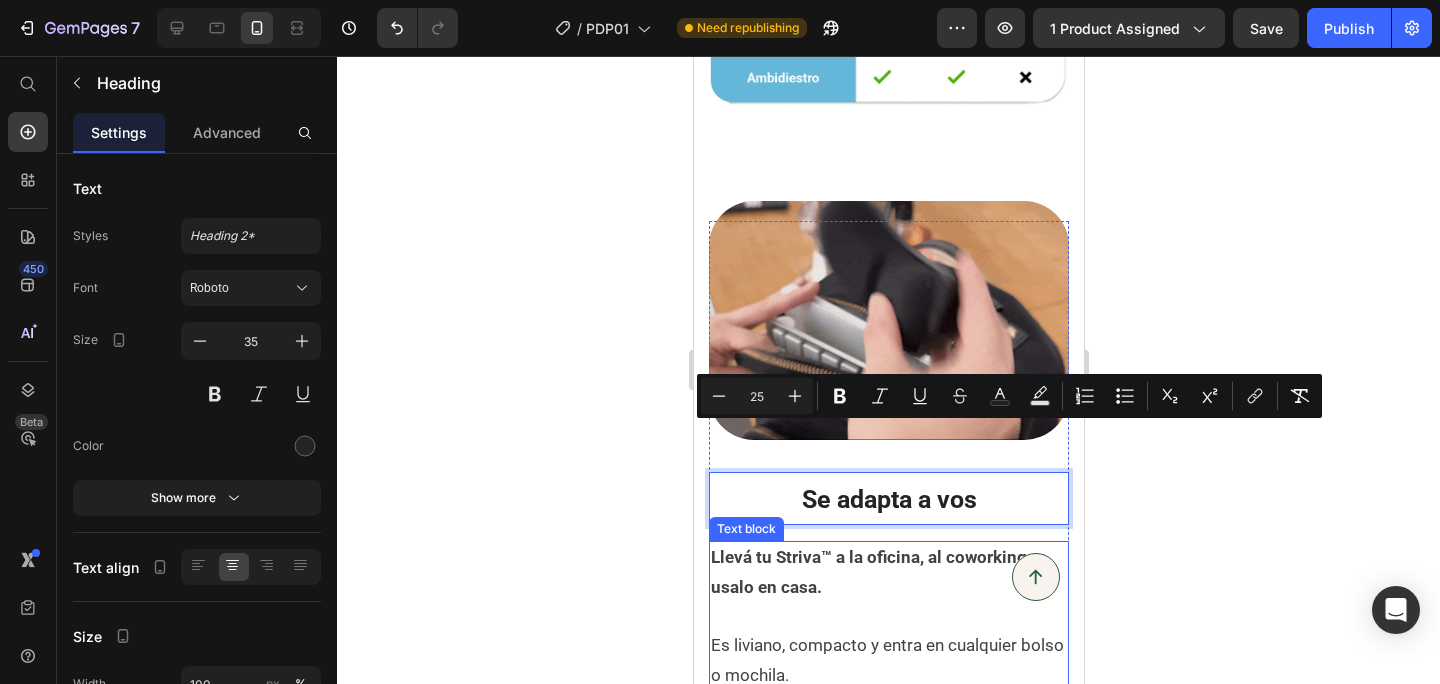 scroll, scrollTop: 4285, scrollLeft: 0, axis: vertical 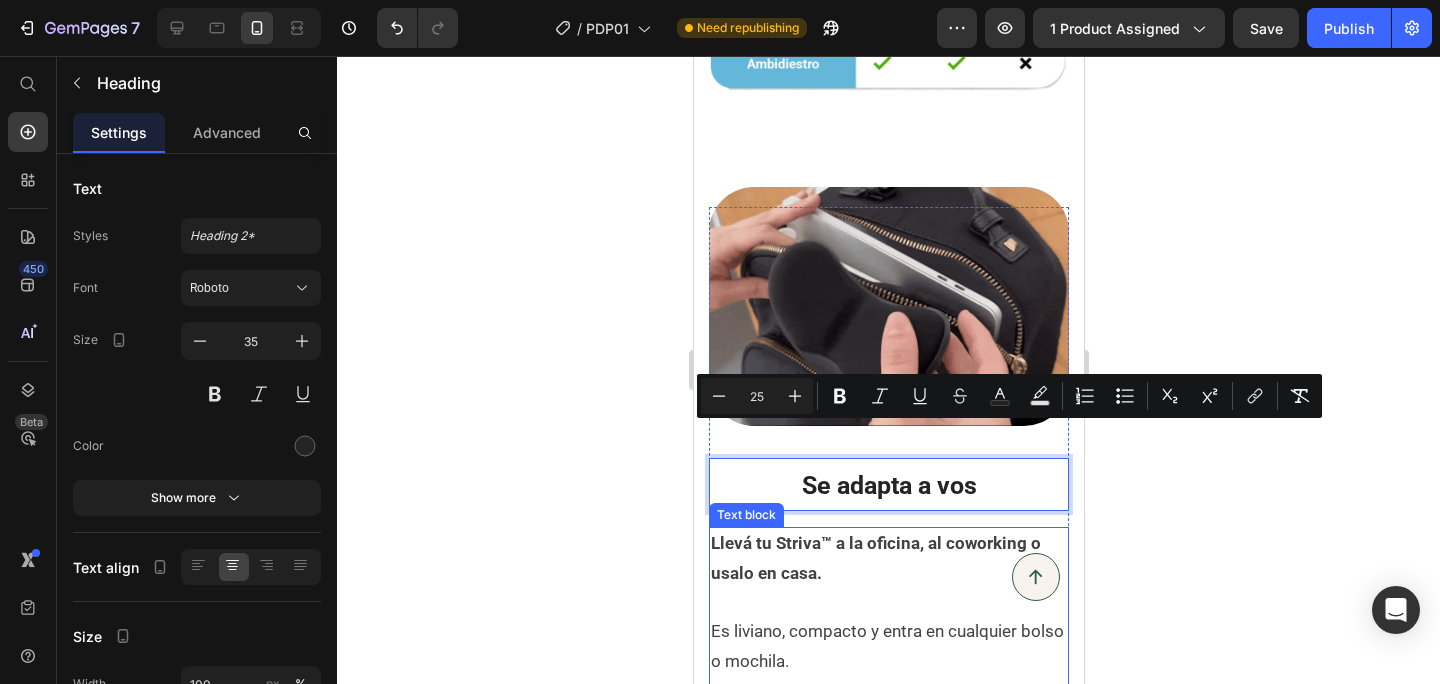 click on "Llevá tu Striva™ a la oficina, al coworking o usalo en casa." at bounding box center (875, 558) 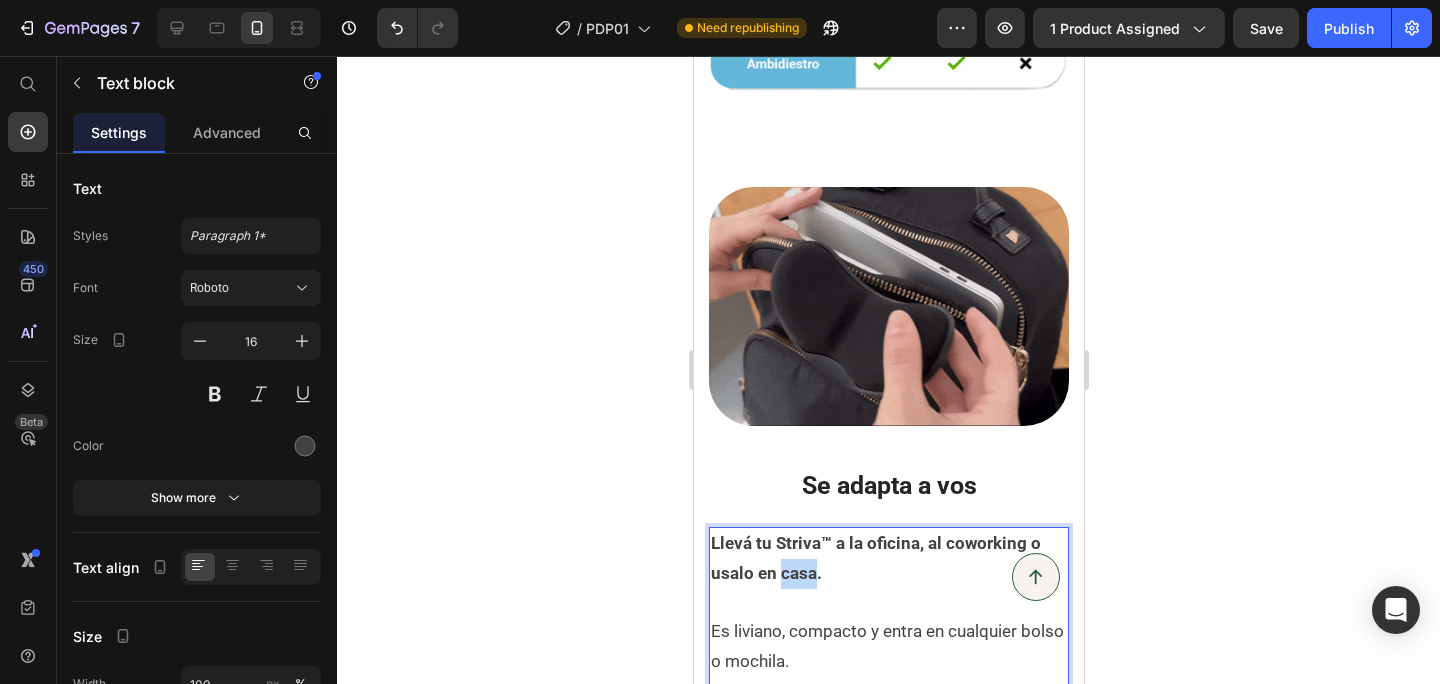 click on "Llevá tu Striva™ a la oficina, al coworking o usalo en casa." at bounding box center [875, 558] 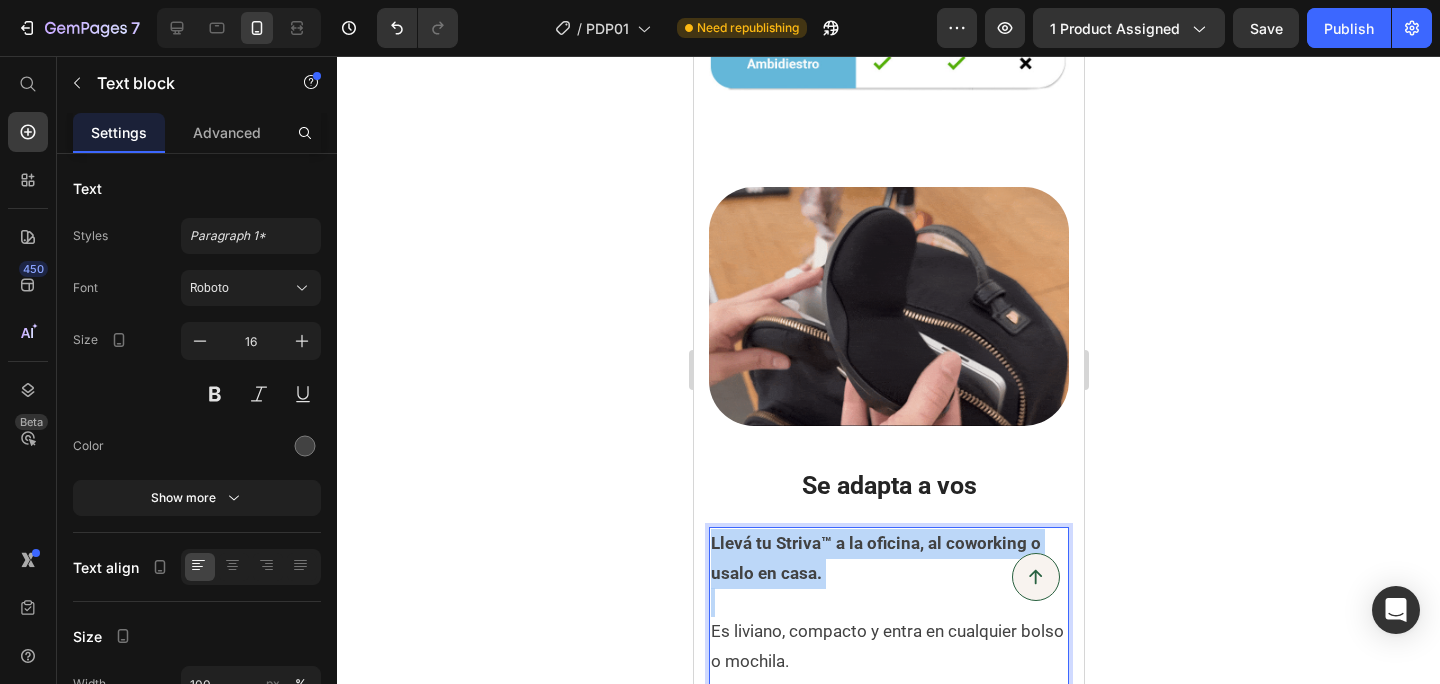 click on "Llevá tu Striva™ a la oficina, al coworking o usalo en casa." at bounding box center [875, 558] 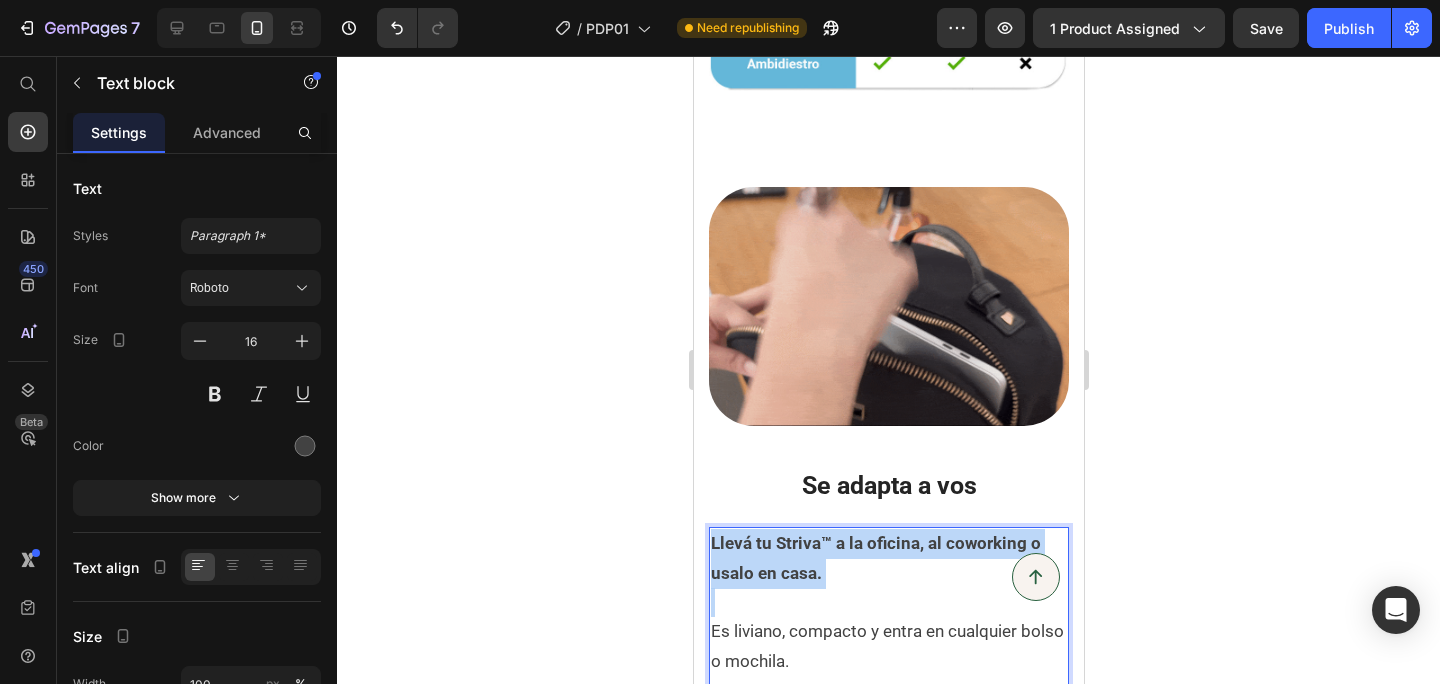 click on "Llevá tu Striva™ a la oficina, al coworking o usalo en casa." at bounding box center (875, 558) 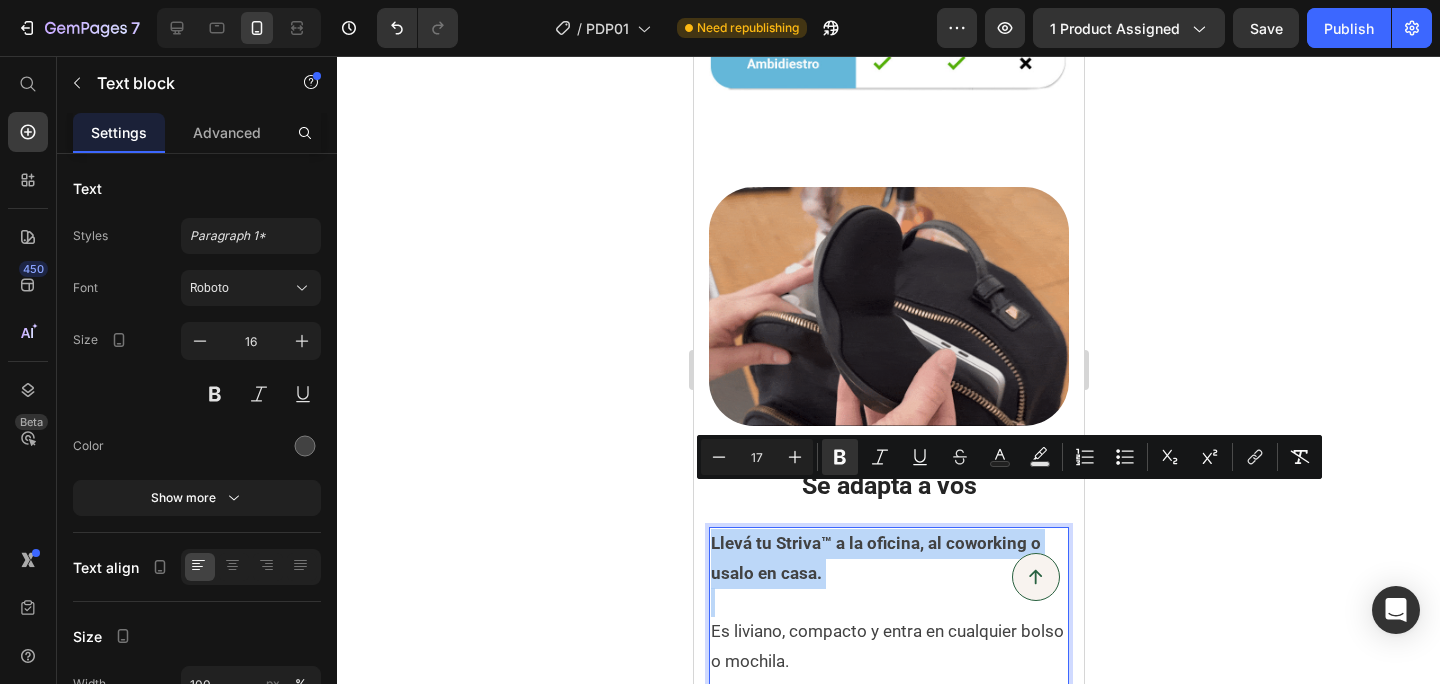 click on "Llevá tu Striva™ a la oficina, al coworking o usalo en casa." at bounding box center [875, 558] 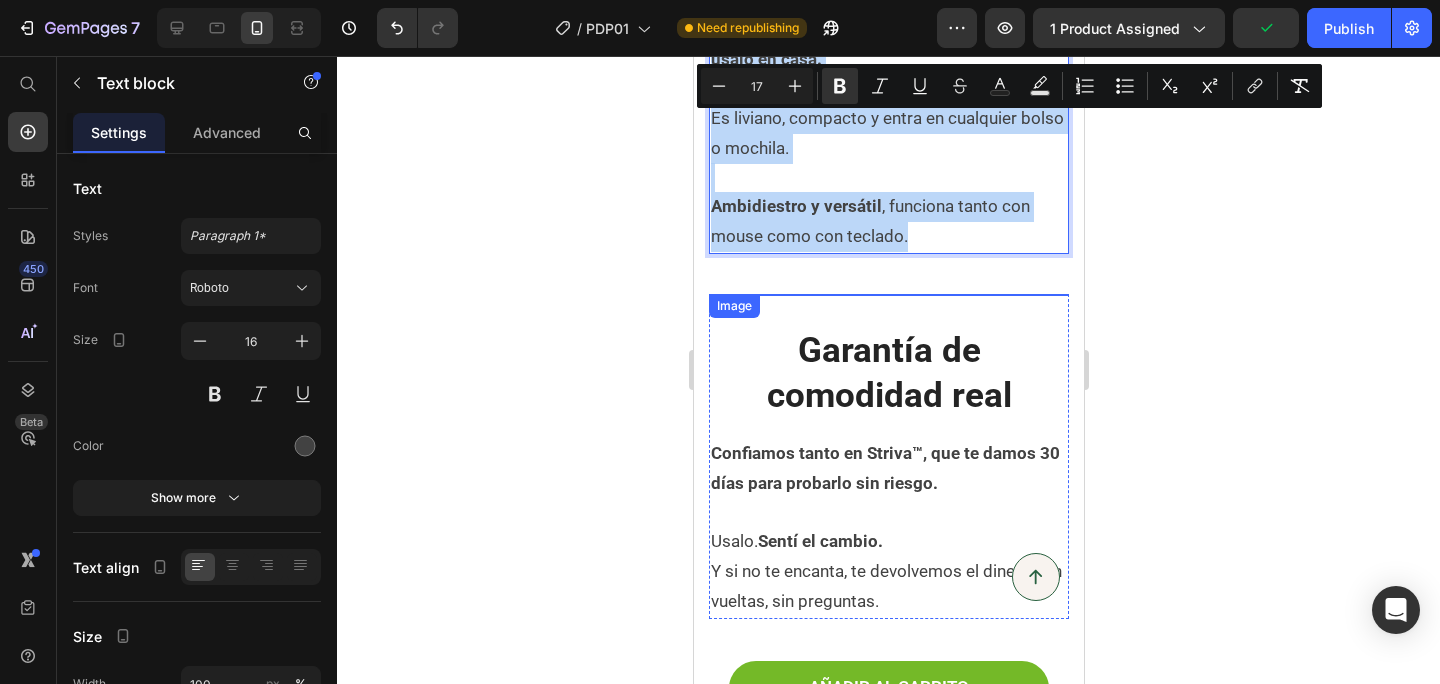 scroll, scrollTop: 4758, scrollLeft: 0, axis: vertical 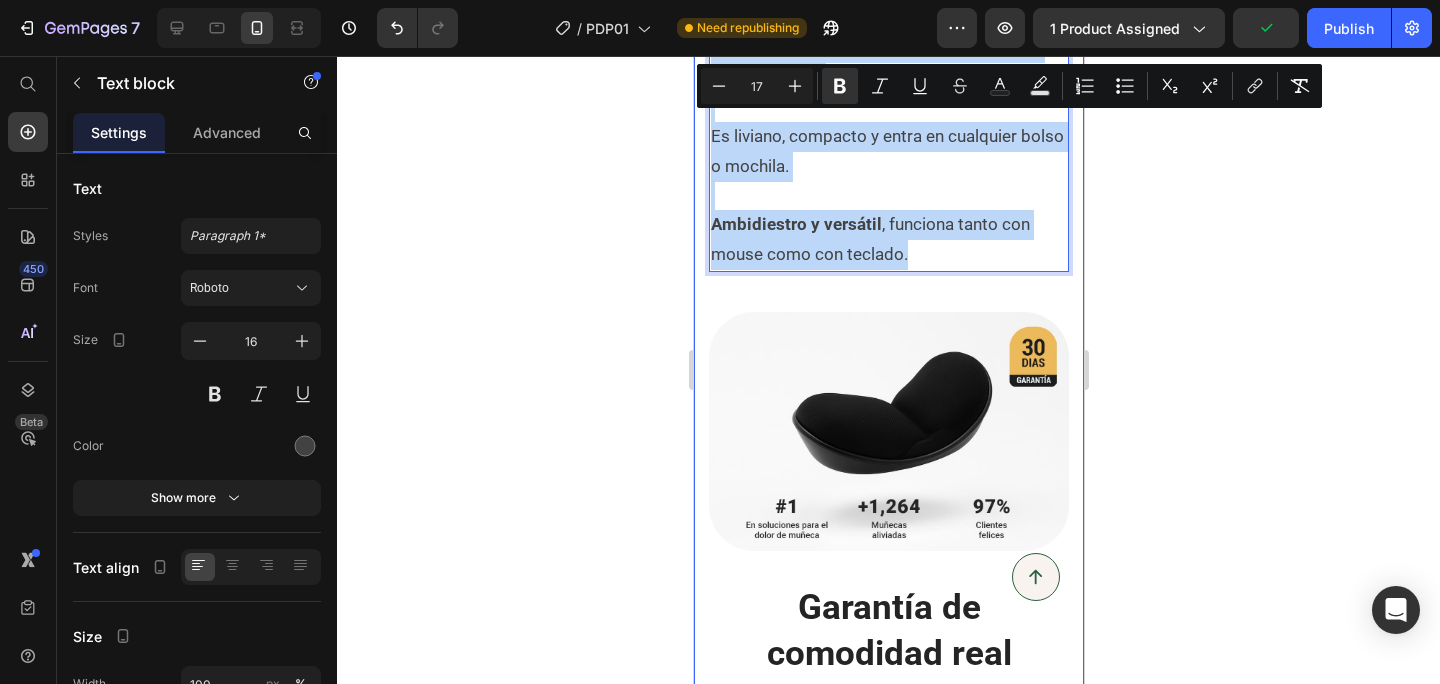 drag, startPoint x: 711, startPoint y: 494, endPoint x: 941, endPoint y: 244, distance: 339.70575 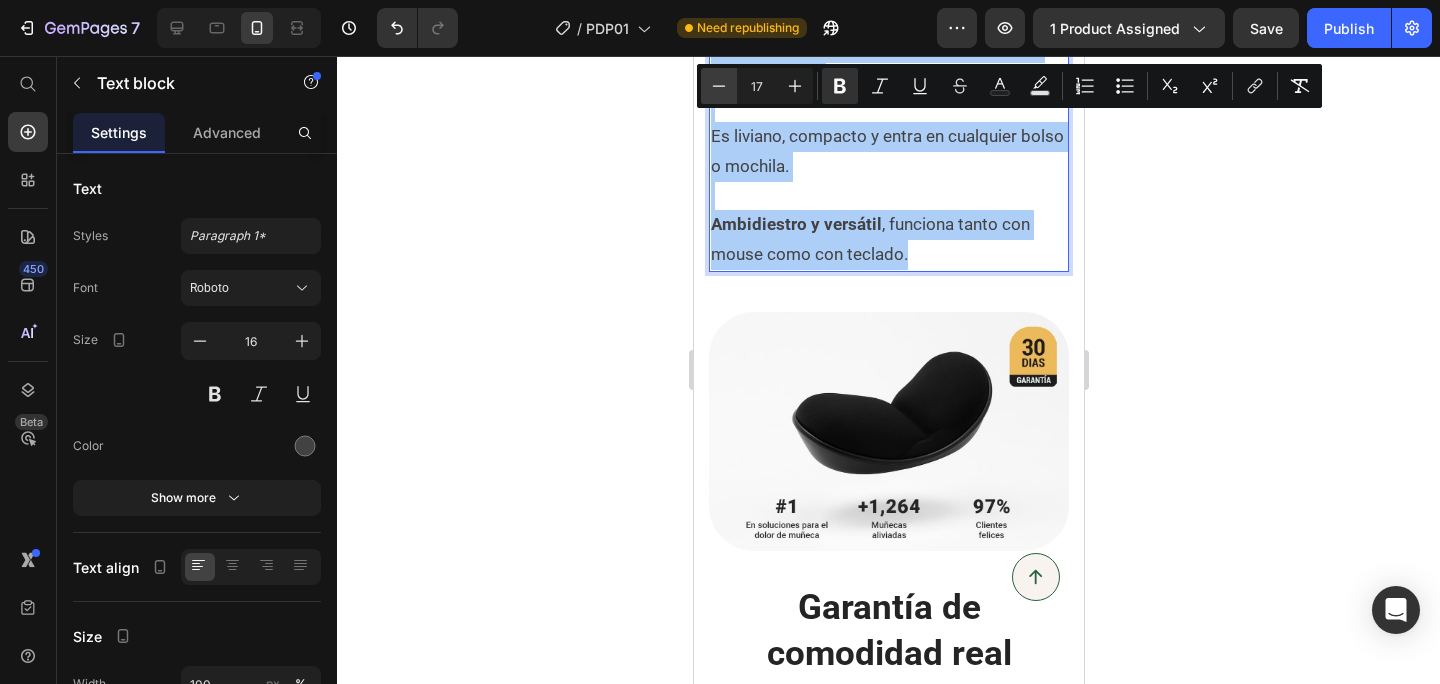 click on "Minus" at bounding box center (719, 86) 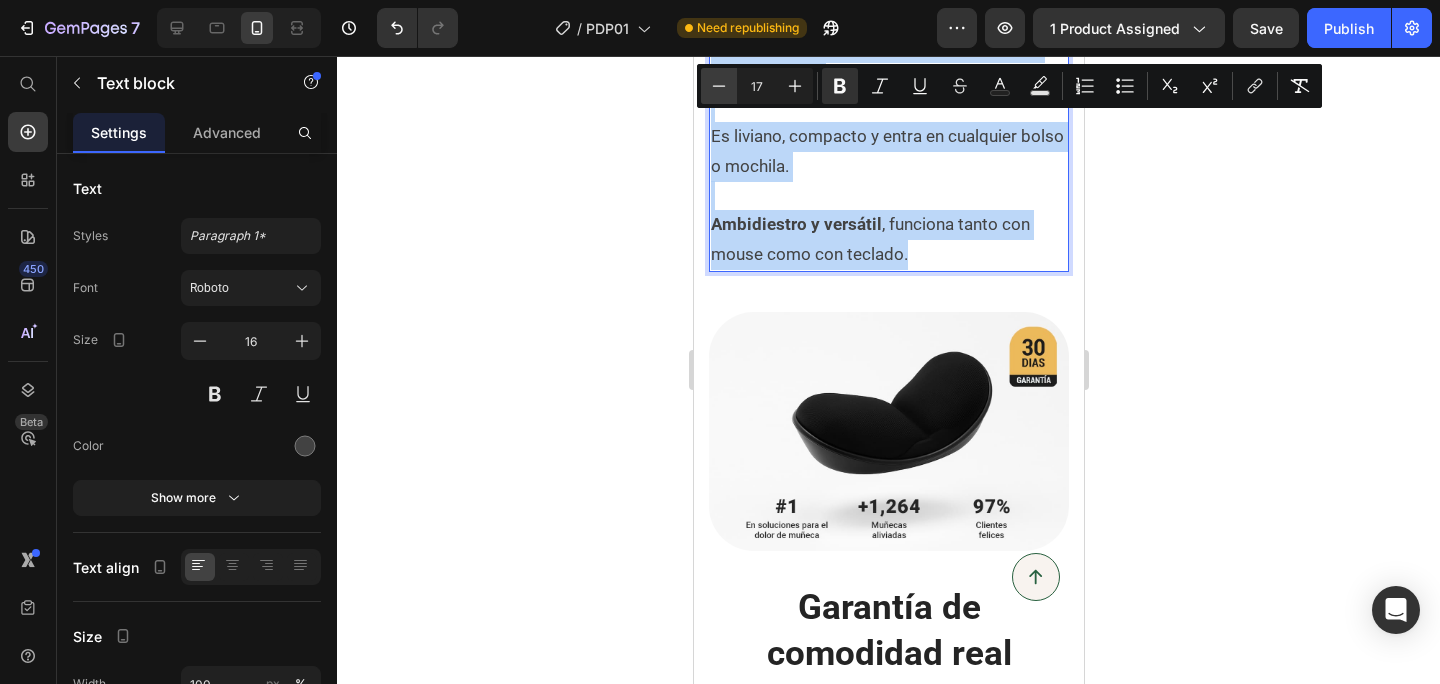 type on "16" 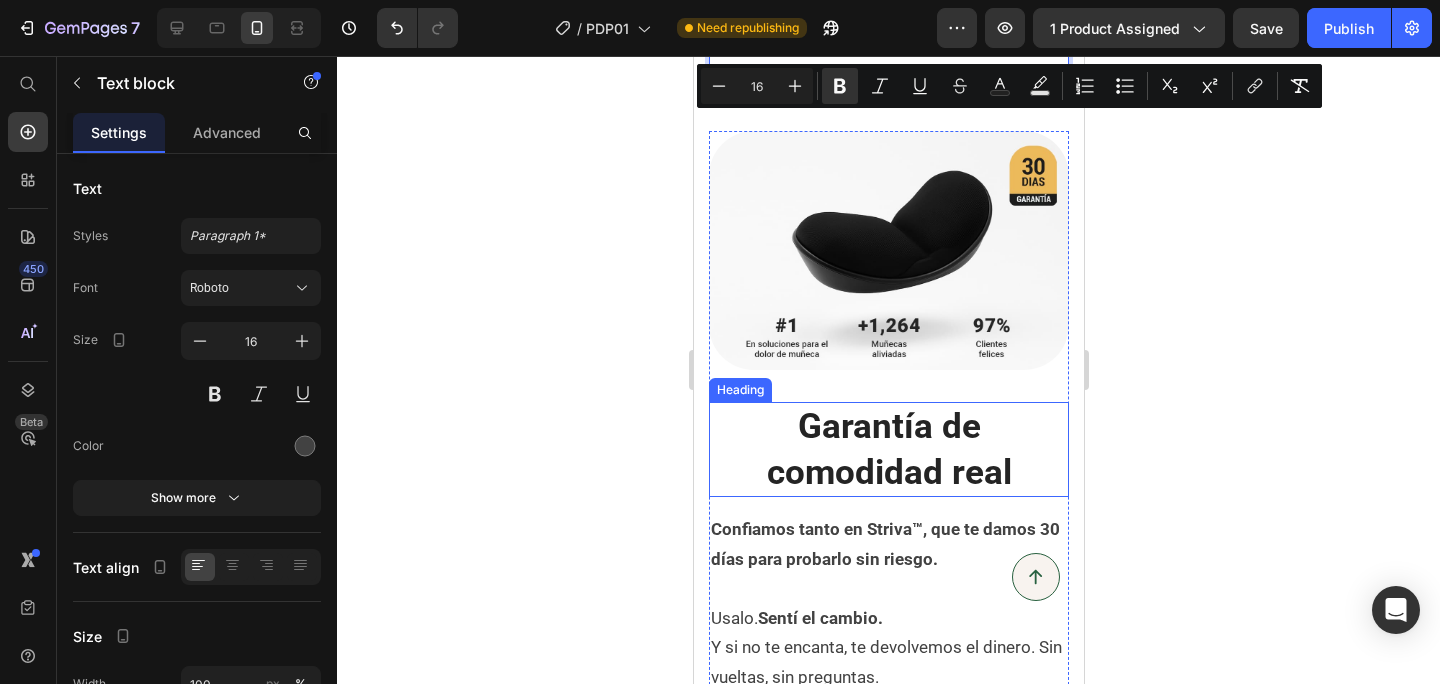 scroll, scrollTop: 4937, scrollLeft: 0, axis: vertical 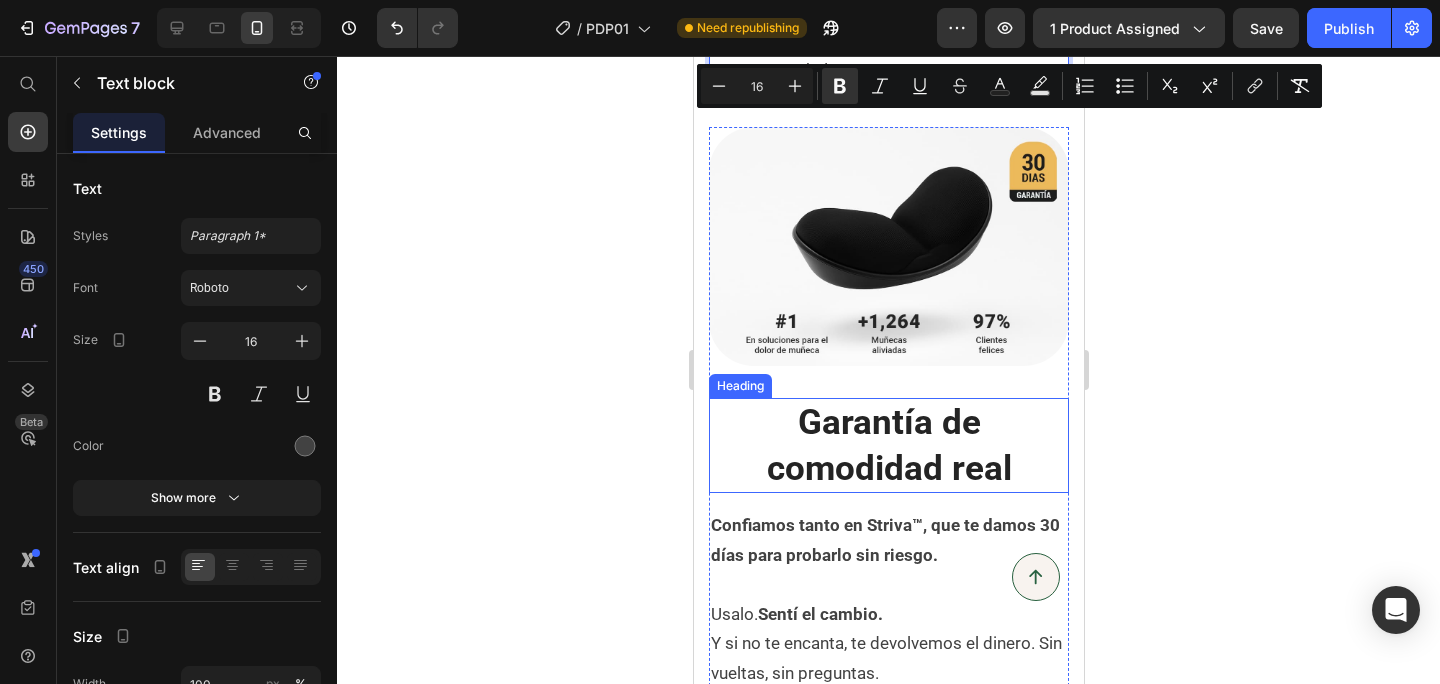 click on "Garantía de comodidad real" at bounding box center (888, 445) 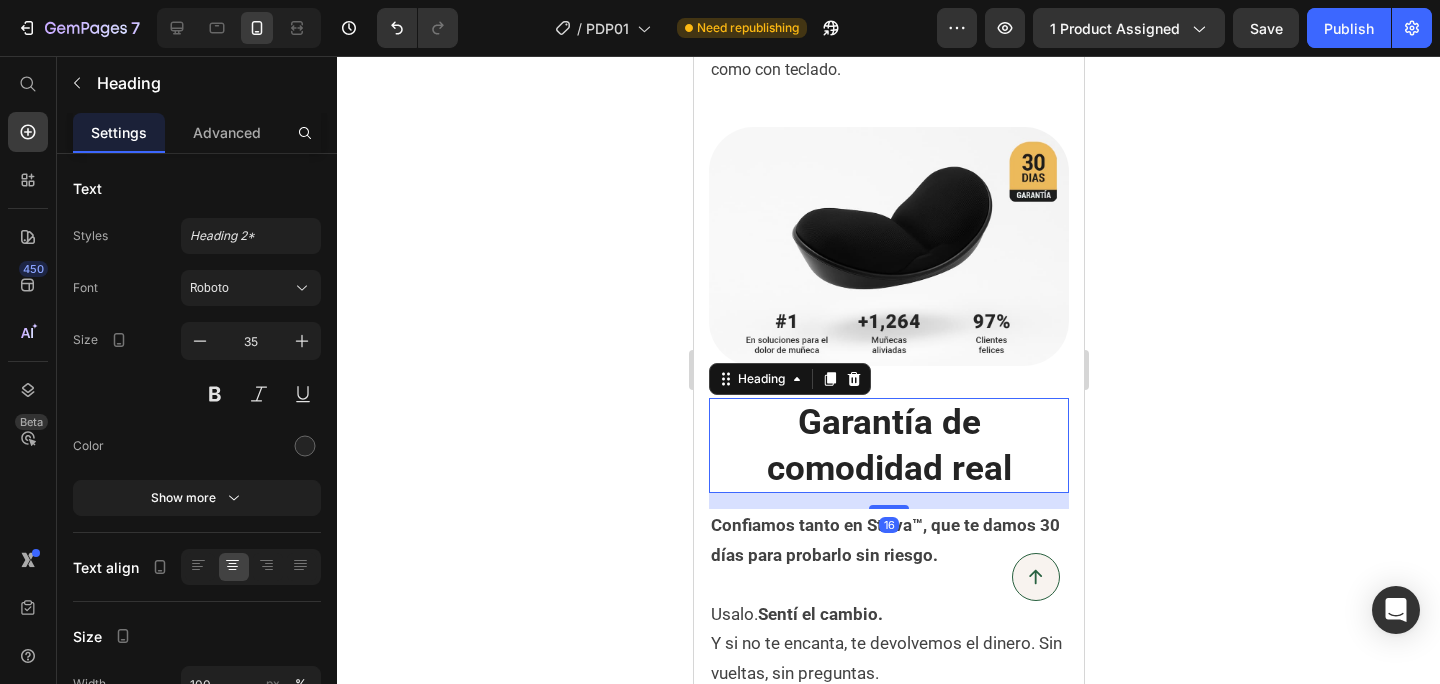 click on "Garantía de comodidad real" at bounding box center (888, 445) 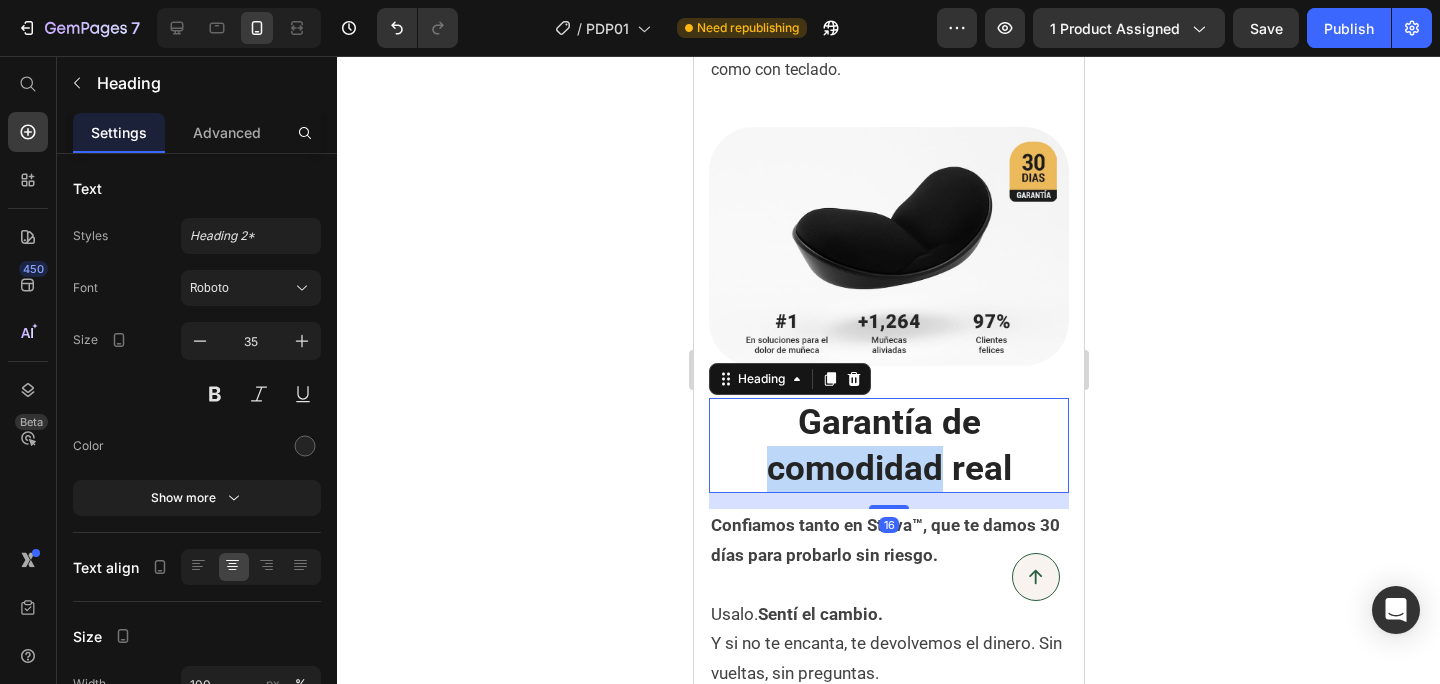 click on "Garantía de comodidad real" at bounding box center [888, 445] 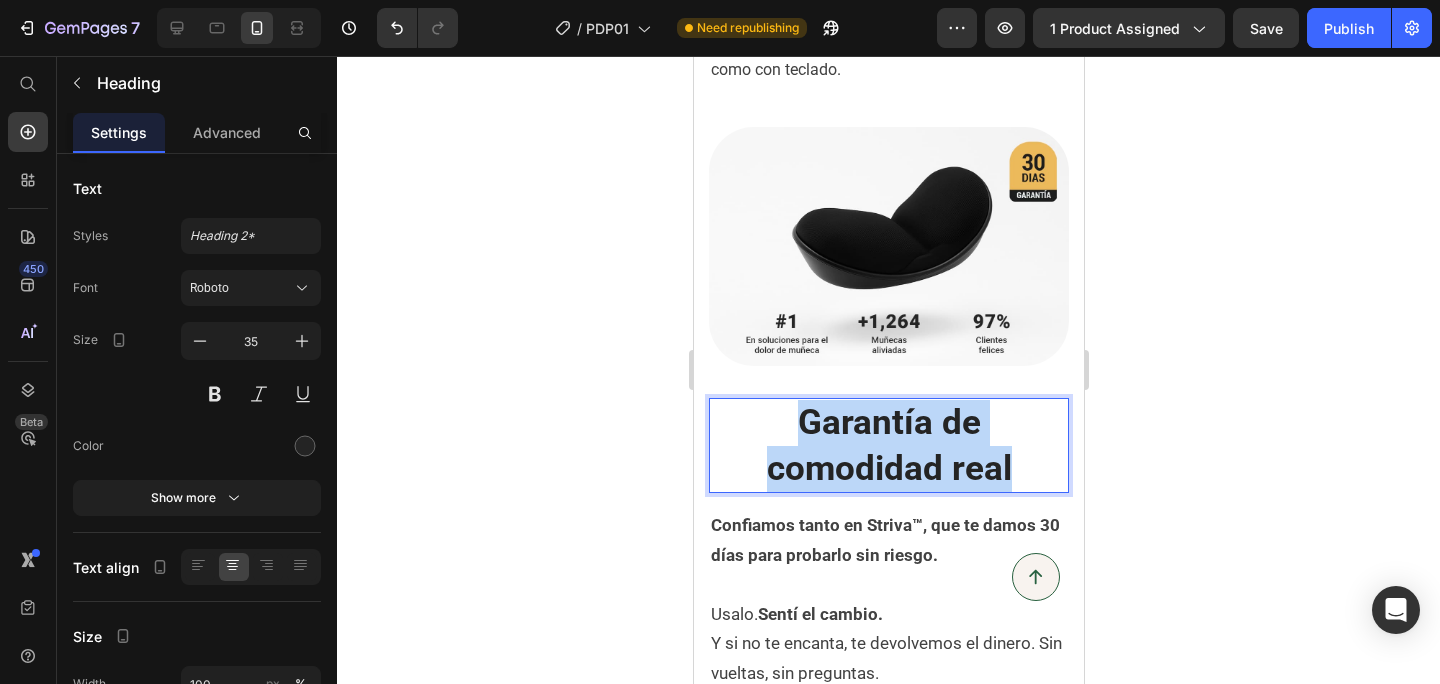 click on "Garantía de comodidad real" at bounding box center (888, 445) 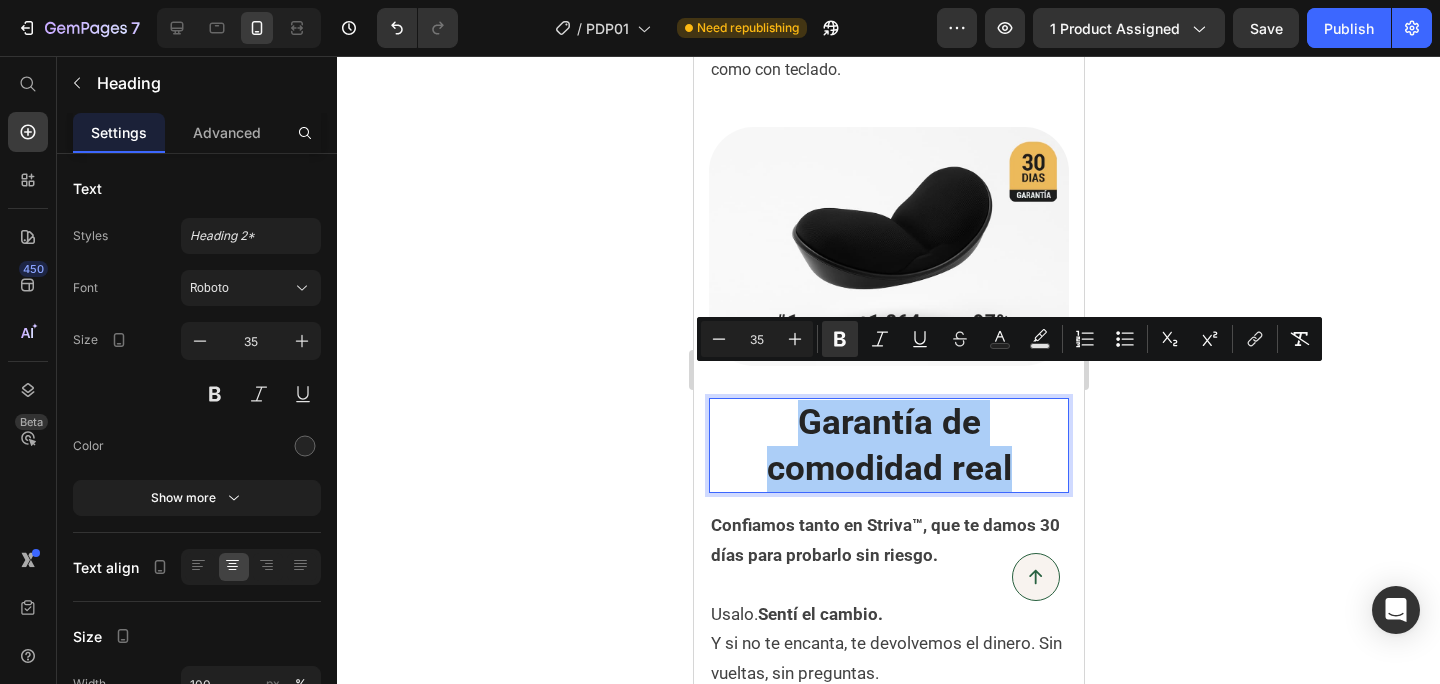 drag, startPoint x: 772, startPoint y: 339, endPoint x: 746, endPoint y: 338, distance: 26.019224 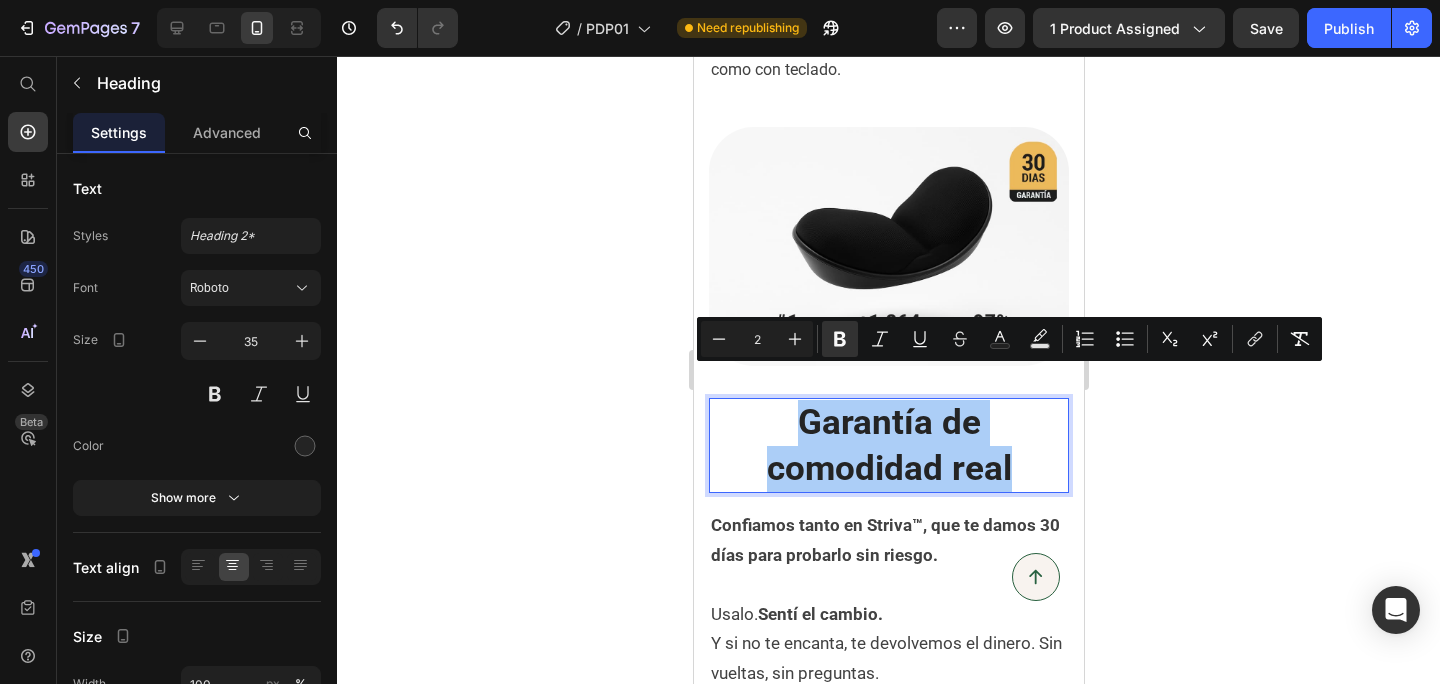 type on "25" 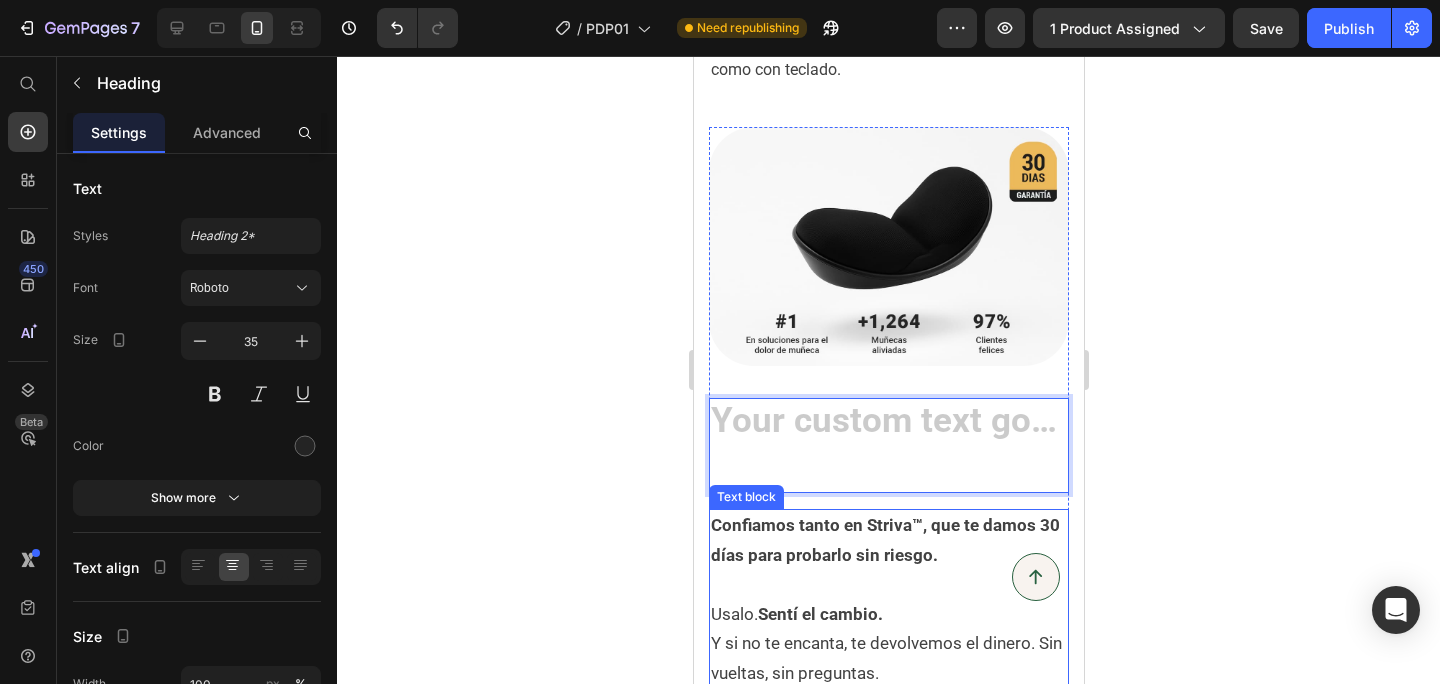 click on "Confiamos tanto en Striva™, que te damos 30 días para probarlo sin riesgo. Usalo.  Sentí el cambio. Y si no te encanta, te devolvemos el dinero. Sin vueltas, sin preguntas." at bounding box center (888, 600) 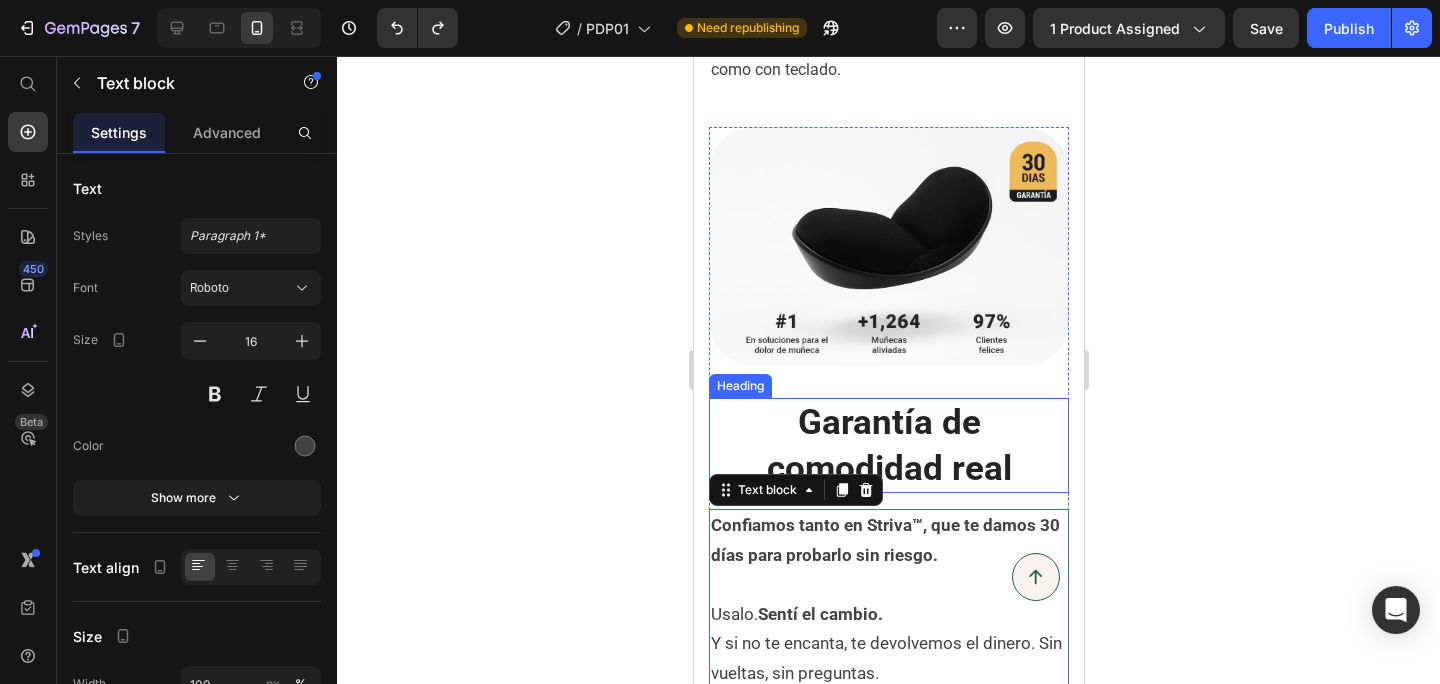 click on "Garantía de comodidad real" at bounding box center [888, 445] 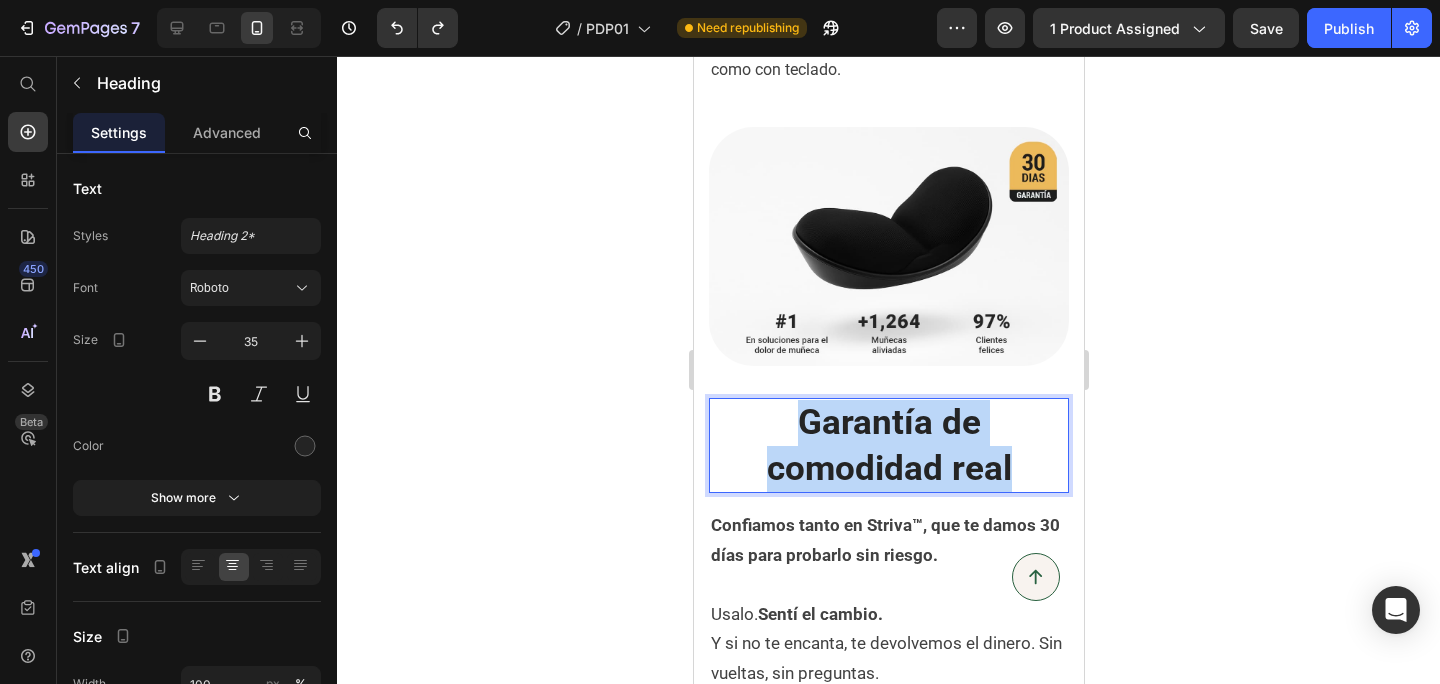 click on "Garantía de comodidad real" at bounding box center (888, 445) 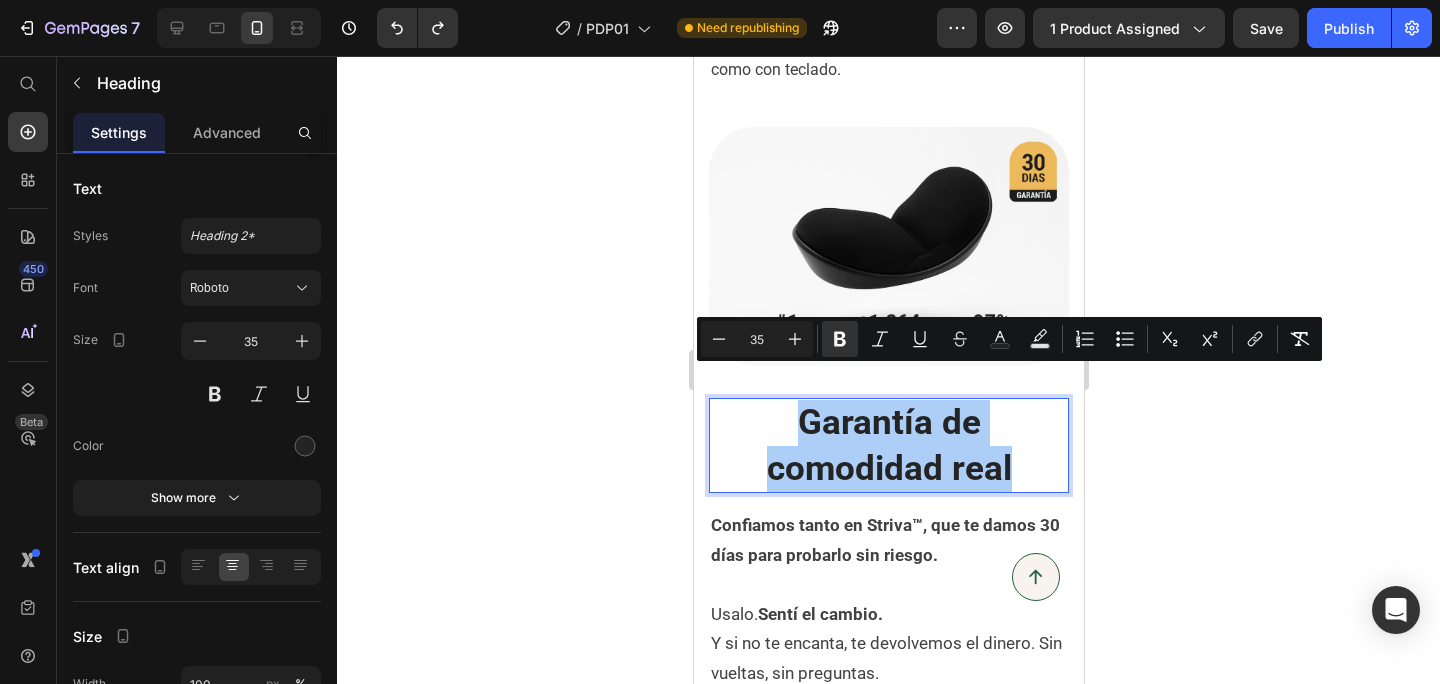 click on "35" at bounding box center (757, 339) 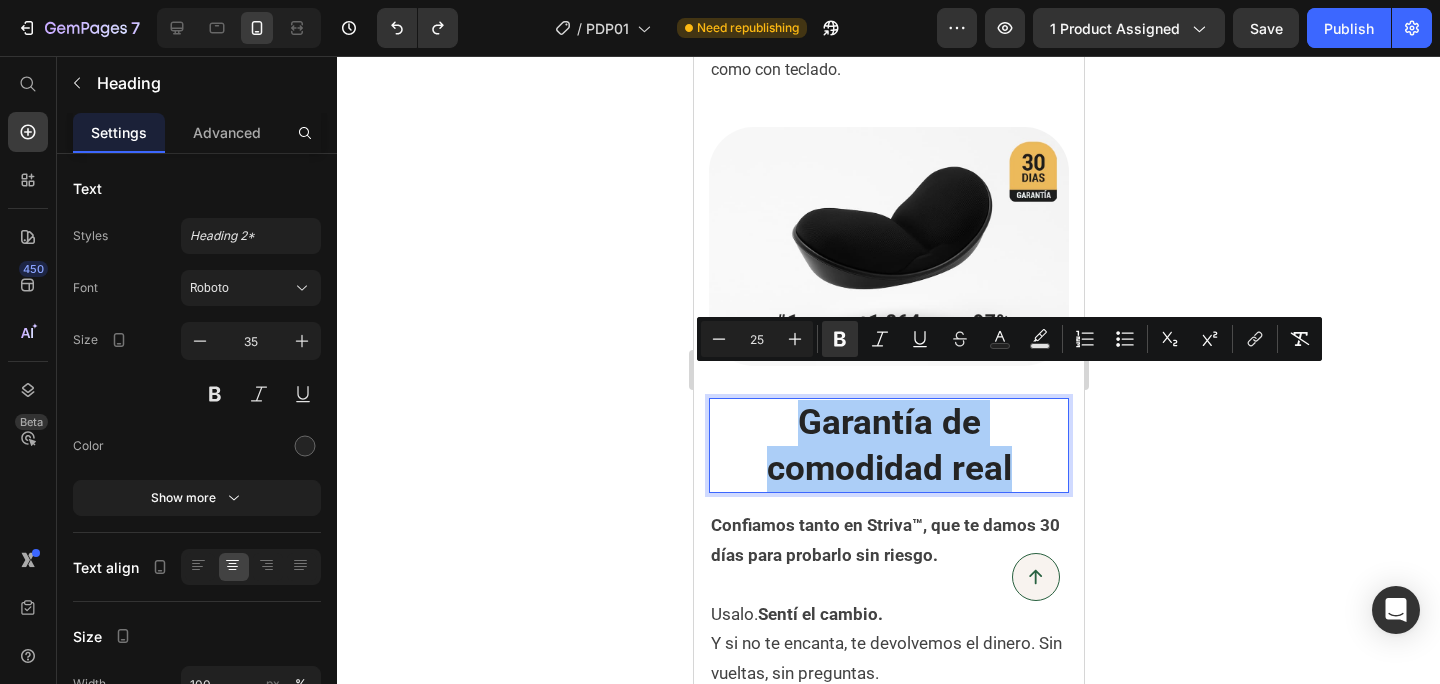 type on "25" 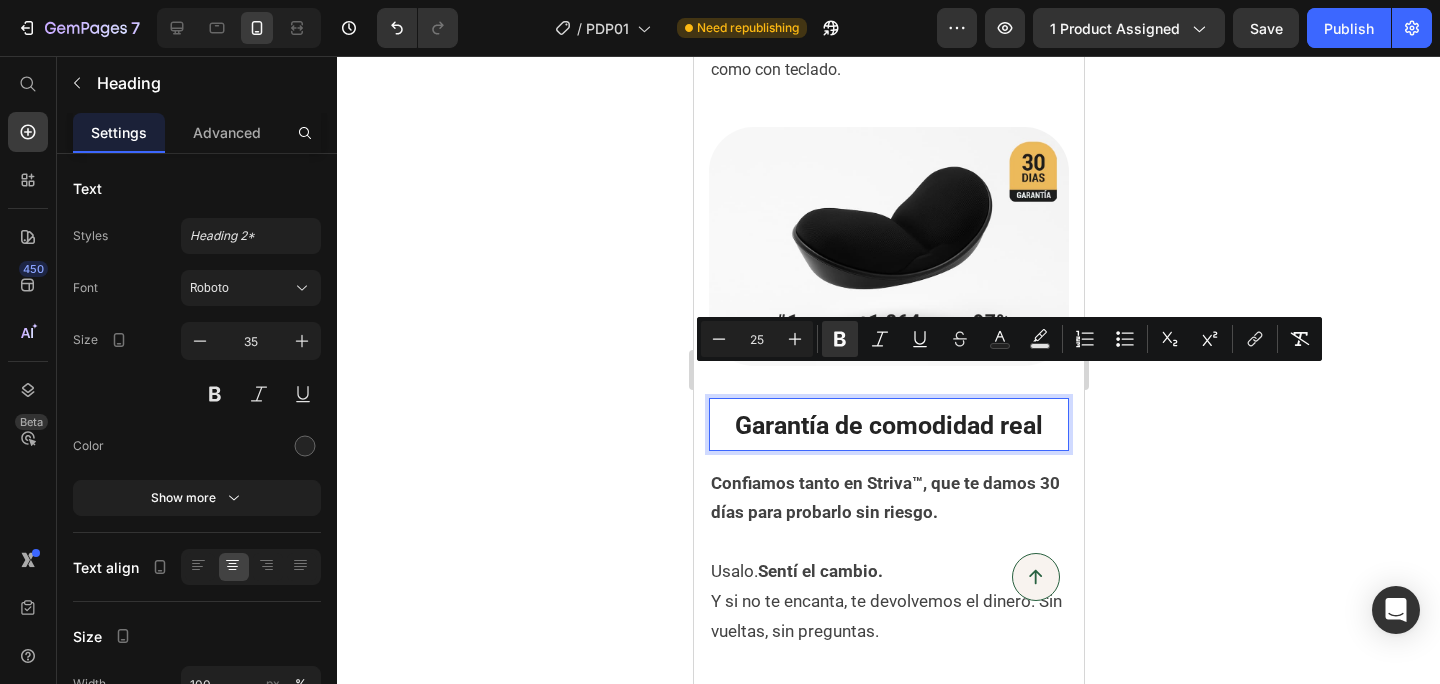 click on "Confiamos tanto en Striva™, que te damos 30 días para probarlo sin riesgo." at bounding box center (888, 499) 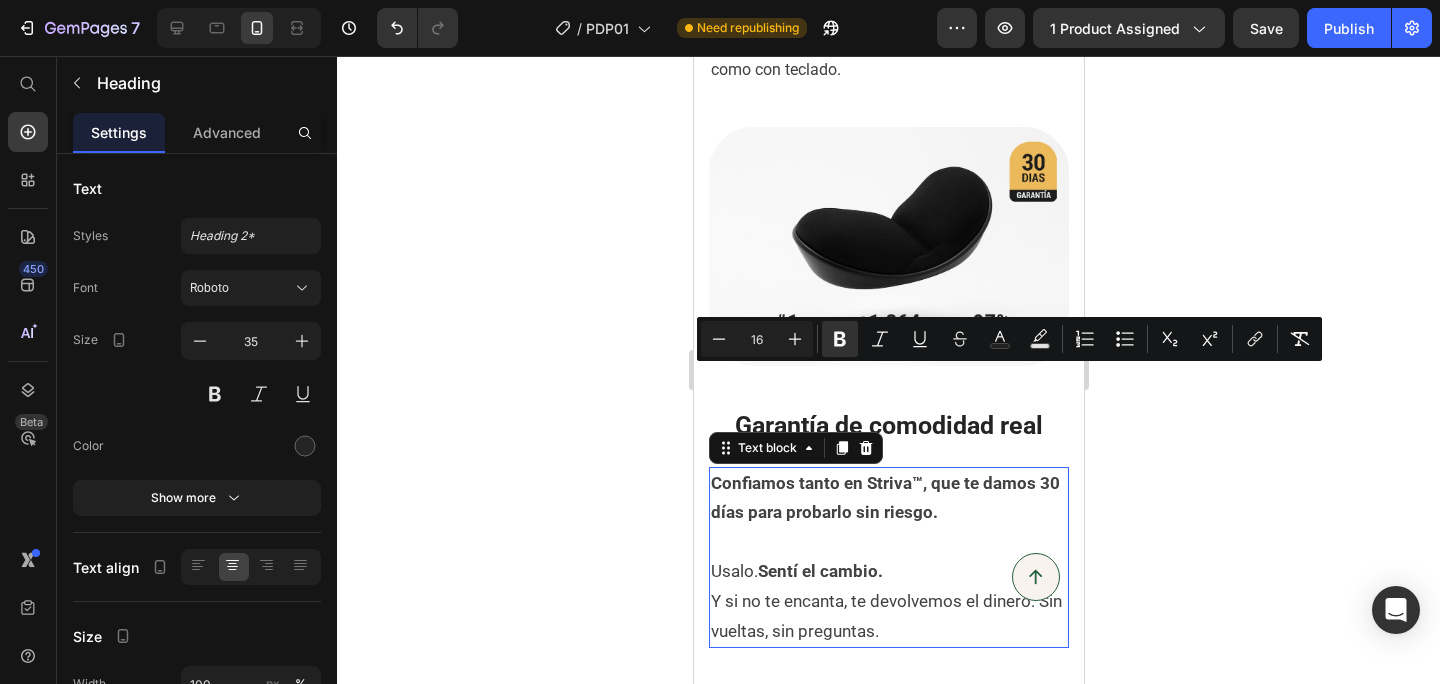 click on "Confiamos tanto en Striva™, que te damos 30 días para probarlo sin riesgo." at bounding box center [888, 499] 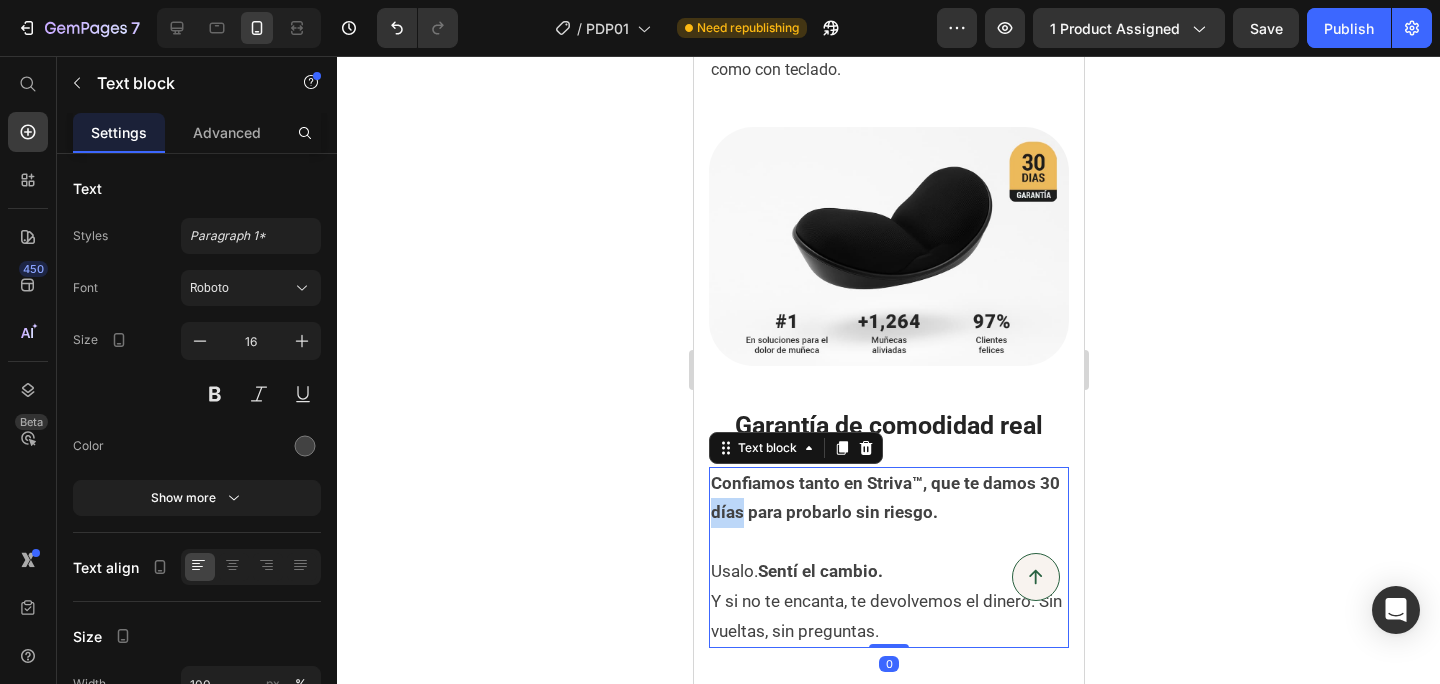 click on "Confiamos tanto en Striva™, que te damos 30 días para probarlo sin riesgo." at bounding box center [888, 499] 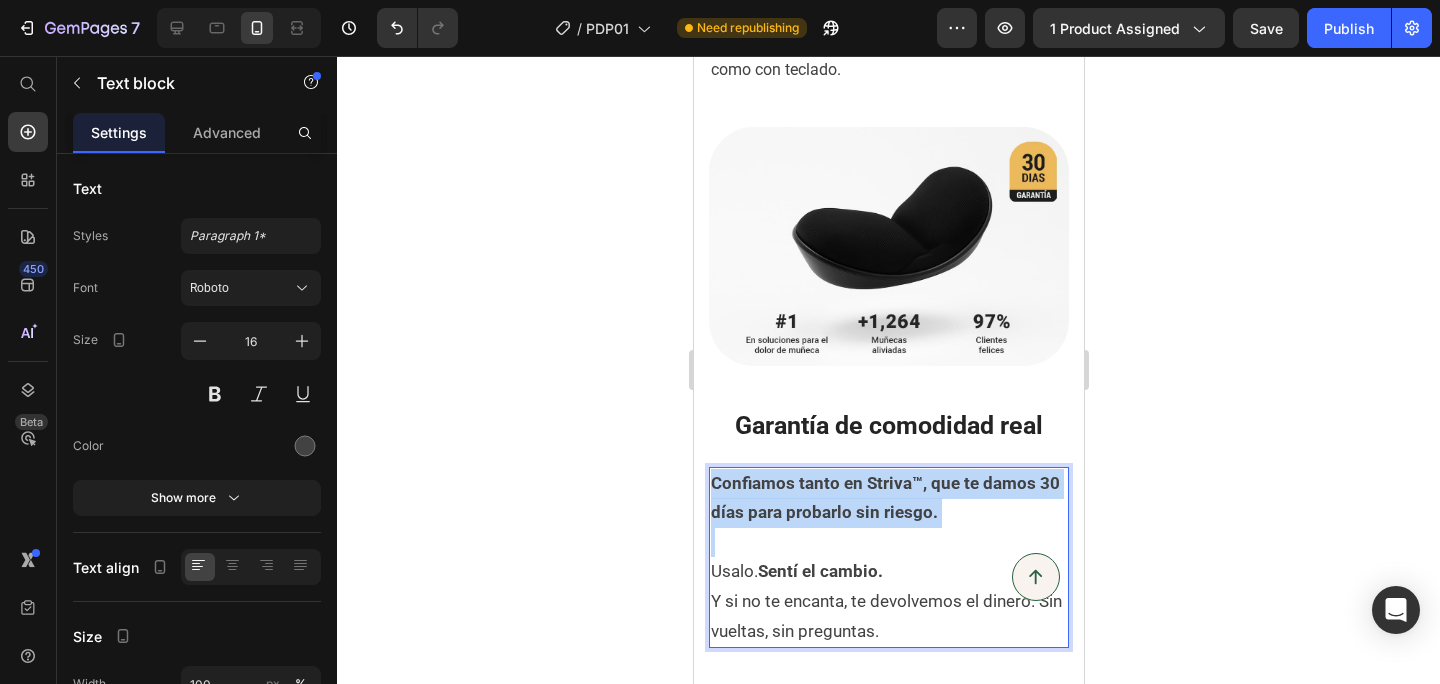 click on "Confiamos tanto en Striva™, que te damos 30 días para probarlo sin riesgo." at bounding box center (888, 499) 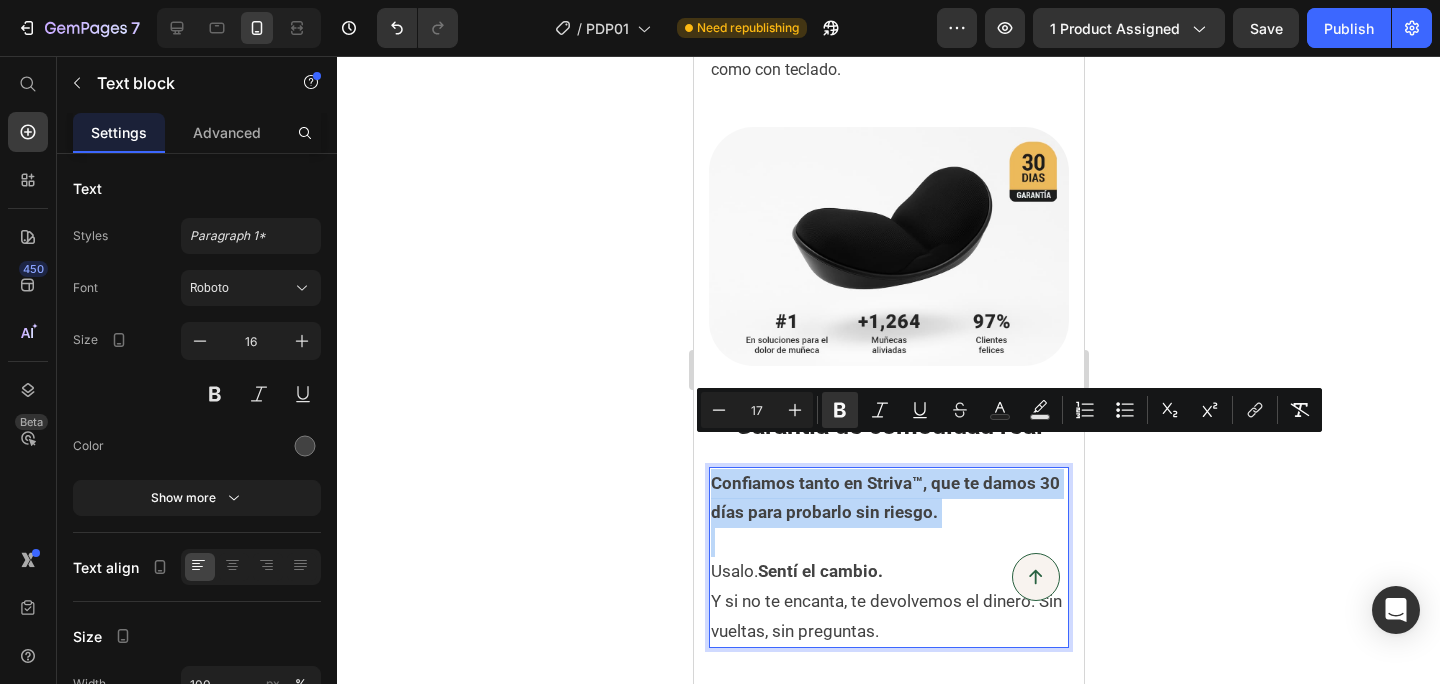 click on "Confiamos tanto en Striva™, que te damos 30 días para probarlo sin riesgo." at bounding box center [888, 499] 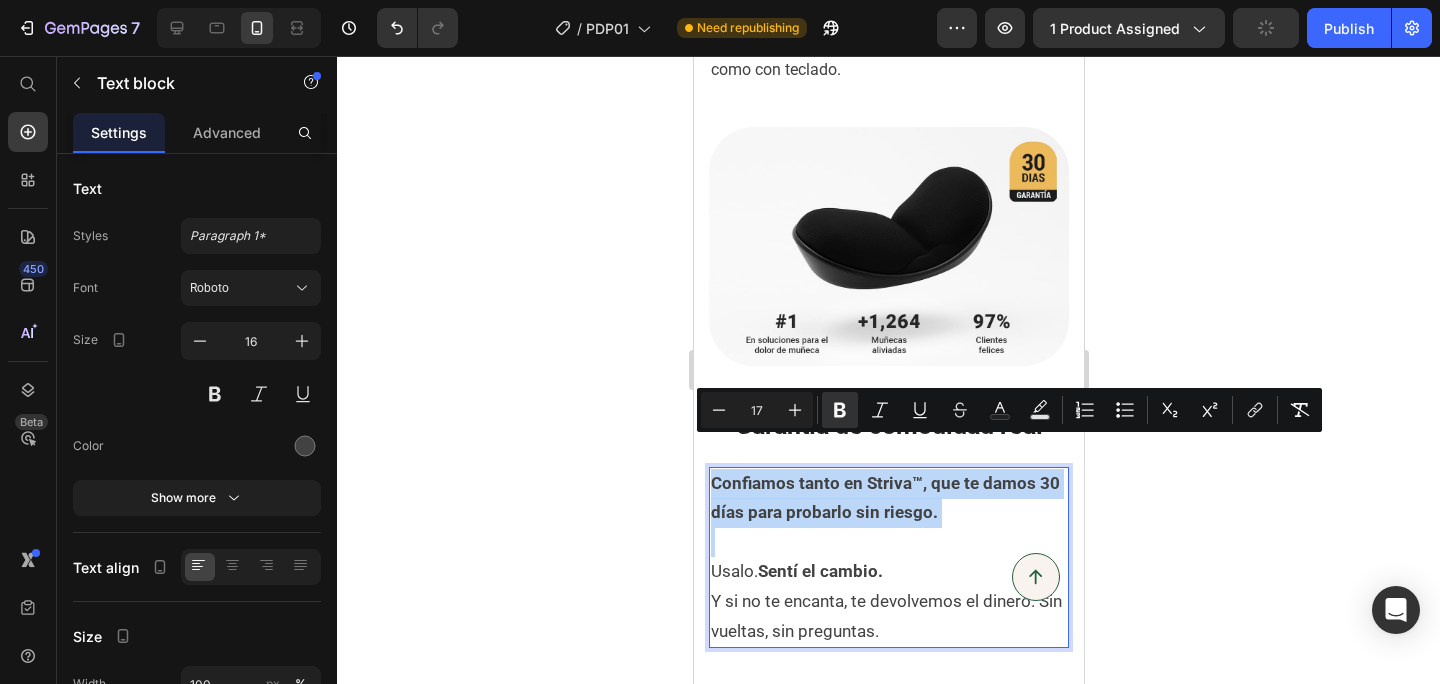 click on "Confiamos tanto en Striva™, que te damos 30 días para probarlo sin riesgo." at bounding box center [884, 498] 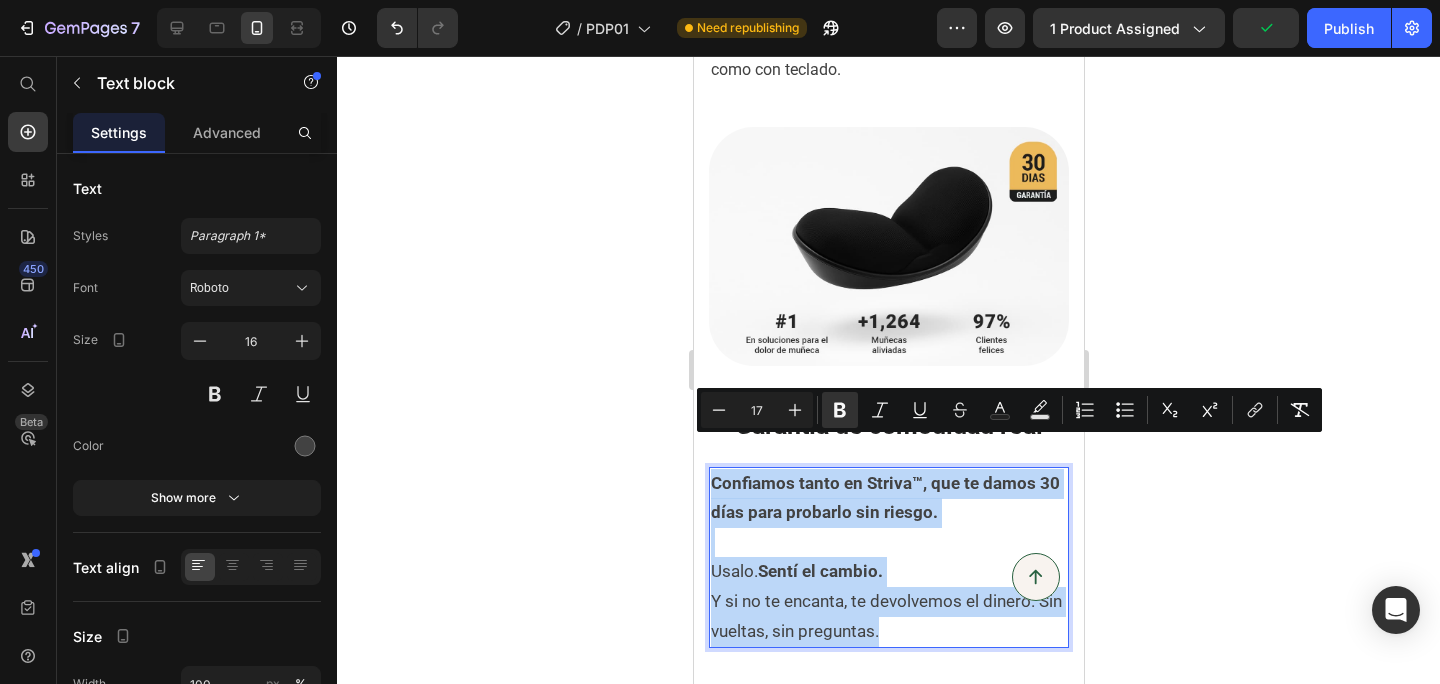 drag, startPoint x: 714, startPoint y: 451, endPoint x: 950, endPoint y: 610, distance: 284.56458 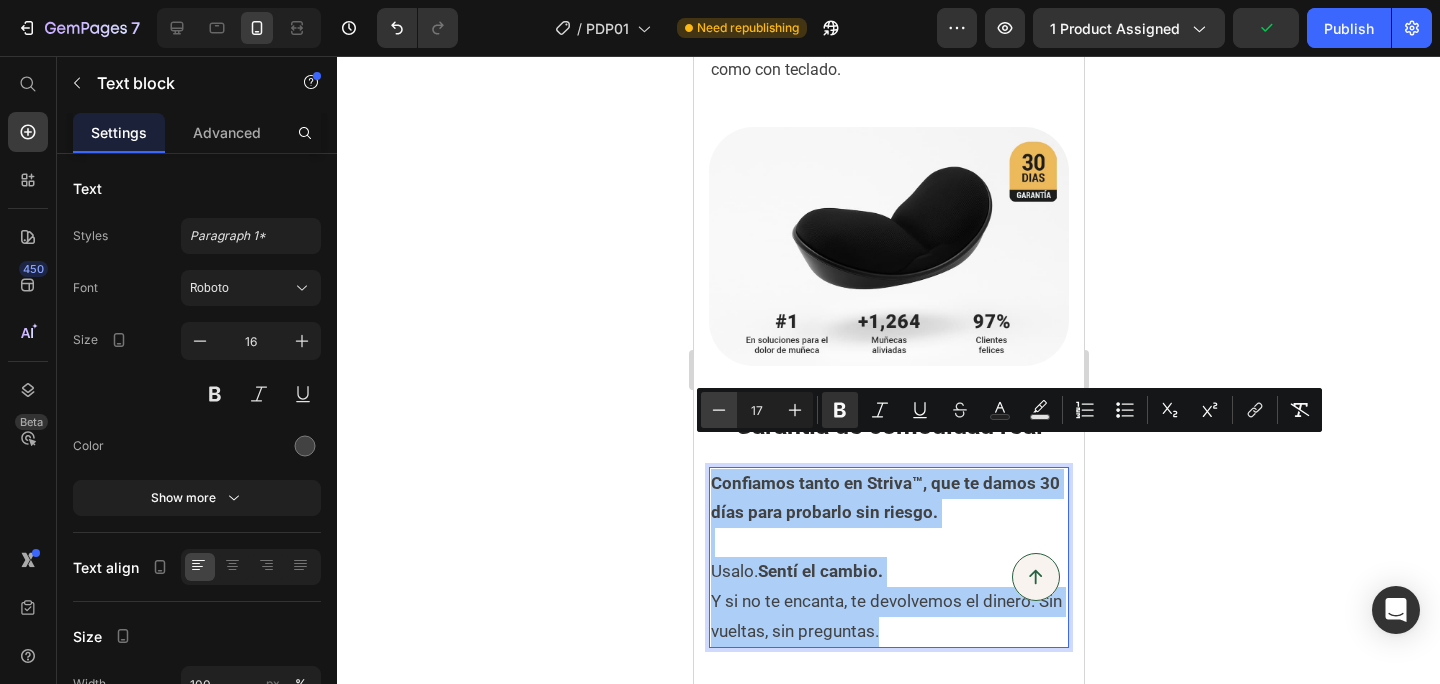 click on "Minus" at bounding box center (719, 410) 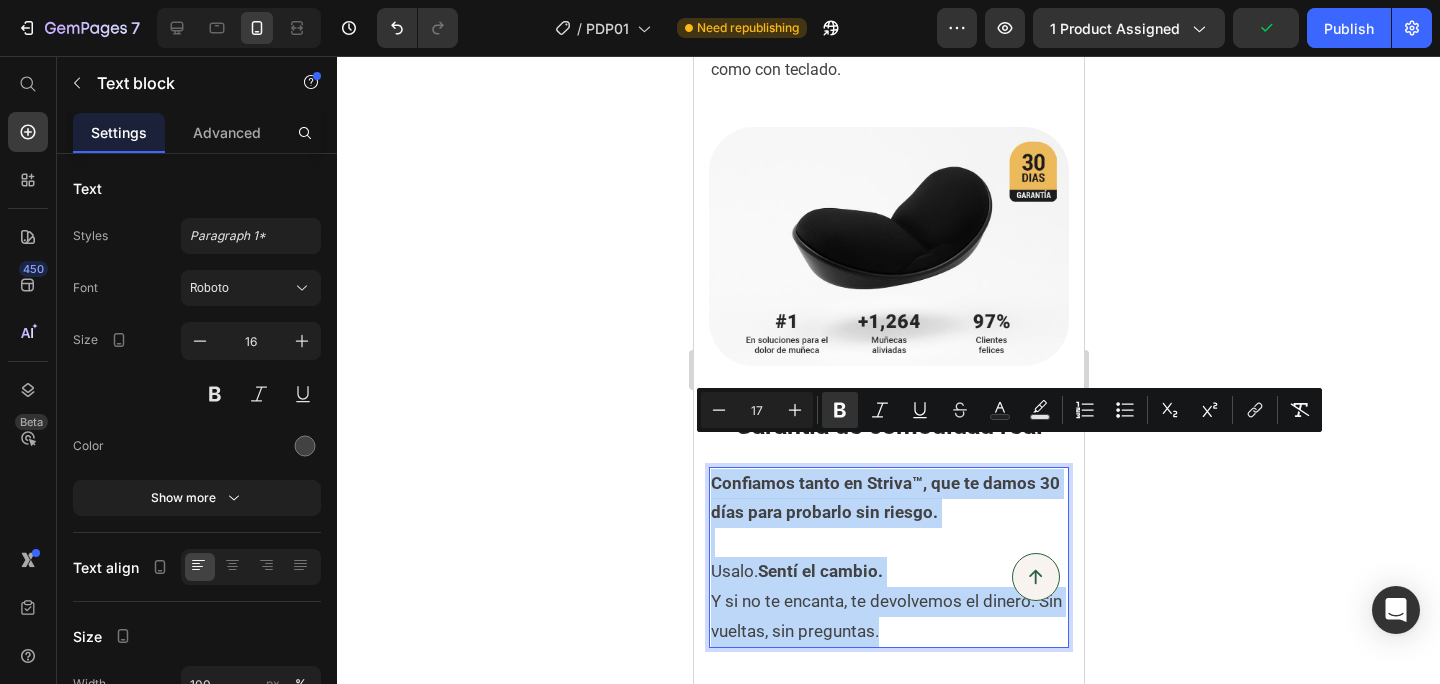 type on "16" 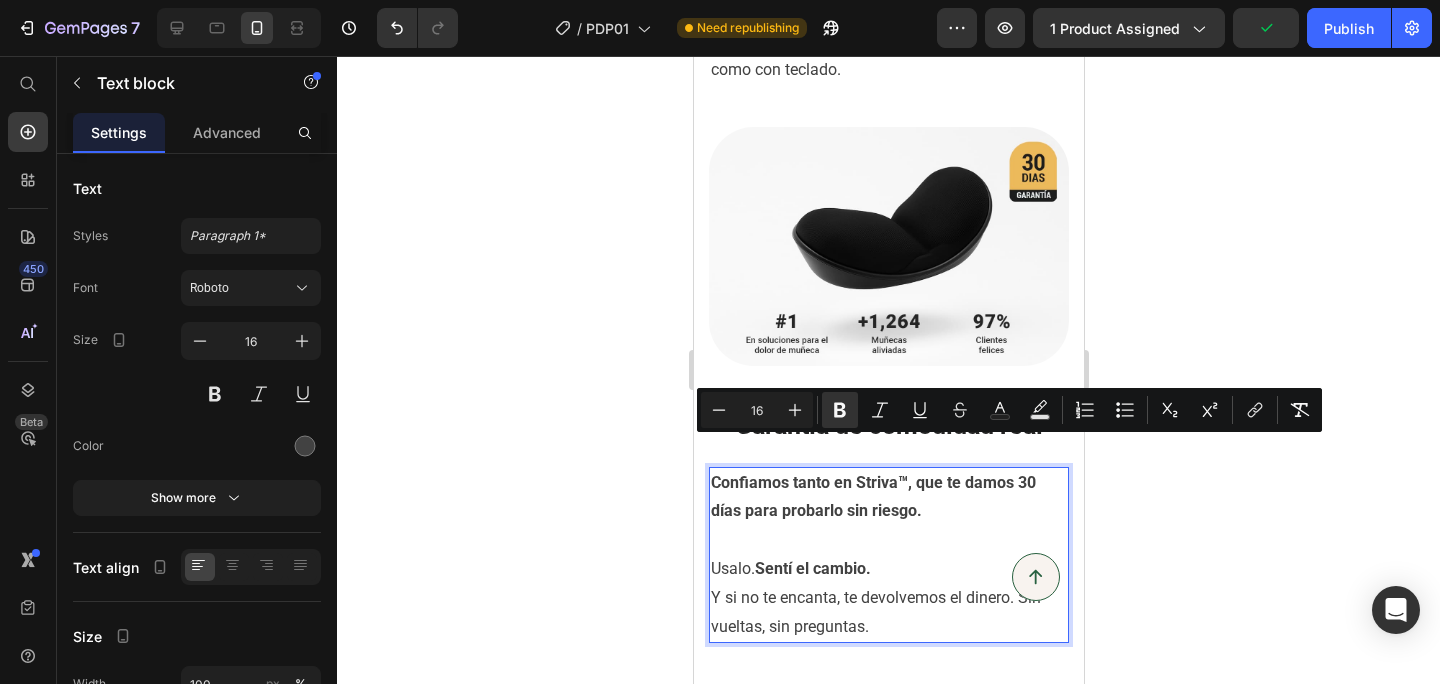 click on "Usalo.  Sentí el cambio. Y si no te encanta, te devolvemos el dinero. Sin vueltas, sin preguntas." at bounding box center [888, 583] 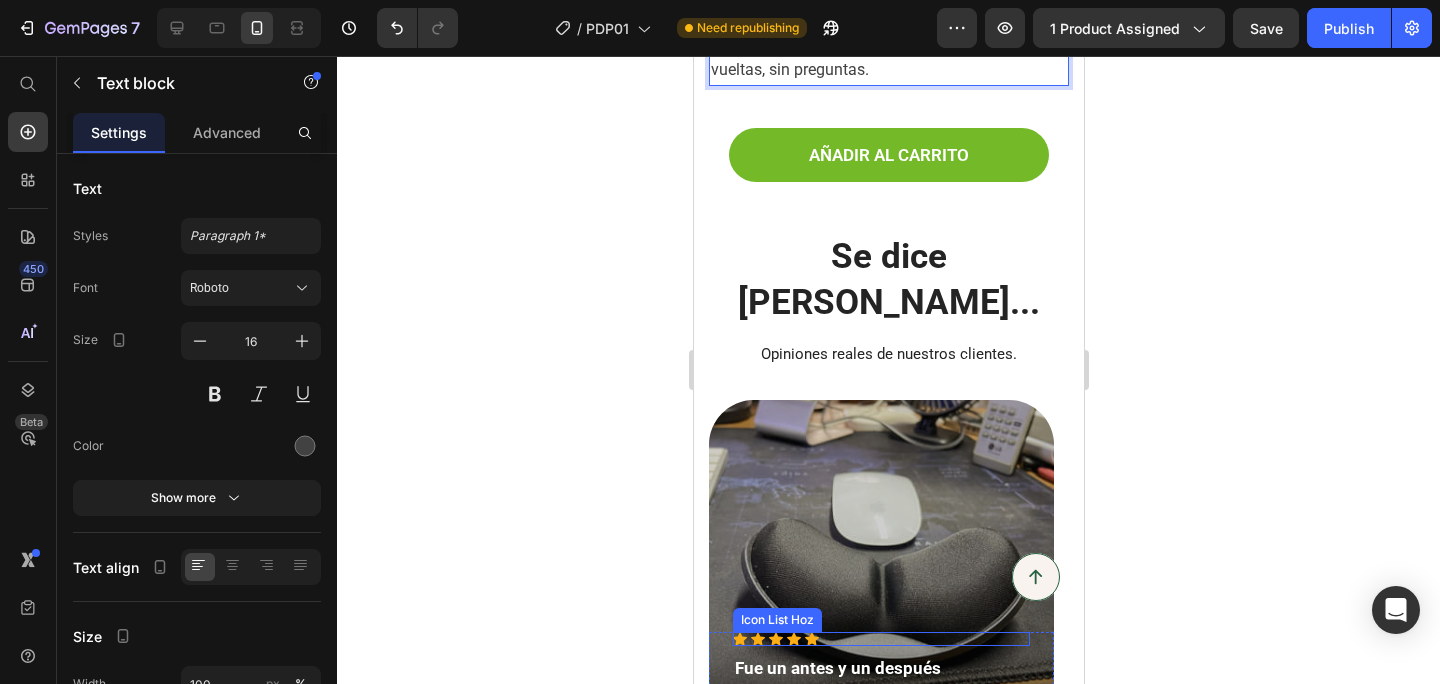 scroll, scrollTop: 5453, scrollLeft: 0, axis: vertical 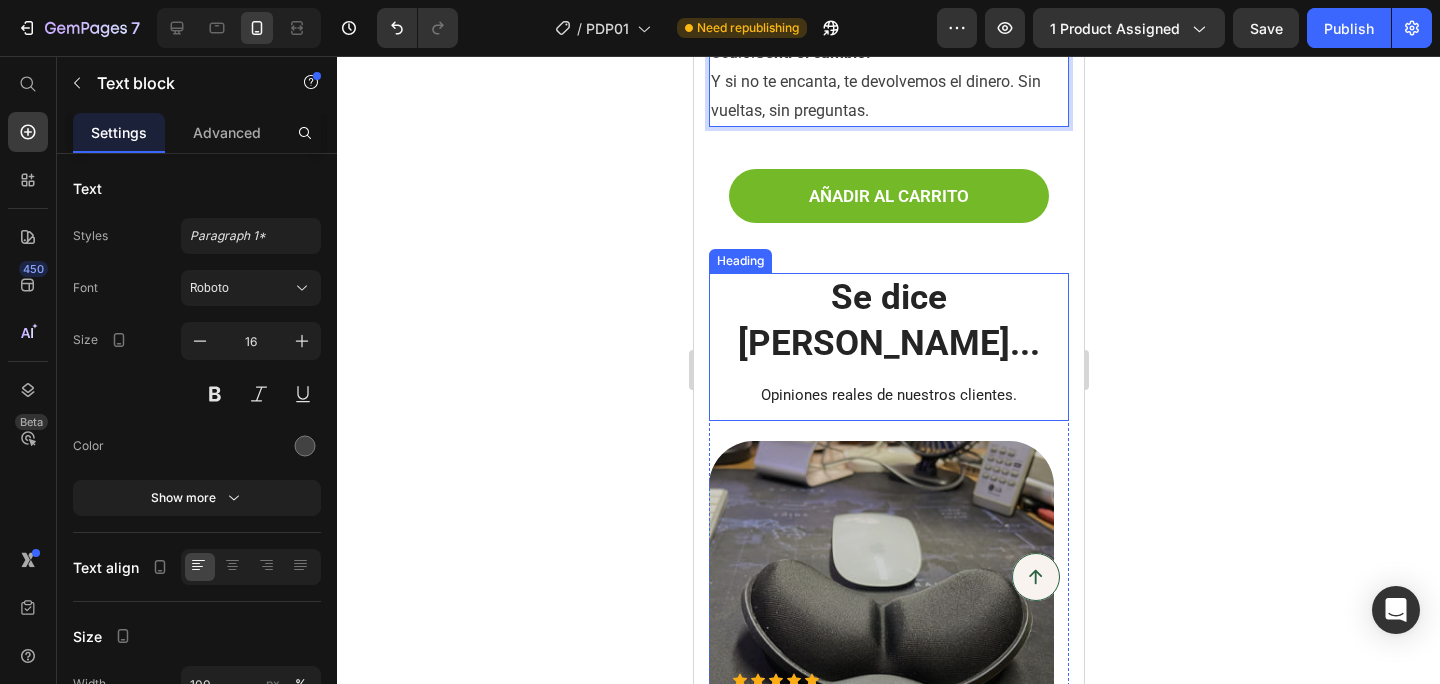 click on "Se dice [PERSON_NAME]..." at bounding box center [888, 320] 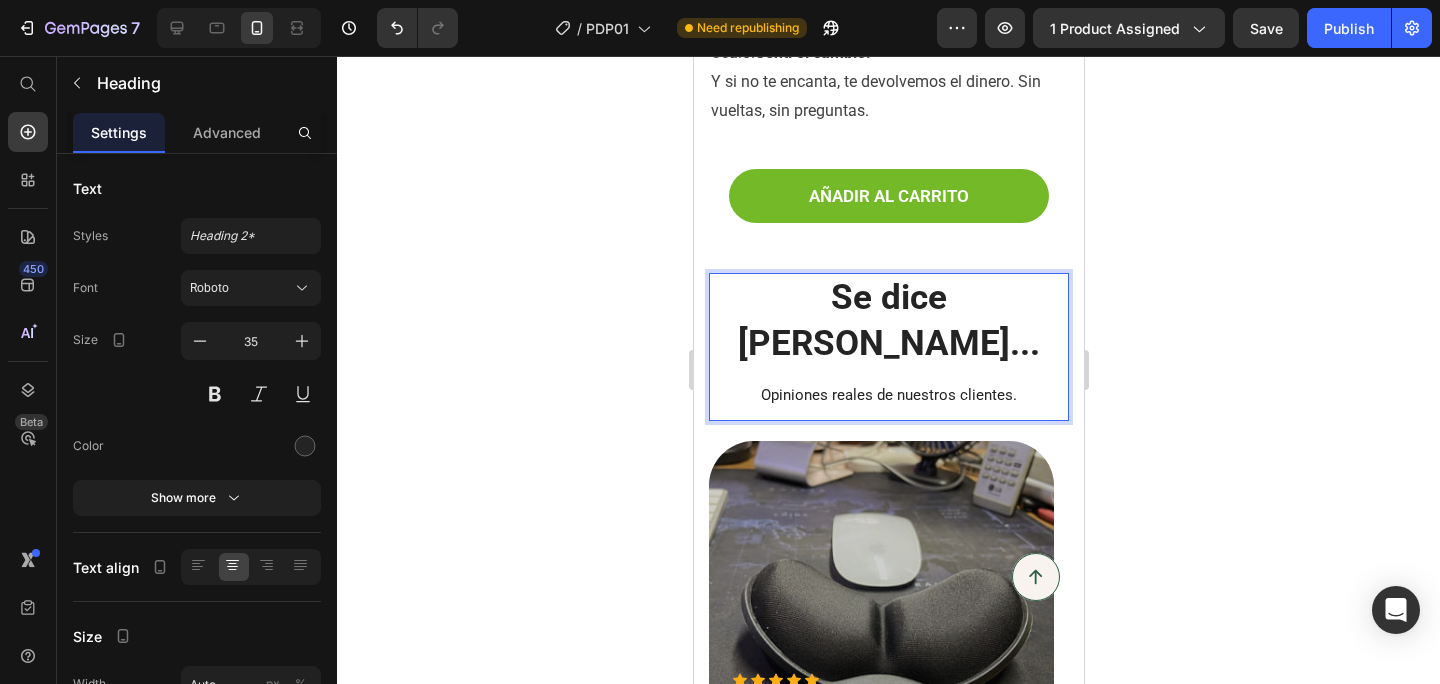 click on "Se dice [PERSON_NAME]..." at bounding box center [888, 320] 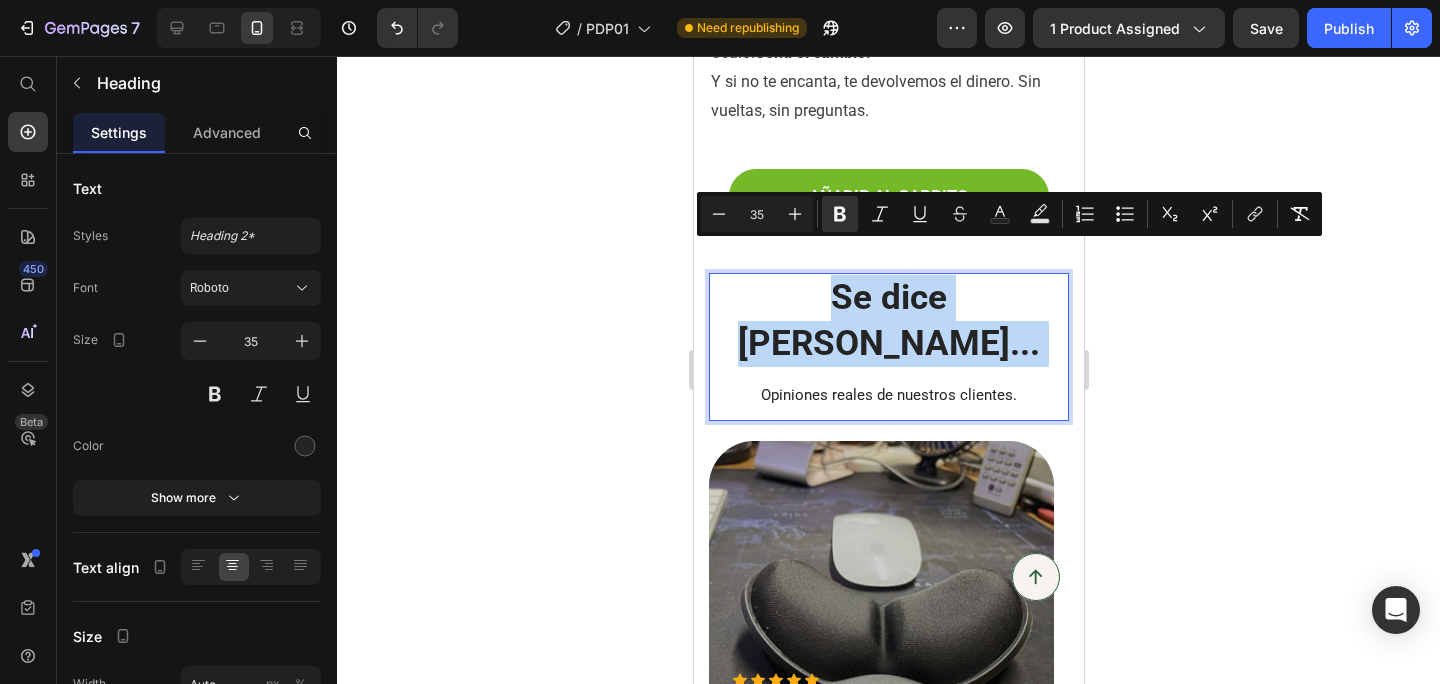 click on "Se dice [PERSON_NAME]..." at bounding box center (888, 320) 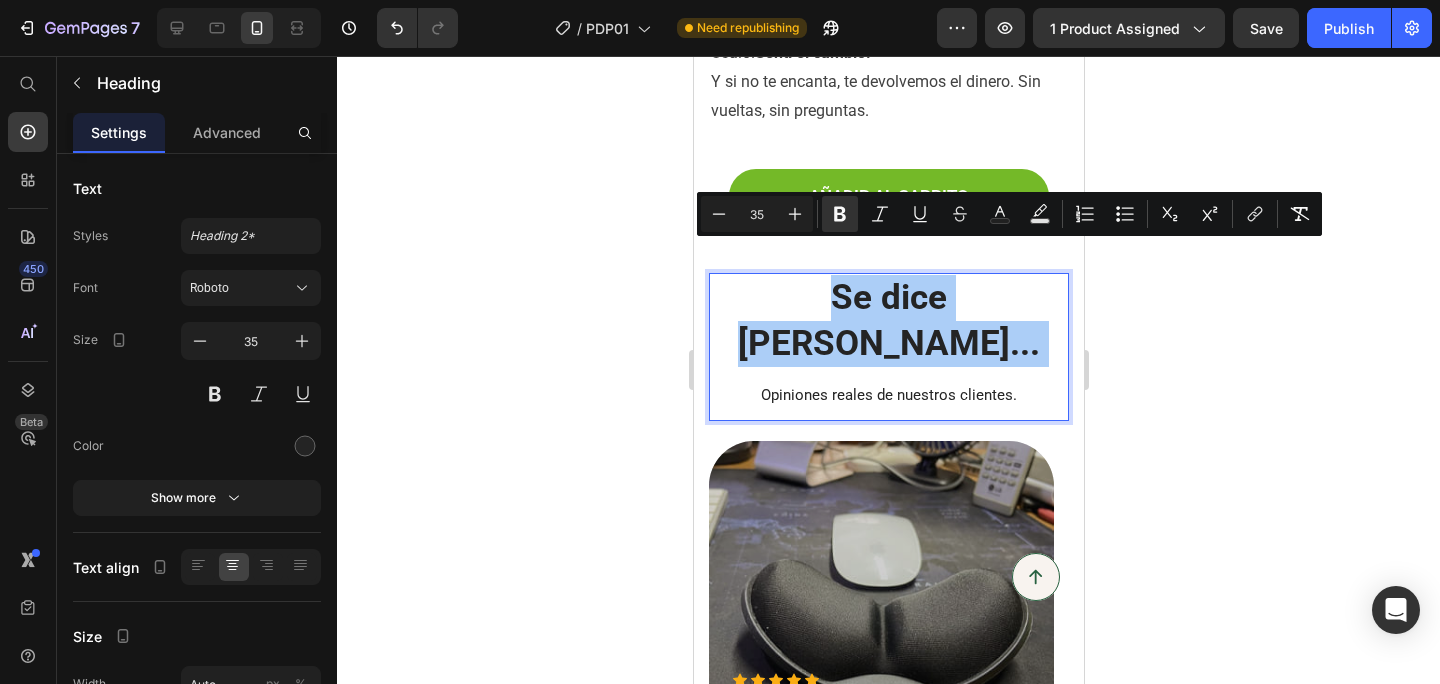 click on "35" at bounding box center [757, 214] 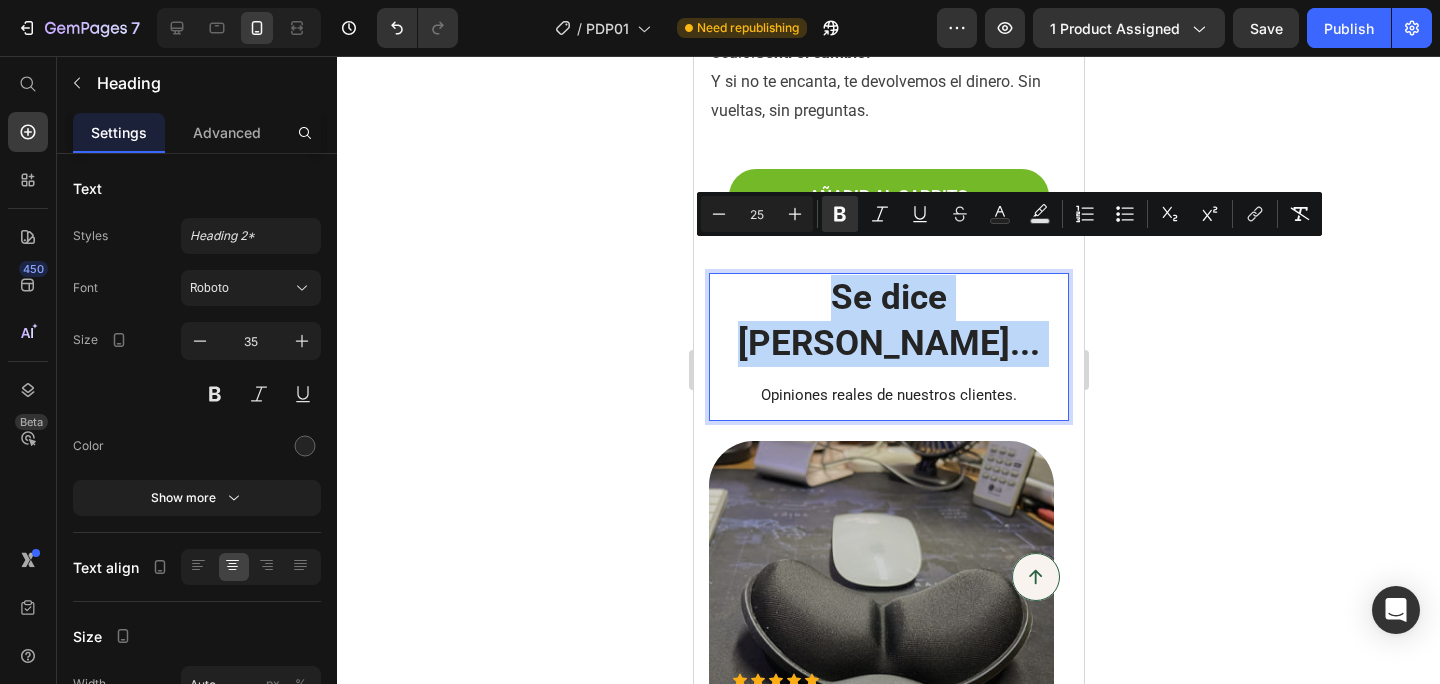 type on "15" 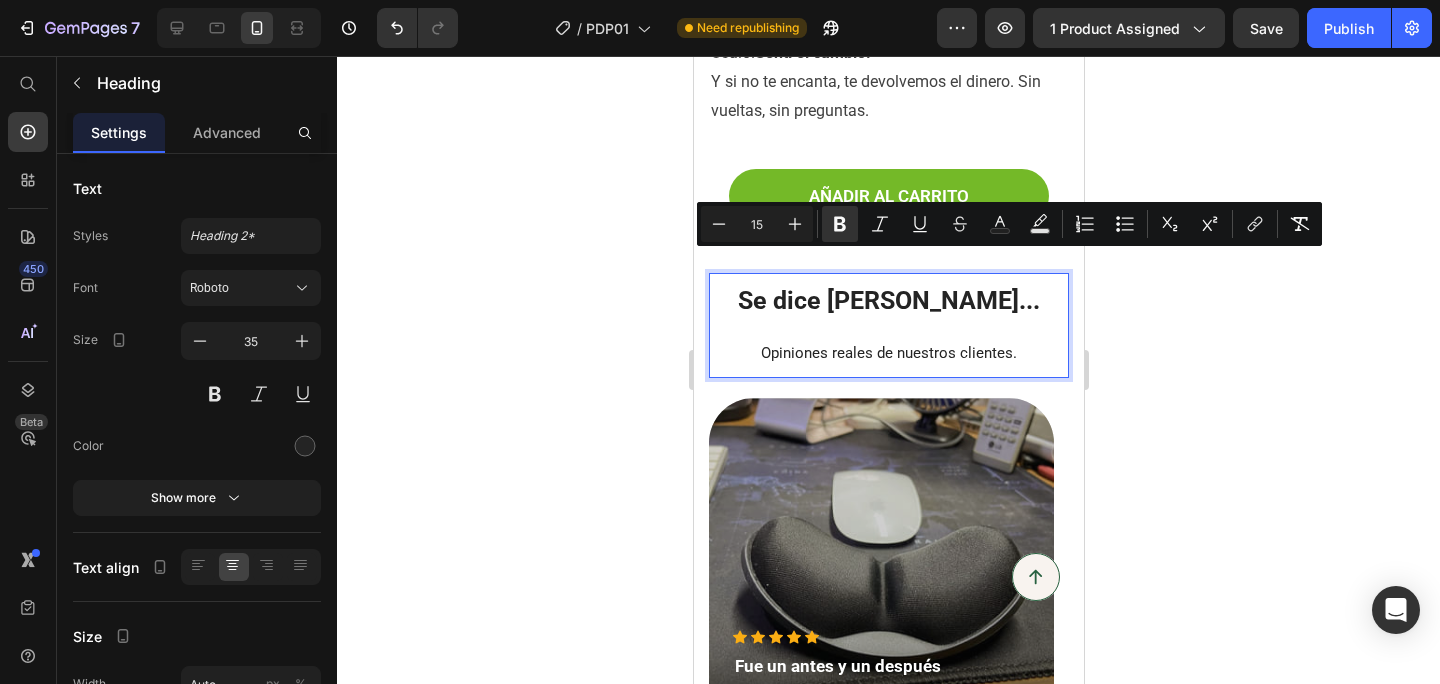 click on "Se dice de Striva... Opiniones reales de nuestros clientes." at bounding box center (888, 325) 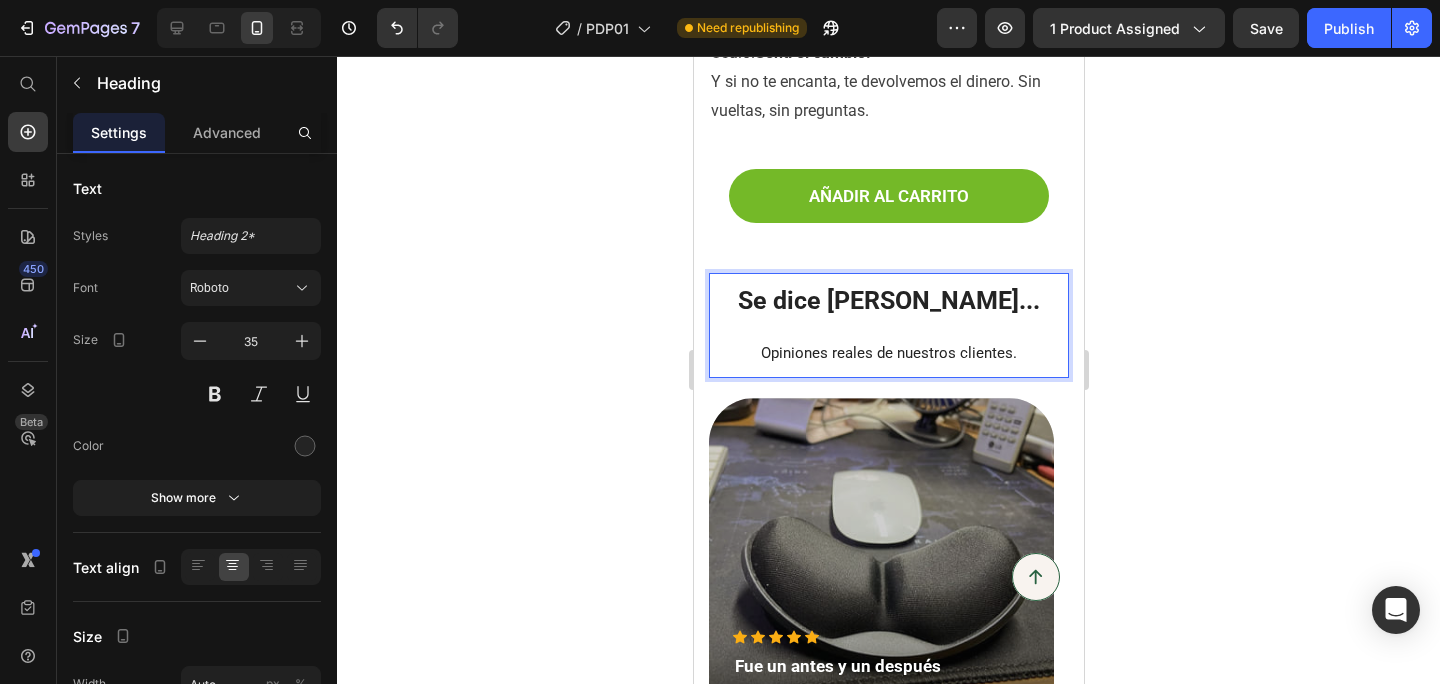 click on "Opiniones reales de nuestros clientes." at bounding box center (888, 353) 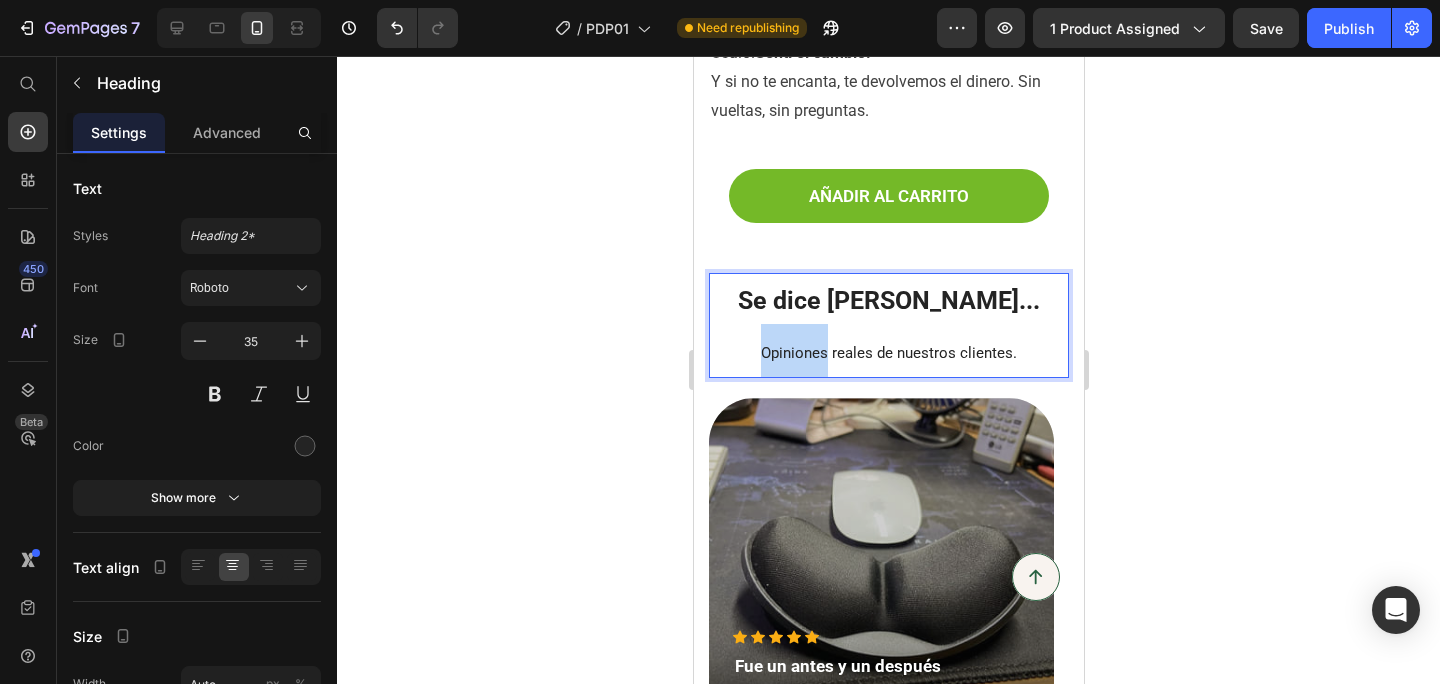 click on "Opiniones reales de nuestros clientes." at bounding box center (888, 353) 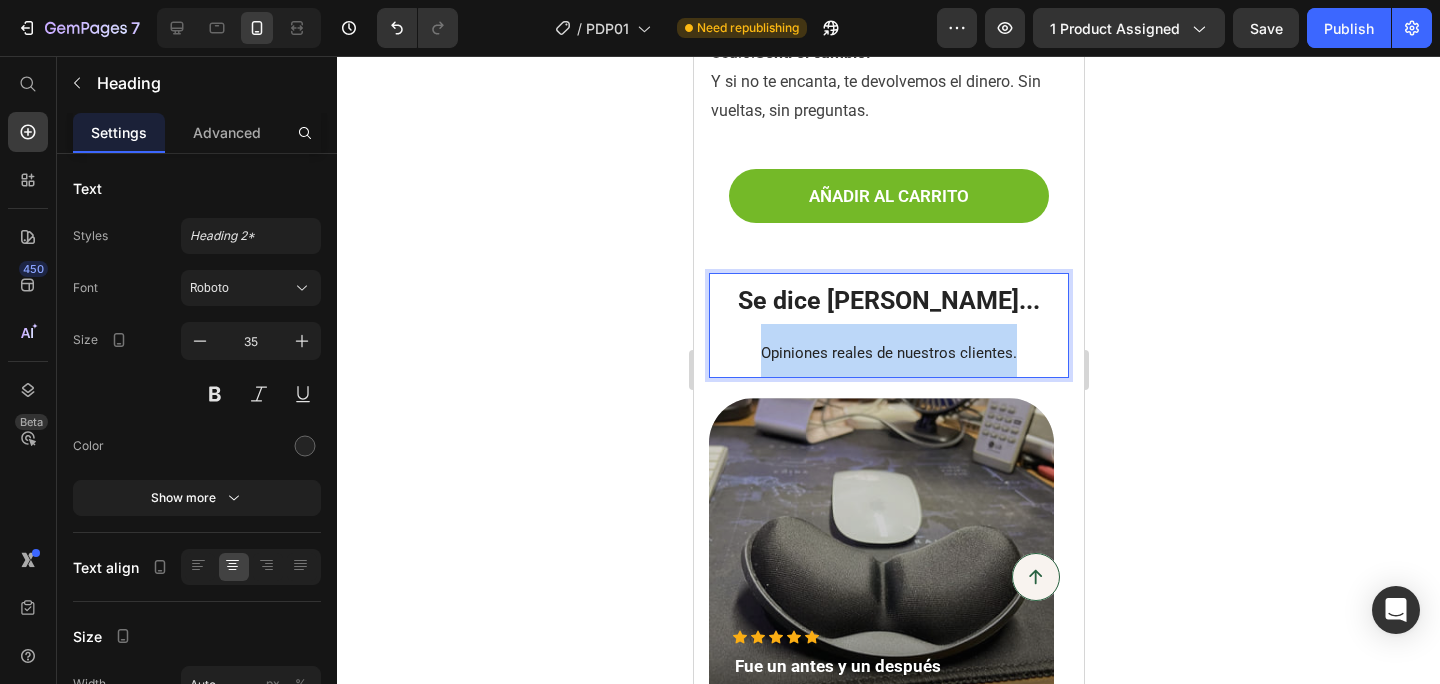 click on "Opiniones reales de nuestros clientes." at bounding box center (888, 353) 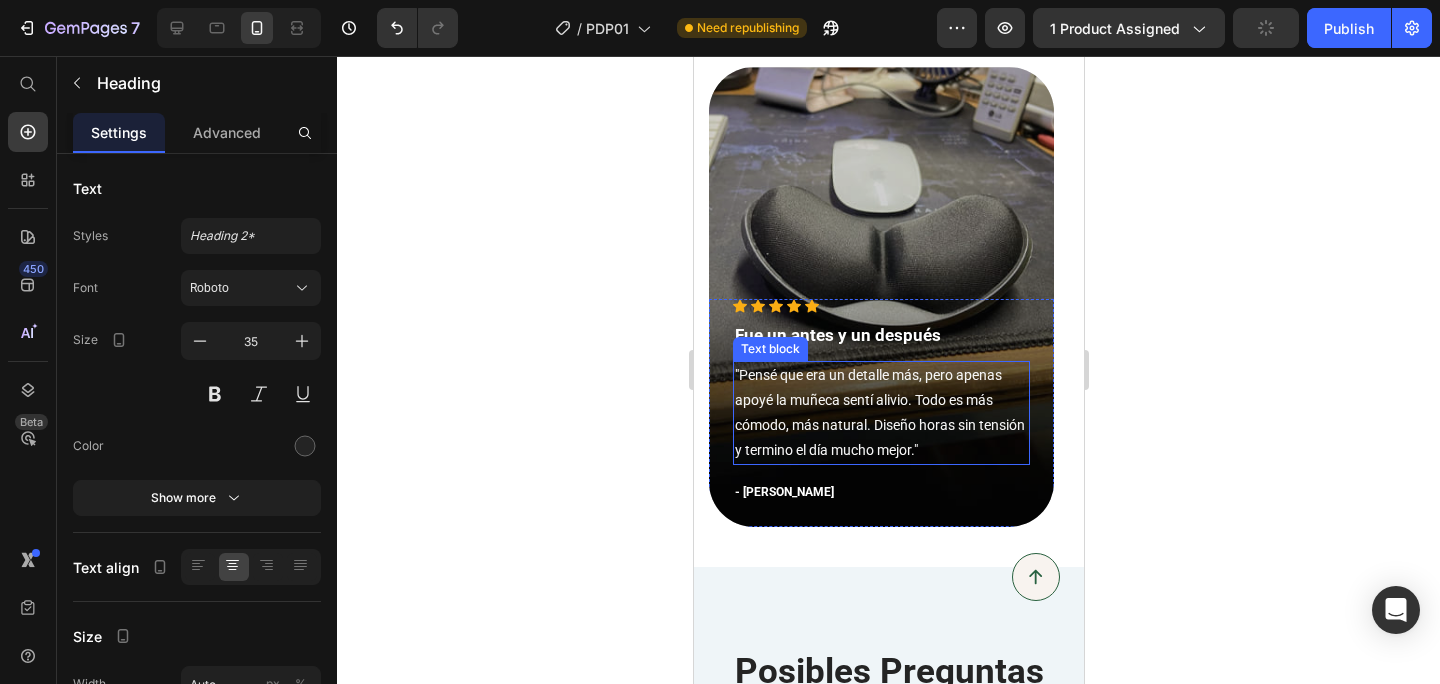 scroll, scrollTop: 6184, scrollLeft: 0, axis: vertical 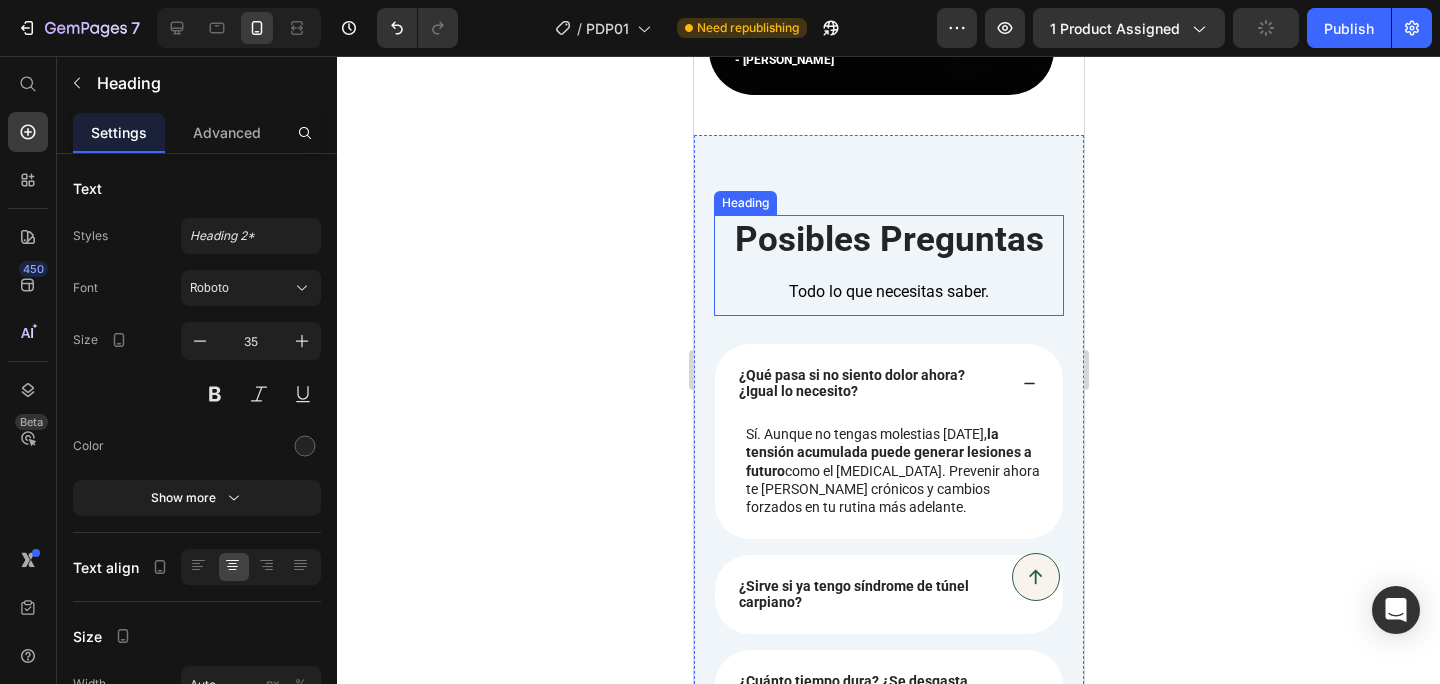 click on "Posibles Preguntas" at bounding box center (888, 239) 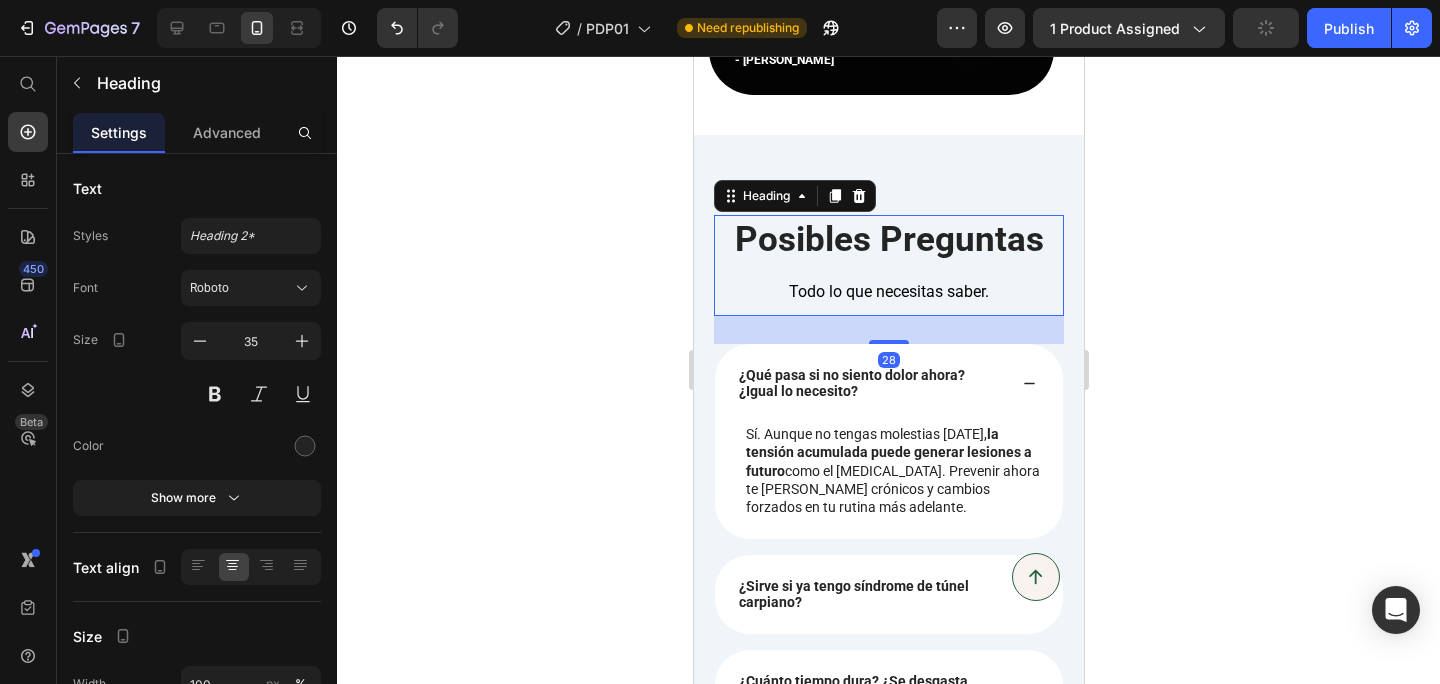 click on "Posibles Preguntas" at bounding box center (888, 239) 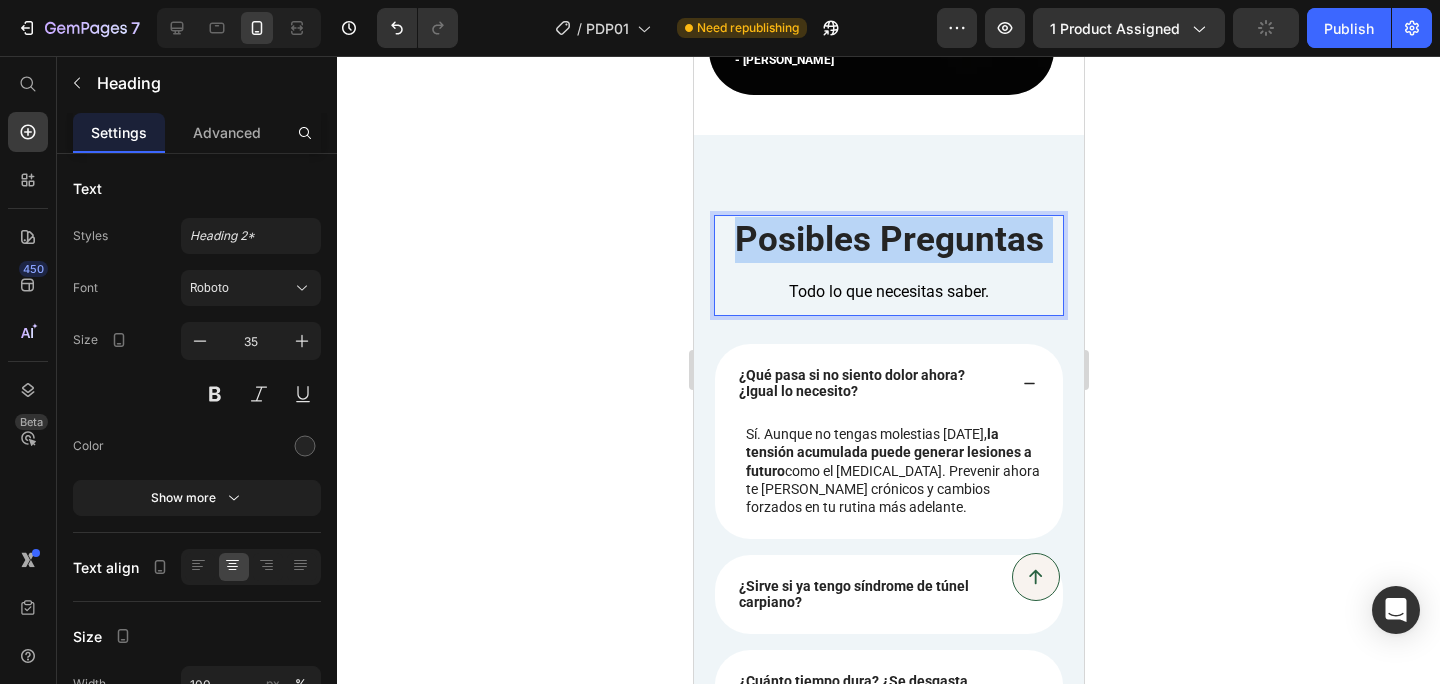 click on "Posibles Preguntas" at bounding box center (888, 239) 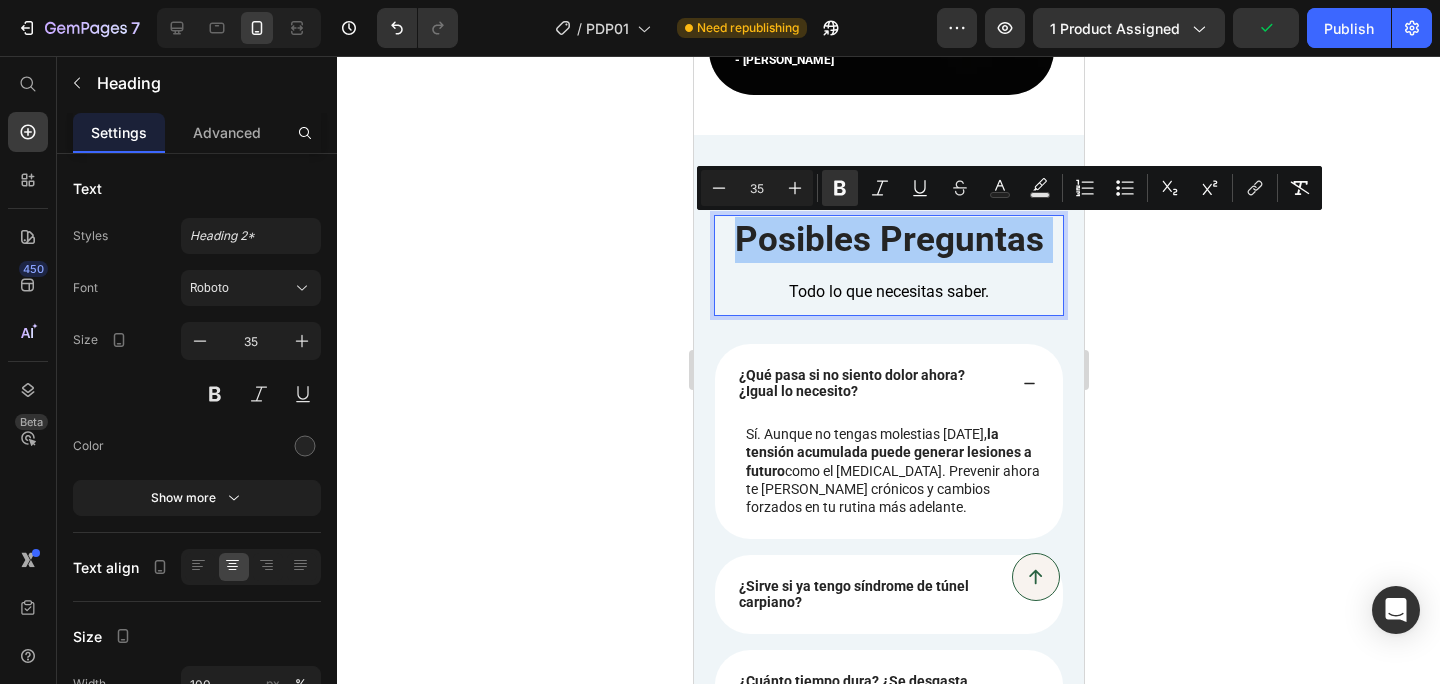 click on "35" at bounding box center (757, 188) 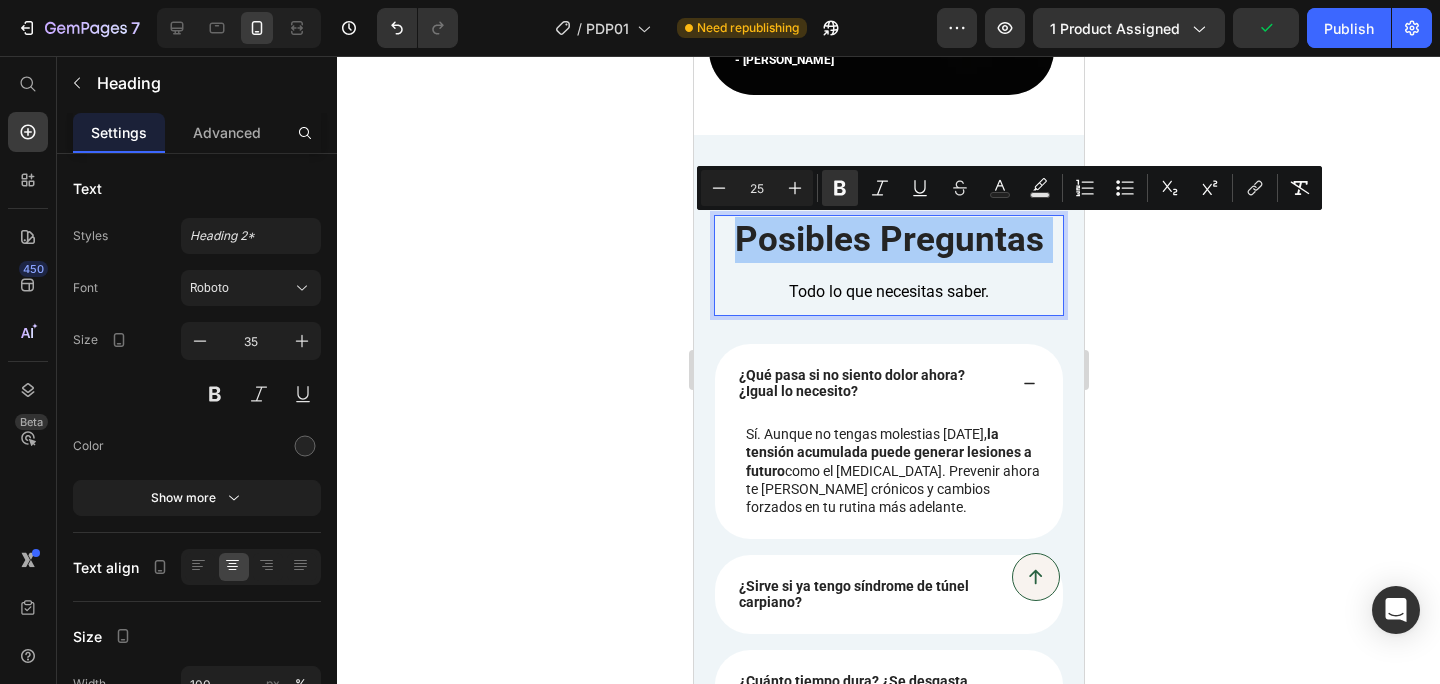 type on "25" 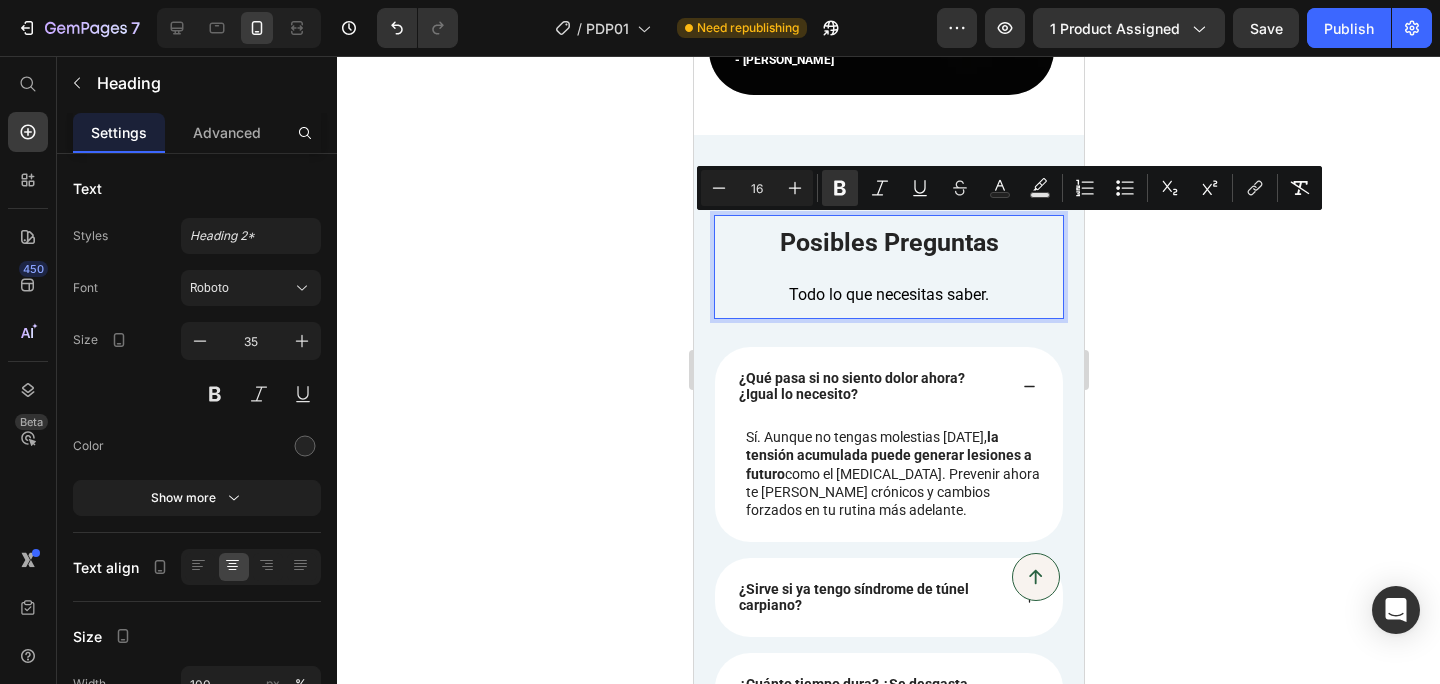 click on "Todo lo que necesitas saber." at bounding box center (888, 294) 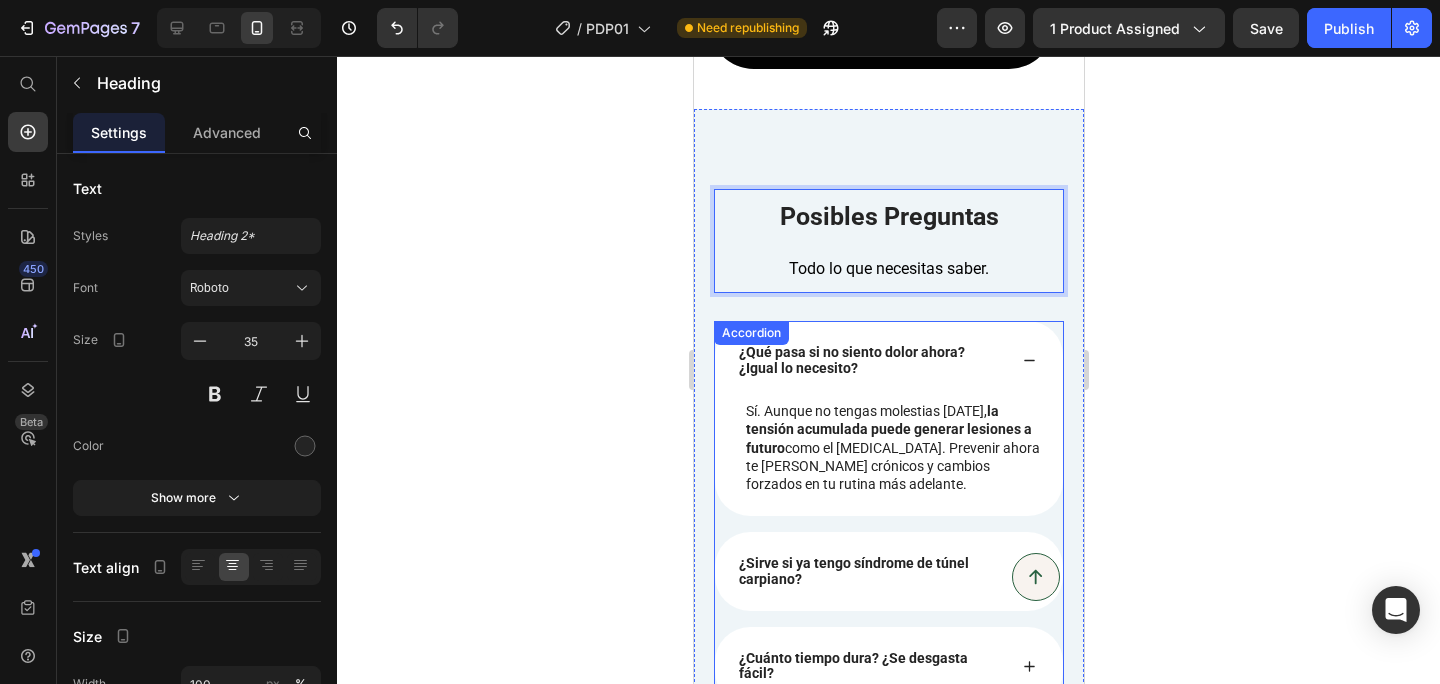 scroll, scrollTop: 6534, scrollLeft: 0, axis: vertical 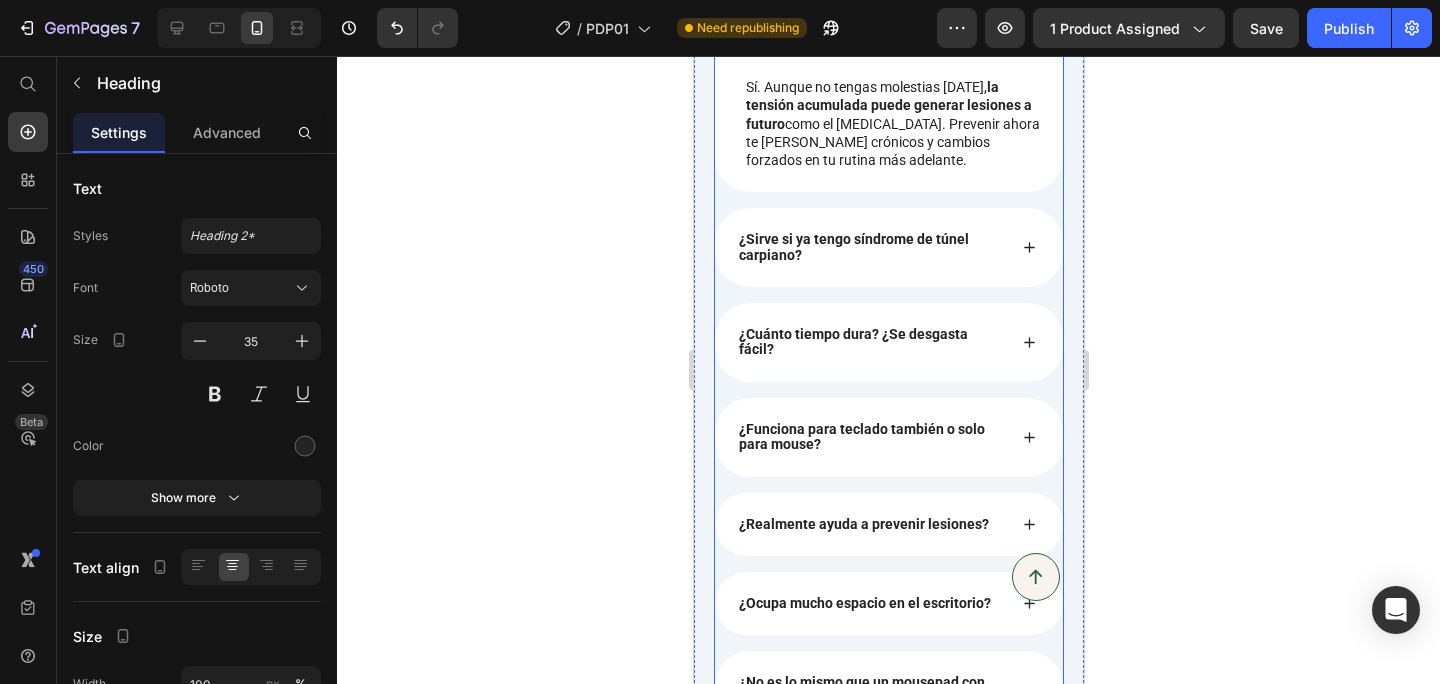 click on "¿Cuánto tiempo dura? ¿Se desgasta fácil?" at bounding box center [888, 342] 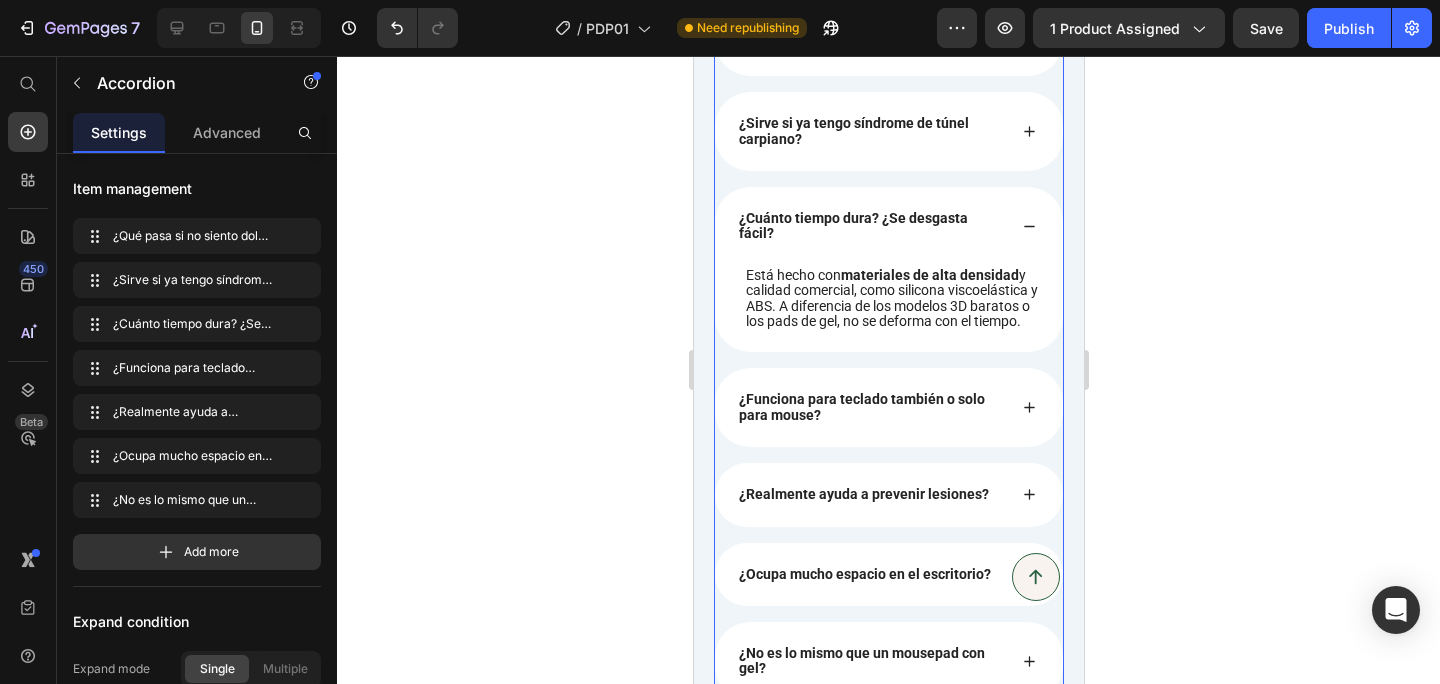 click 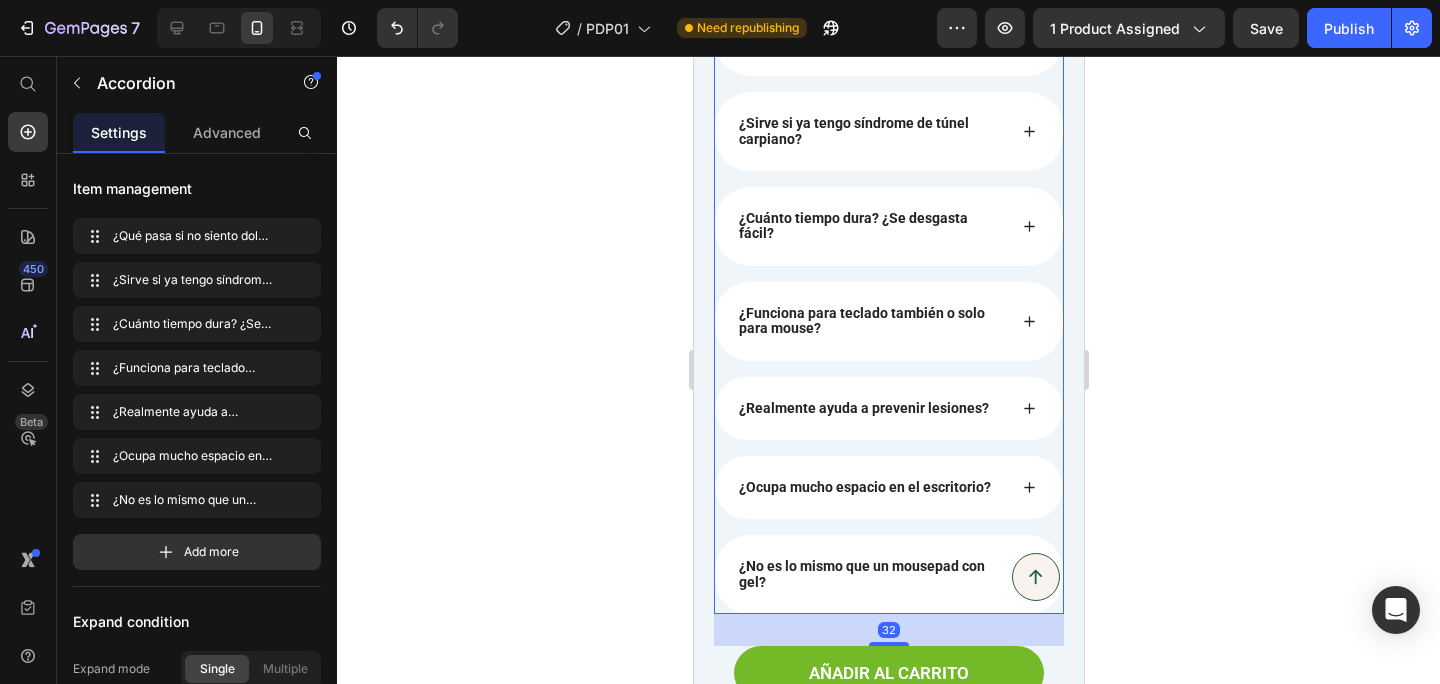 click on "¿Funciona para teclado también o solo para mouse?" at bounding box center [888, 321] 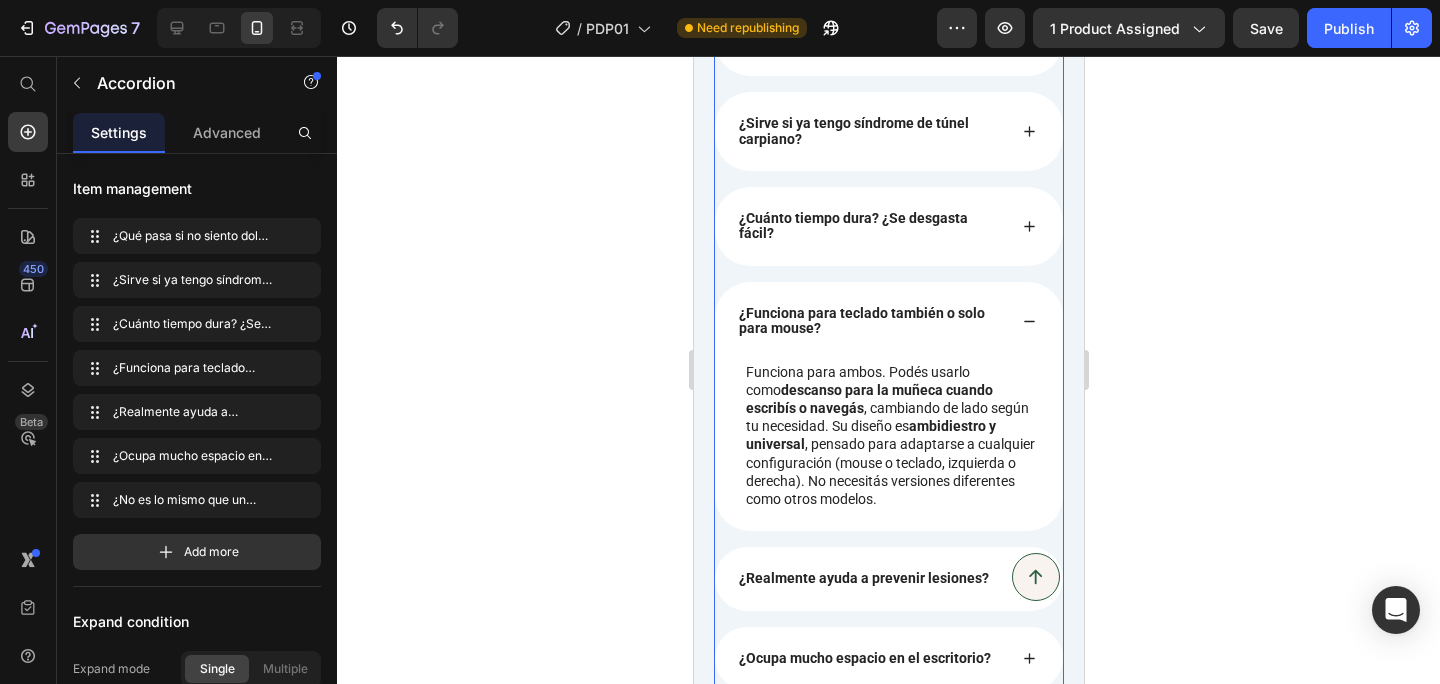 click on "¿Funciona para teclado también o solo para mouse?" at bounding box center (888, 321) 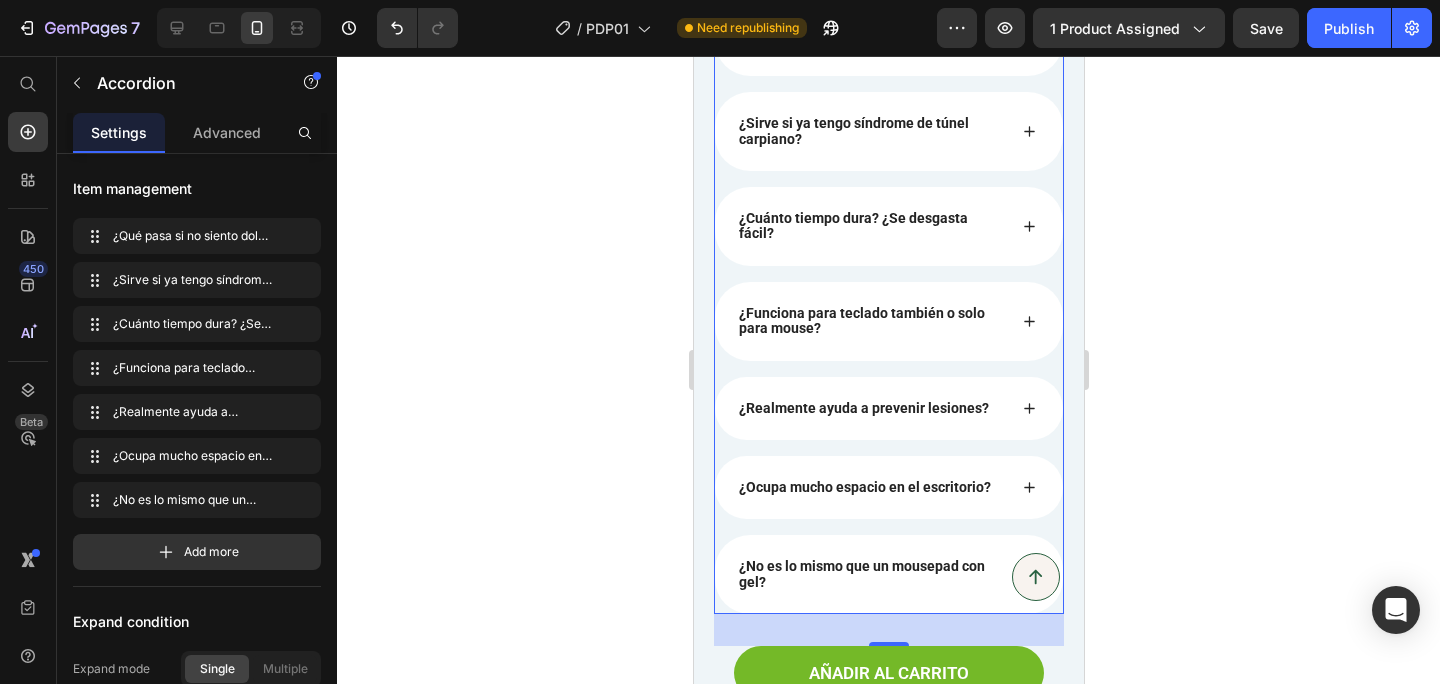 click 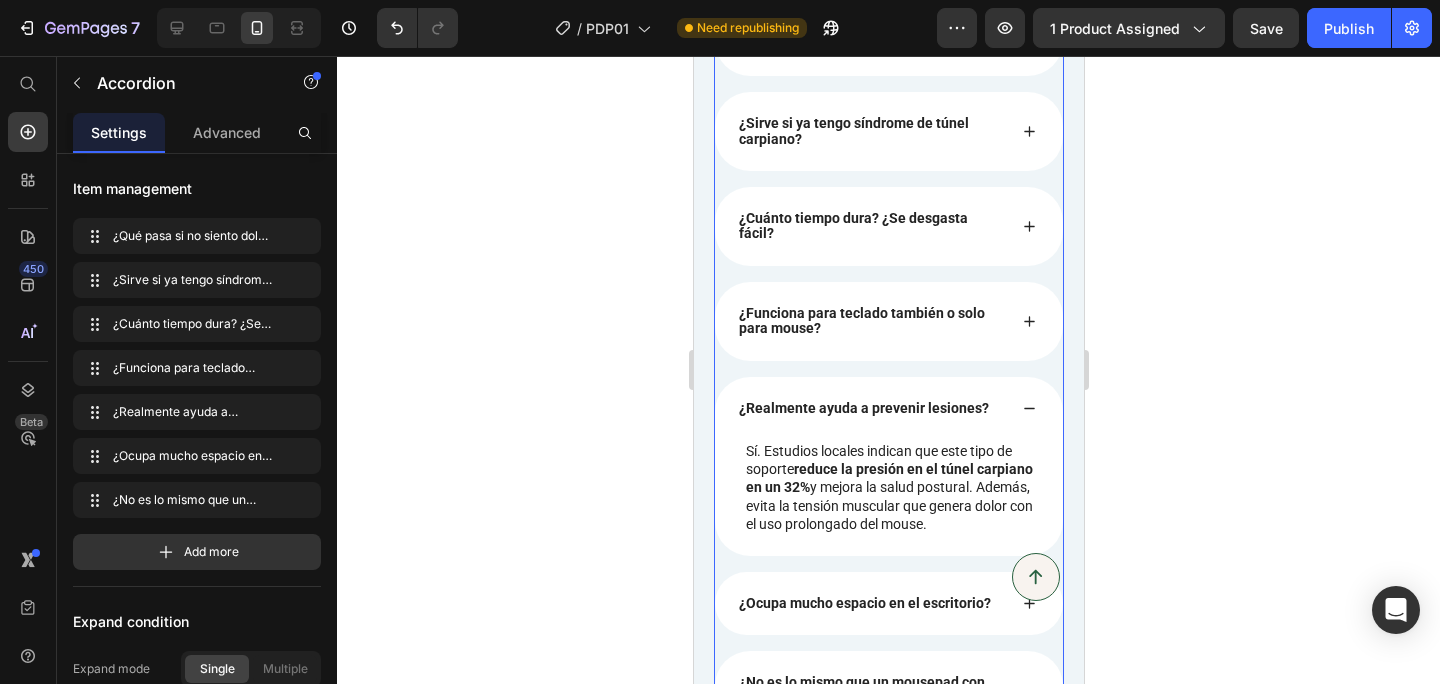 click 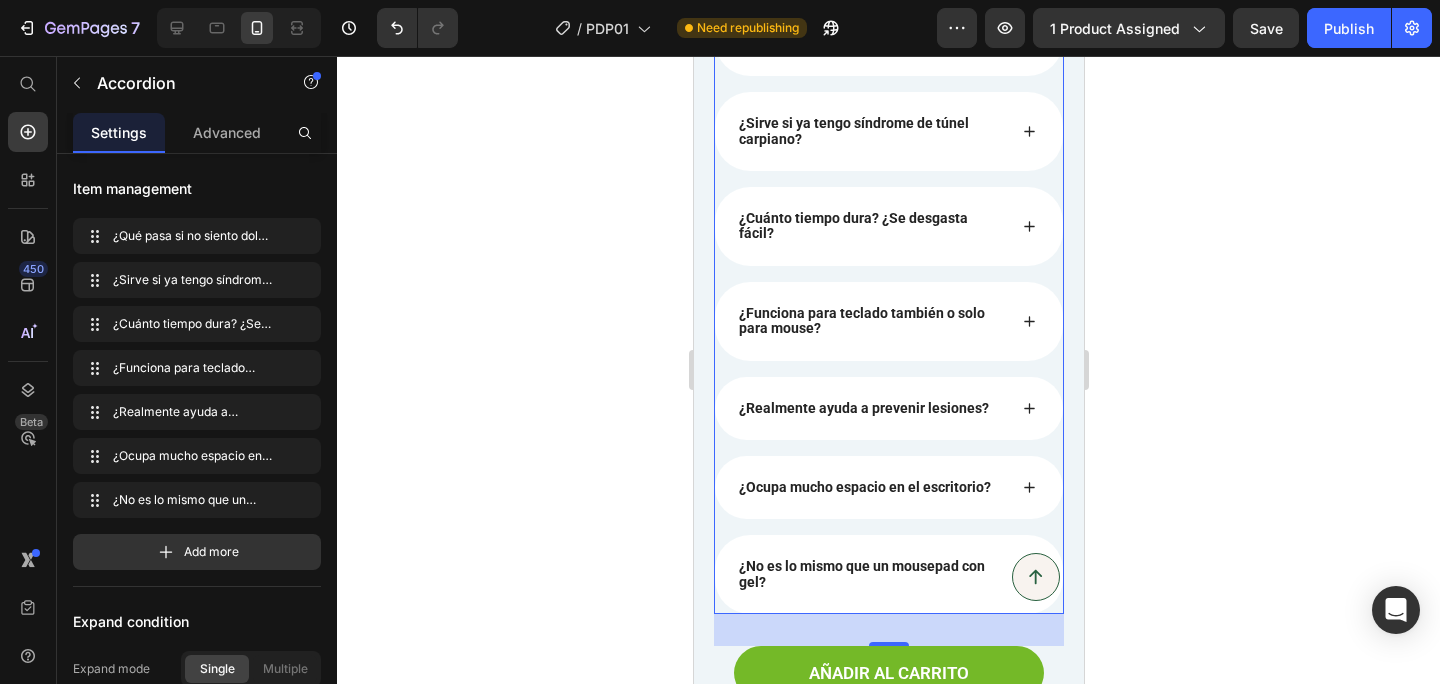 click on "¿Ocupa mucho espacio en el escritorio?" at bounding box center (888, 487) 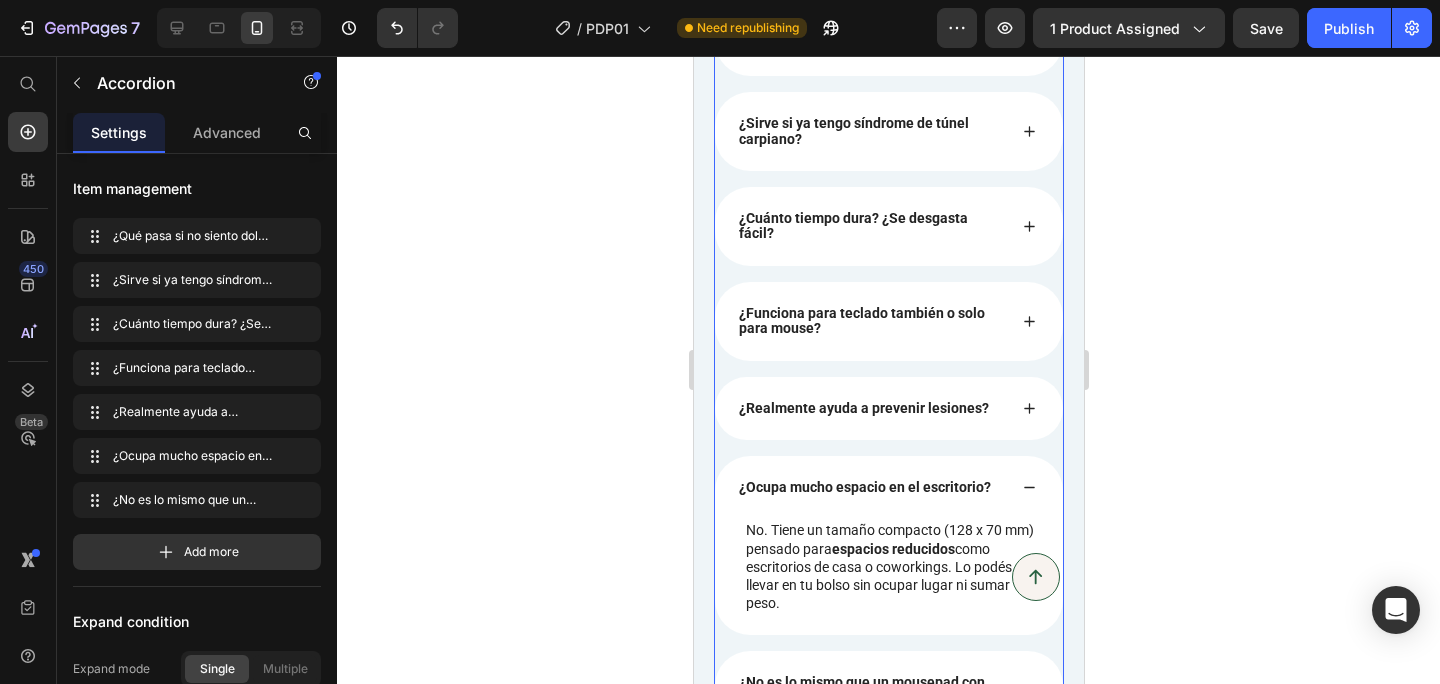 click on "¿Ocupa mucho espacio en el escritorio?" at bounding box center (888, 487) 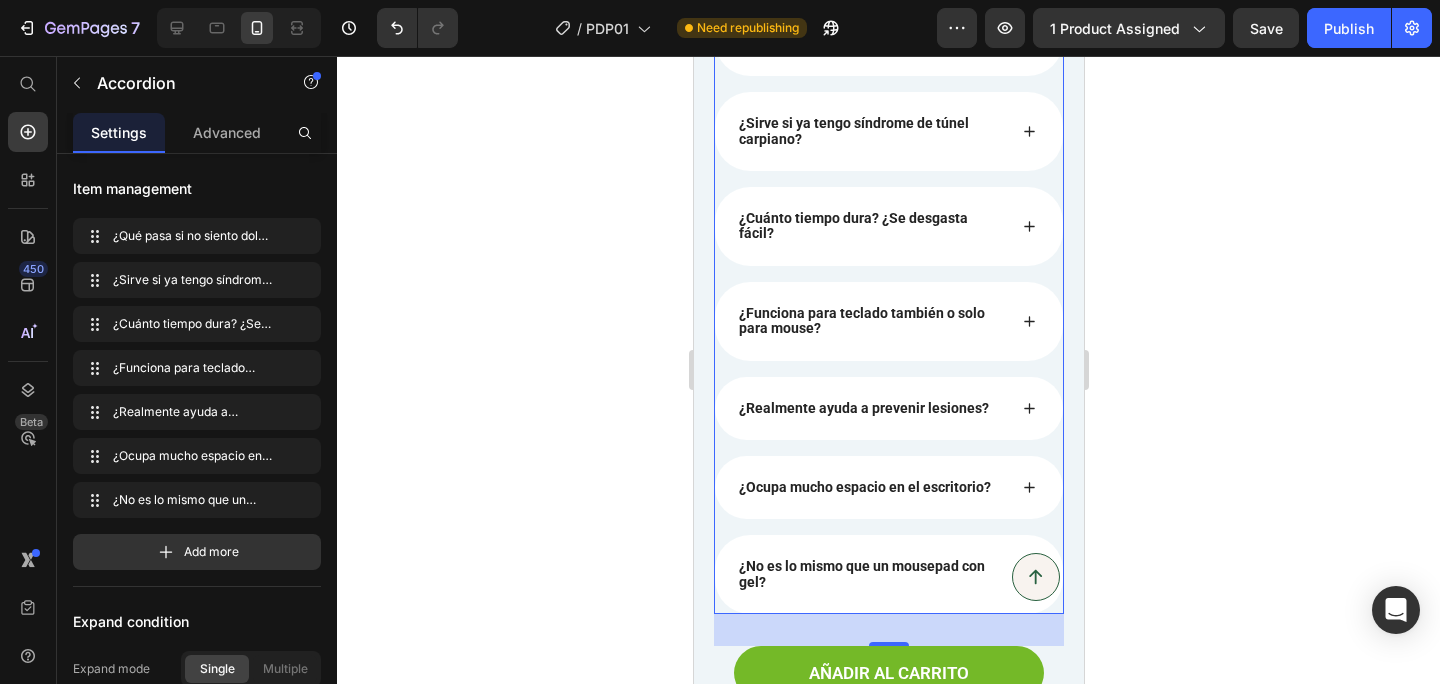 click on "¿Cuánto tiempo dura? ¿Se desgasta fácil?" at bounding box center (888, 226) 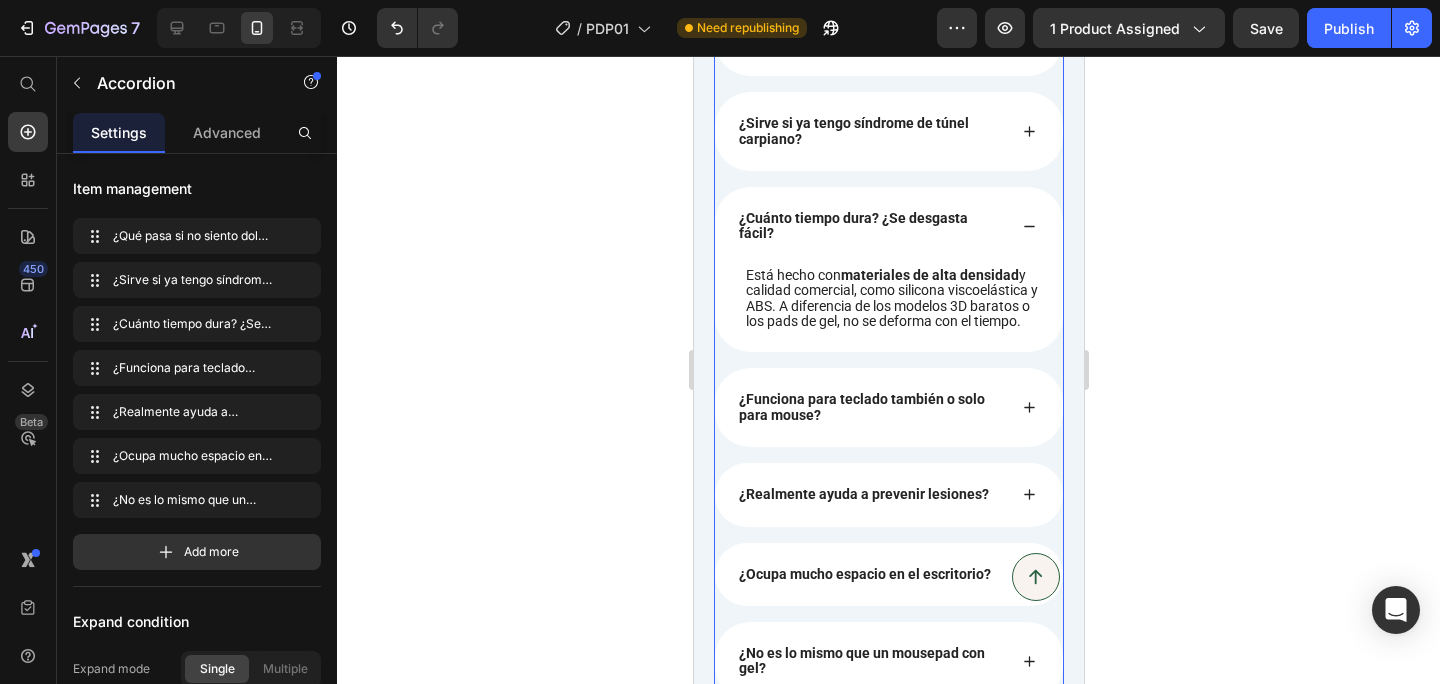 click 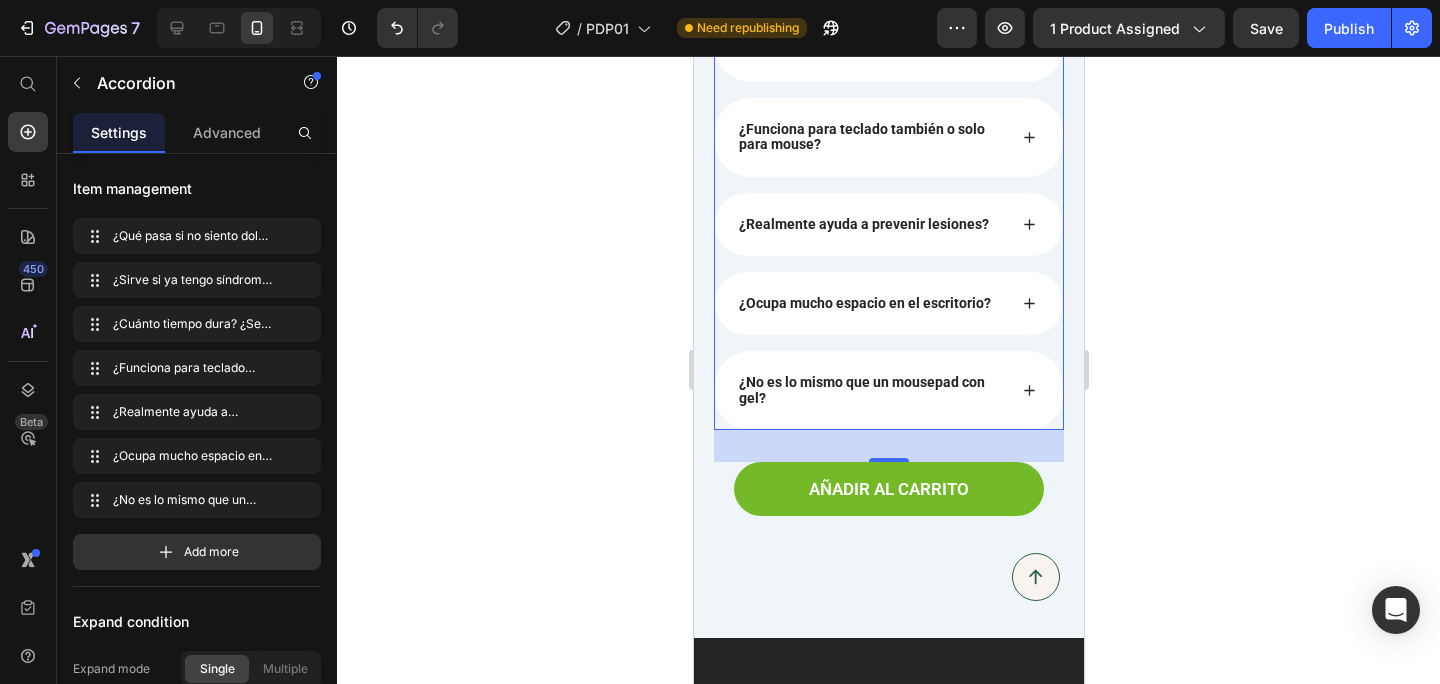 scroll, scrollTop: 6732, scrollLeft: 0, axis: vertical 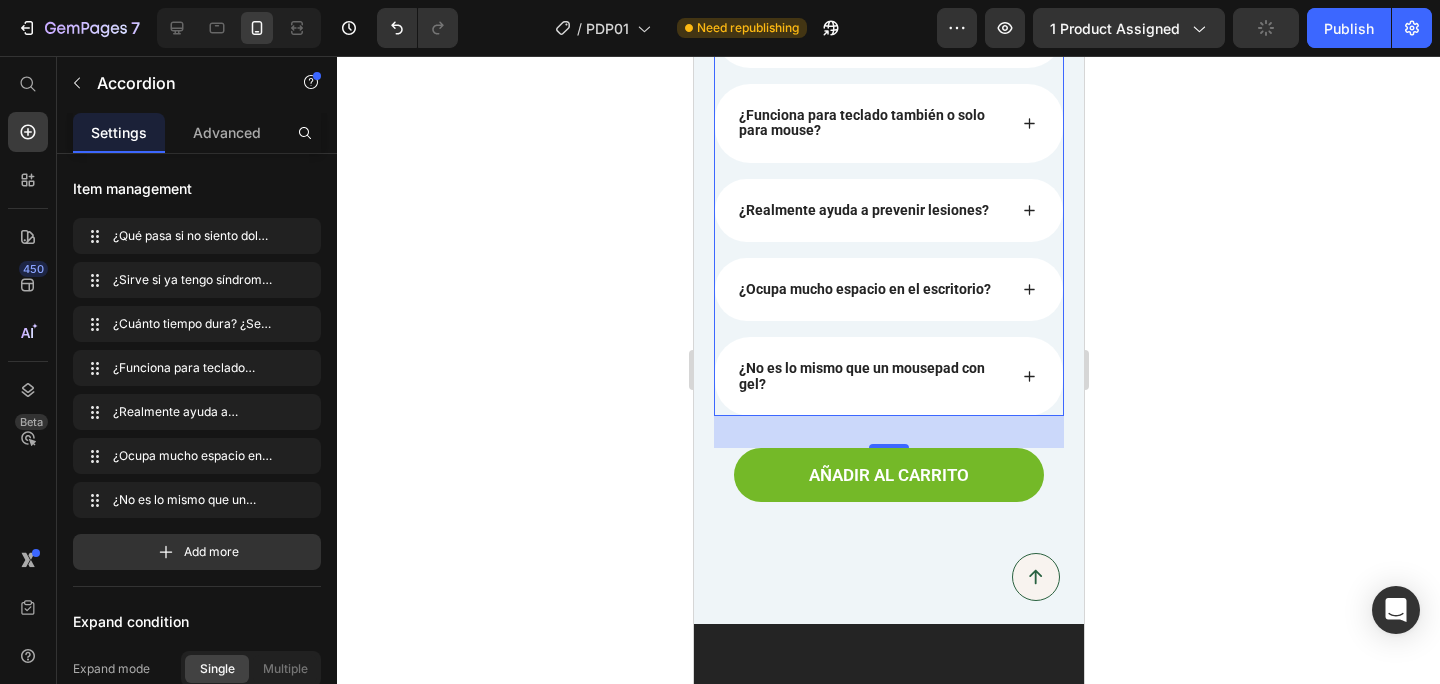 click 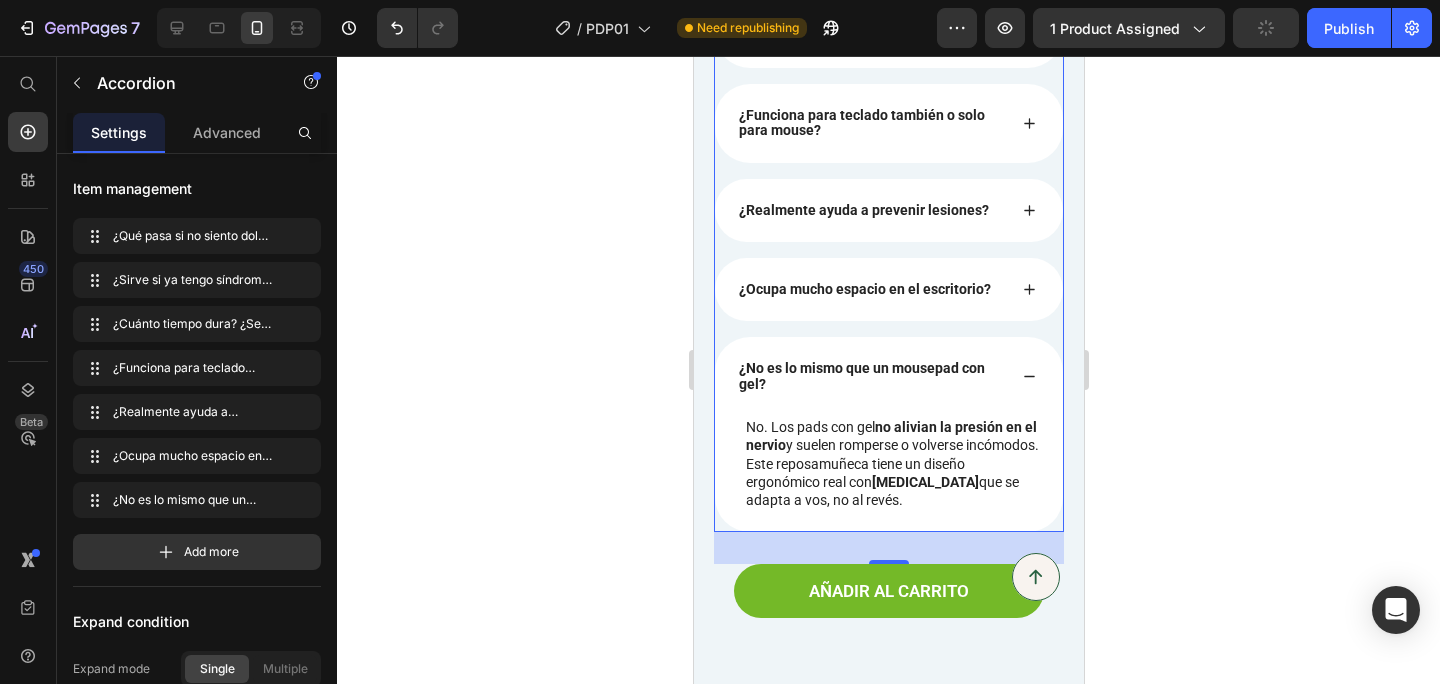 click 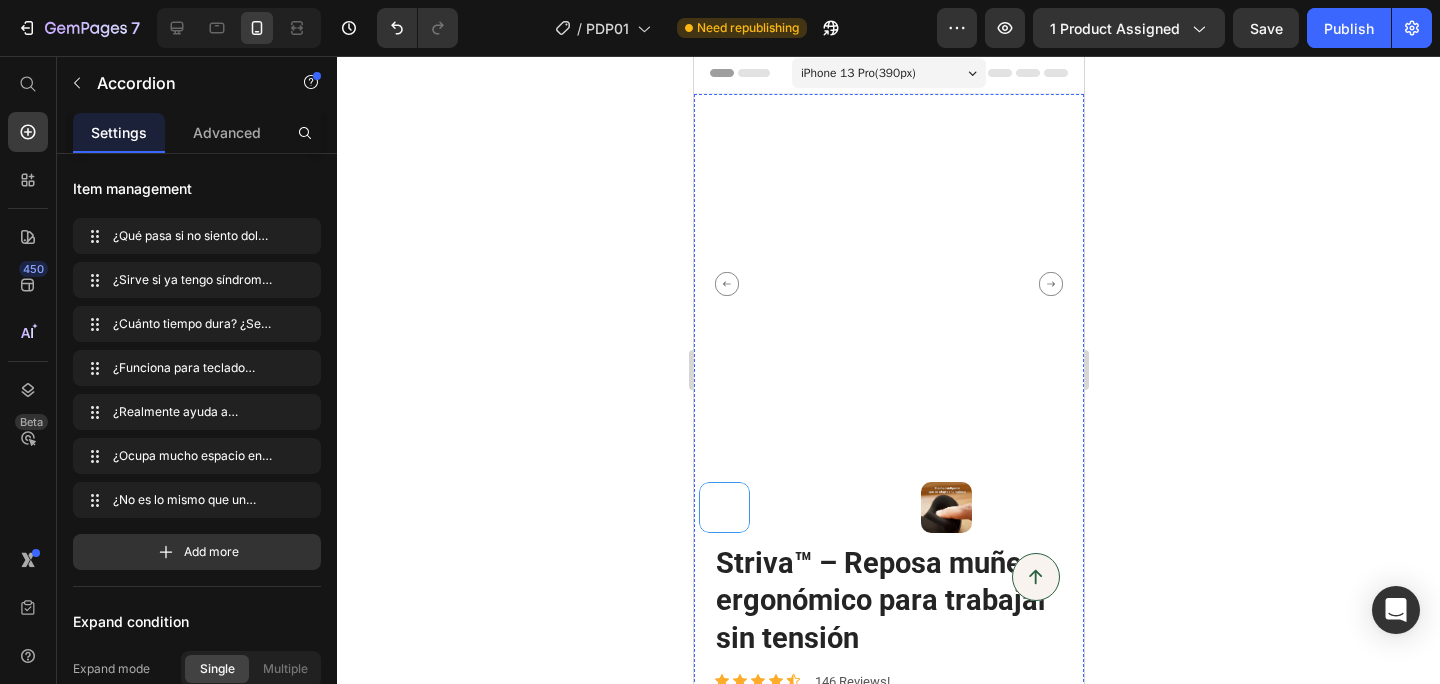 scroll, scrollTop: 0, scrollLeft: 0, axis: both 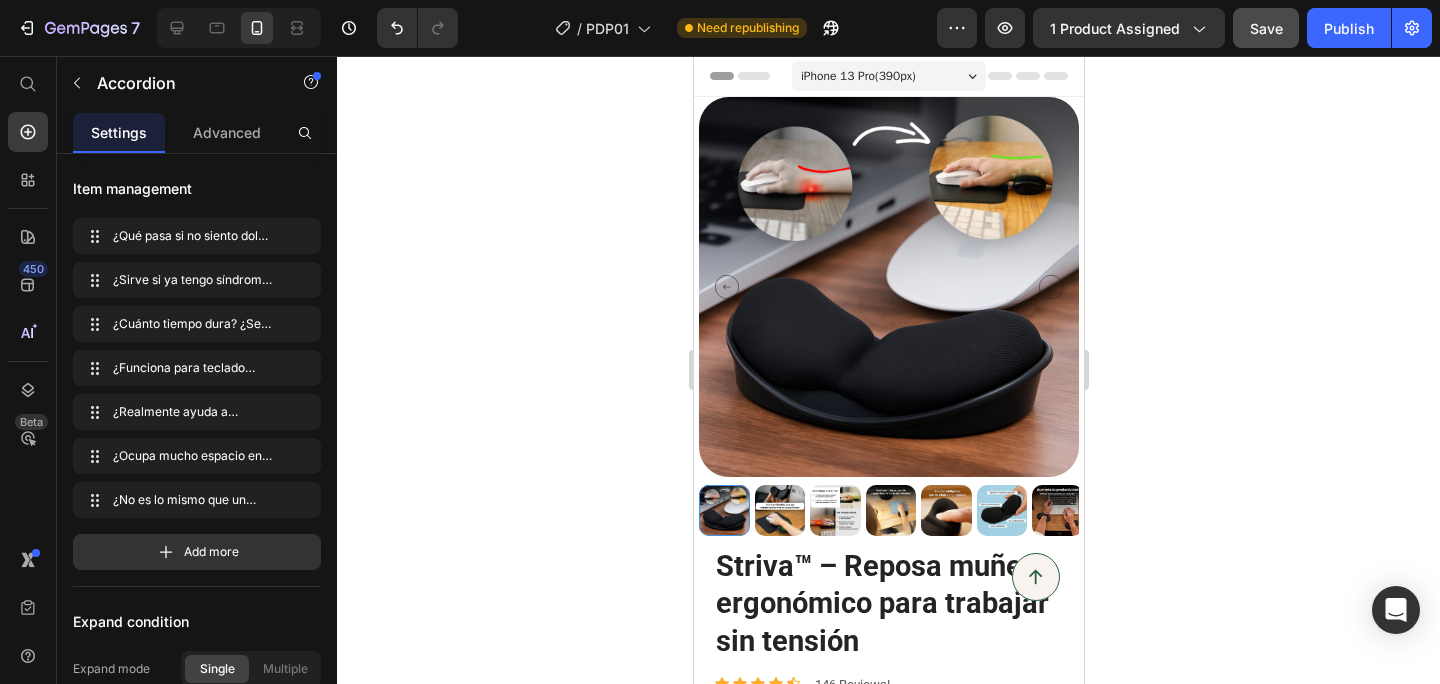 click on "Save" 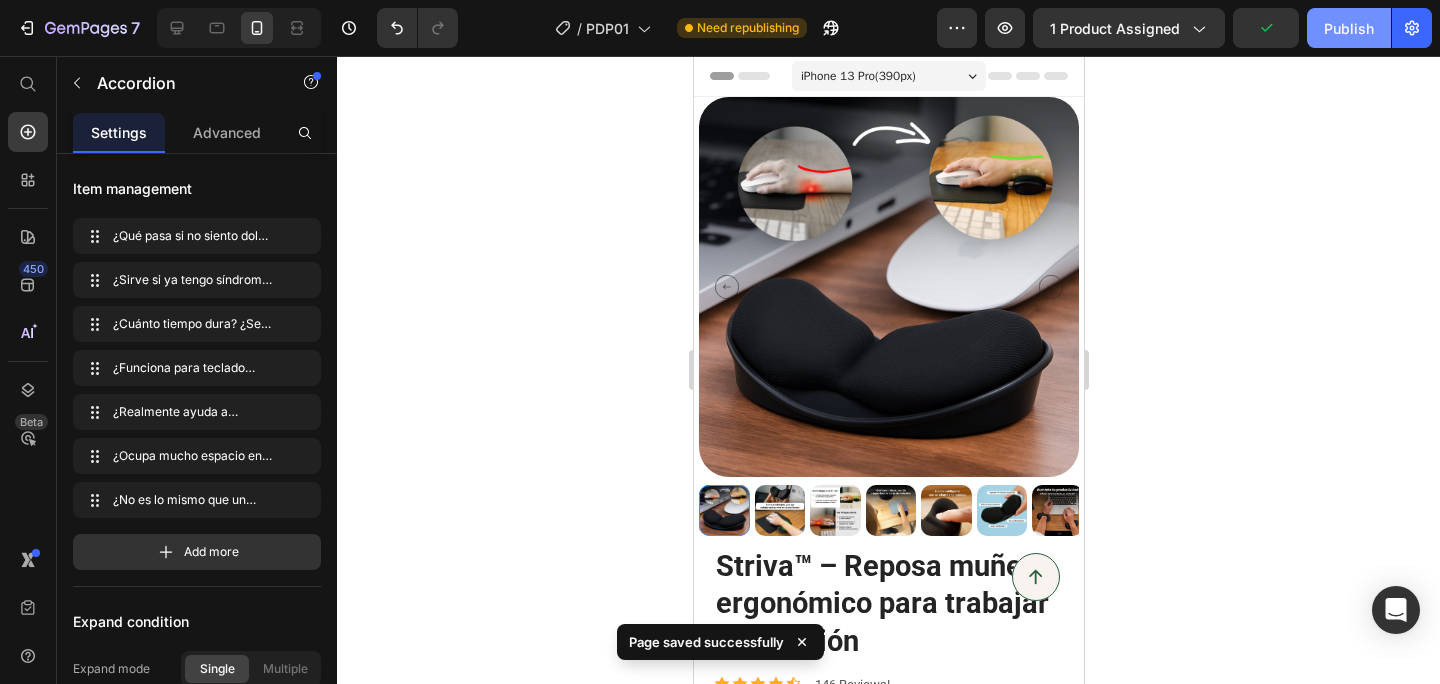 click on "Publish" 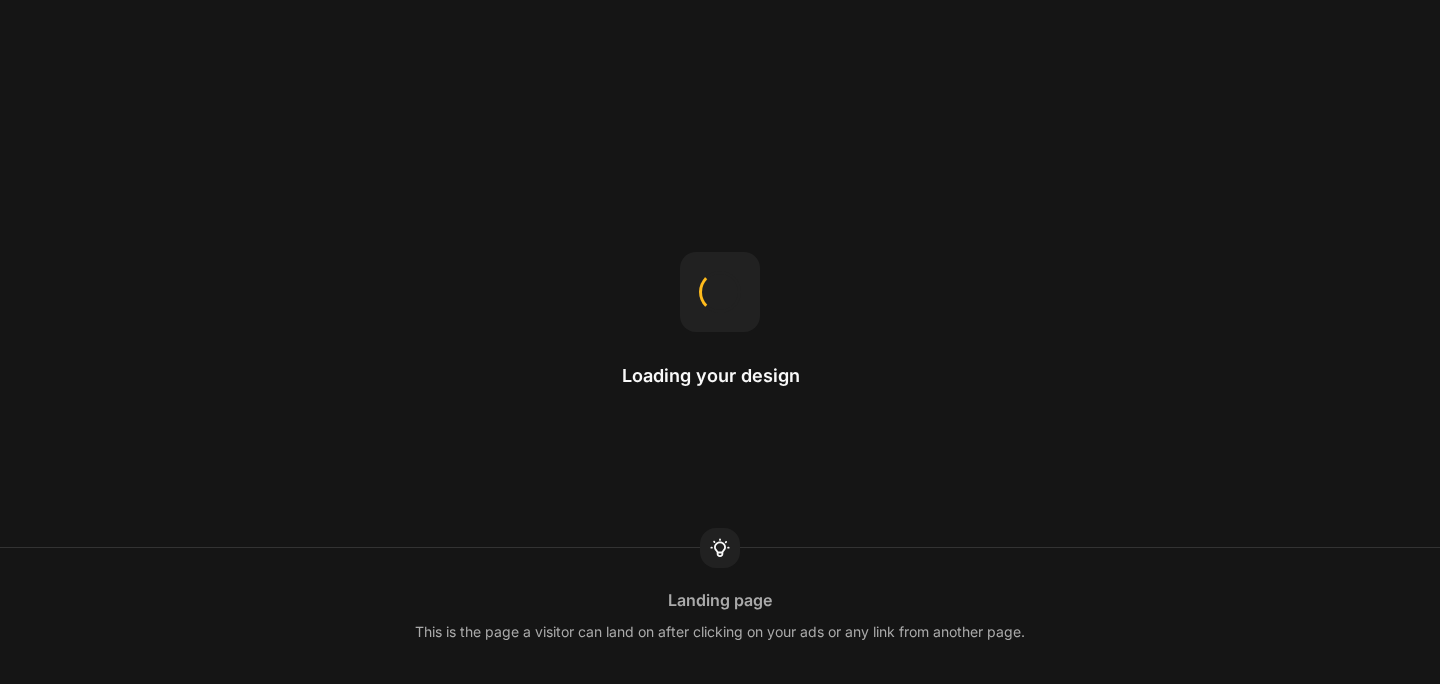 scroll, scrollTop: 0, scrollLeft: 0, axis: both 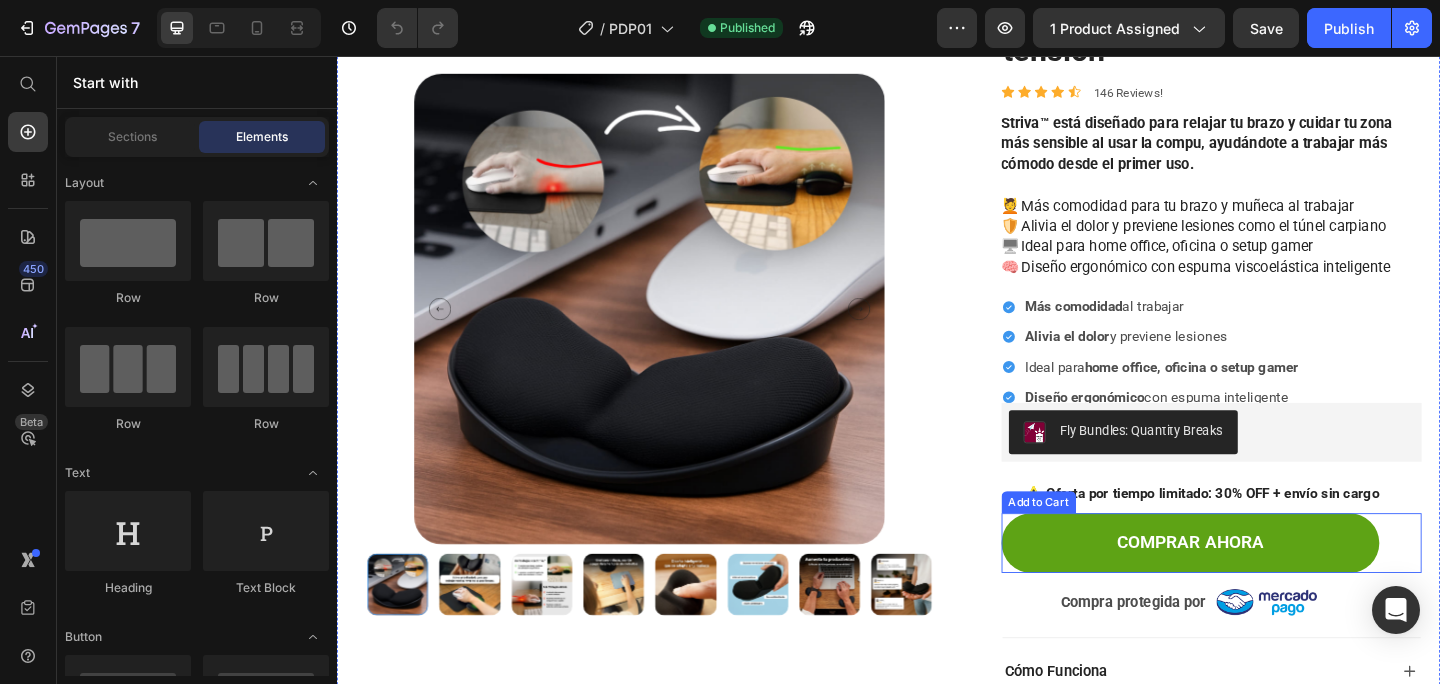 click on "COMPRAR AHORA" at bounding box center (1266, 586) 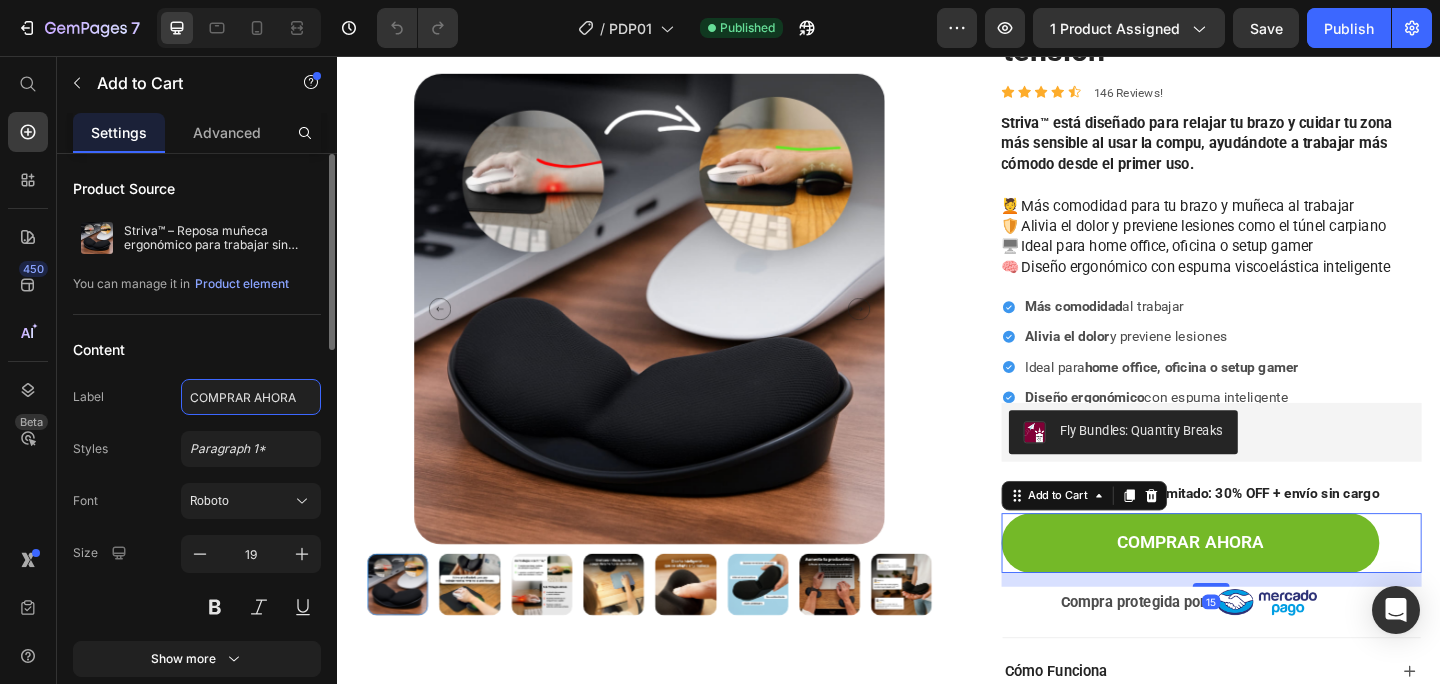 click on "COMPRAR AHORA" 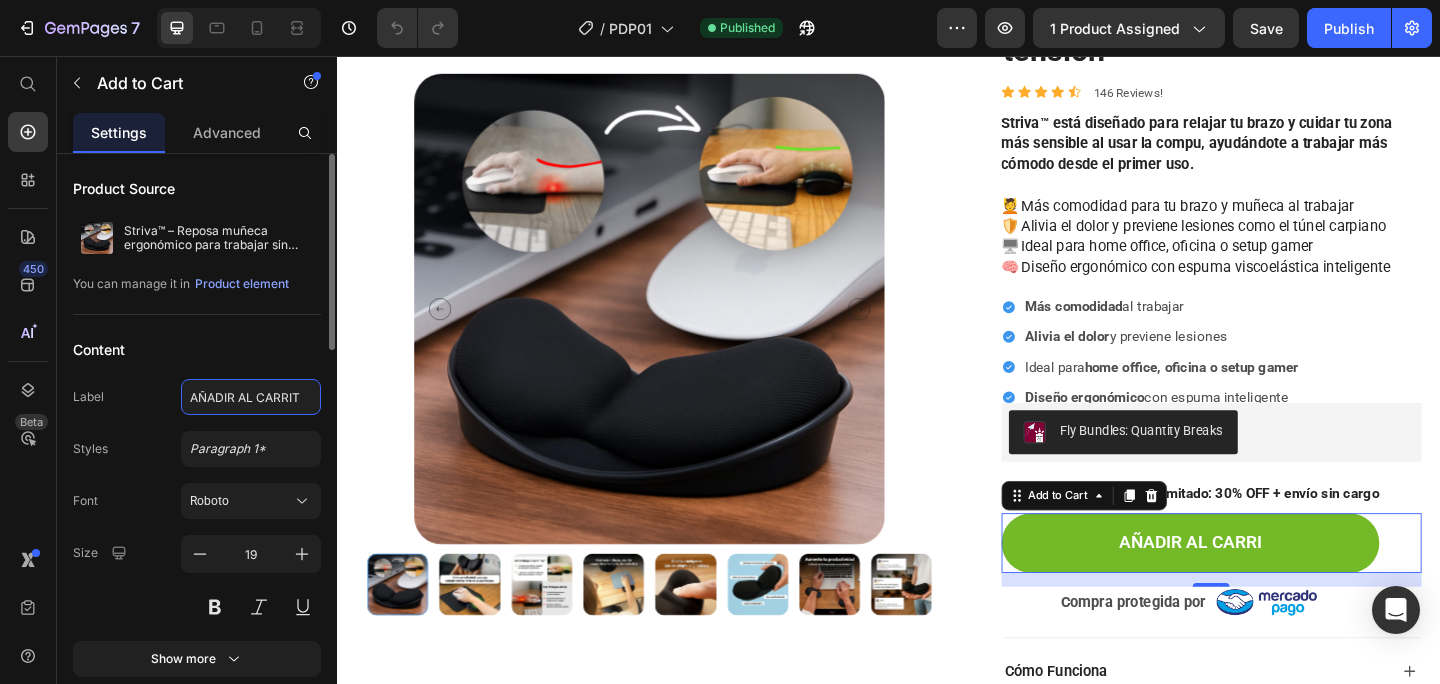 type on "AÑADIR AL CARRITO" 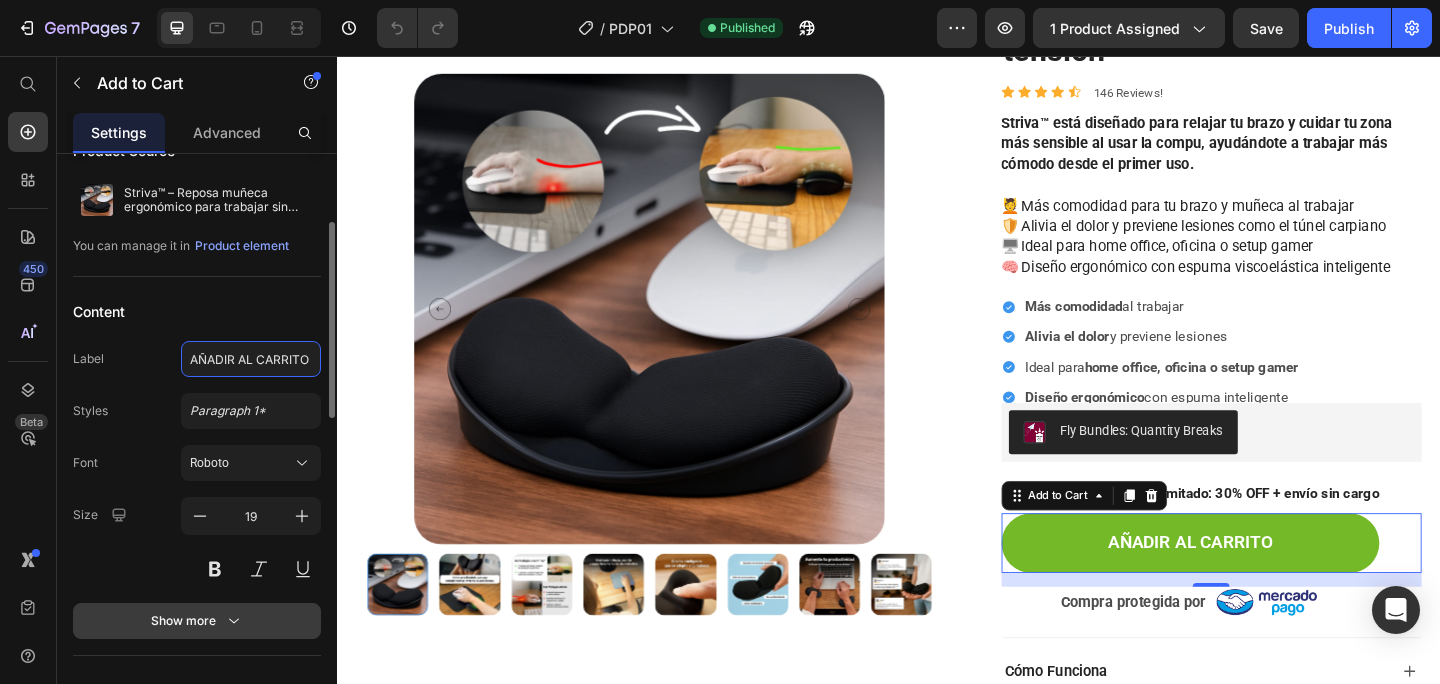 scroll, scrollTop: 225, scrollLeft: 0, axis: vertical 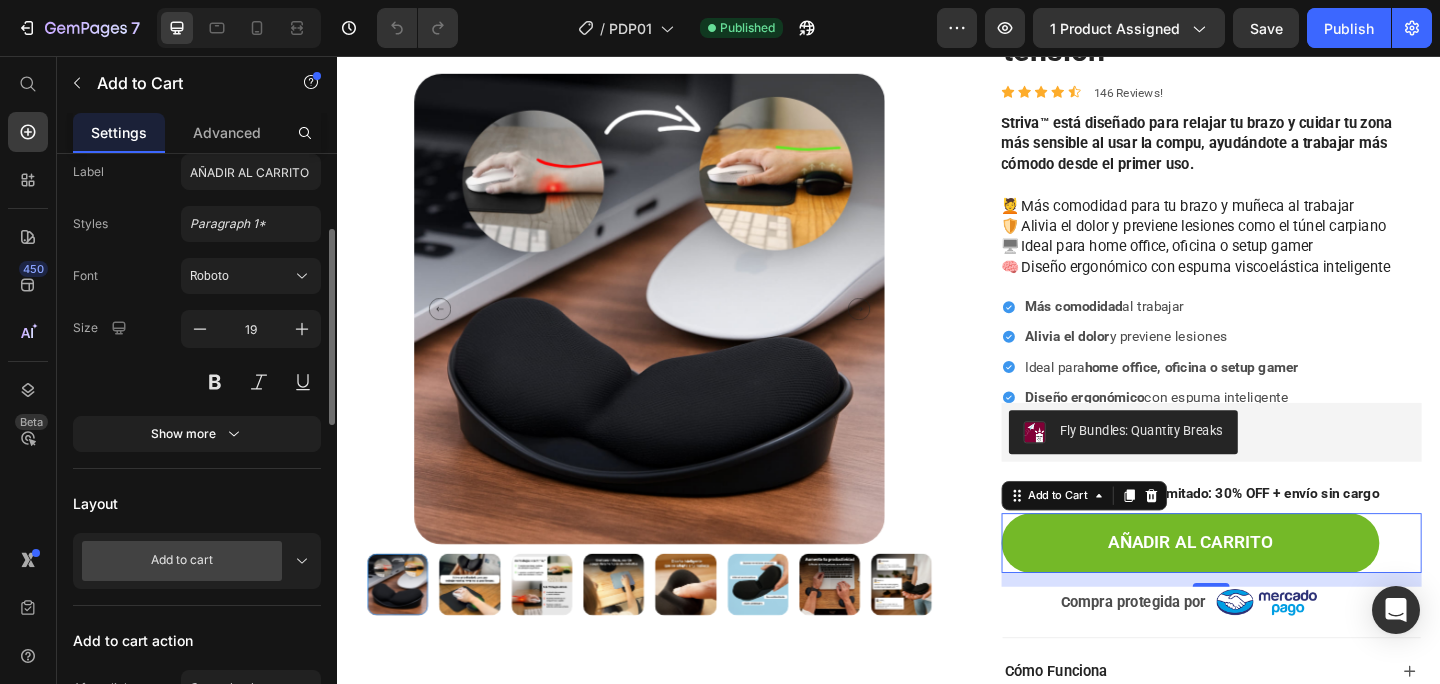 click on "Add to cart" at bounding box center [182, 561] 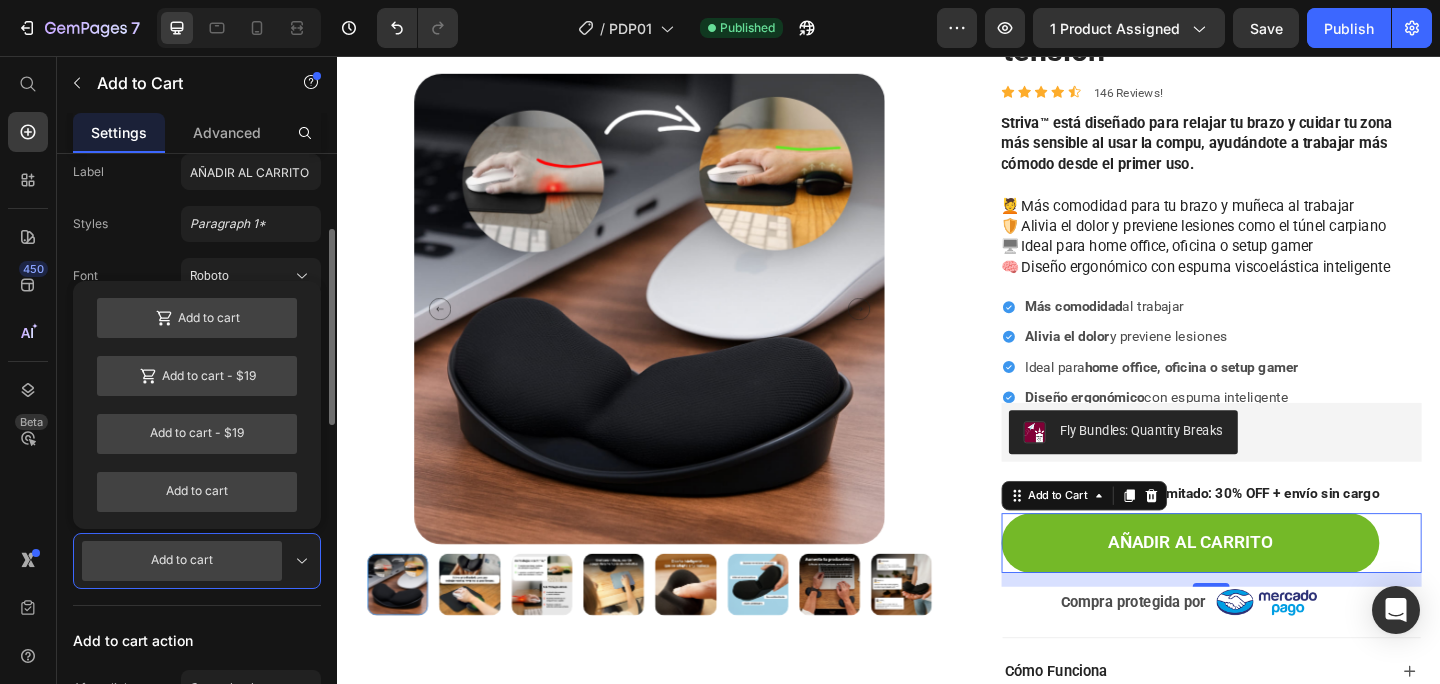 click on "Add to cart" at bounding box center (182, 561) 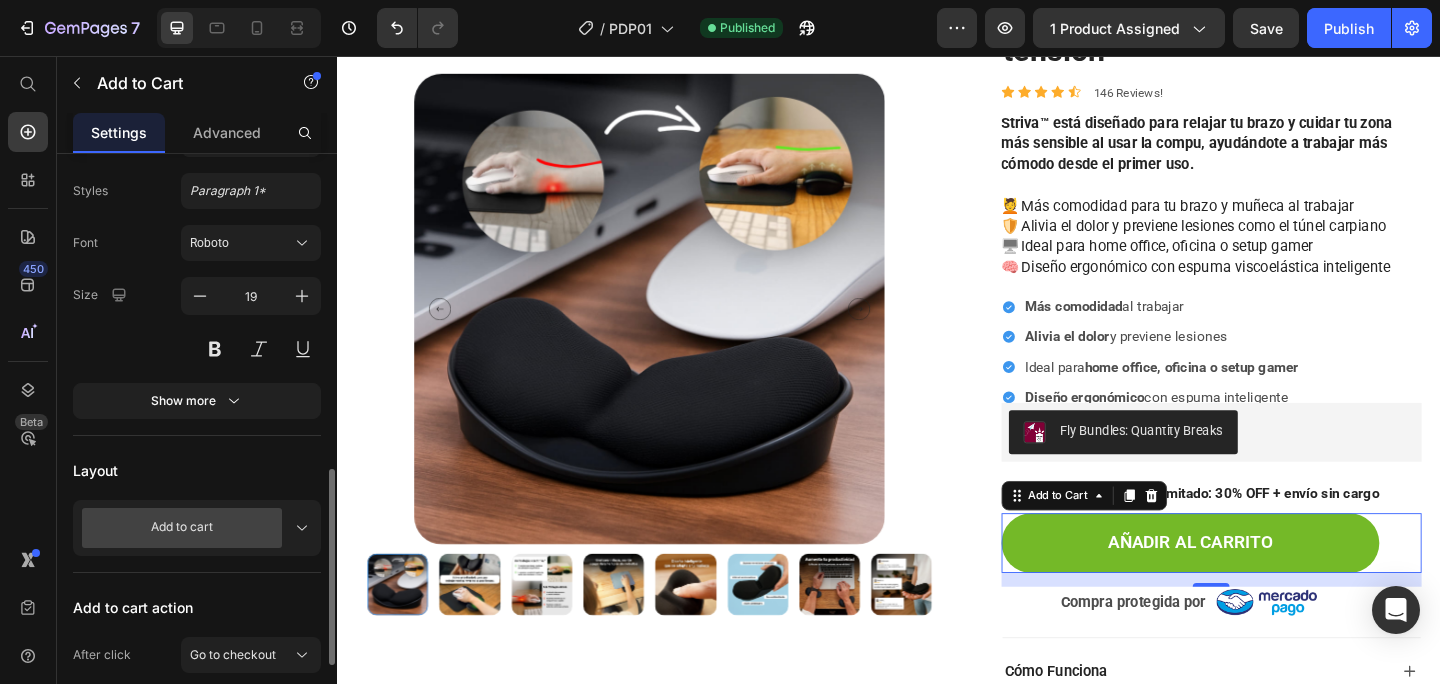 scroll, scrollTop: 429, scrollLeft: 0, axis: vertical 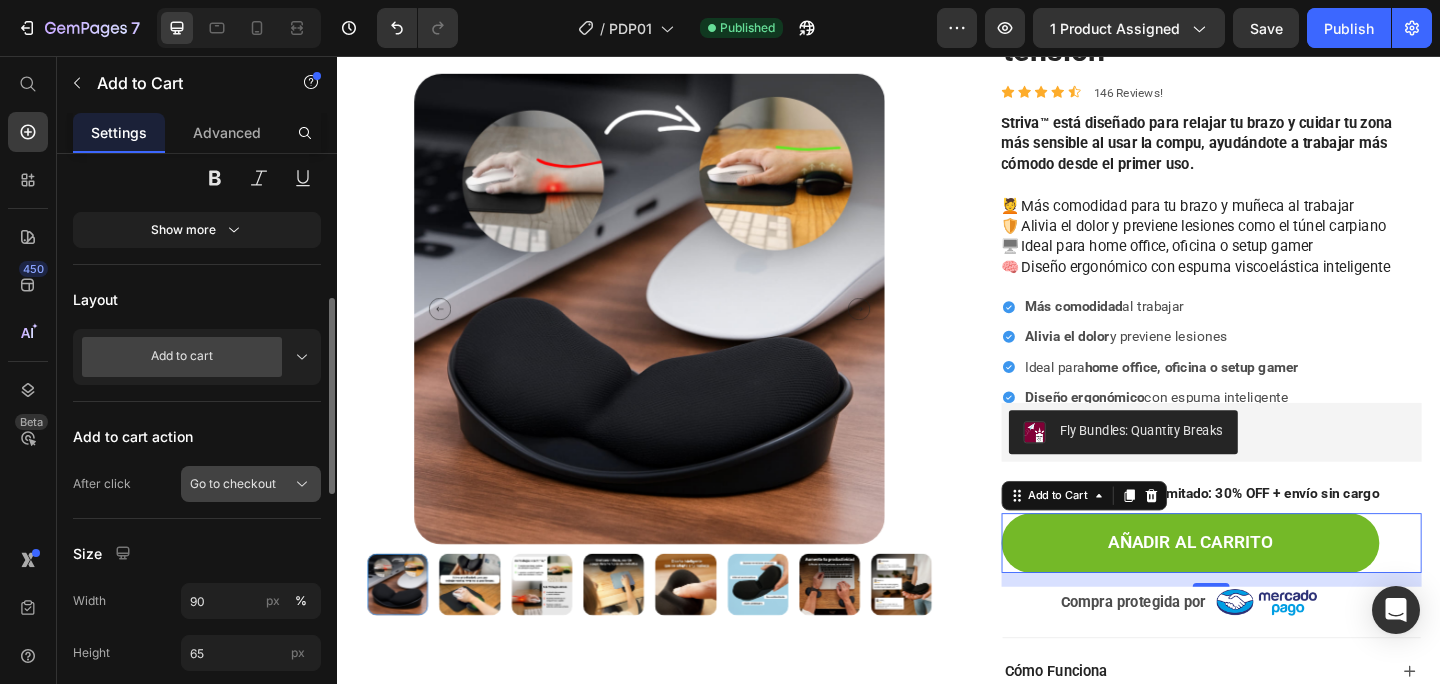 click on "Go to checkout" at bounding box center [233, 484] 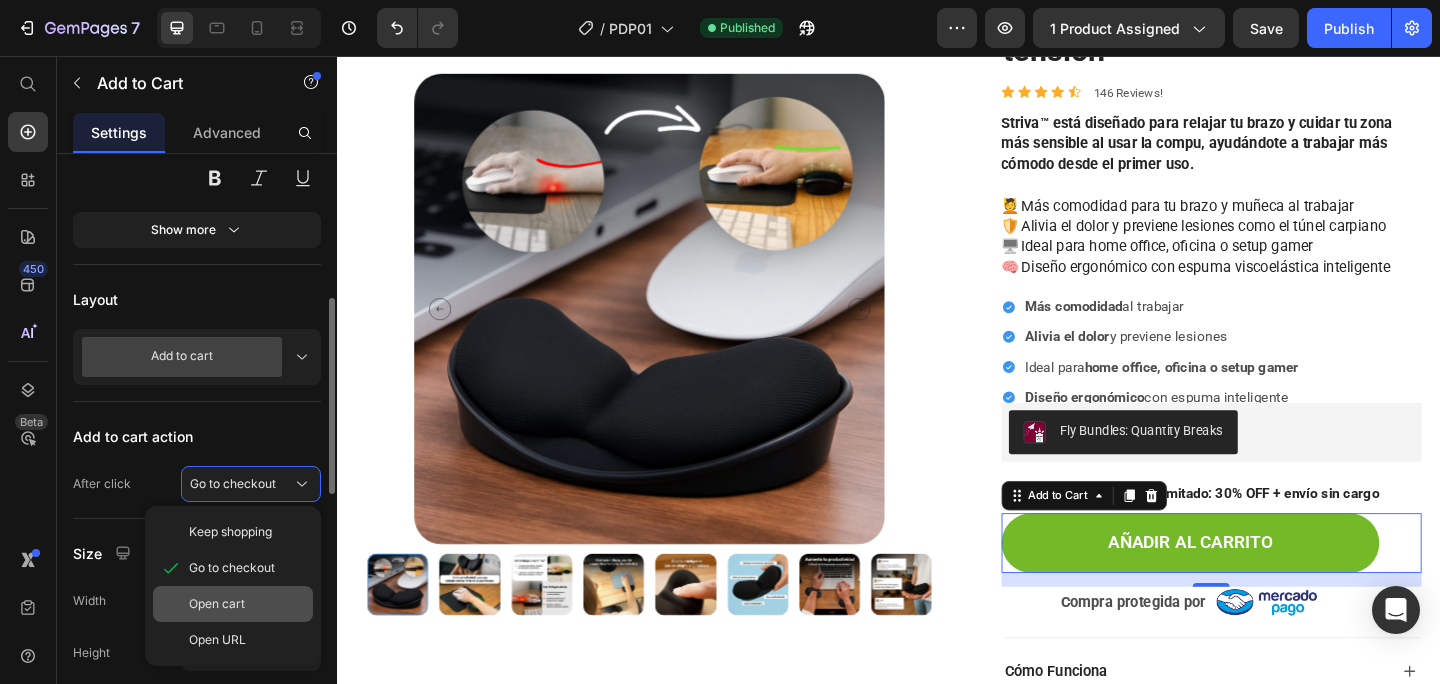 click on "Open cart" at bounding box center [217, 604] 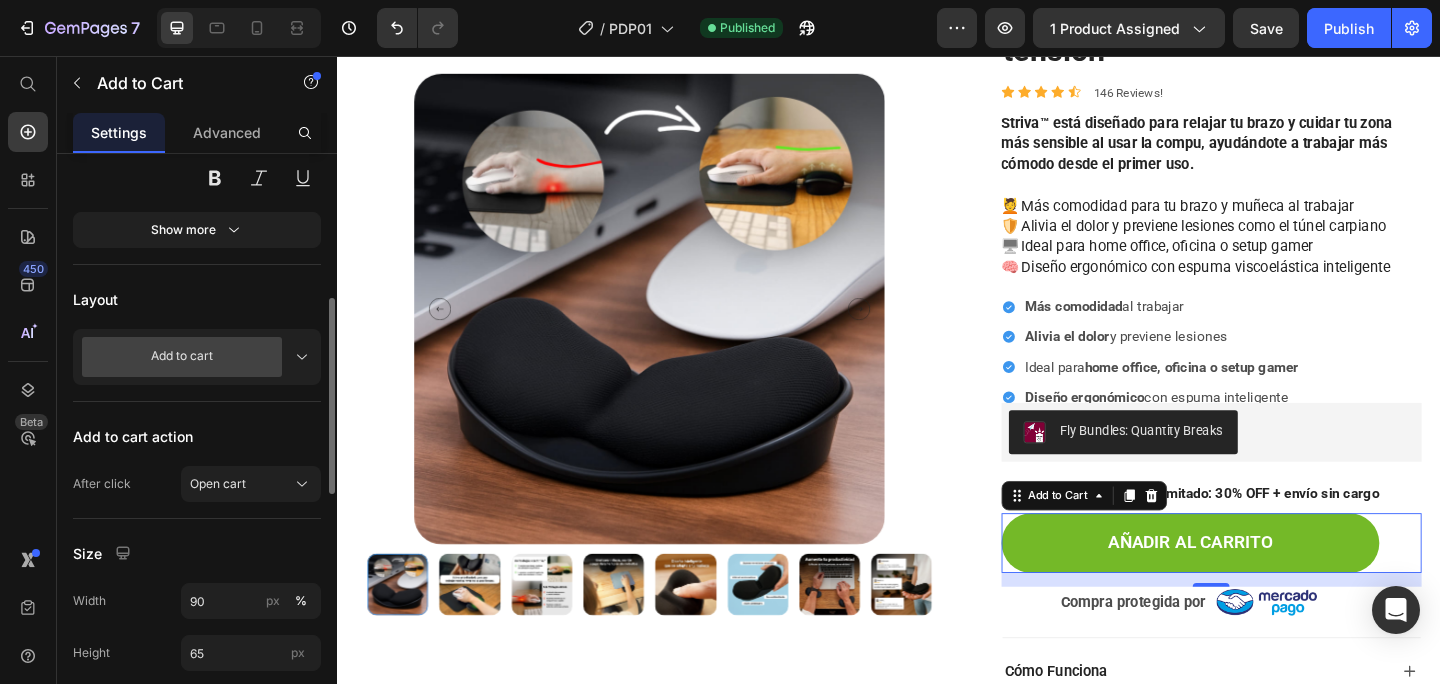 click on "Add to cart action" at bounding box center (197, 436) 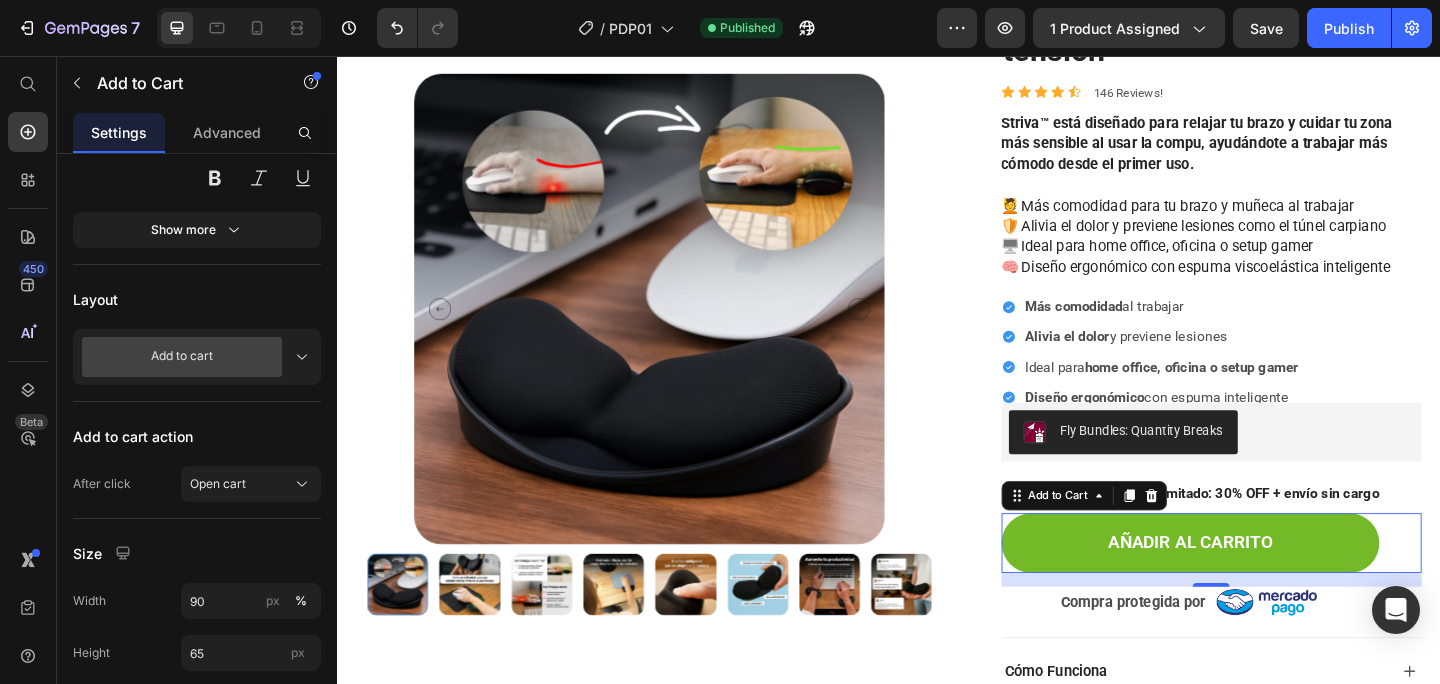 scroll, scrollTop: 0, scrollLeft: 0, axis: both 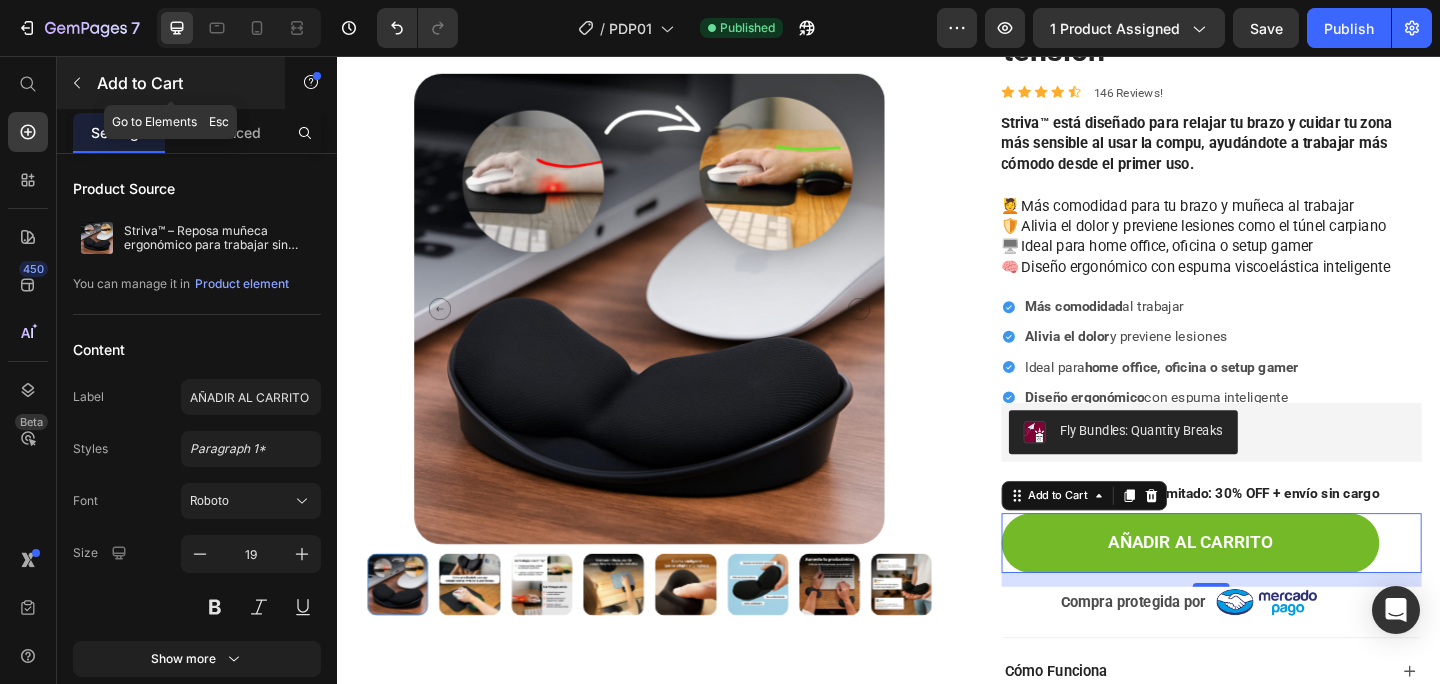 click 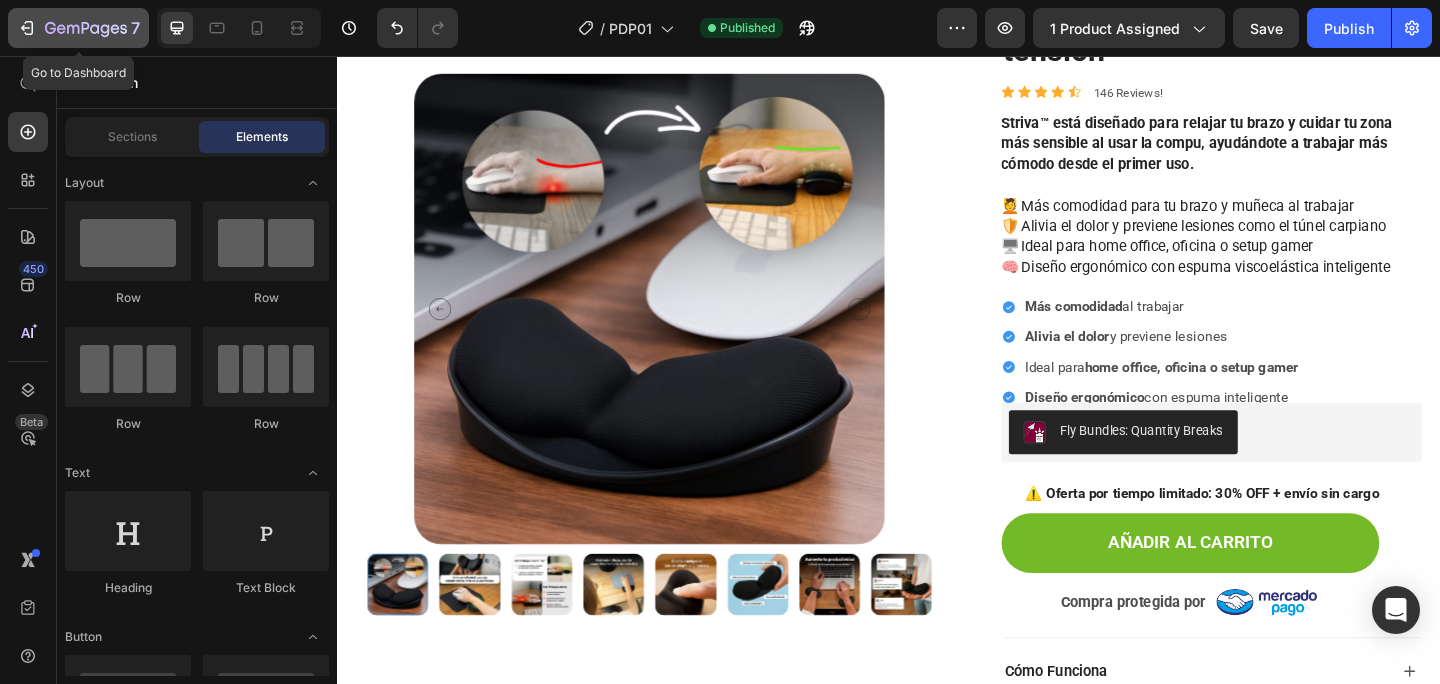 click 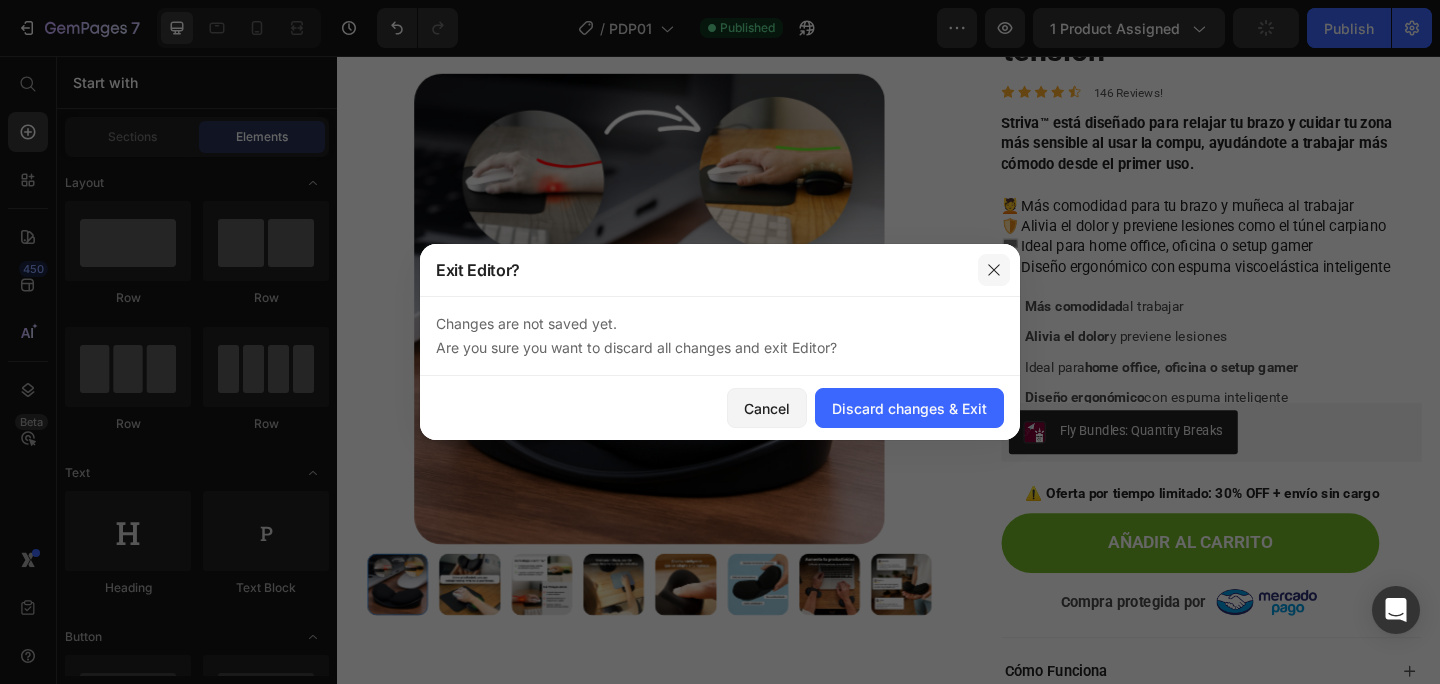click at bounding box center (994, 270) 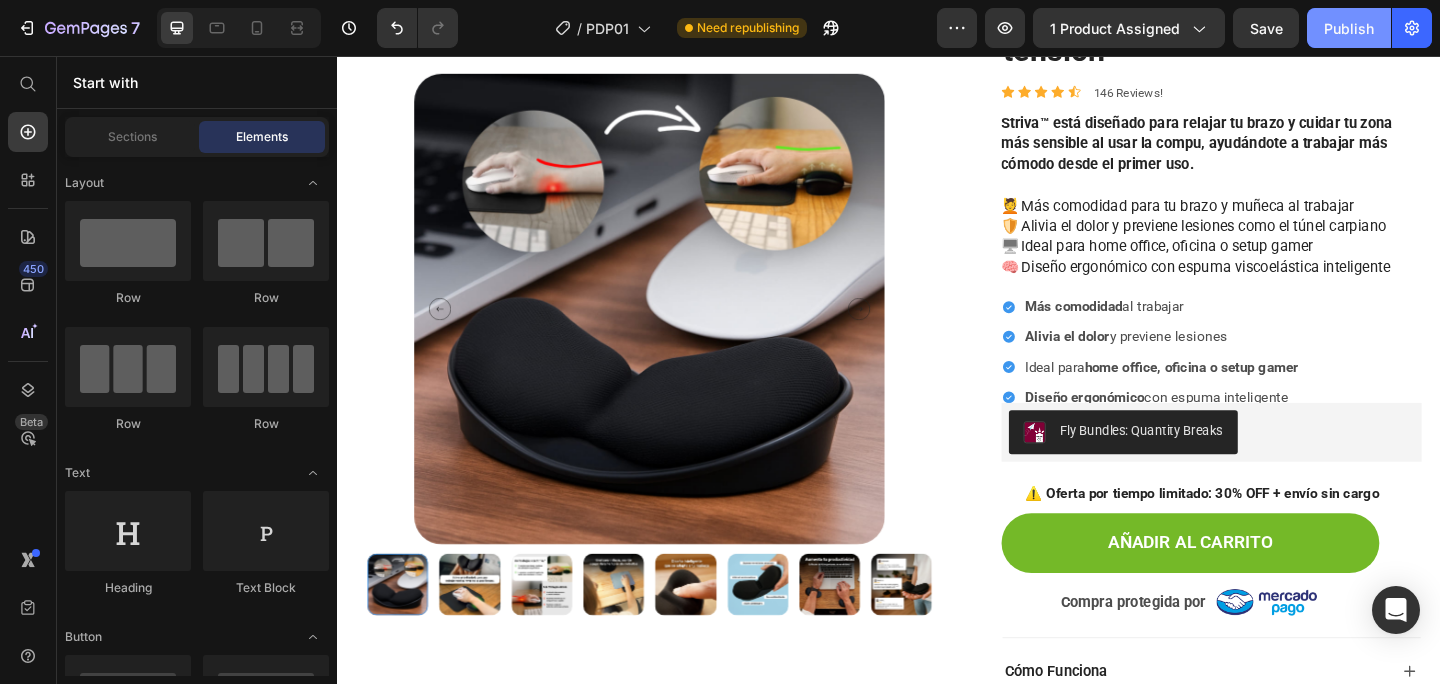 click on "Publish" 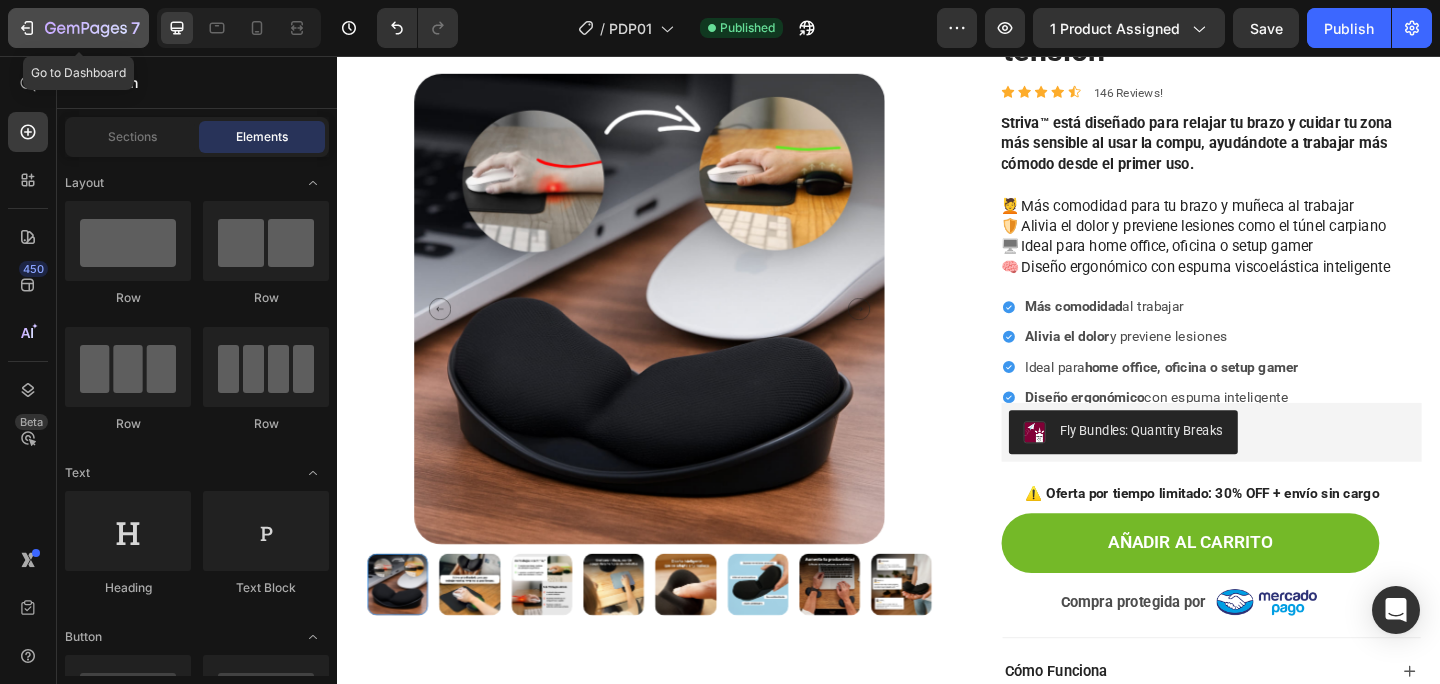click 